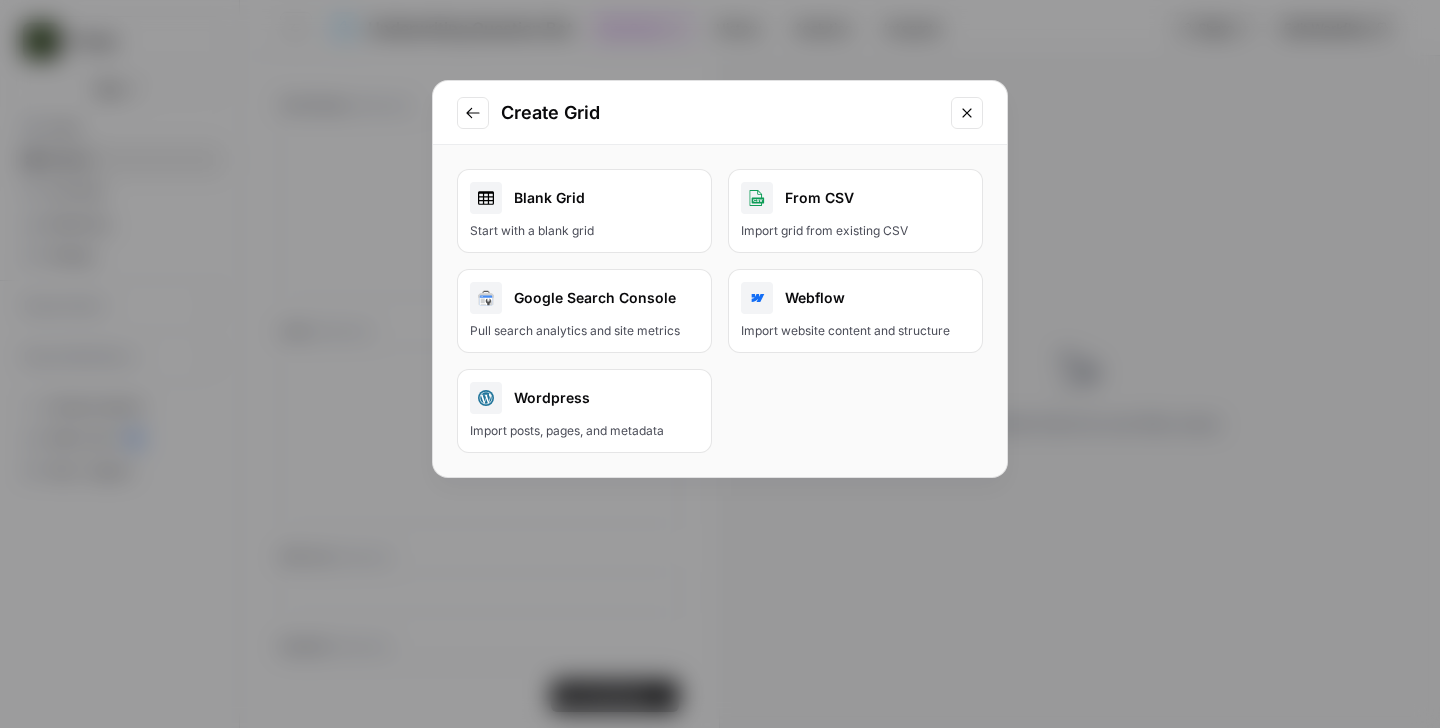 scroll, scrollTop: 0, scrollLeft: 0, axis: both 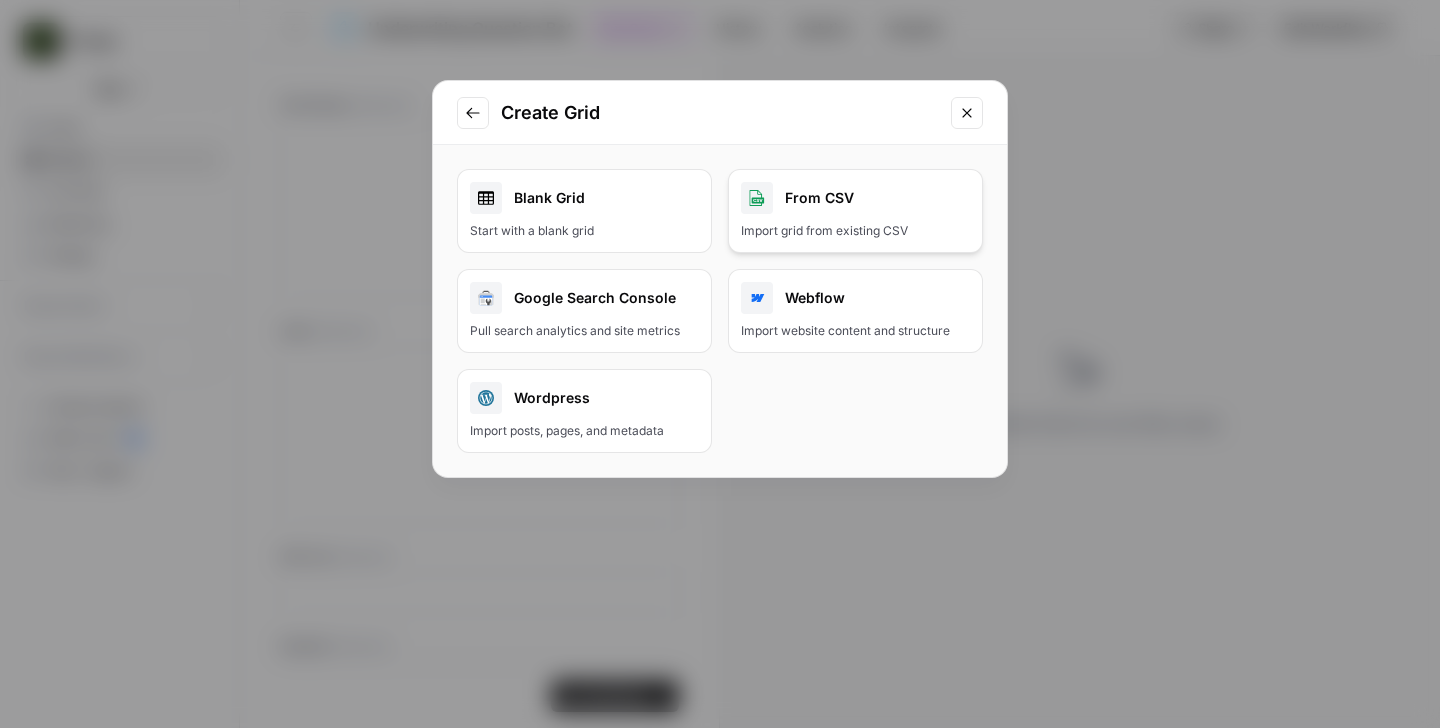 click on "From CSV Import grid from existing CSV" at bounding box center (855, 211) 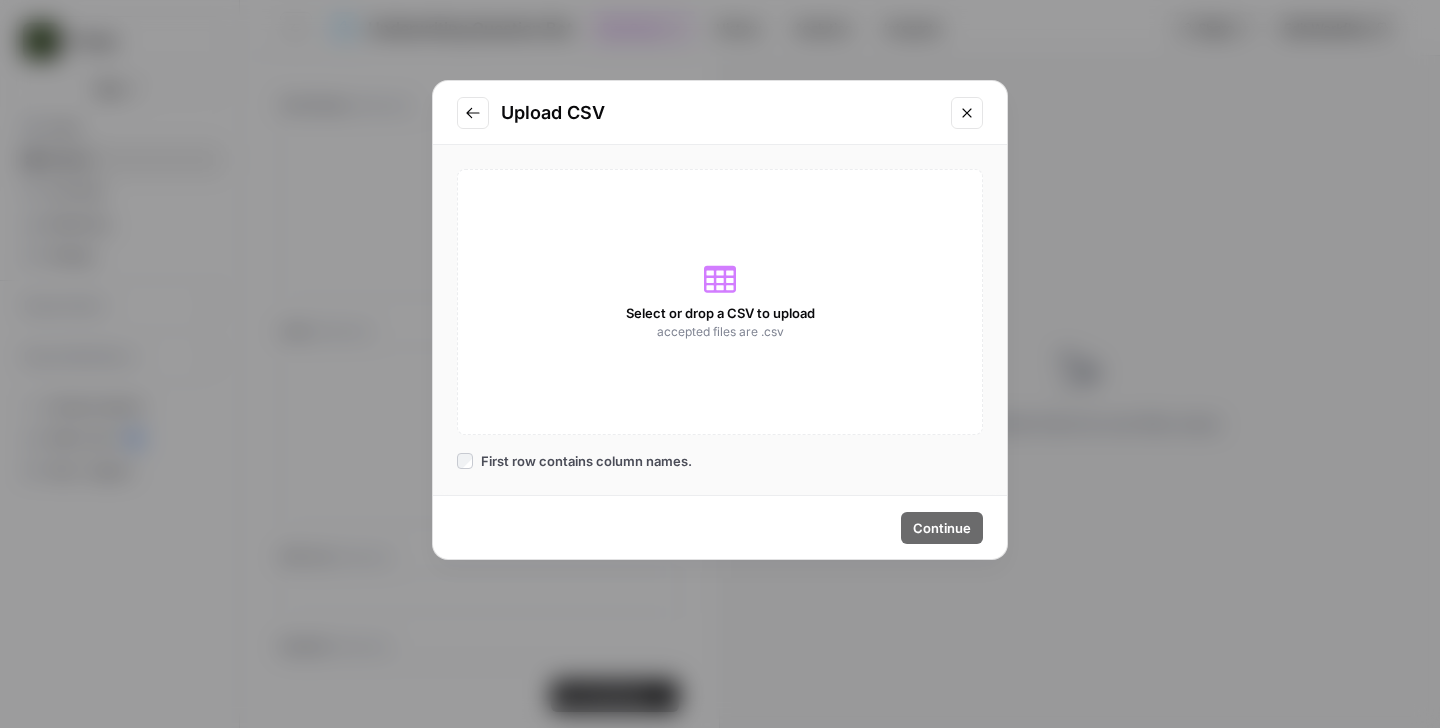 click on "Select or drop a CSV to upload accepted files are .csv" at bounding box center [720, 302] 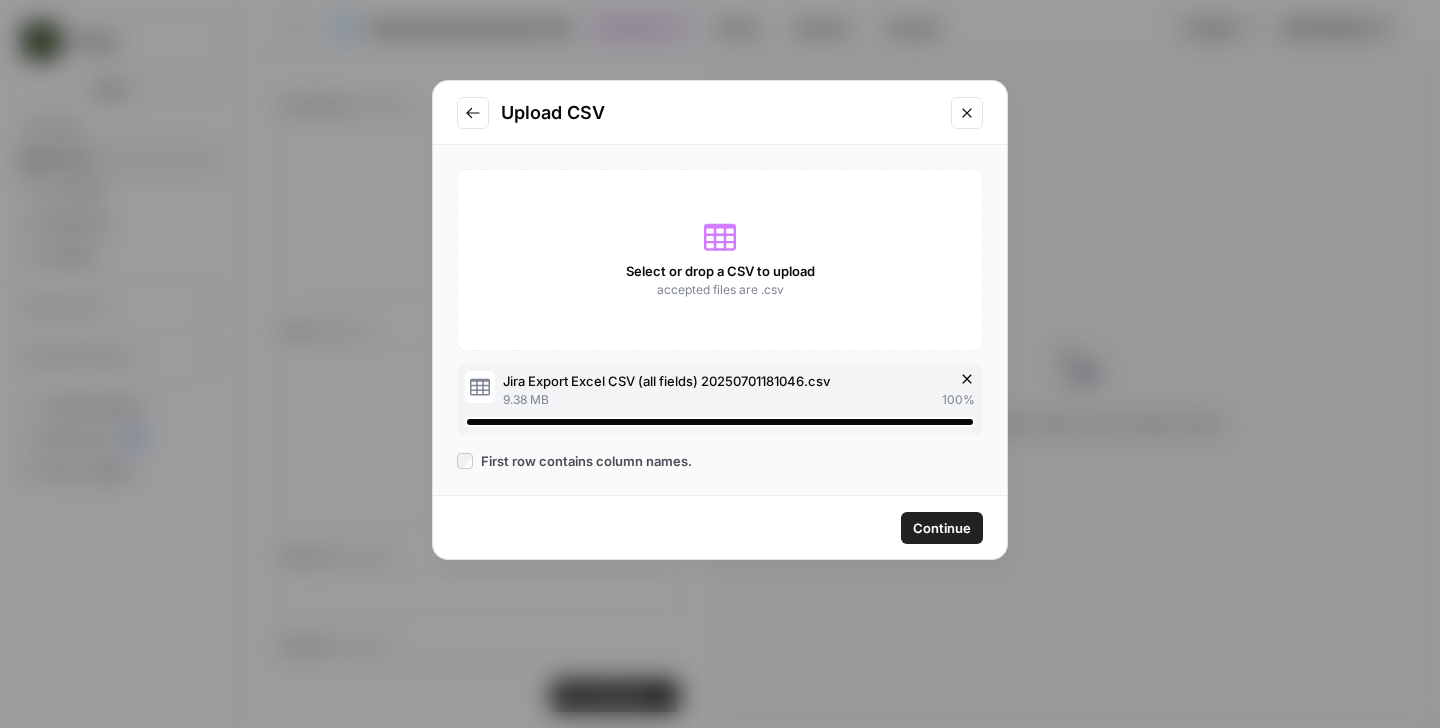 click 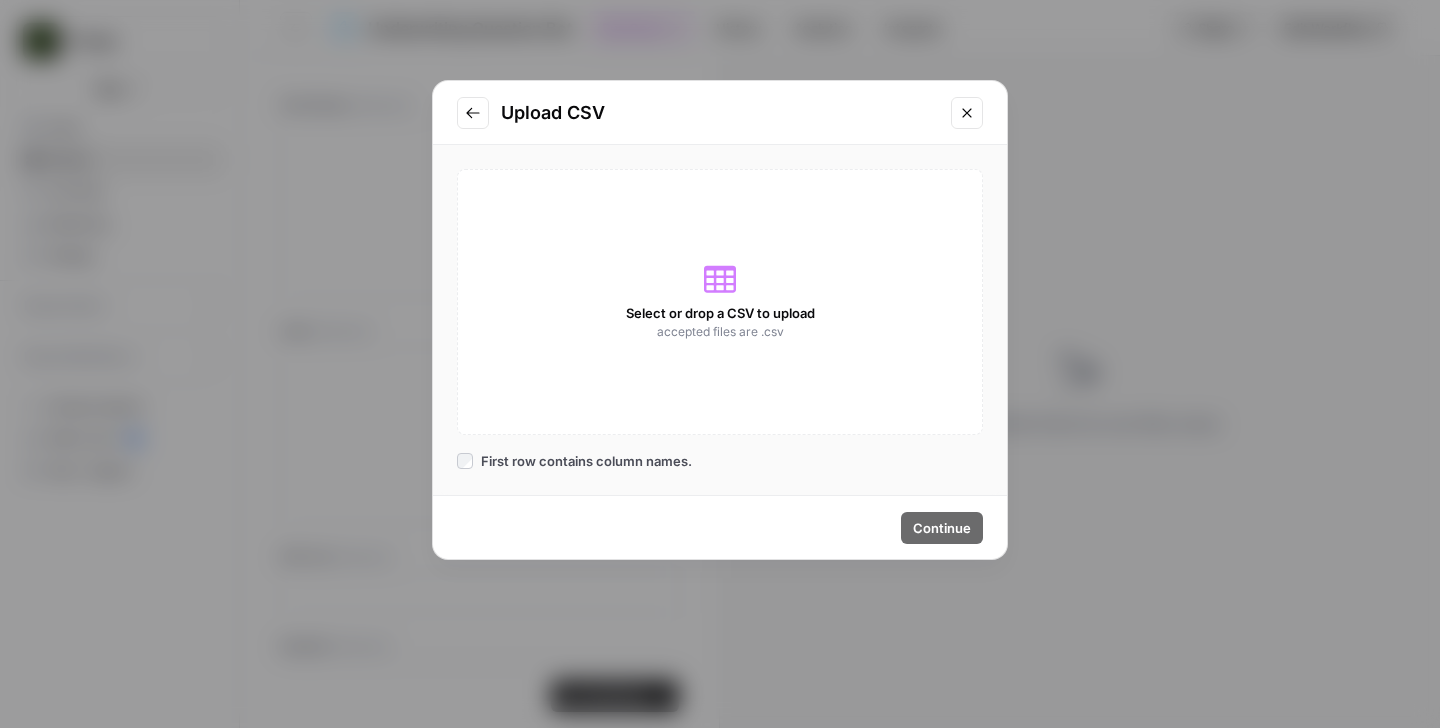 click 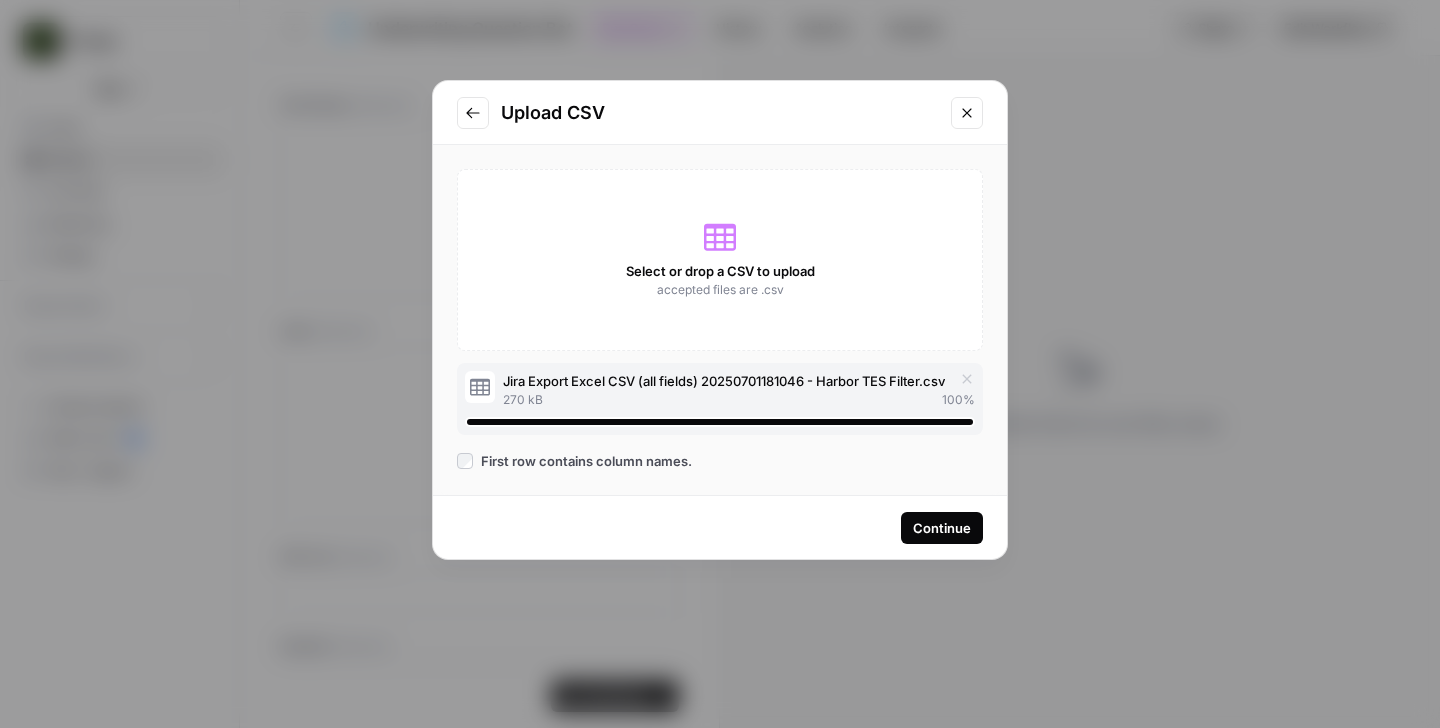 click on "Continue" at bounding box center (942, 528) 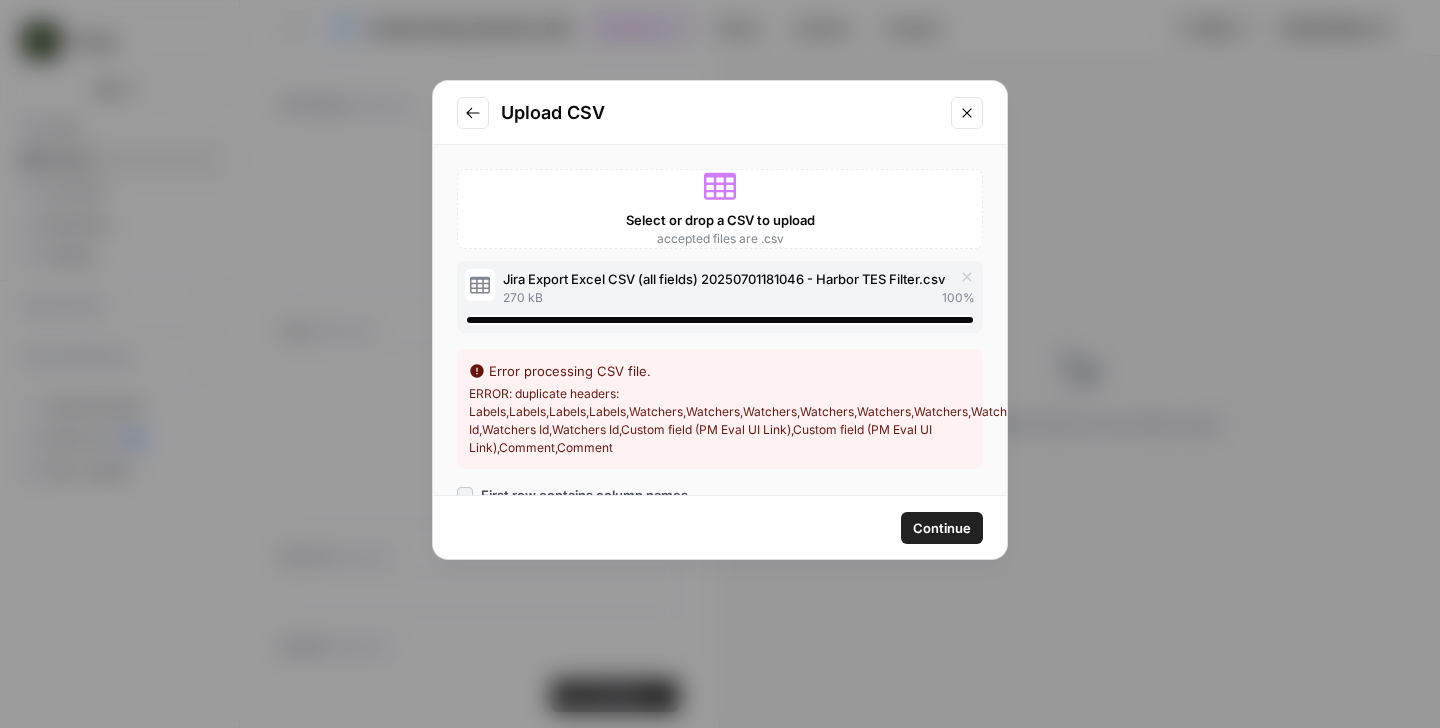 scroll, scrollTop: 10, scrollLeft: 0, axis: vertical 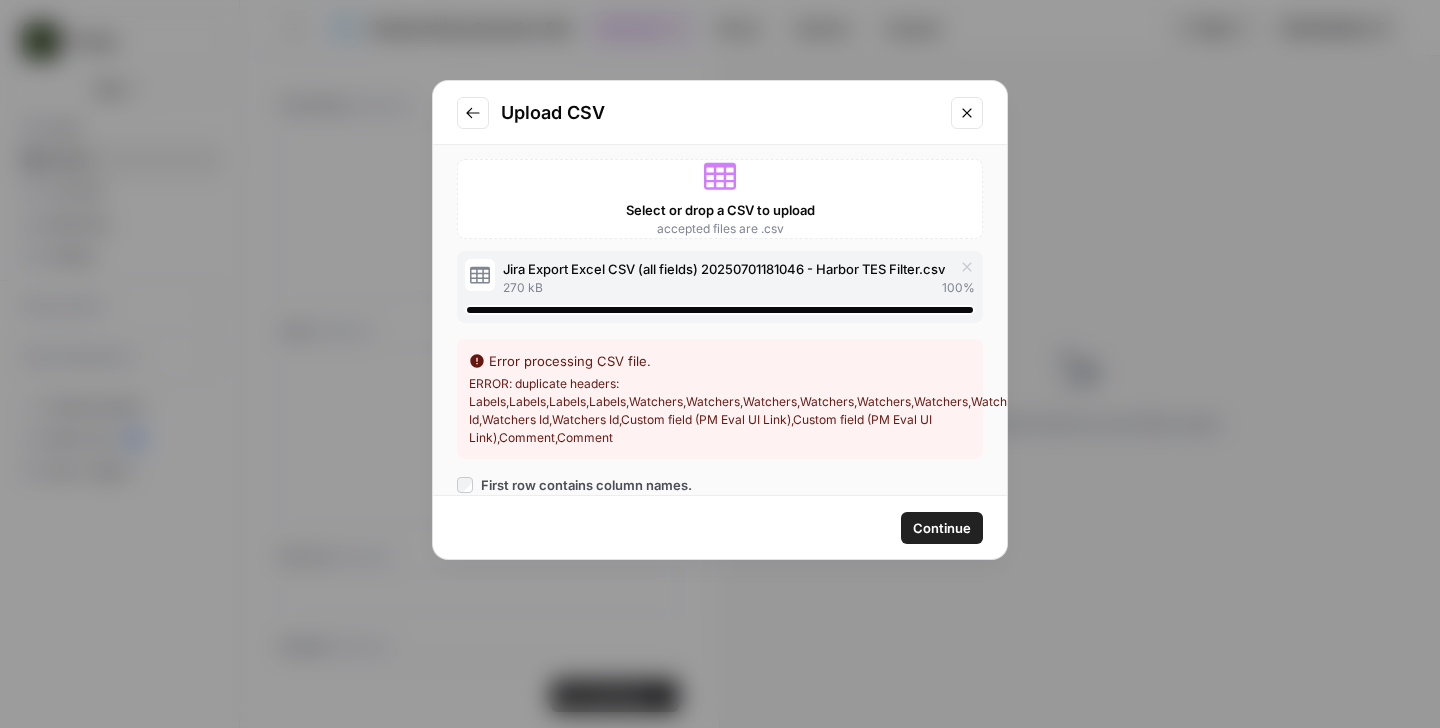 click 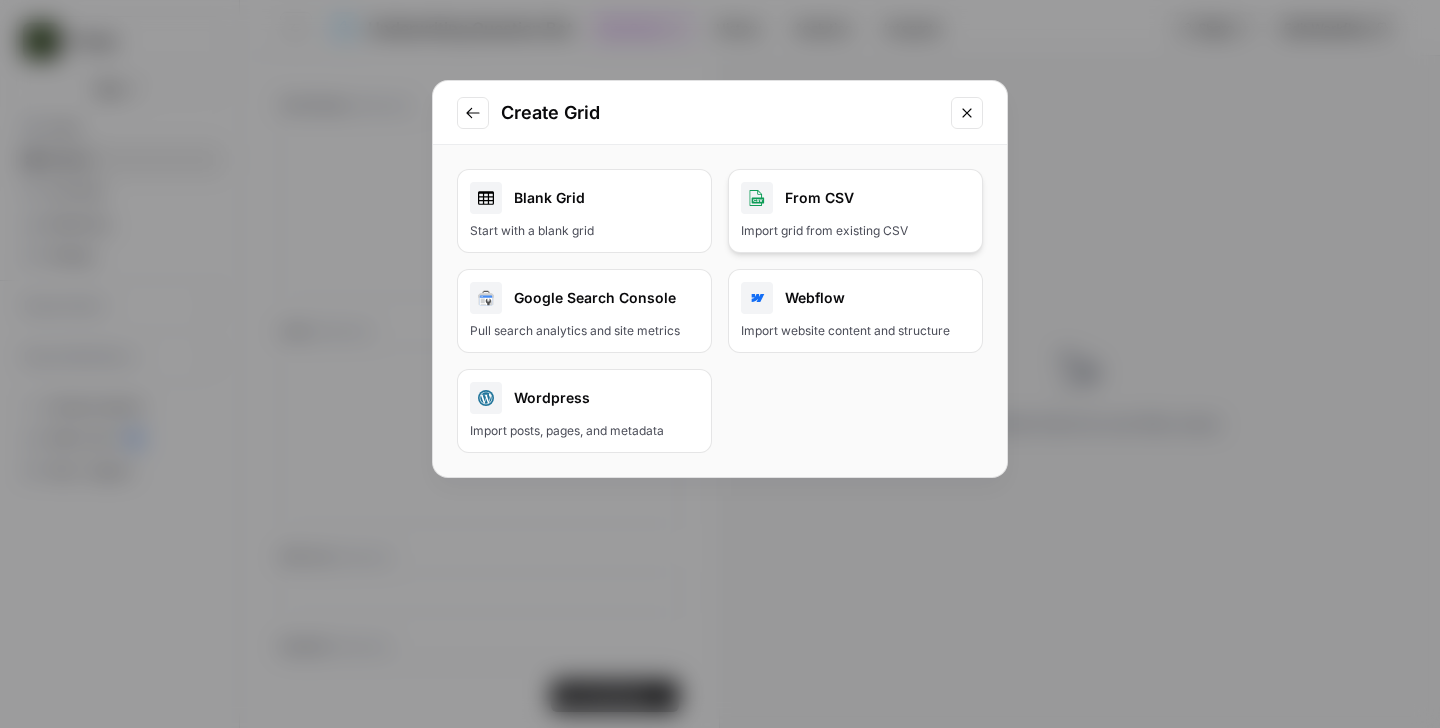 click on "From CSV Import grid from existing CSV" at bounding box center [855, 211] 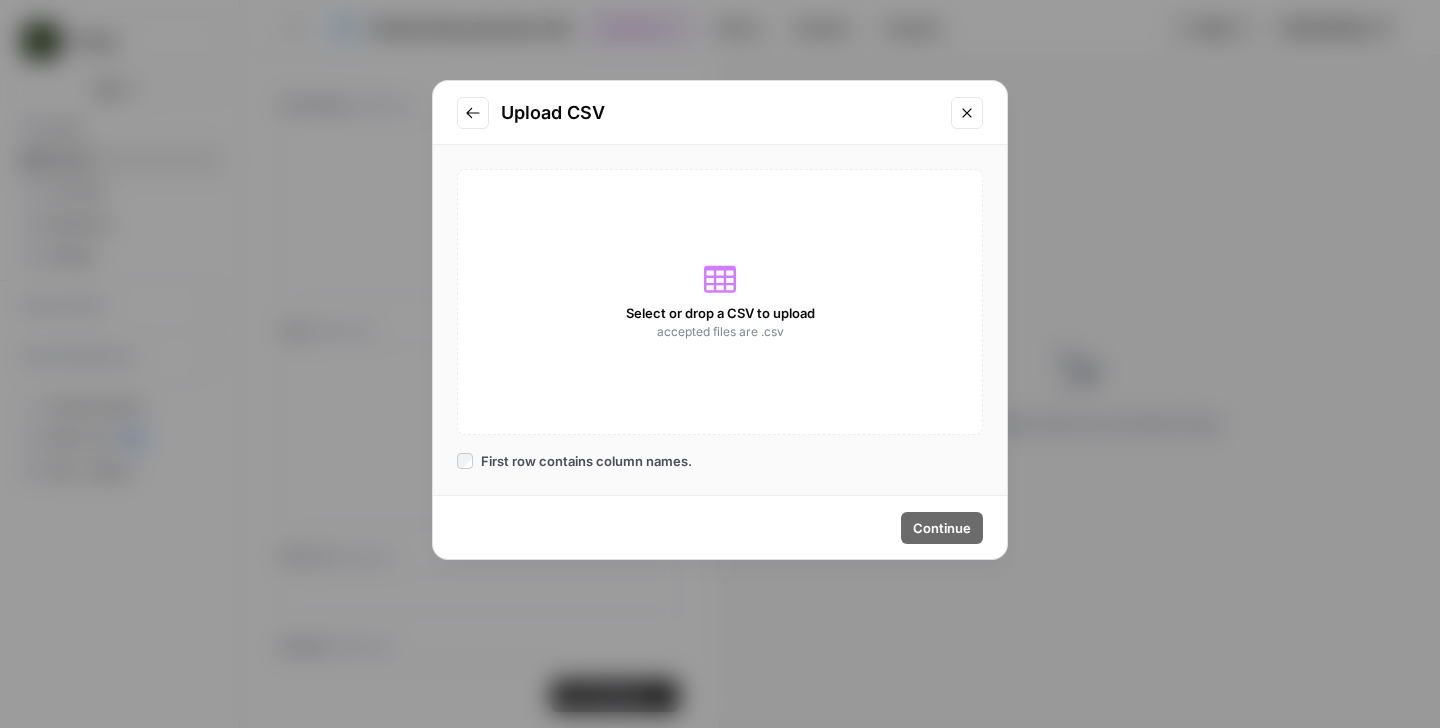click 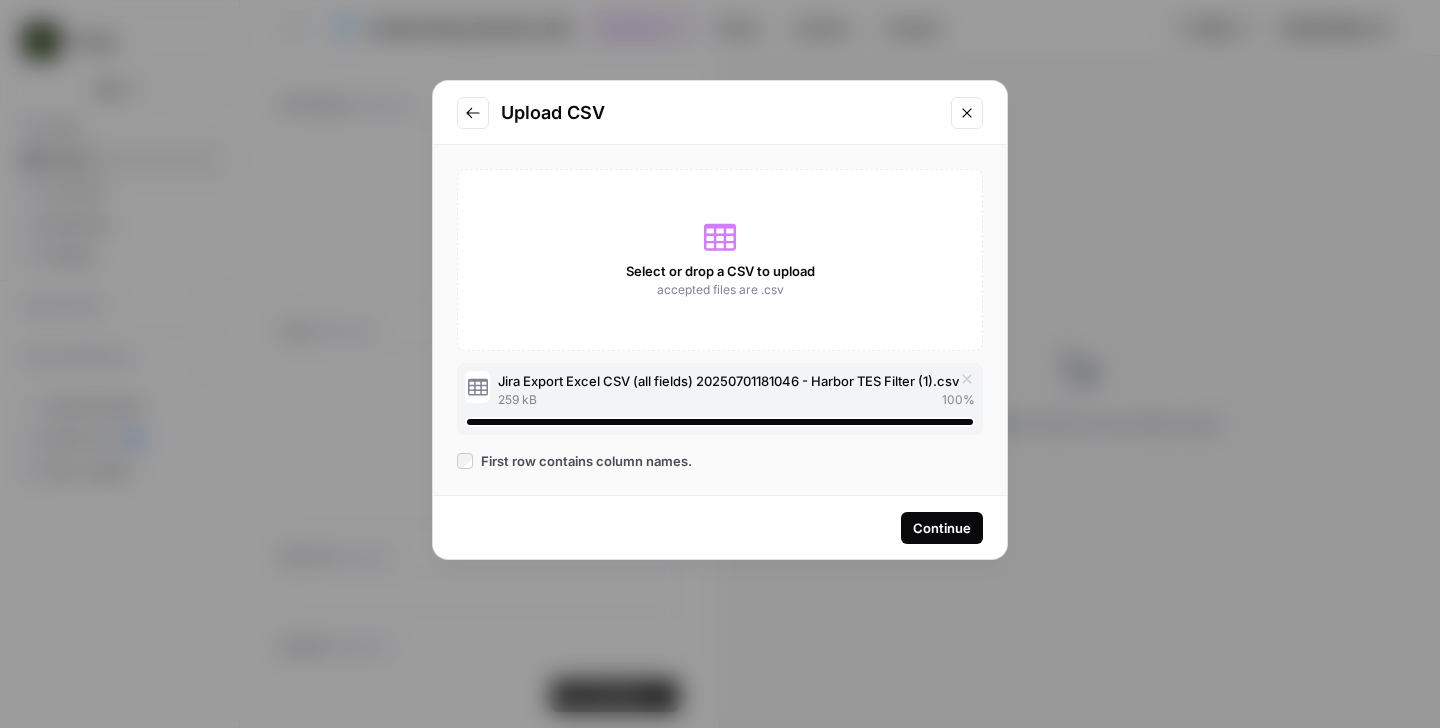 click on "Continue" at bounding box center [942, 528] 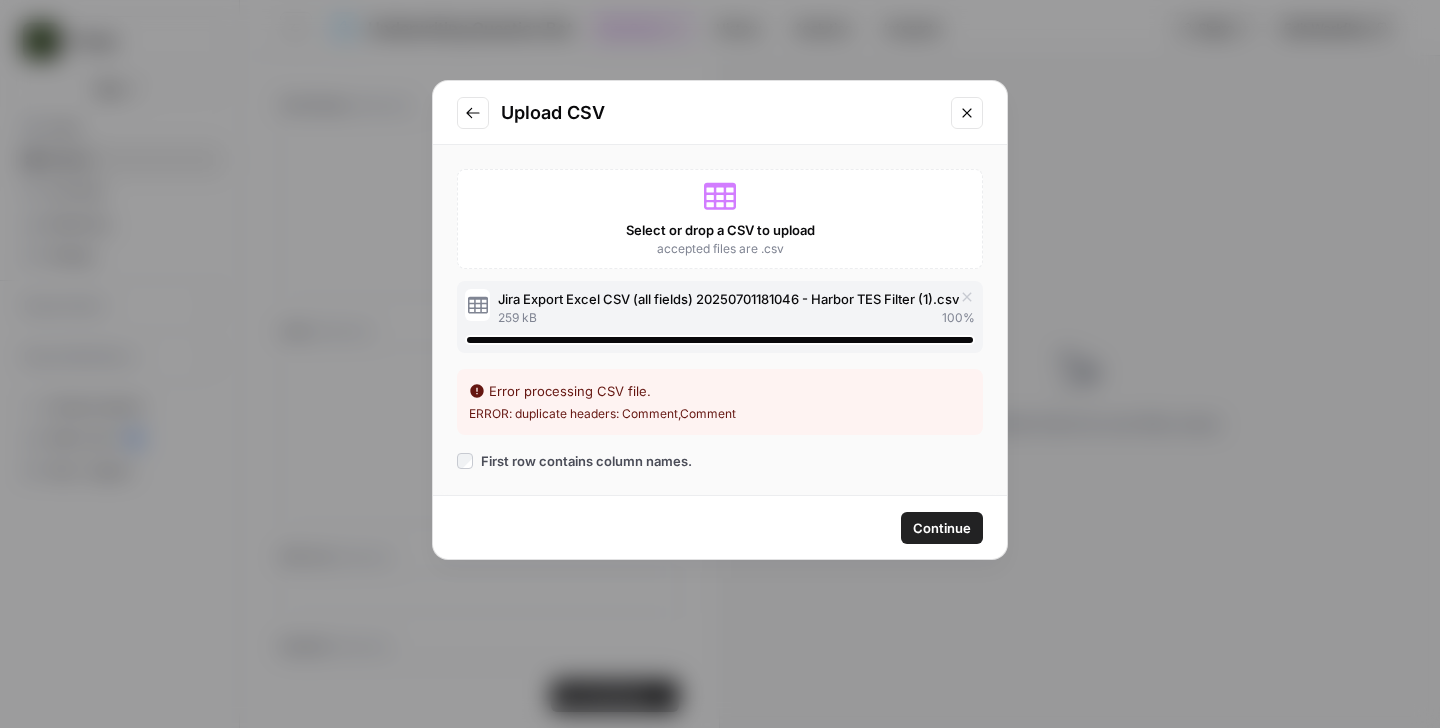 click on "Select or drop a CSV to upload accepted files are .csv" at bounding box center (720, 219) 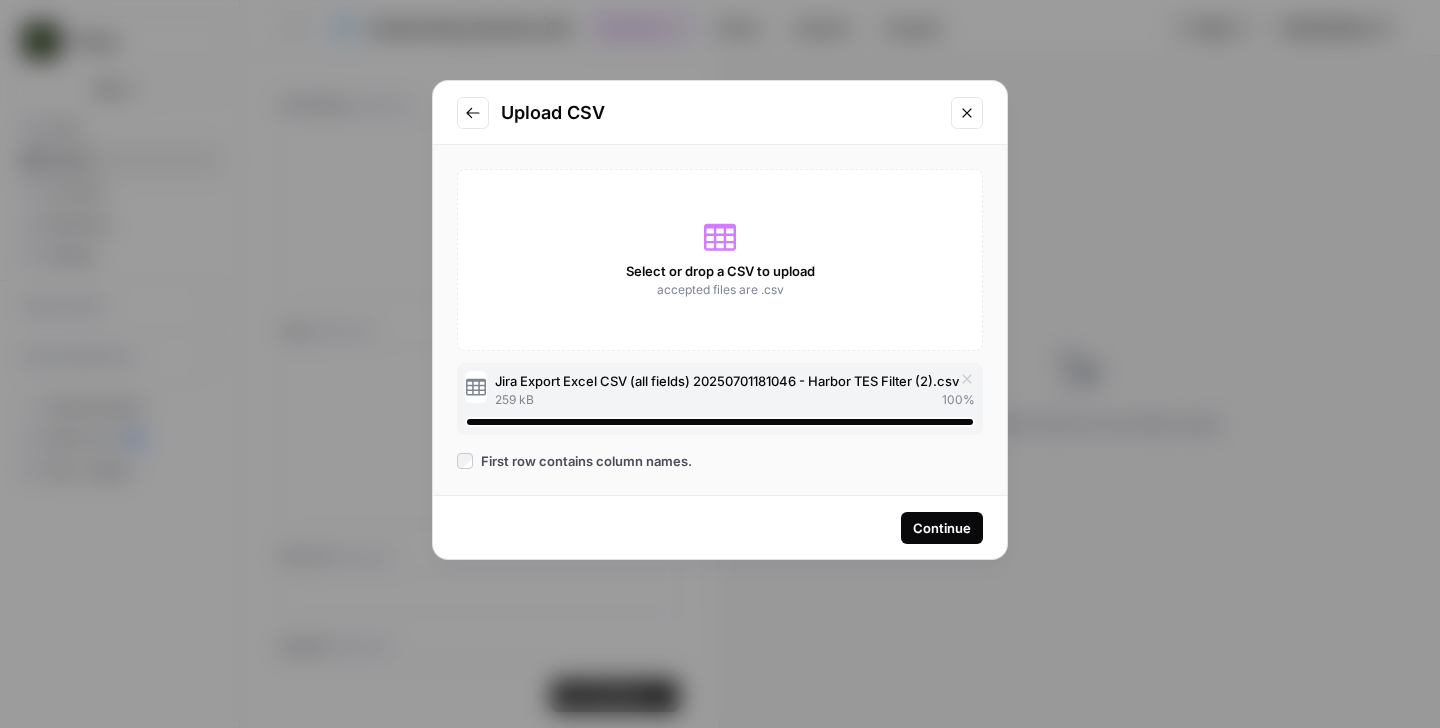 click on "Continue" at bounding box center [942, 528] 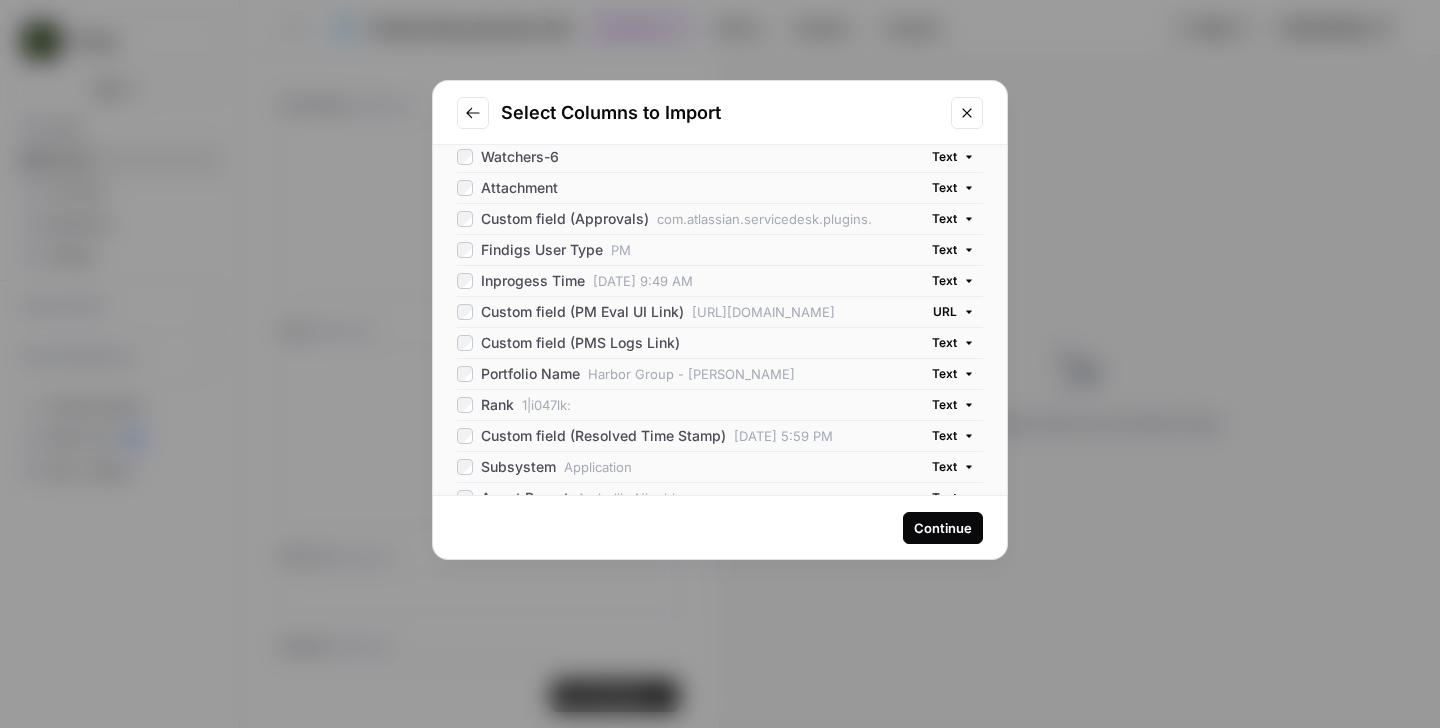 scroll, scrollTop: 1349, scrollLeft: 0, axis: vertical 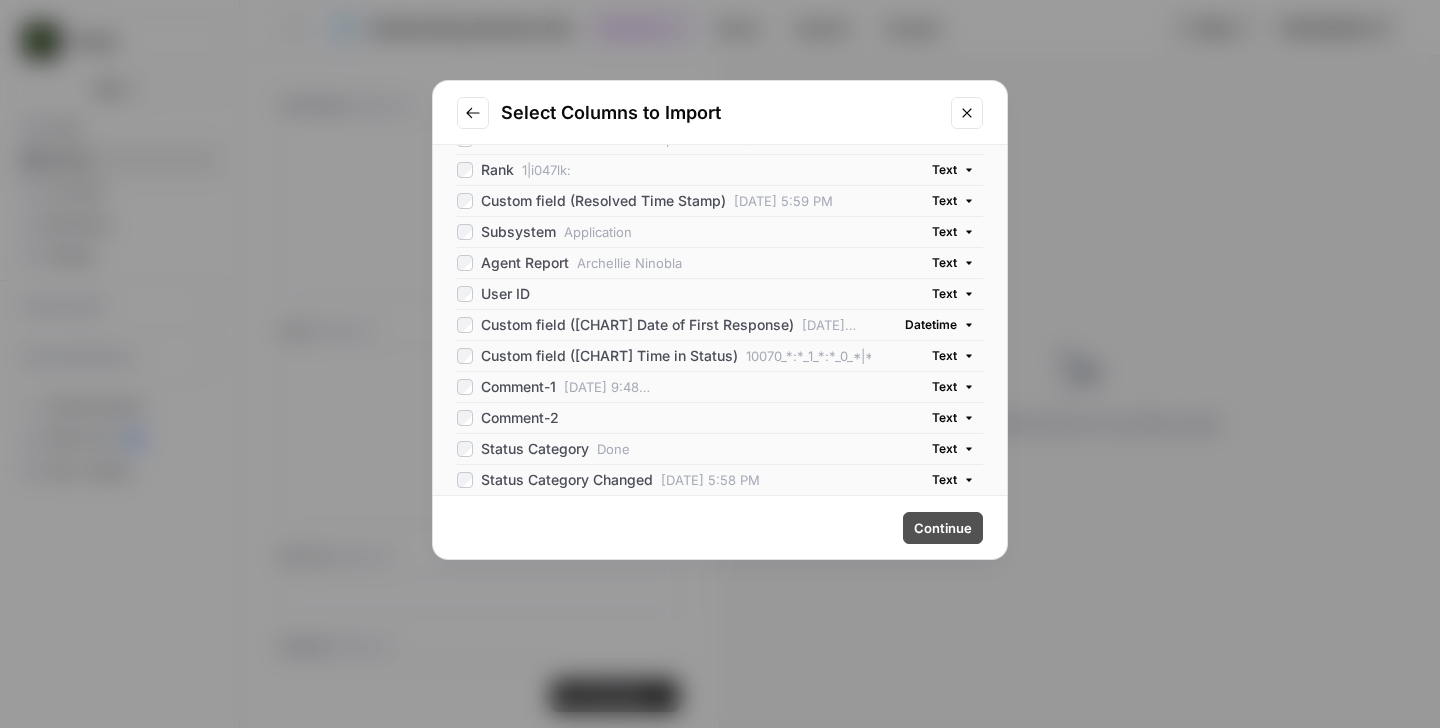 click on "Continue" at bounding box center [943, 528] 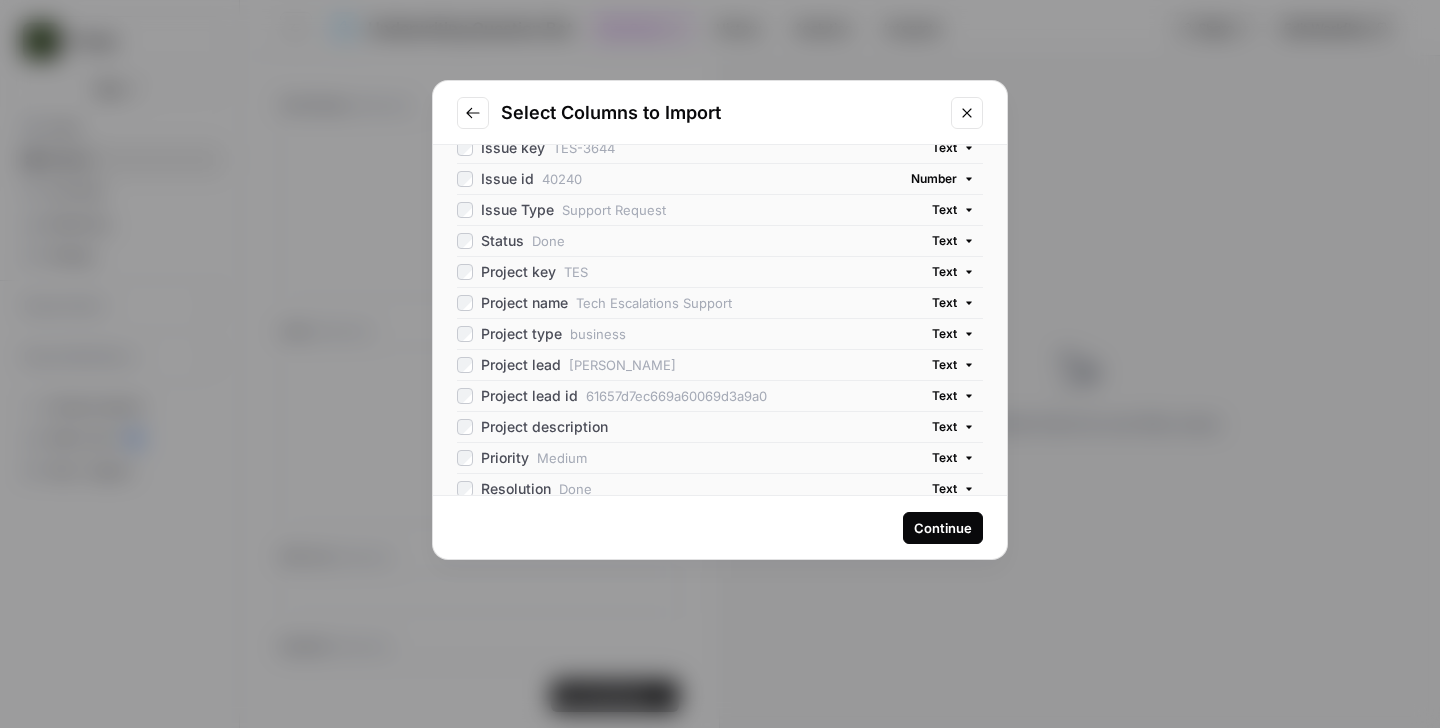 scroll, scrollTop: 65, scrollLeft: 0, axis: vertical 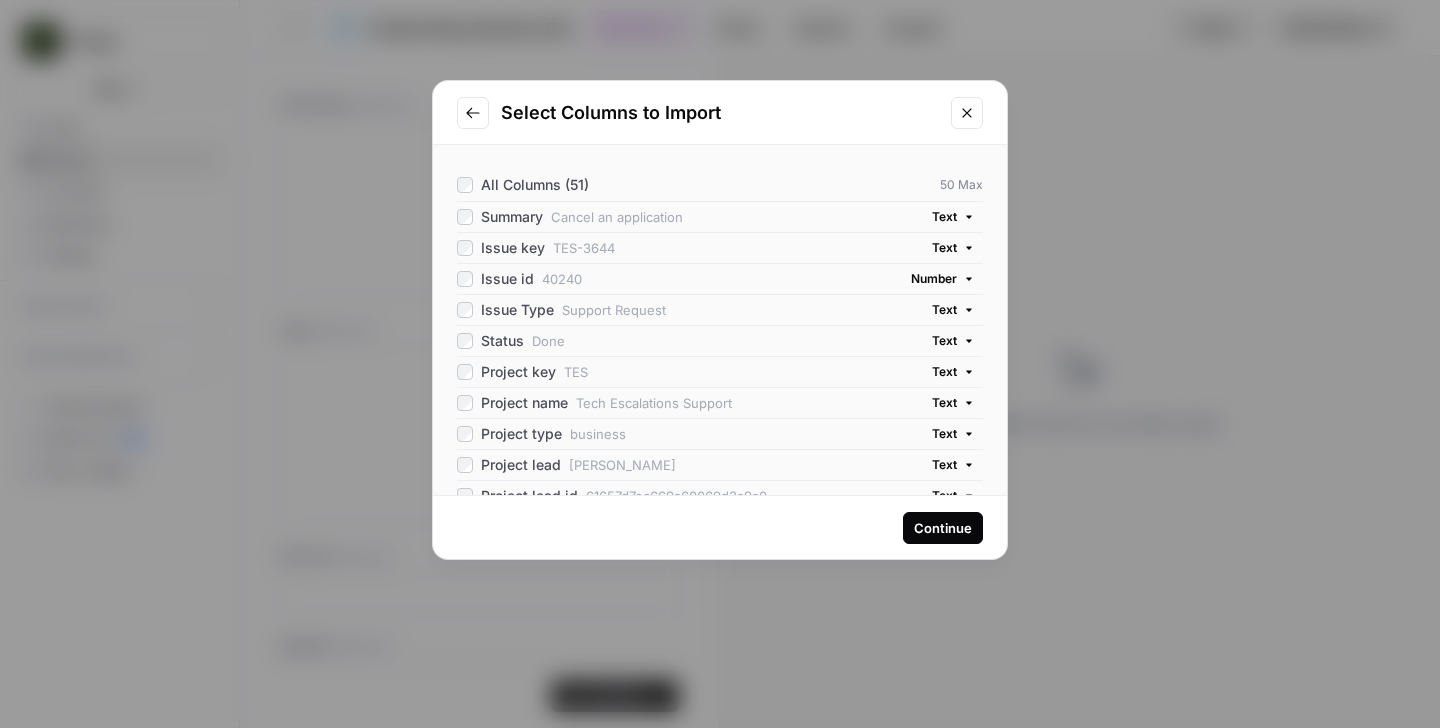 click on "Issue id" at bounding box center (507, 279) 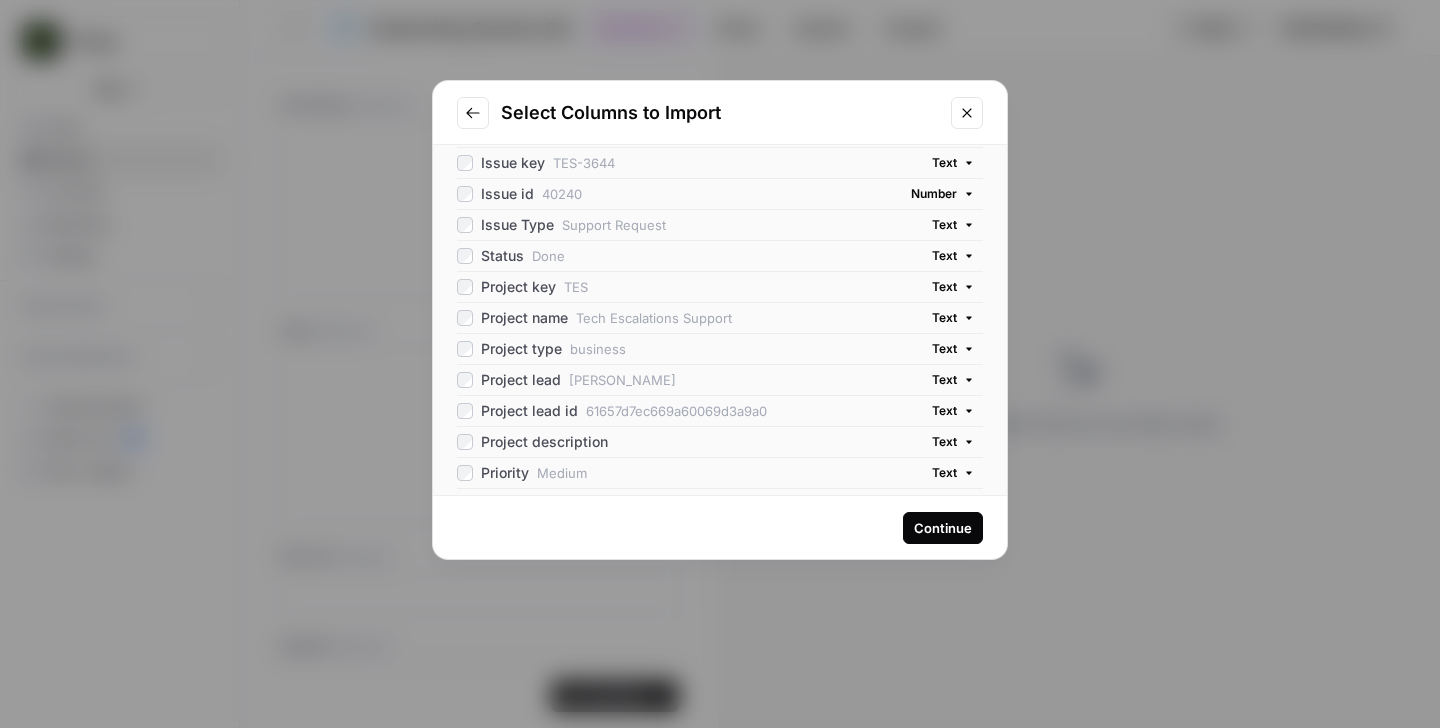 scroll, scrollTop: 140, scrollLeft: 0, axis: vertical 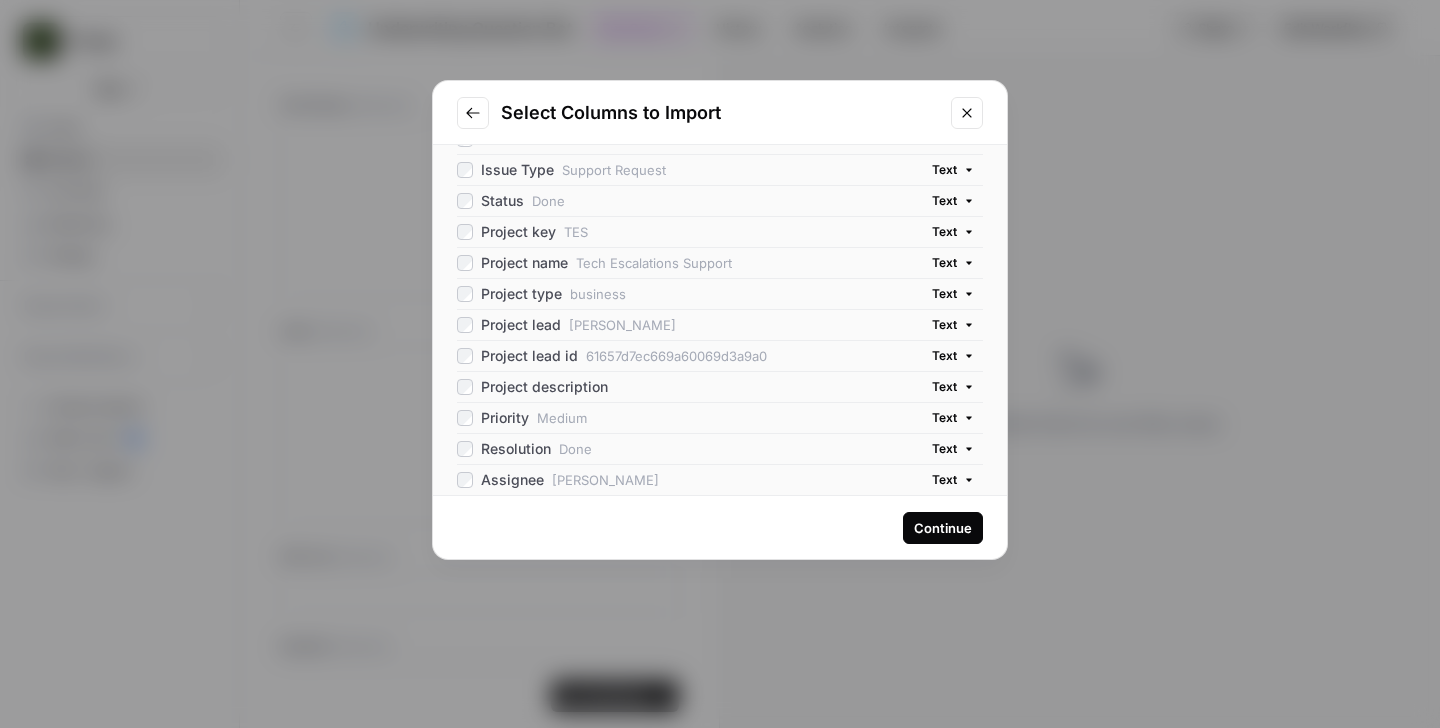 click on "Project lead id" at bounding box center (529, 356) 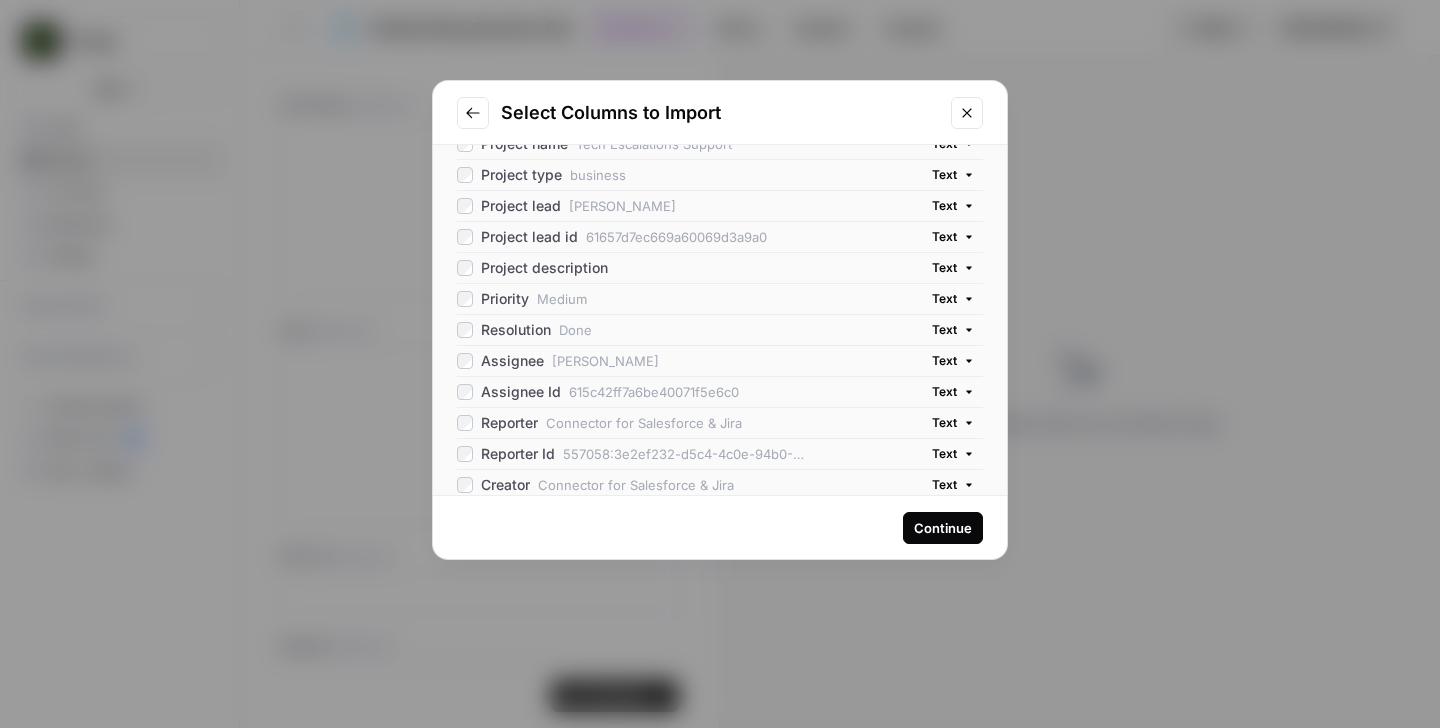 scroll, scrollTop: 318, scrollLeft: 0, axis: vertical 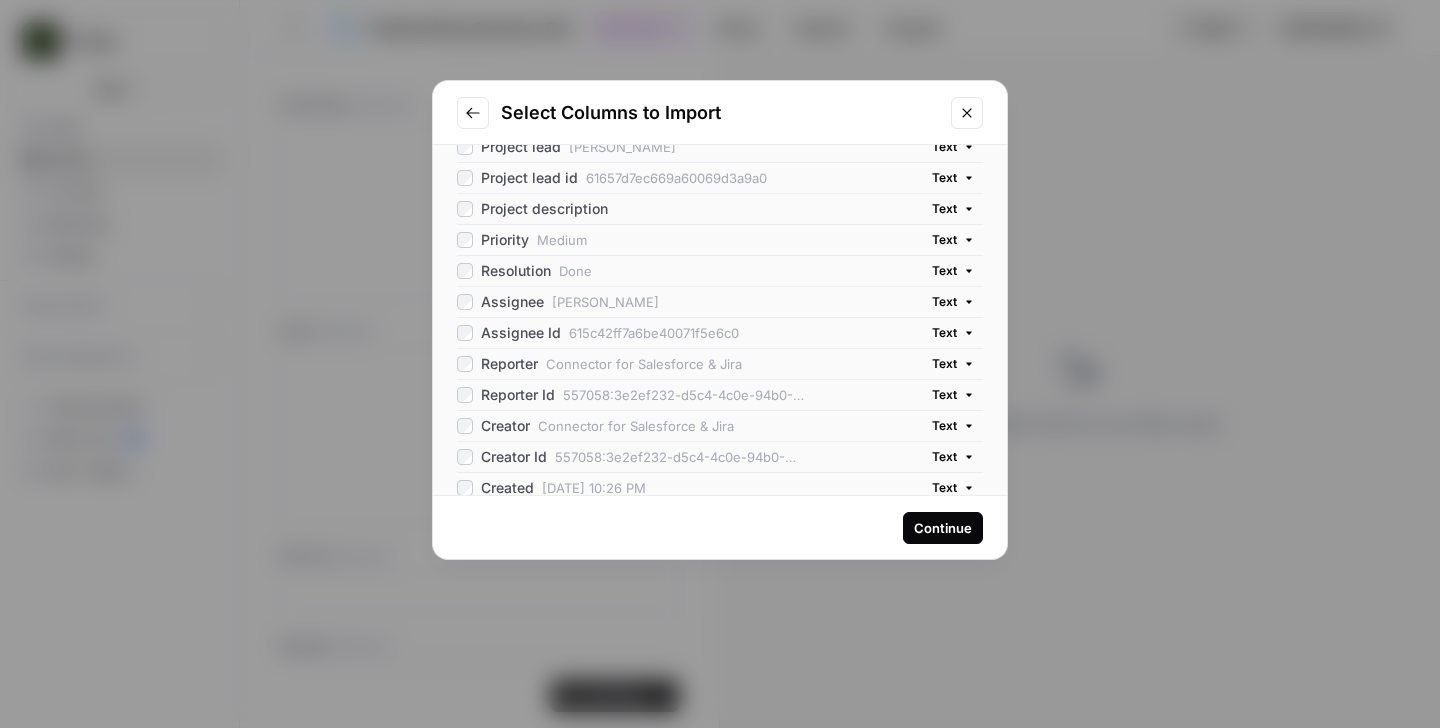 click on "Assignee Id" at bounding box center [521, 333] 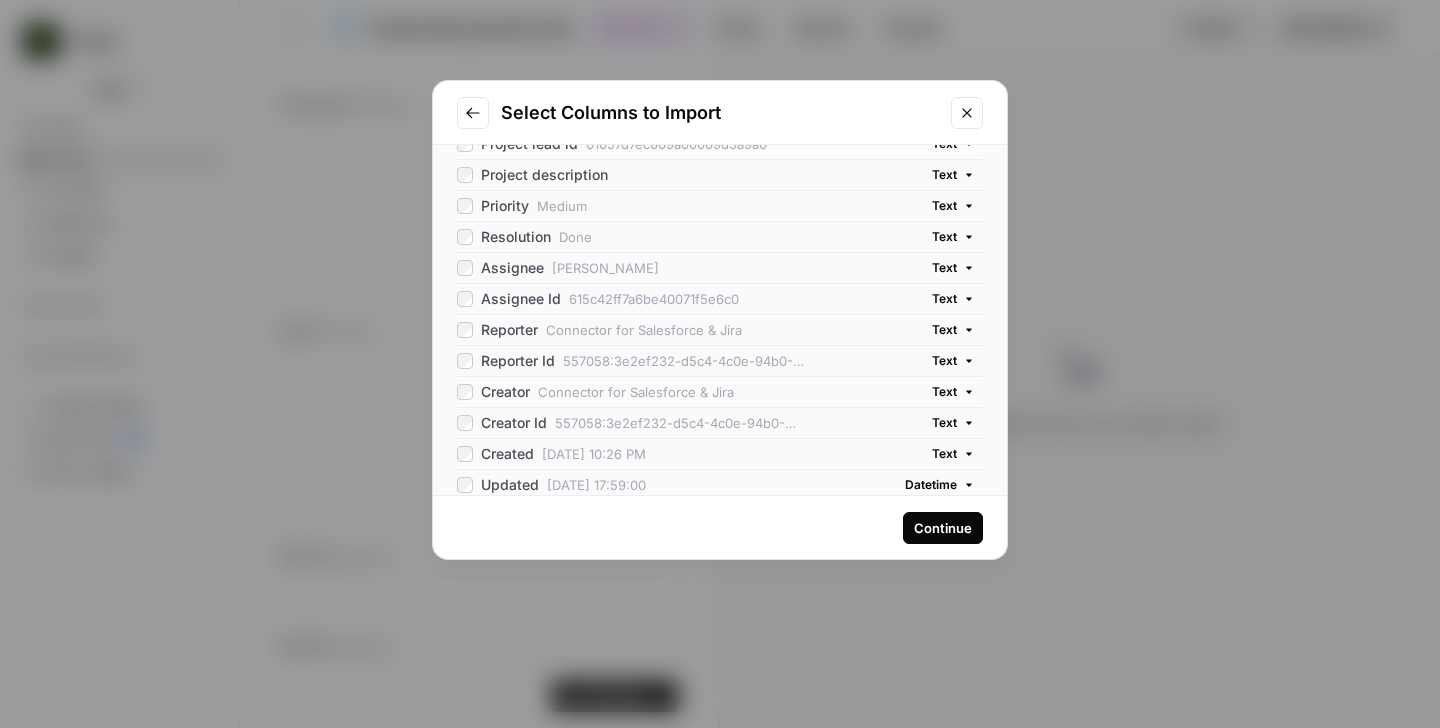 scroll, scrollTop: 353, scrollLeft: 0, axis: vertical 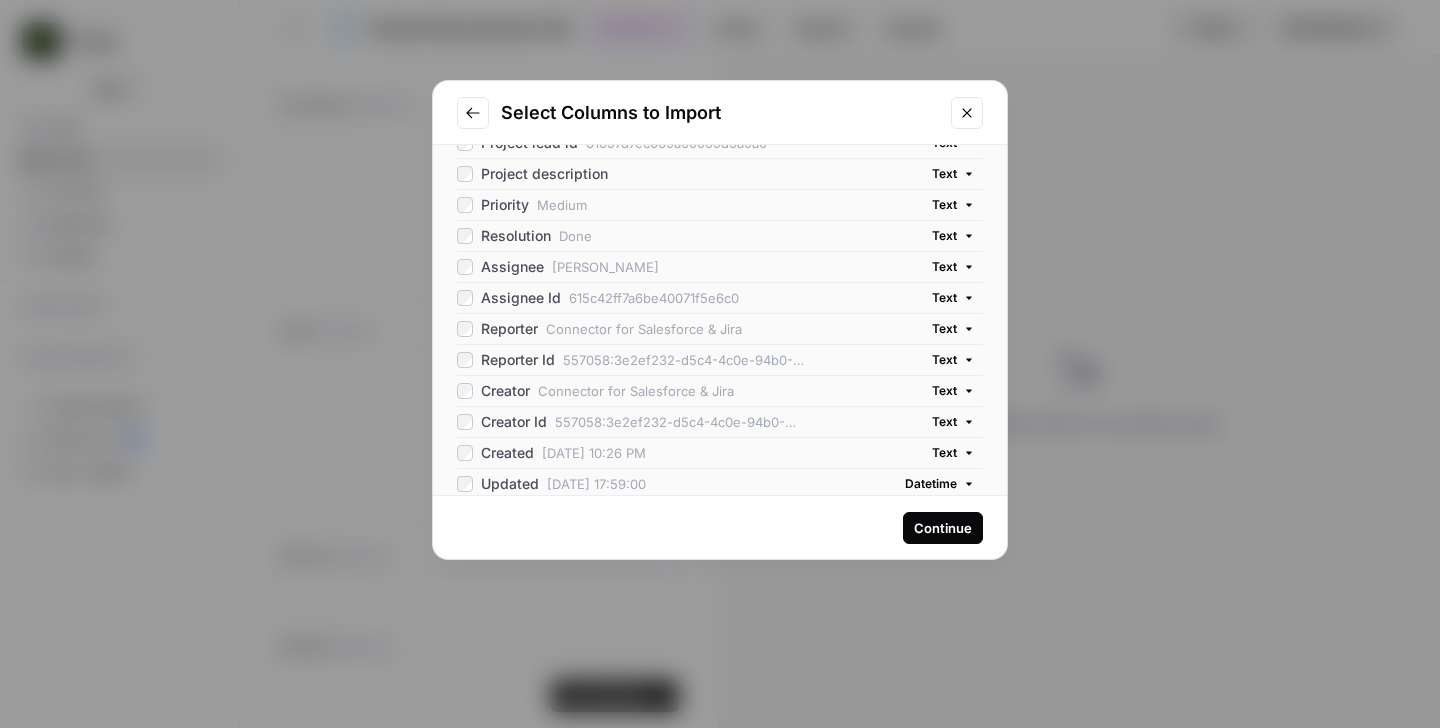 click on "Creator Id" at bounding box center (514, 422) 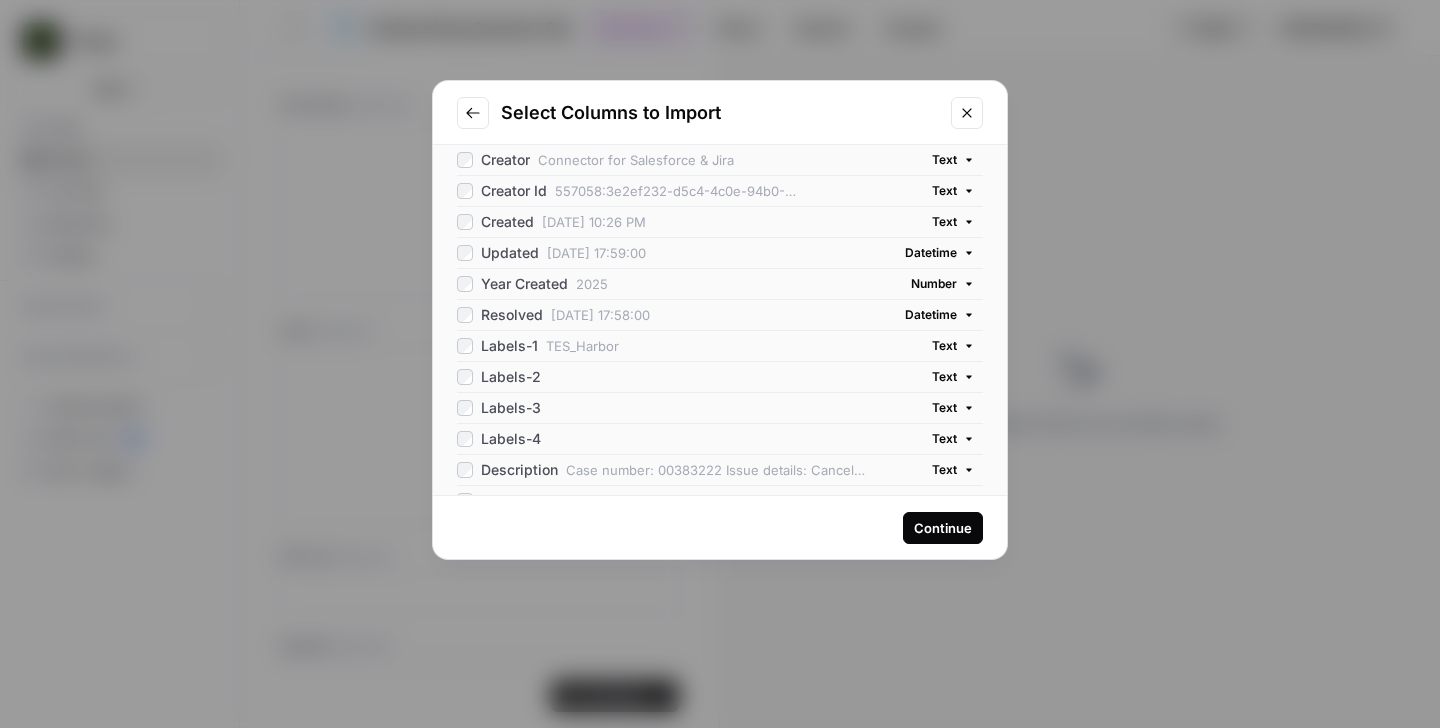 scroll, scrollTop: 608, scrollLeft: 0, axis: vertical 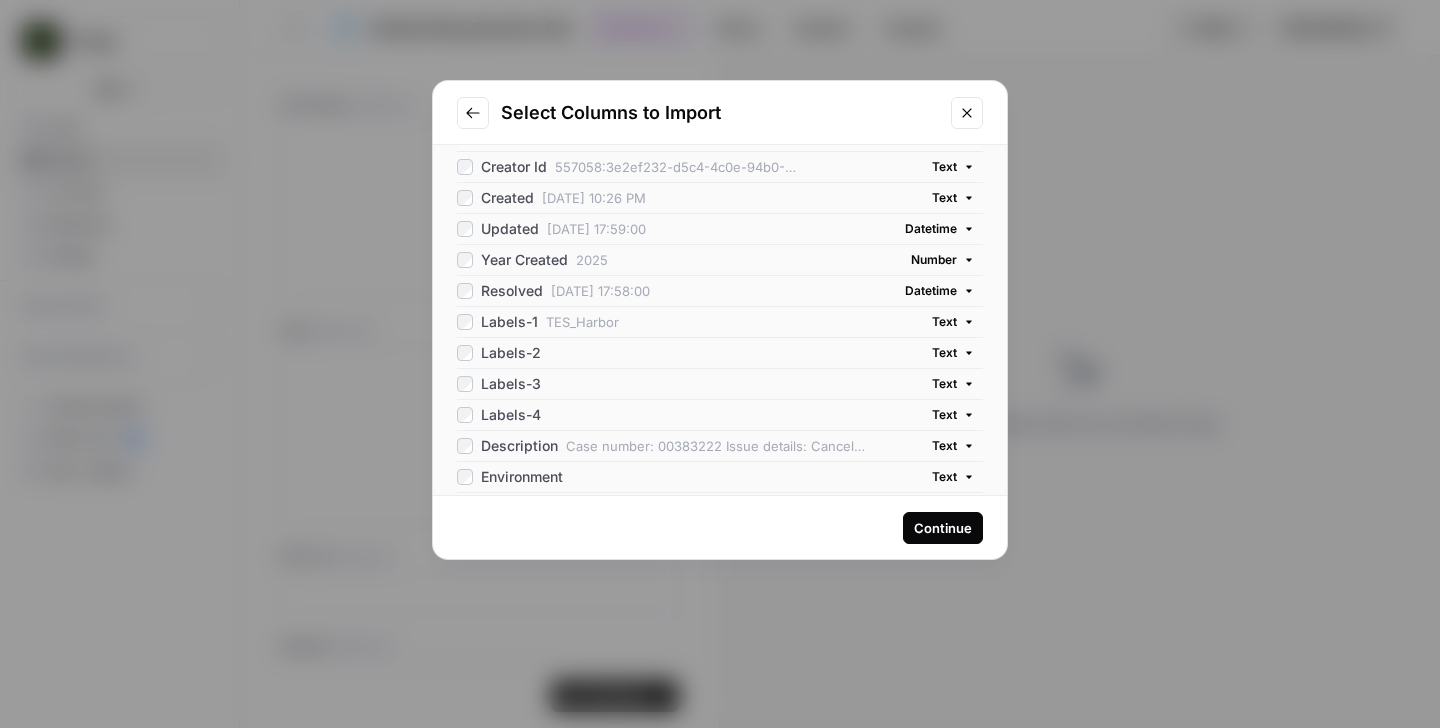 click on "Labels-3" at bounding box center [511, 384] 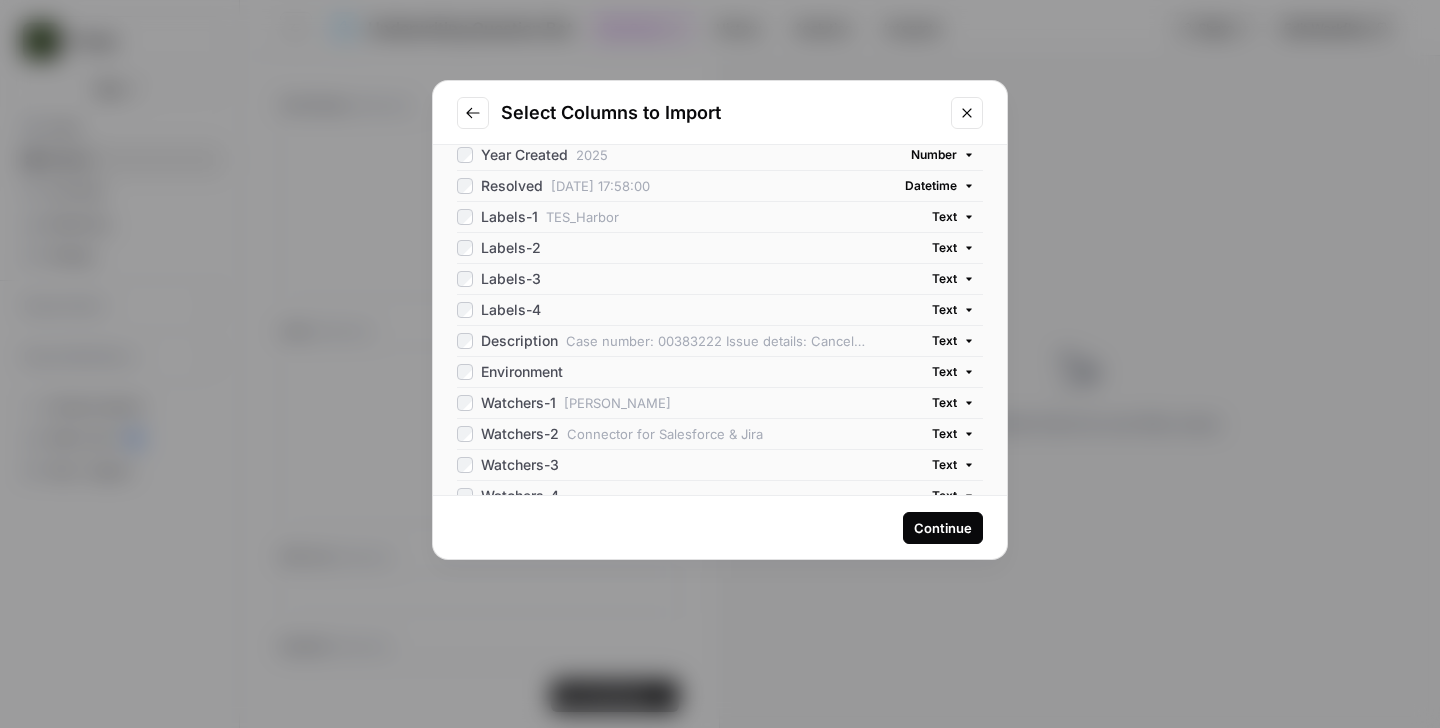 scroll, scrollTop: 800, scrollLeft: 0, axis: vertical 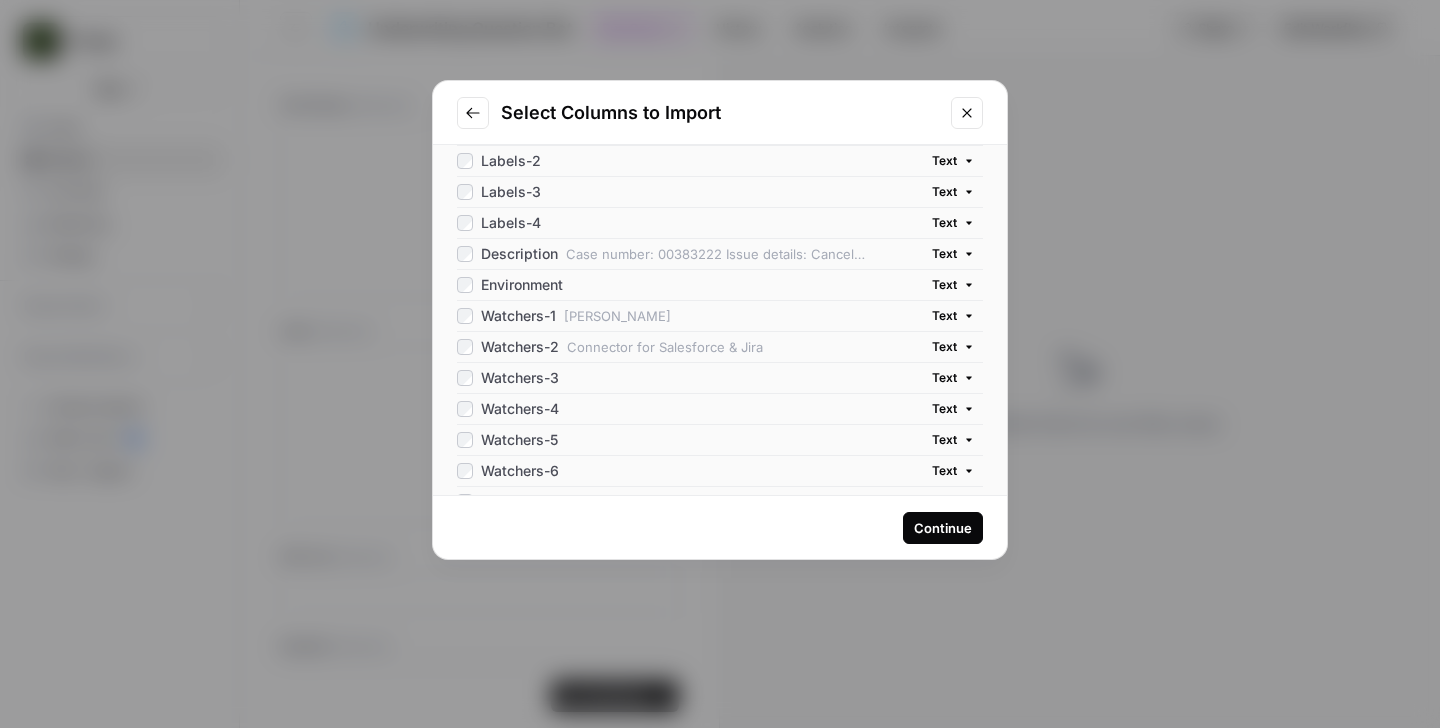 click on "Watchers-1 Chris Piuggi Text" at bounding box center [720, 315] 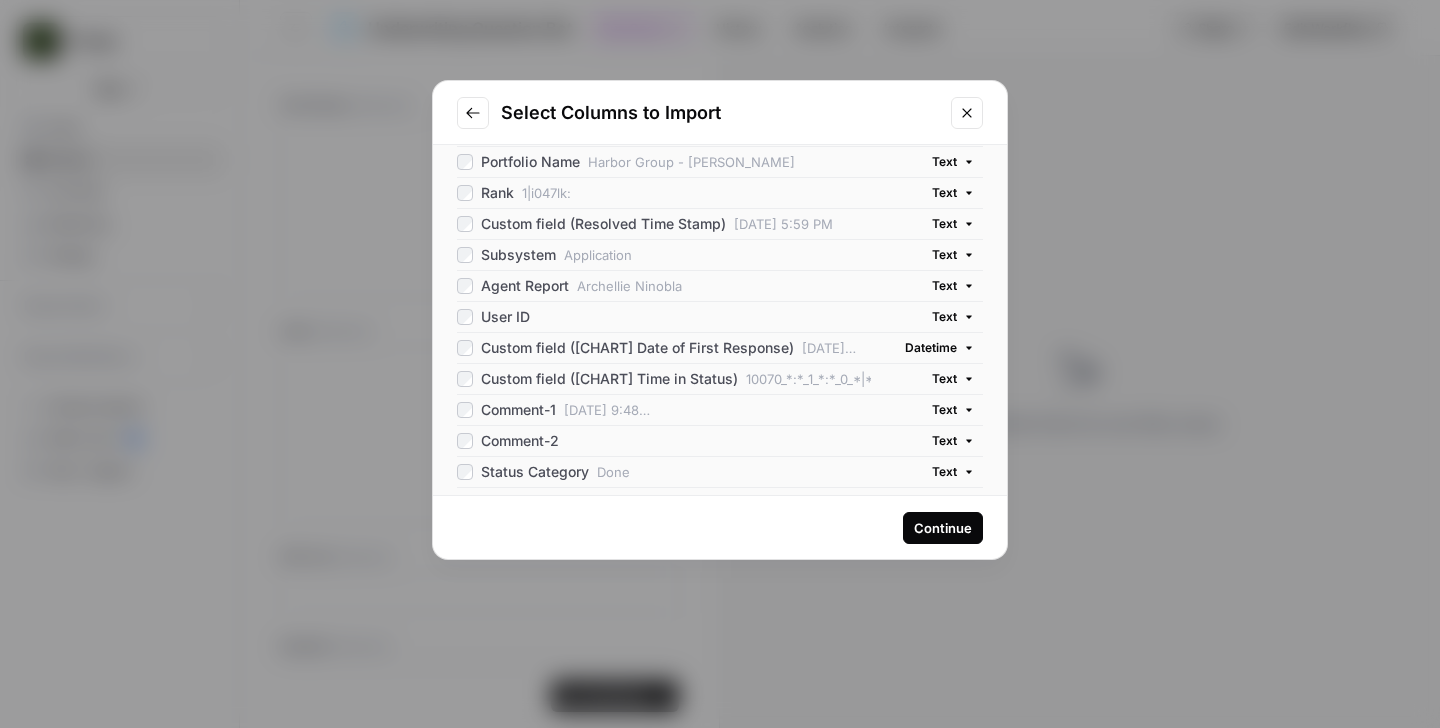 scroll, scrollTop: 1349, scrollLeft: 0, axis: vertical 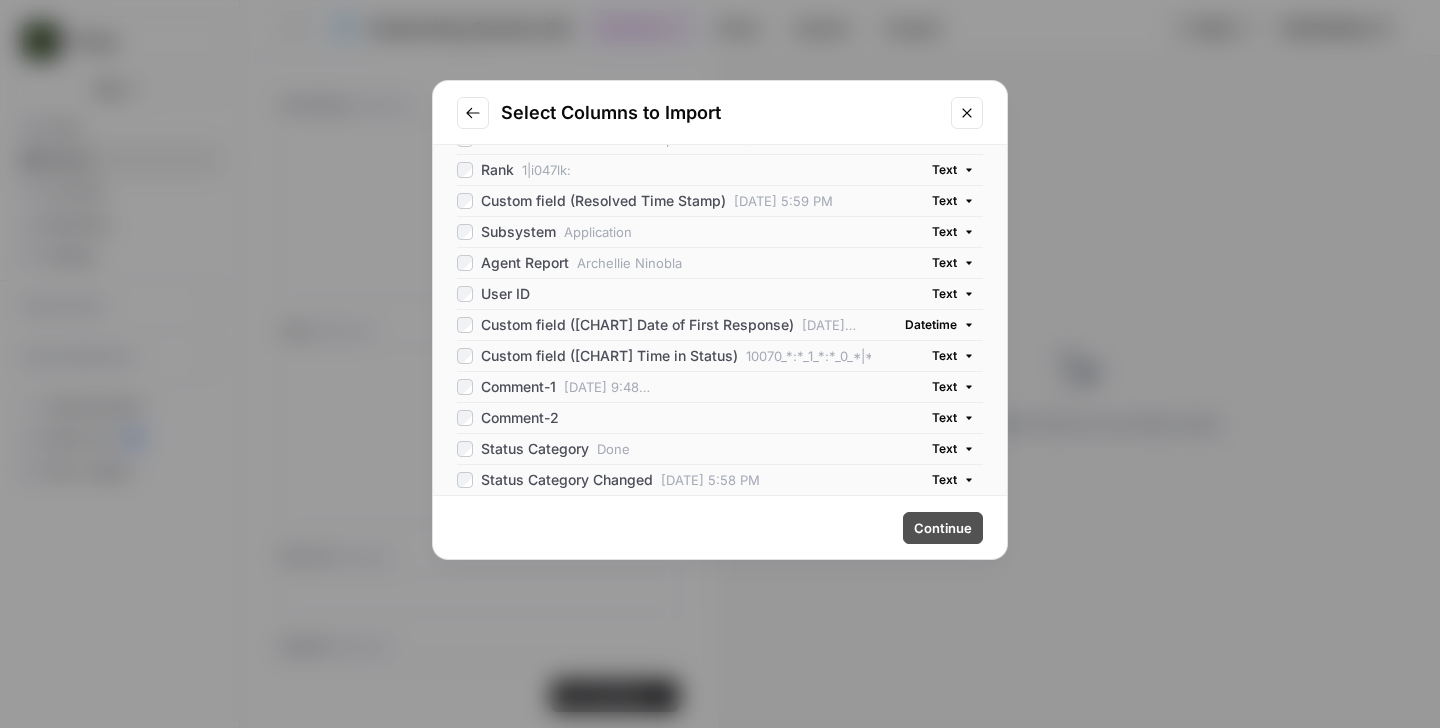 click on "Continue" at bounding box center (943, 528) 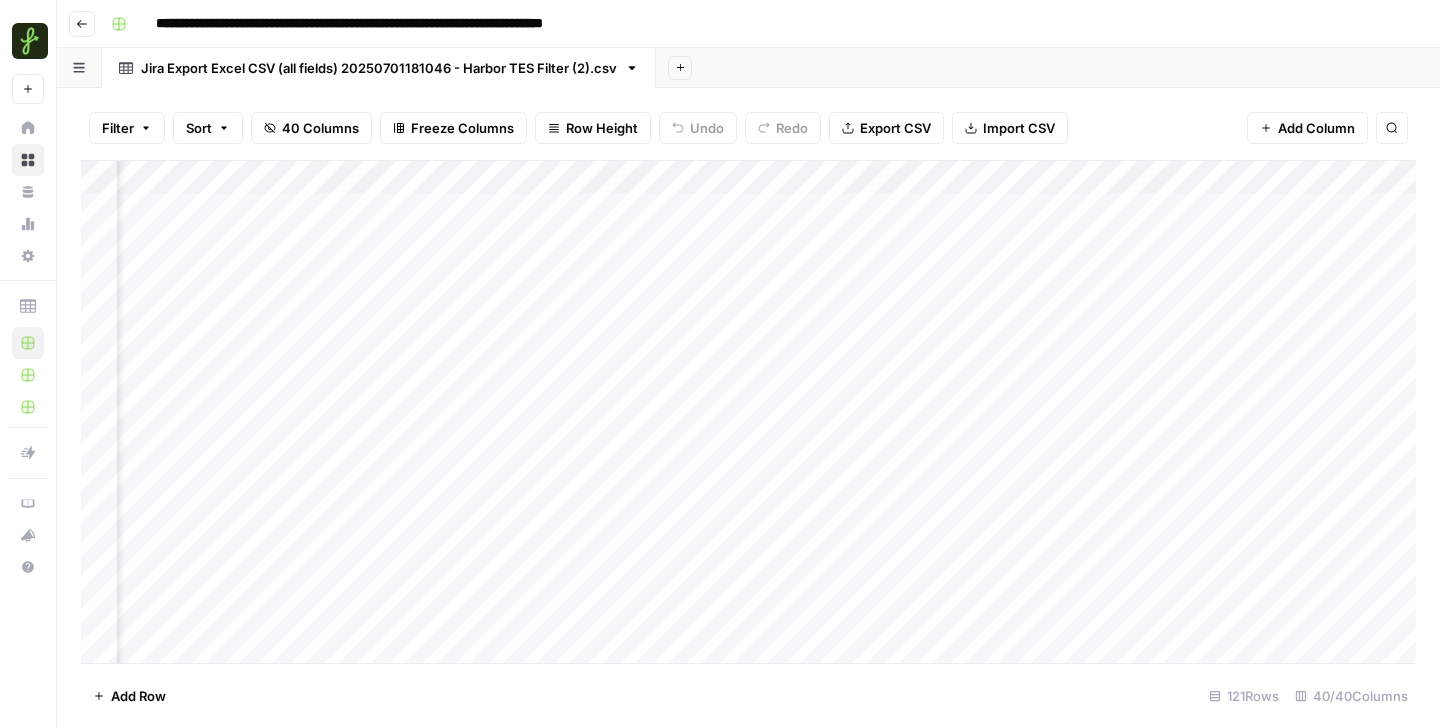 scroll, scrollTop: 0, scrollLeft: 0, axis: both 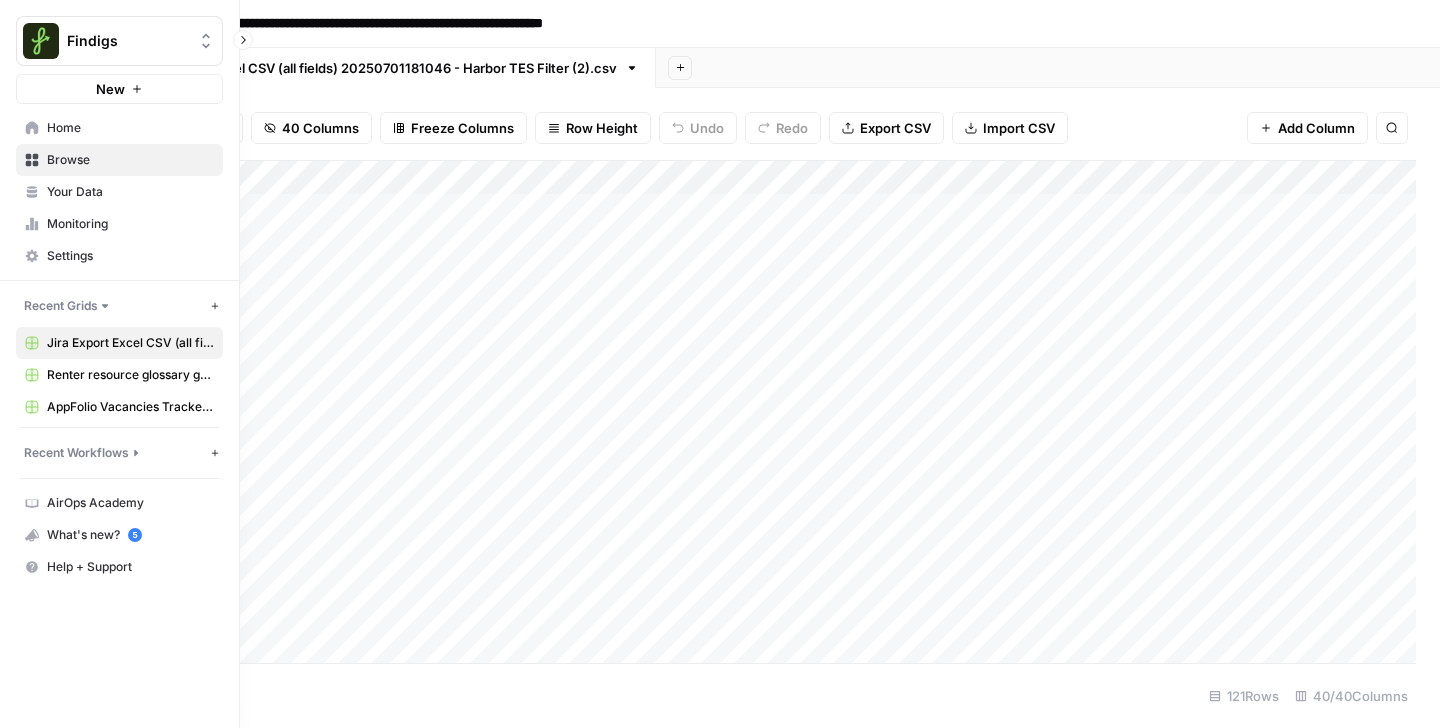 click on "Jira Export Excel CSV (all fields) 20250701181046 - Harbor TES Filter (2).csv" at bounding box center [130, 343] 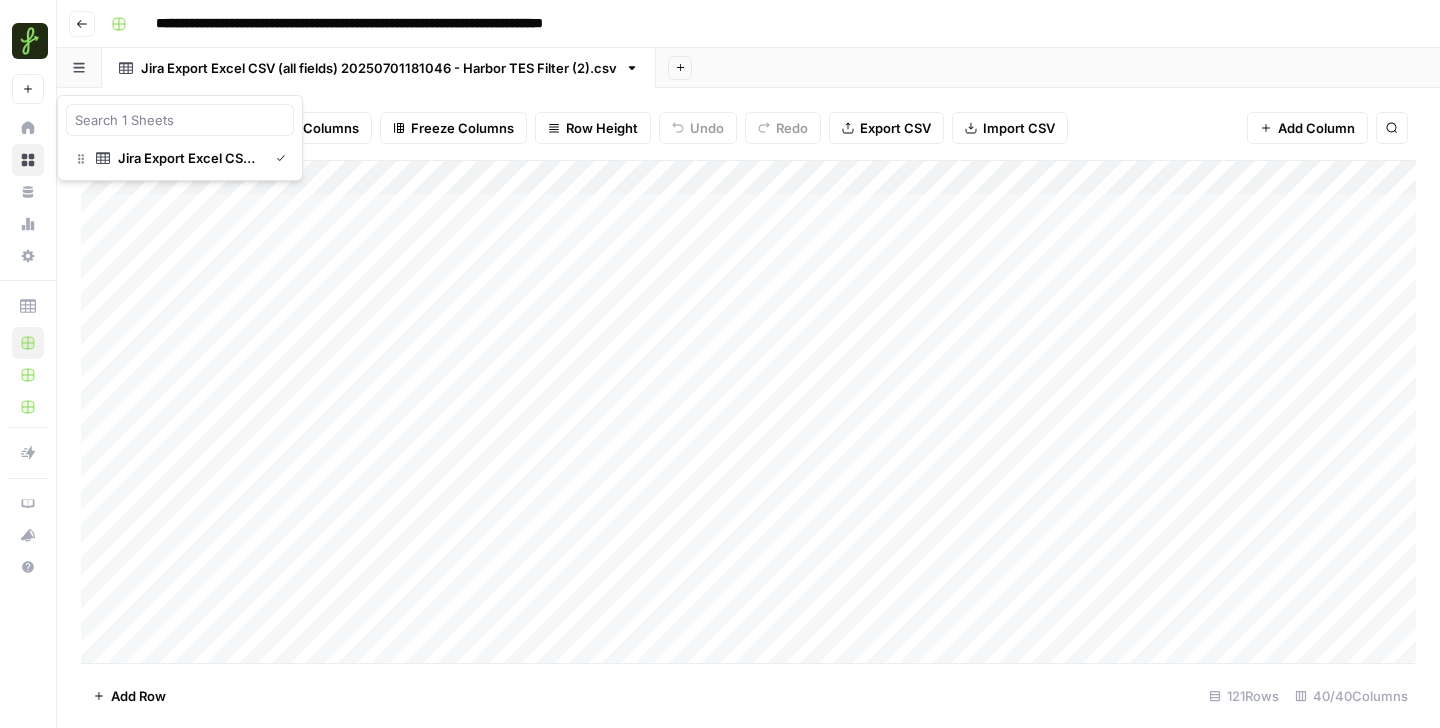 click 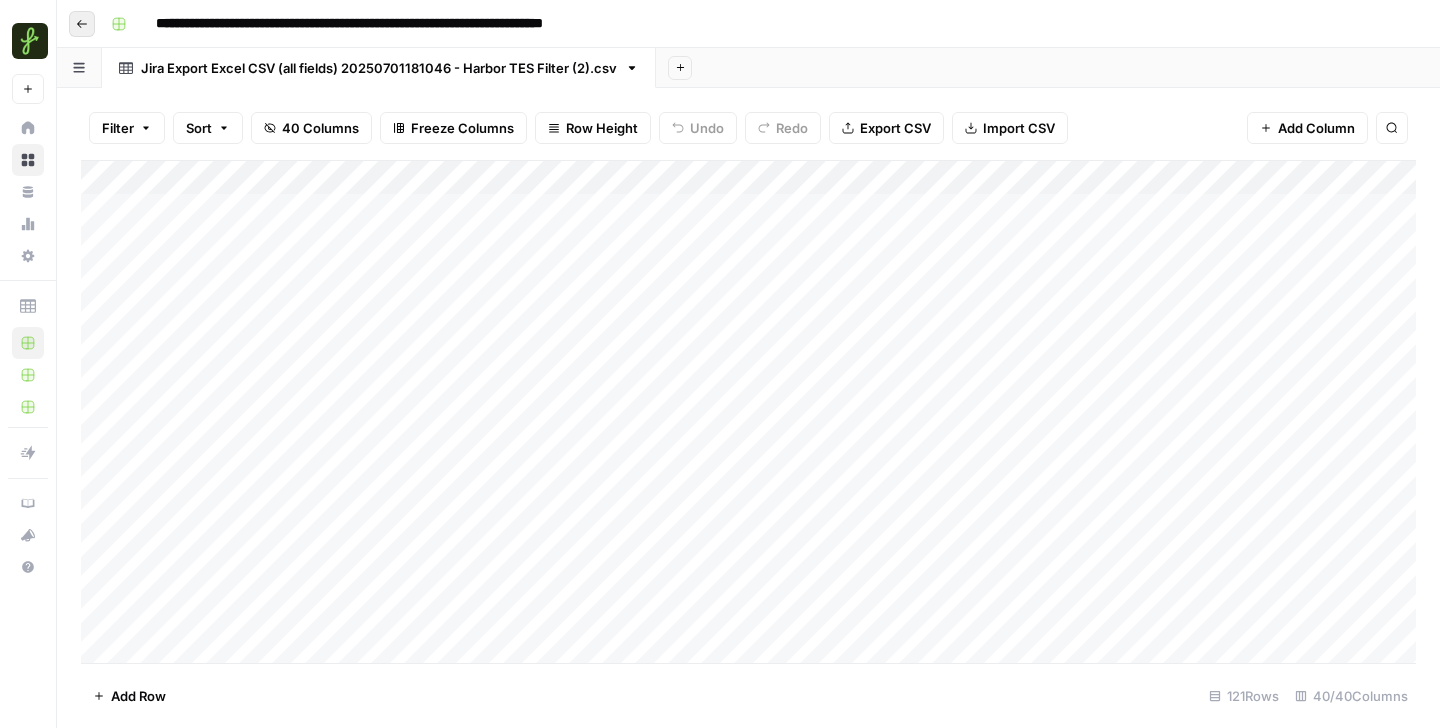 click on "Go back" at bounding box center [82, 24] 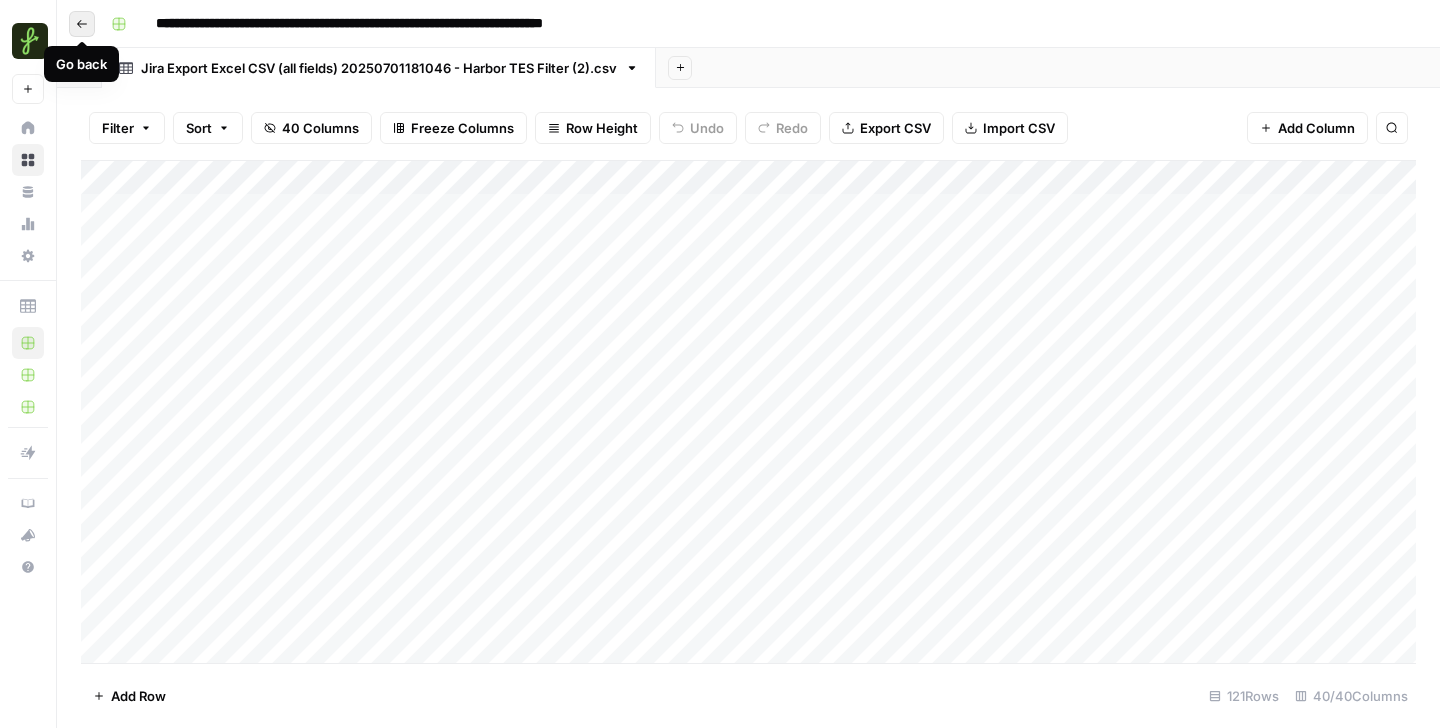 click 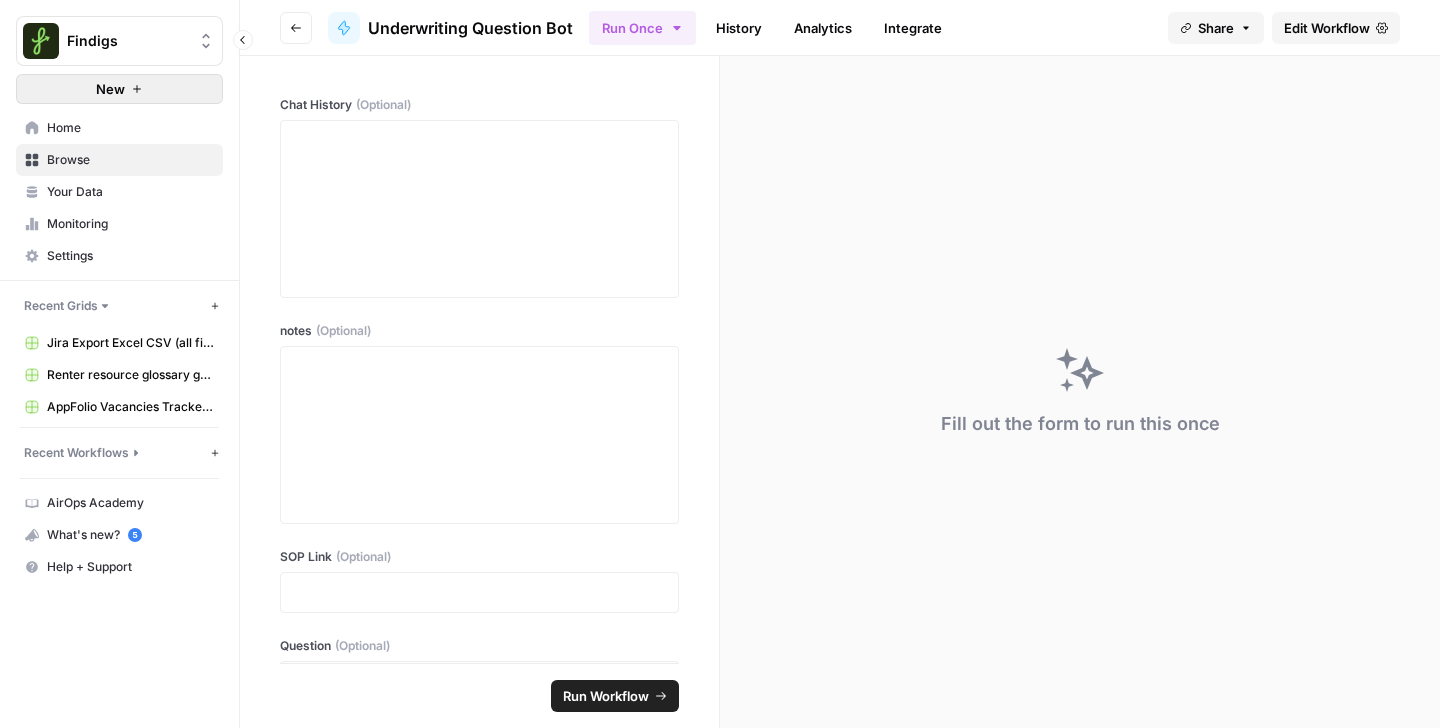 click on "New" at bounding box center (119, 89) 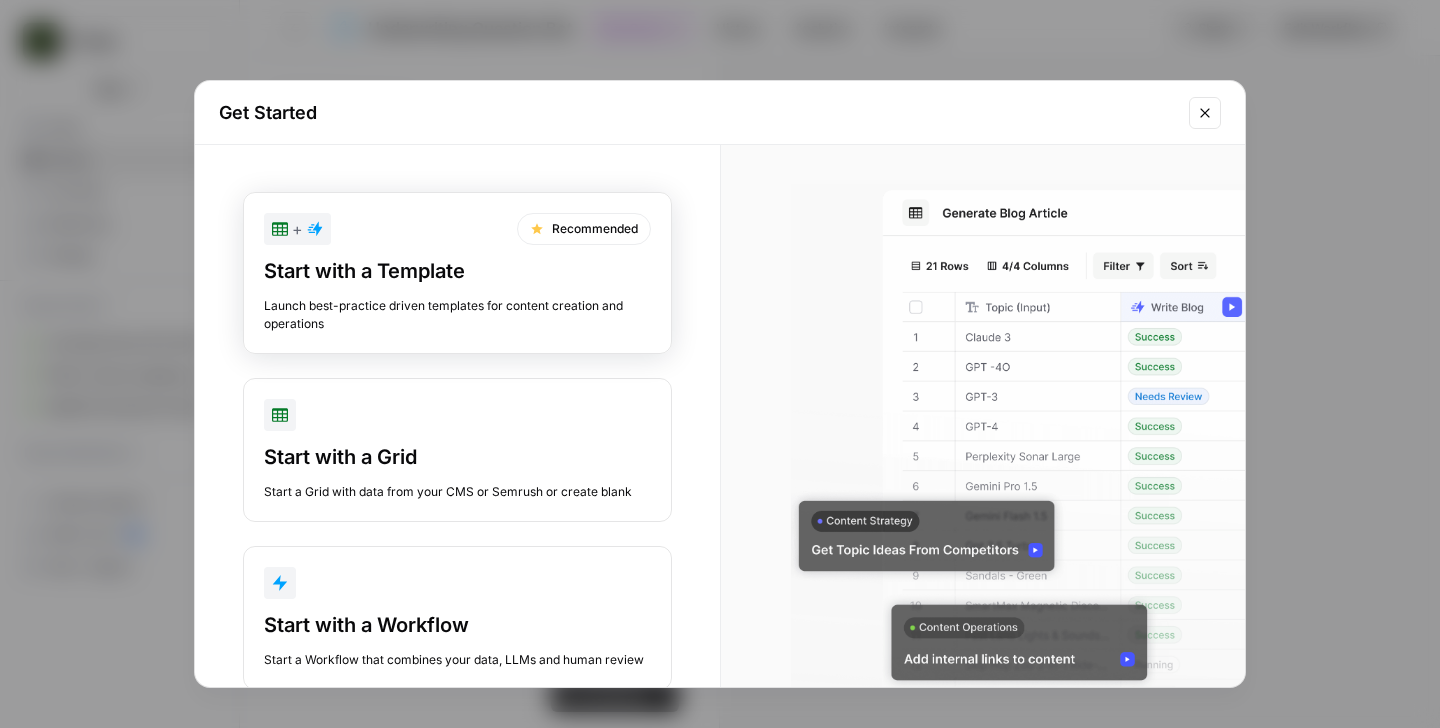 scroll, scrollTop: 52, scrollLeft: 0, axis: vertical 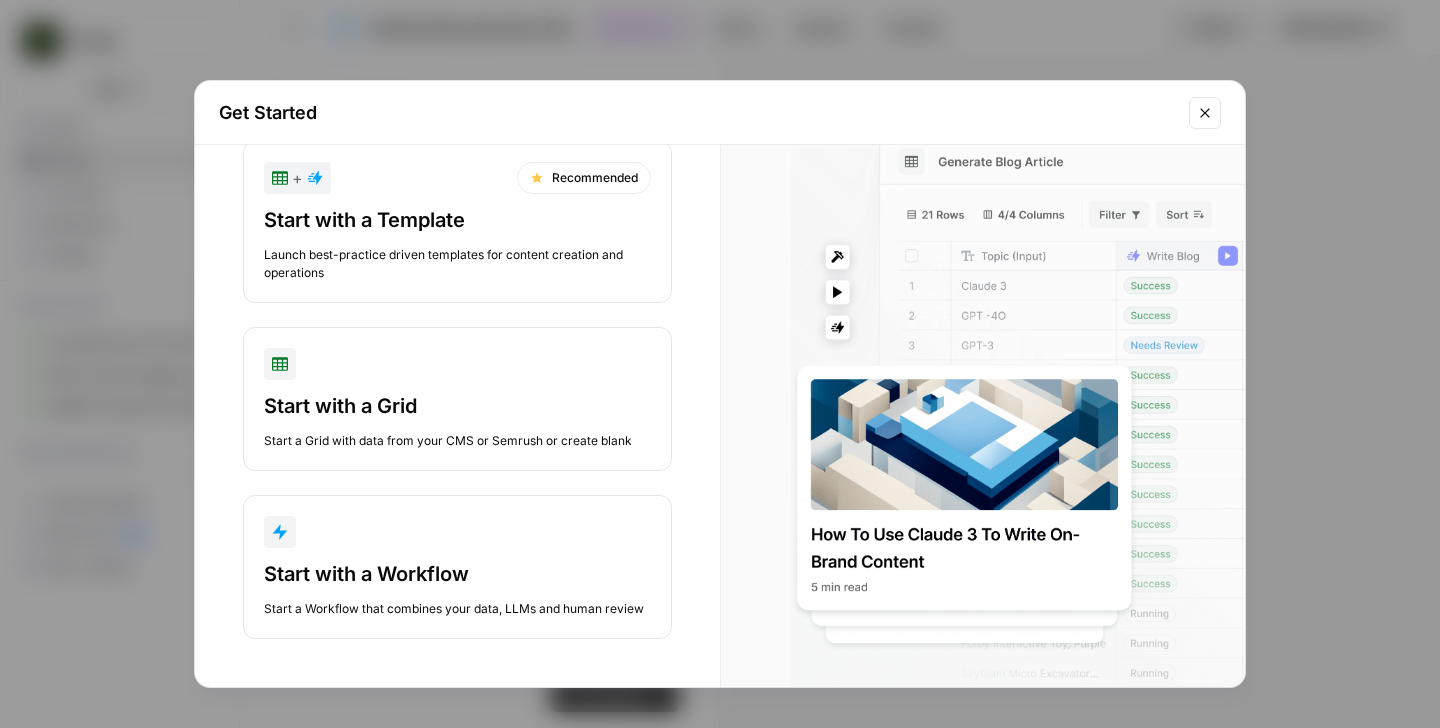 click 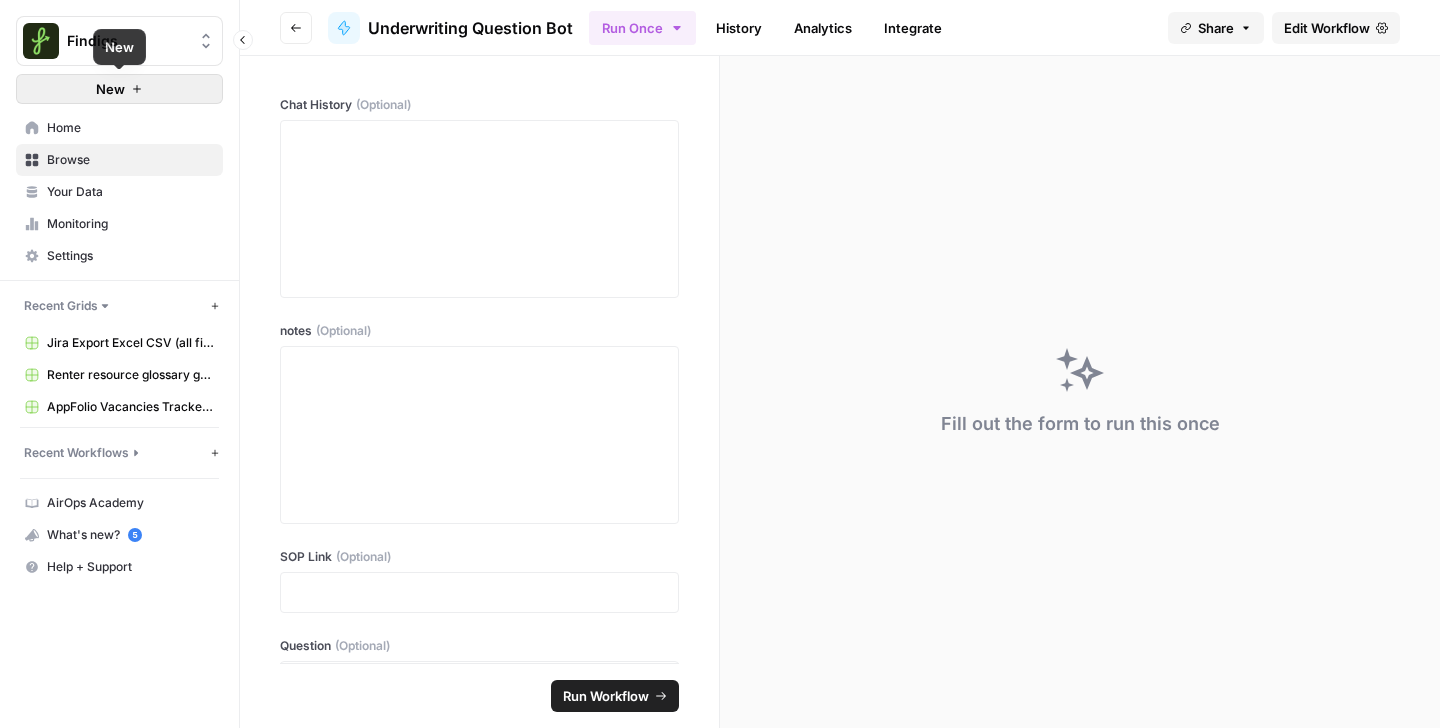 click on "New" at bounding box center (119, 89) 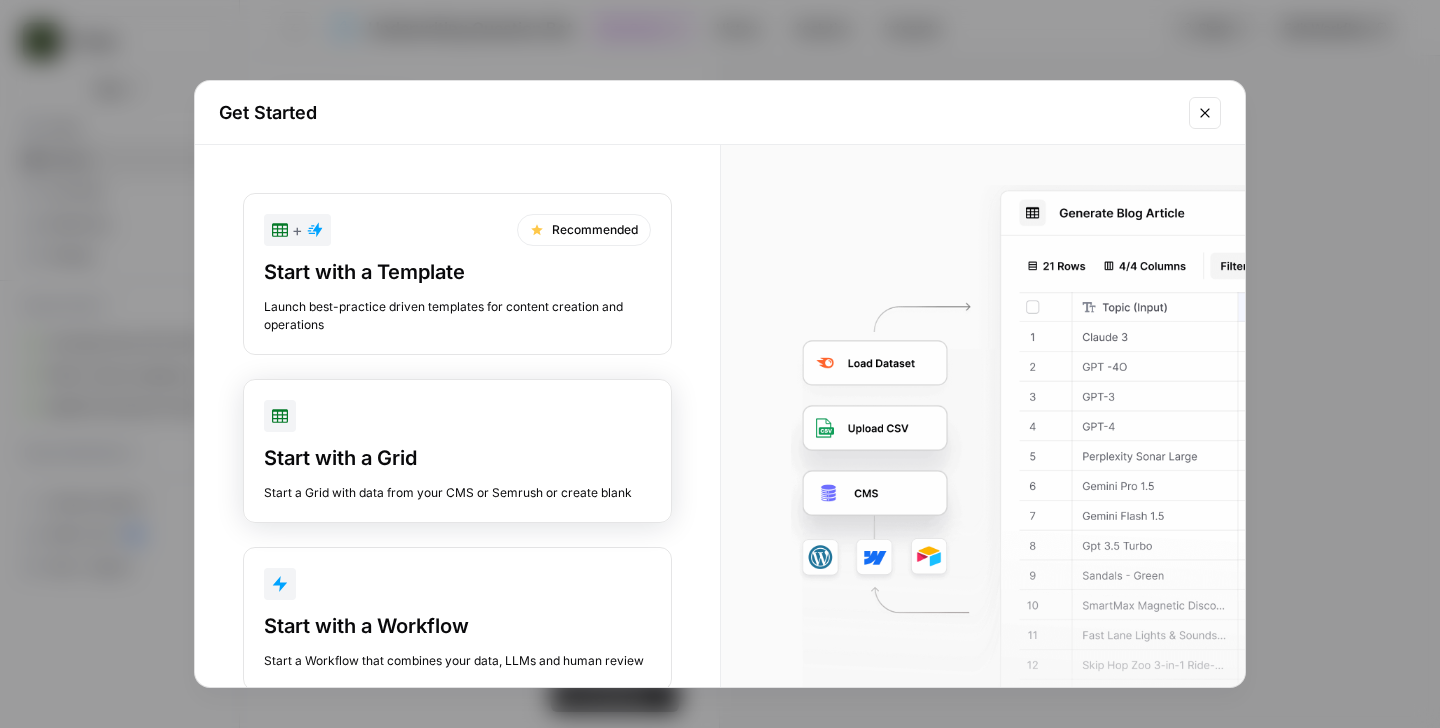 scroll, scrollTop: 52, scrollLeft: 0, axis: vertical 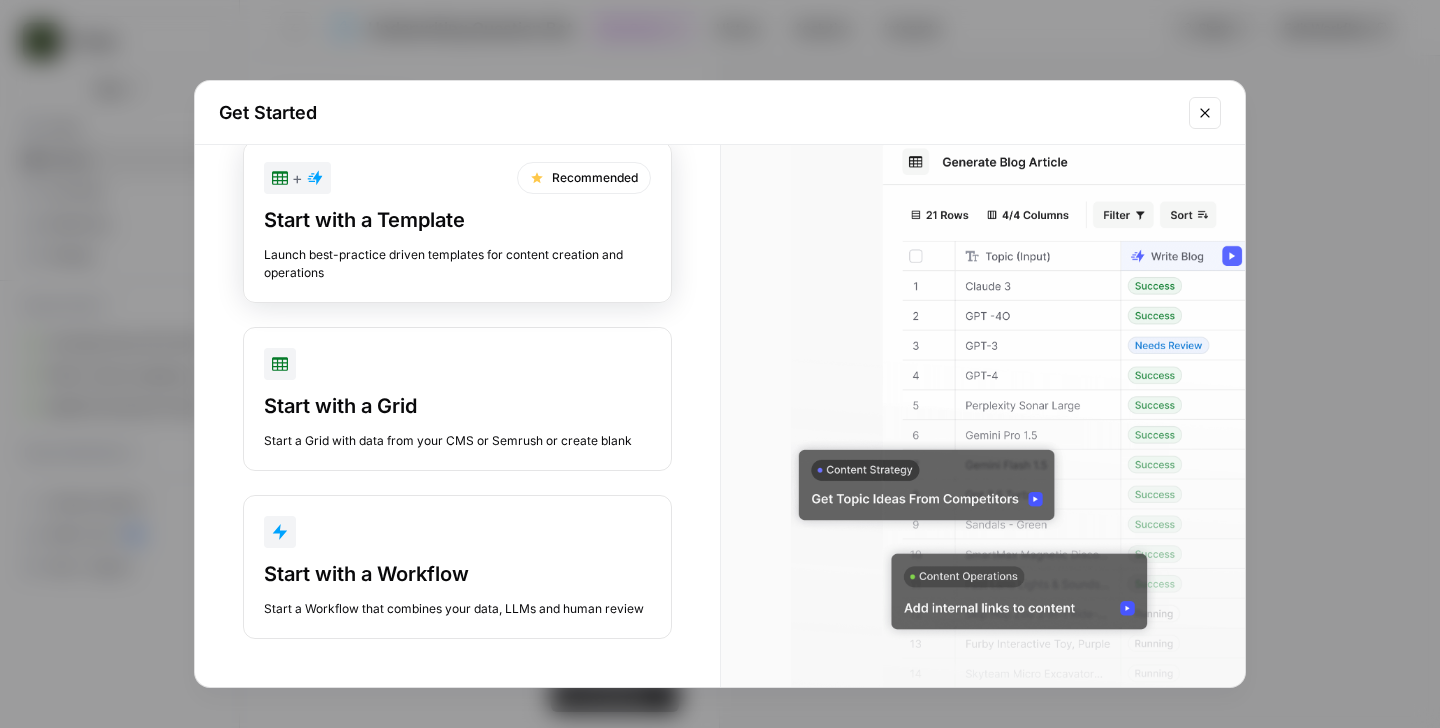 click on "Launch best-practice driven templates for content creation and operations" at bounding box center [457, 264] 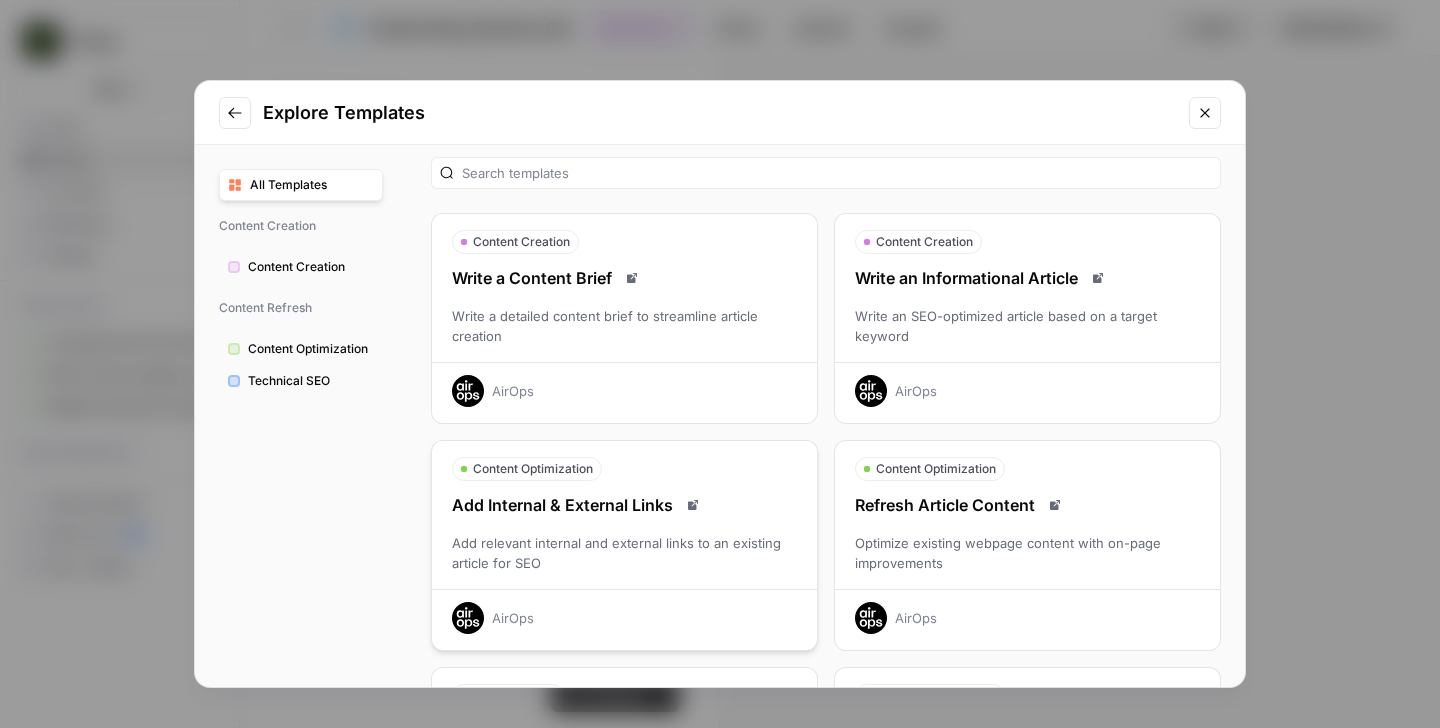scroll, scrollTop: 0, scrollLeft: 0, axis: both 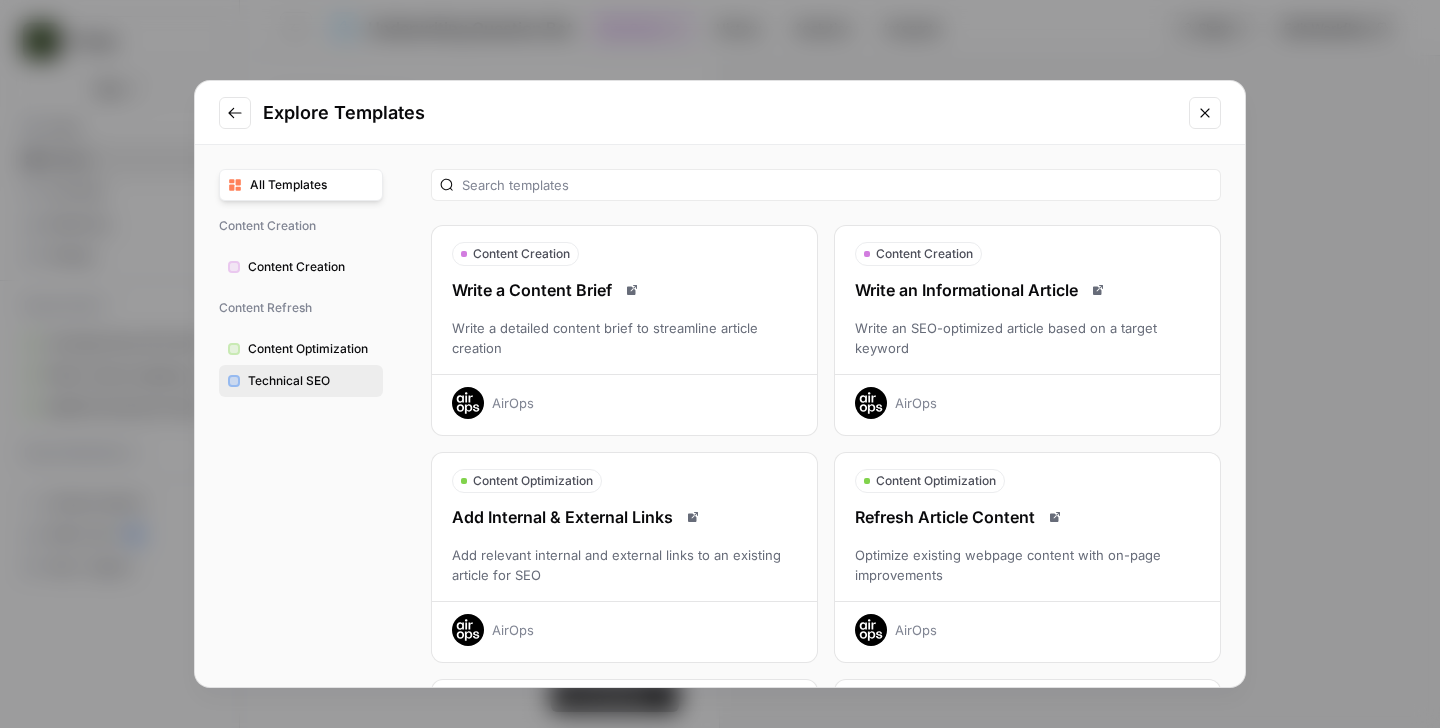click on "Technical SEO" at bounding box center [311, 381] 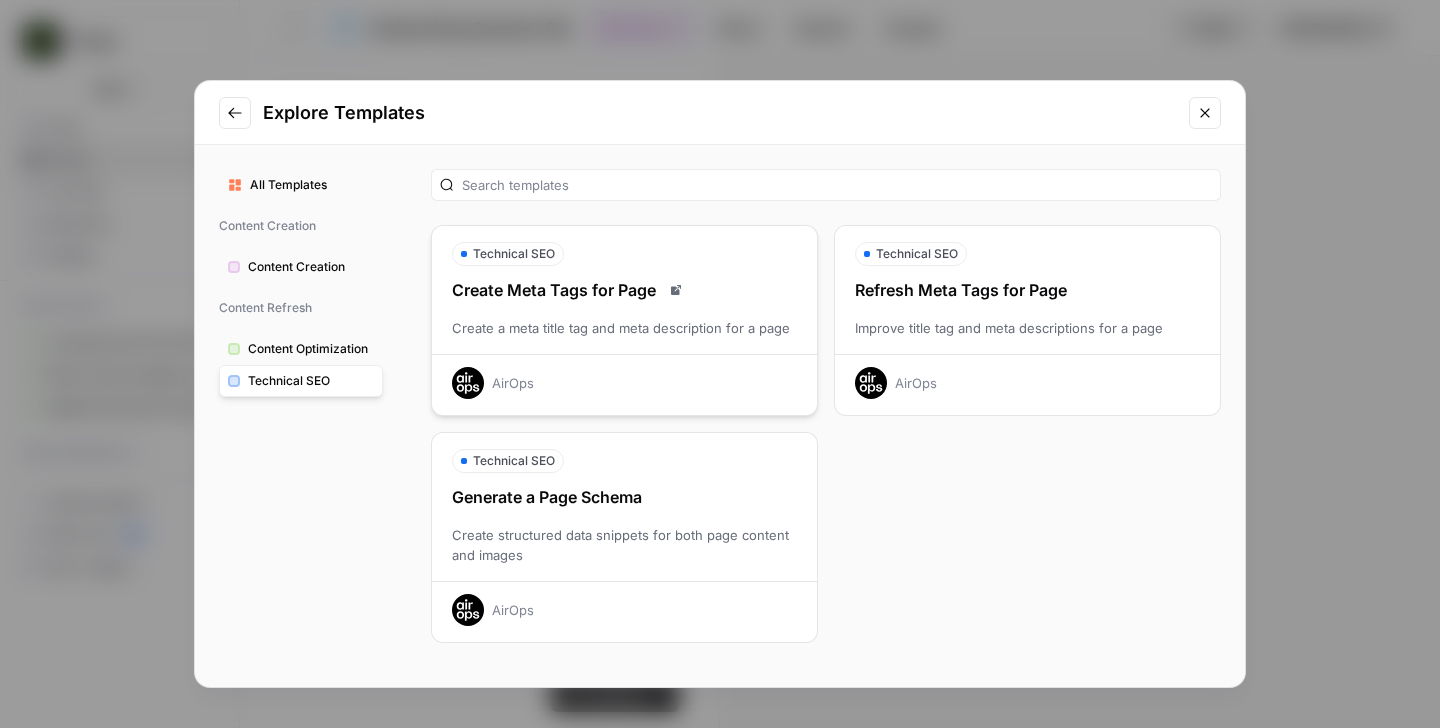 click on "AirOps" at bounding box center [624, 376] 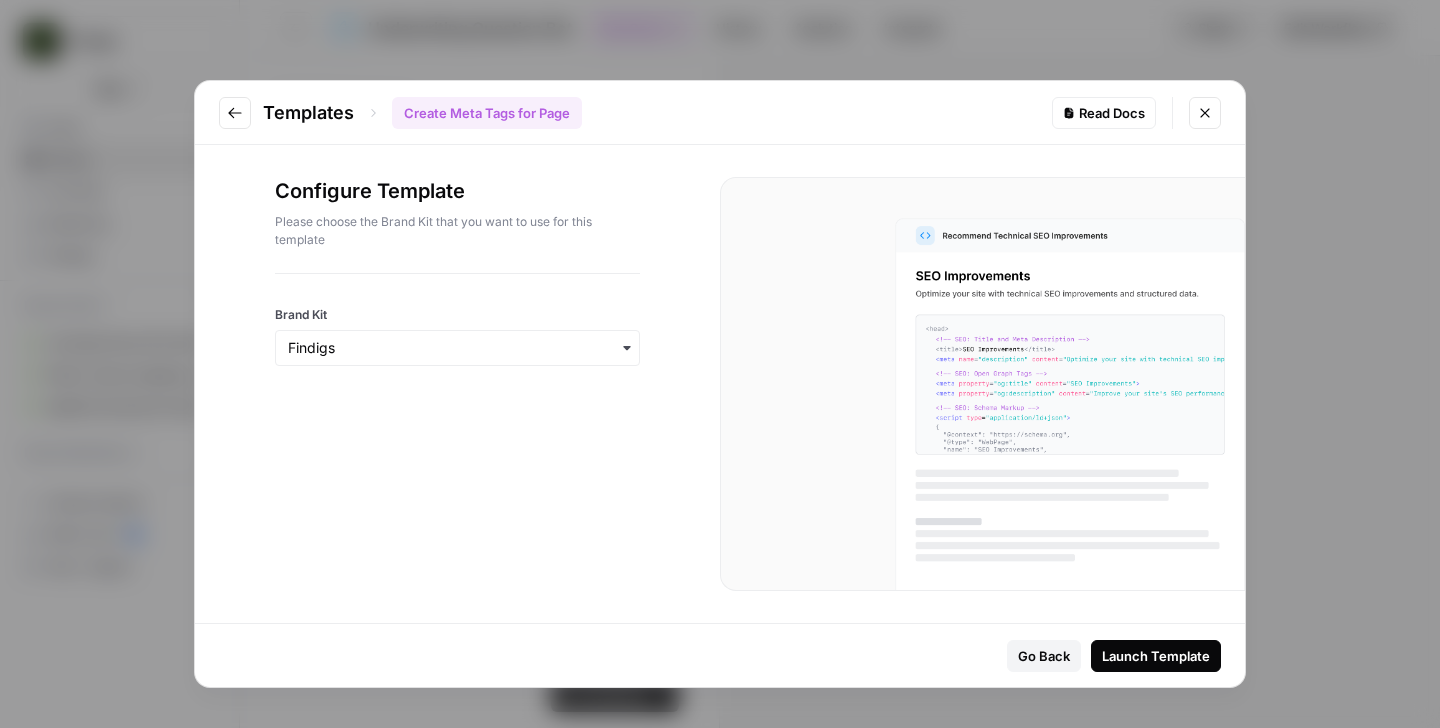 click at bounding box center [457, 348] 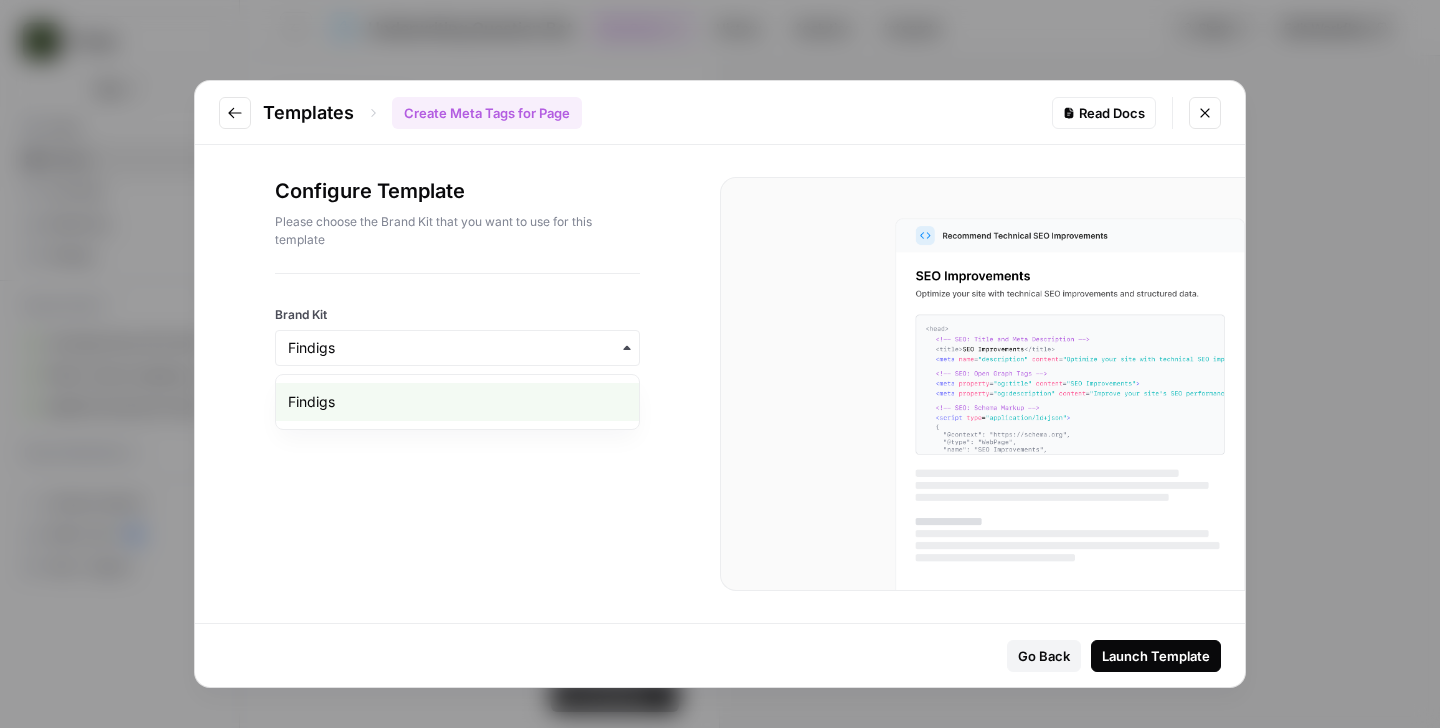 click at bounding box center [457, 348] 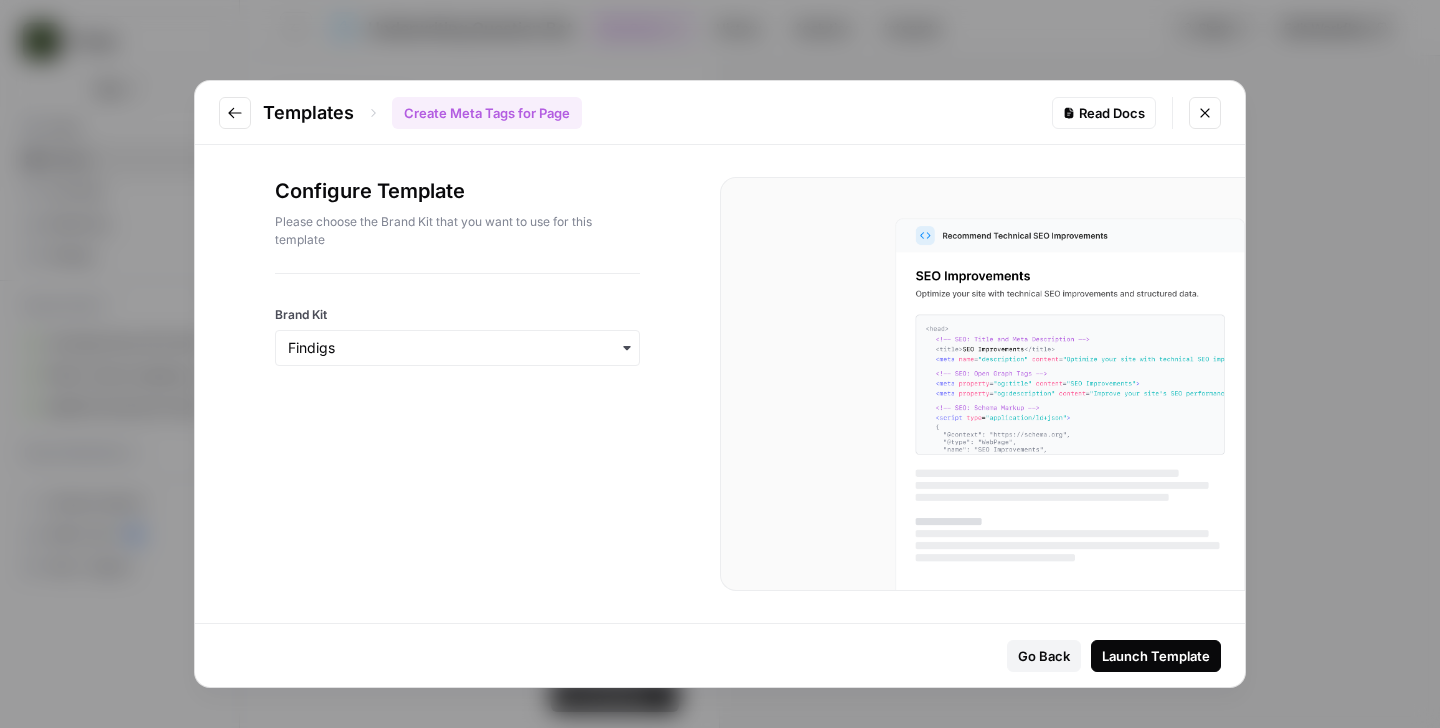 click at bounding box center [235, 113] 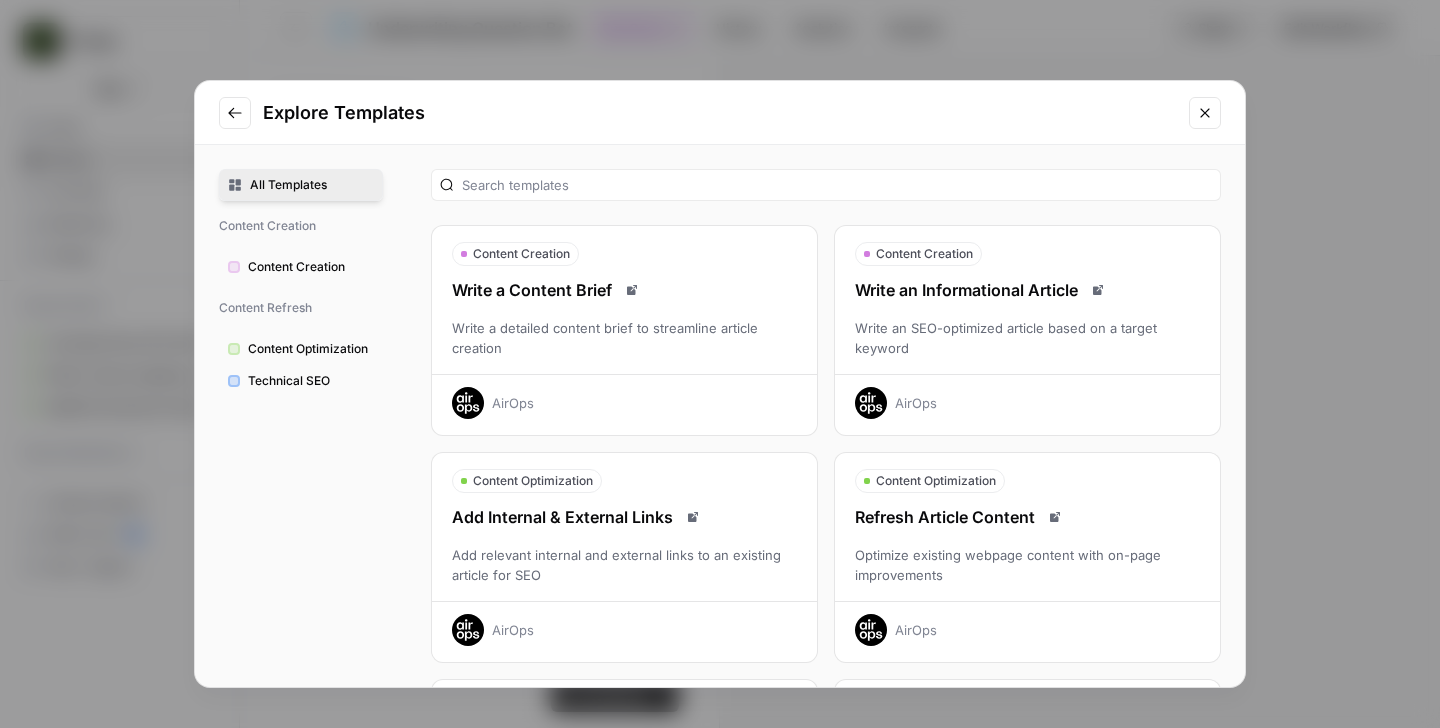 click on "All Templates" at bounding box center [312, 185] 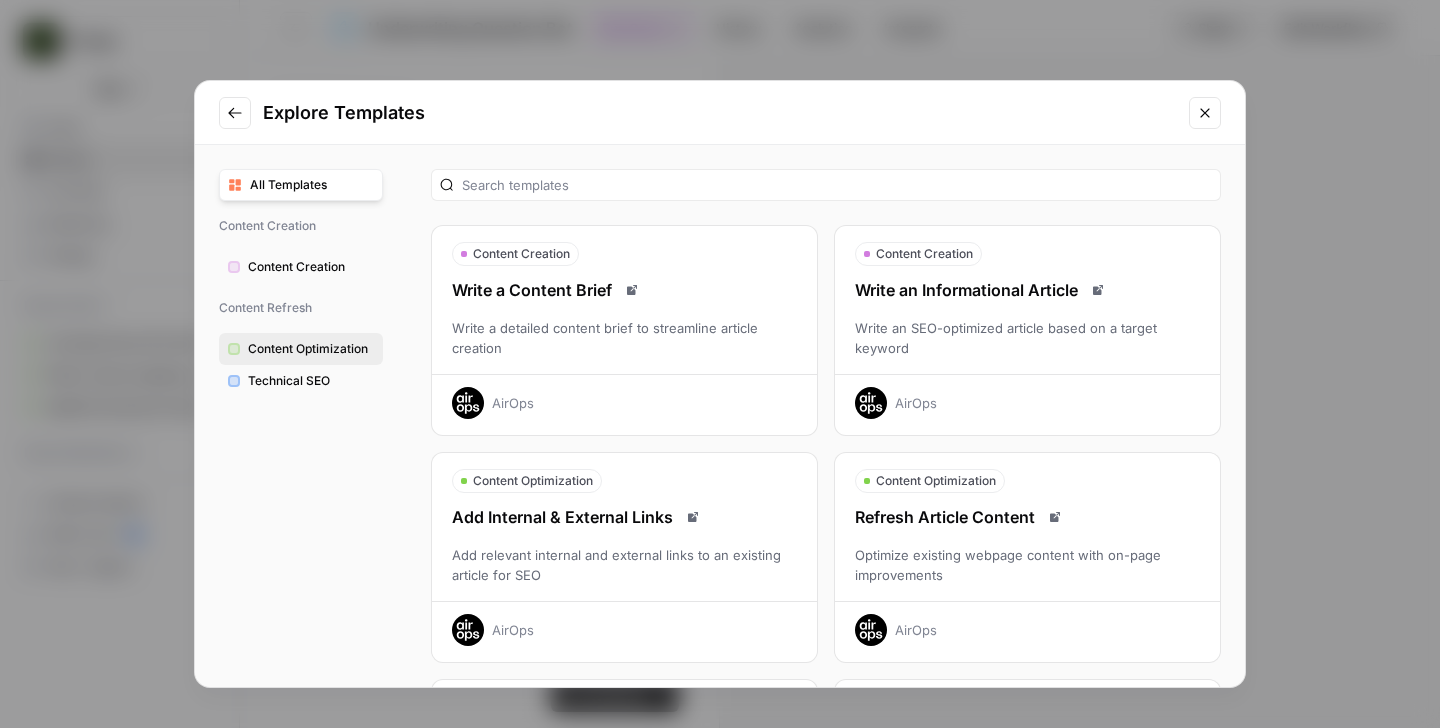 click on "Content Optimization" at bounding box center (311, 349) 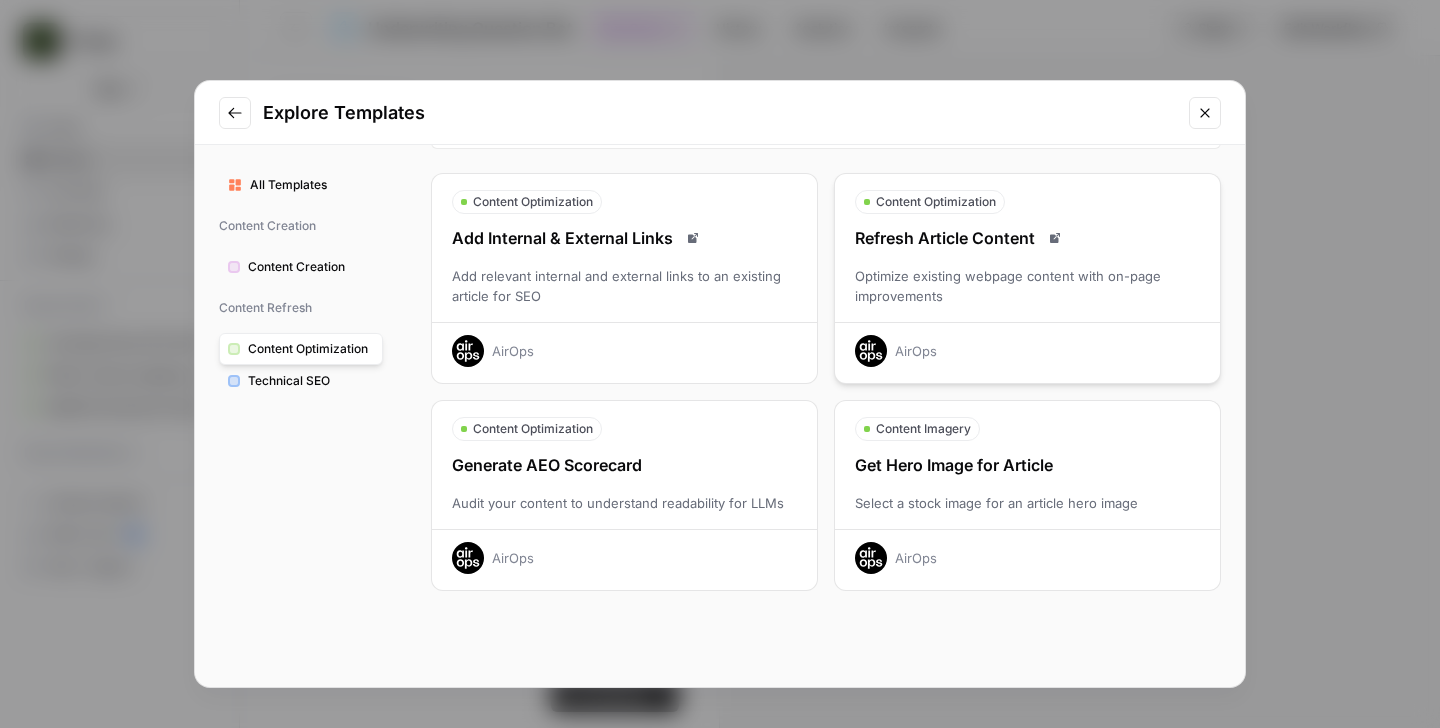 scroll, scrollTop: 0, scrollLeft: 0, axis: both 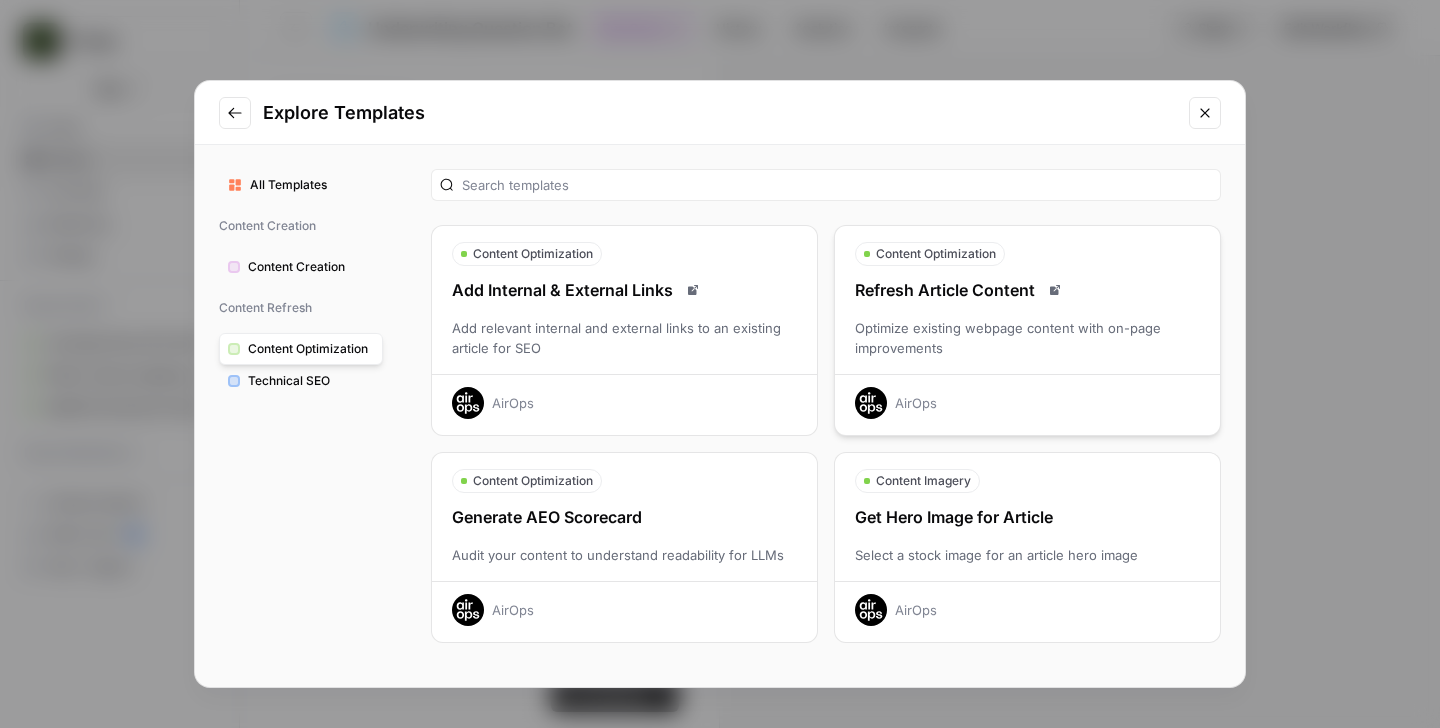 click on "Optimize existing webpage content with on-page improvements" at bounding box center [1027, 338] 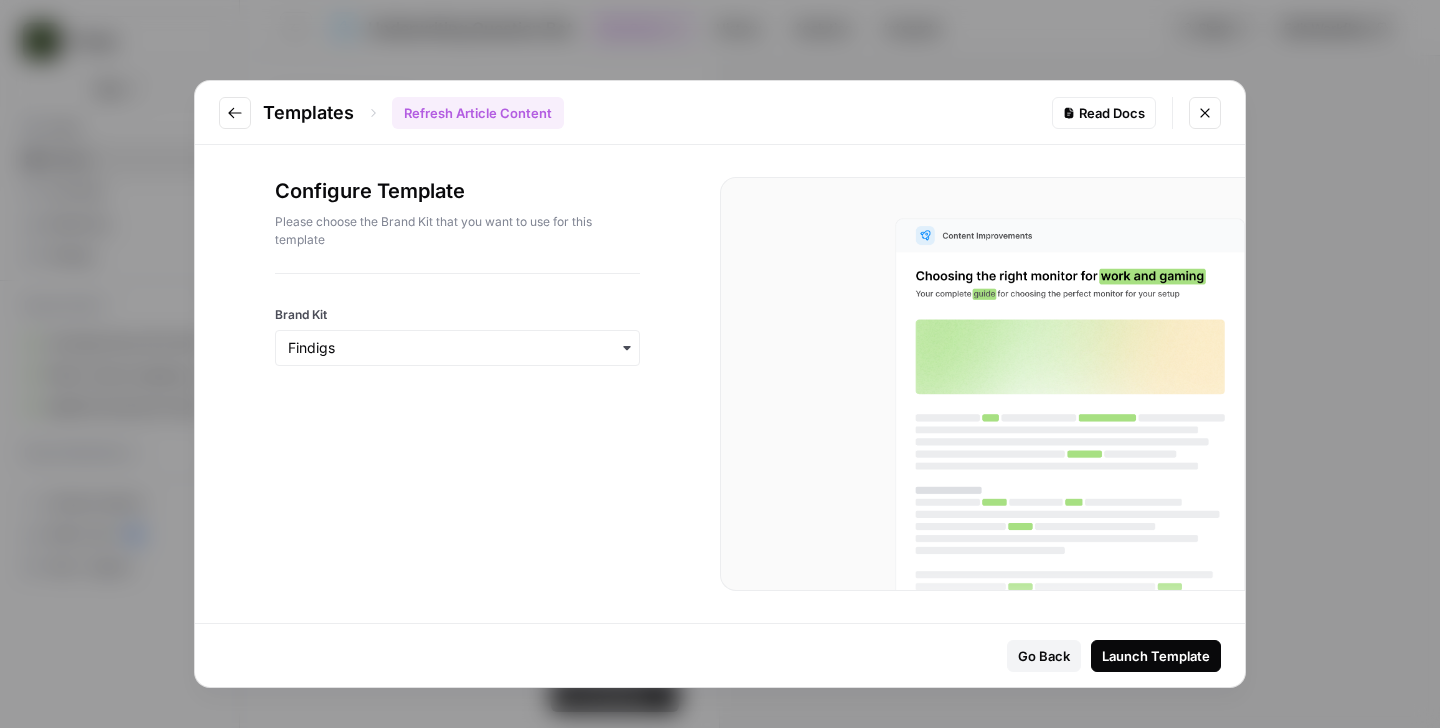 click at bounding box center (1205, 113) 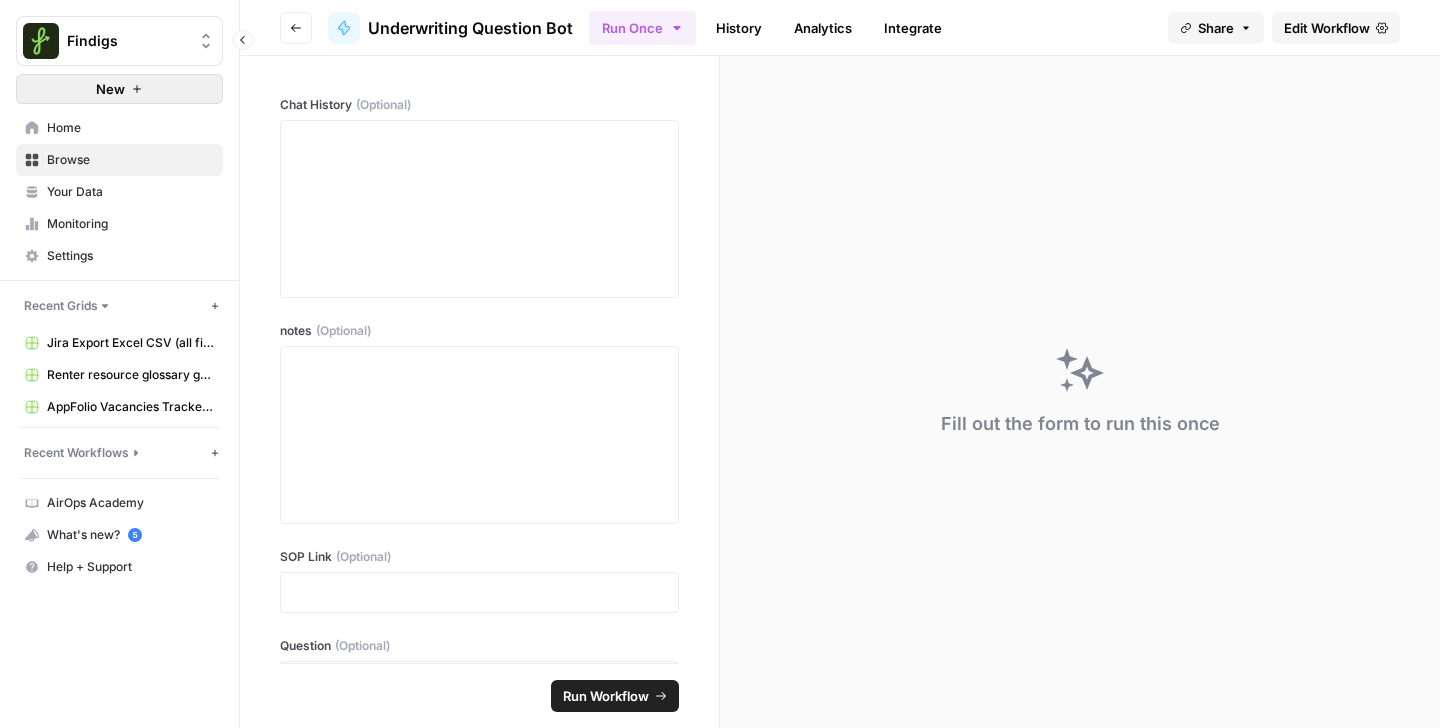 click on "New" at bounding box center [119, 89] 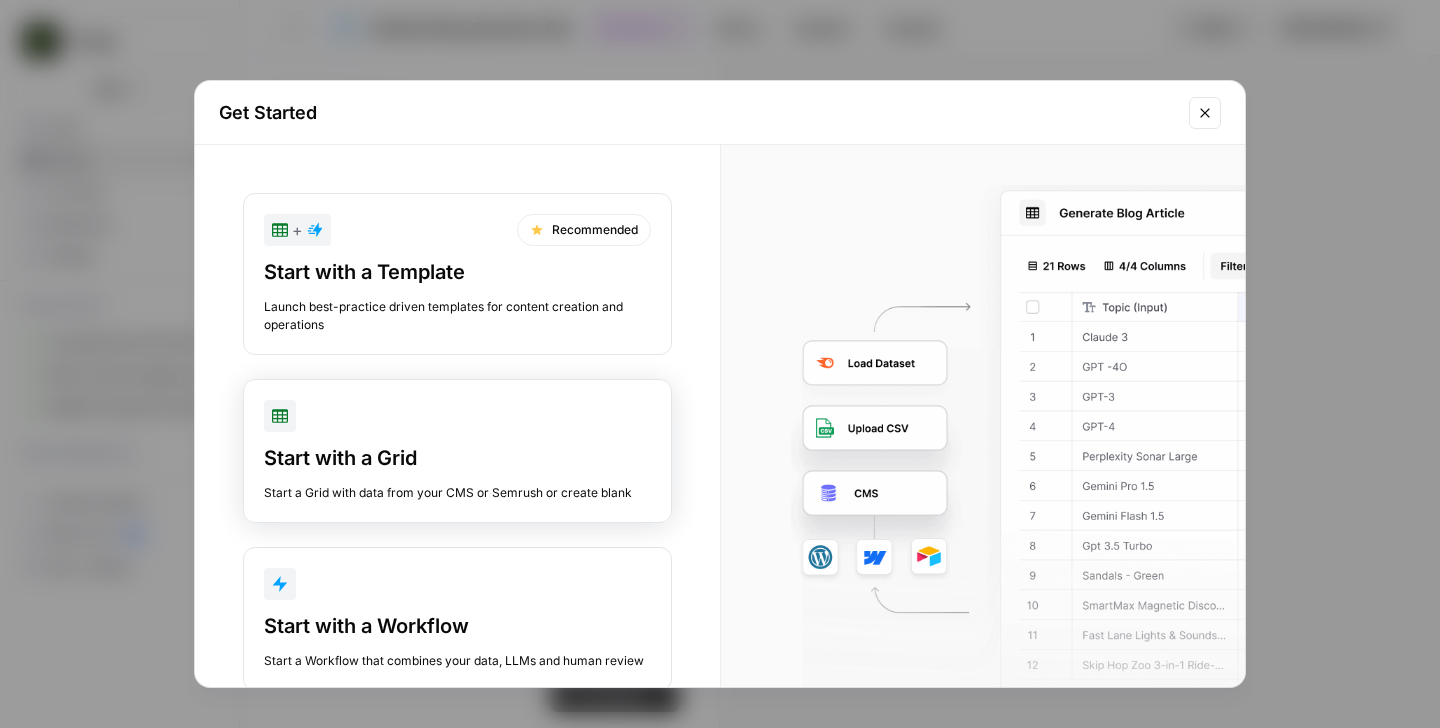 scroll, scrollTop: 52, scrollLeft: 0, axis: vertical 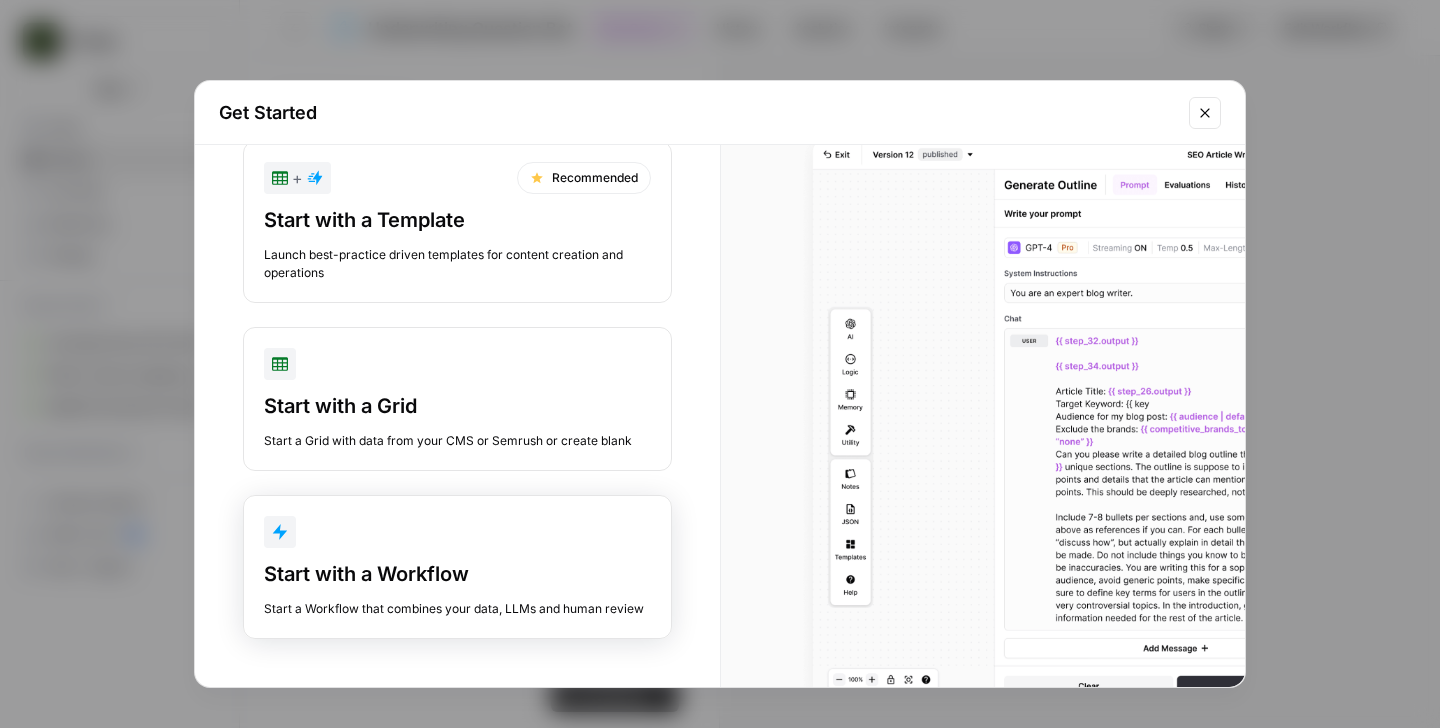 click at bounding box center (457, 532) 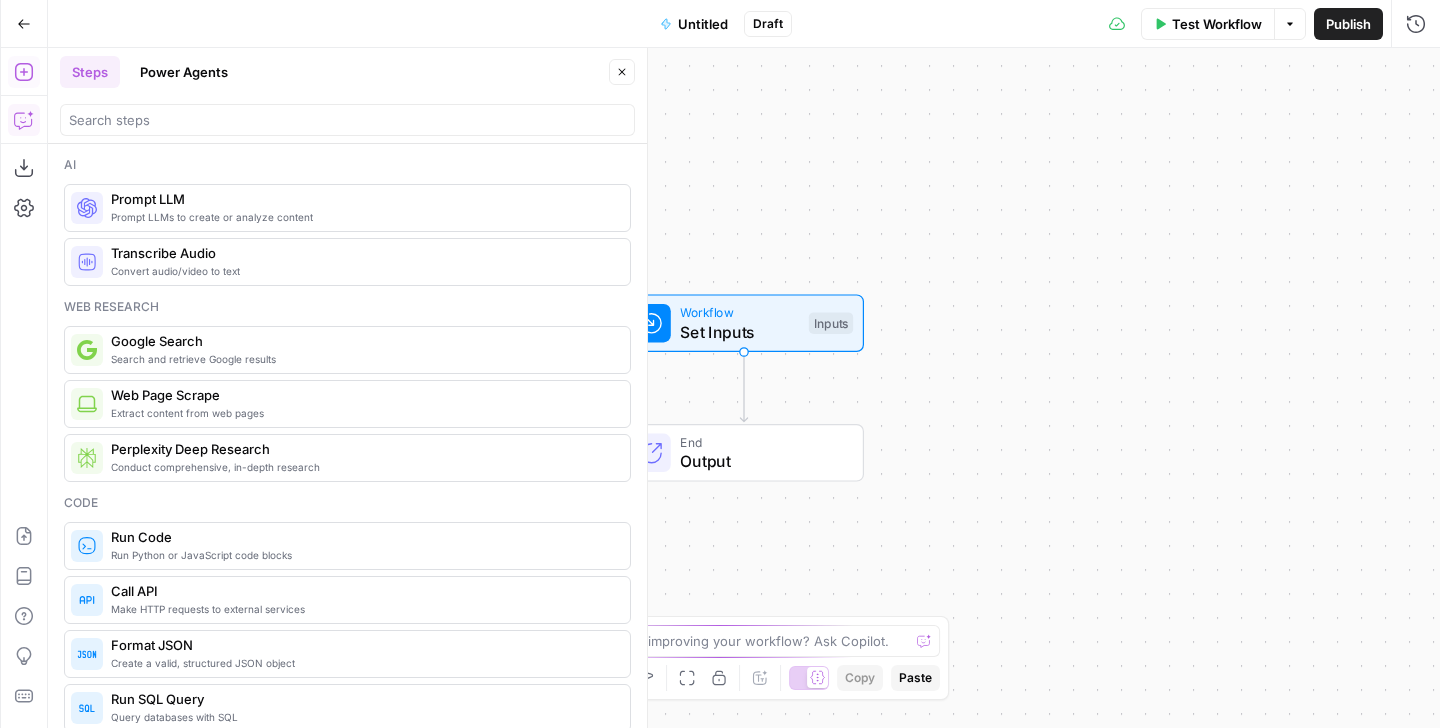 click on "Copilot" at bounding box center [24, 120] 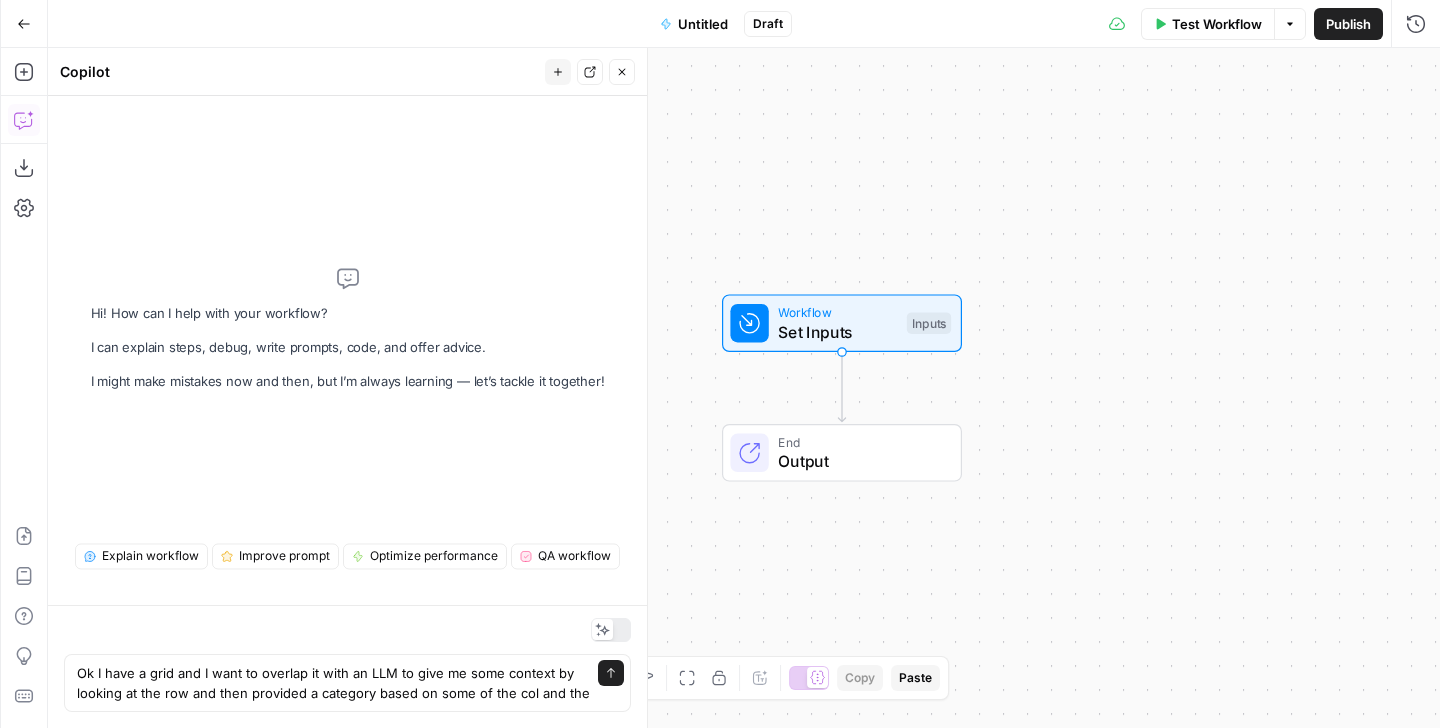 scroll, scrollTop: 0, scrollLeft: 0, axis: both 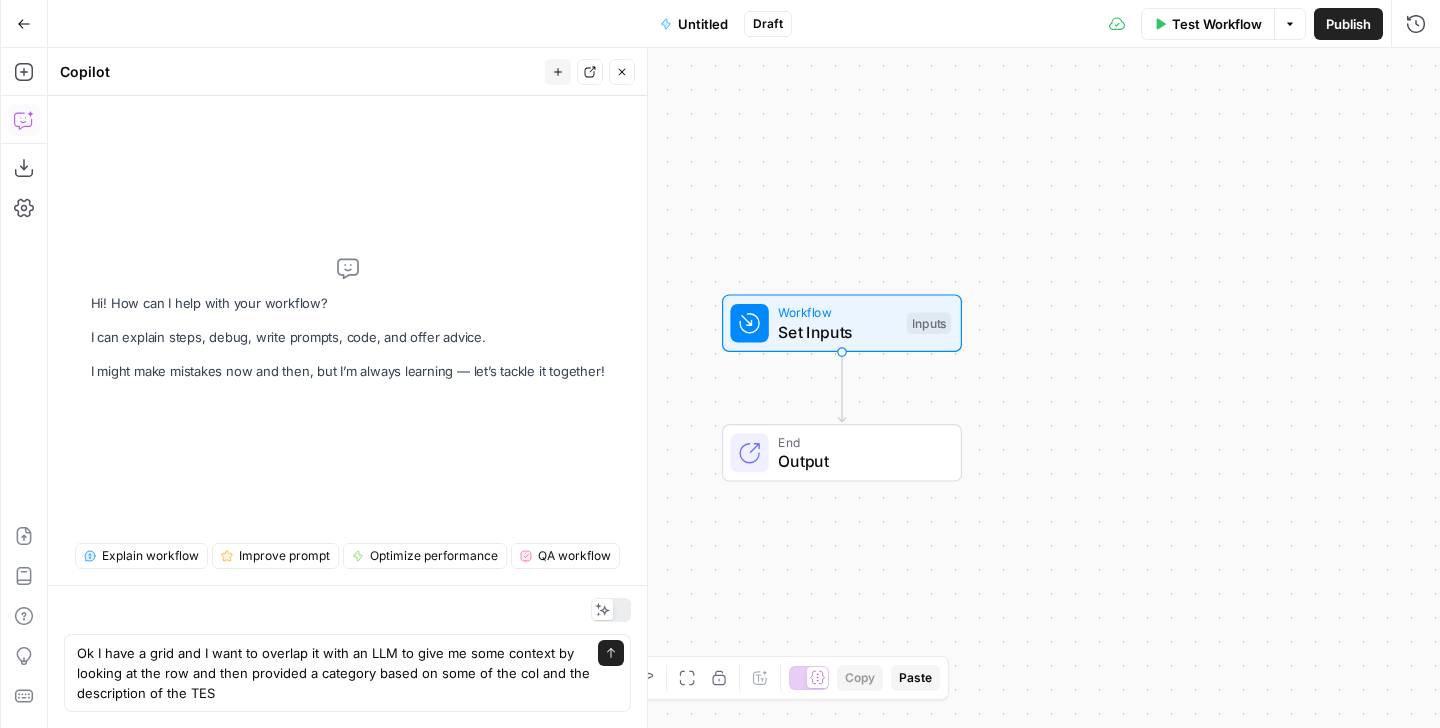 type on "Ok I have a grid and I want to overlap it with an LLM to give me some context by looking at the row and then provided a category based on some of the col and the description of the TES t" 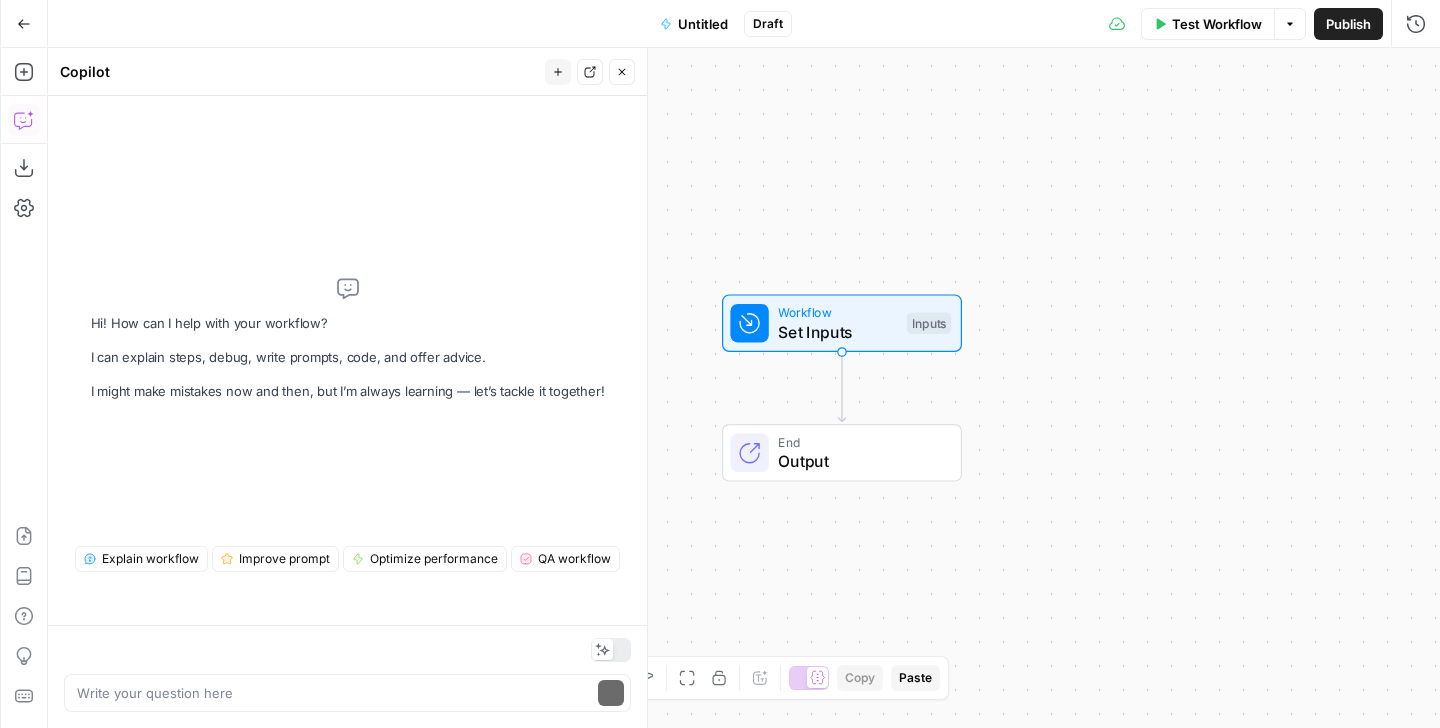 scroll, scrollTop: 0, scrollLeft: 0, axis: both 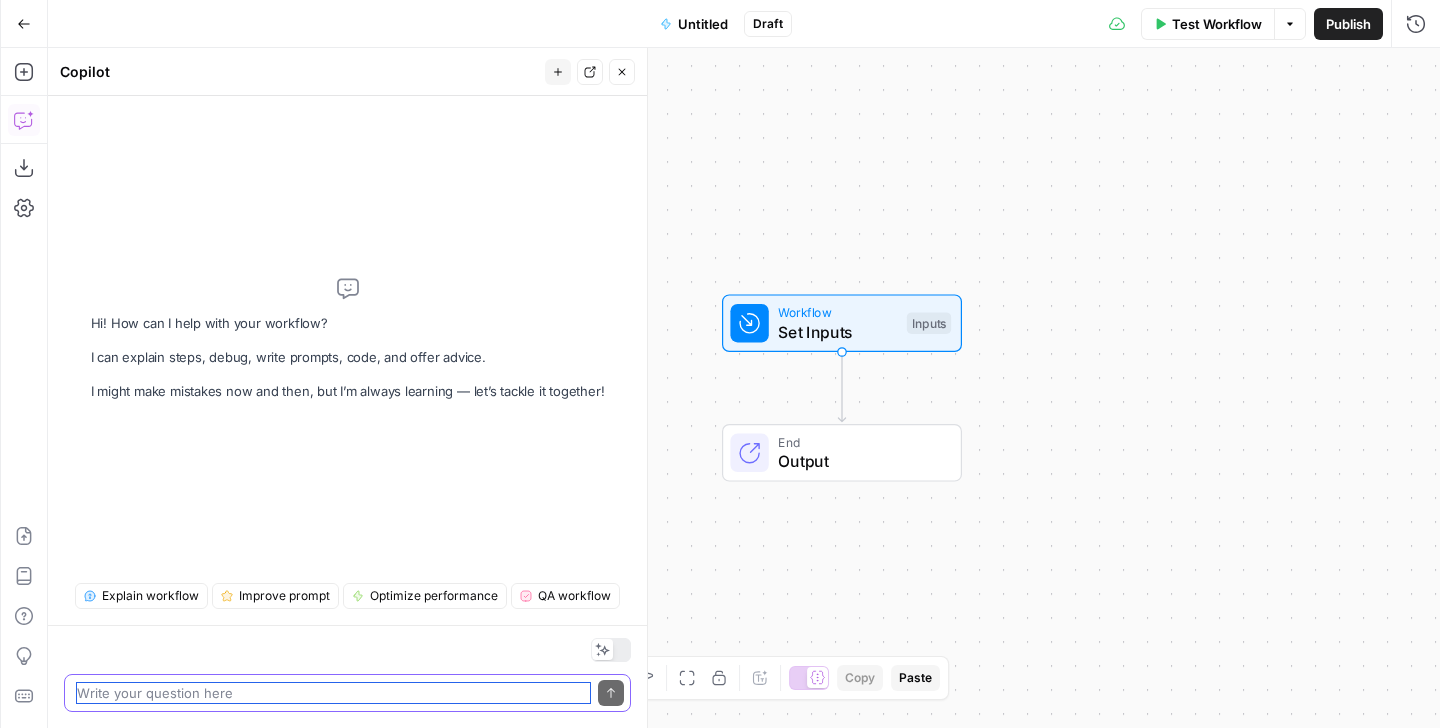 click at bounding box center [333, 693] 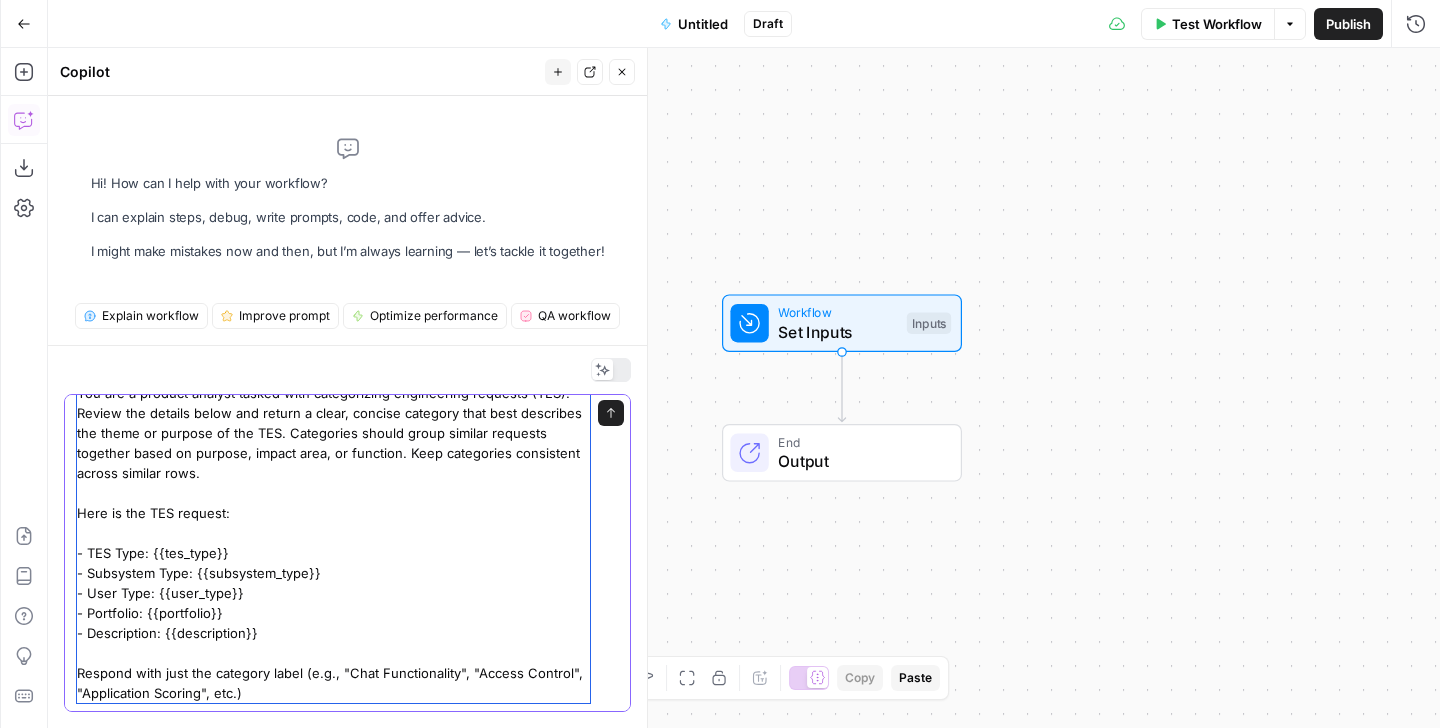 scroll, scrollTop: 60, scrollLeft: 0, axis: vertical 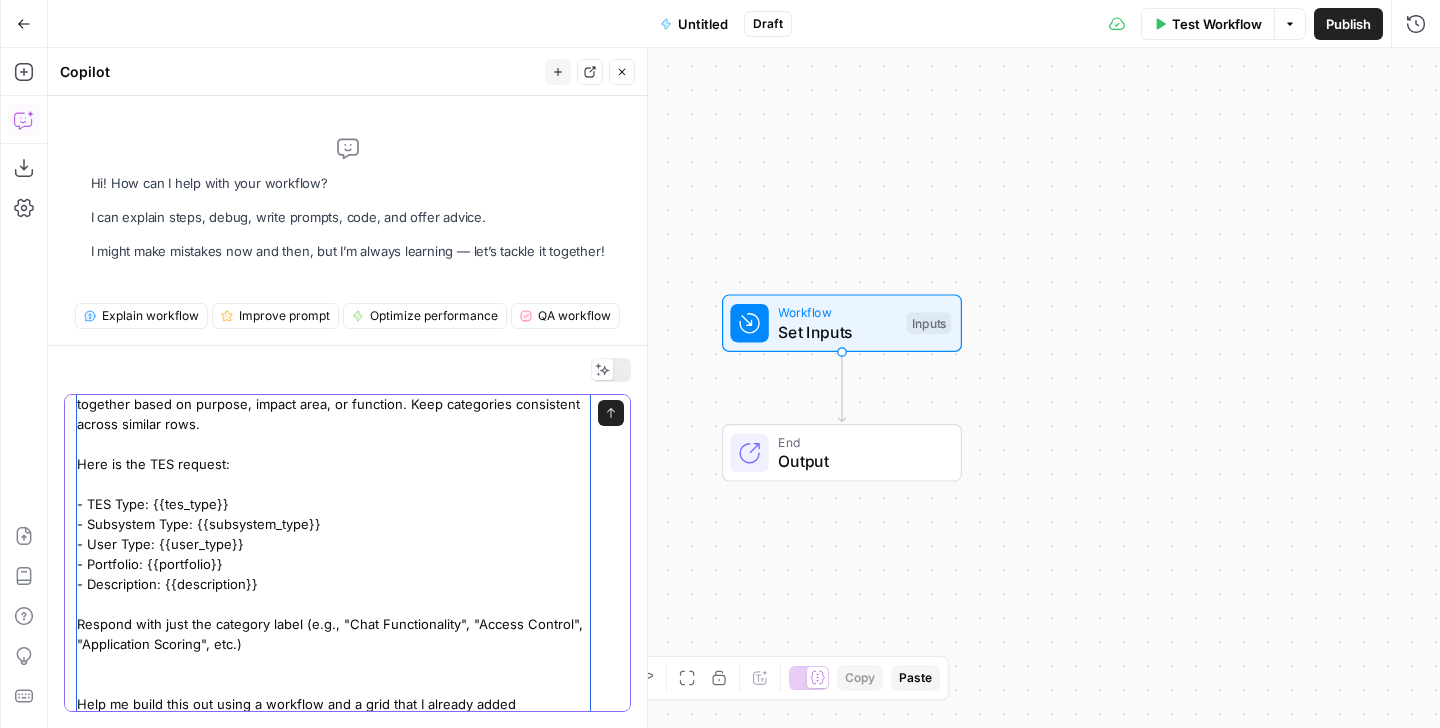 type on "You are a product analyst tasked with categorizing engineering requests (TES). Review the details below and return a clear, concise category that best describes the theme or purpose of the TES. Categories should group similar requests together based on purpose, impact area, or function. Keep categories consistent across similar rows.
Here is the TES request:
- TES Type: {{tes_type}}
- Subsystem Type: {{subsystem_type}}
- User Type: {{user_type}}
- Portfolio: {{portfolio}}
- Description: {{description}}
Respond with just the category label (e.g., "Chat Functionality", "Access Control", "Application Scoring", etc.)
Help me build this out using a workflow and a grid that I already added" 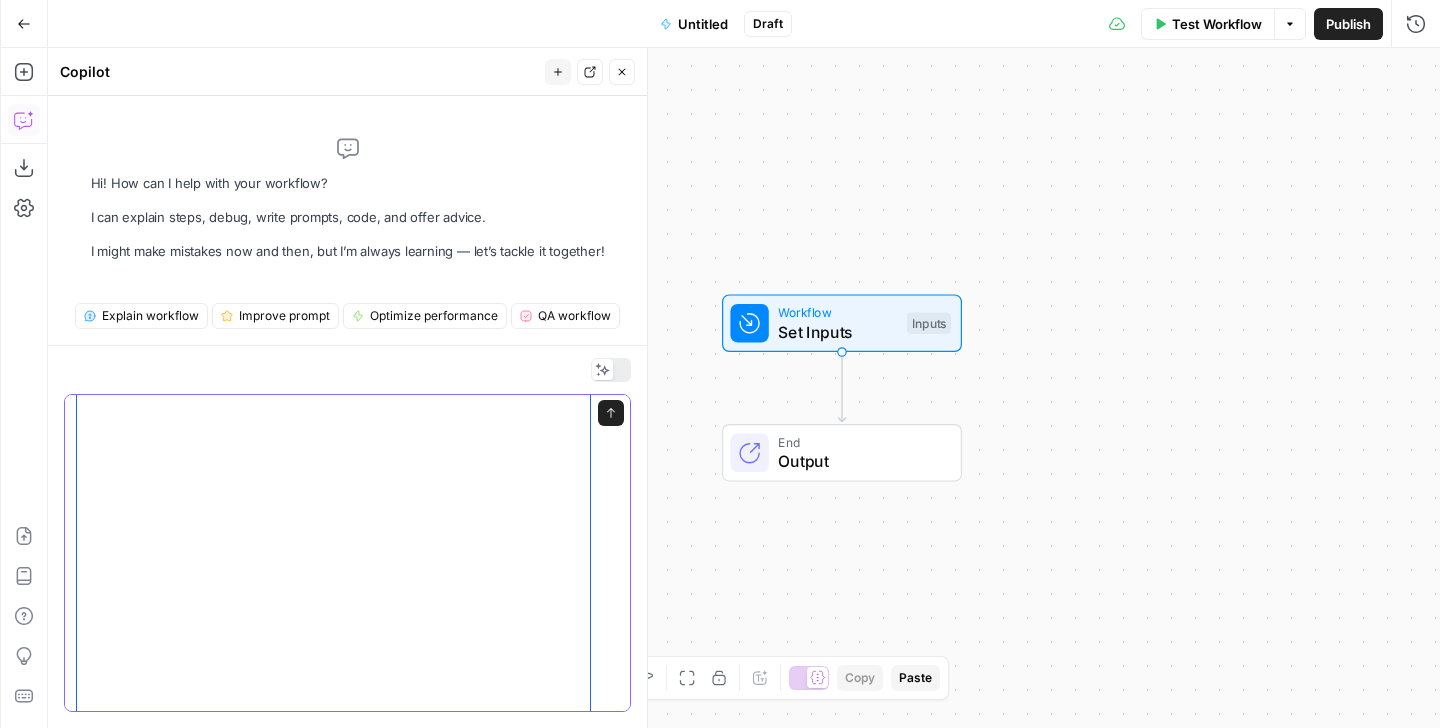 scroll, scrollTop: 219, scrollLeft: 0, axis: vertical 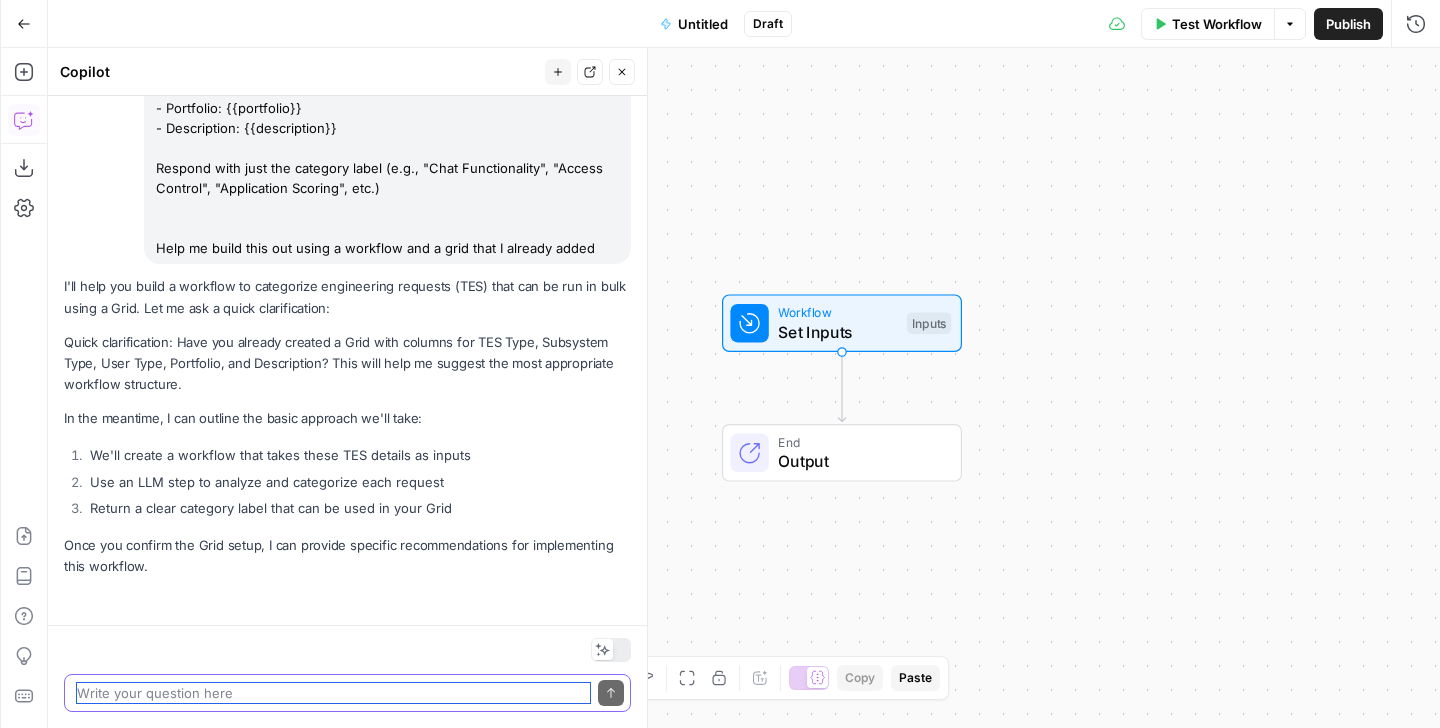 click at bounding box center (333, 693) 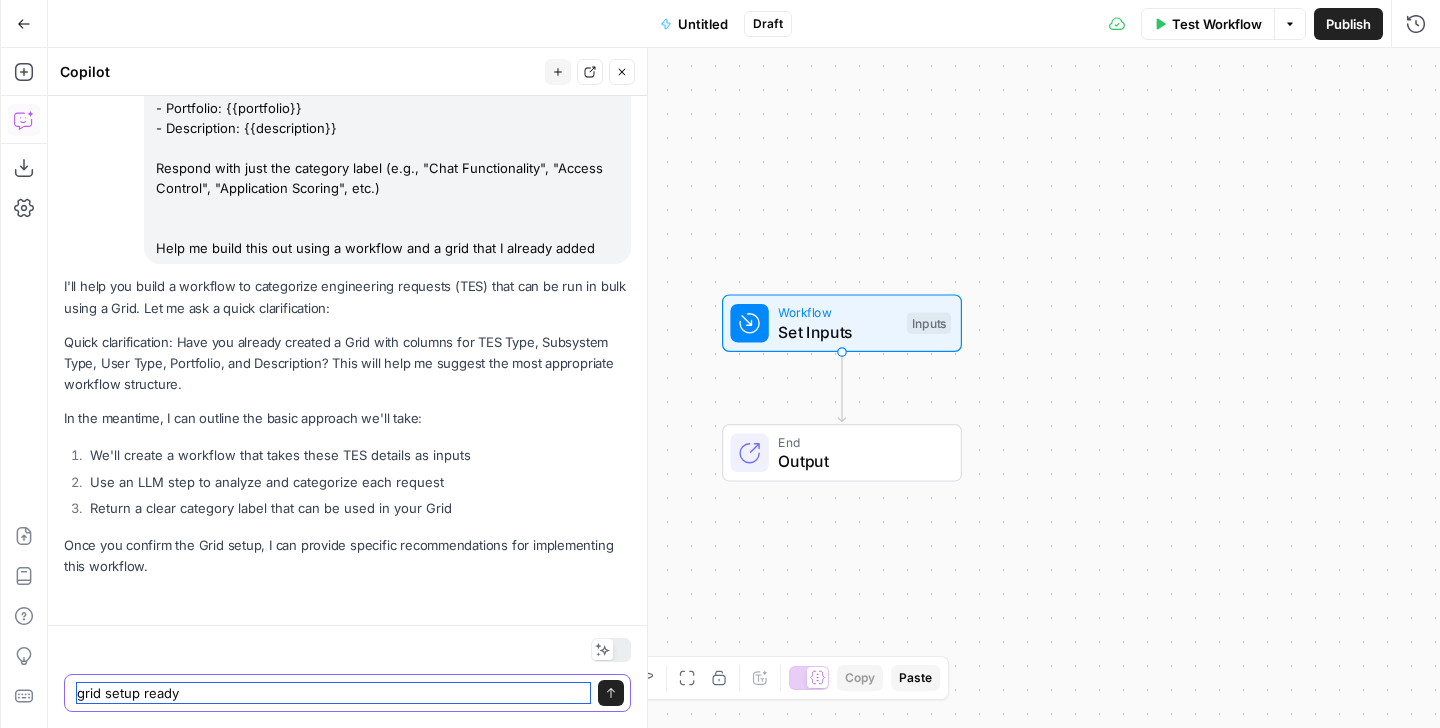 type on "grid setup ready" 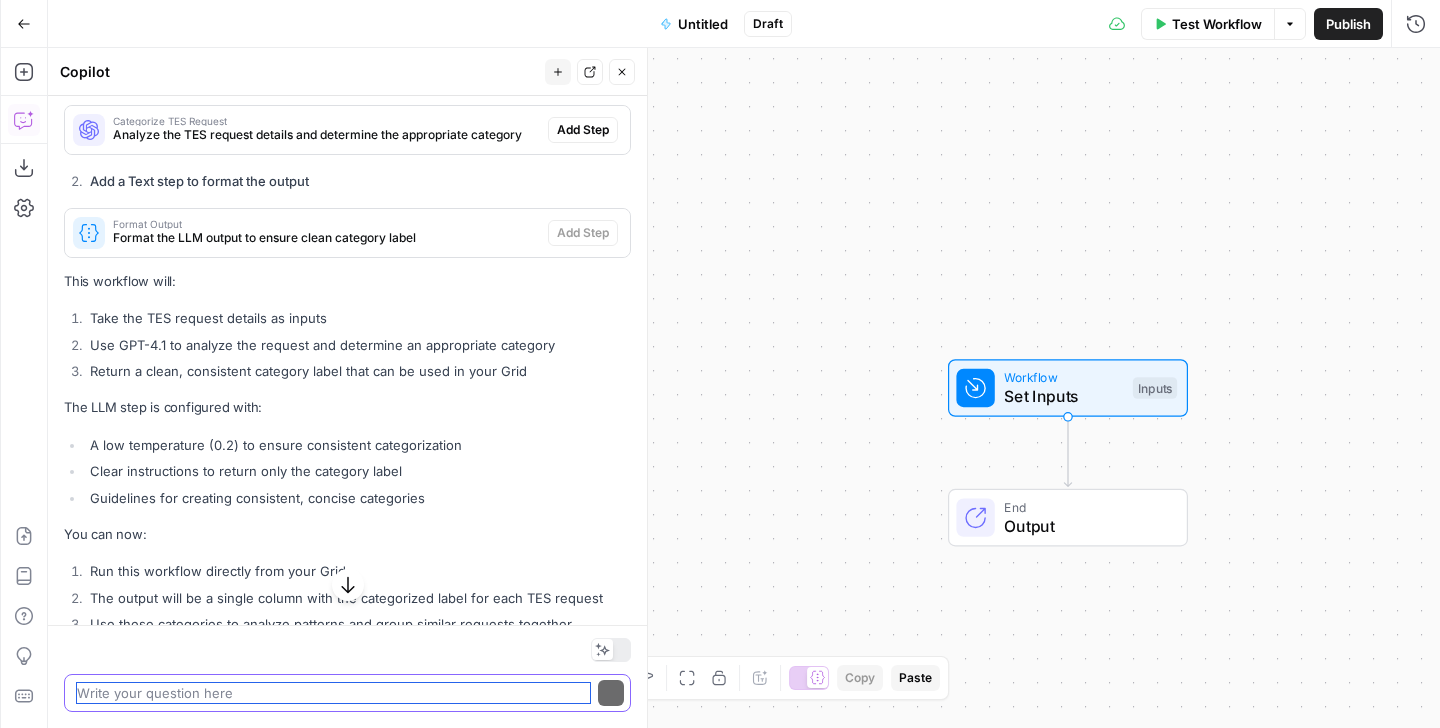 scroll, scrollTop: 1656, scrollLeft: 0, axis: vertical 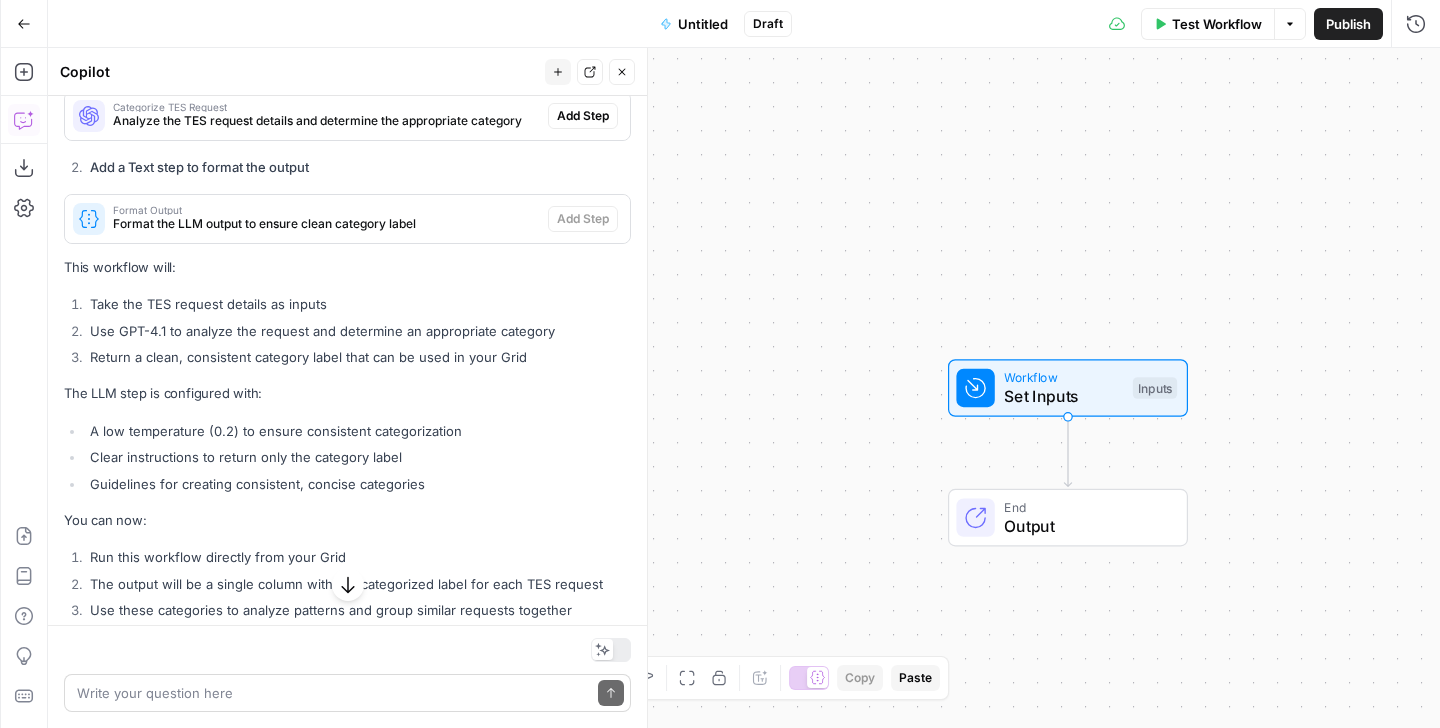 click on "Write your question here Send" at bounding box center (347, 693) 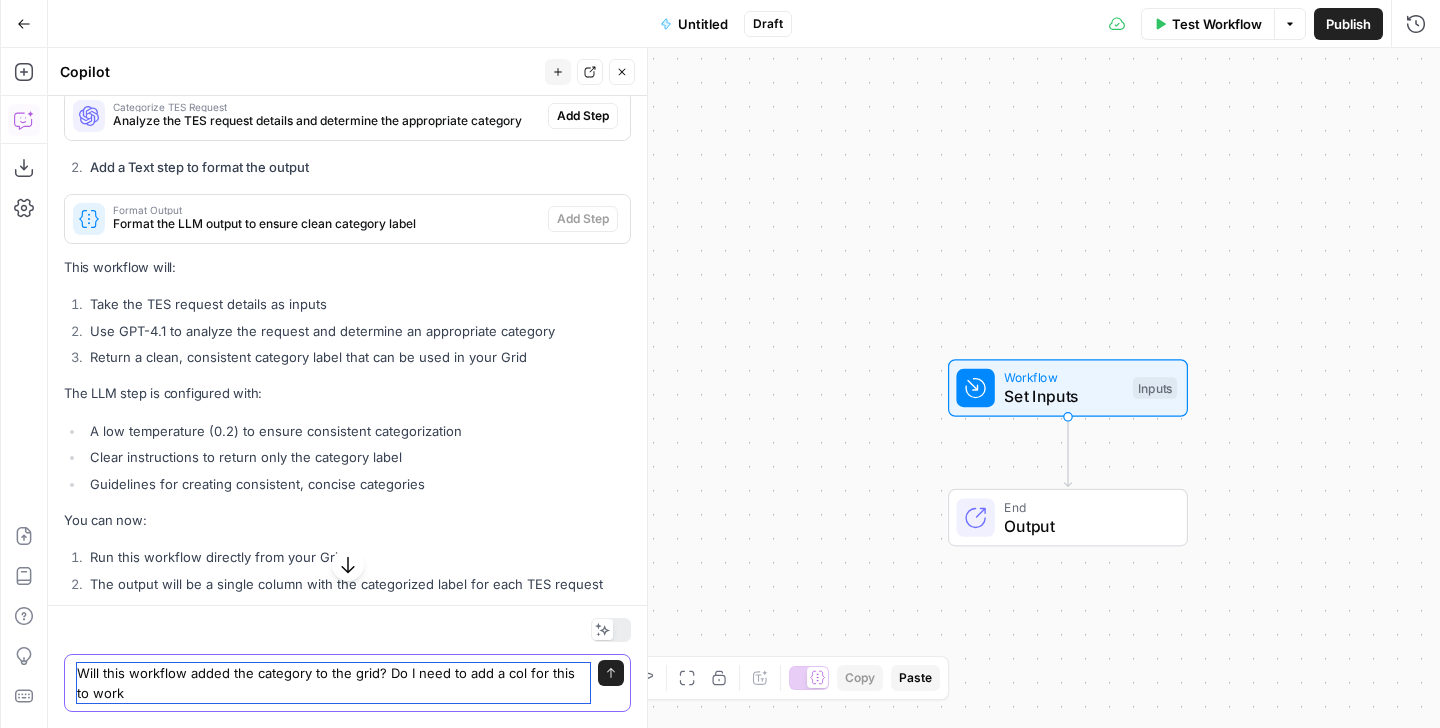 type on "Will this workflow added the category to the grid? Do I need to add a col for this to work?" 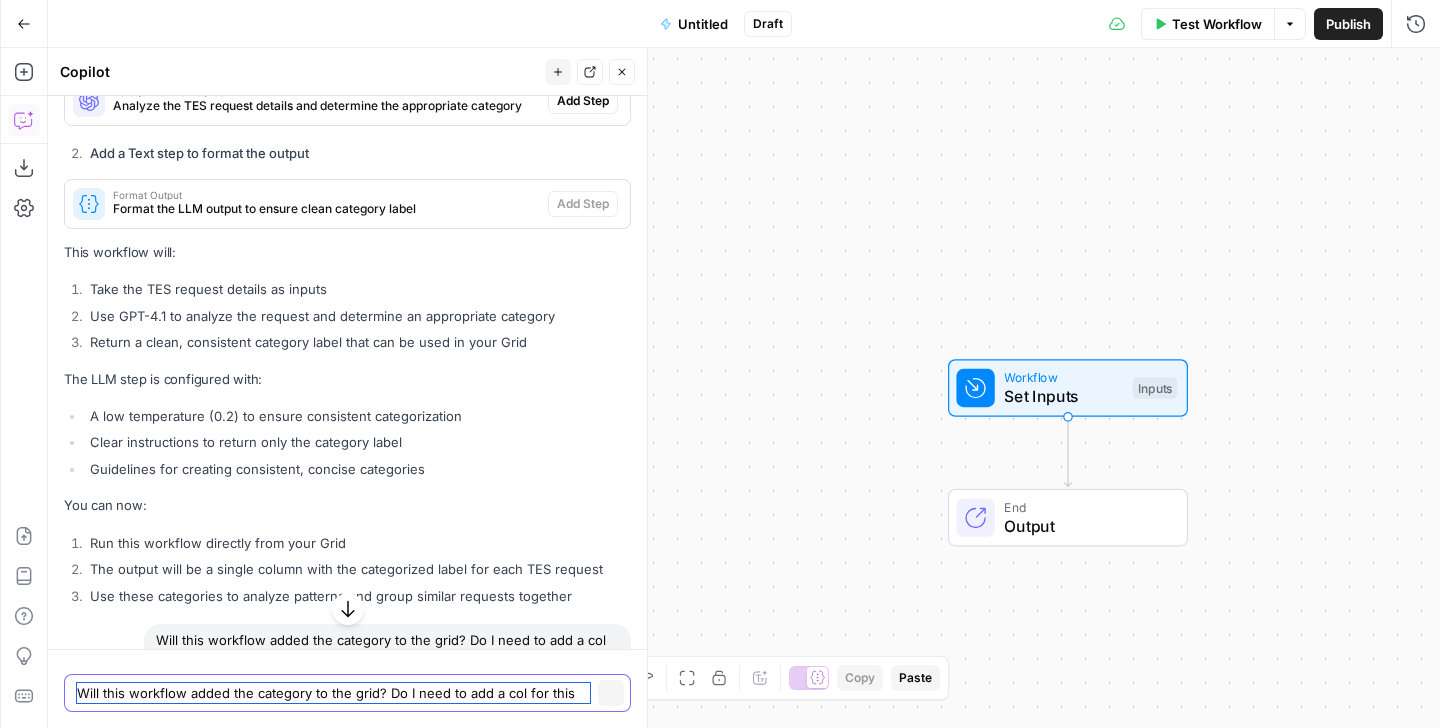 type 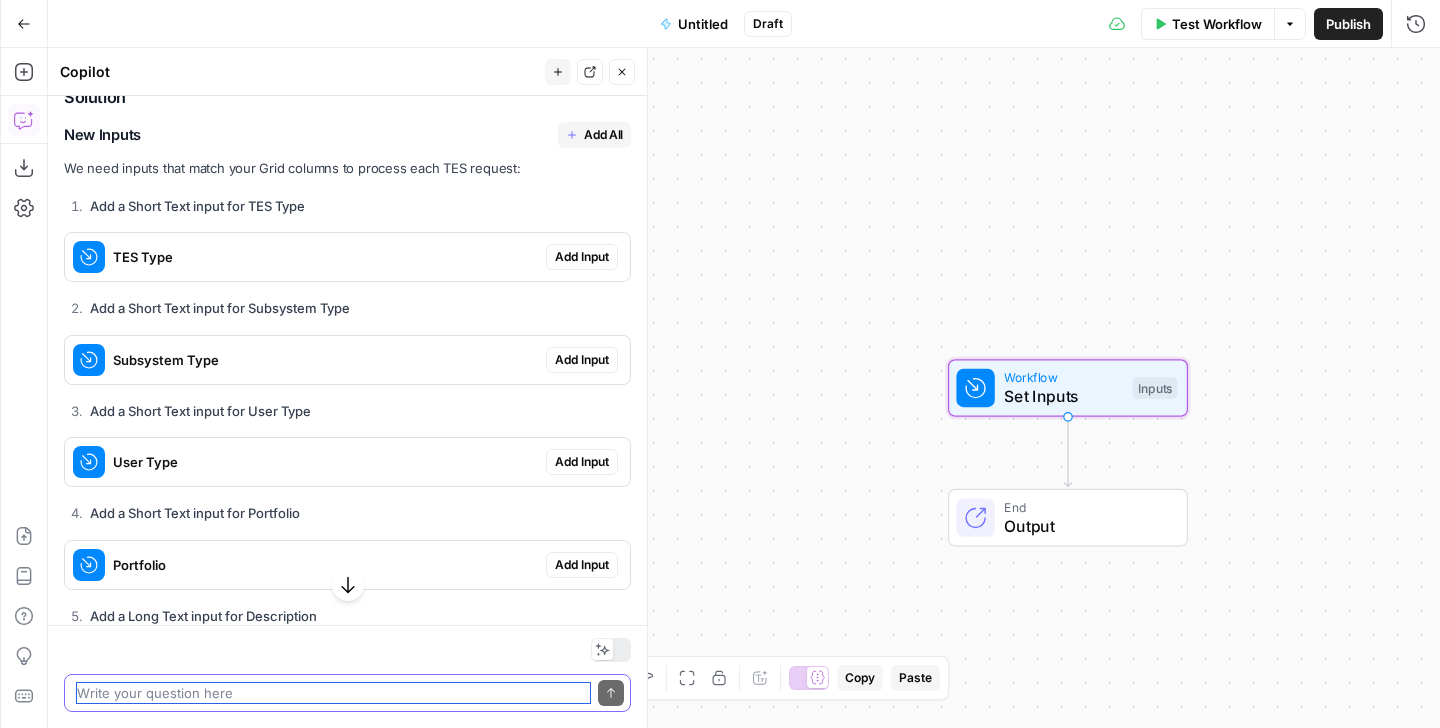 scroll, scrollTop: 886, scrollLeft: 0, axis: vertical 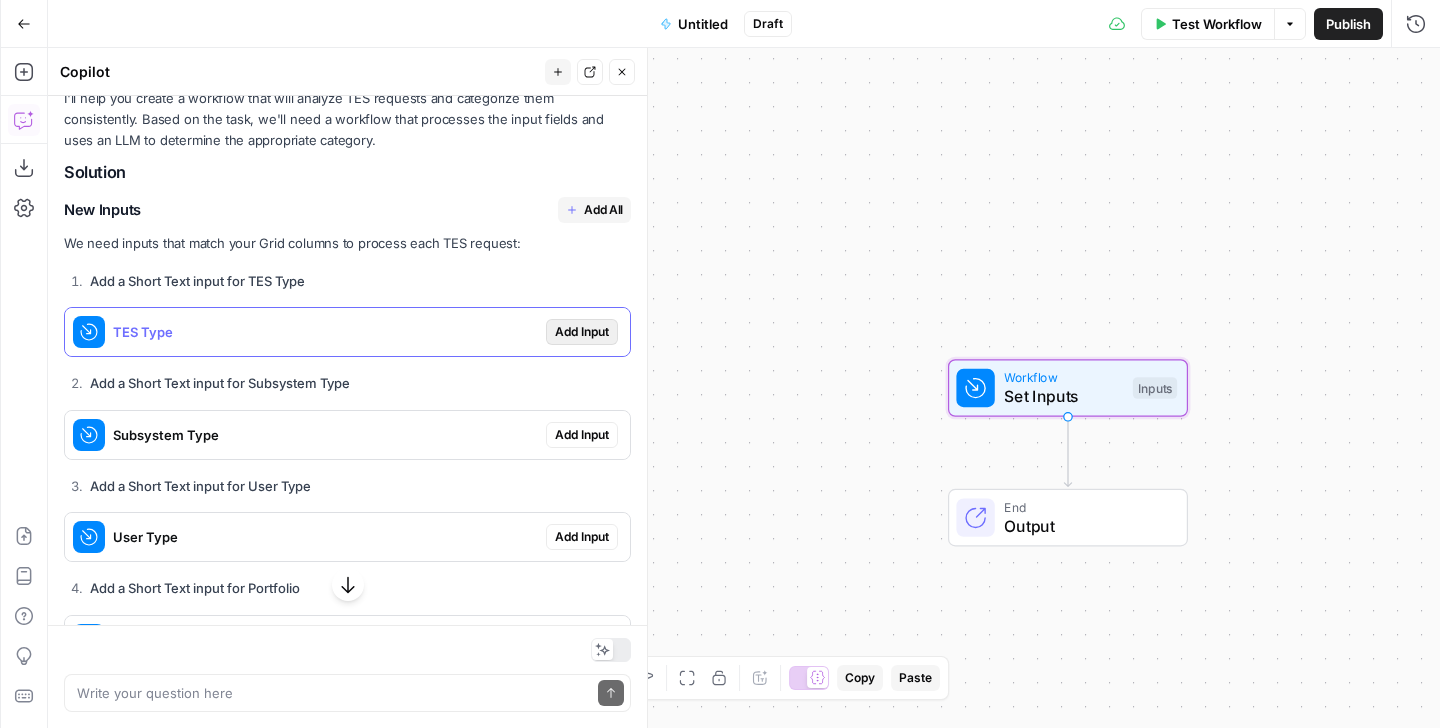click on "Add Input" at bounding box center (582, 332) 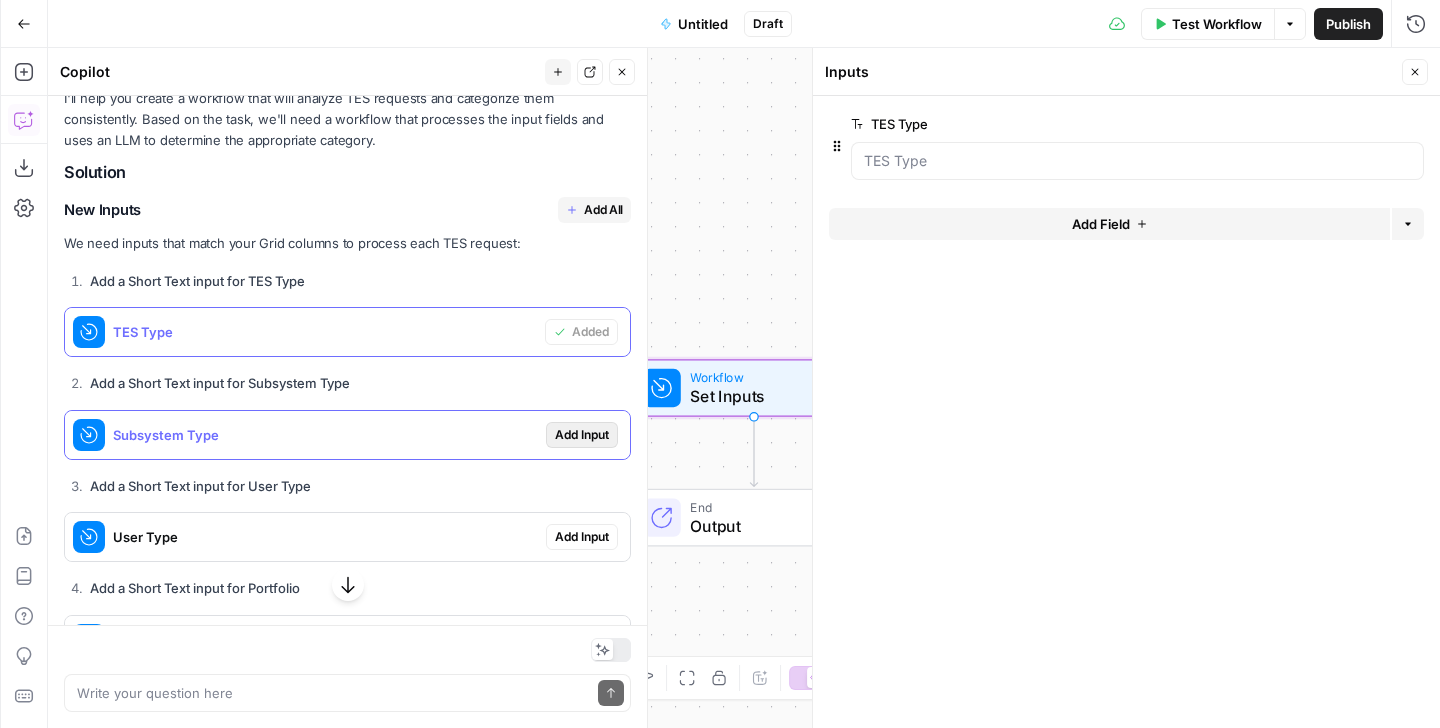click on "Add Input" at bounding box center (582, 435) 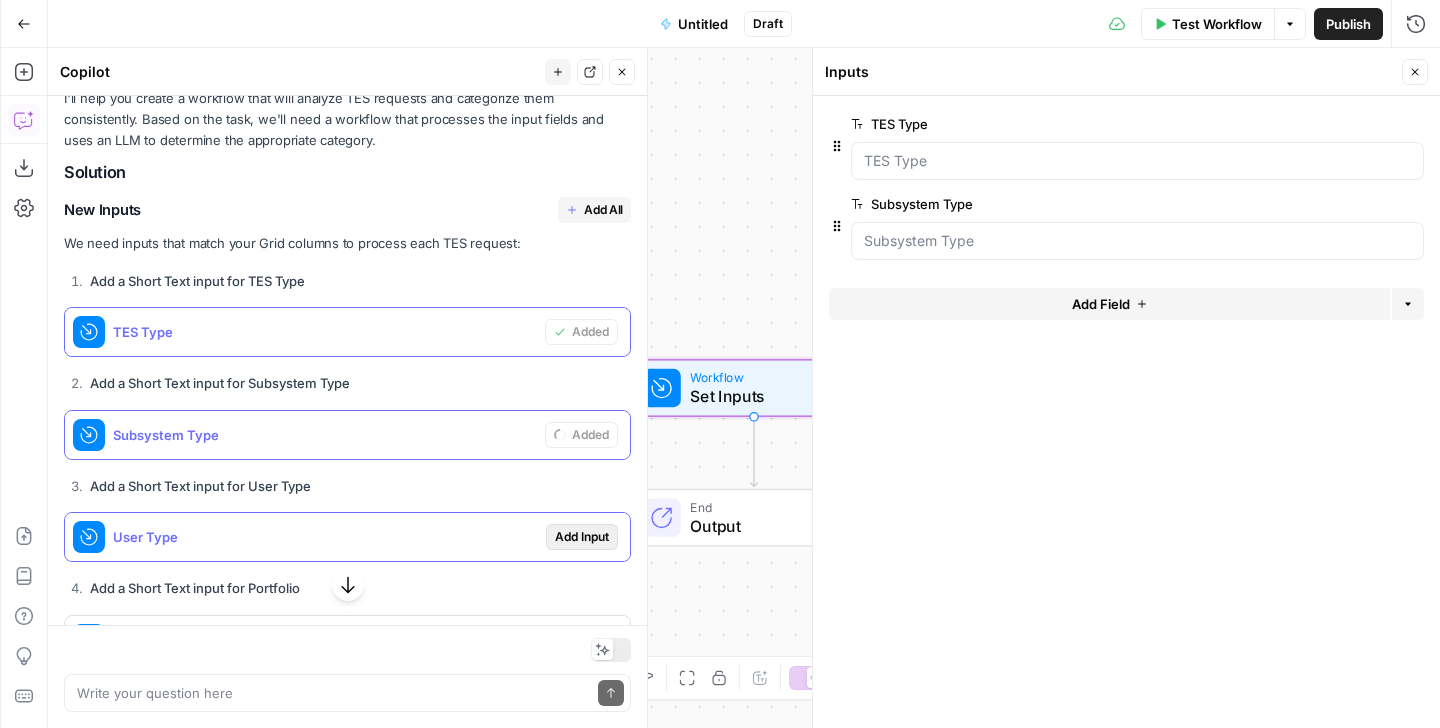 click on "Add Input" at bounding box center (582, 537) 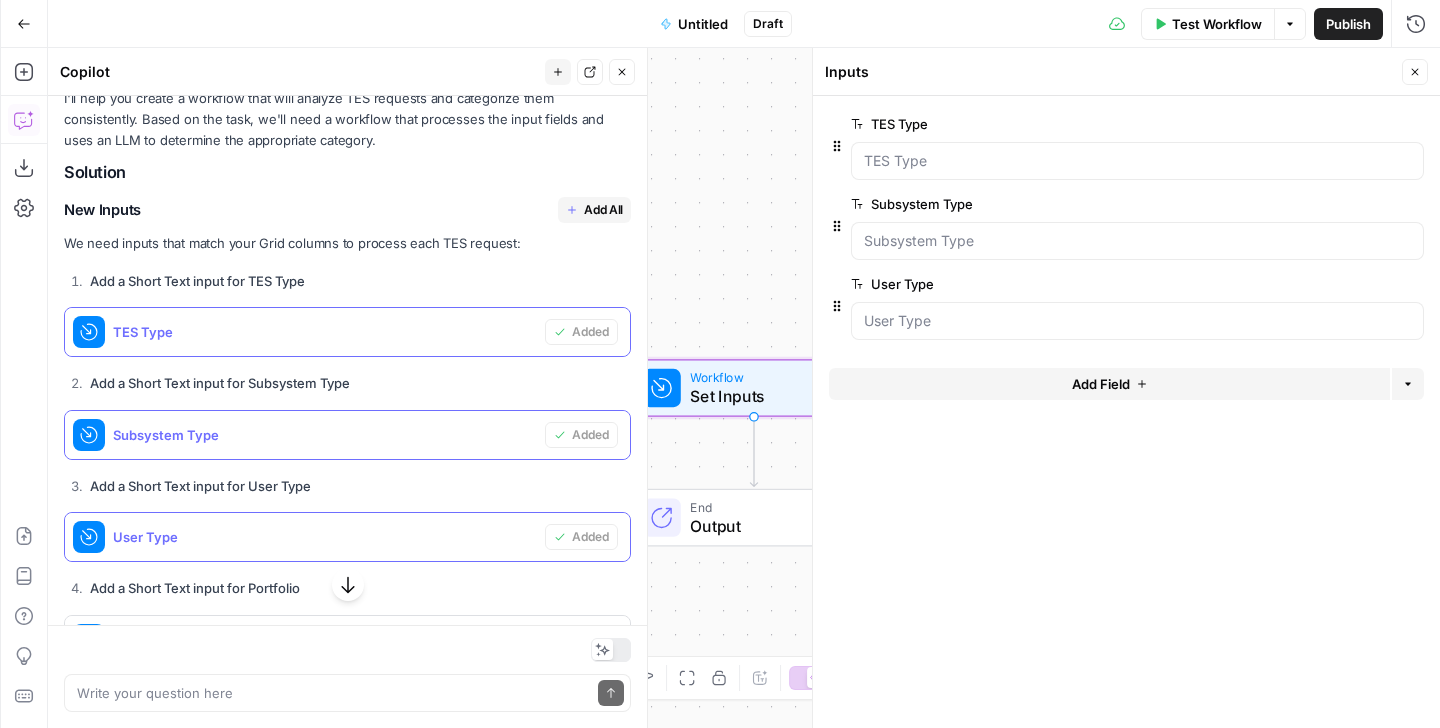 scroll, scrollTop: 1120, scrollLeft: 0, axis: vertical 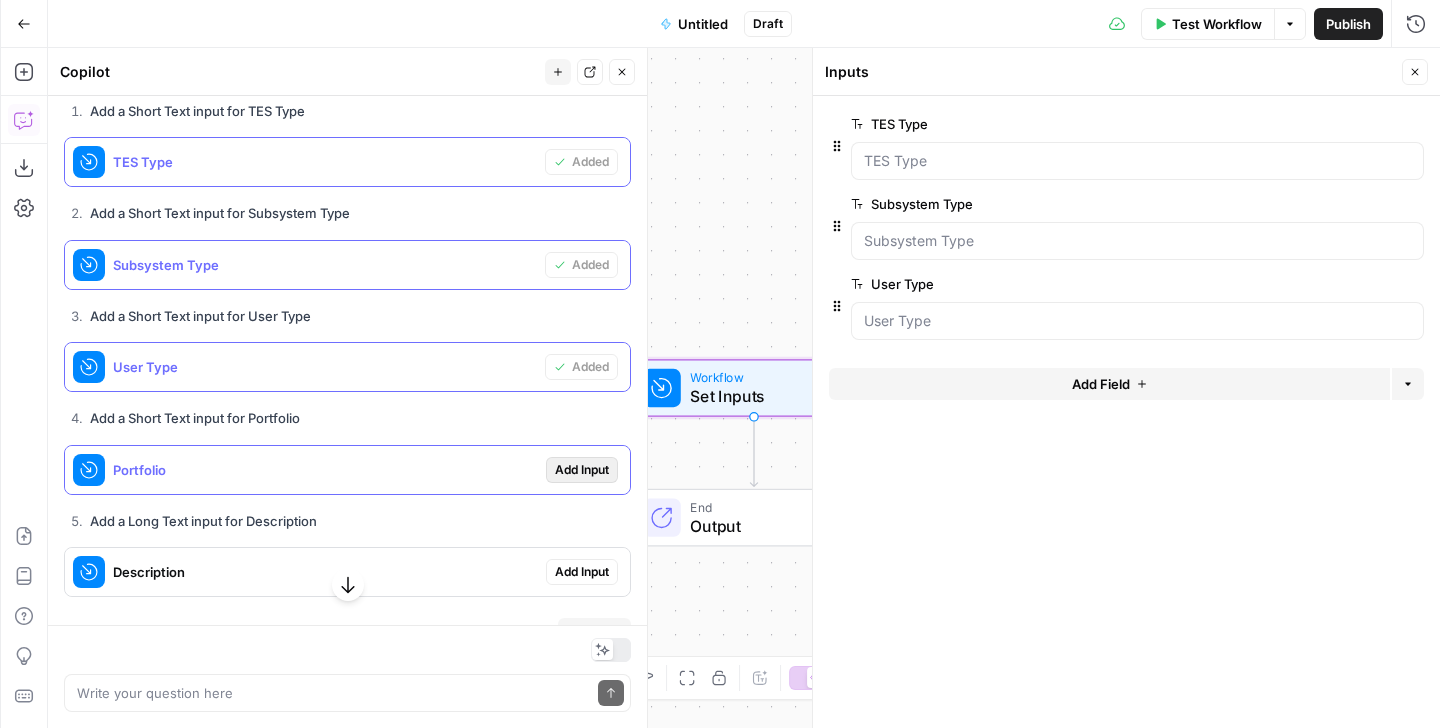 click on "Add Input" at bounding box center (582, 470) 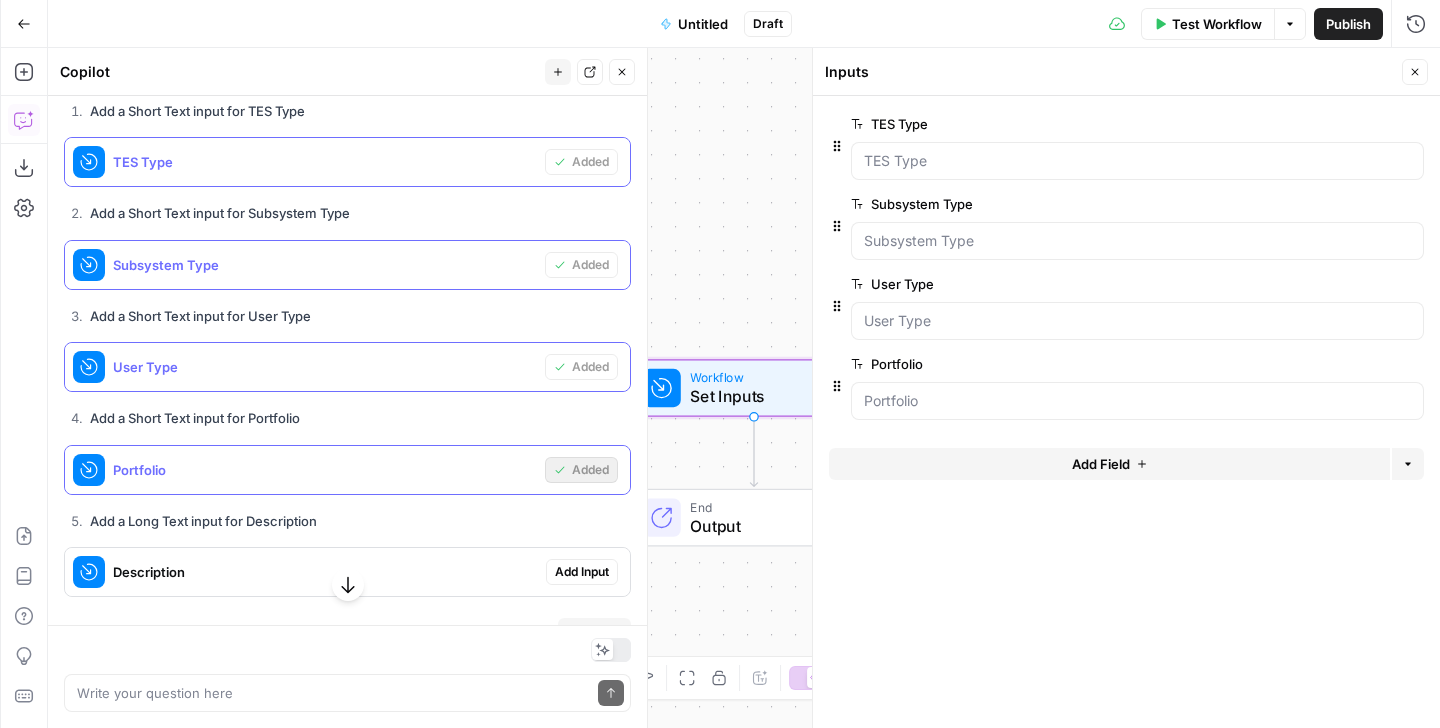 scroll, scrollTop: 1286, scrollLeft: 0, axis: vertical 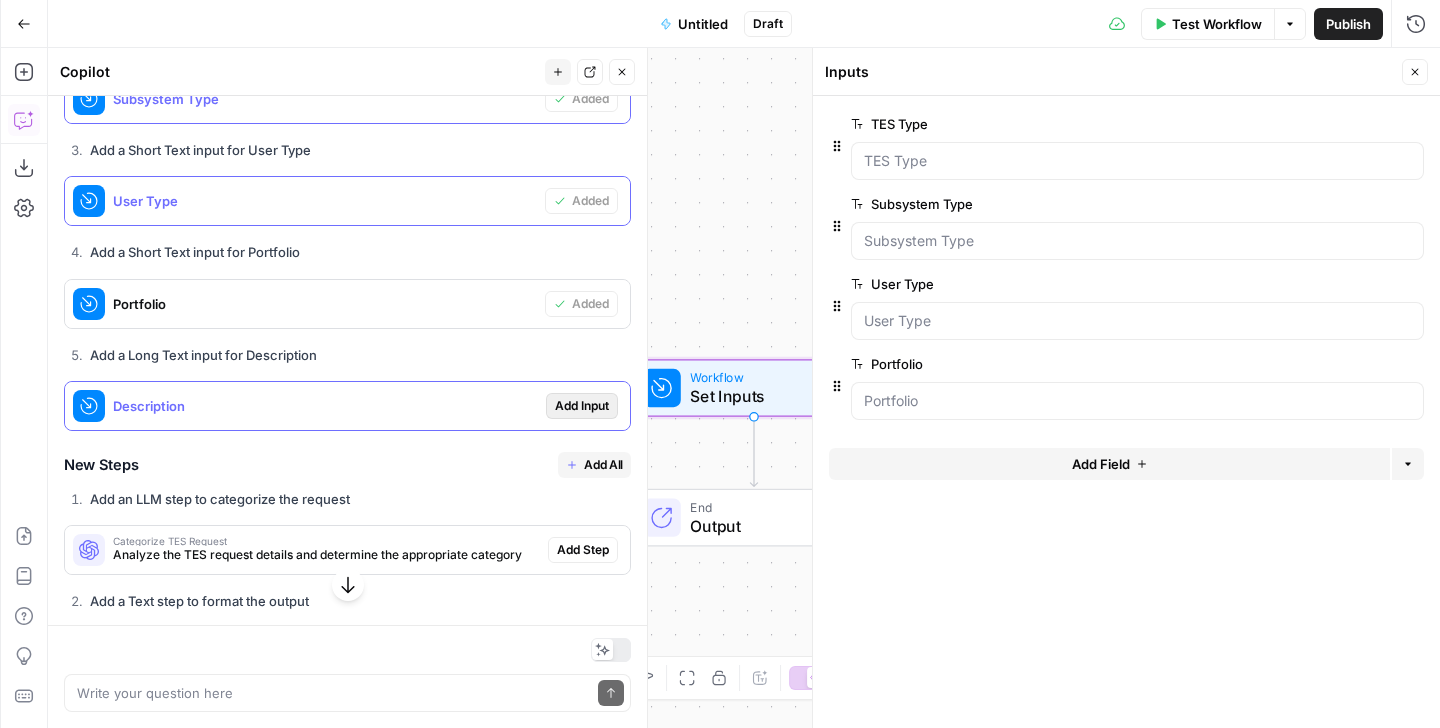 click on "Add Input" at bounding box center [582, 406] 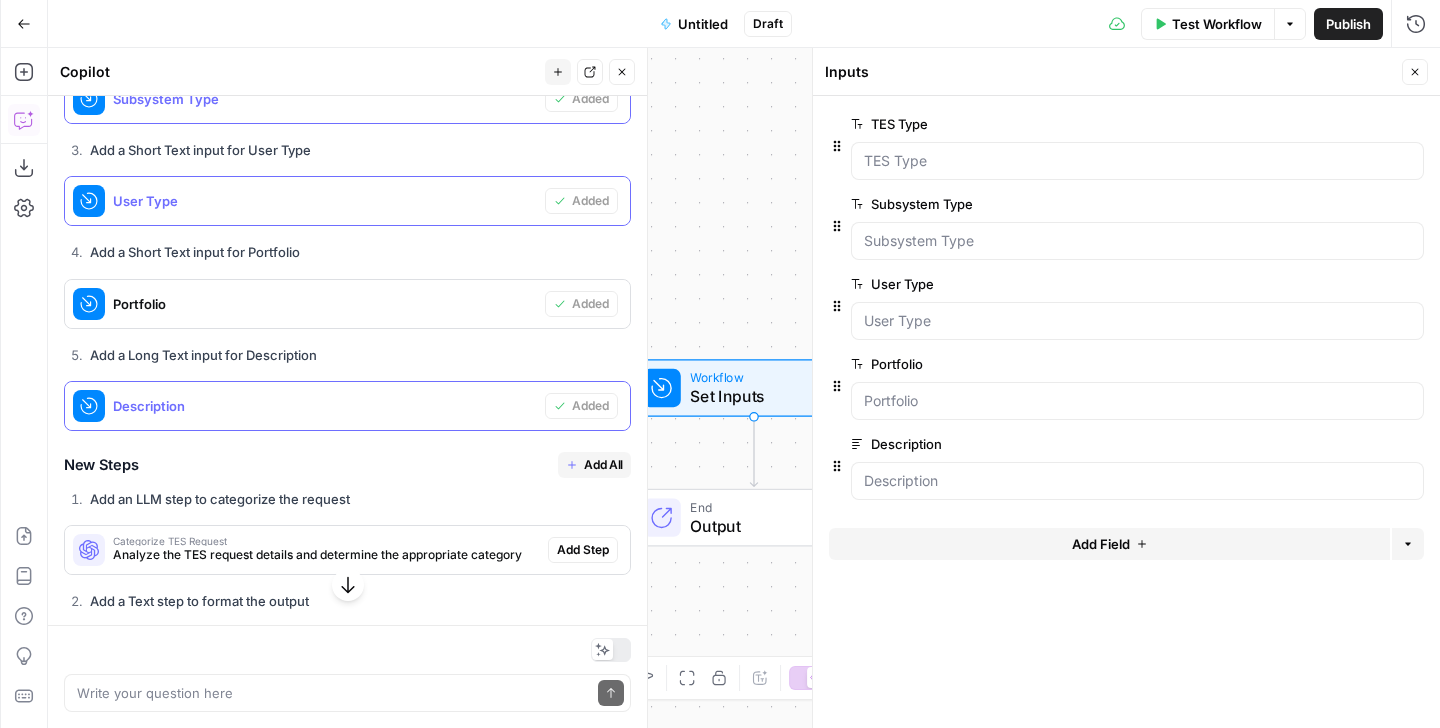 scroll, scrollTop: 1442, scrollLeft: 0, axis: vertical 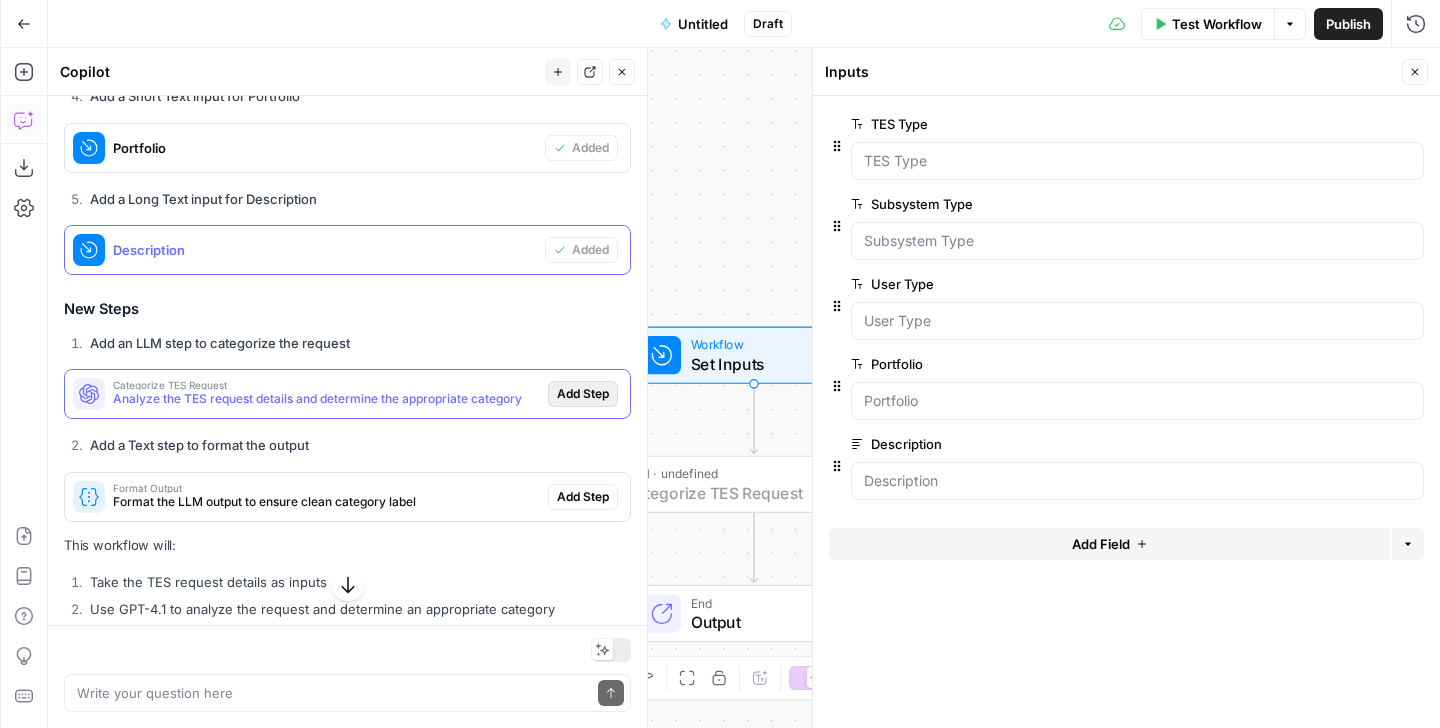click on "Add Step" at bounding box center (583, 394) 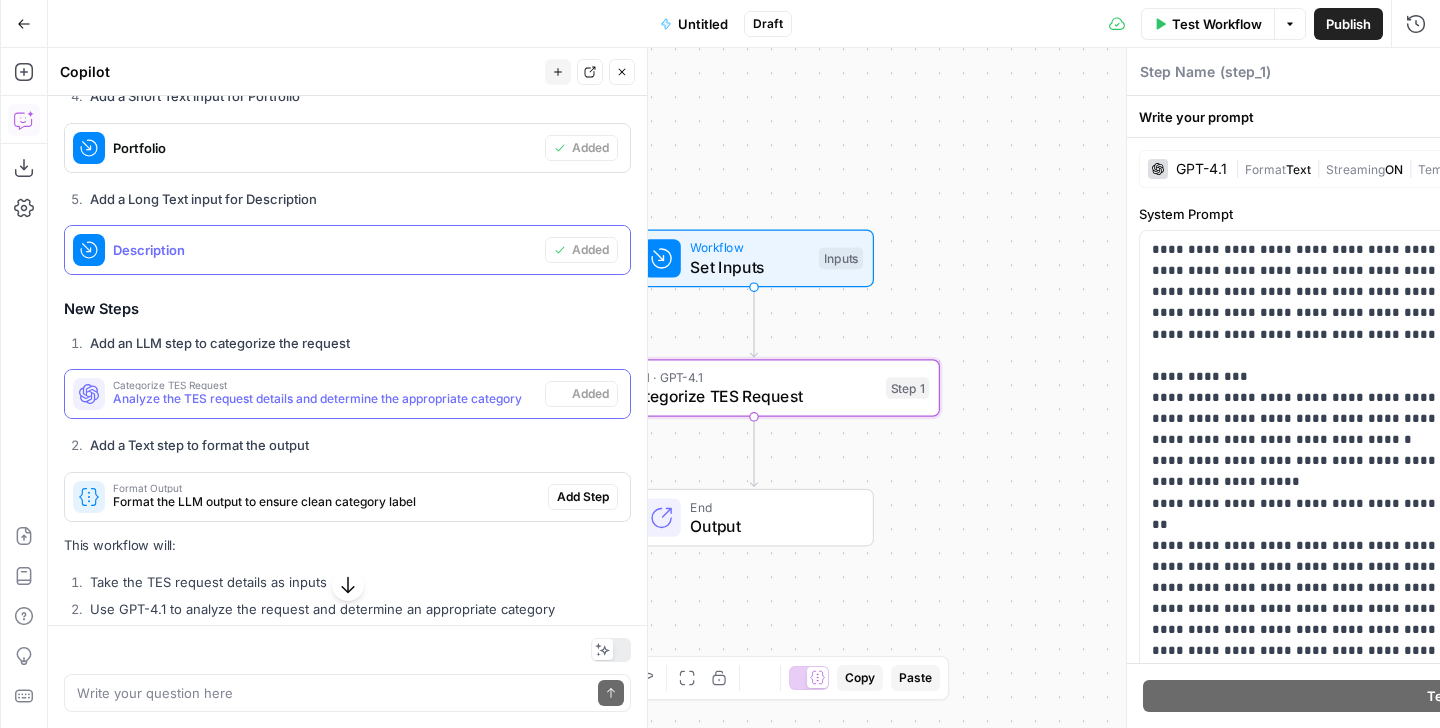 type on "Categorize TES Request" 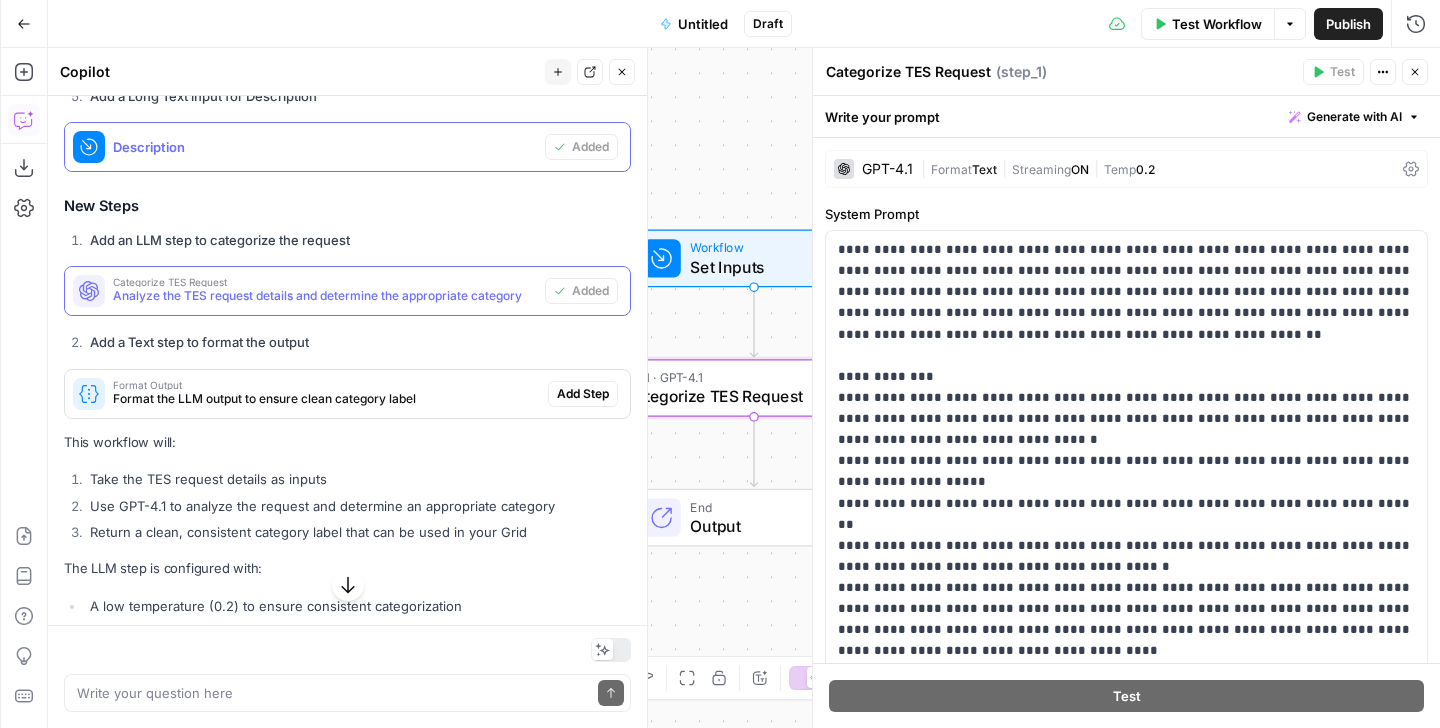 scroll, scrollTop: 1579, scrollLeft: 0, axis: vertical 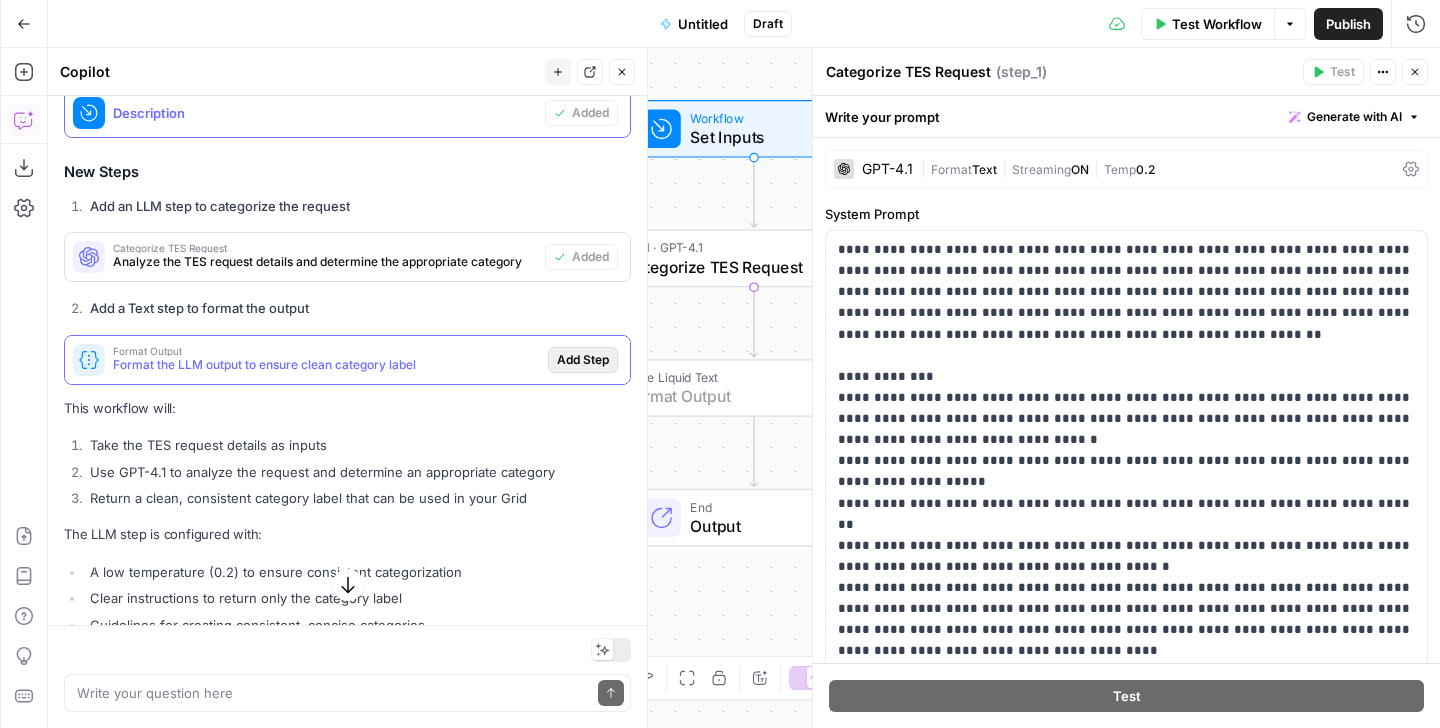 click on "Add Step" at bounding box center (583, 360) 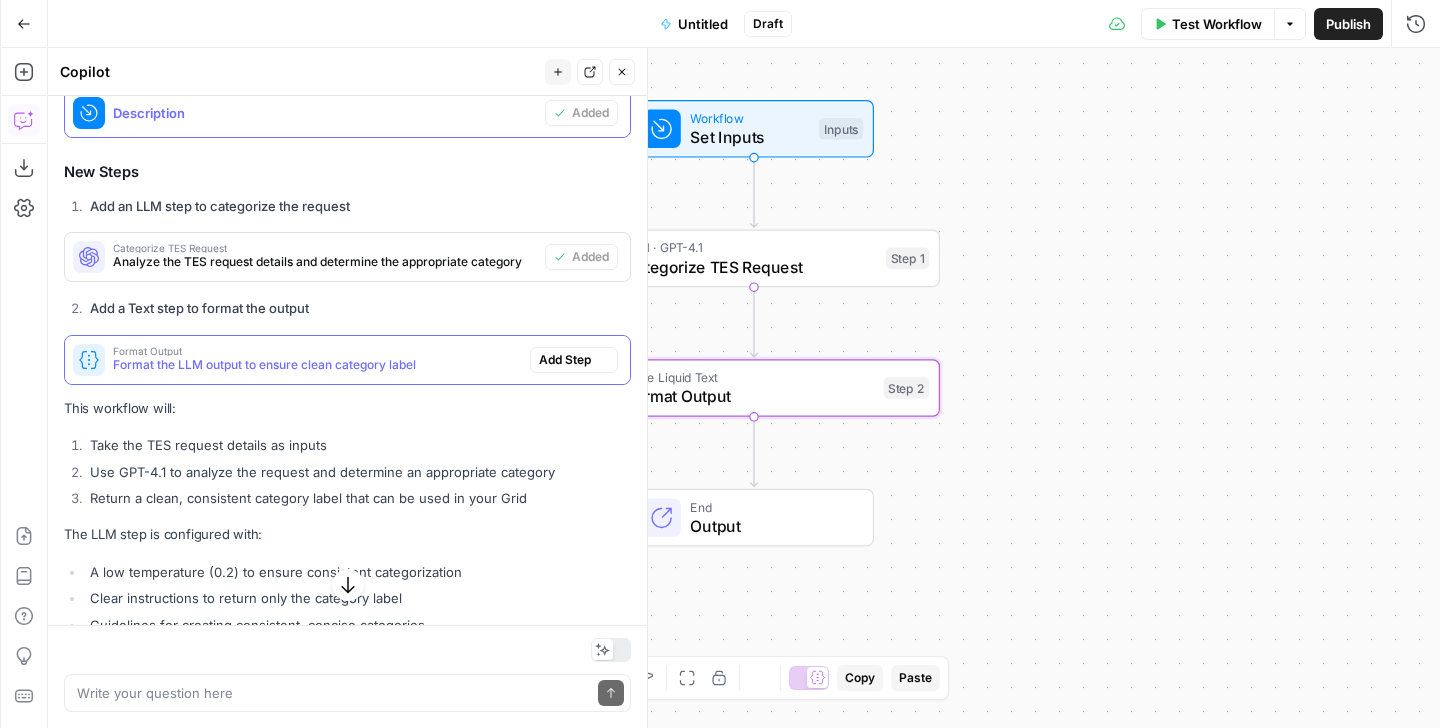 type on "Format Output" 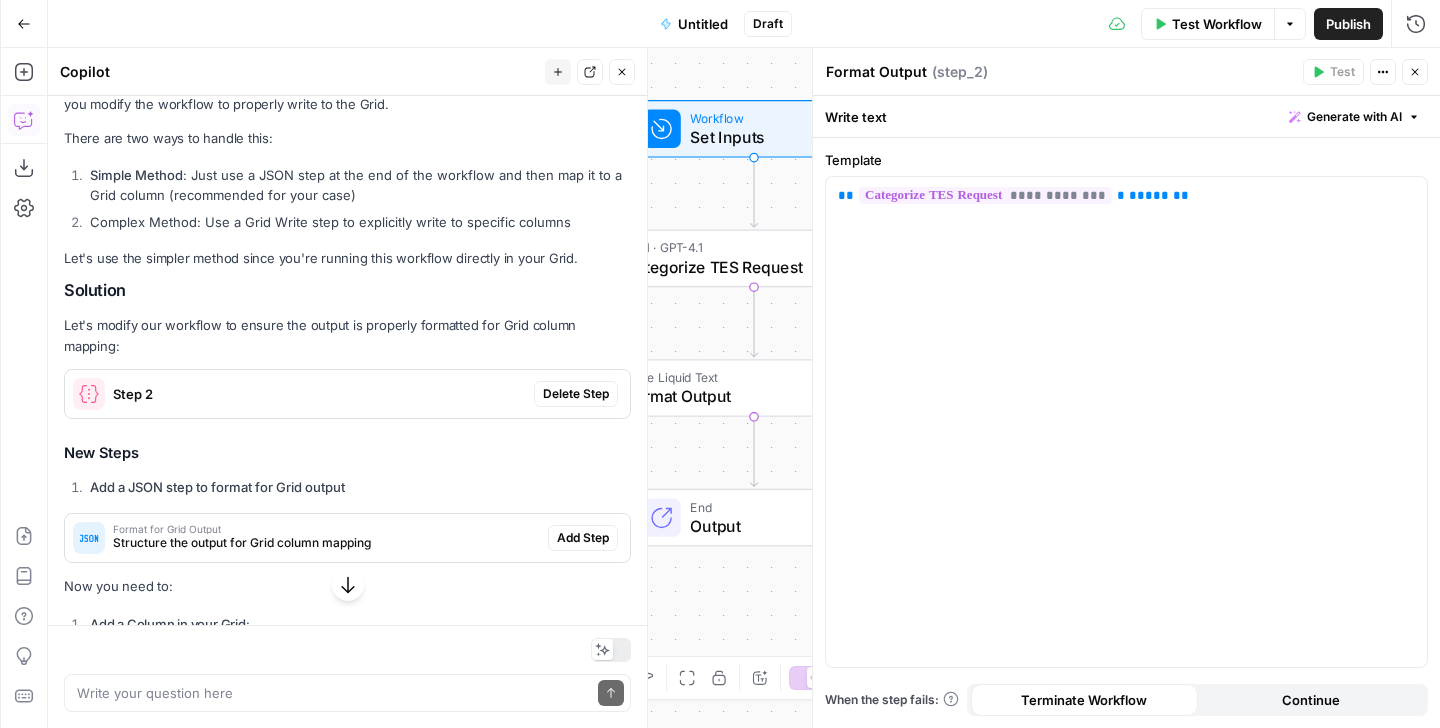 scroll, scrollTop: 2475, scrollLeft: 0, axis: vertical 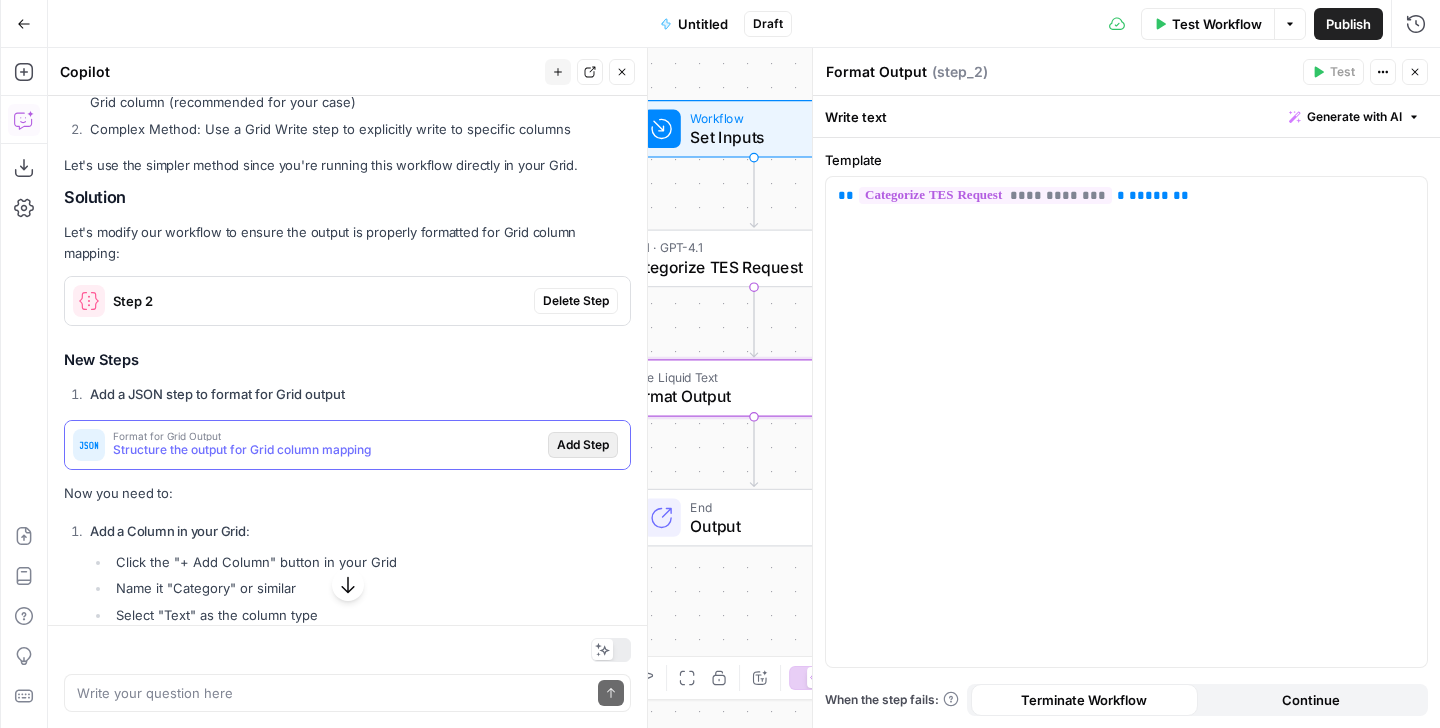 click on "Add Step" at bounding box center (583, 445) 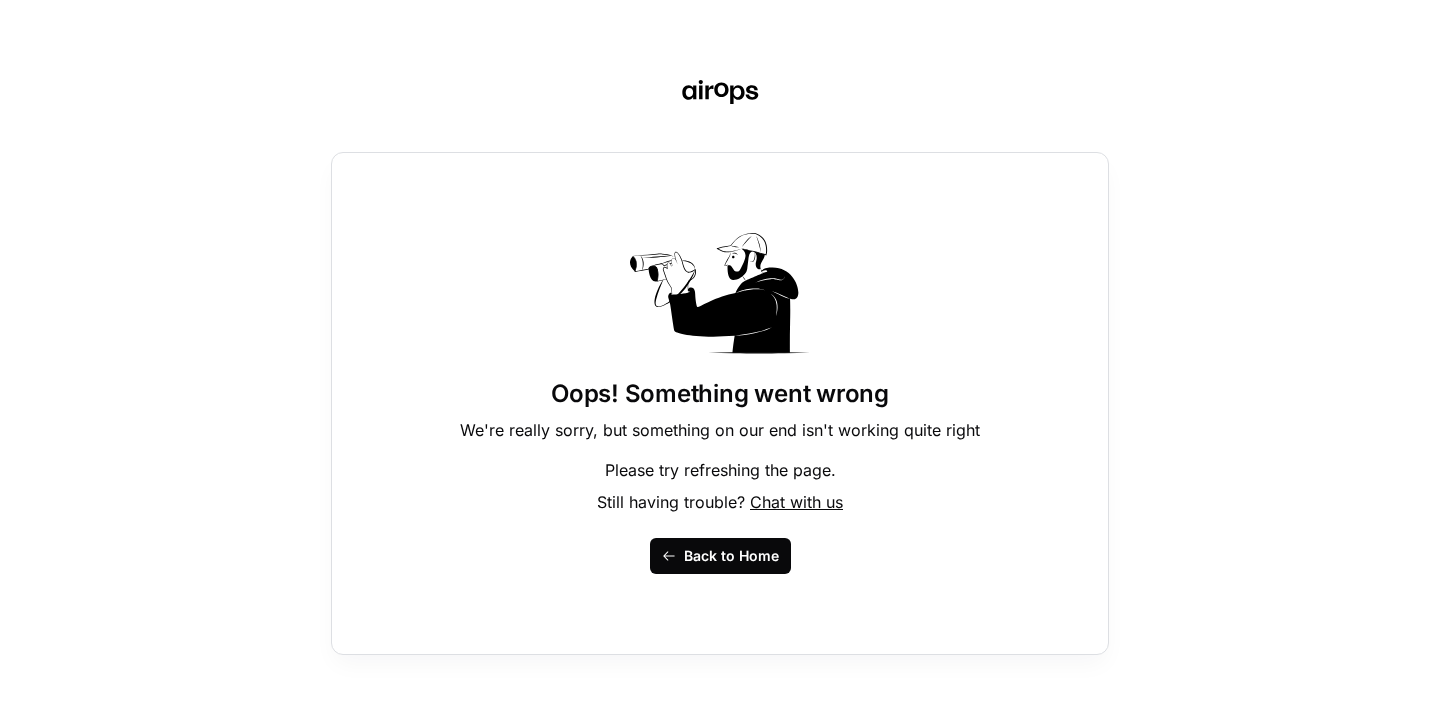 click on "Back to Home" at bounding box center [720, 556] 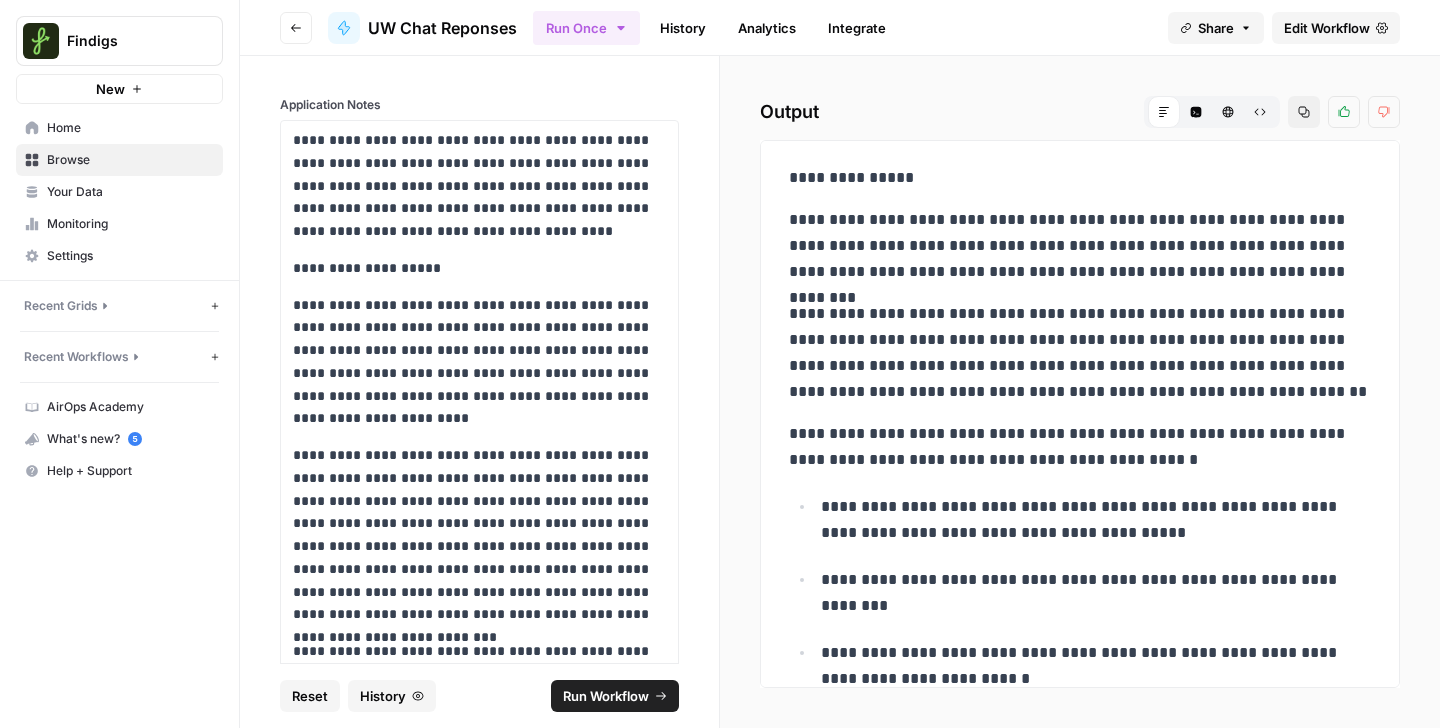 scroll, scrollTop: 0, scrollLeft: 0, axis: both 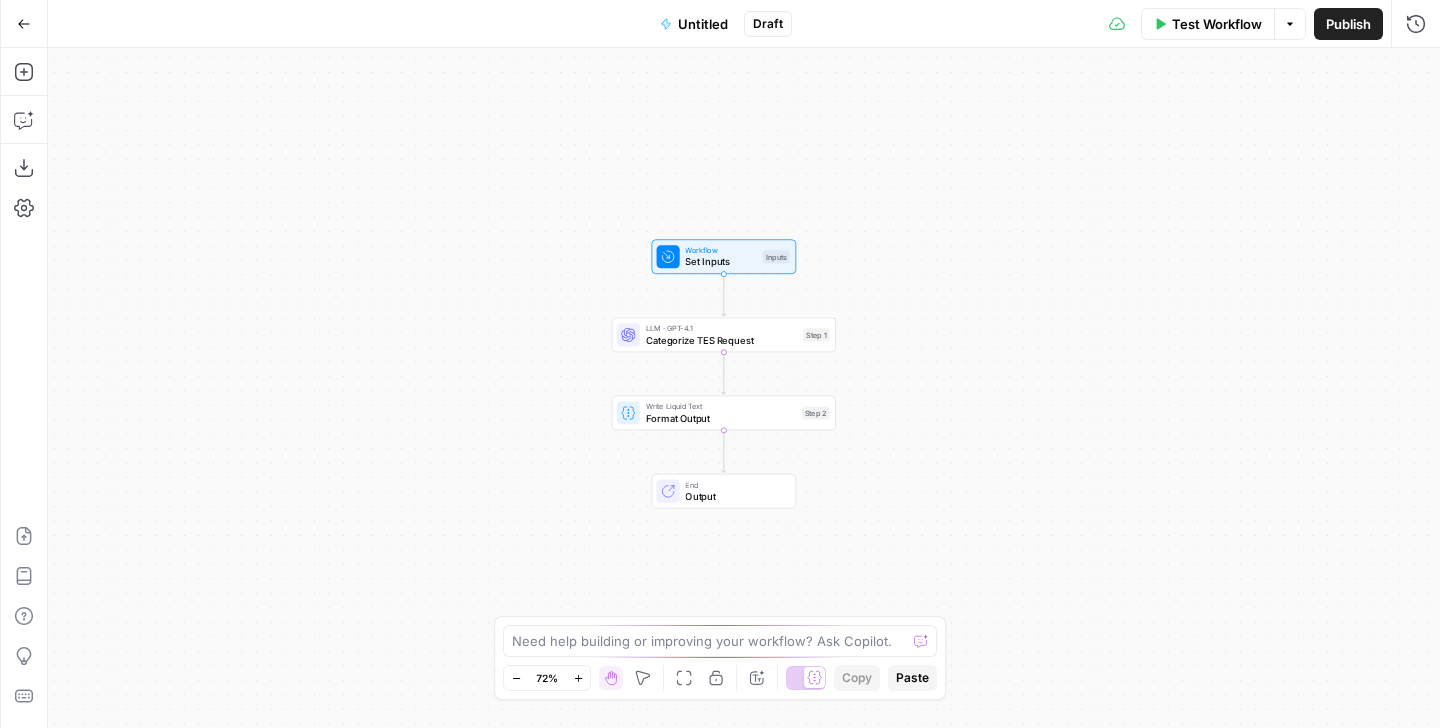 click on "Need help building or improving your workflow? Ask Copilot. Zoom Out 72% Zoom In Hand Move Fit to View Lock/Unlock Annotate Workflow Copy Paste" at bounding box center [720, 658] 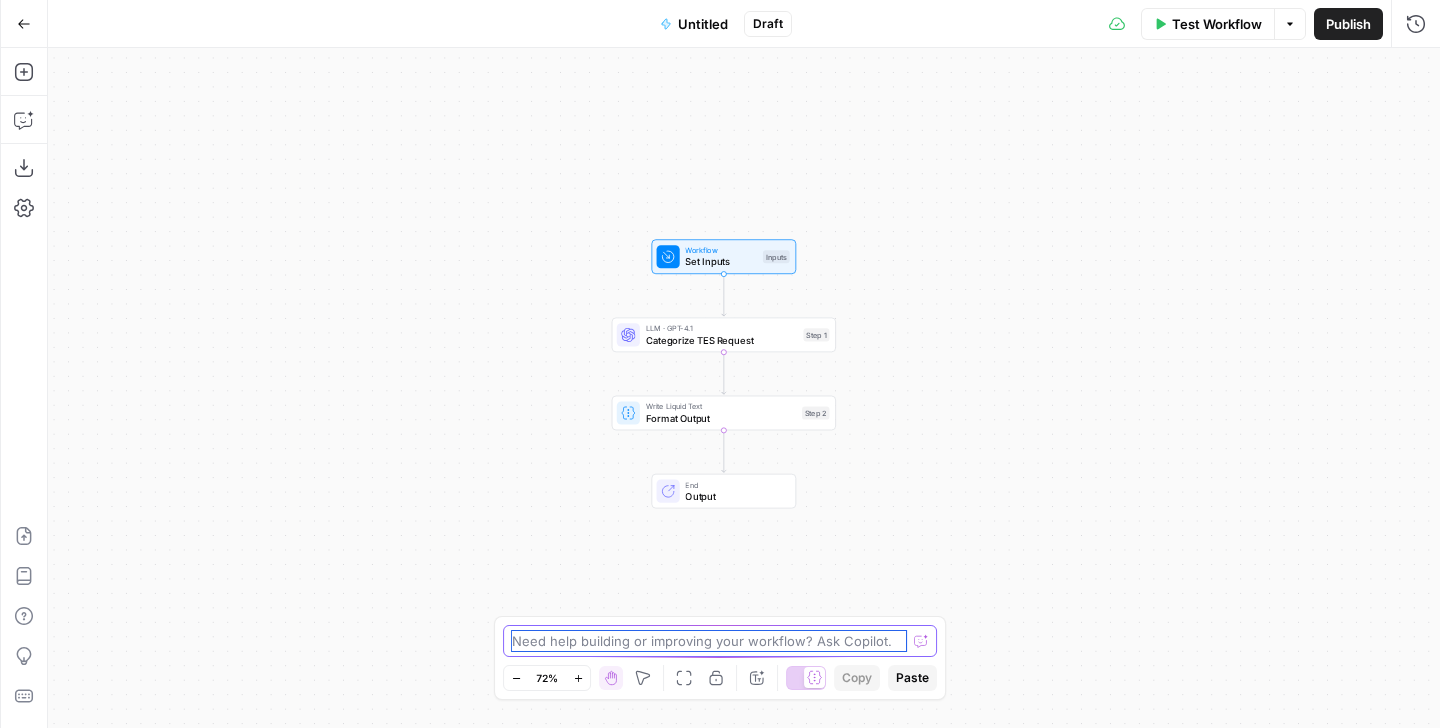 click at bounding box center (709, 641) 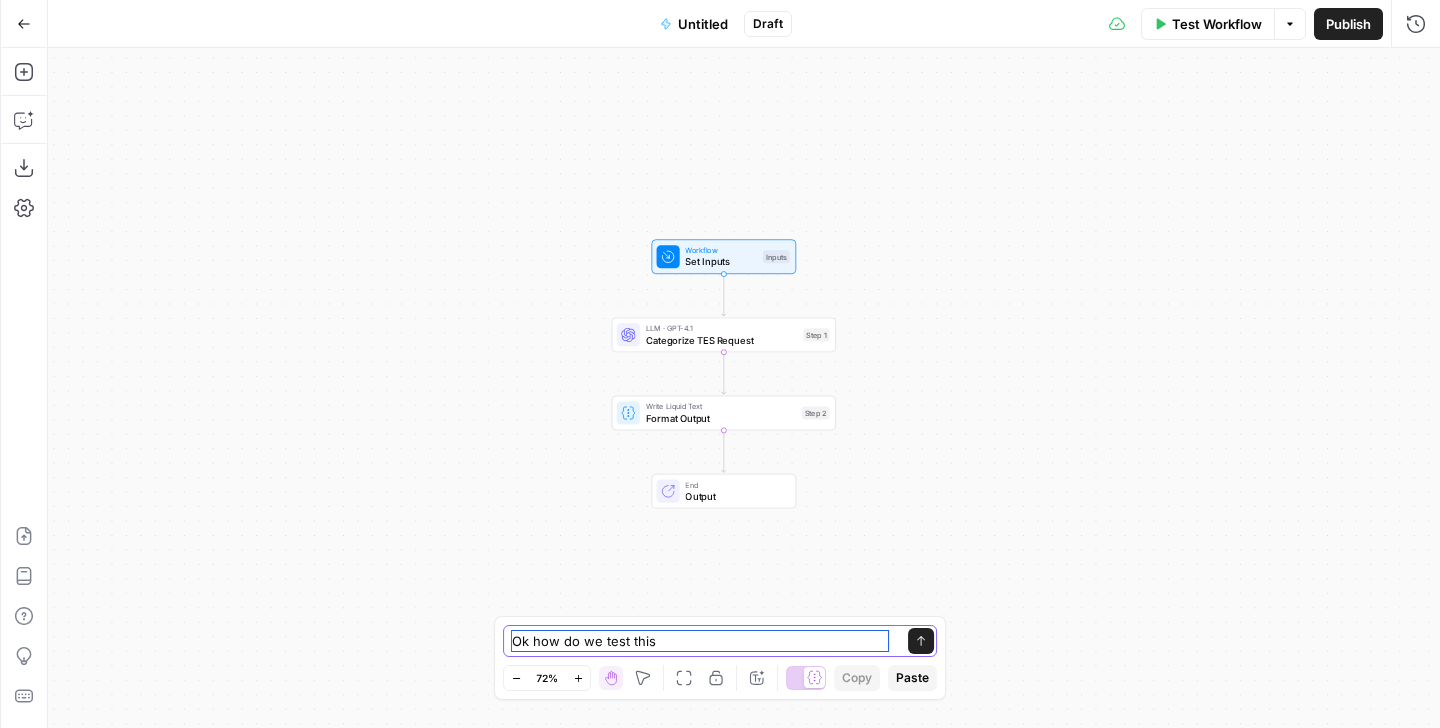 type on "Ok how do we test this?" 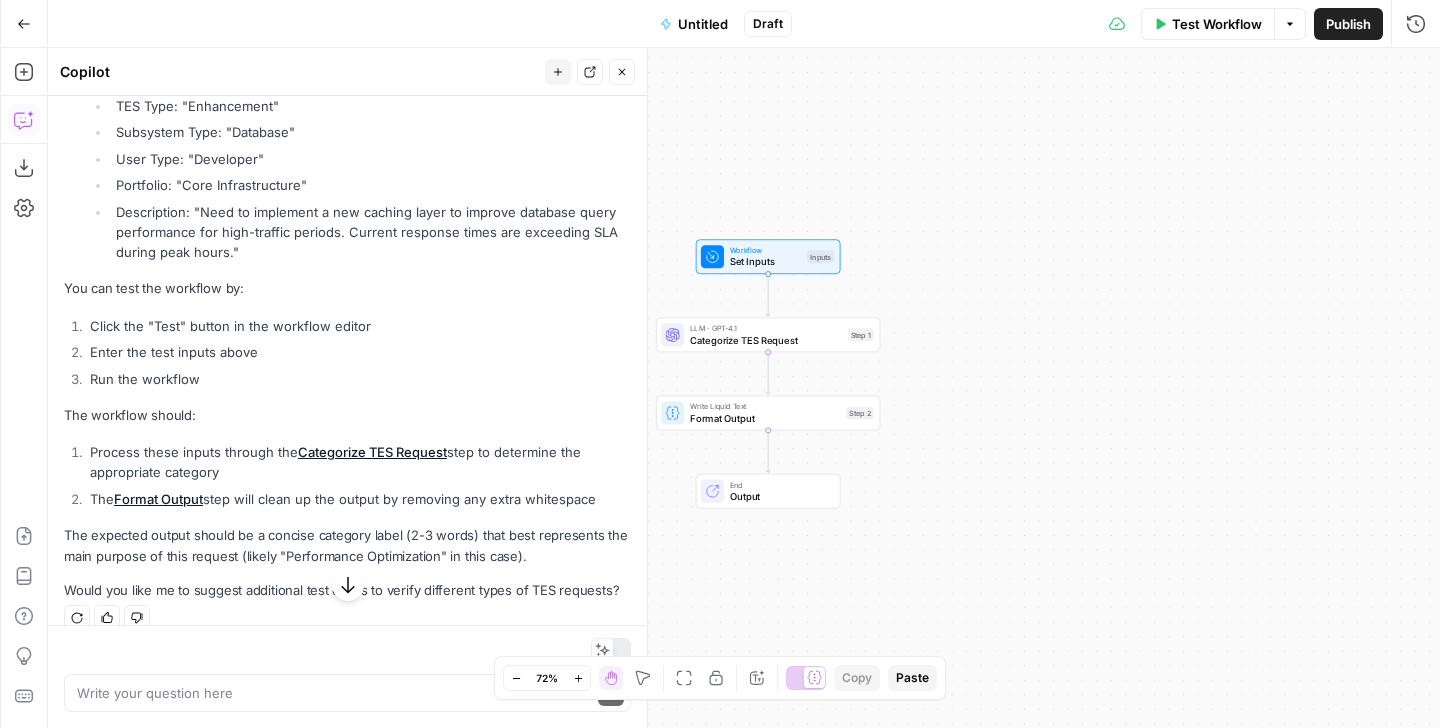 scroll, scrollTop: 308, scrollLeft: 0, axis: vertical 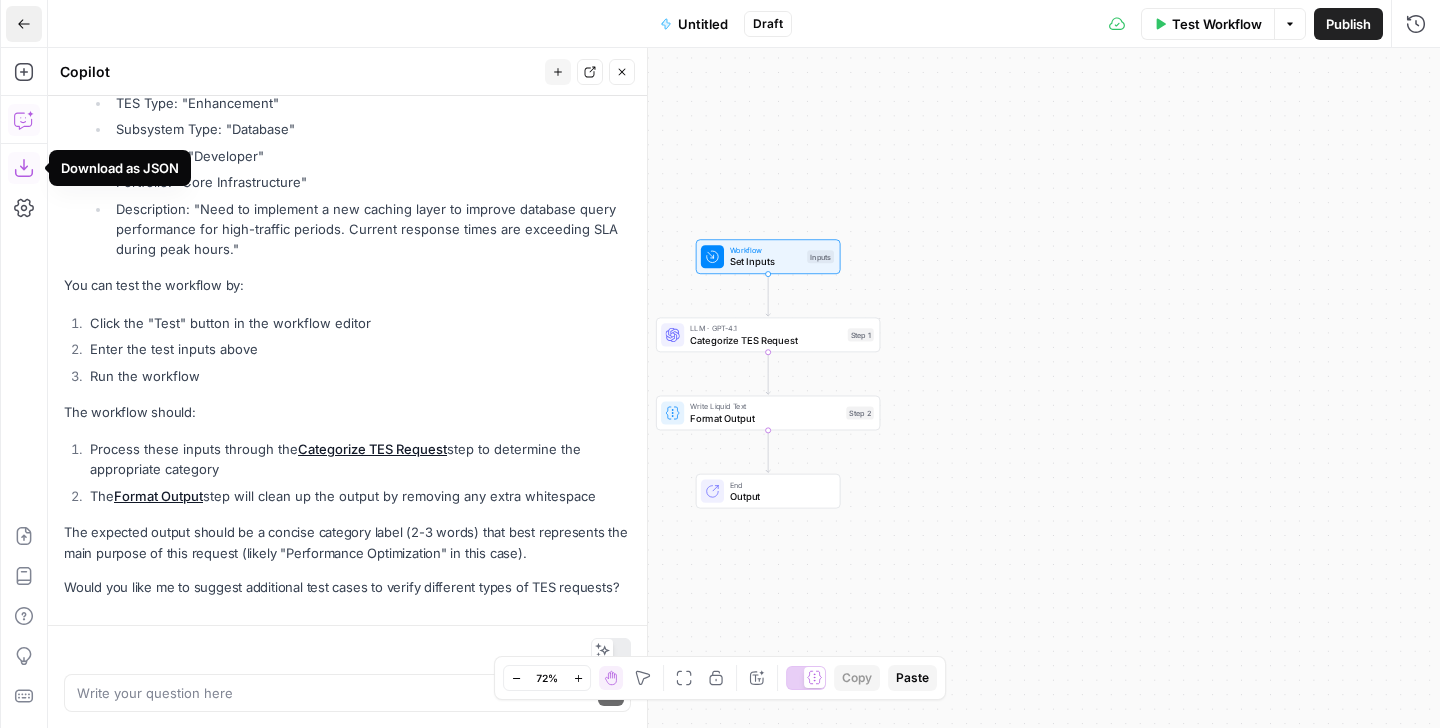 click 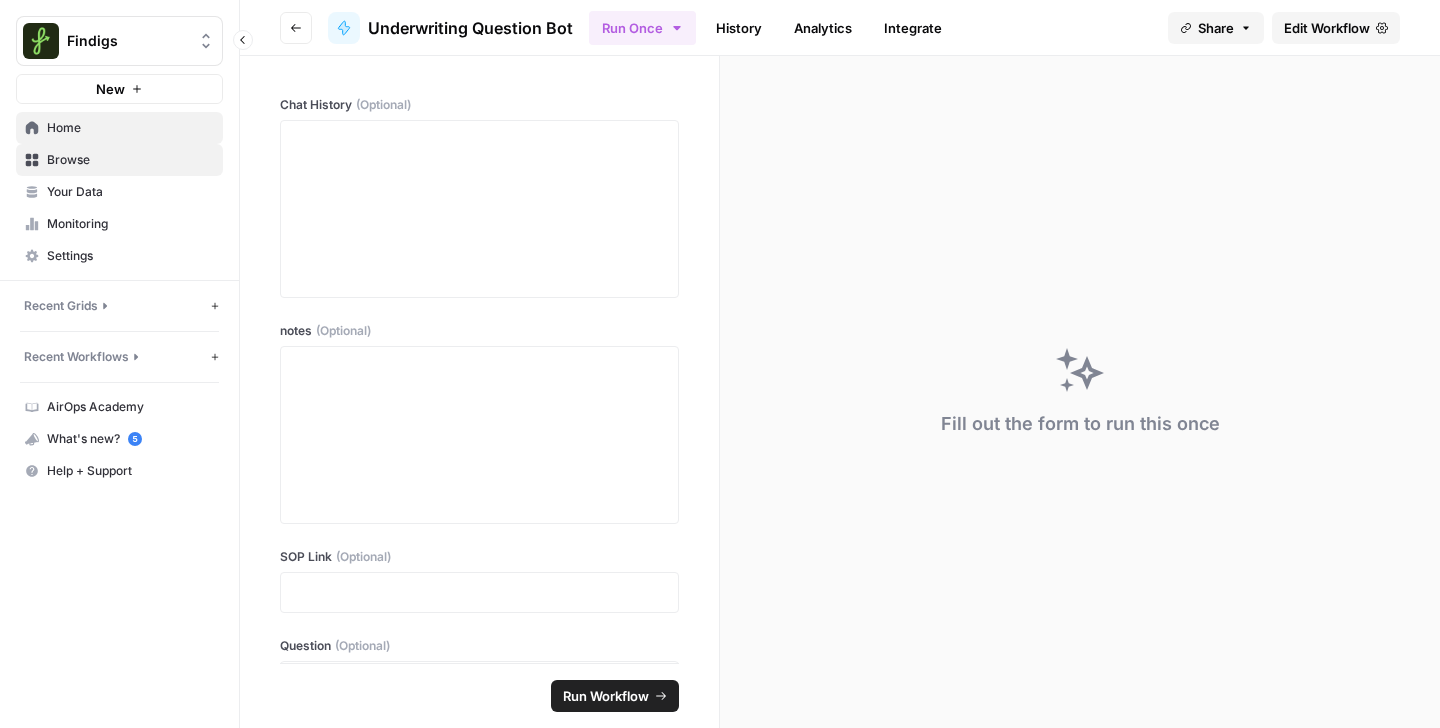 click on "Home" at bounding box center (130, 128) 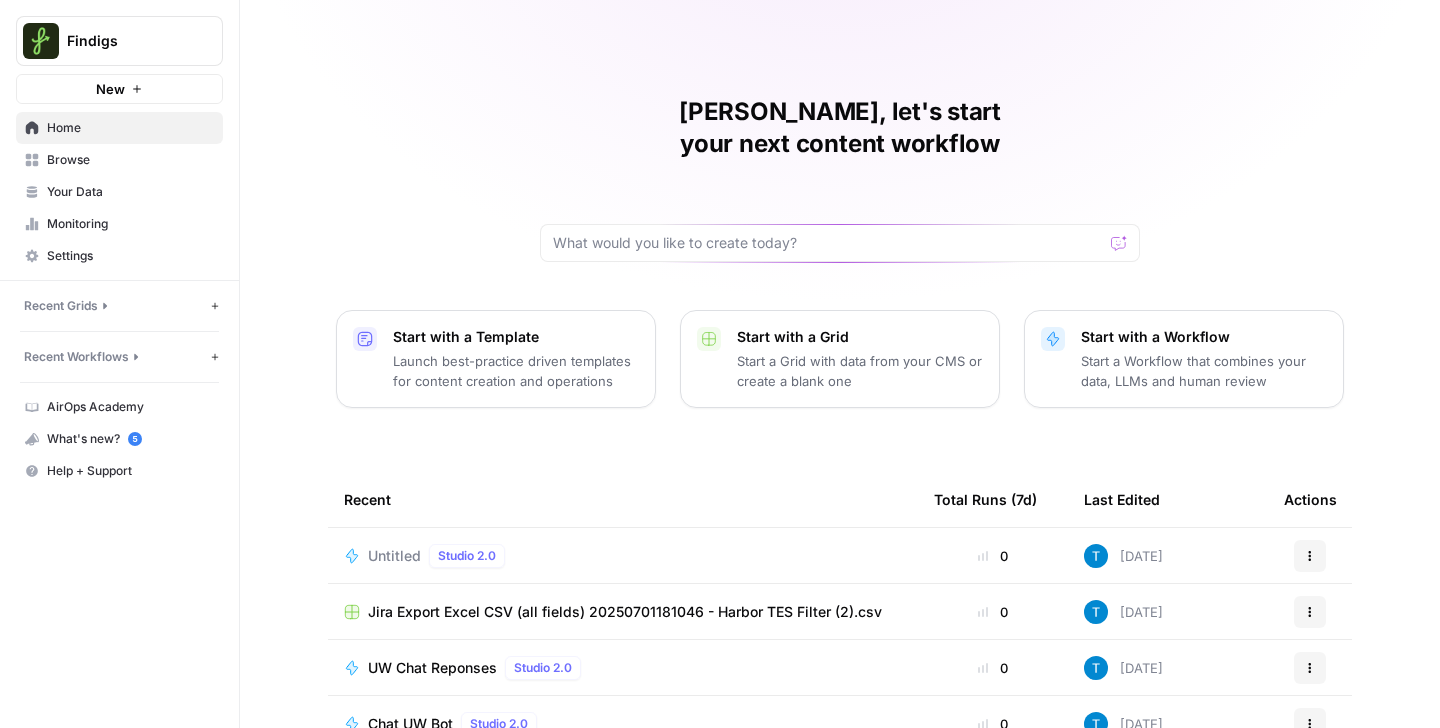 click on "Untitled Studio 2.0" at bounding box center (623, 556) 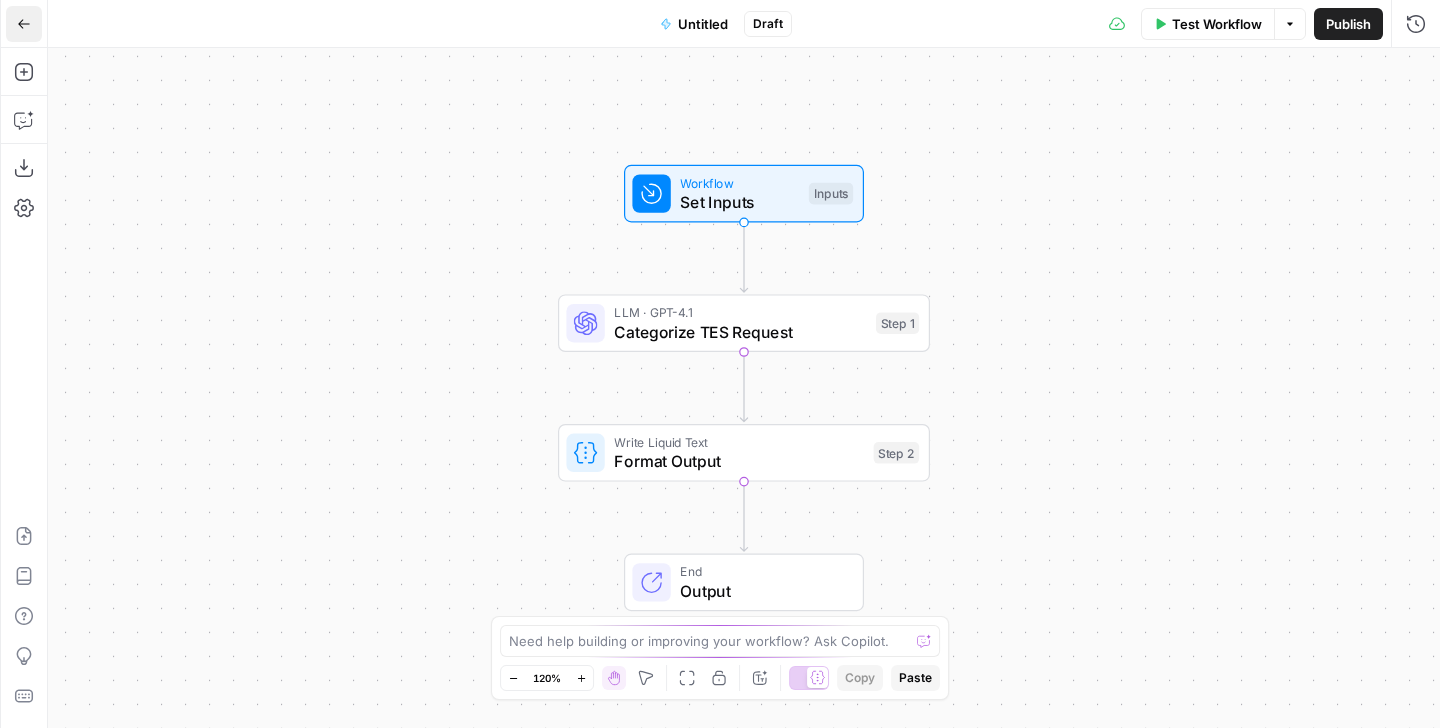 click on "Go Back" at bounding box center [24, 24] 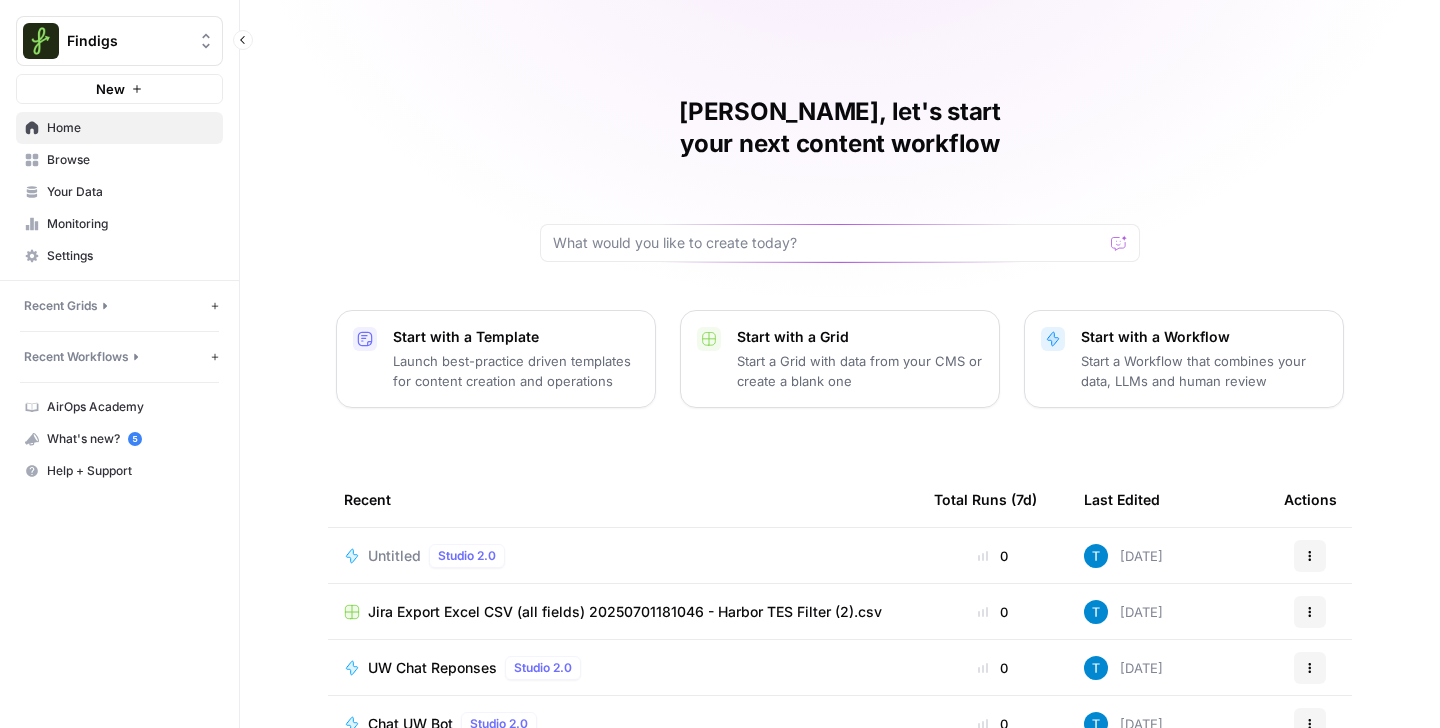 click on "Recent Grids" at bounding box center (115, 306) 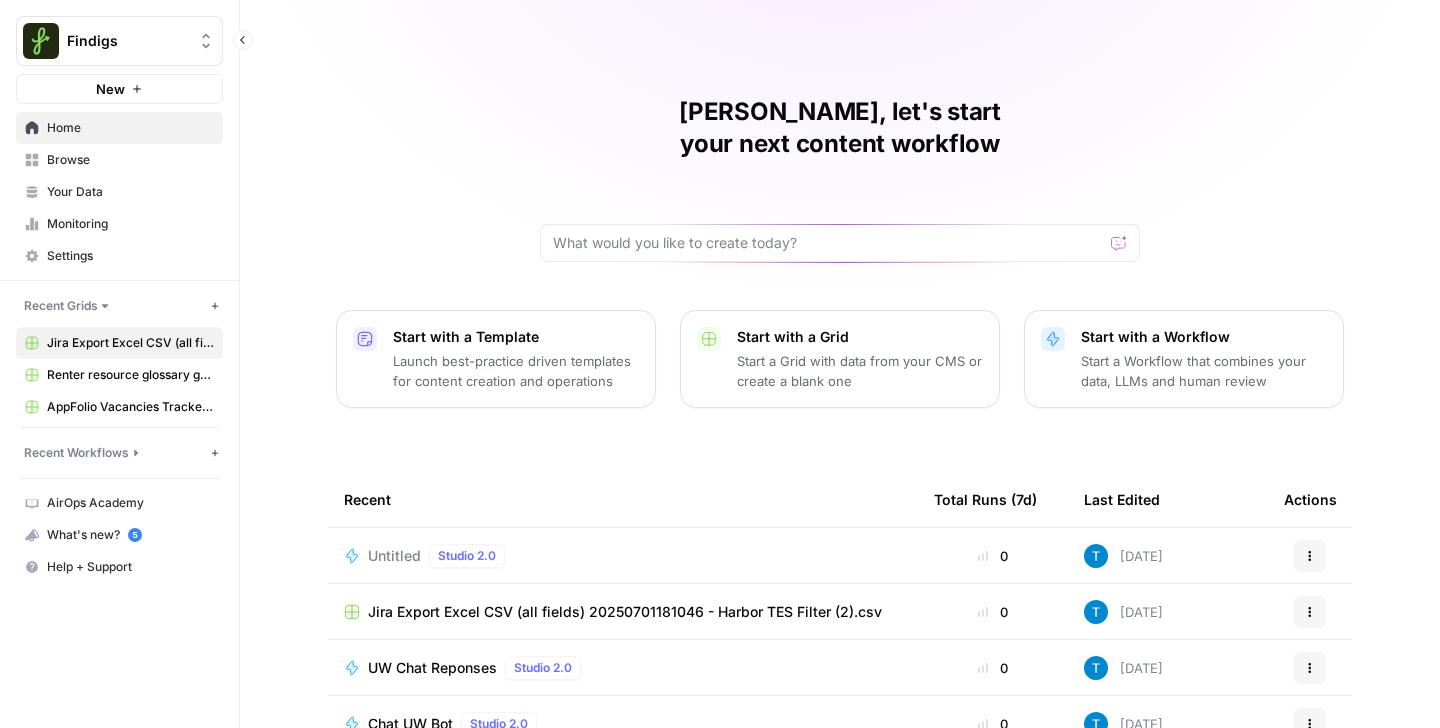 click on "Jira Export Excel CSV (all fields) 20250701181046 - Harbor TES Filter (2).csv" at bounding box center (130, 343) 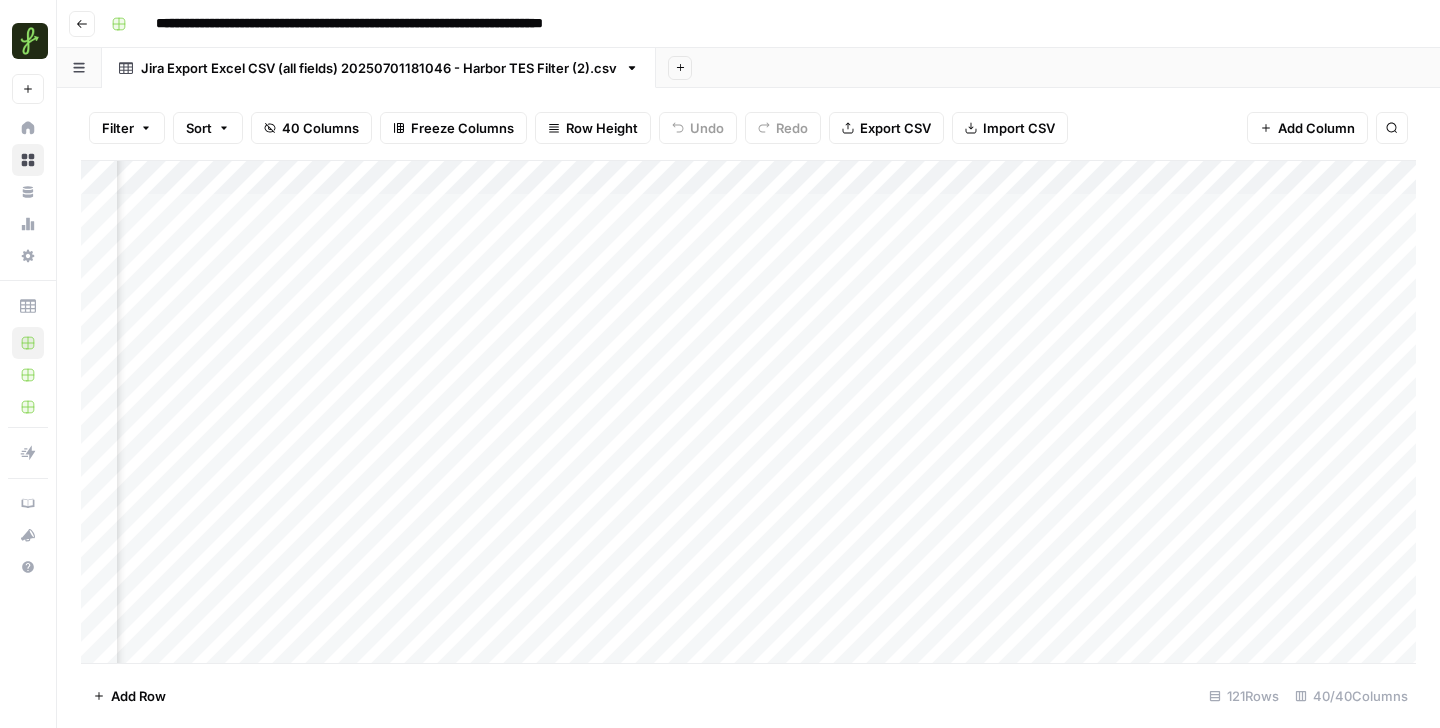 scroll, scrollTop: 0, scrollLeft: 1049, axis: horizontal 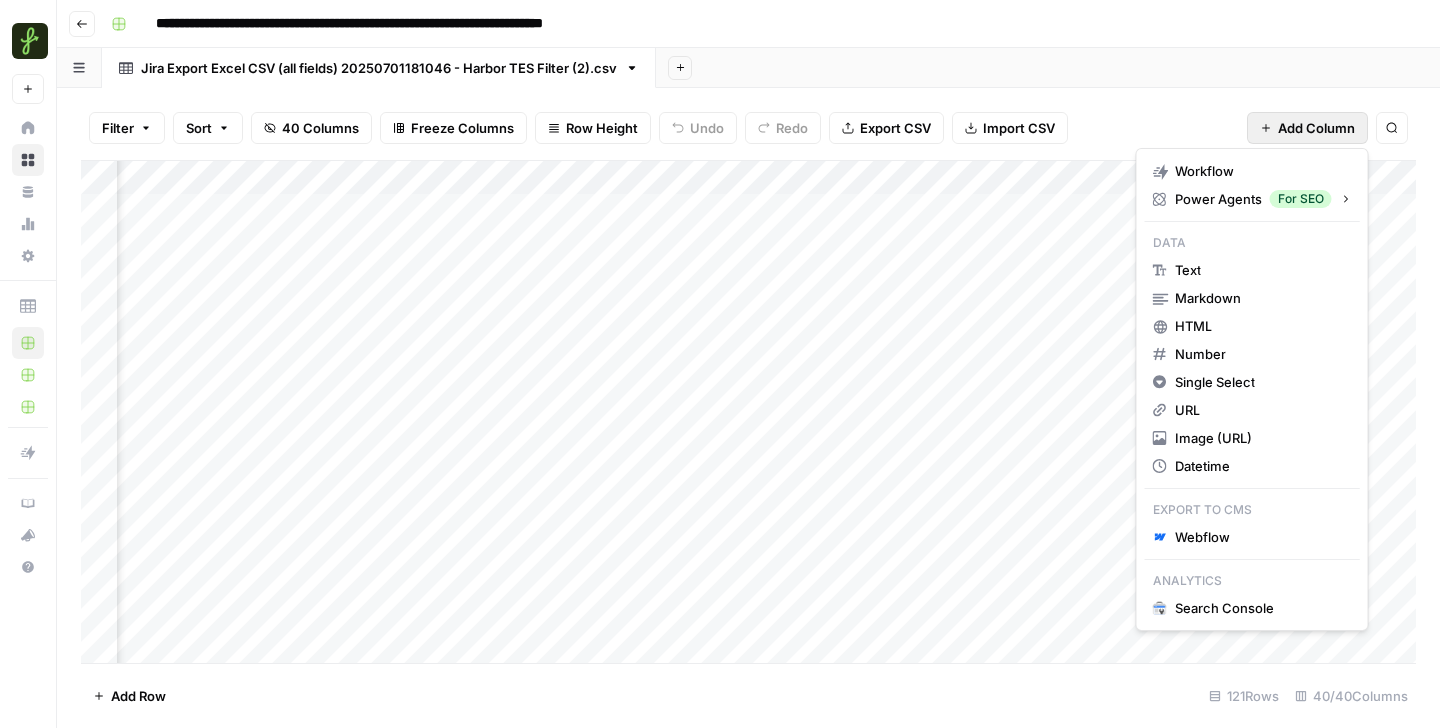 click on "Add Column" at bounding box center (1316, 128) 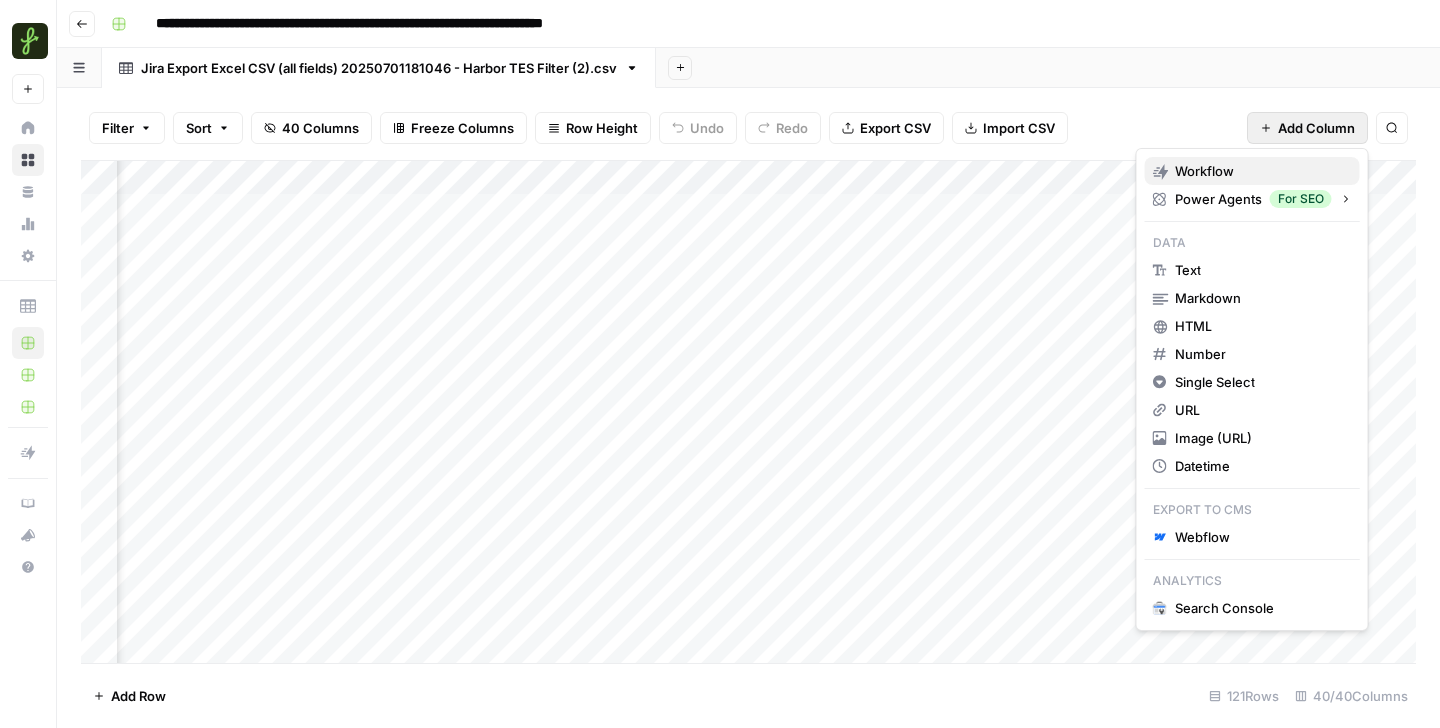 click on "Workflow" at bounding box center [1252, 171] 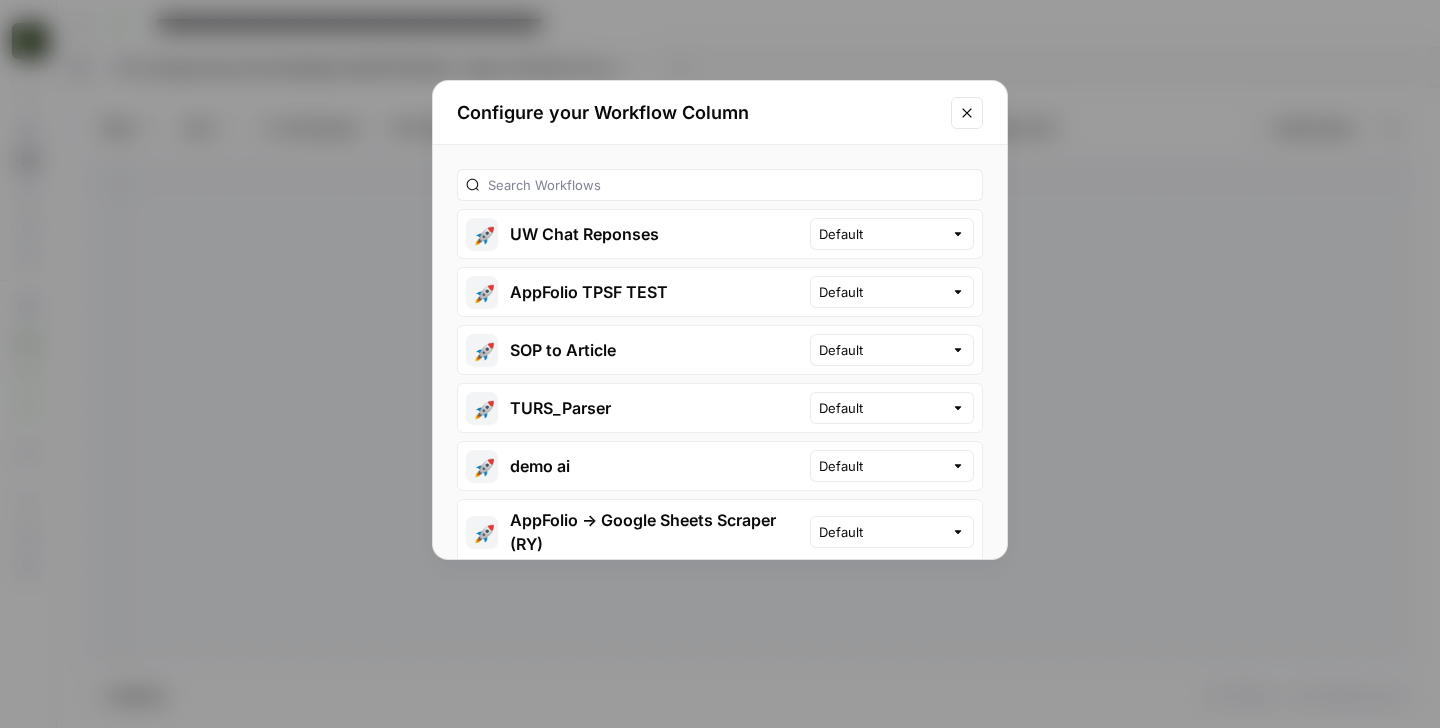 click 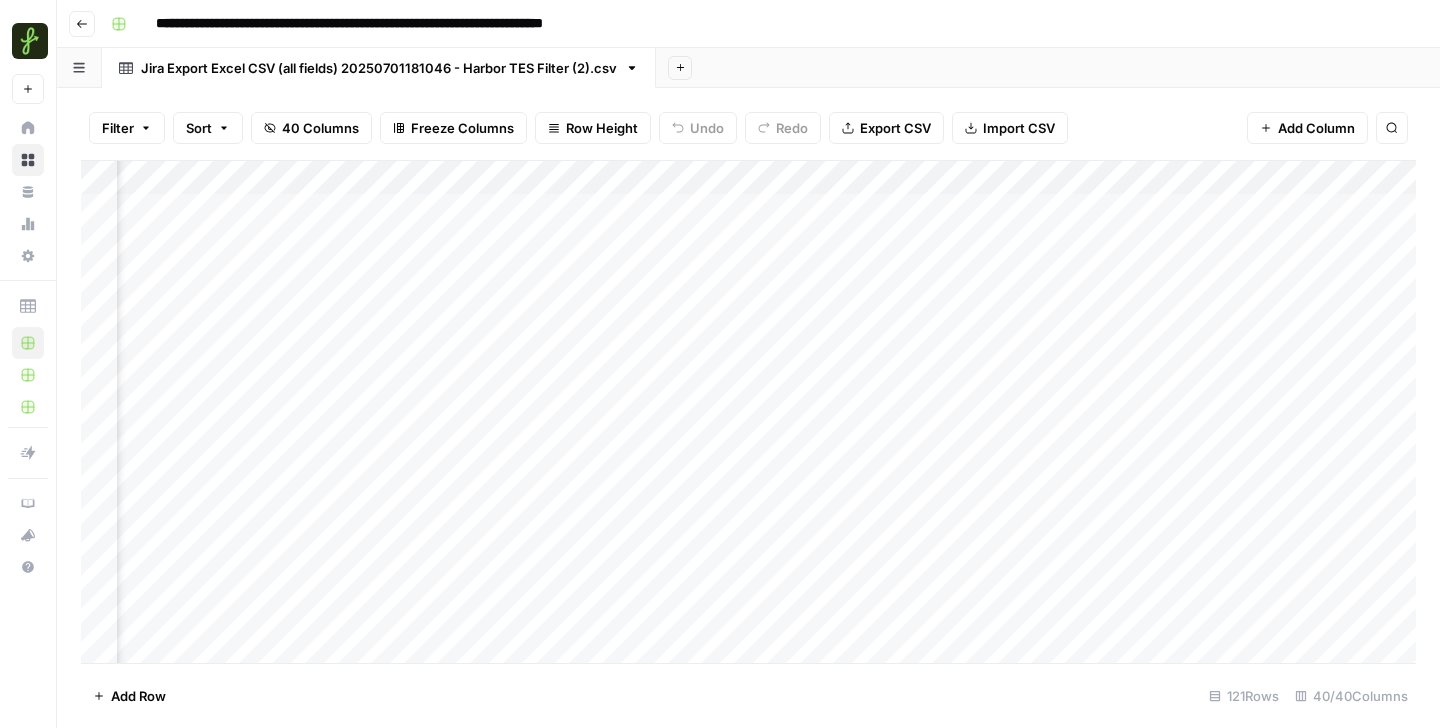 scroll, scrollTop: 0, scrollLeft: 6013, axis: horizontal 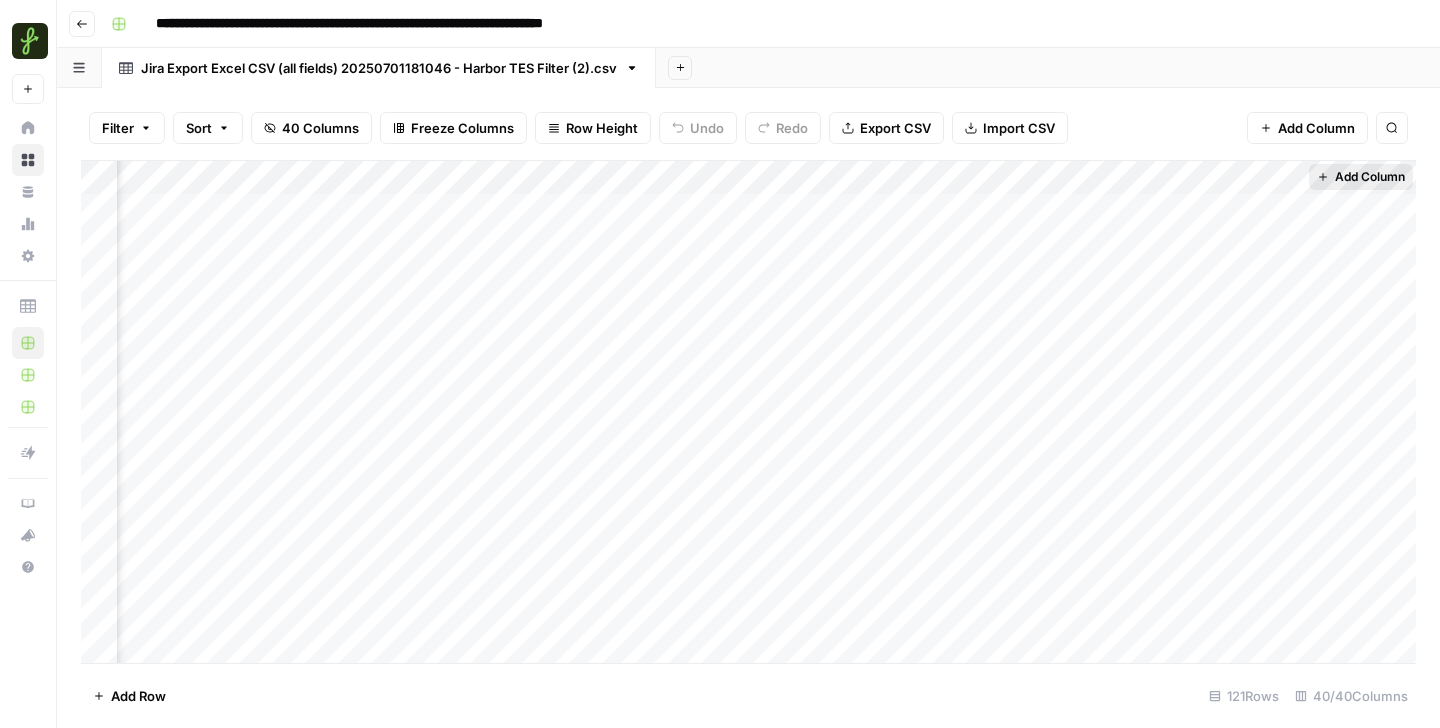 click on "Add Column" at bounding box center [1361, 177] 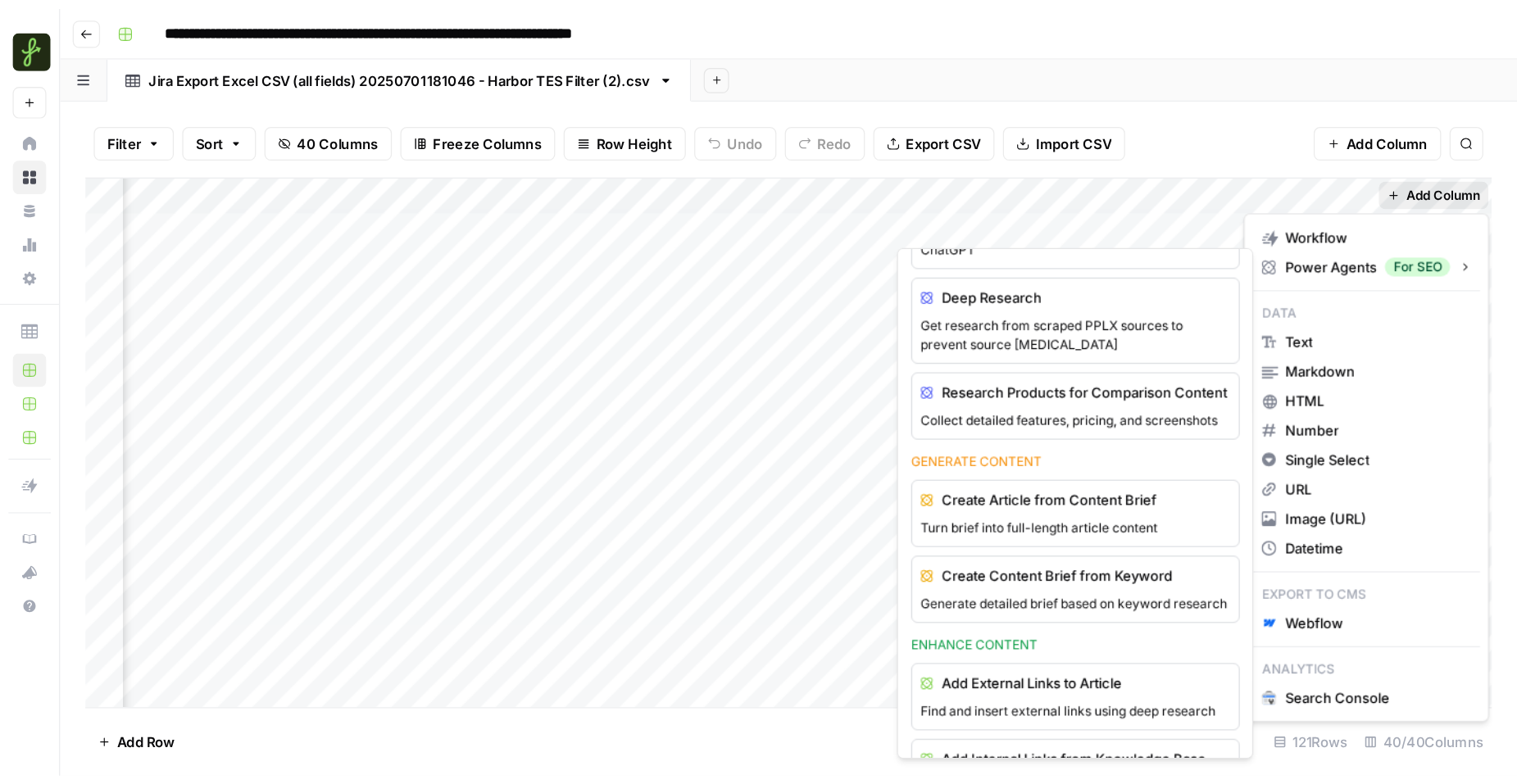 scroll, scrollTop: 0, scrollLeft: 0, axis: both 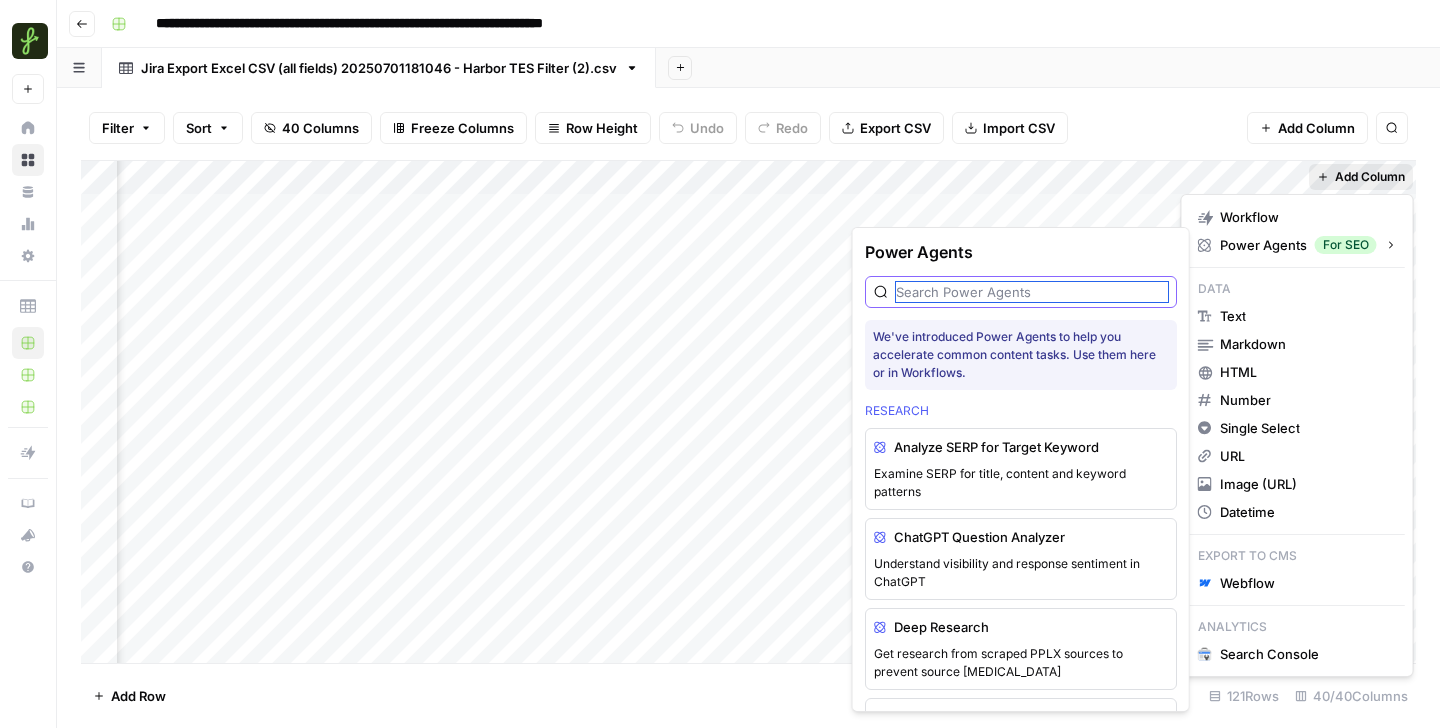 click at bounding box center [1032, 292] 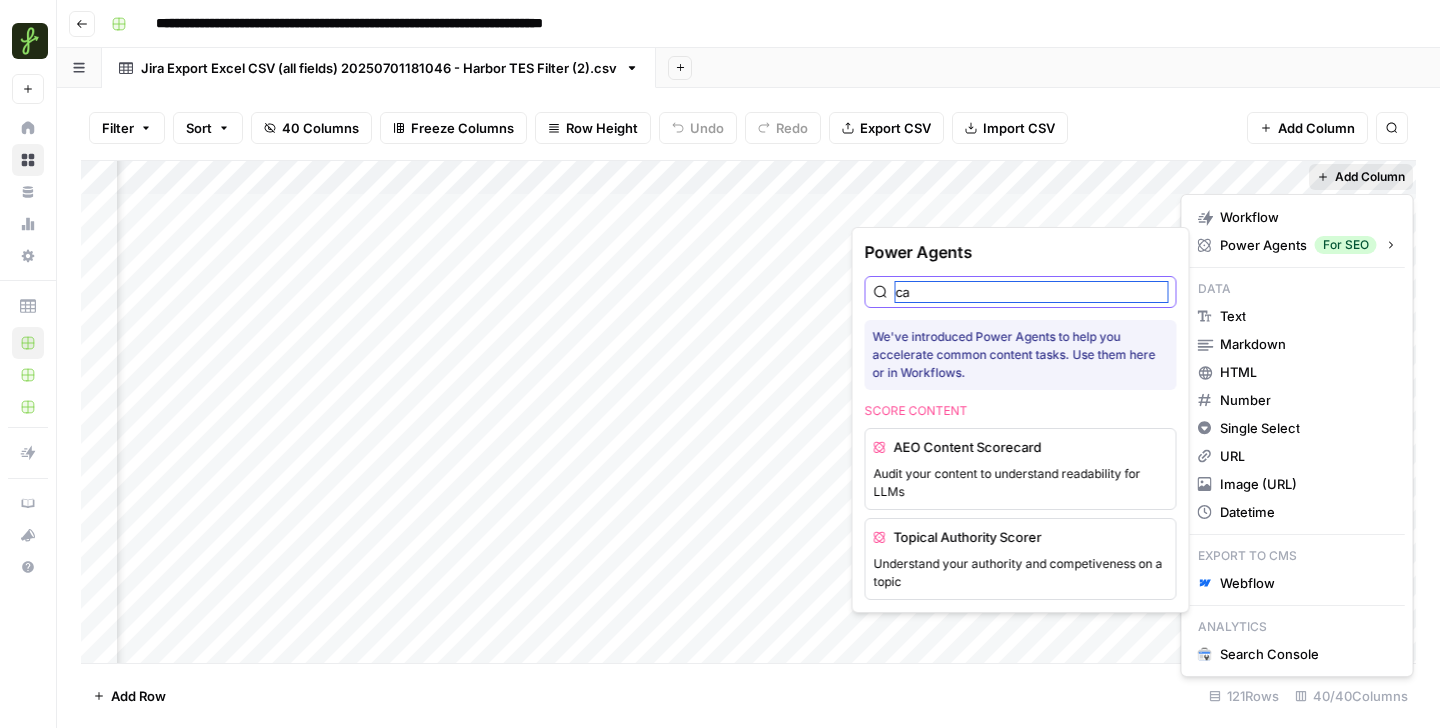 type on "c" 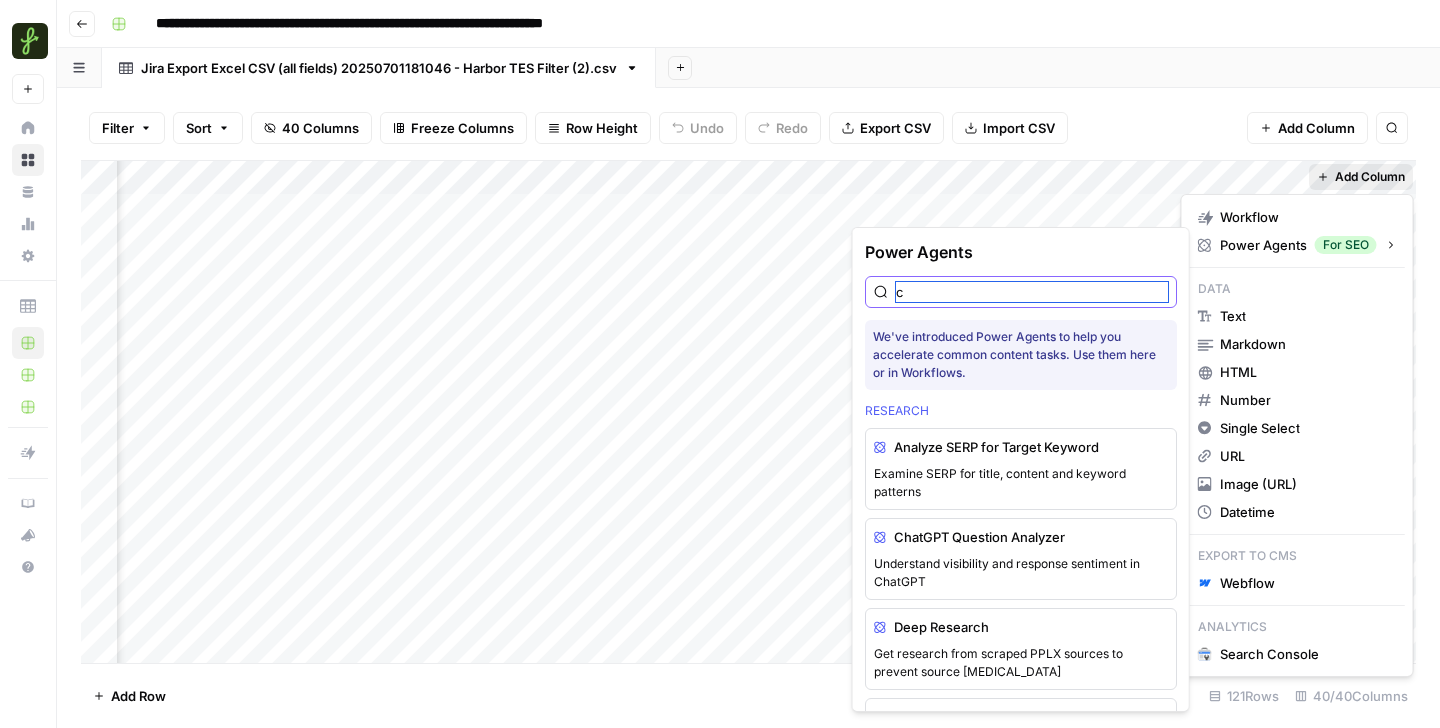 type 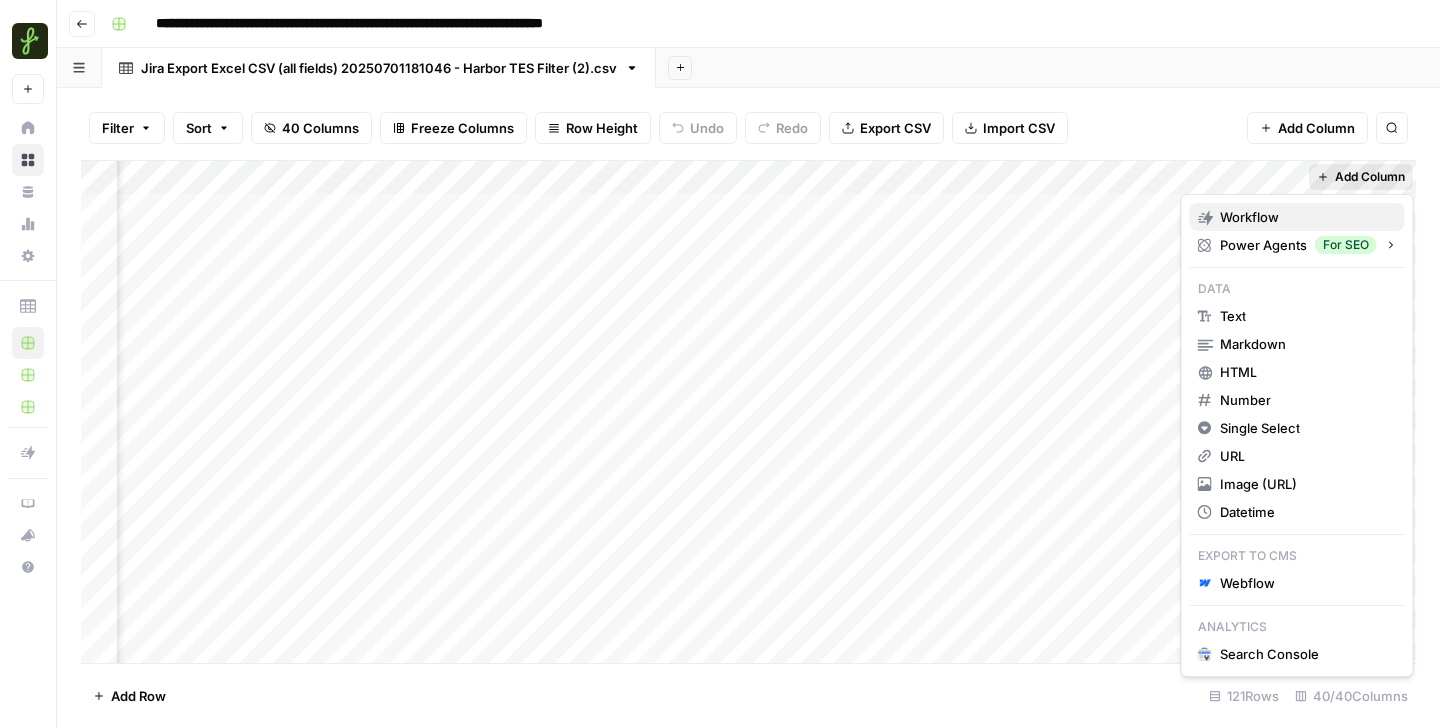 click on "Workflow" at bounding box center [1249, 217] 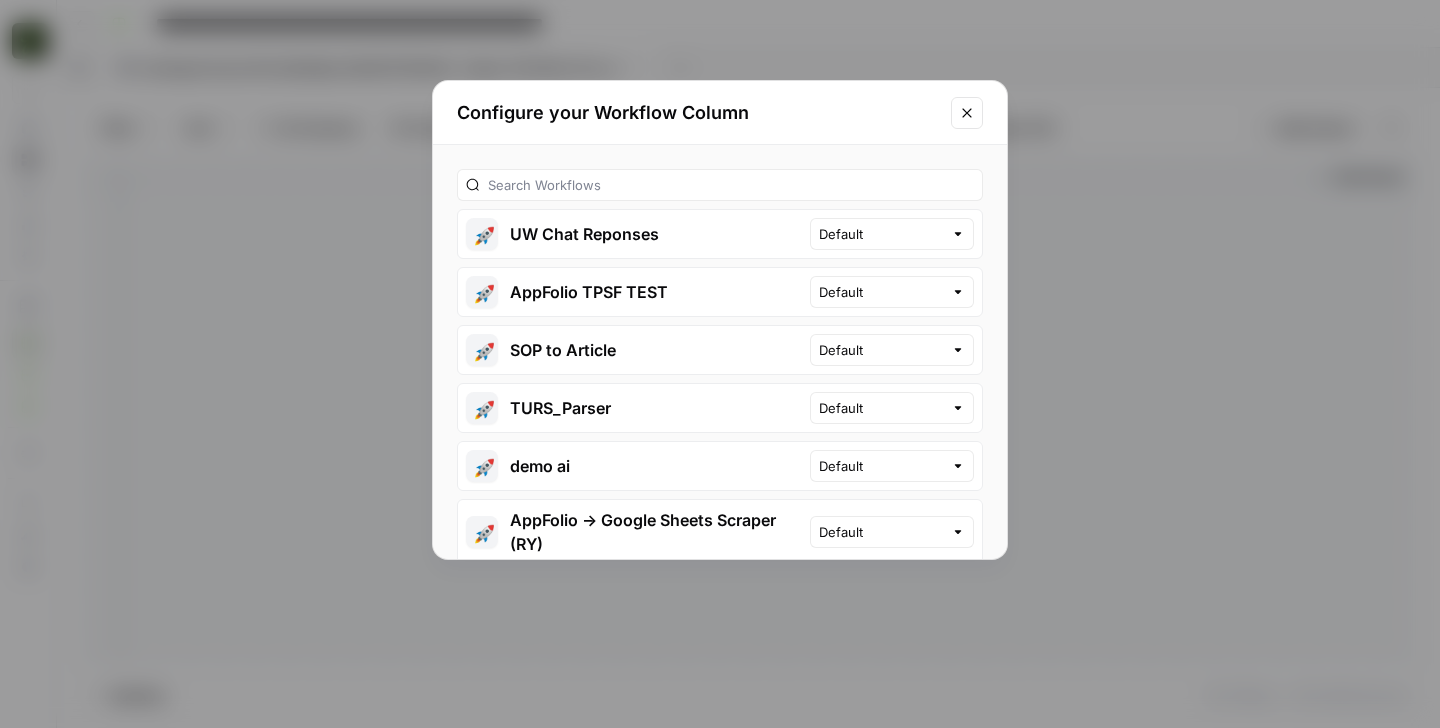 click 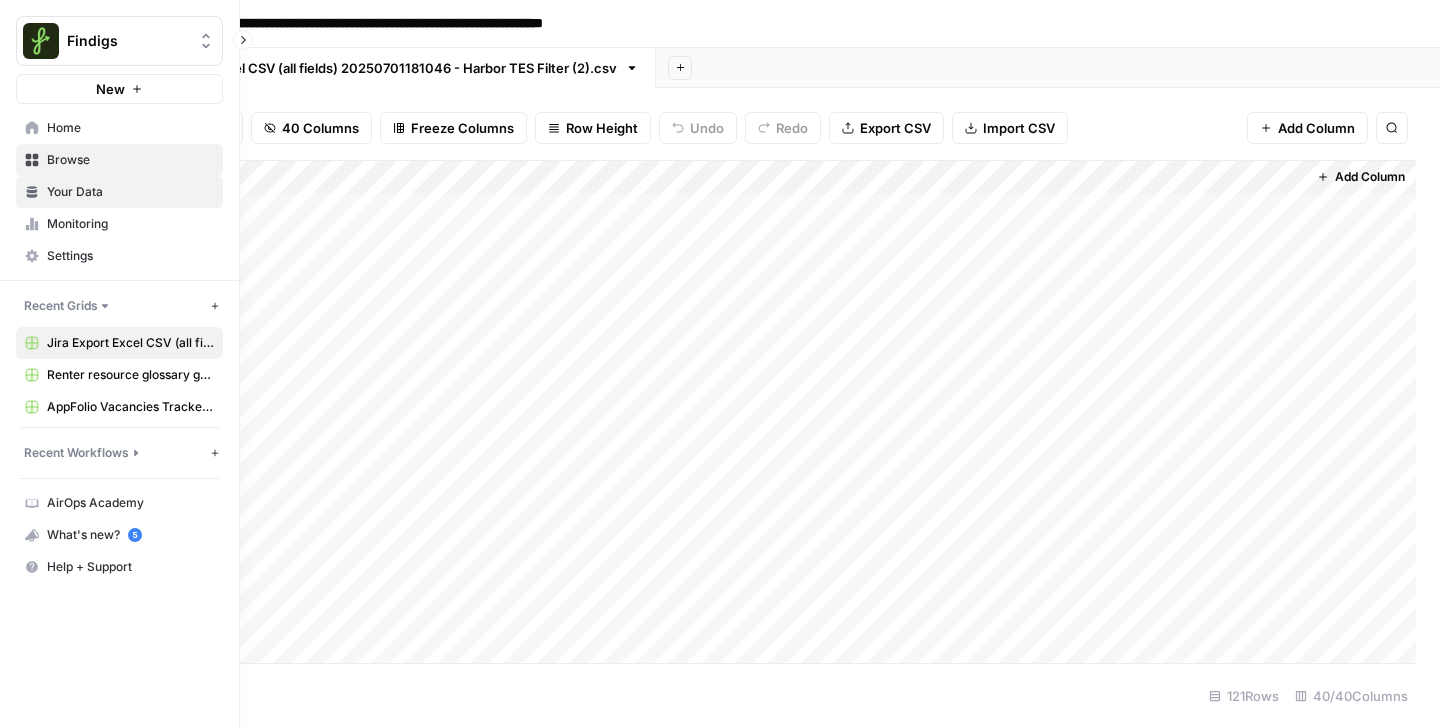 click on "Your Data" at bounding box center [130, 192] 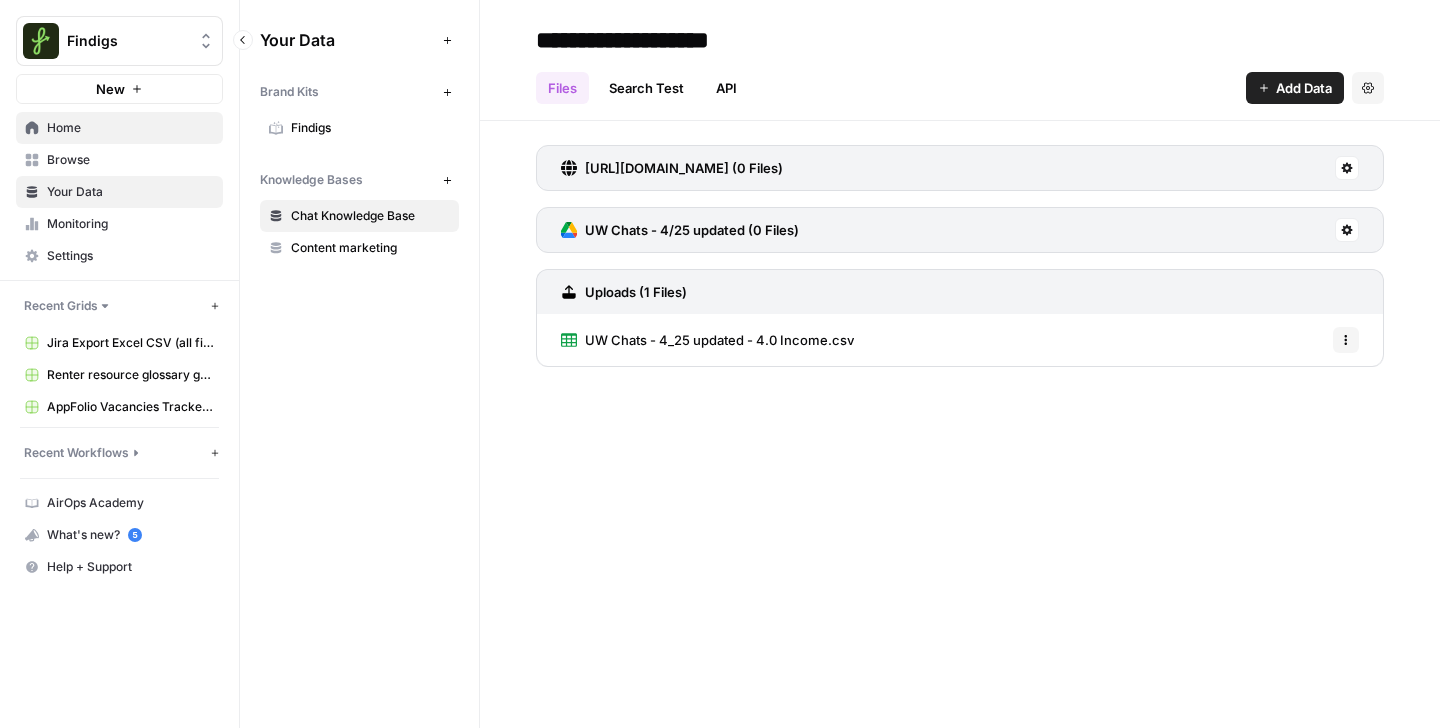 click on "Home" at bounding box center [130, 128] 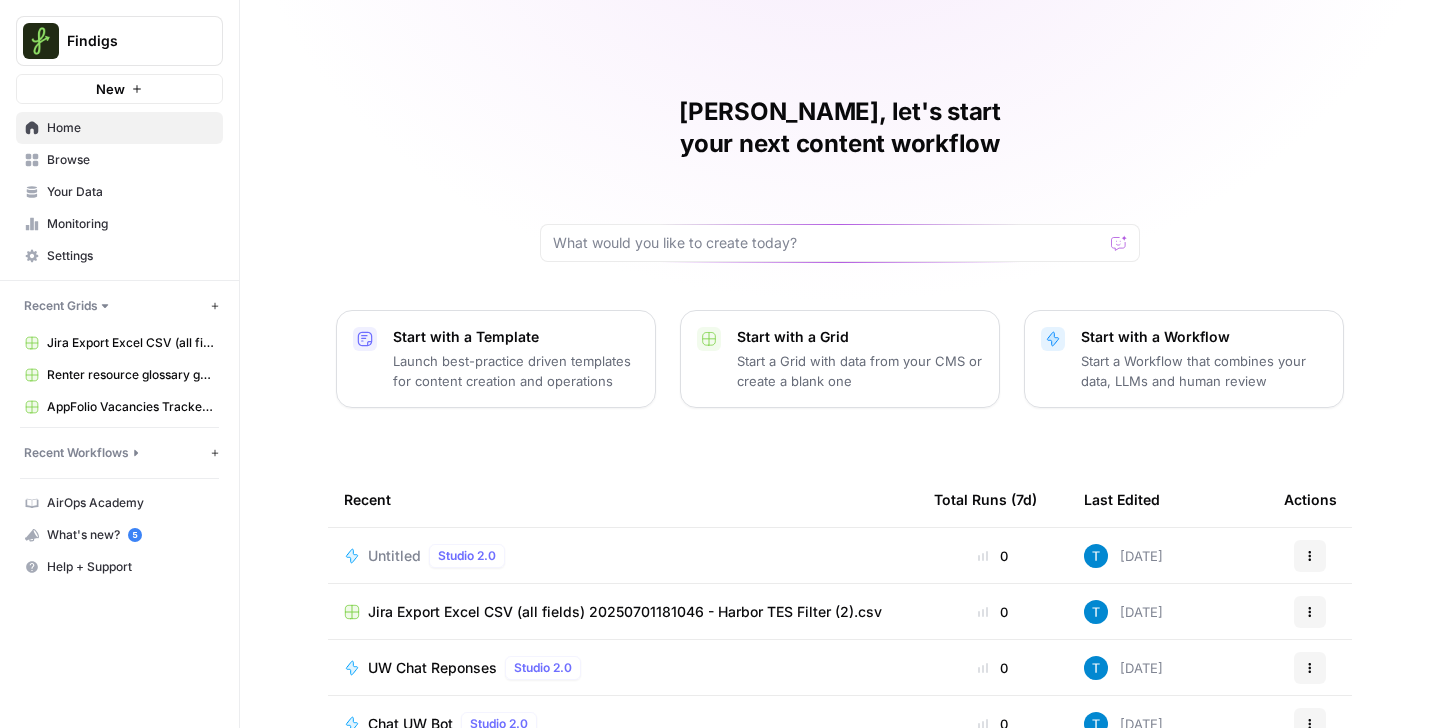 click on "Untitled Studio 2.0" at bounding box center (623, 555) 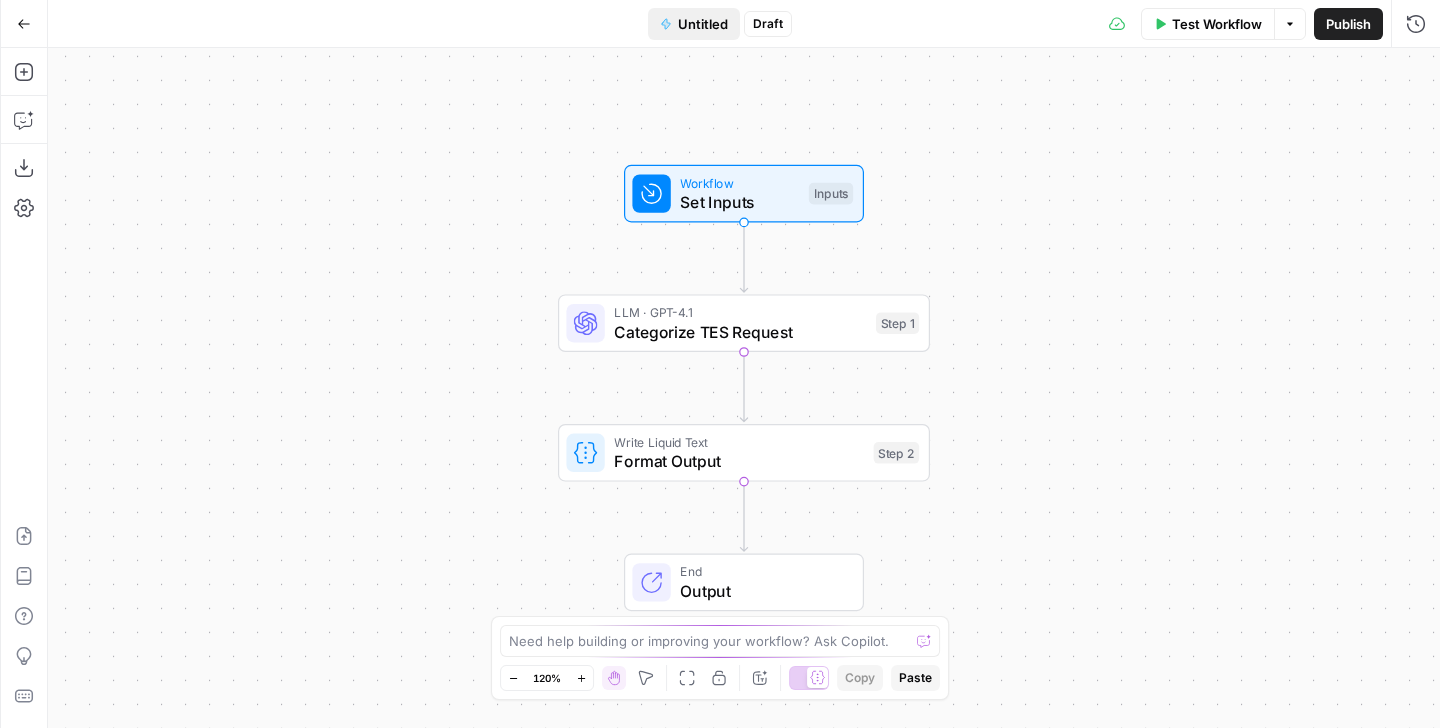 click on "Untitled" at bounding box center (703, 24) 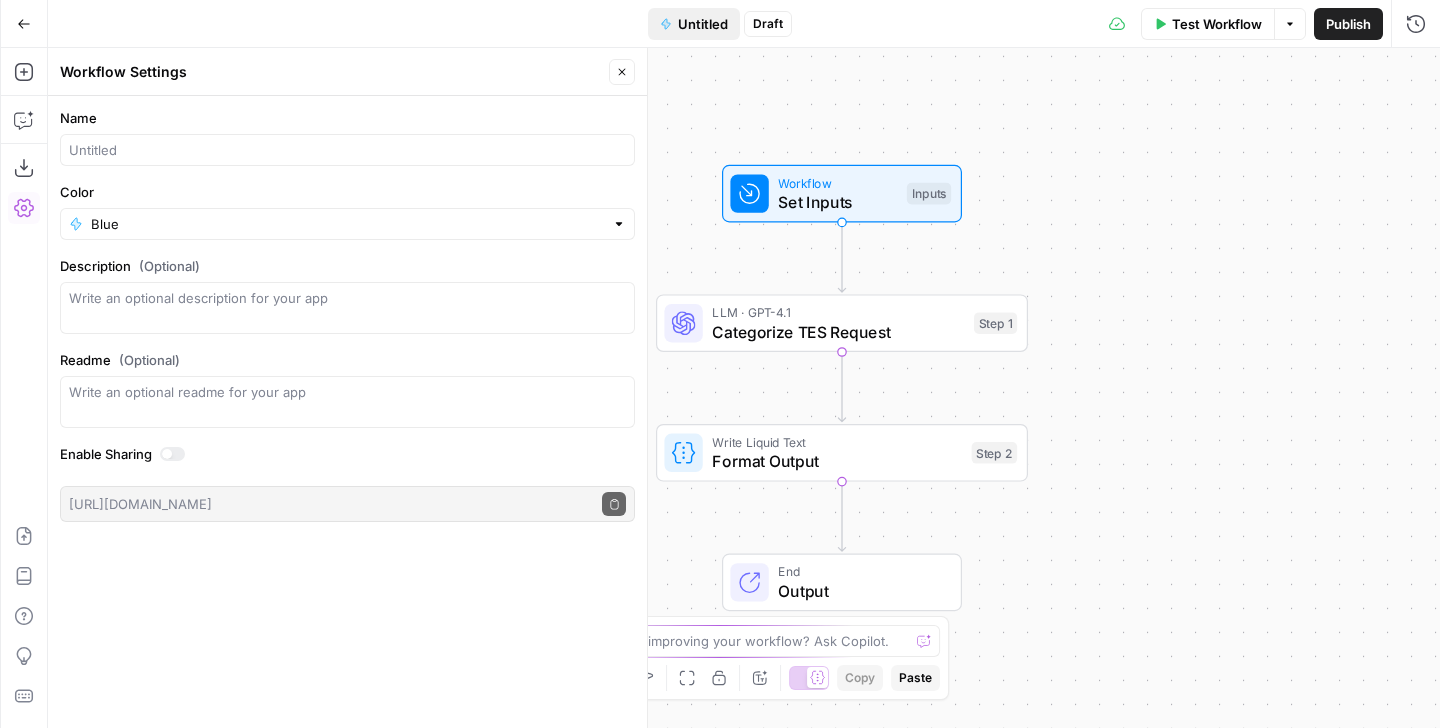 click on "Untitled" at bounding box center [703, 24] 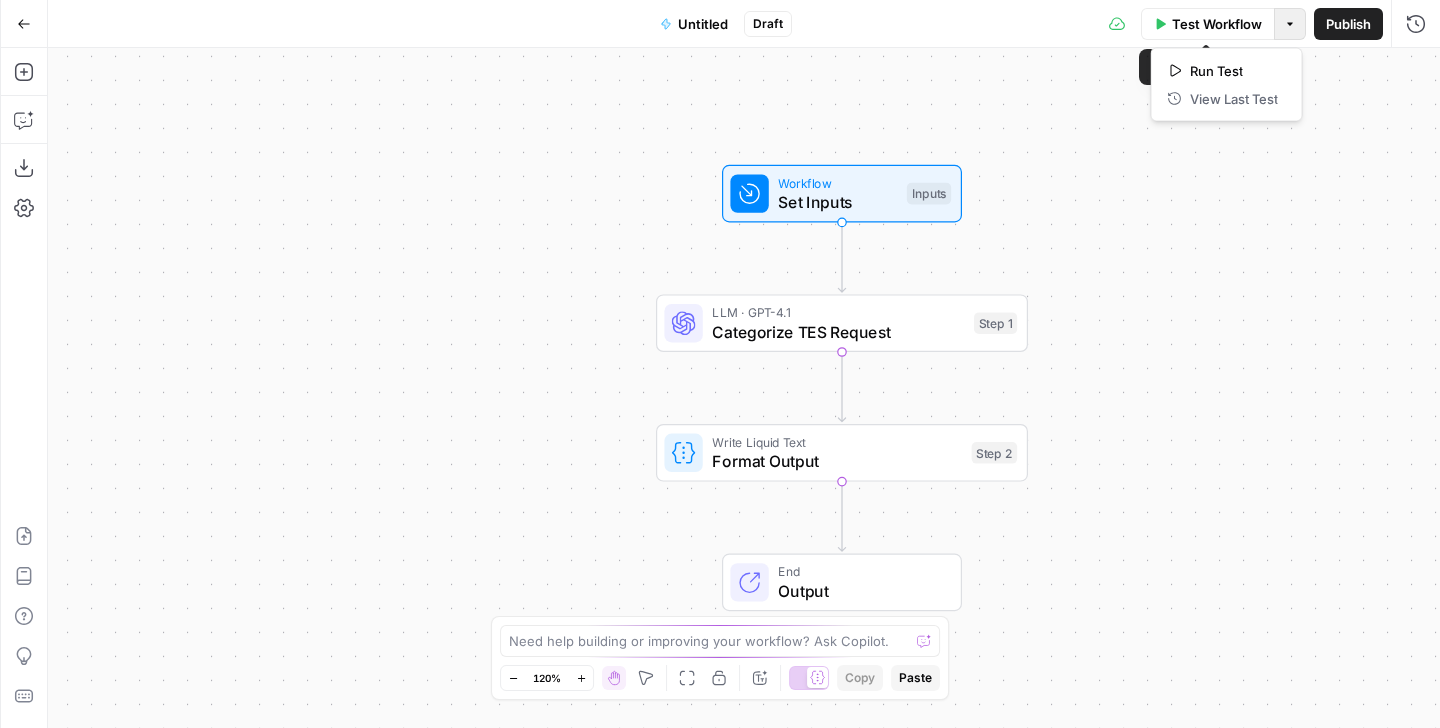 click 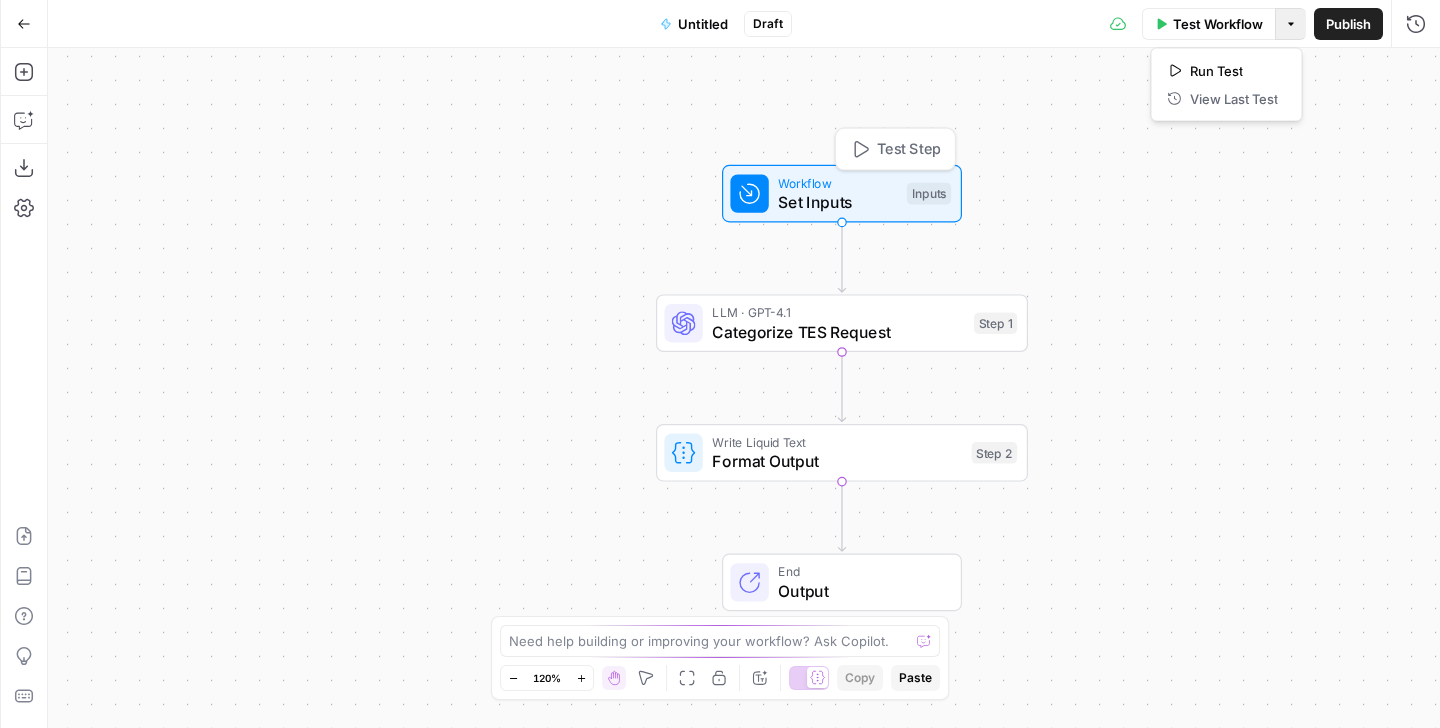 click on "Set Inputs" at bounding box center (837, 202) 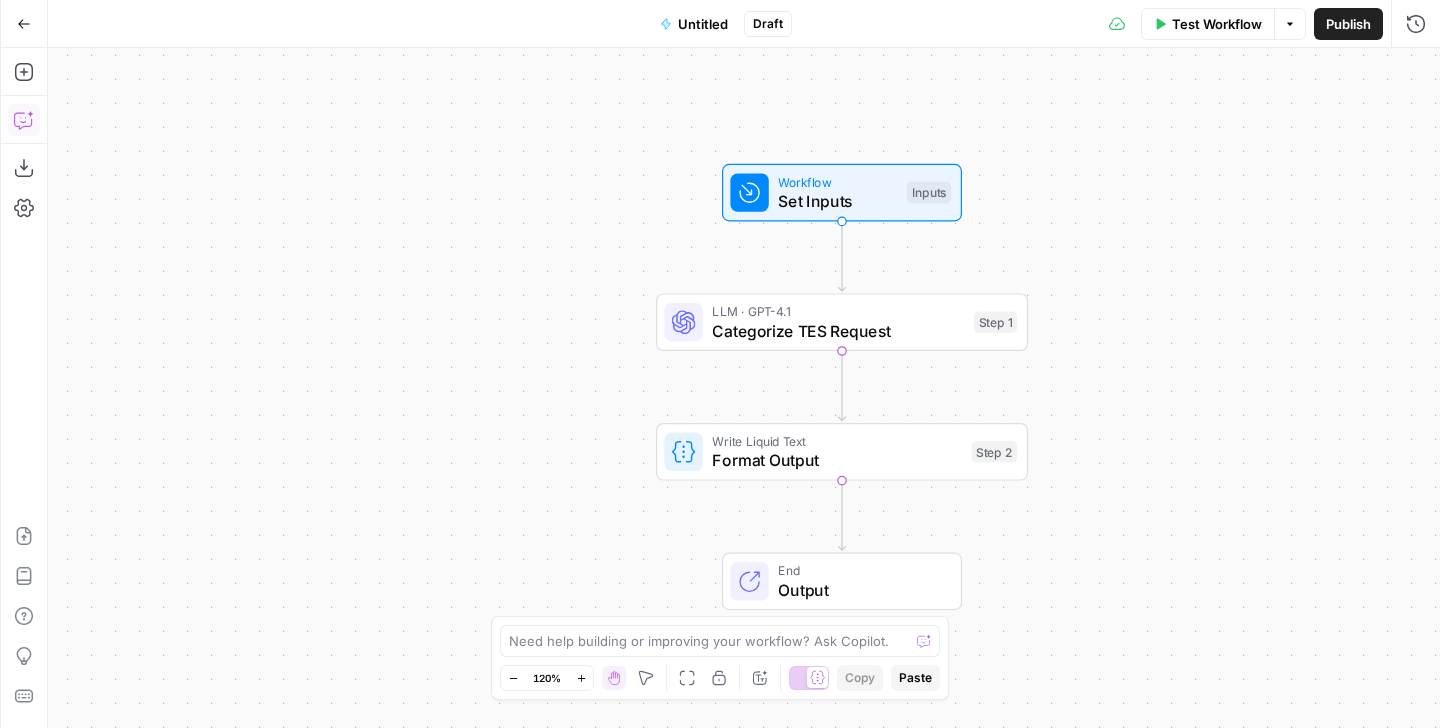 click on "Copilot" at bounding box center [24, 120] 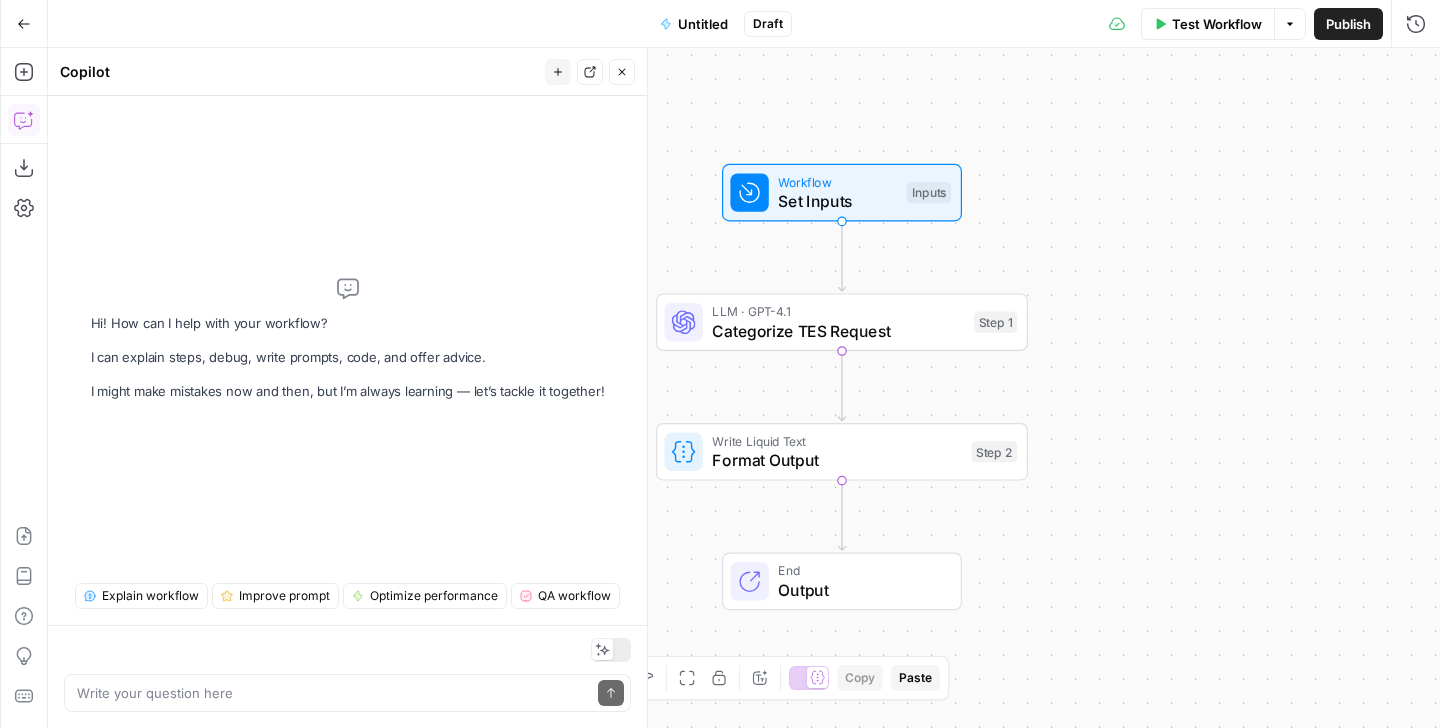 click on "Set Inputs" at bounding box center (837, 201) 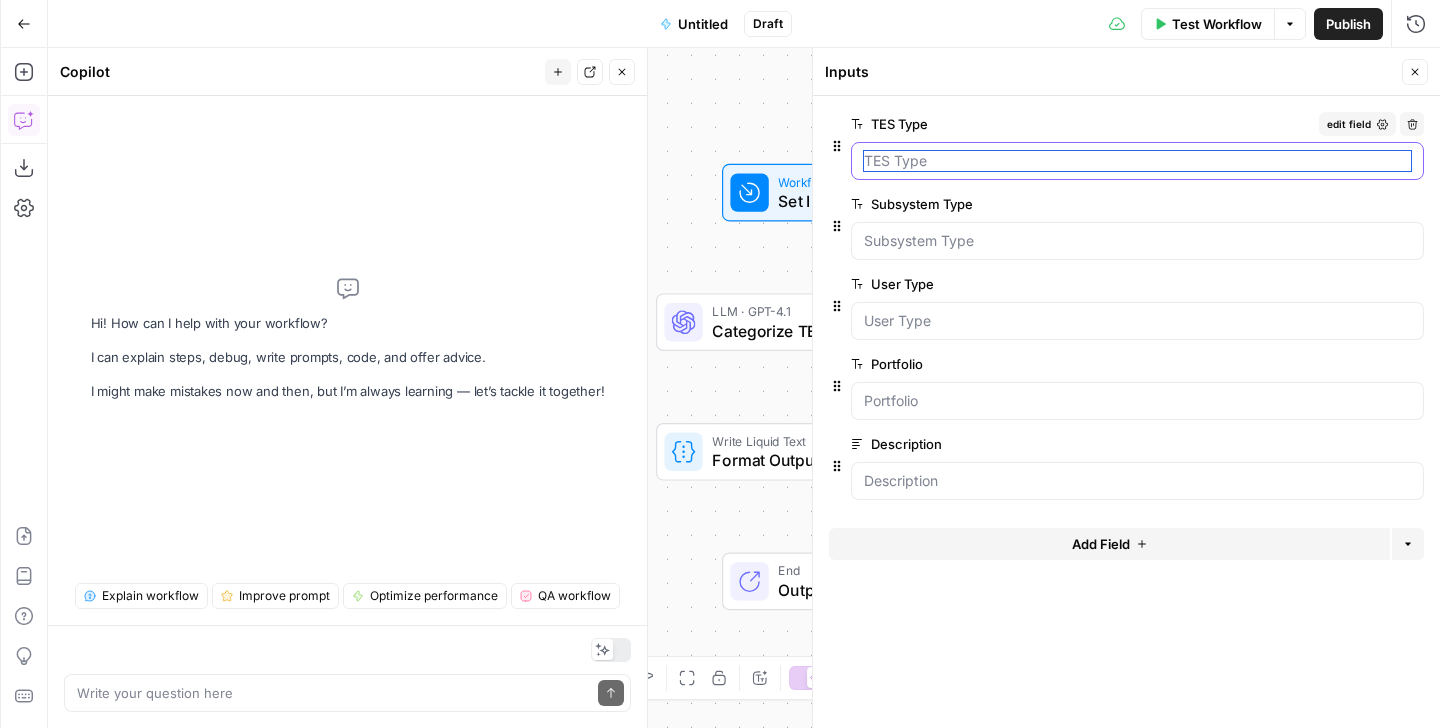 click on "TES Type" at bounding box center (1137, 161) 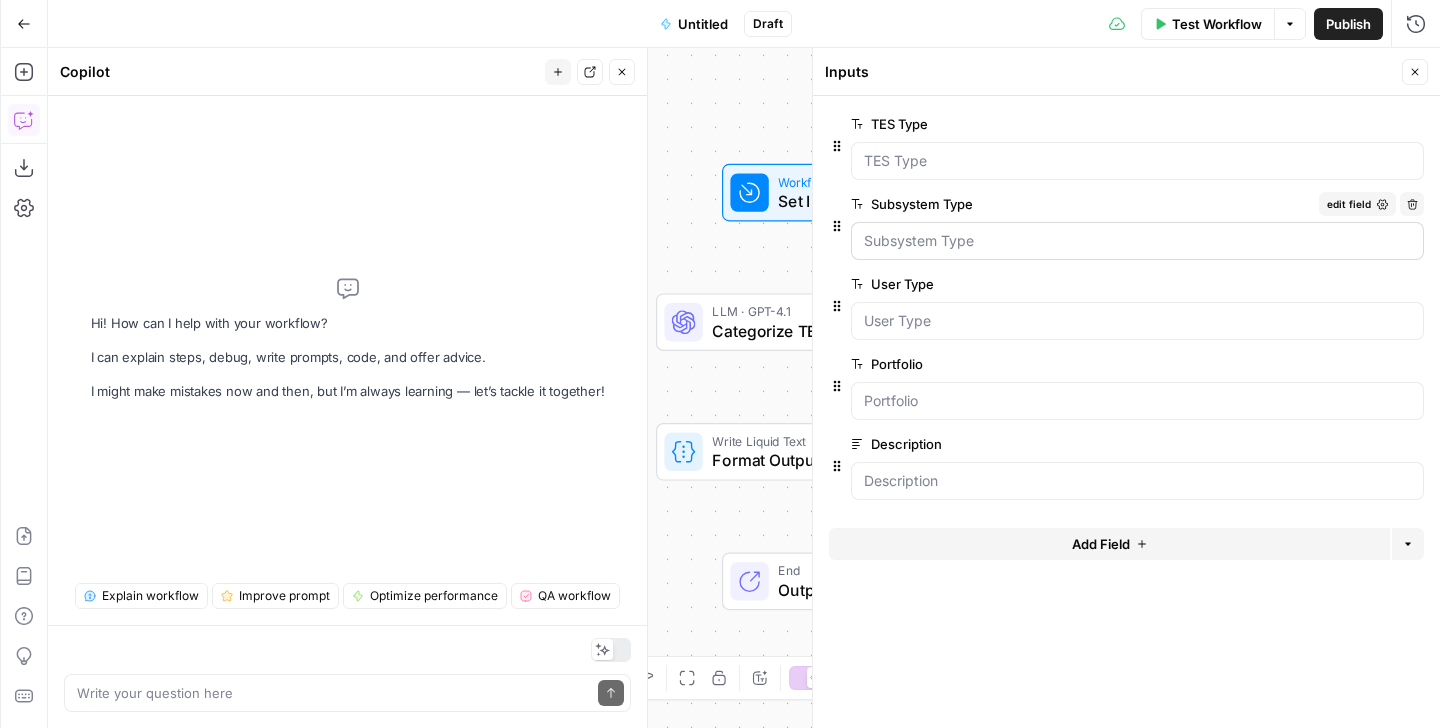 click at bounding box center (1137, 241) 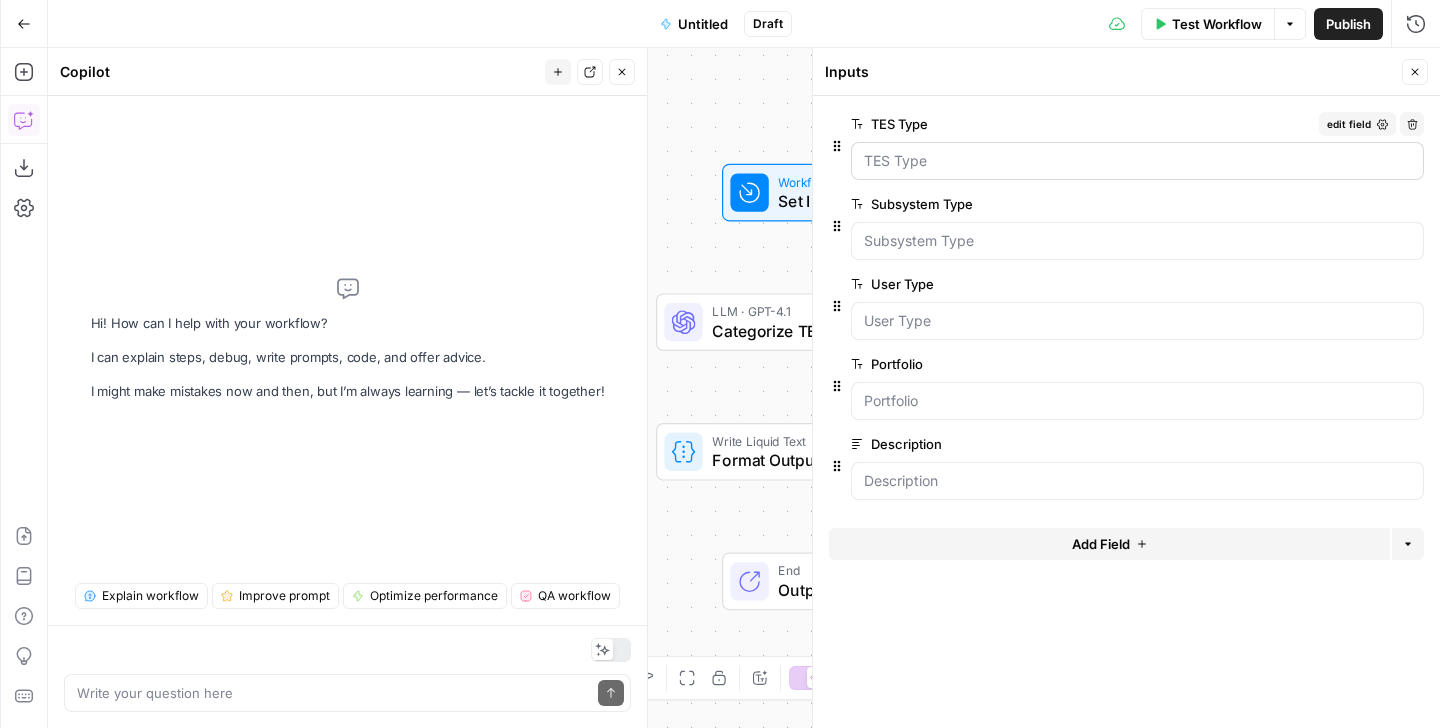click at bounding box center [1137, 161] 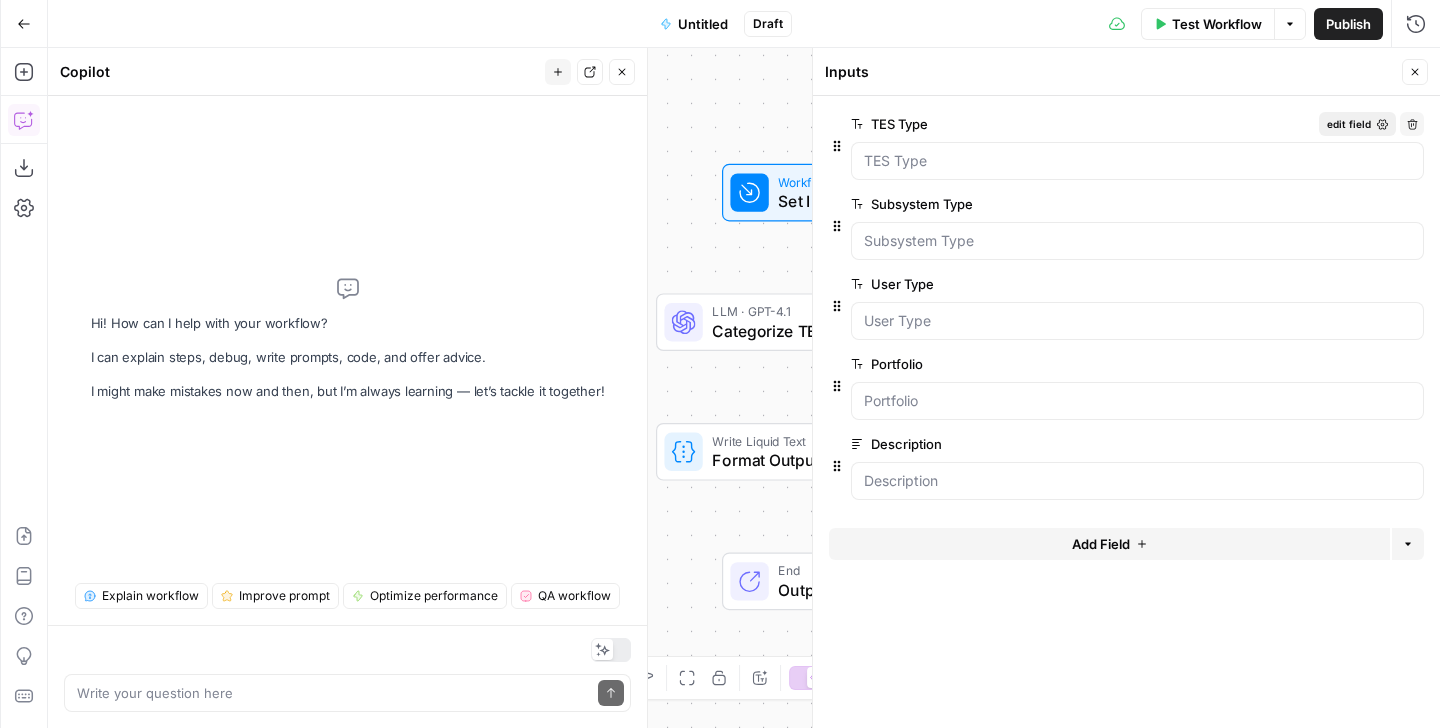 click on "edit field" at bounding box center [1349, 124] 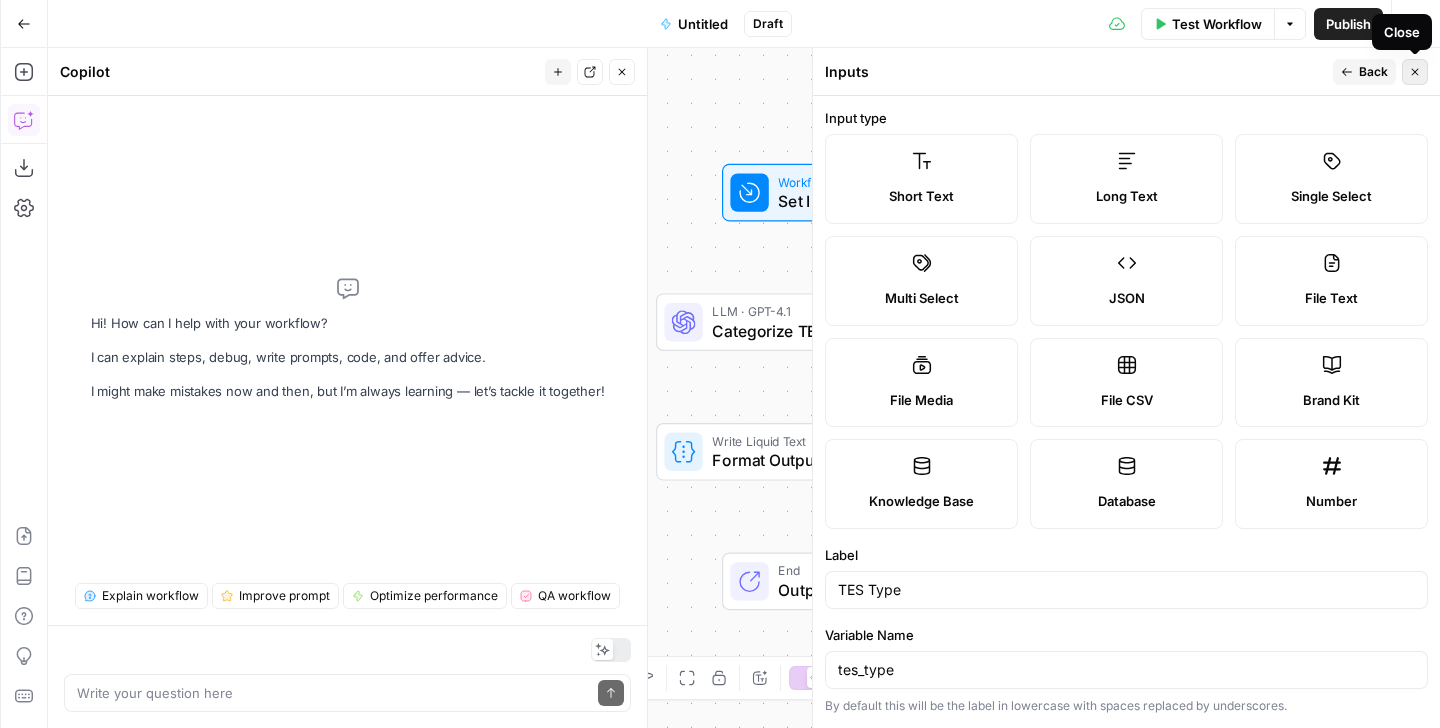 click 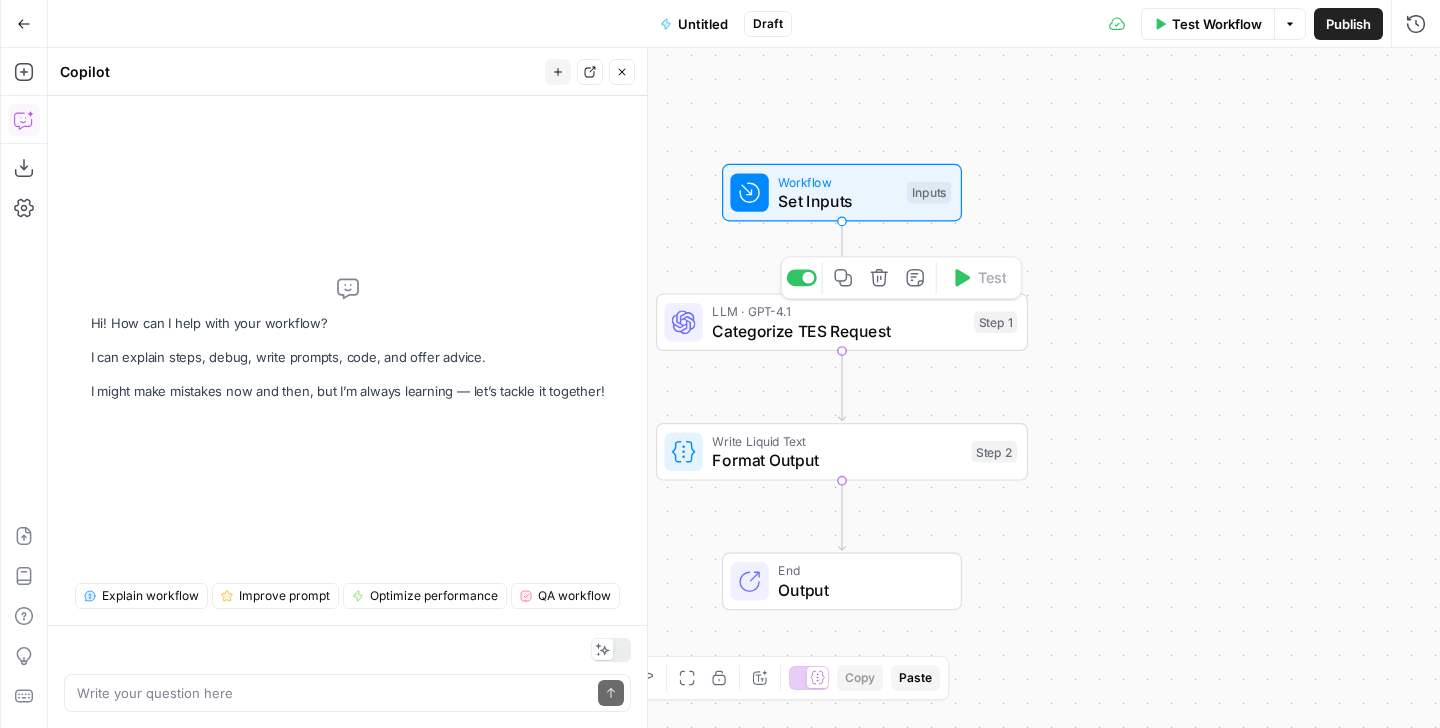 click on "Workflow" at bounding box center (837, 181) 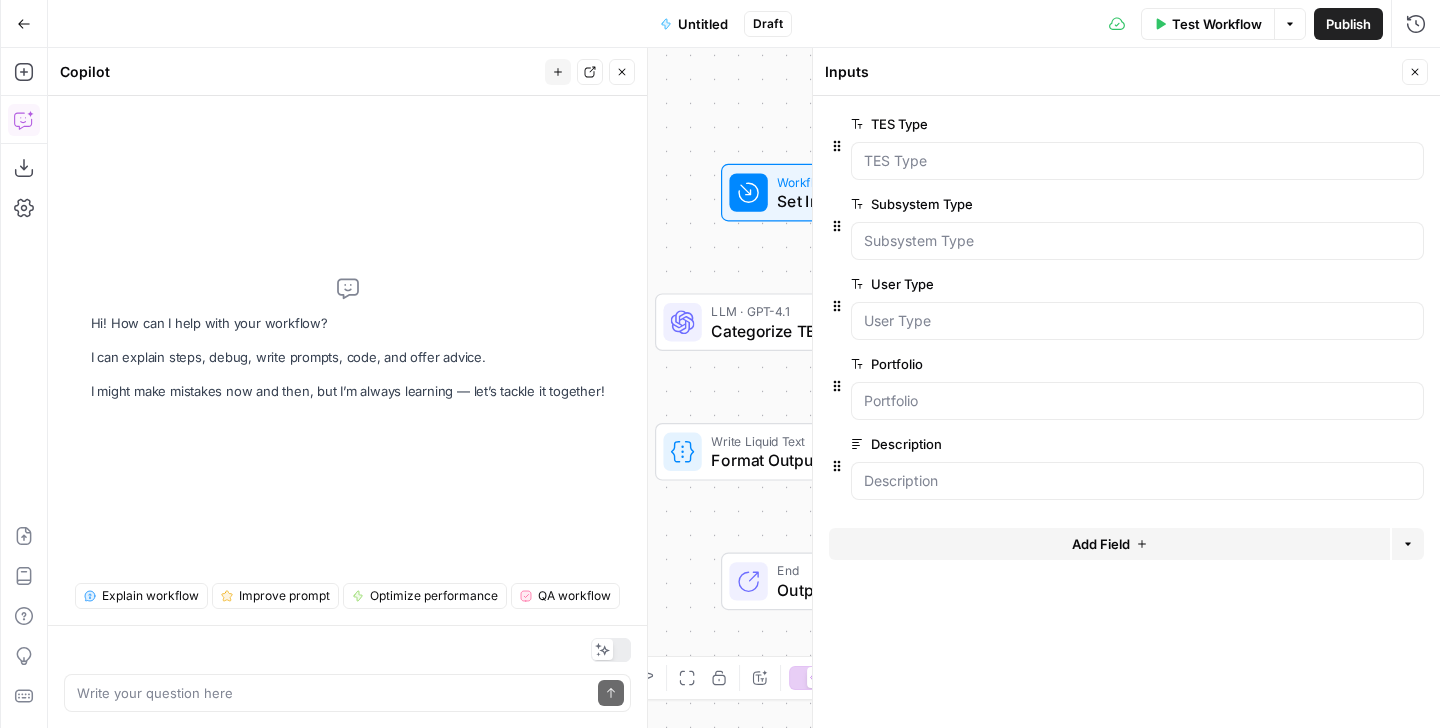 click on "Workflow Set Inputs Inputs LLM · GPT-4.1 Categorize TES Request Step 1 Write Liquid Text Format Output Step 2 End Output" at bounding box center (744, 388) 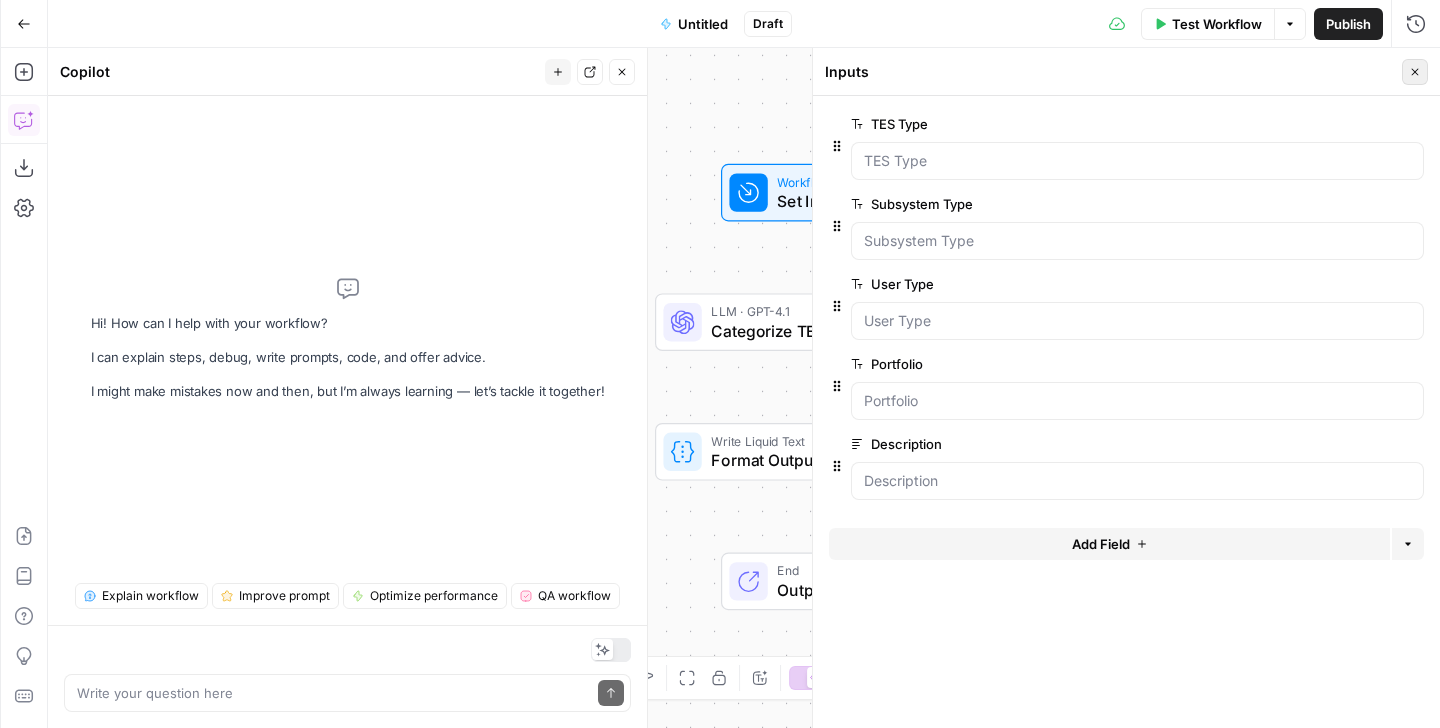 click on "Close" at bounding box center [1415, 72] 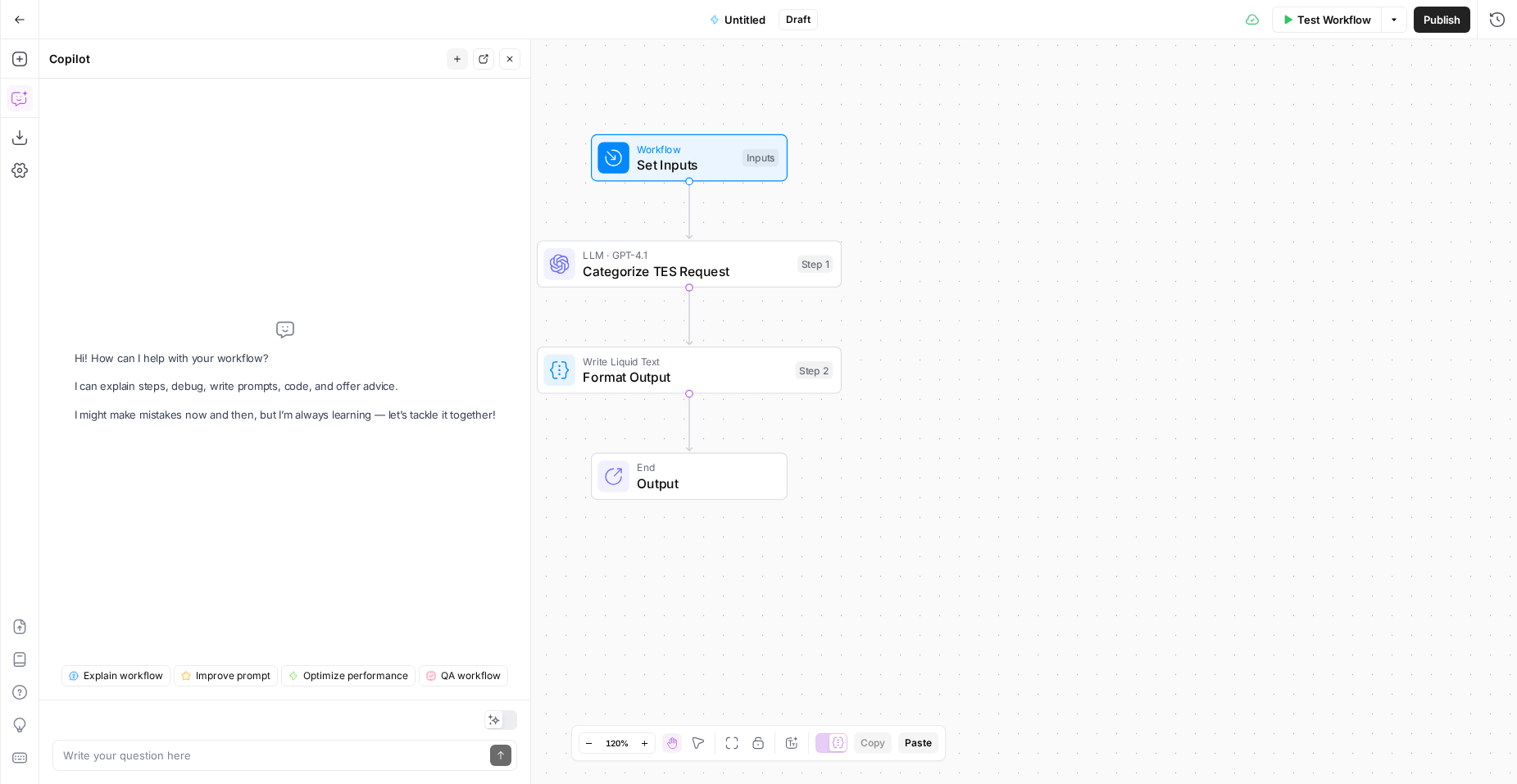 click on "Workflow Set Inputs Inputs LLM · GPT-4.1 Categorize TES Request Step 1 Write Liquid Text Format Output Step 2 End Output" at bounding box center (778, 411) 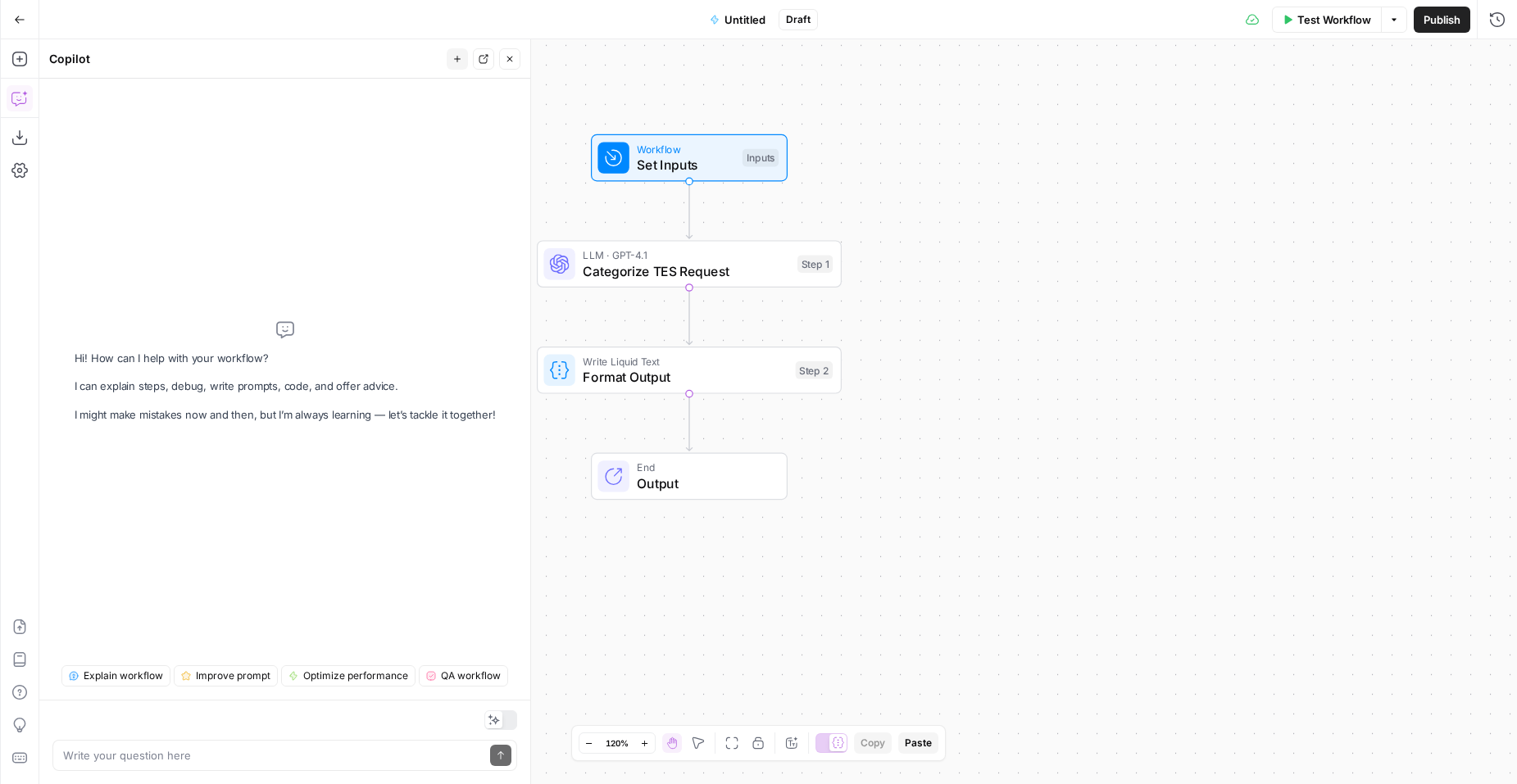 click on "Set Inputs" at bounding box center [685, 165] 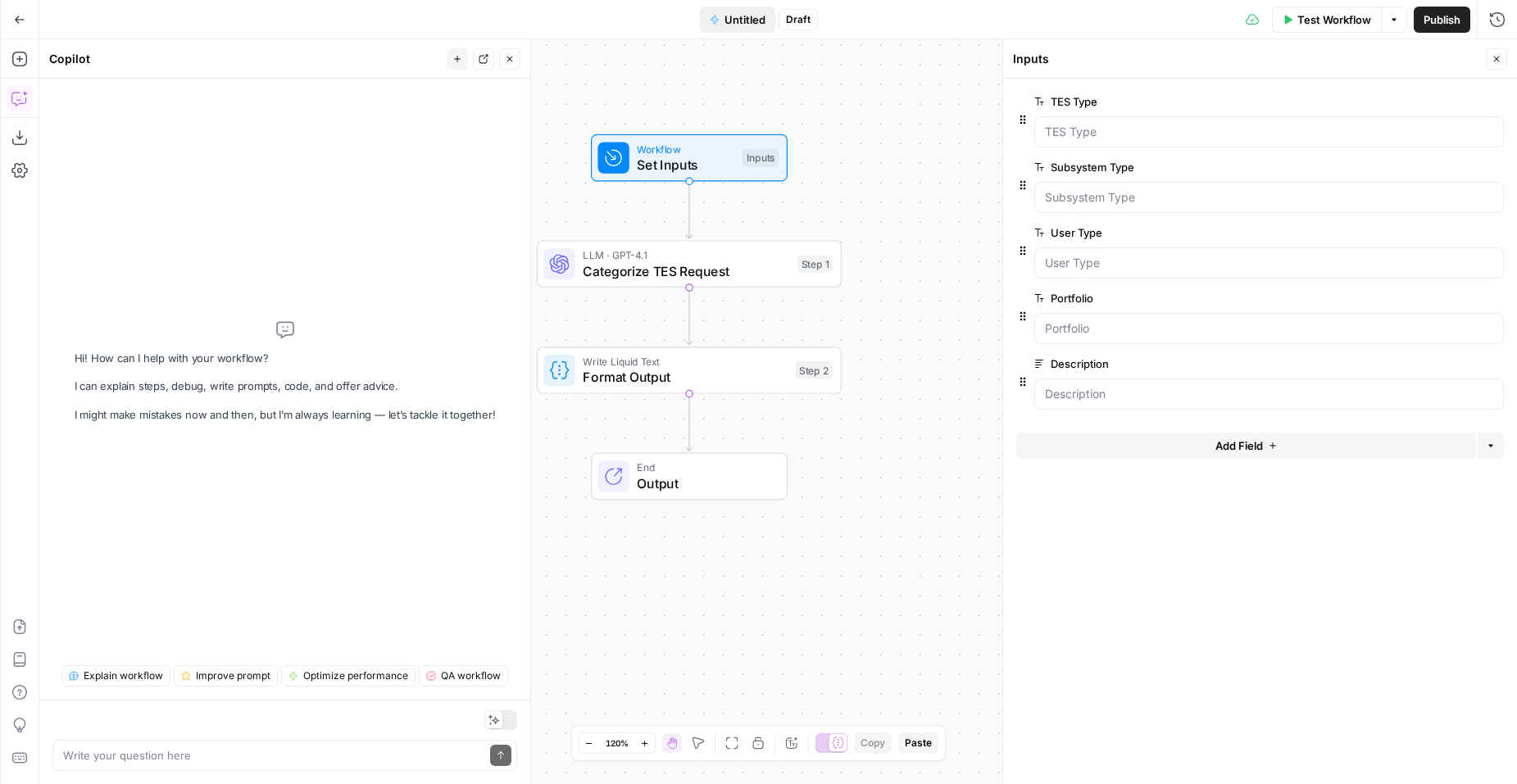 click on "Untitled" at bounding box center [745, 20] 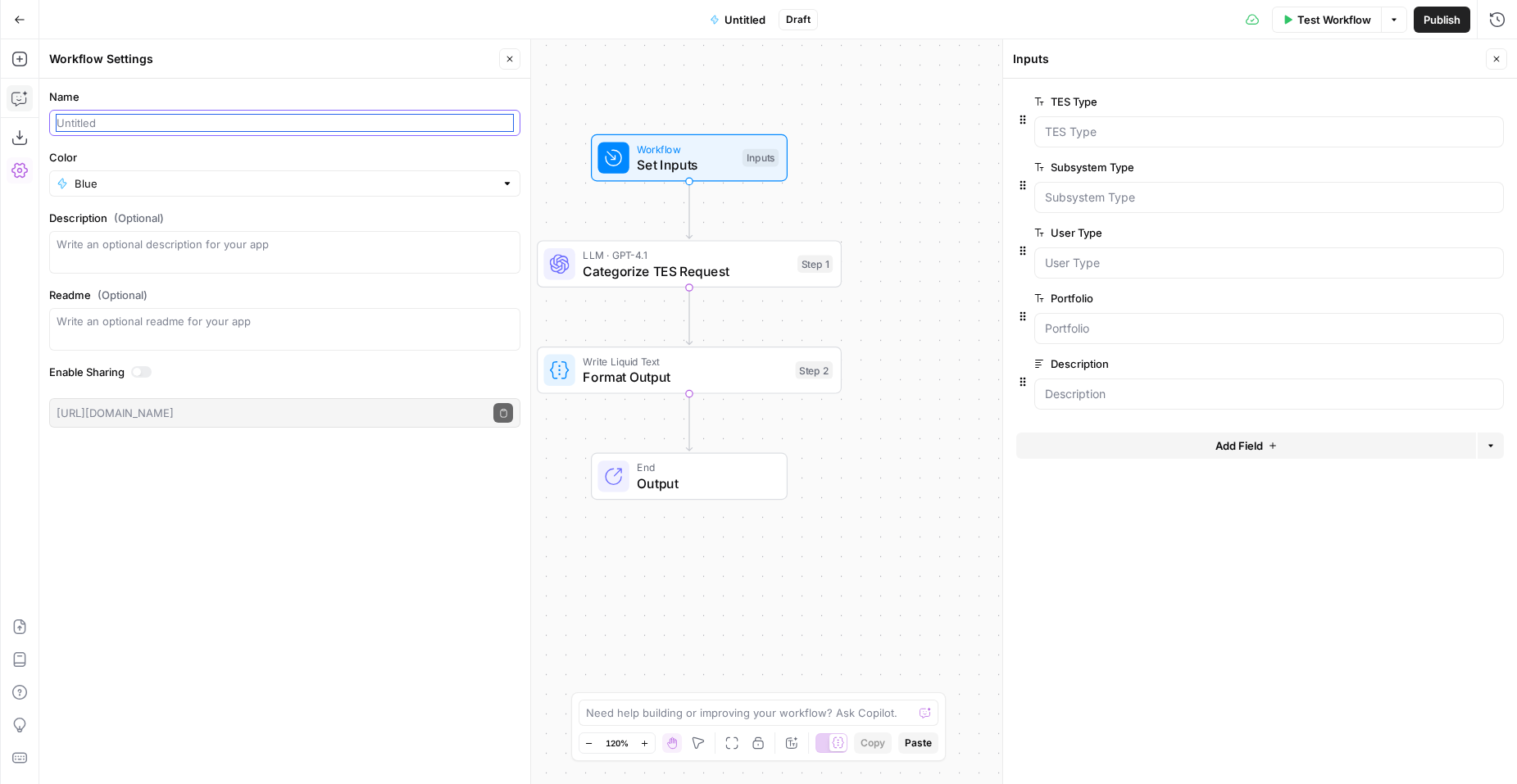 click on "Name" at bounding box center [284, 123] 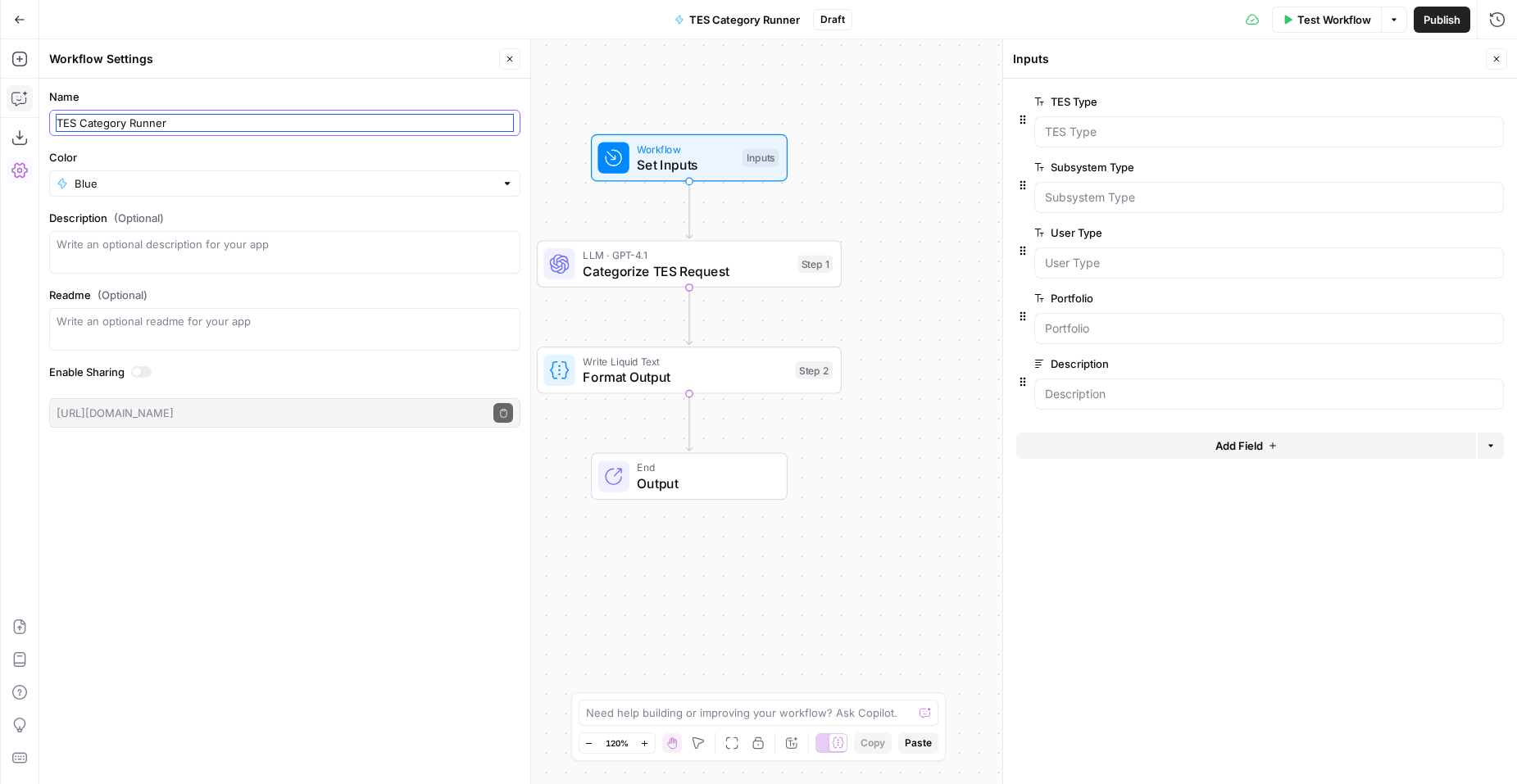 type on "TES Category Runner" 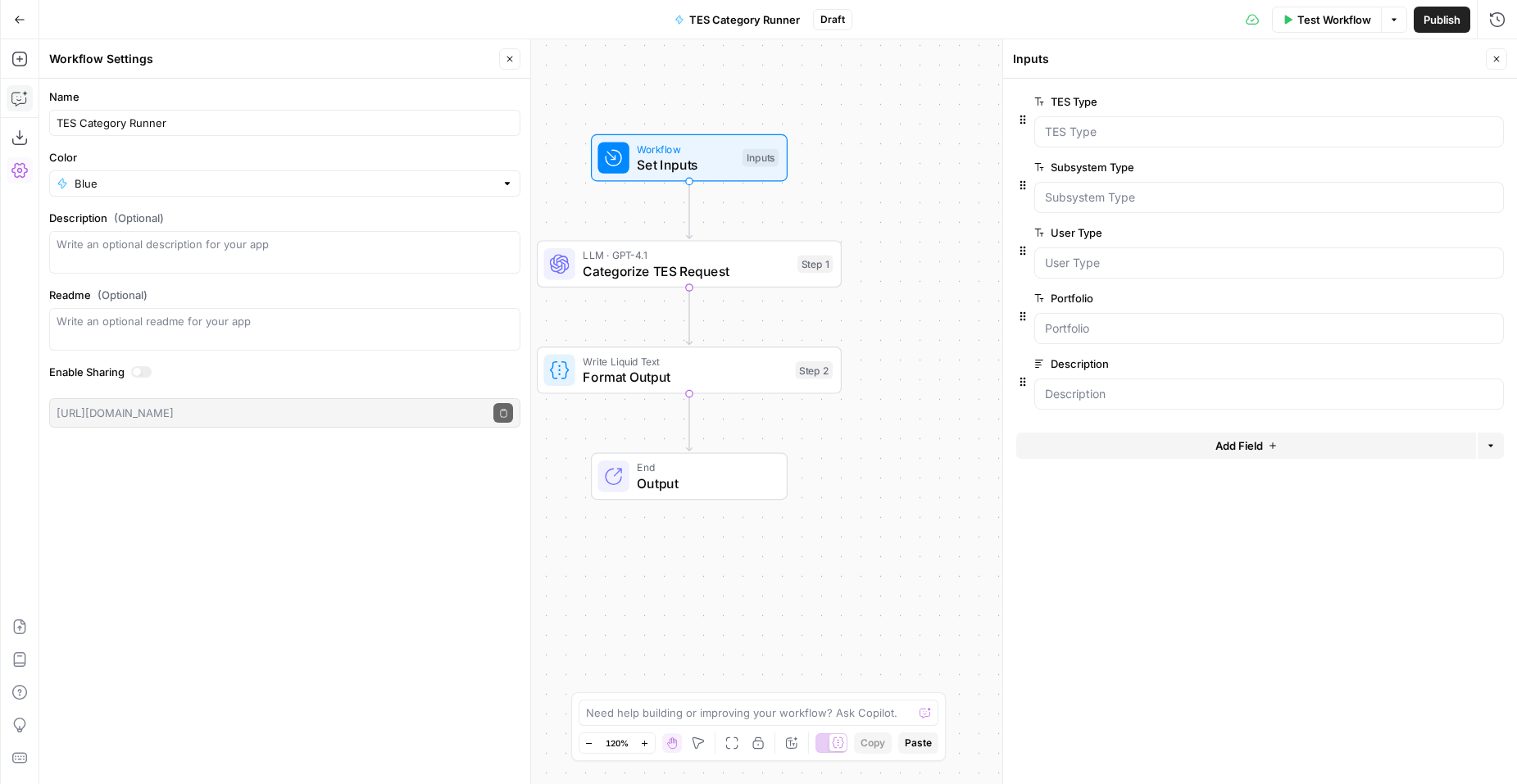 click on "Workflow Set Inputs Inputs LLM · GPT-4.1 Categorize TES Request Step 1 Write Liquid Text Format Output Step 2 End Output" at bounding box center (778, 411) 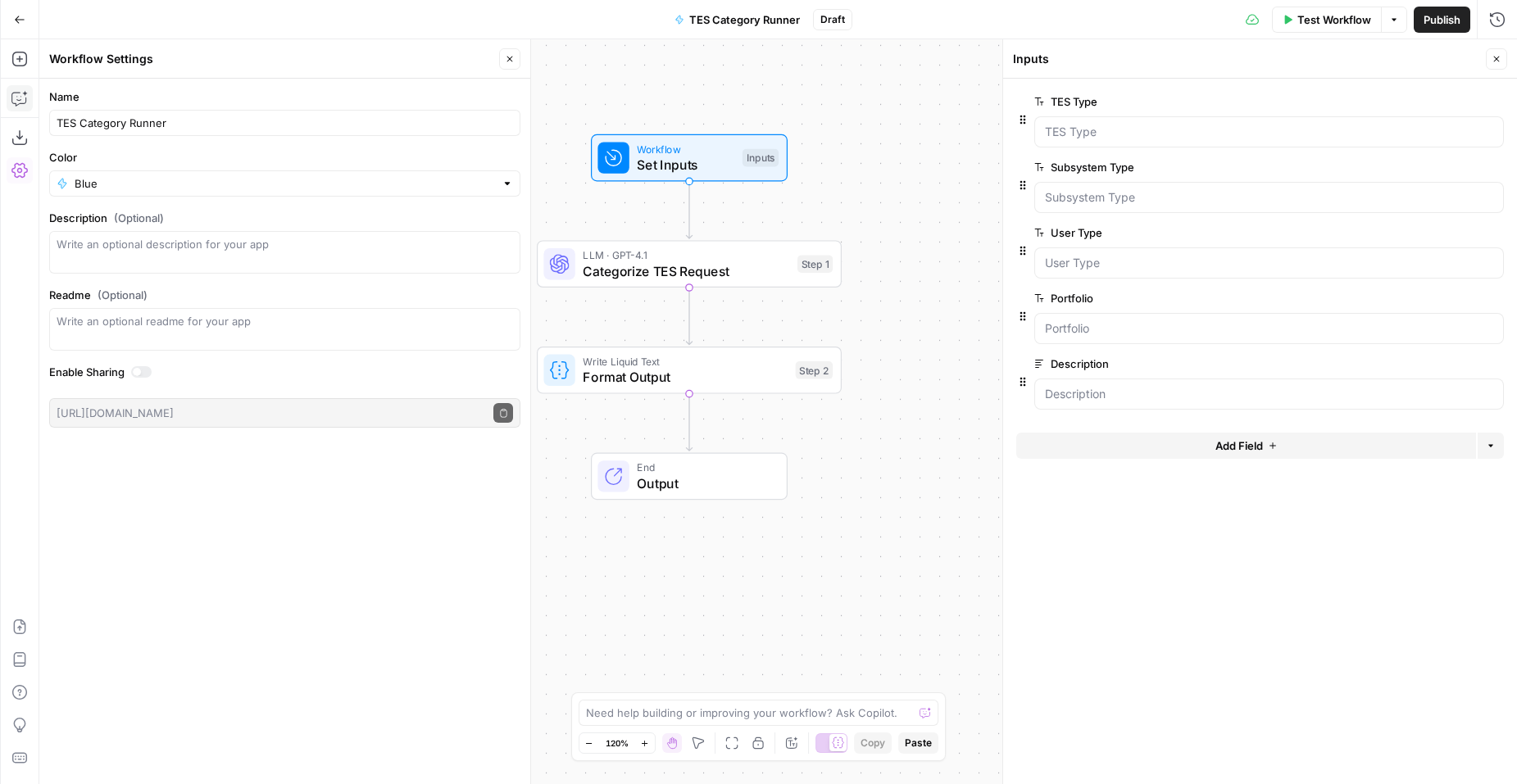 click on "Categorize TES Request" at bounding box center (686, 271) 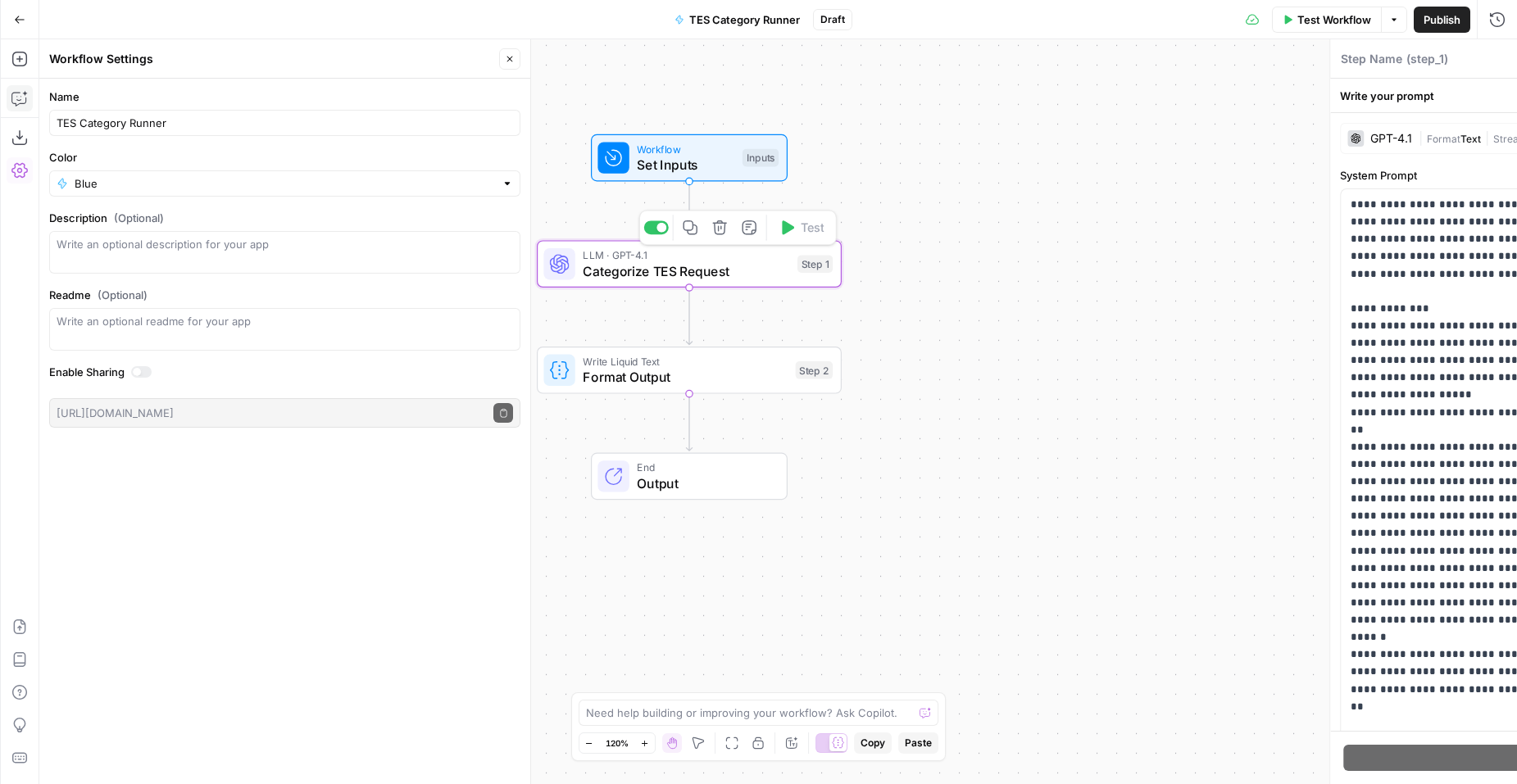type on "Categorize TES Request" 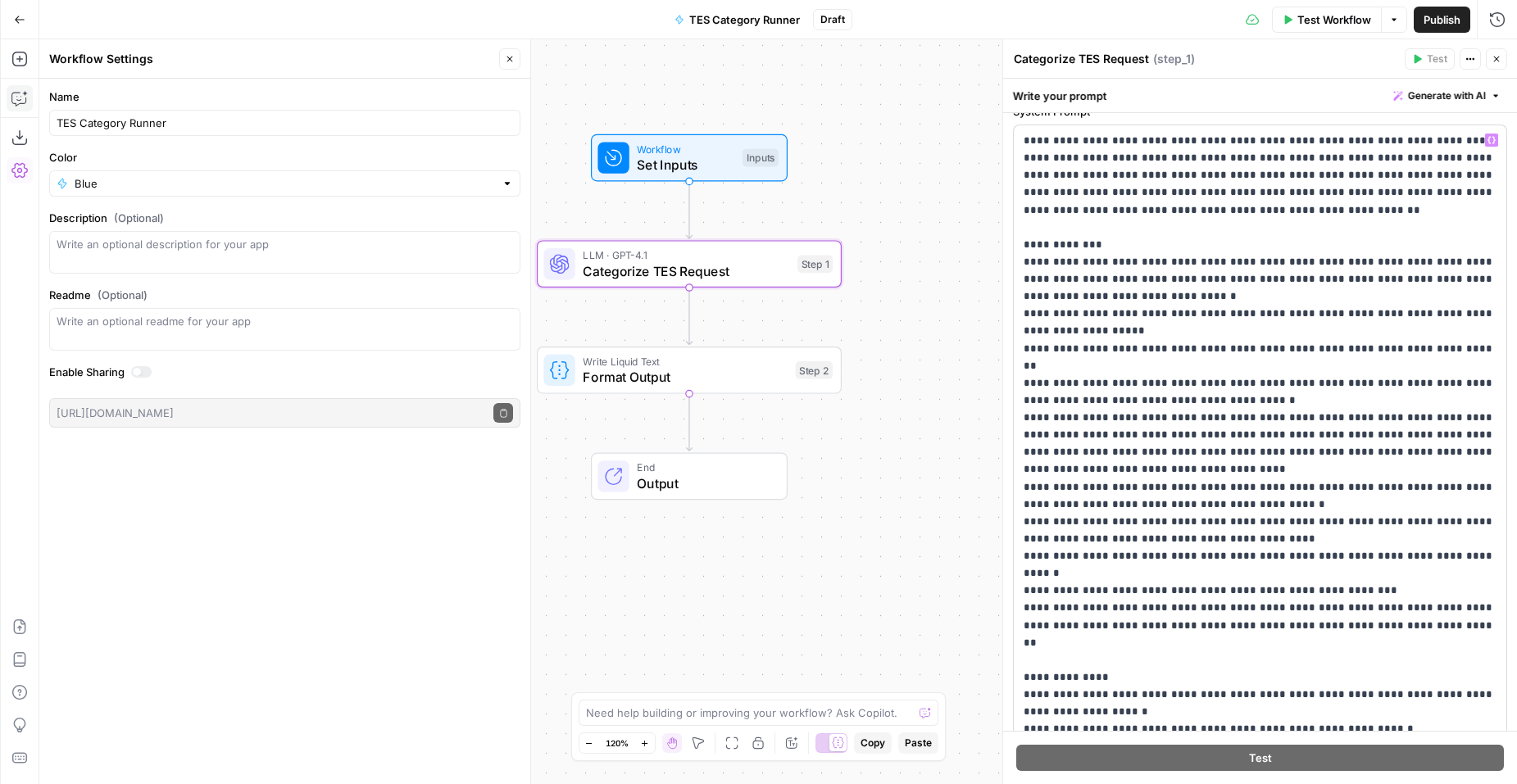 scroll, scrollTop: 0, scrollLeft: 0, axis: both 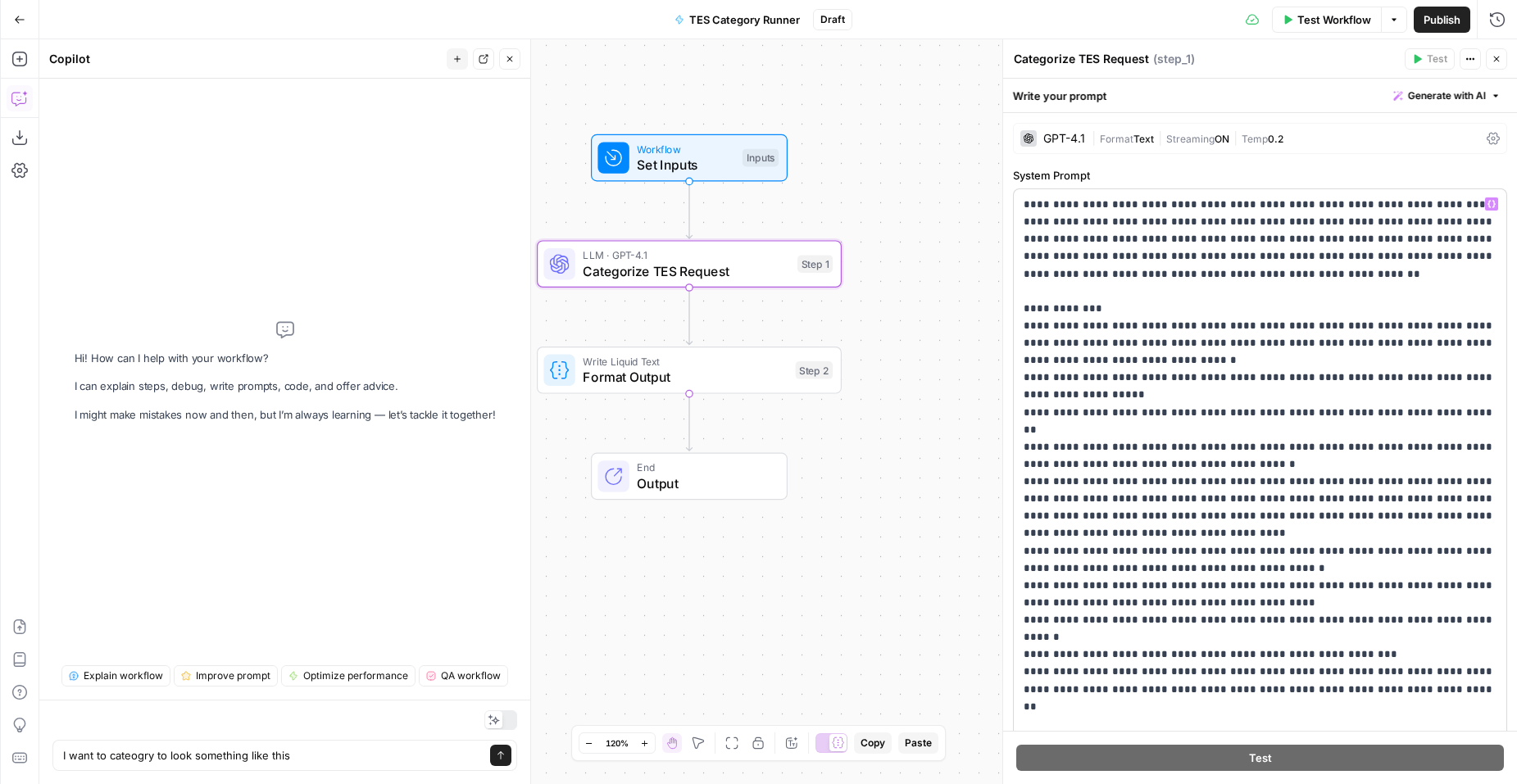 type on "I want to cateogry to look something like this" 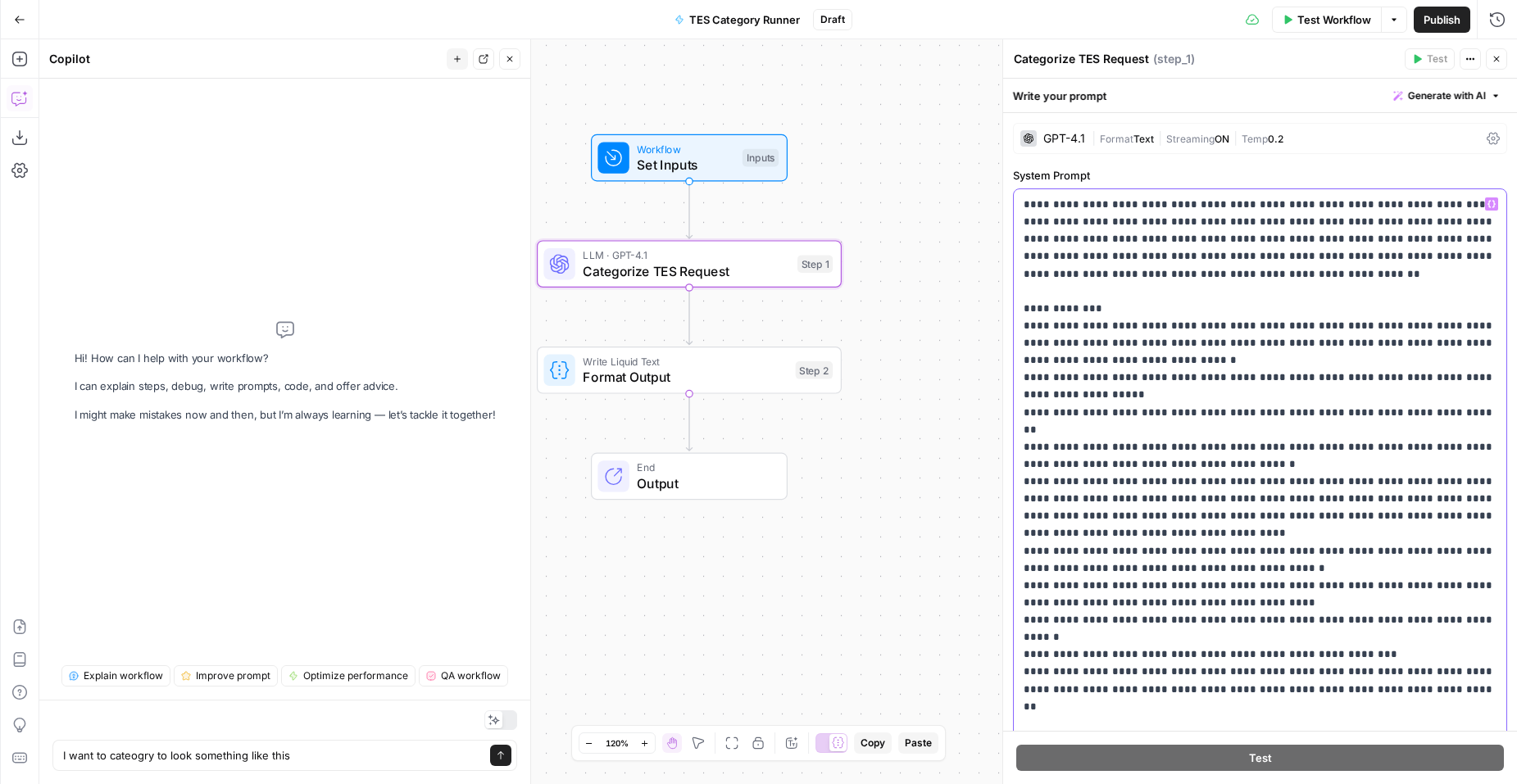 click on "**********" at bounding box center (1260, 498) 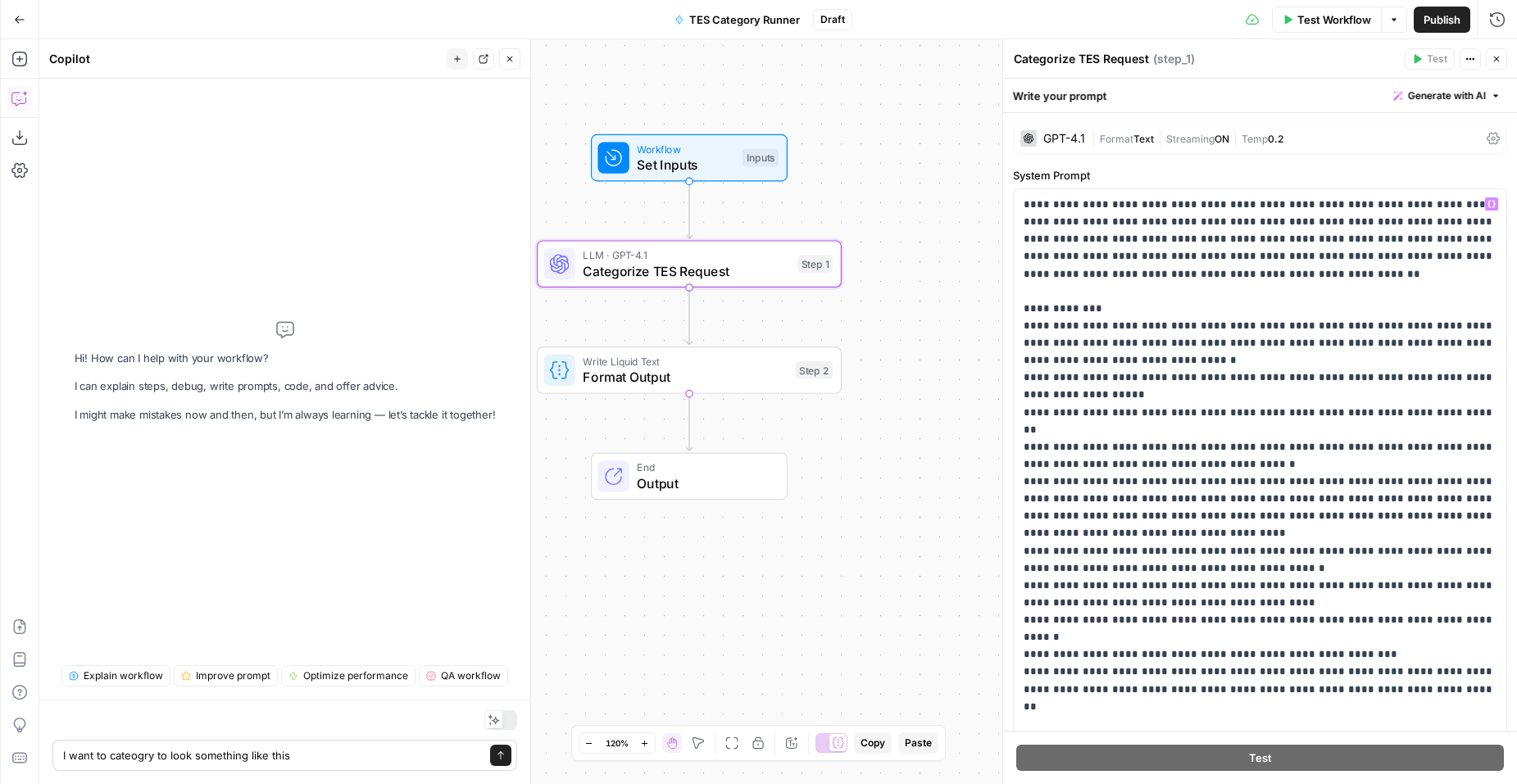 click on "I want to cateogry to look something like this
I want to cateogry to look something like this
Send" at bounding box center [284, 755] 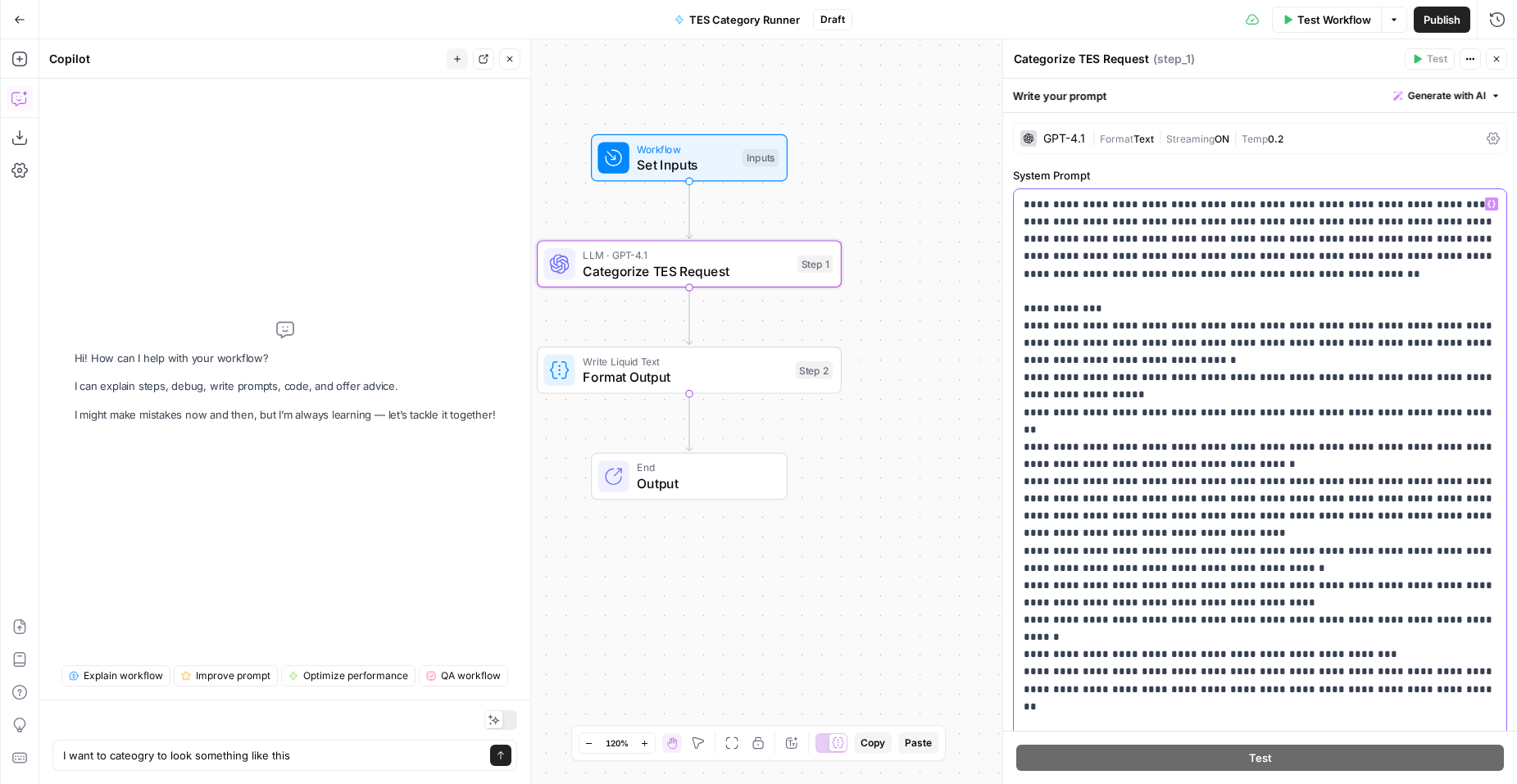 drag, startPoint x: 1354, startPoint y: 326, endPoint x: 1399, endPoint y: 326, distance: 45 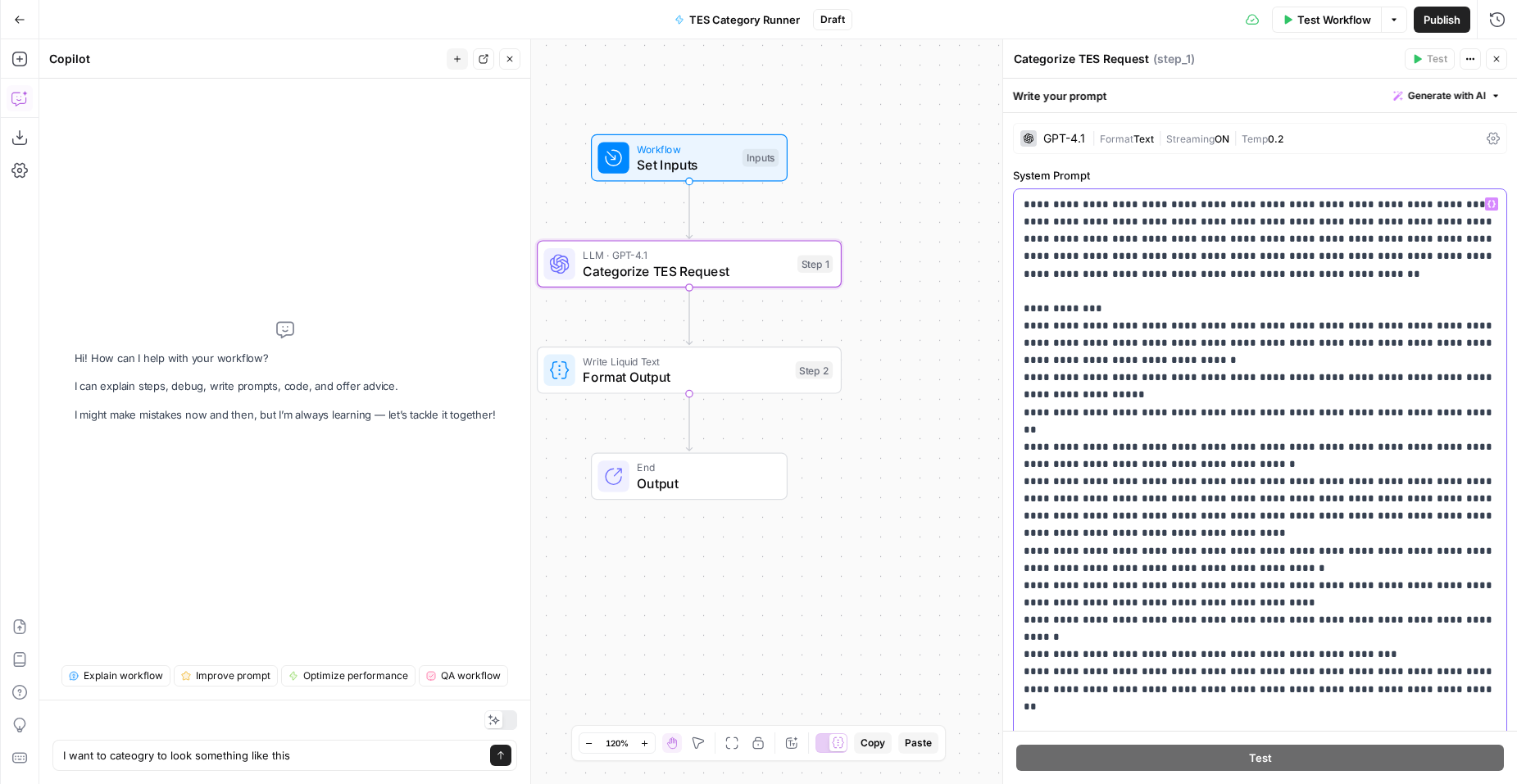 click on "**********" at bounding box center [1260, 498] 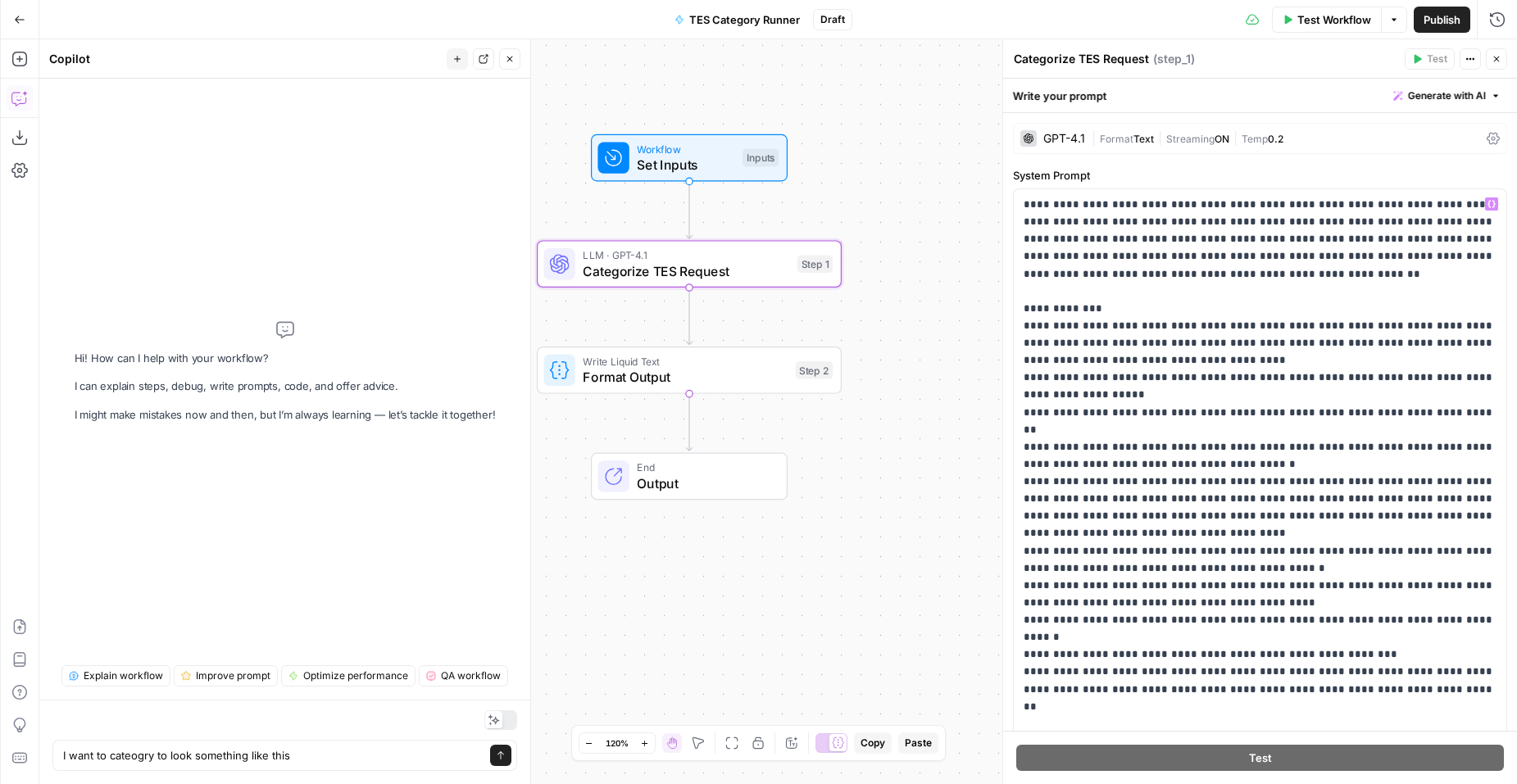 click on "Set Inputs" at bounding box center [685, 165] 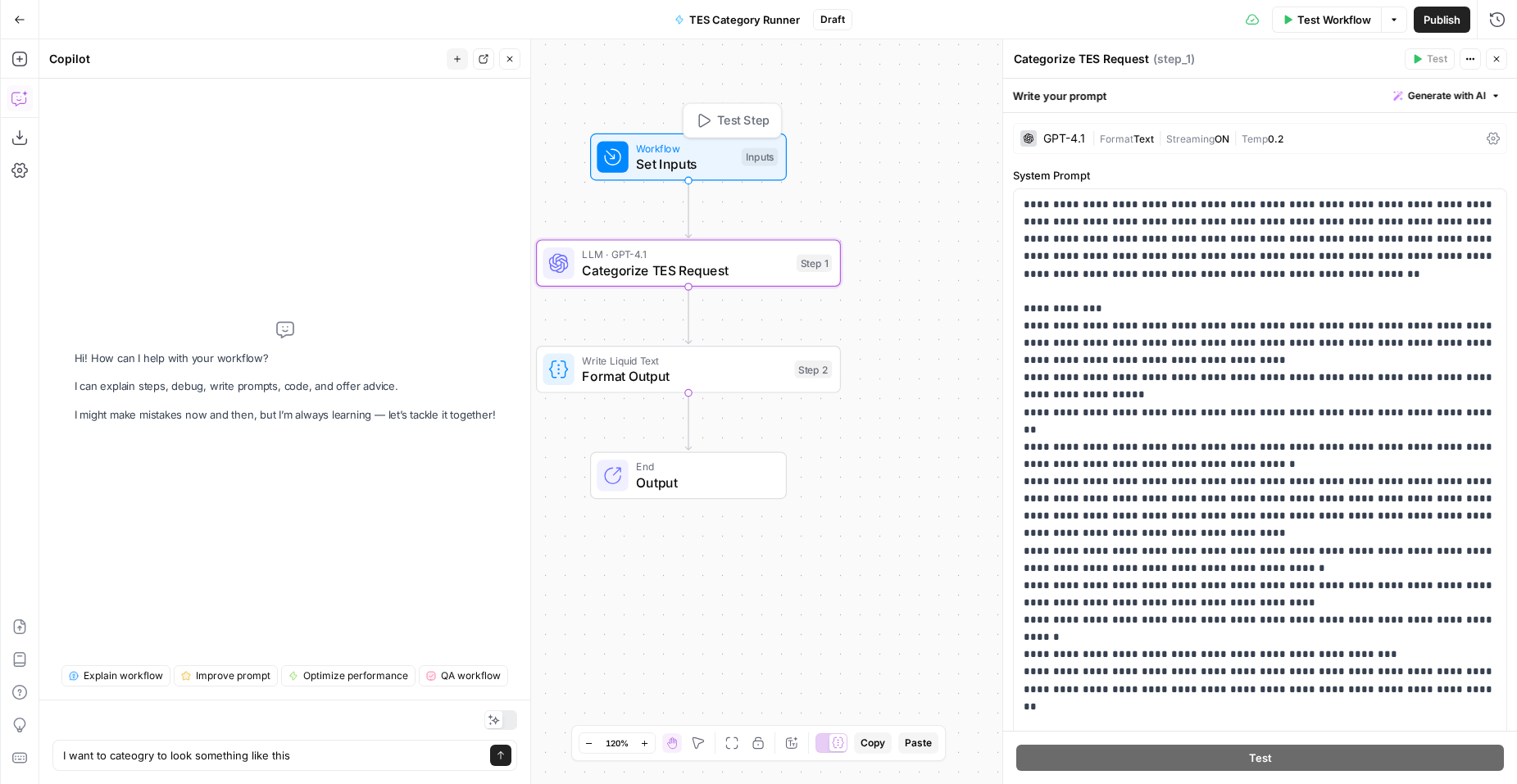 click on "Set Inputs" at bounding box center [684, 164] 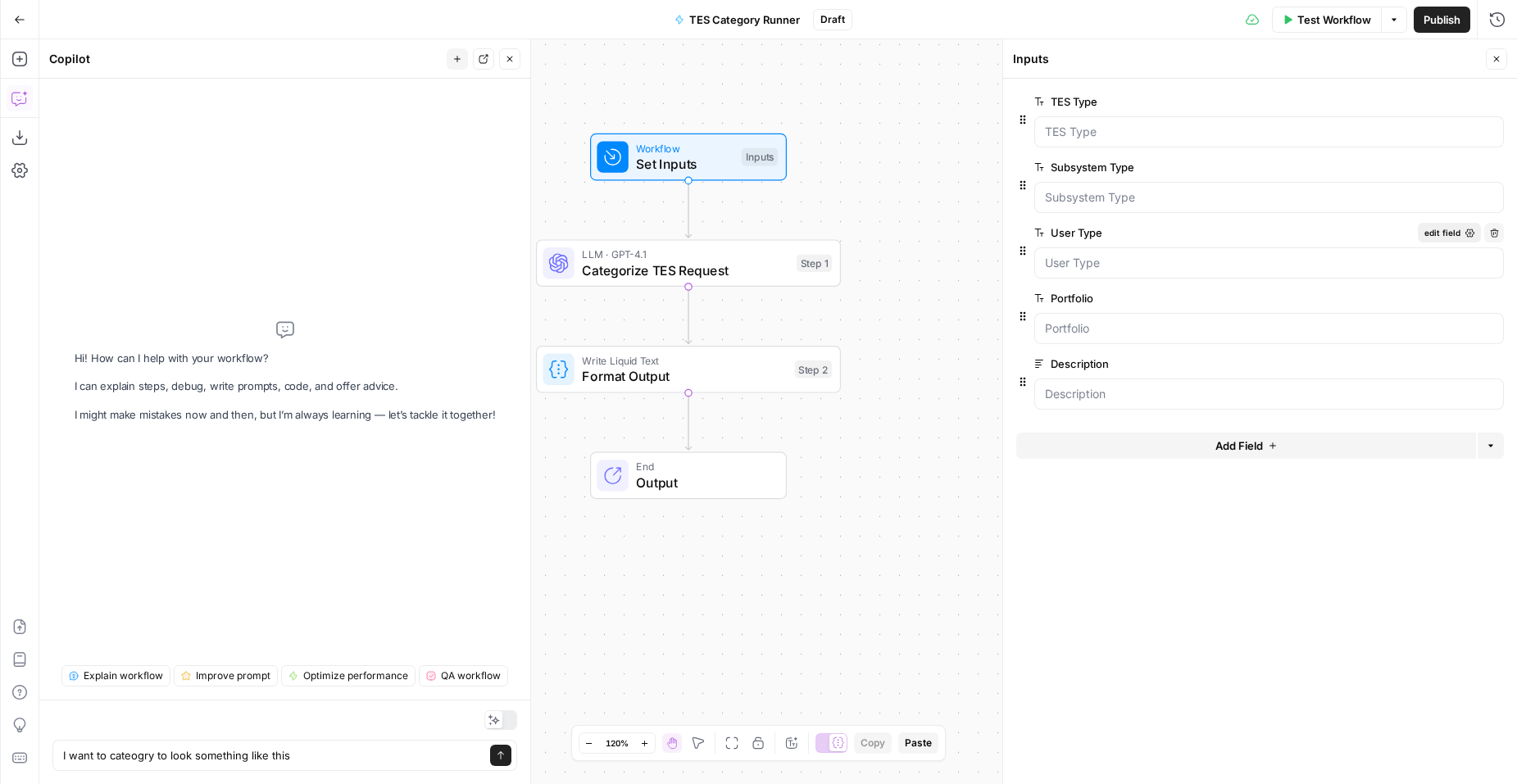 click on "edit field" at bounding box center (1442, 233) 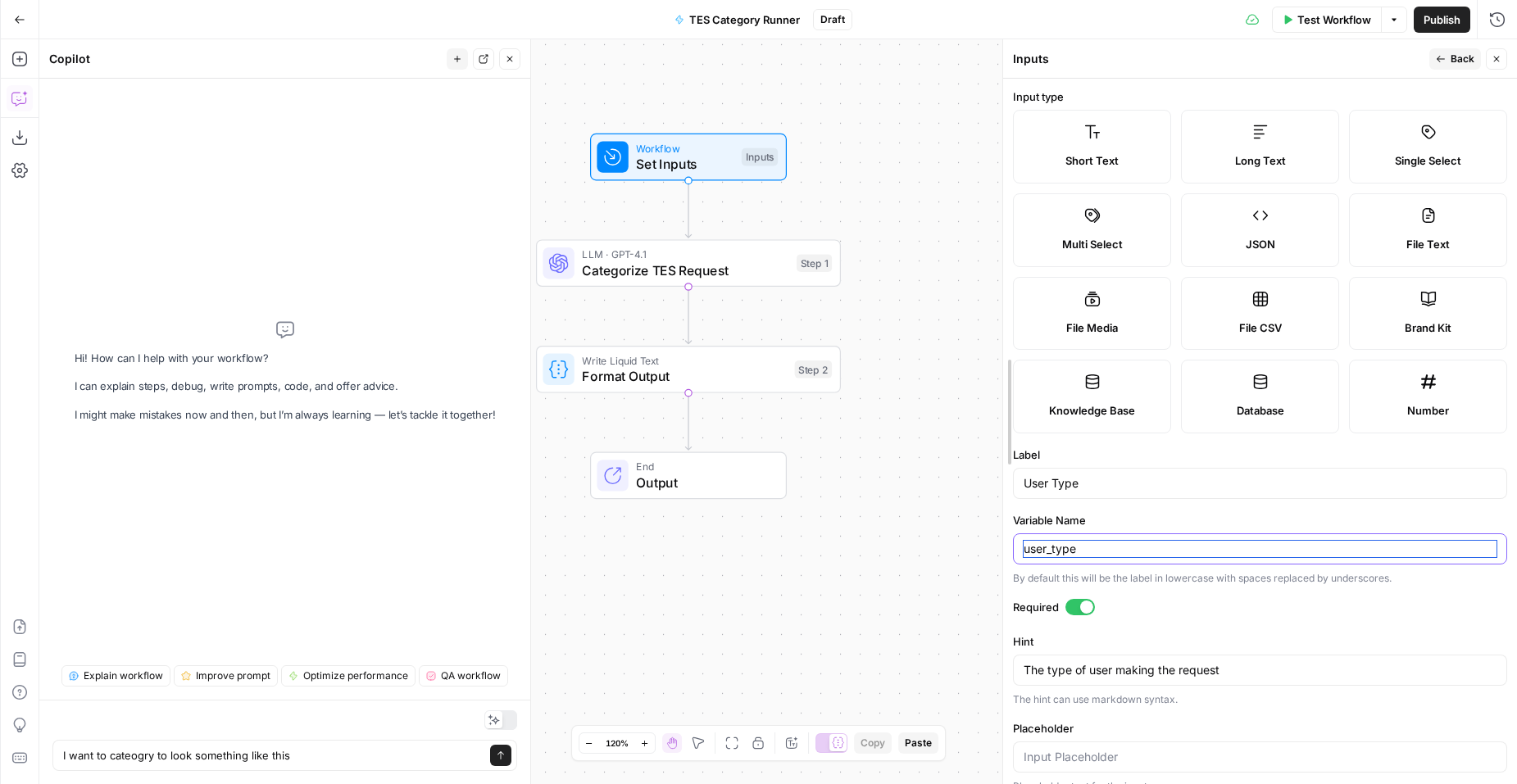 drag, startPoint x: 1106, startPoint y: 547, endPoint x: 998, endPoint y: 543, distance: 108.07405 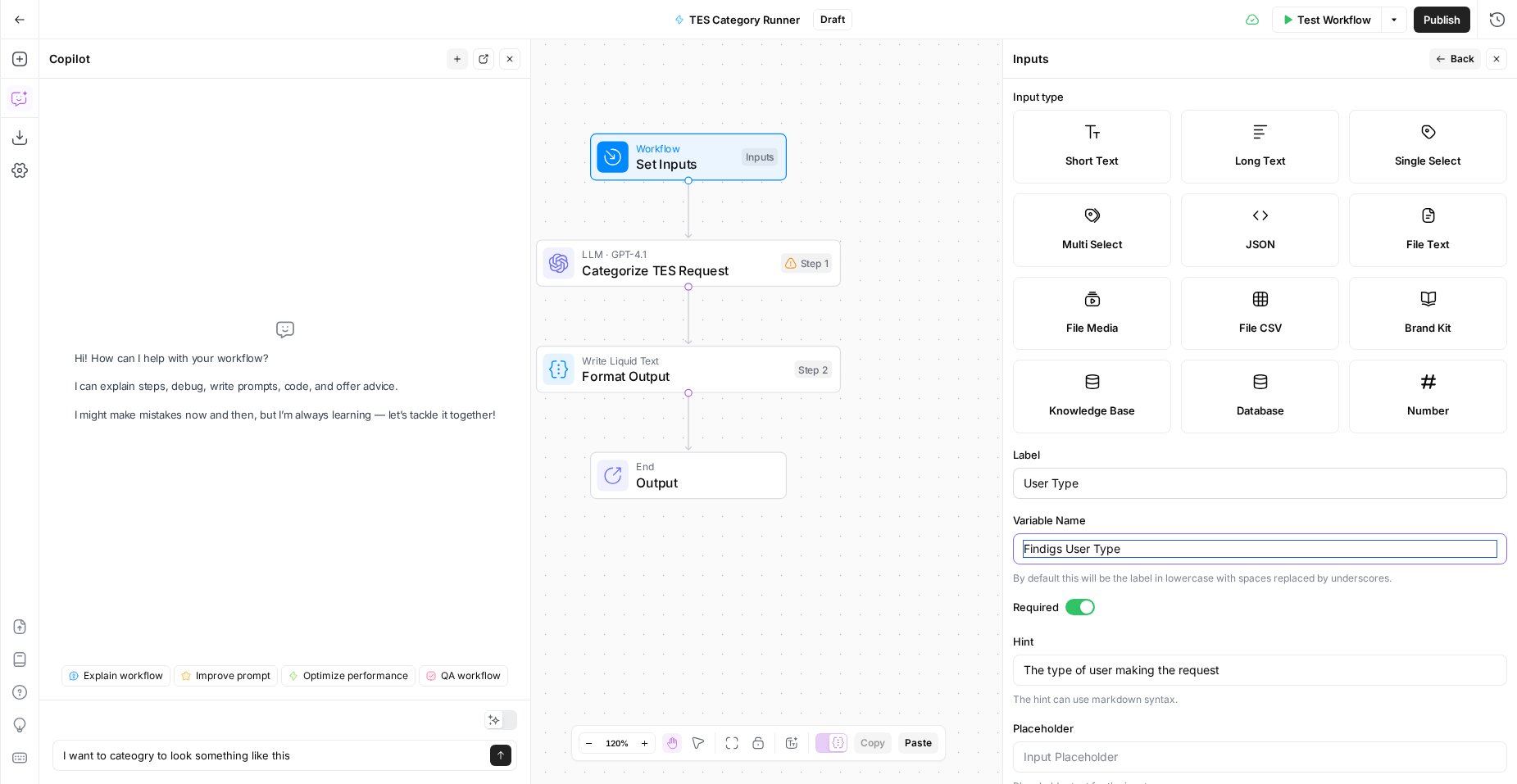 type on "user_type" 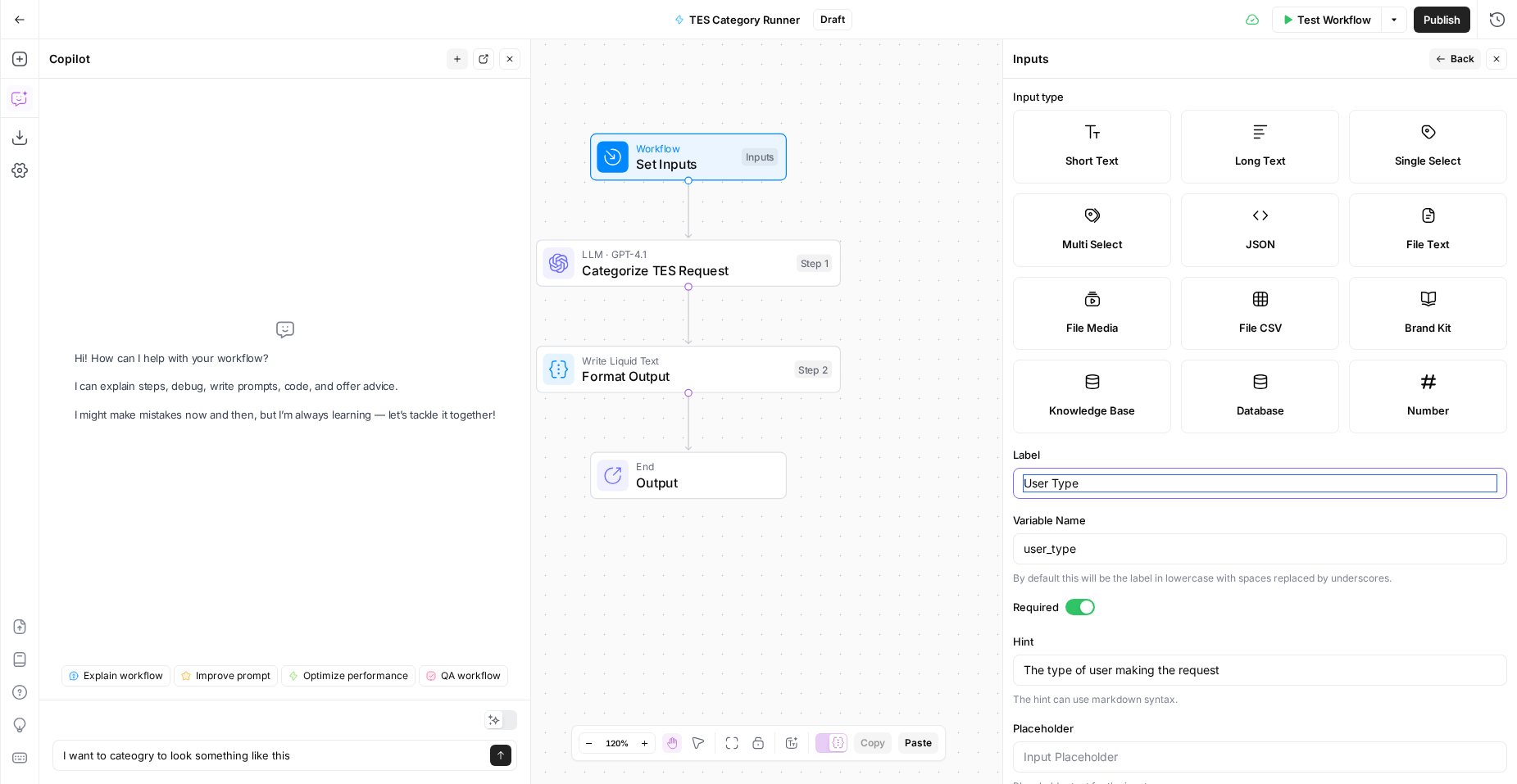 drag, startPoint x: 1098, startPoint y: 488, endPoint x: 986, endPoint y: 485, distance: 112.04017 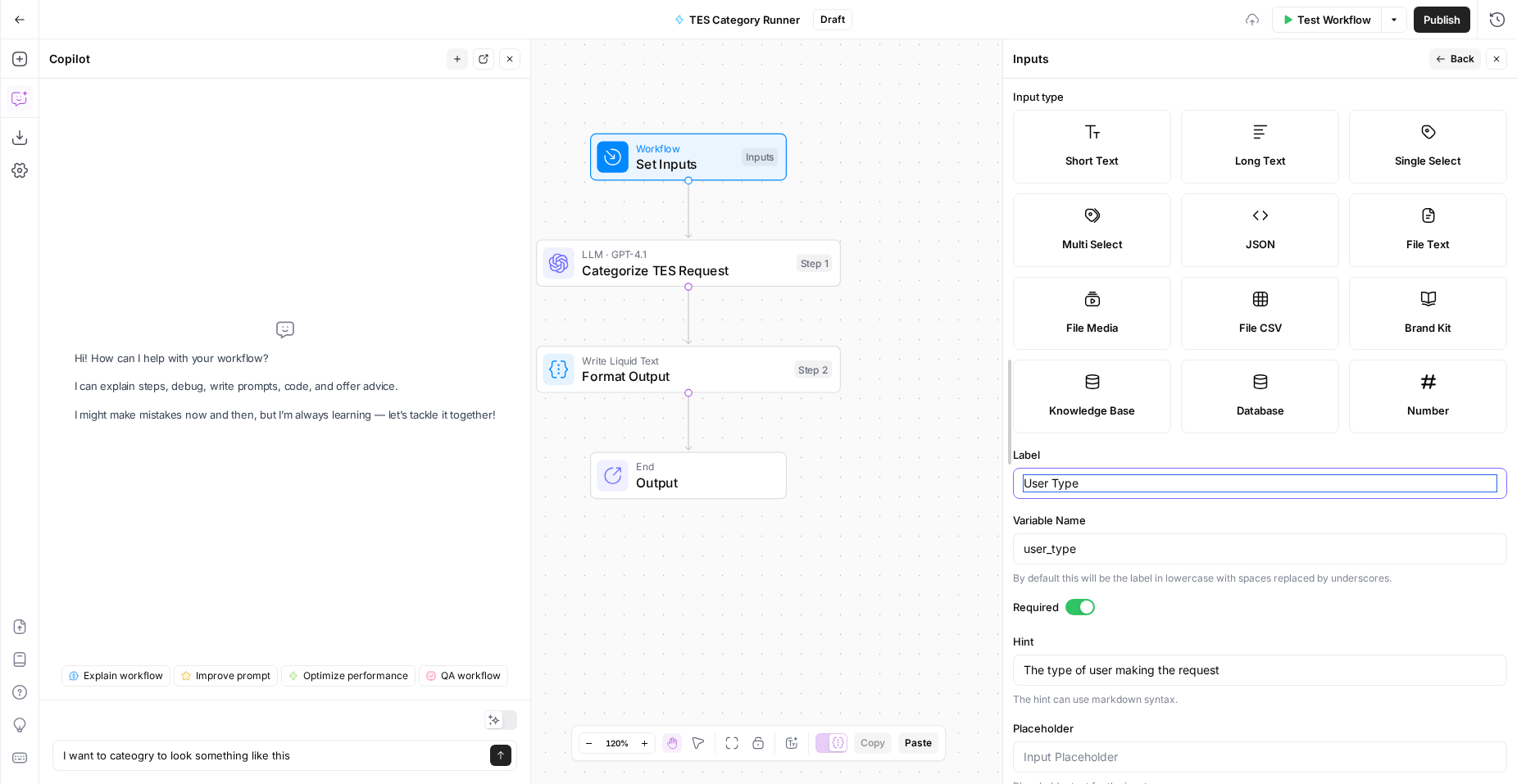 drag, startPoint x: 1088, startPoint y: 483, endPoint x: 1007, endPoint y: 480, distance: 81.055537 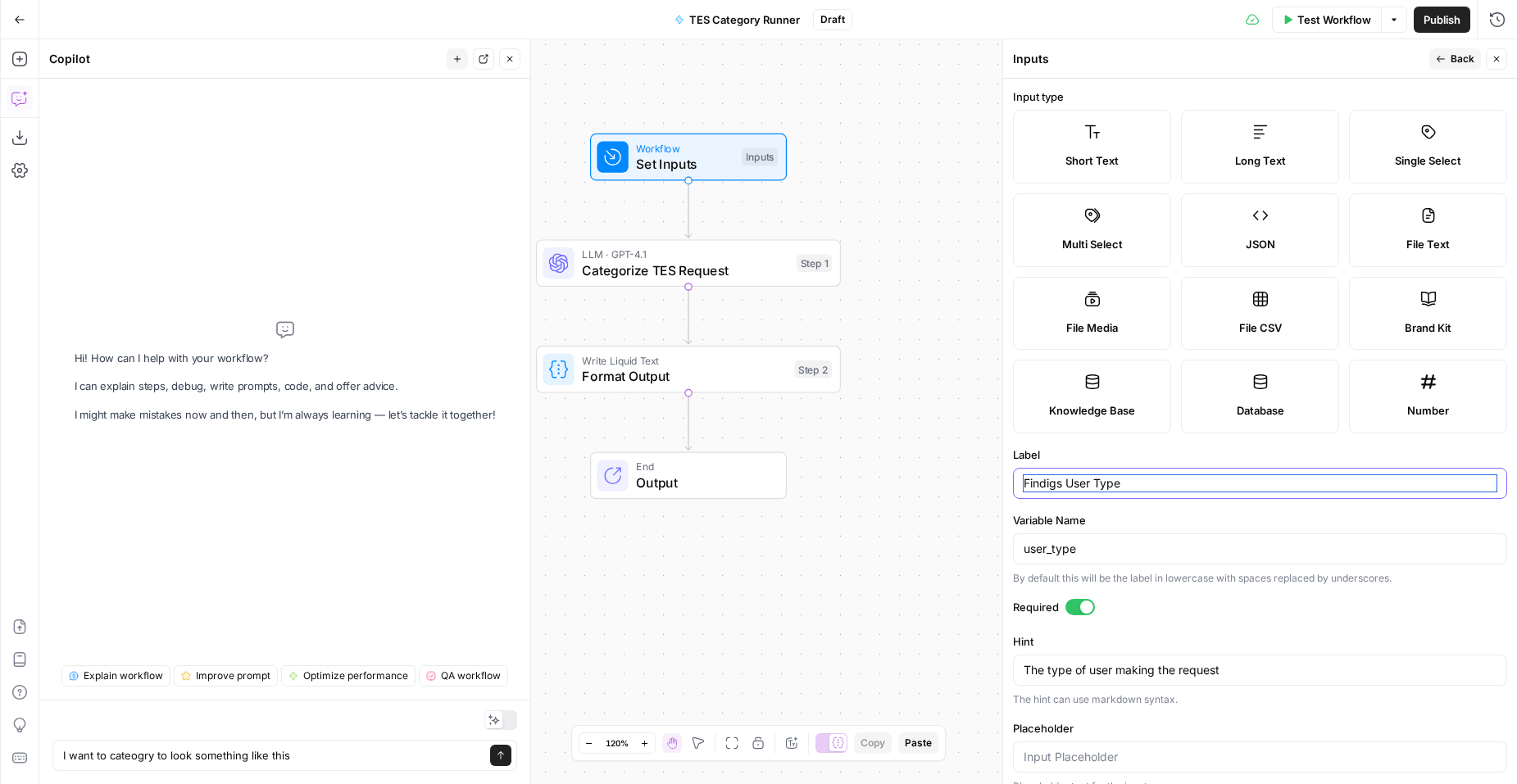 type on "Findigs User Type" 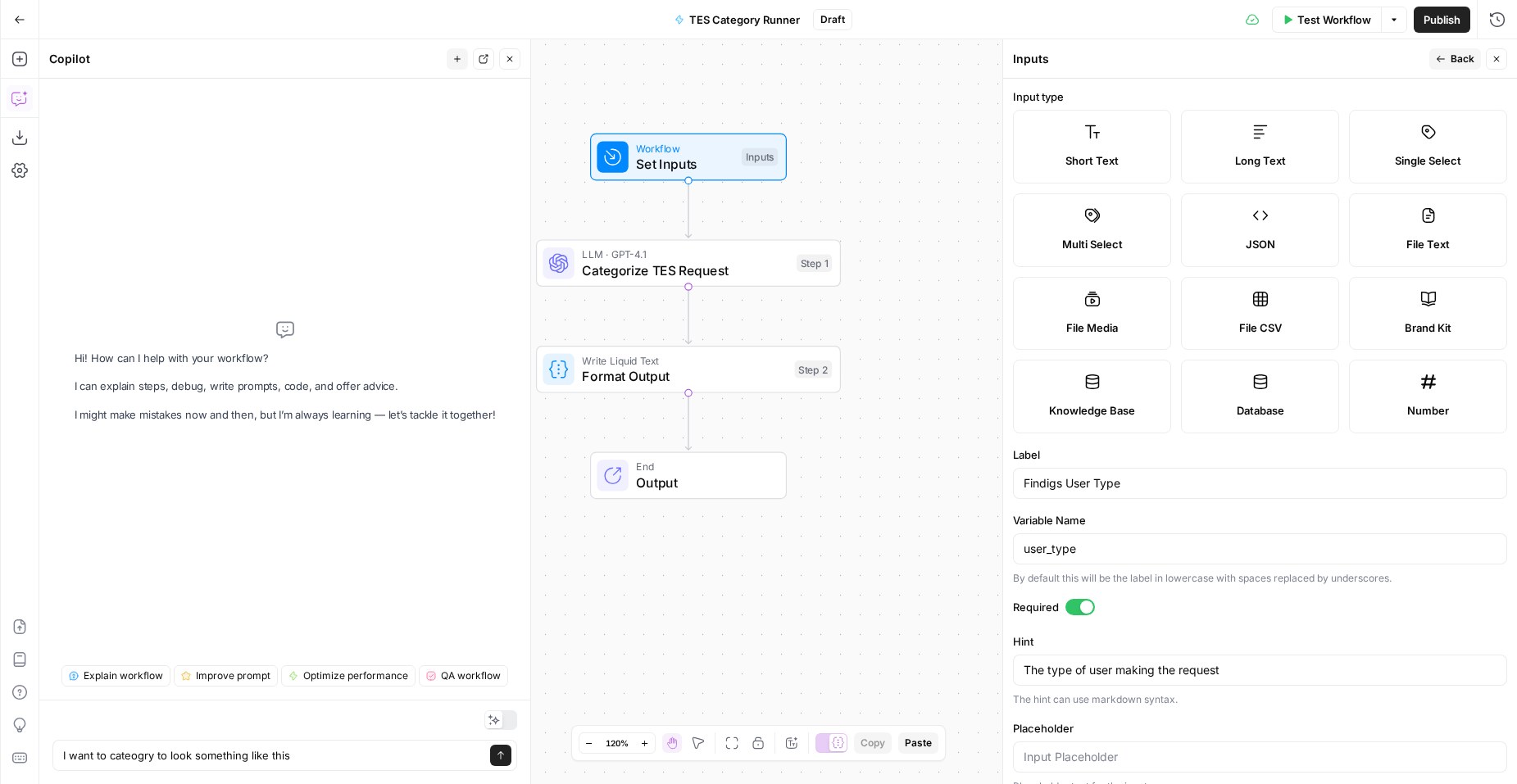 click on "Input type Short Text Long Text Single Select Multi Select JSON File Text File Media File CSV Brand Kit Knowledge Base Database Number Label Findigs User Type Variable Name user_type By default this will be the label in lowercase with spaces replaced by underscores. Required Hint The type of user making the request The type of user making the request The hint can use markdown syntax. Placeholder Placeholder text for the input. Default Value Default to this value if input is not provided" at bounding box center [1260, 431] 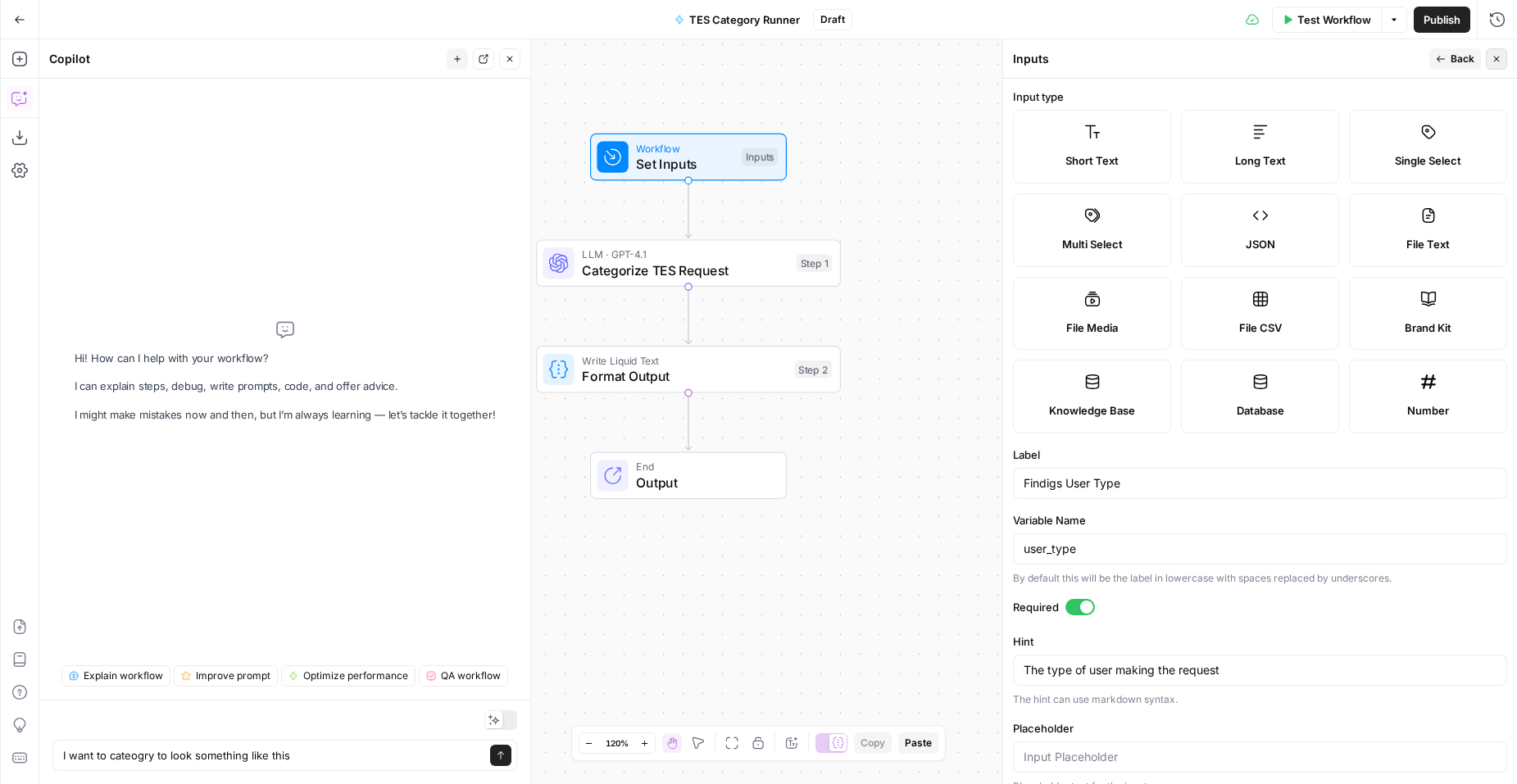 click on "Close" at bounding box center [1497, 59] 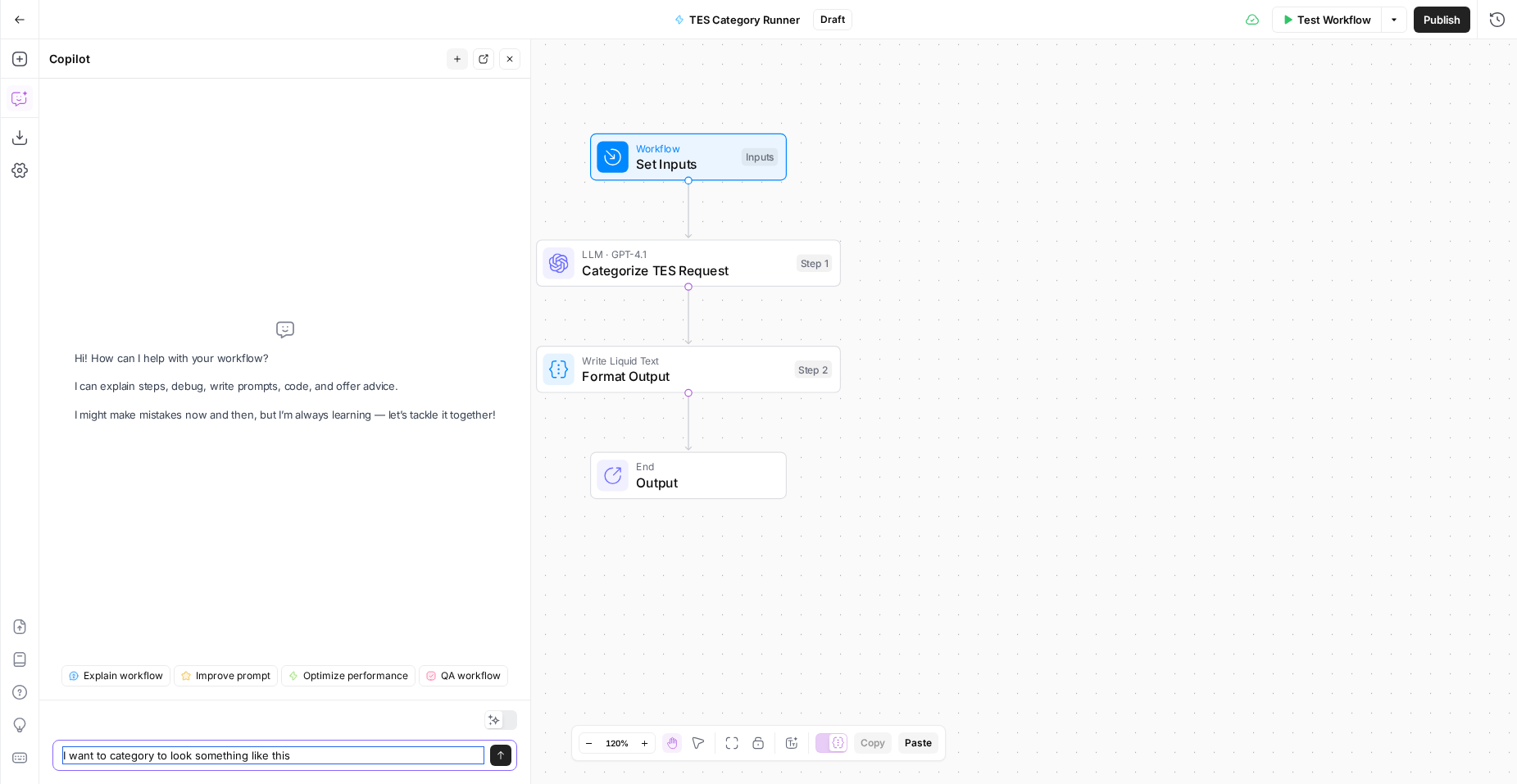click on "I want to category to look something like this" at bounding box center (273, 755) 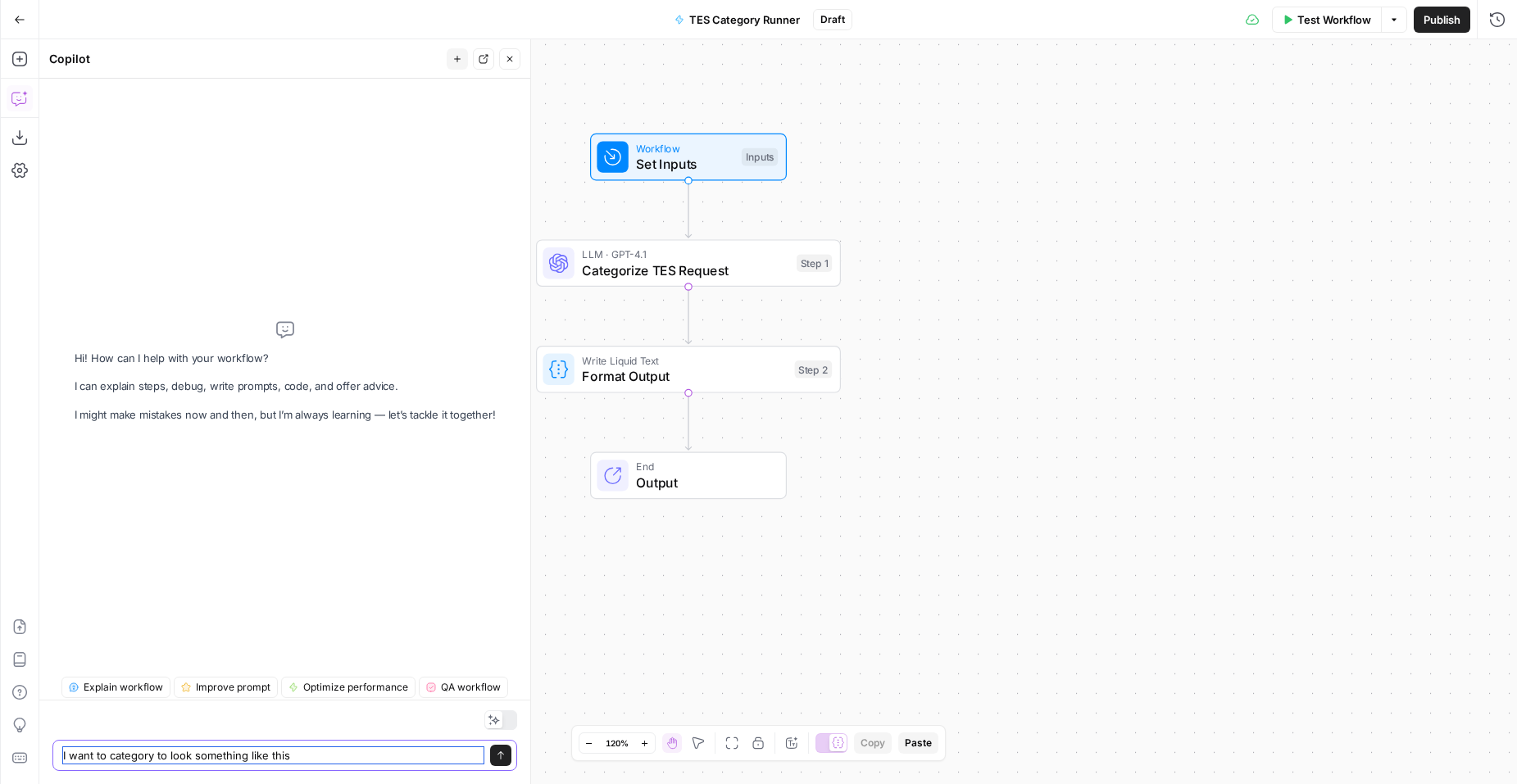paste on "Findigs User Type" 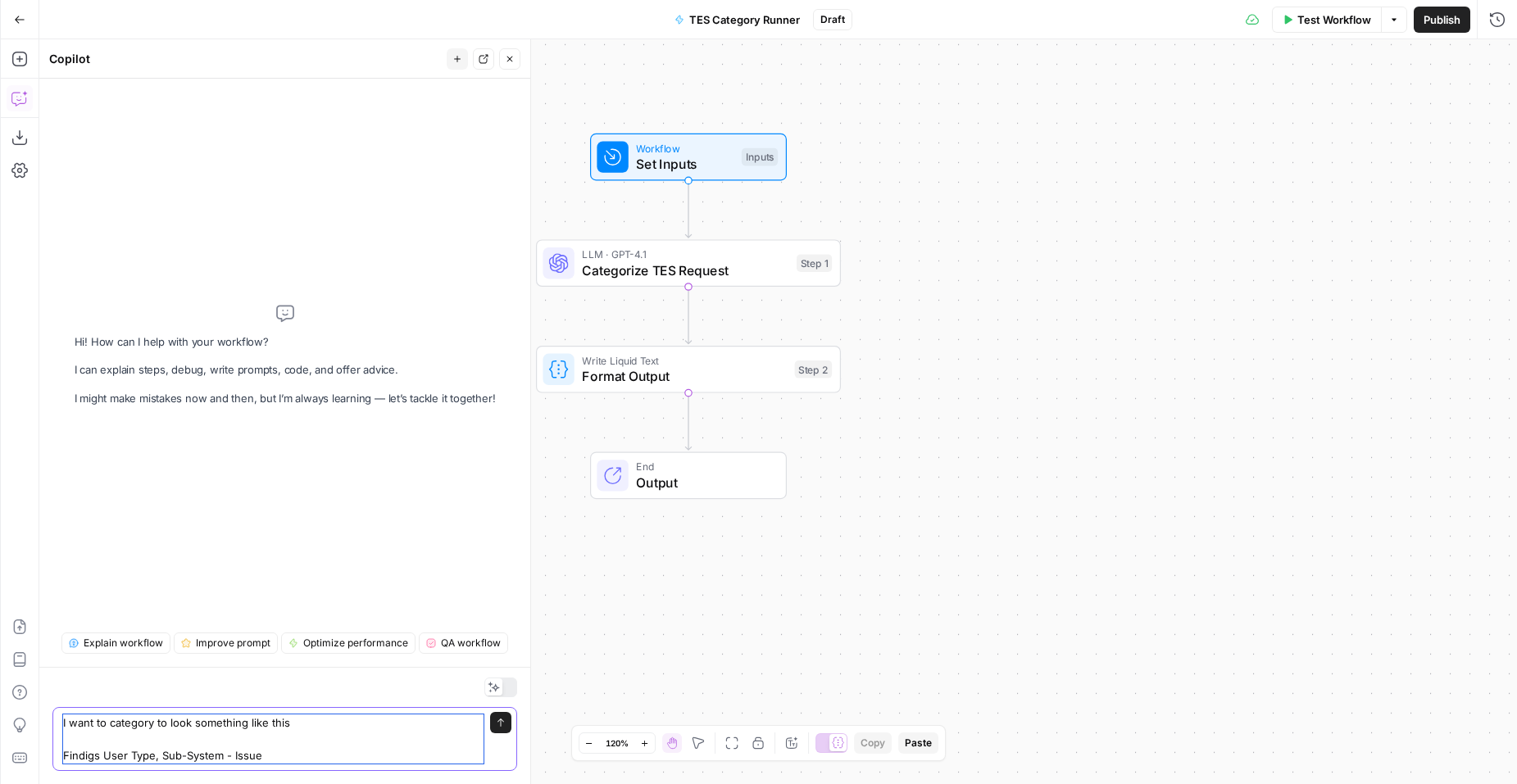 click on "I want to category to look something like this
Findigs User Type, Sub-System - Issue" at bounding box center [273, 739] 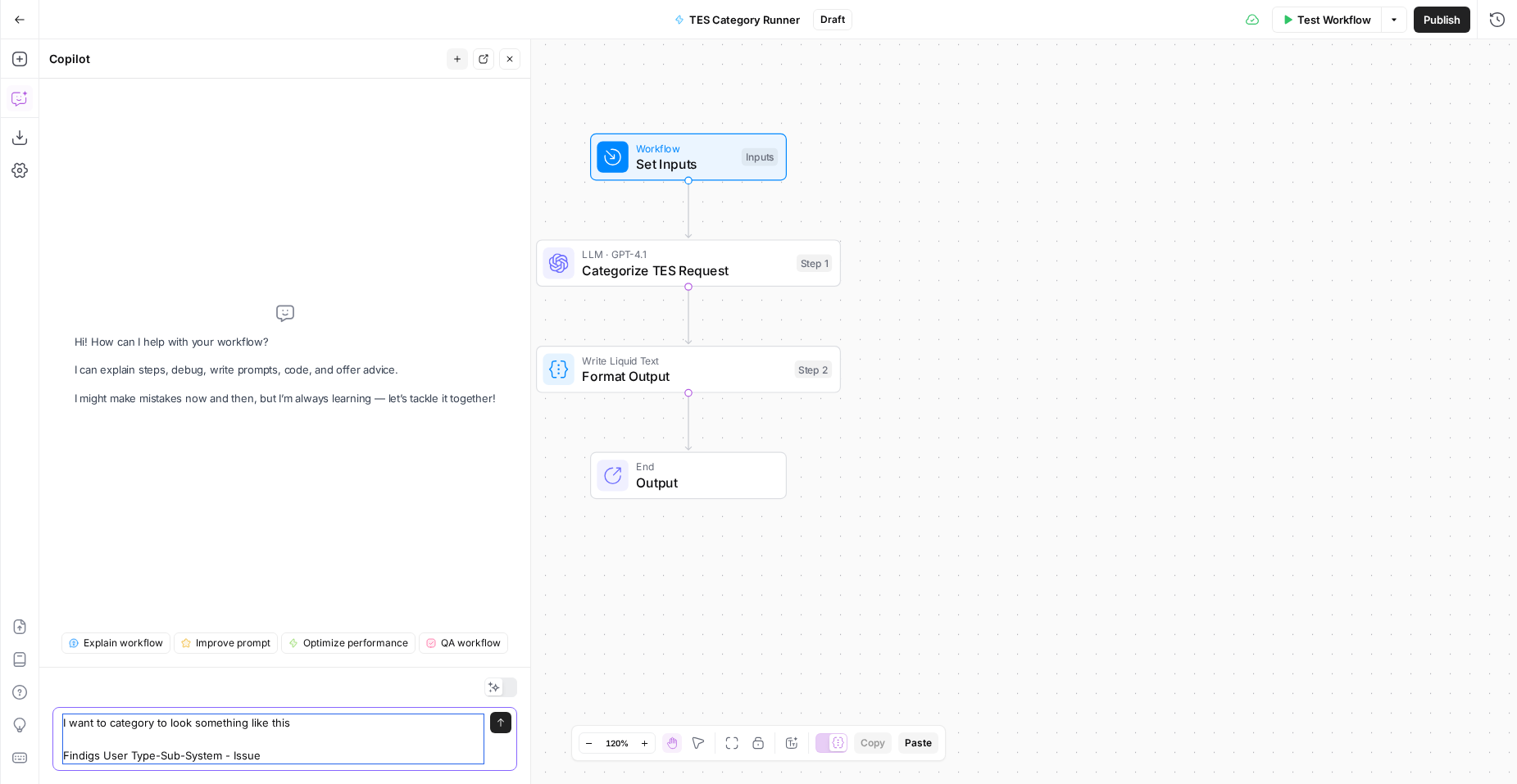 click on "I want to category to look something like this
Findigs User Type-Sub-System - Issue" at bounding box center [273, 739] 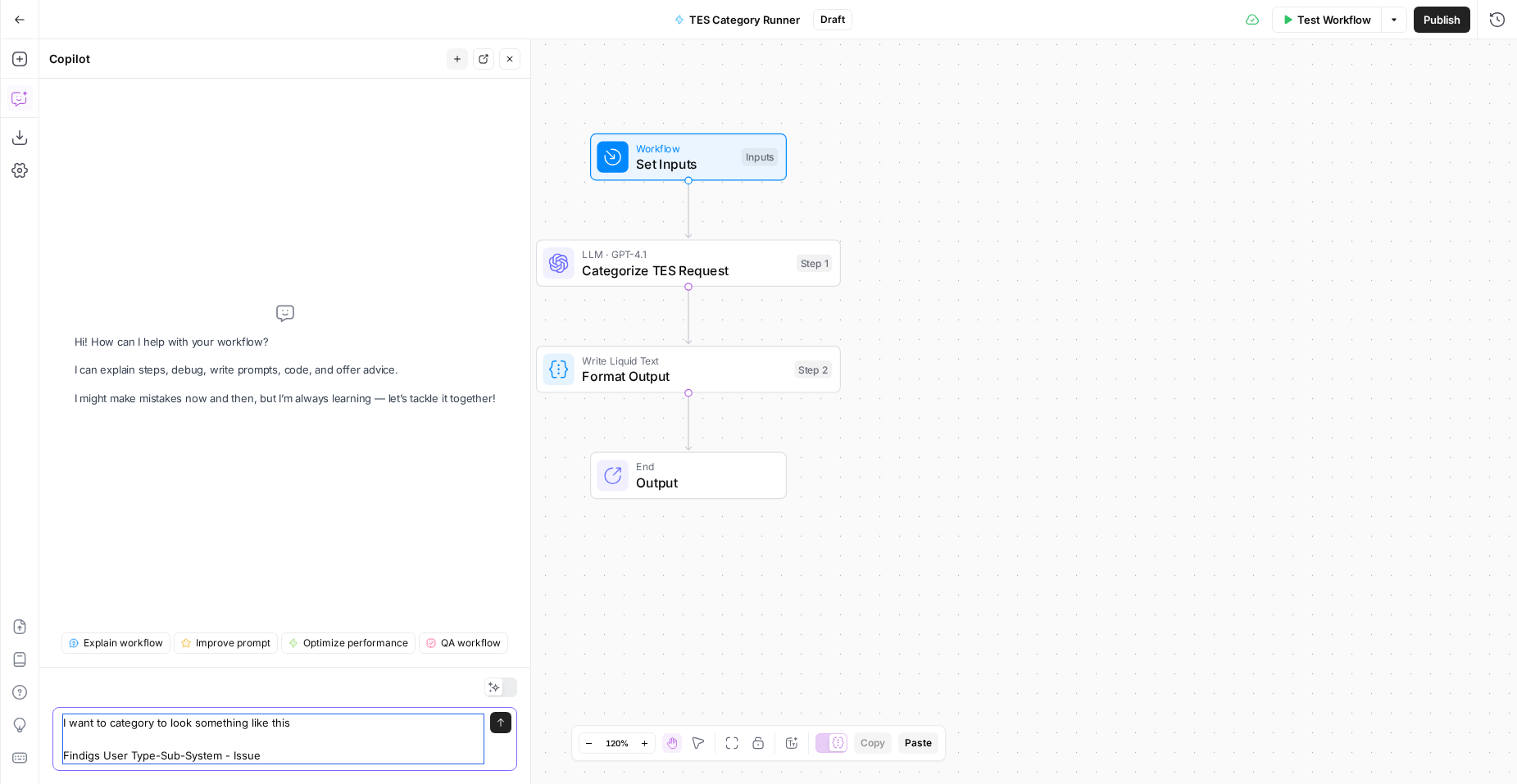 click on "I want to category to look something like this
Findigs User Type-Sub-System - Issue" at bounding box center (273, 739) 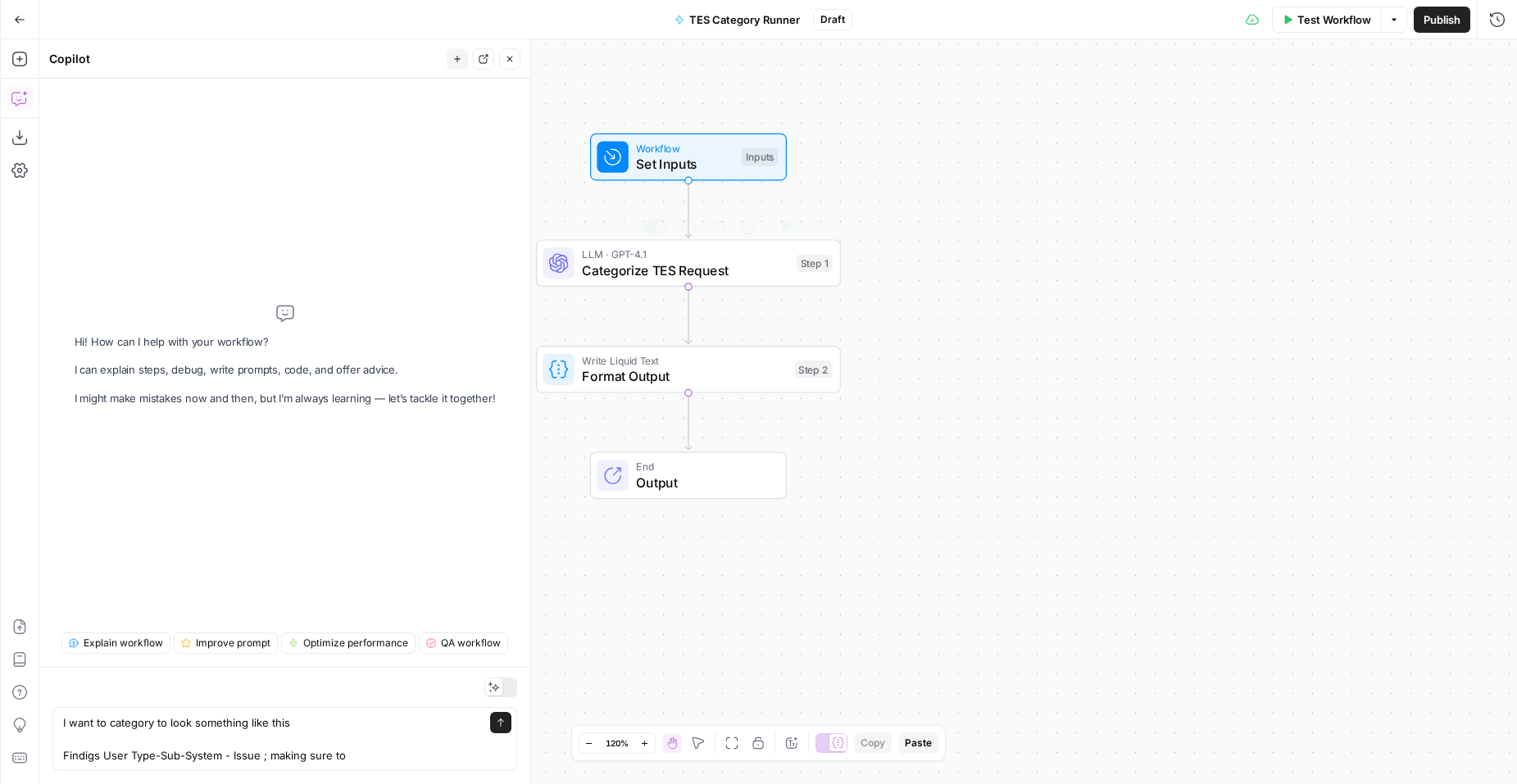 click on "Categorize TES Request" at bounding box center (685, 270) 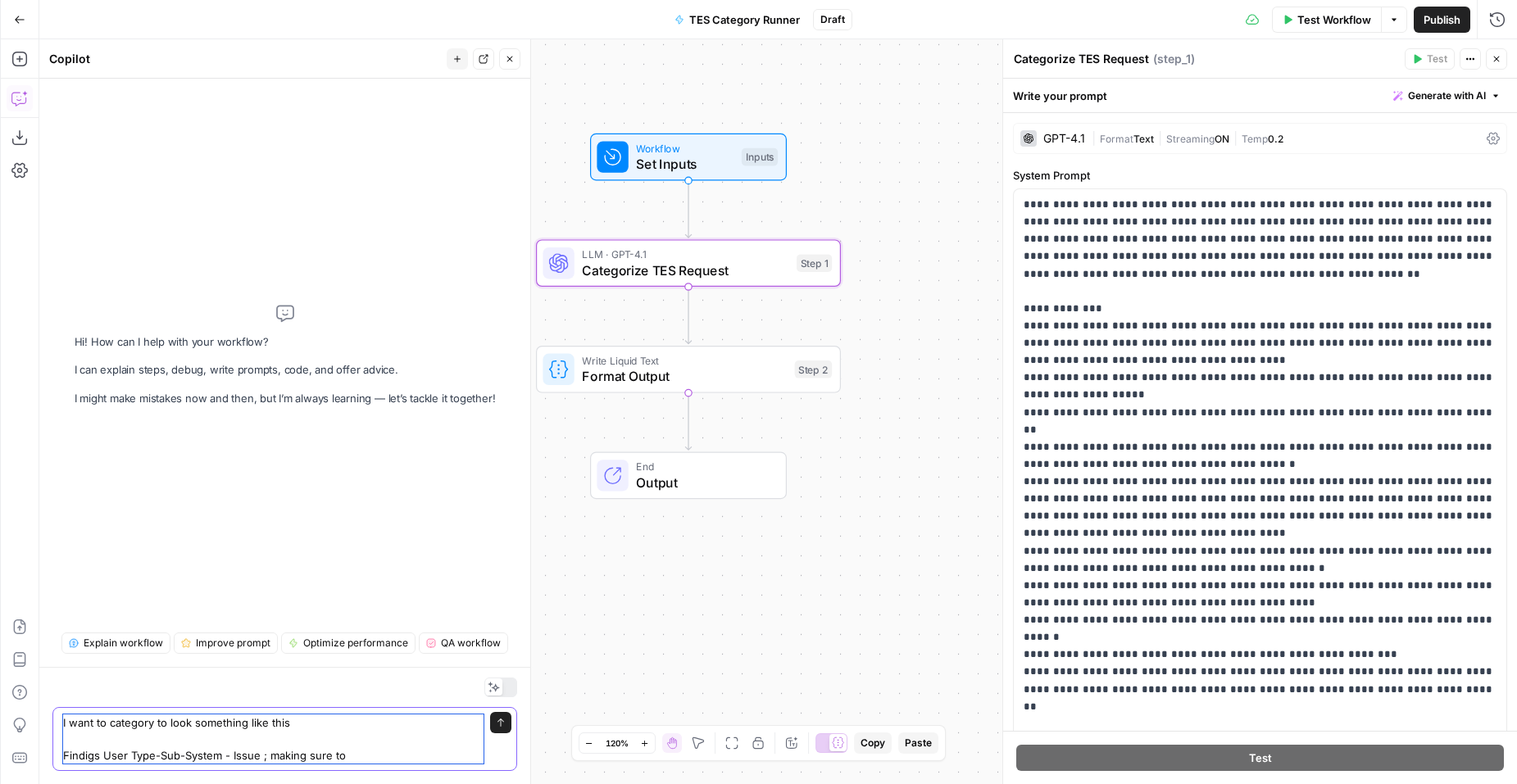 click on "I want to category to look something like this
Findigs User Type-Sub-System - Issue ; making sure to" at bounding box center [273, 739] 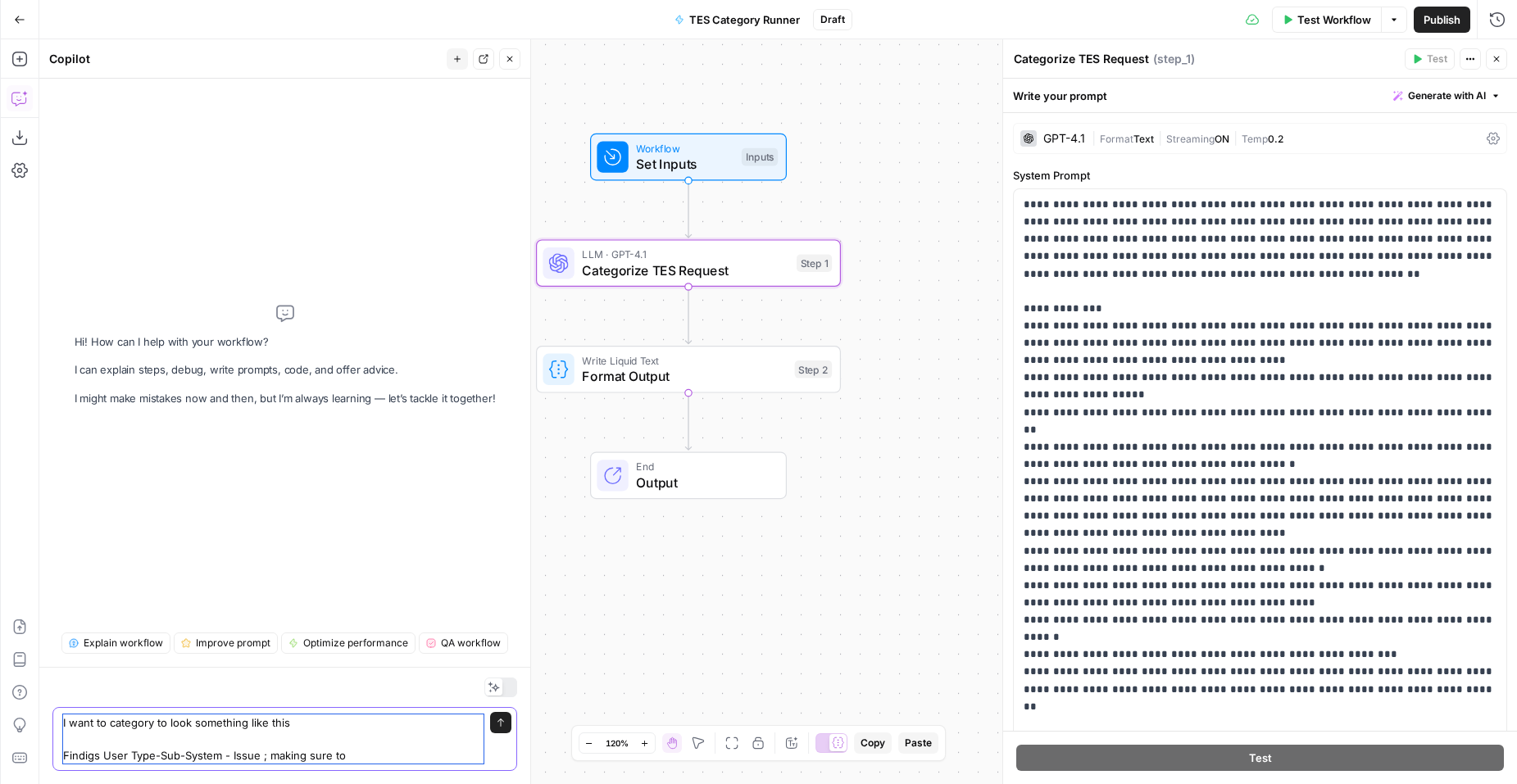drag, startPoint x: 359, startPoint y: 742, endPoint x: 271, endPoint y: 741, distance: 88.00568 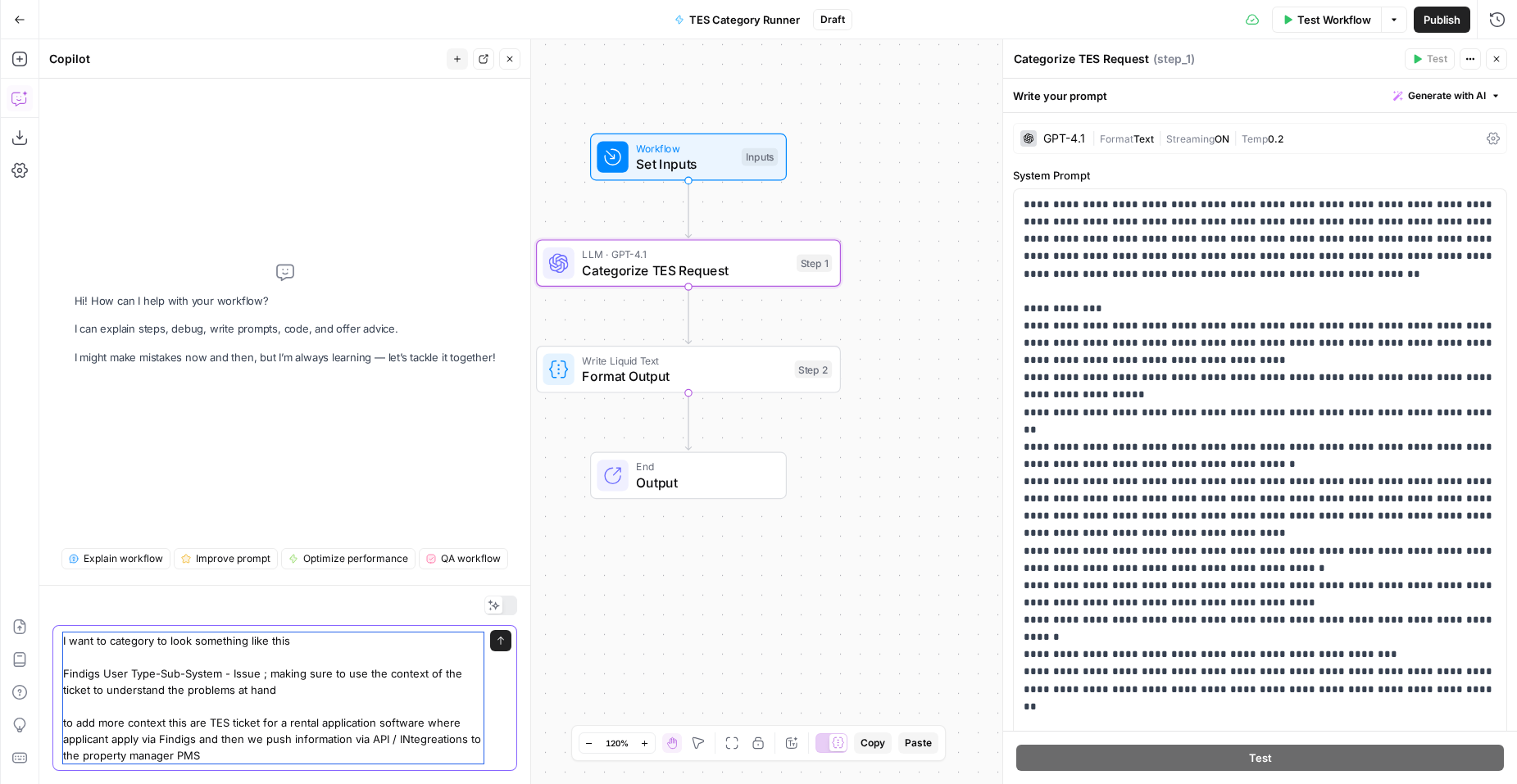 type on "I want to category to look something like this
Findigs User Type-Sub-System - Issue ; making sure to use the context of the ticket to understand the problems at hand
to add more context this are TES ticket for a rental application software where applicant apply via Findigs and then we push information via API / INtegreations to the property manager PMS" 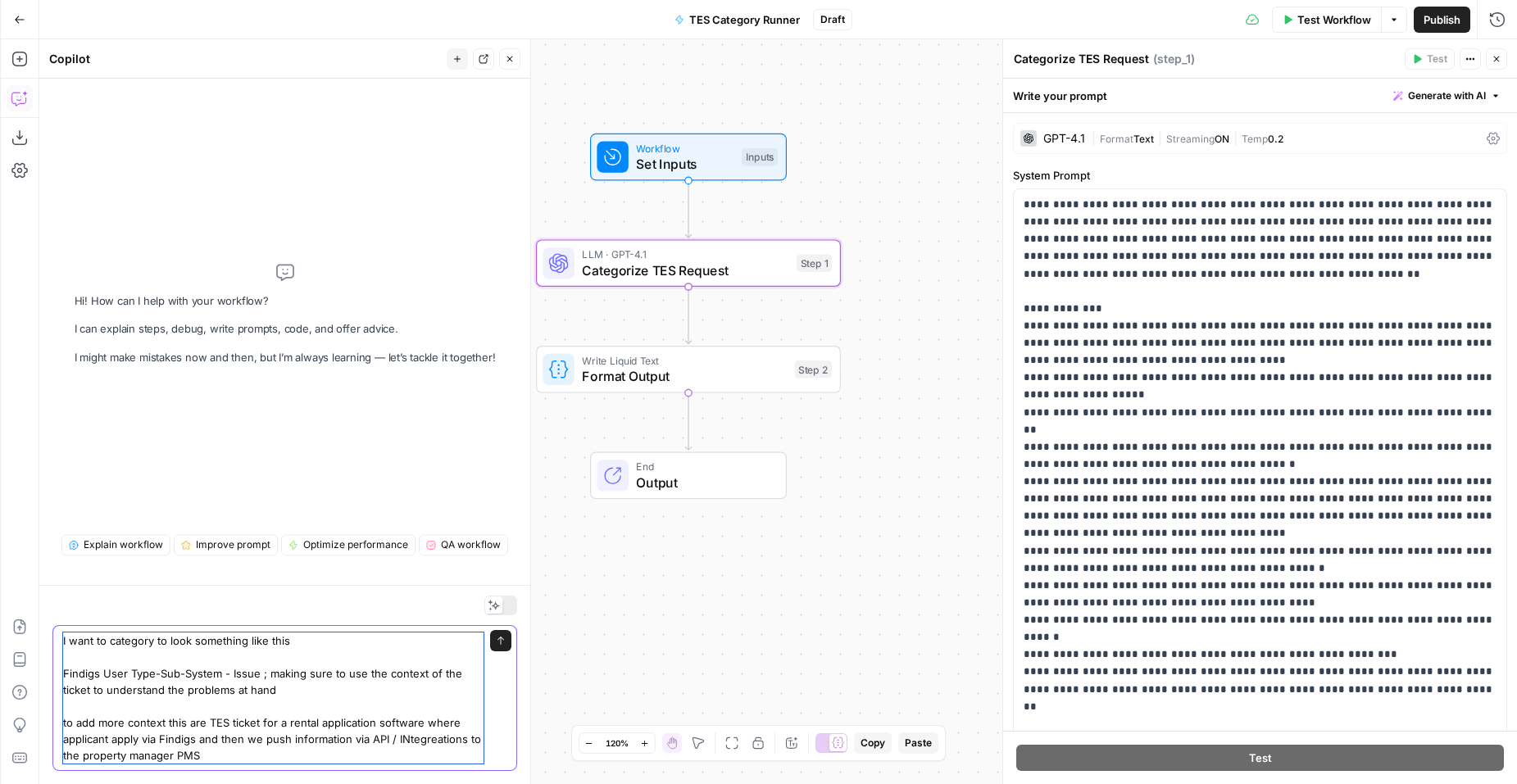 scroll, scrollTop: 0, scrollLeft: 0, axis: both 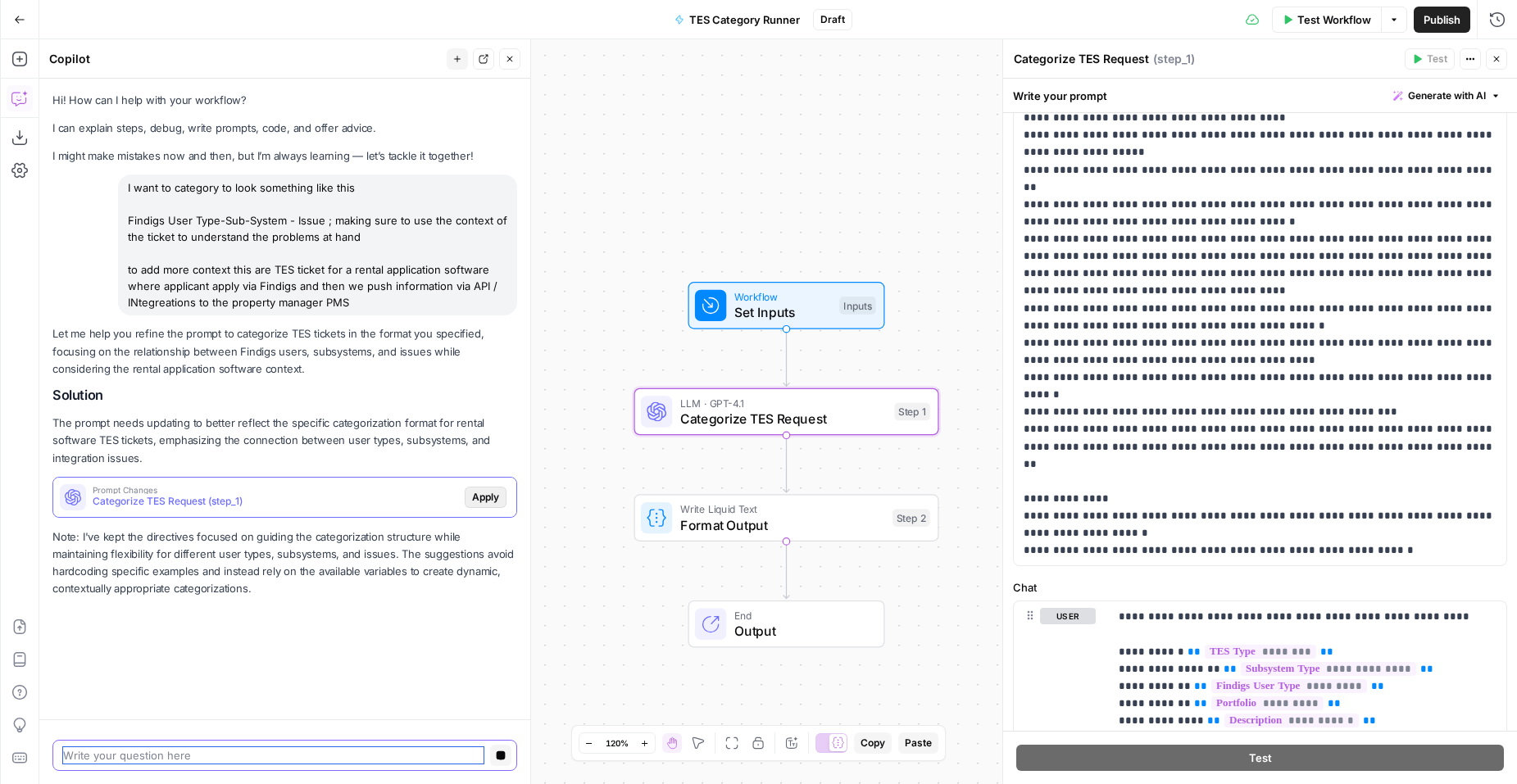 type 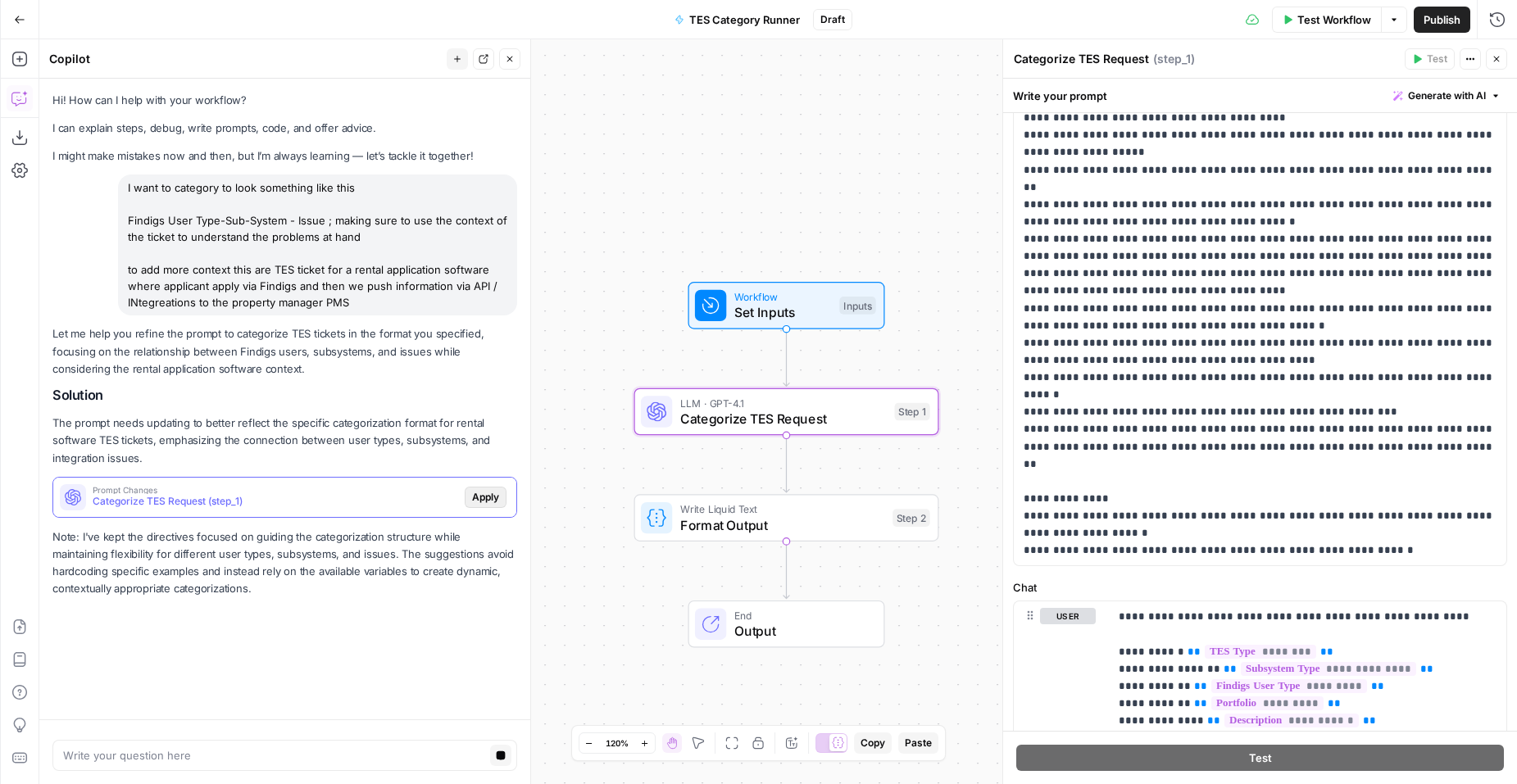 click on "Apply" at bounding box center (485, 497) 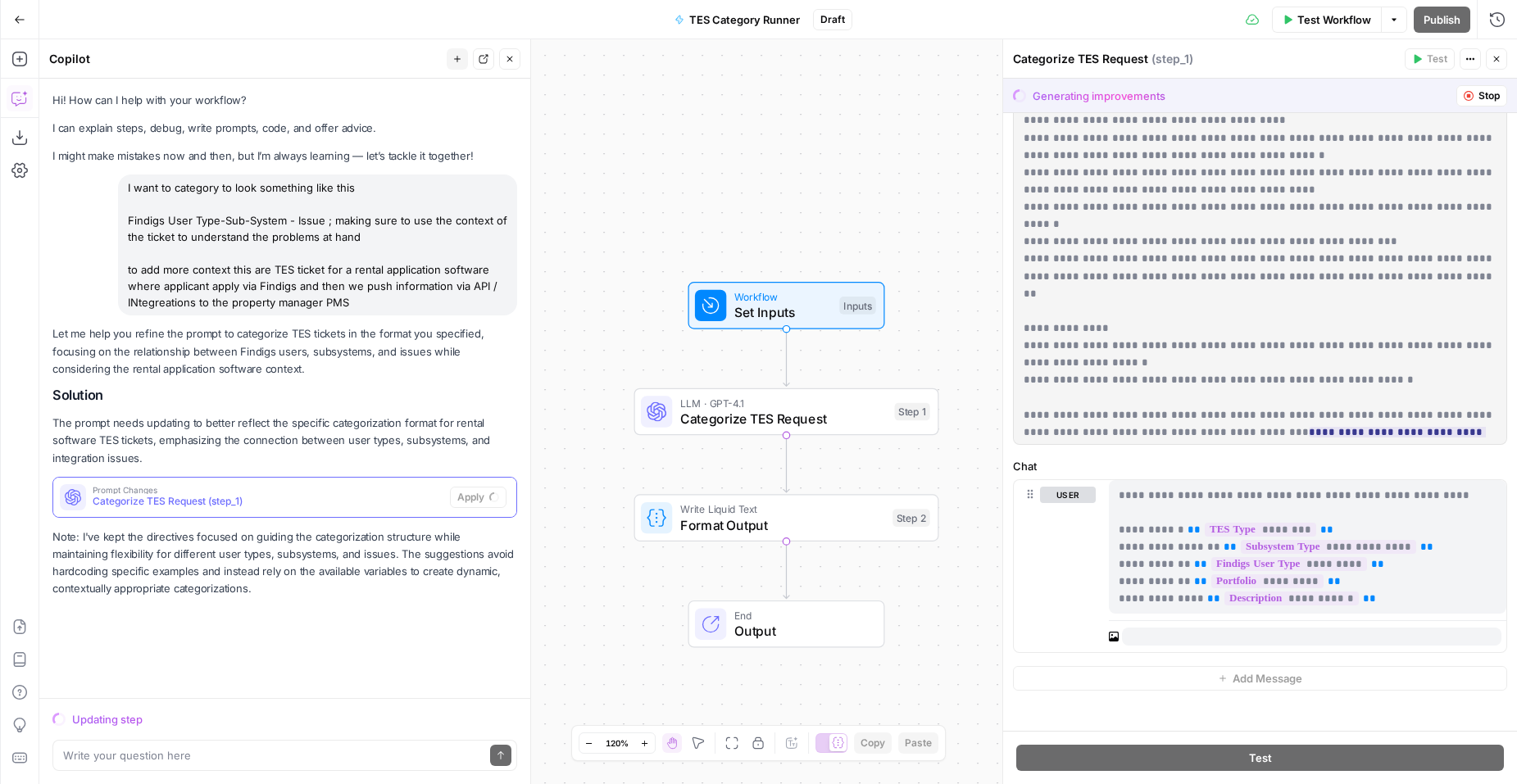 scroll, scrollTop: 0, scrollLeft: 0, axis: both 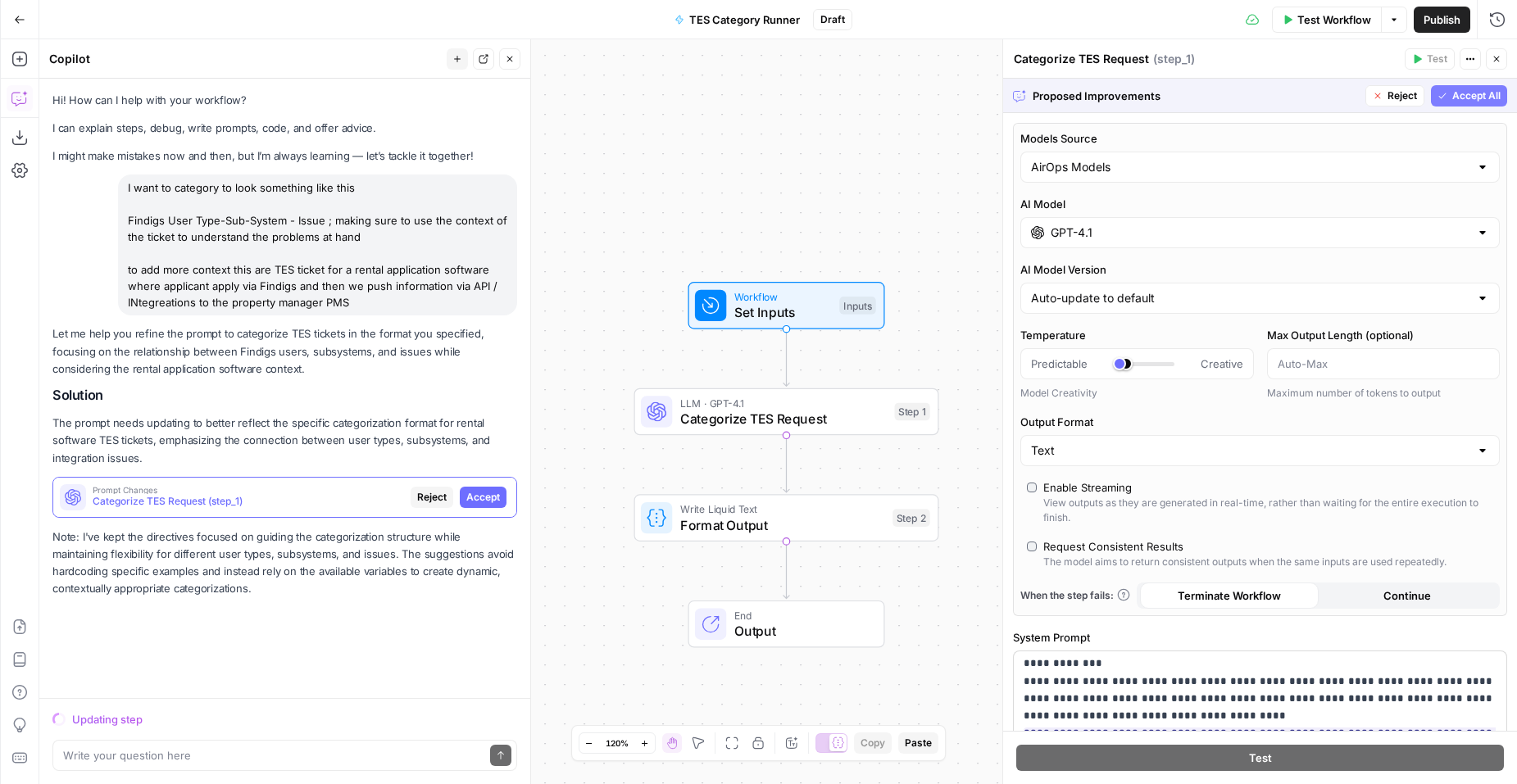 click on "Accept" at bounding box center [483, 497] 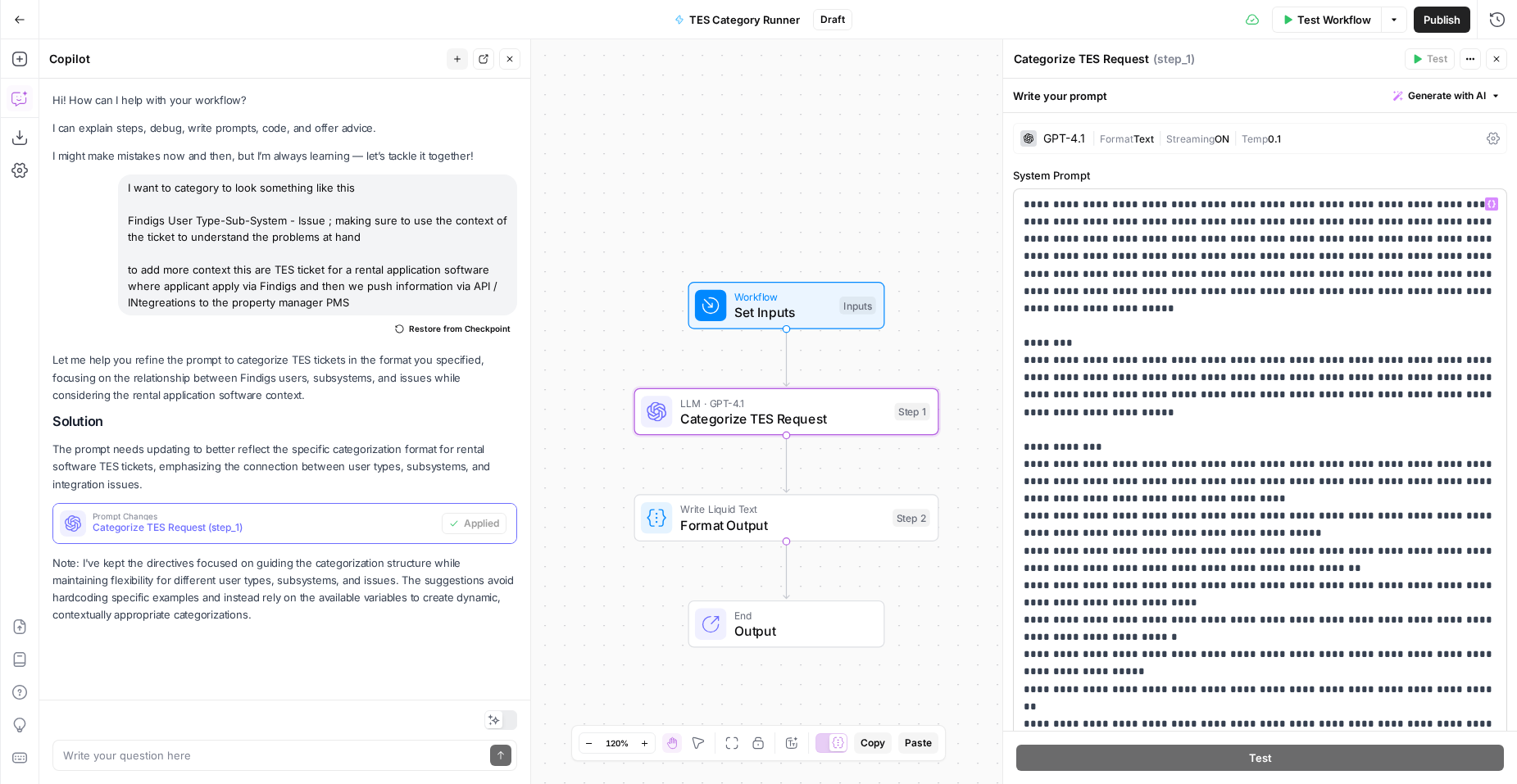 scroll, scrollTop: 211, scrollLeft: 0, axis: vertical 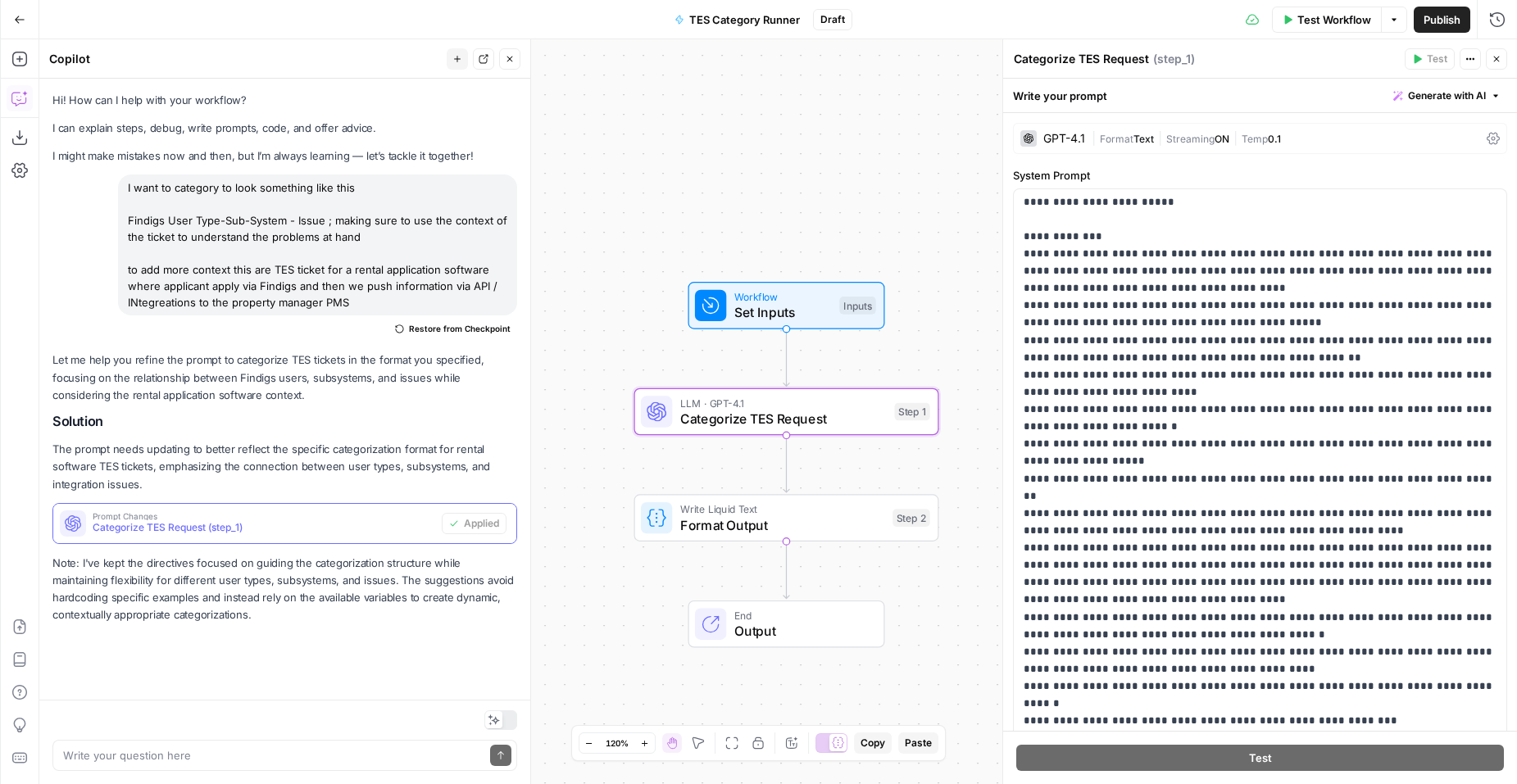 click on "Workflow Set Inputs Inputs LLM · GPT-4.1 Categorize TES Request Step 1 Write Liquid Text Format Output Step 2 End Output" at bounding box center [778, 411] 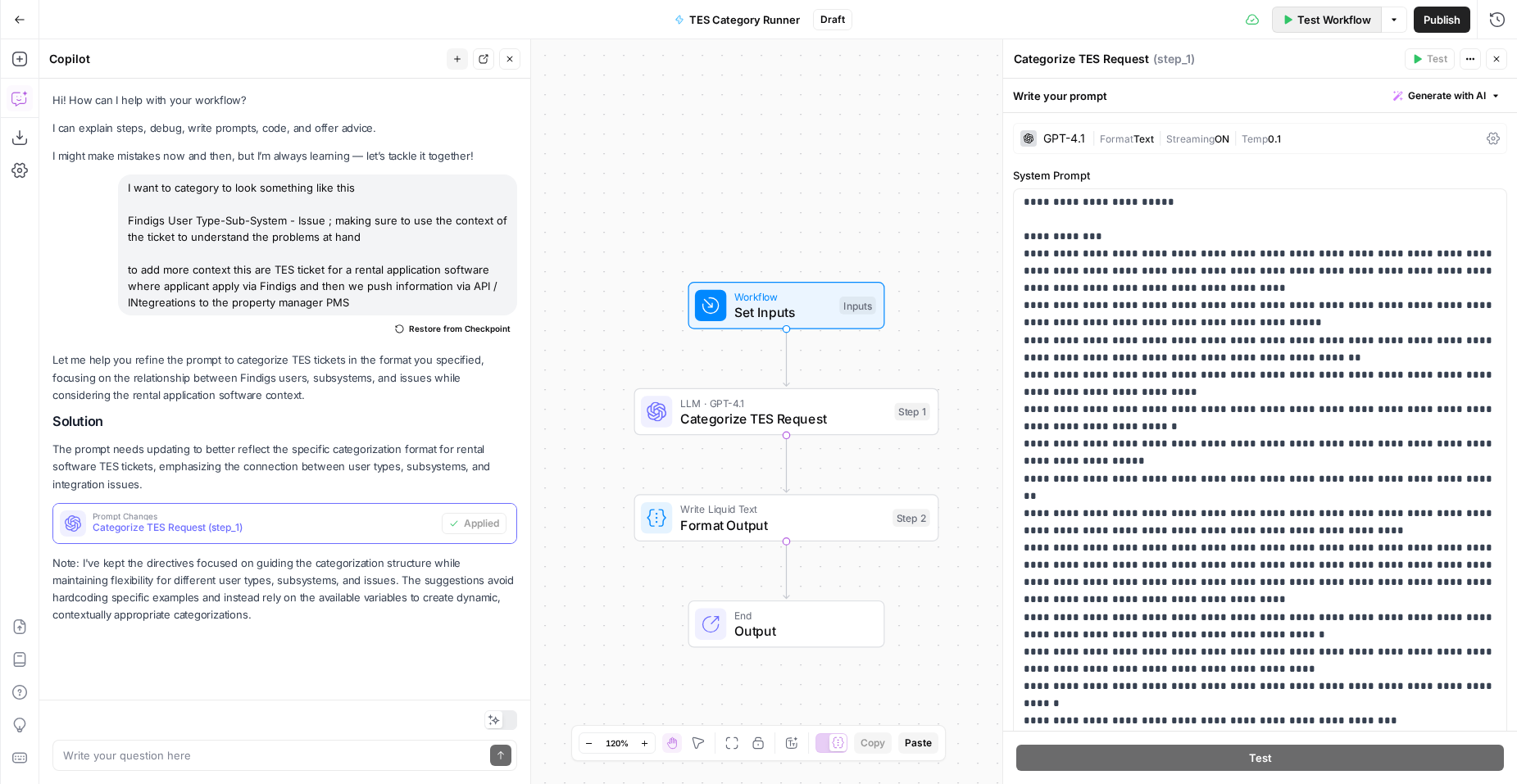 click on "Test Workflow" at bounding box center (1334, 20) 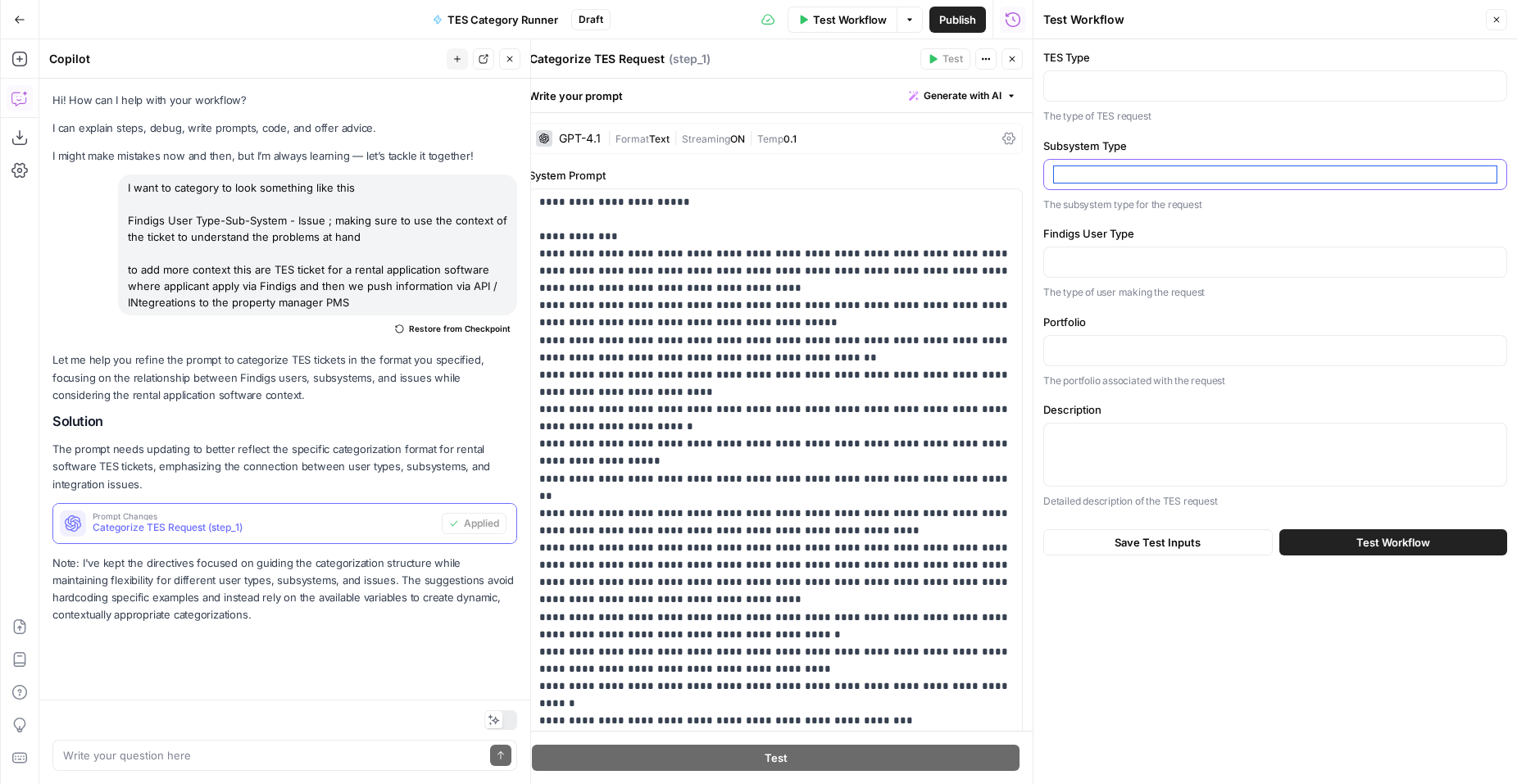 click on "Subsystem Type" at bounding box center (1275, 174) 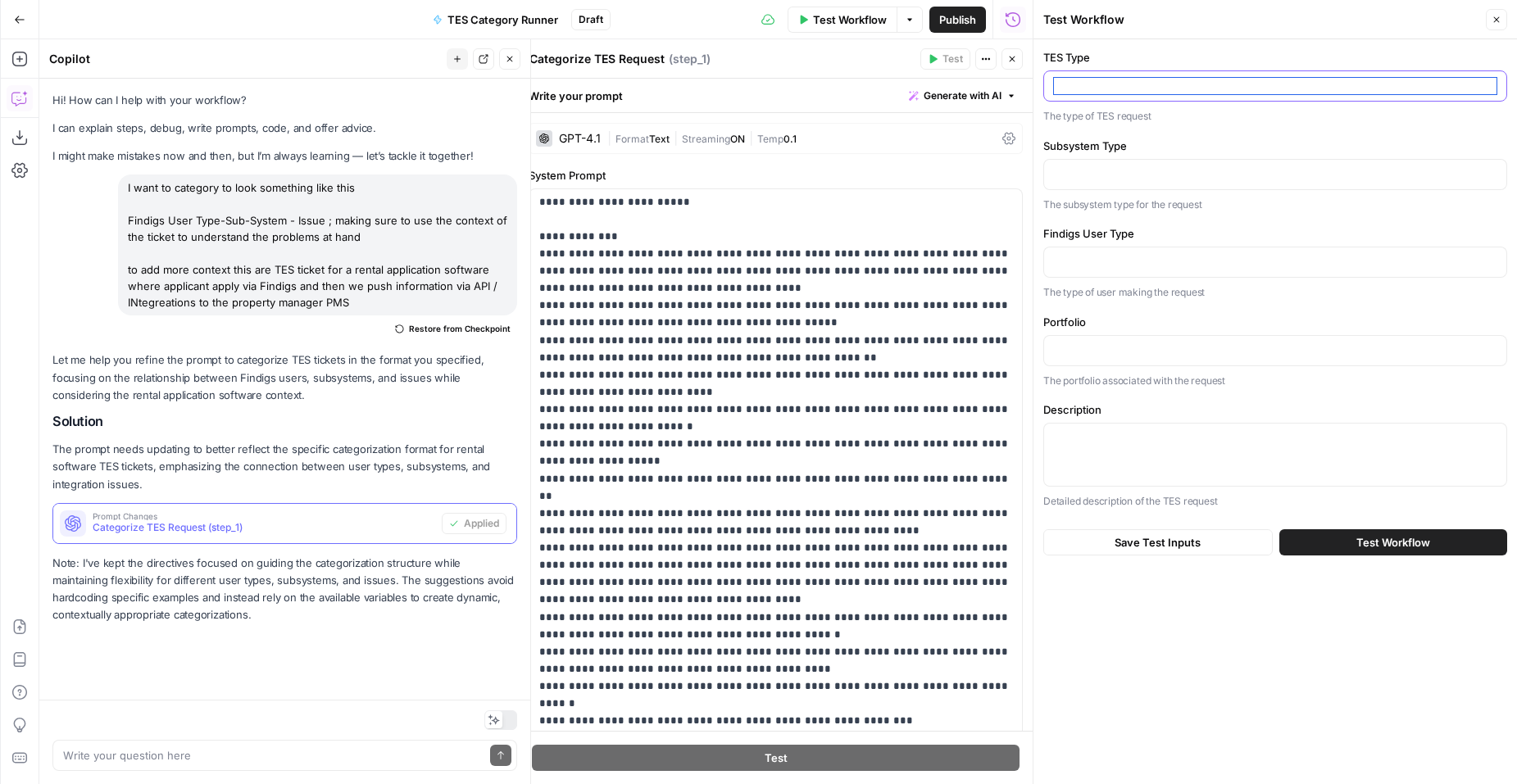click on "TES Type" at bounding box center [1275, 86] 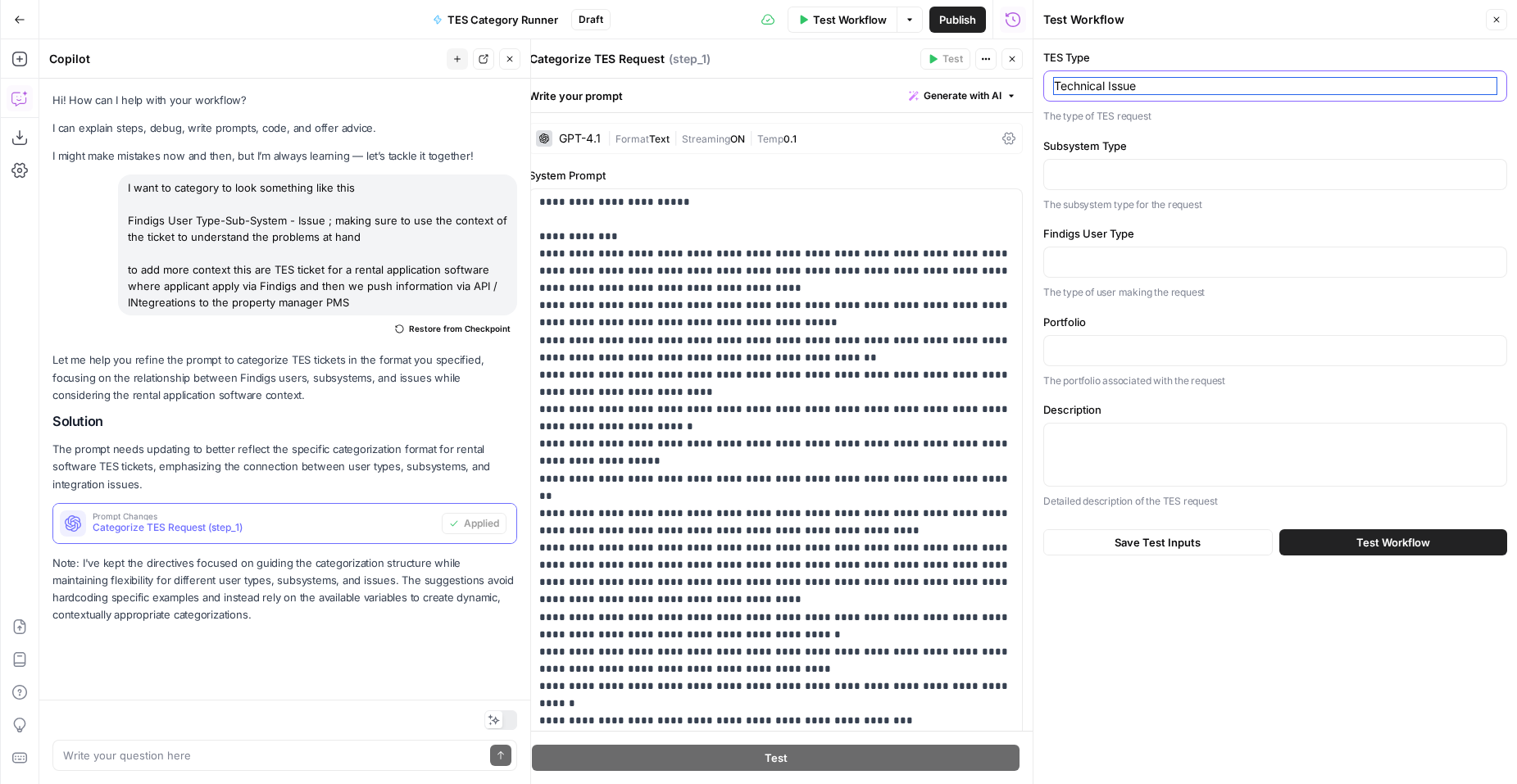type on "Technical Issue" 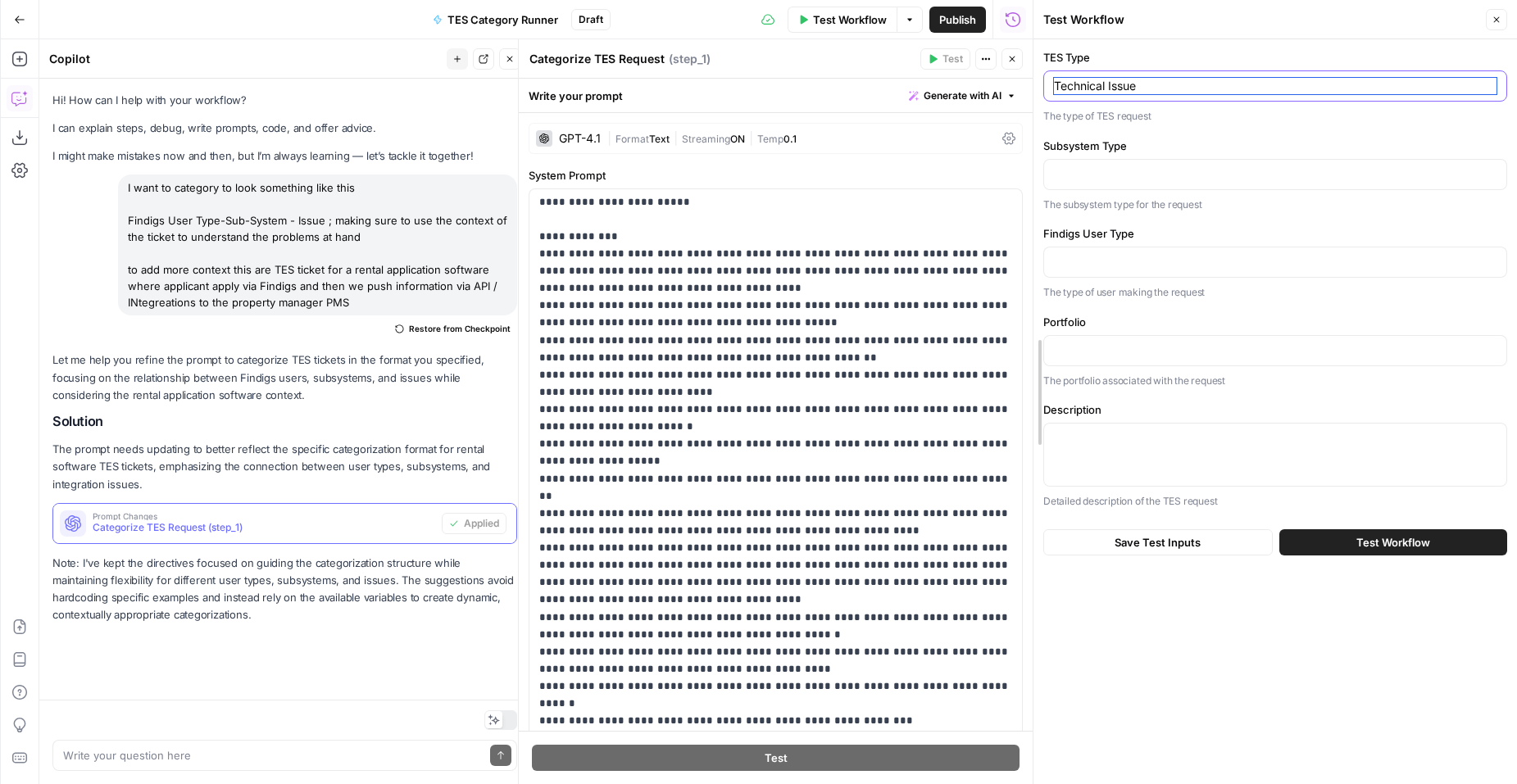 drag, startPoint x: 1156, startPoint y: 86, endPoint x: 1033, endPoint y: 87, distance: 123.00406 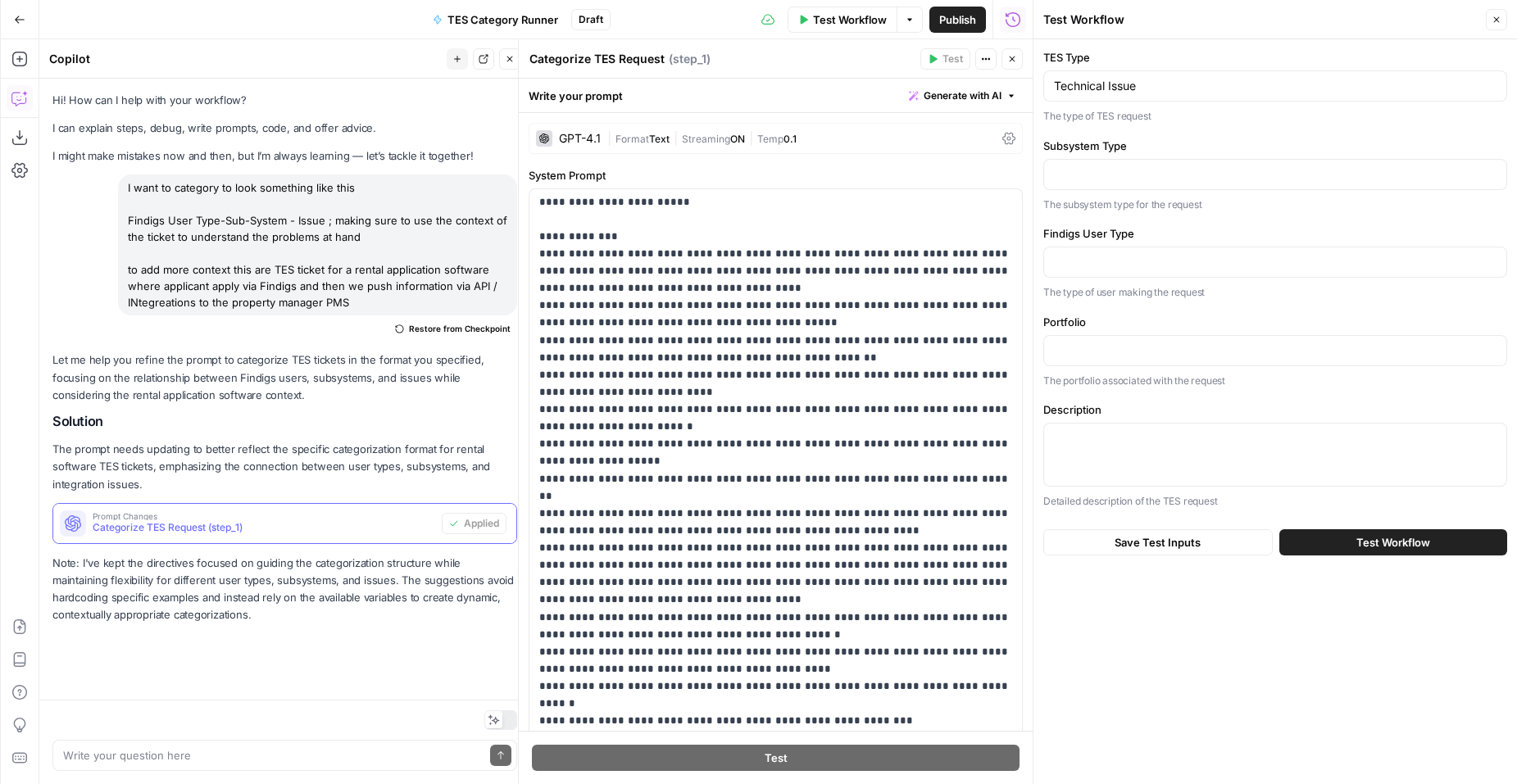 click on "TES Type" at bounding box center (1275, 57) 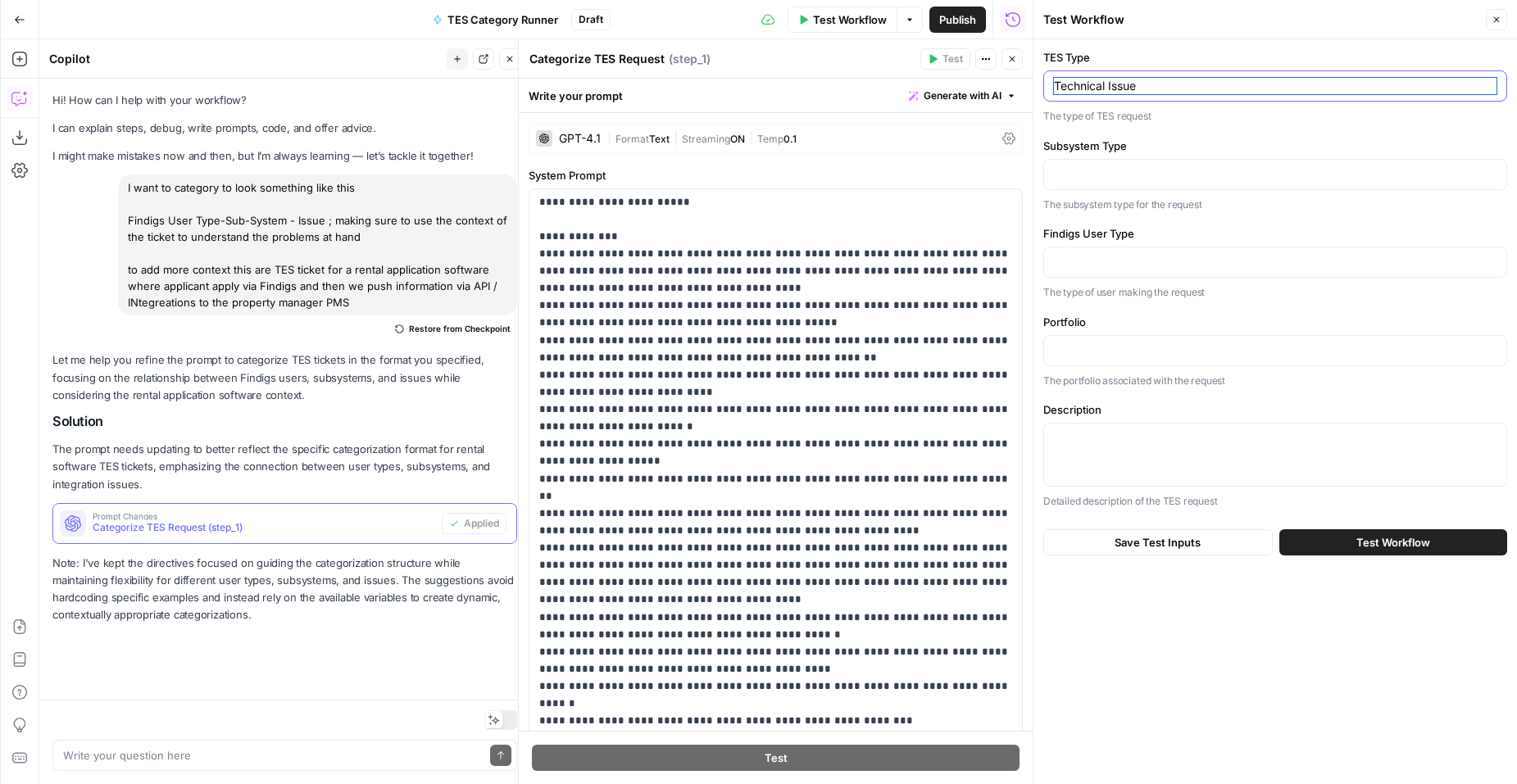 click on "Technical Issue" at bounding box center [1275, 86] 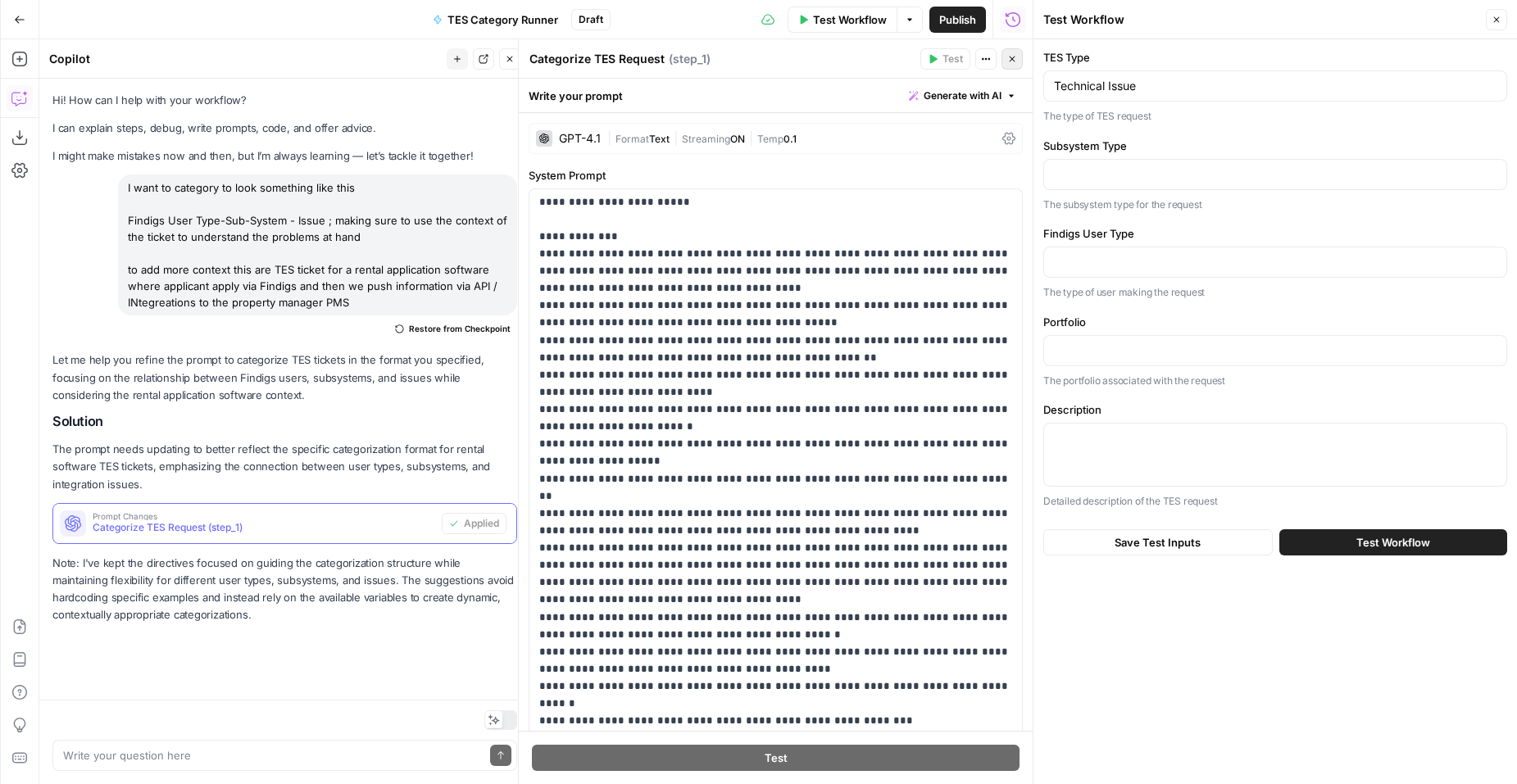 click on "Close" at bounding box center (1012, 59) 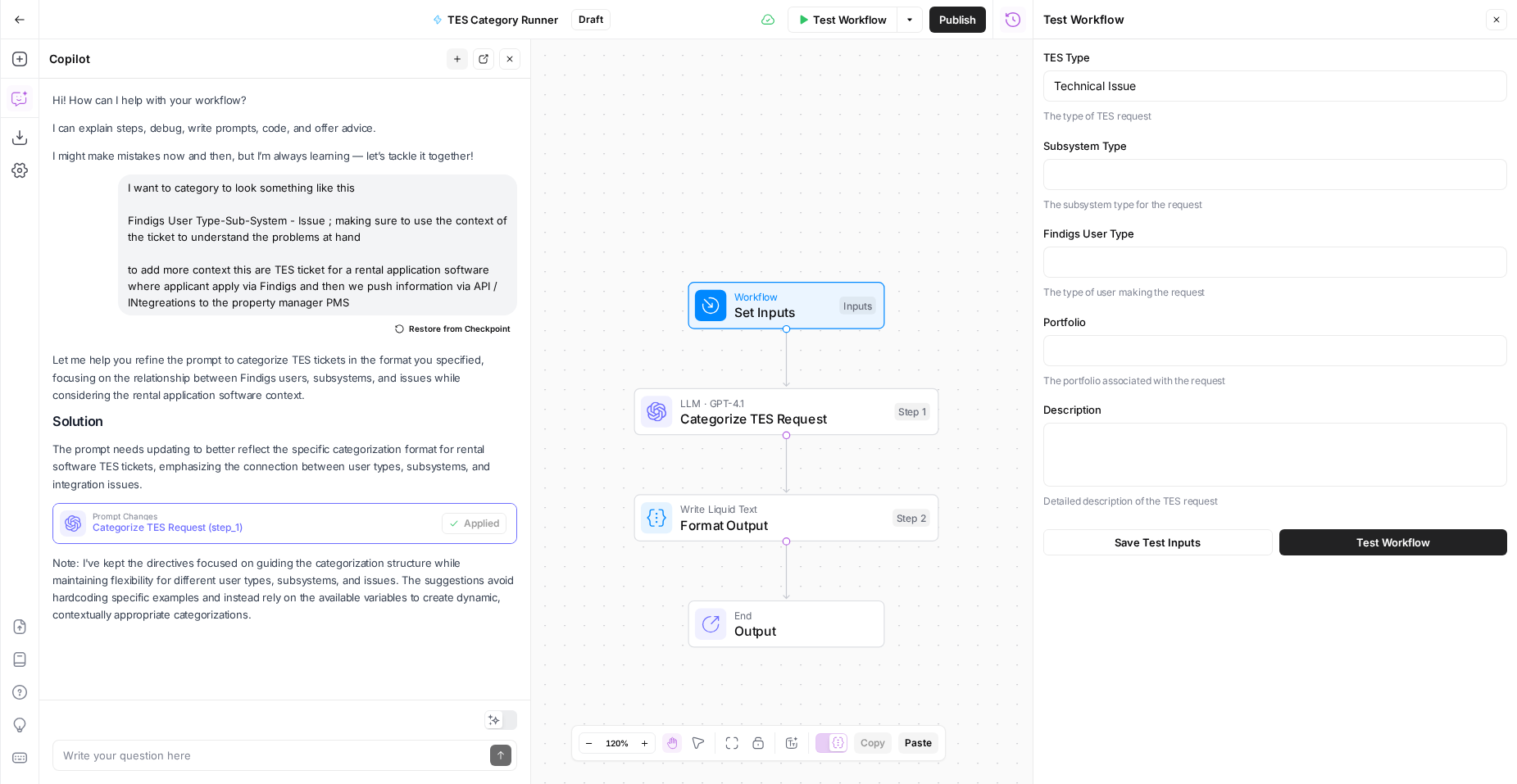 click on "Set Inputs" at bounding box center (783, 312) 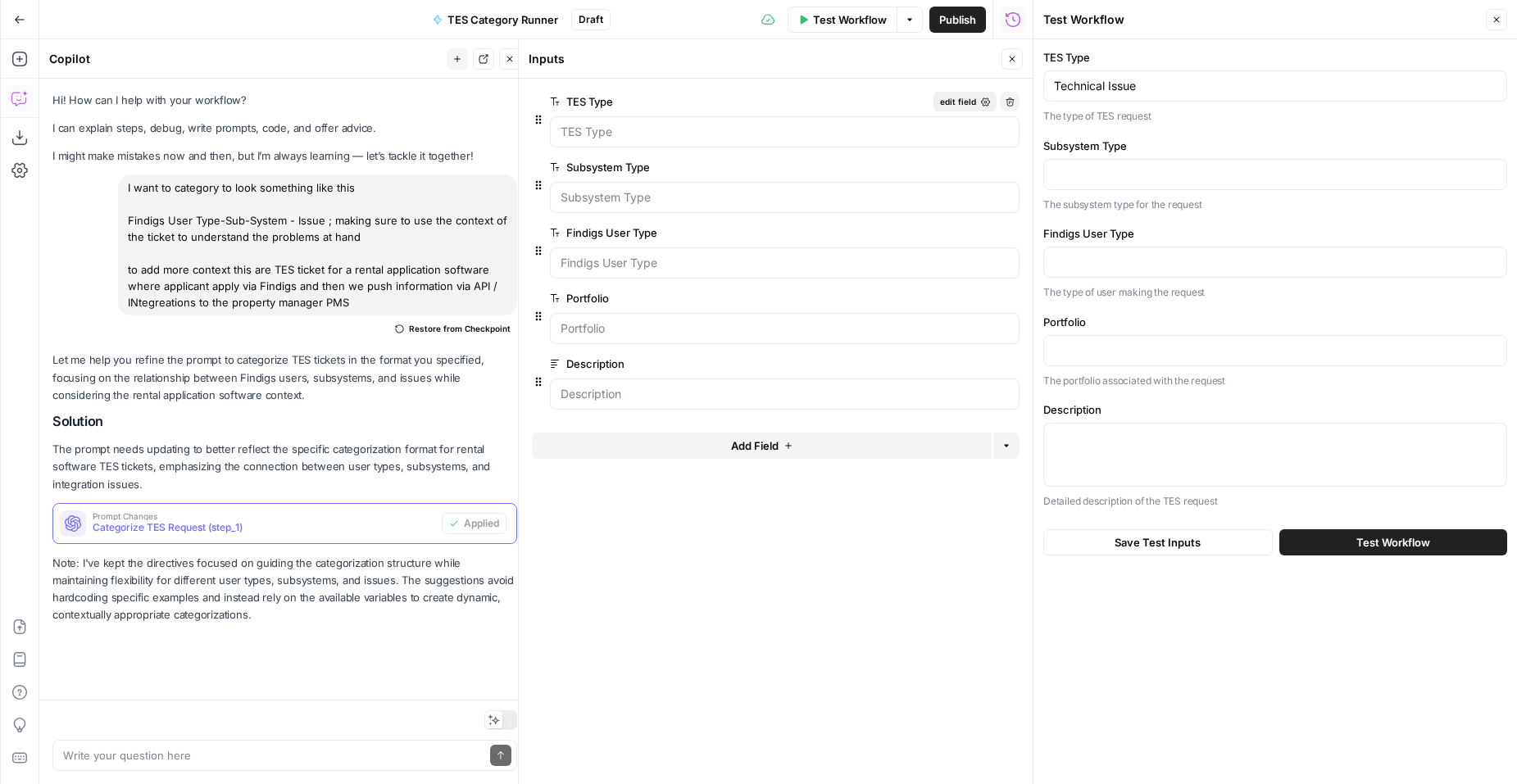 click on "edit field" at bounding box center [958, 102] 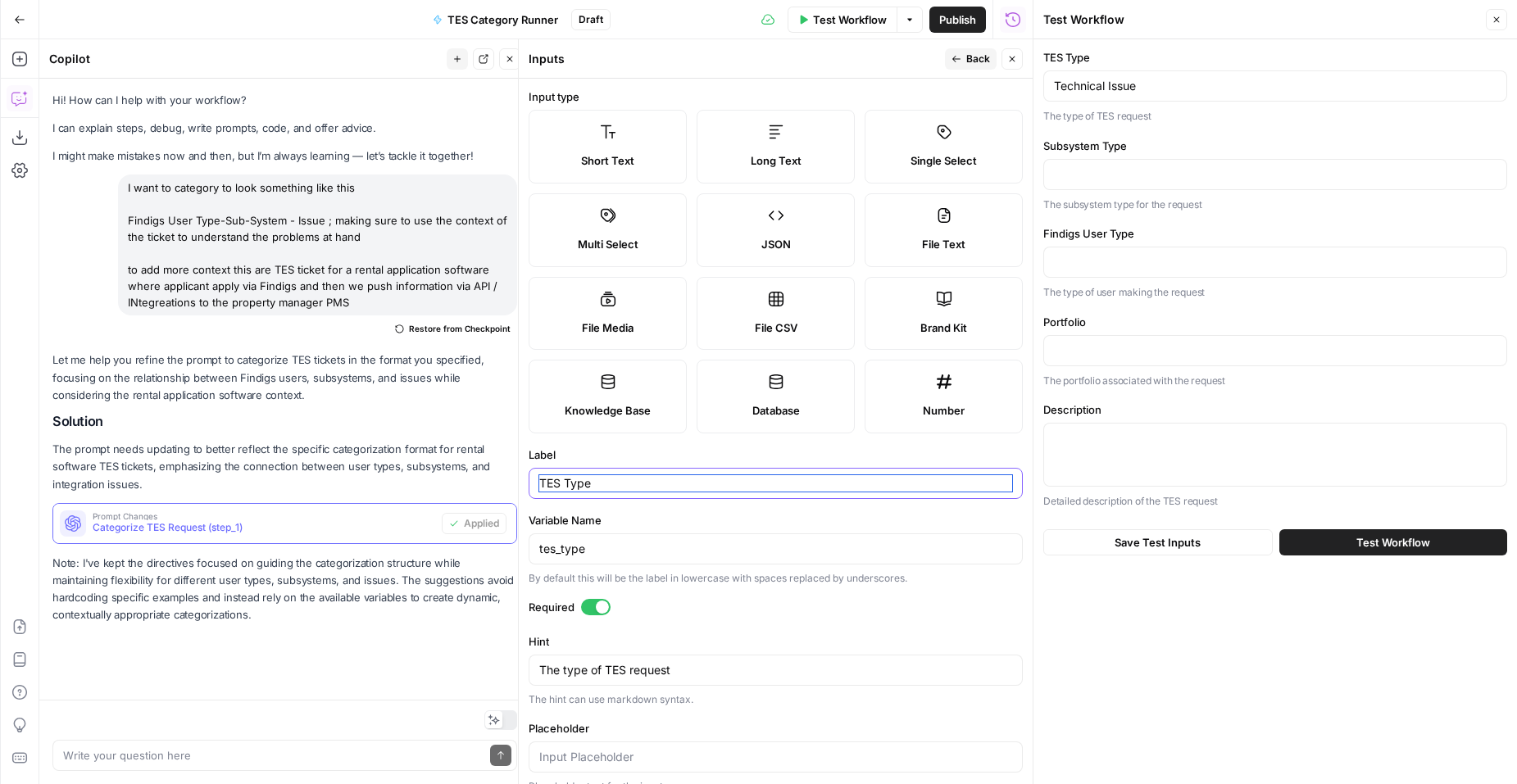 drag, startPoint x: 619, startPoint y: 490, endPoint x: 492, endPoint y: 465, distance: 129.43724 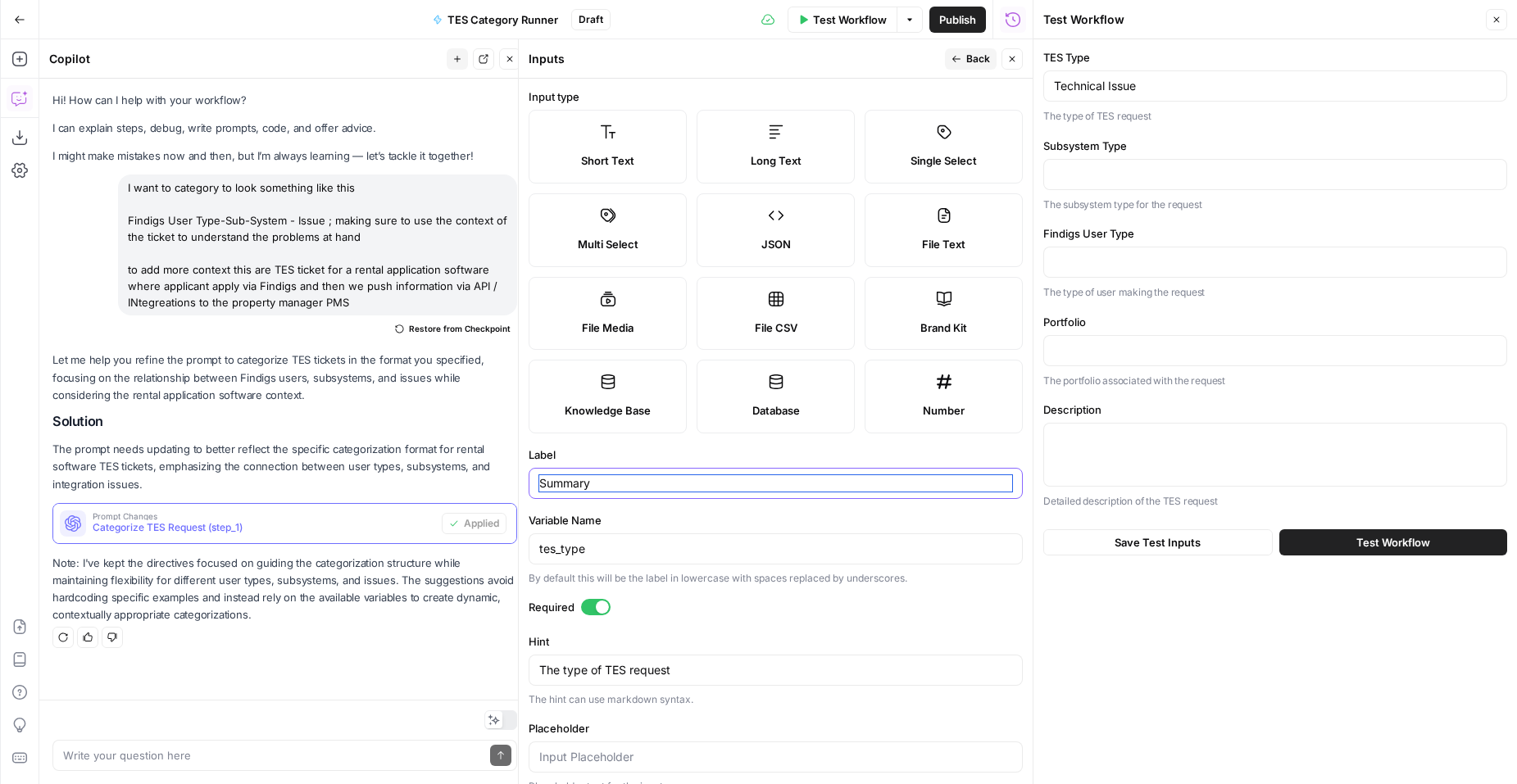 type on "Summary" 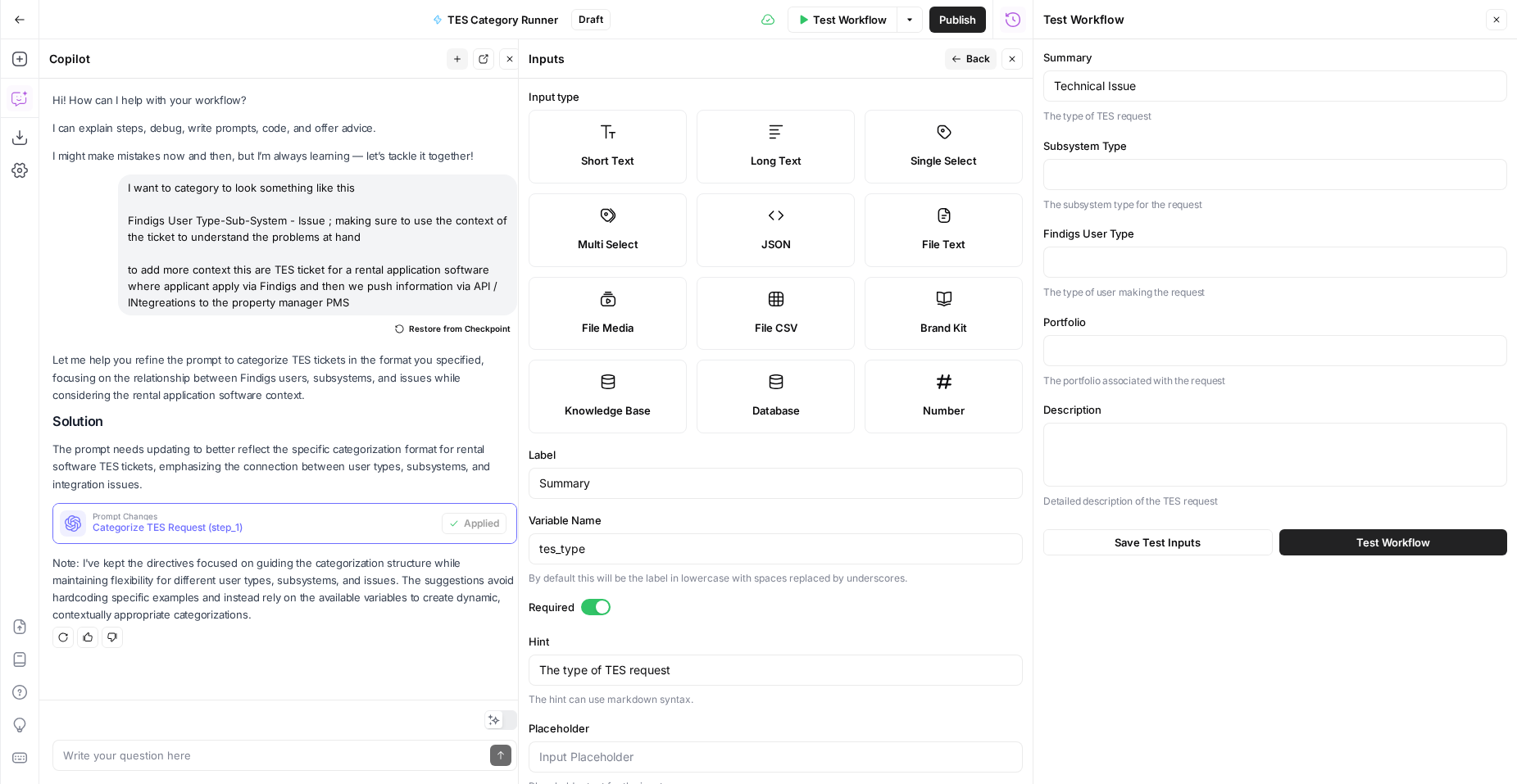 click on "Variable Name tes_type By default this will be the label in lowercase with spaces replaced by underscores." at bounding box center (775, 549) 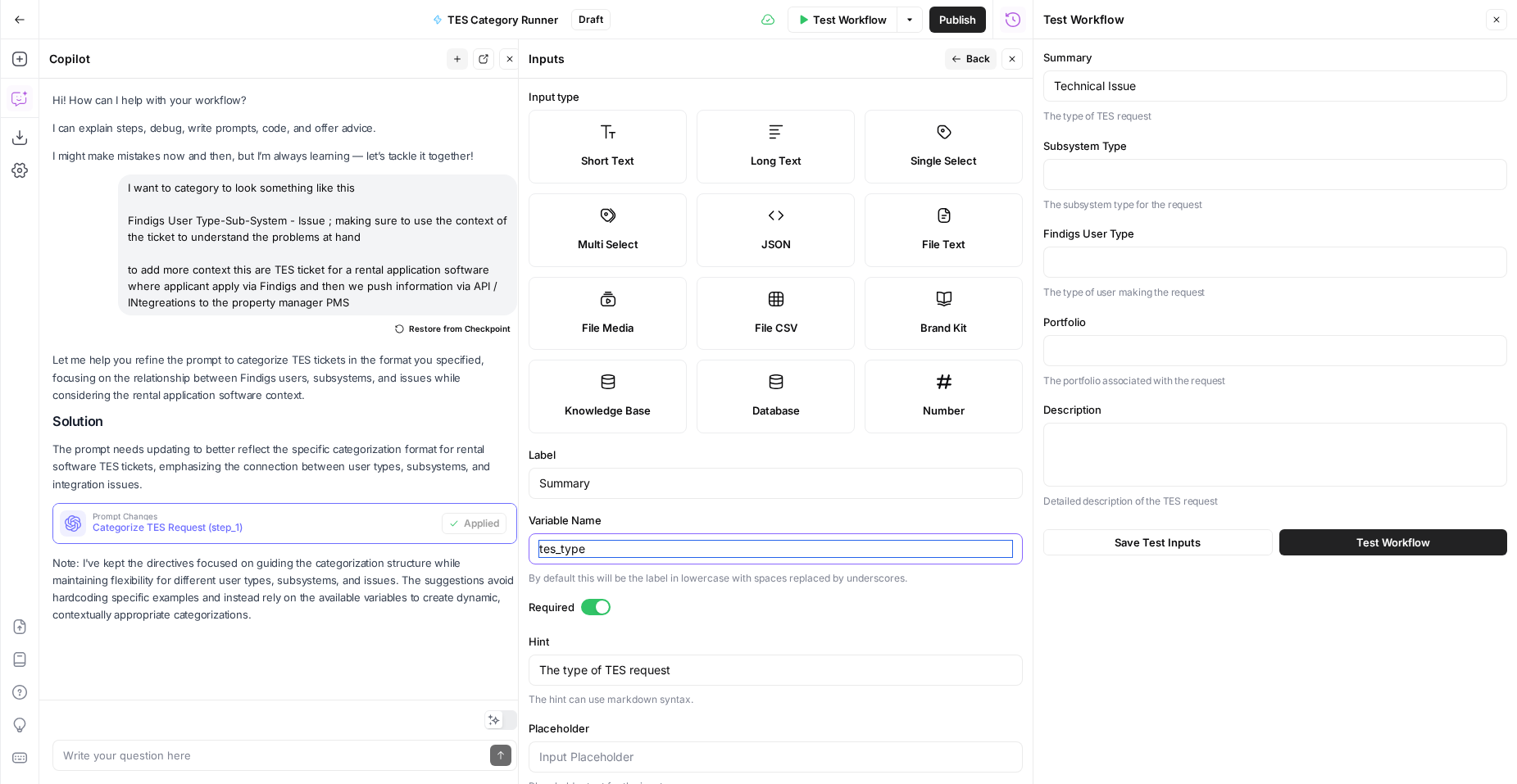 drag, startPoint x: 629, startPoint y: 546, endPoint x: 503, endPoint y: 538, distance: 126.25371 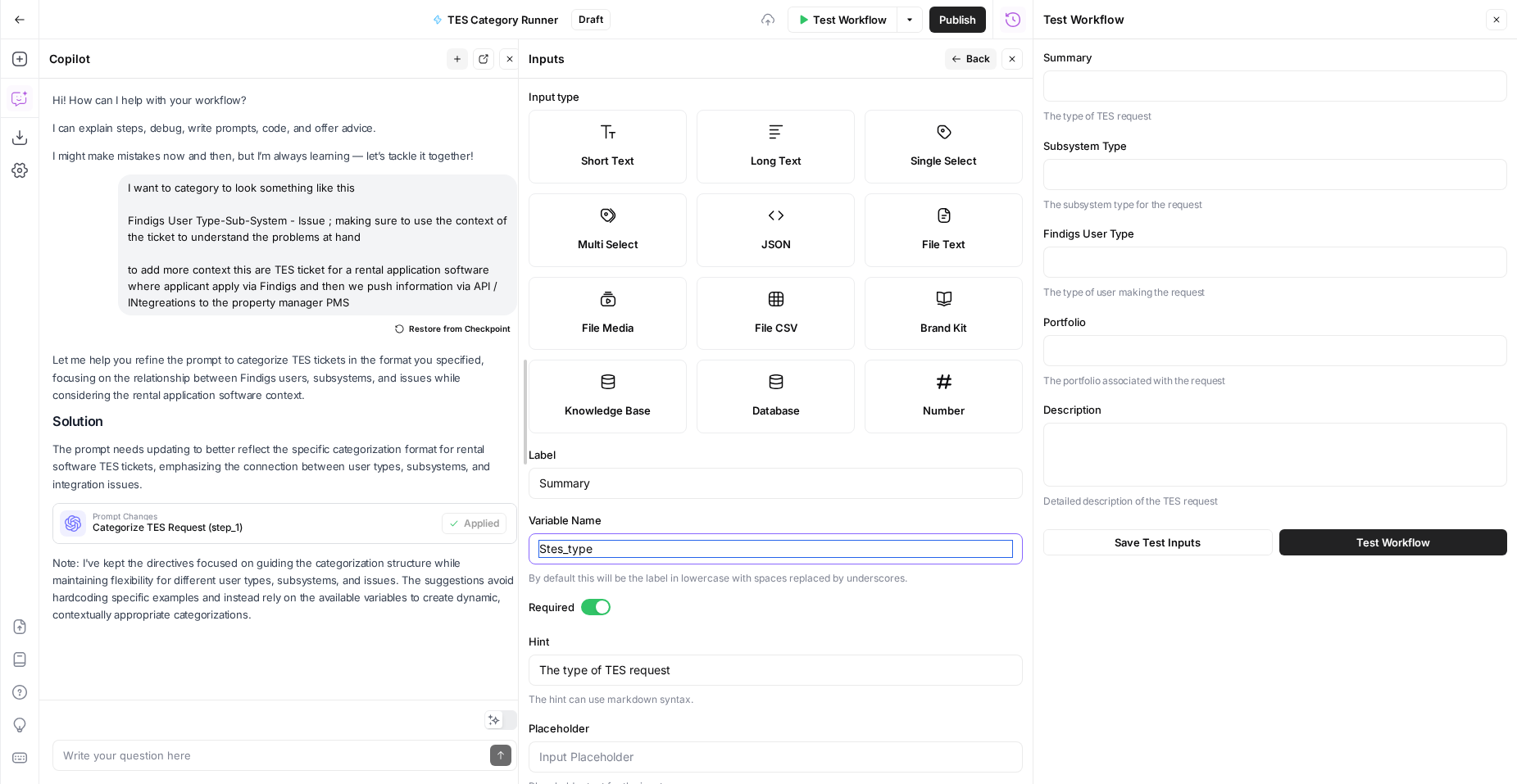 drag, startPoint x: 627, startPoint y: 546, endPoint x: 526, endPoint y: 545, distance: 101.00495 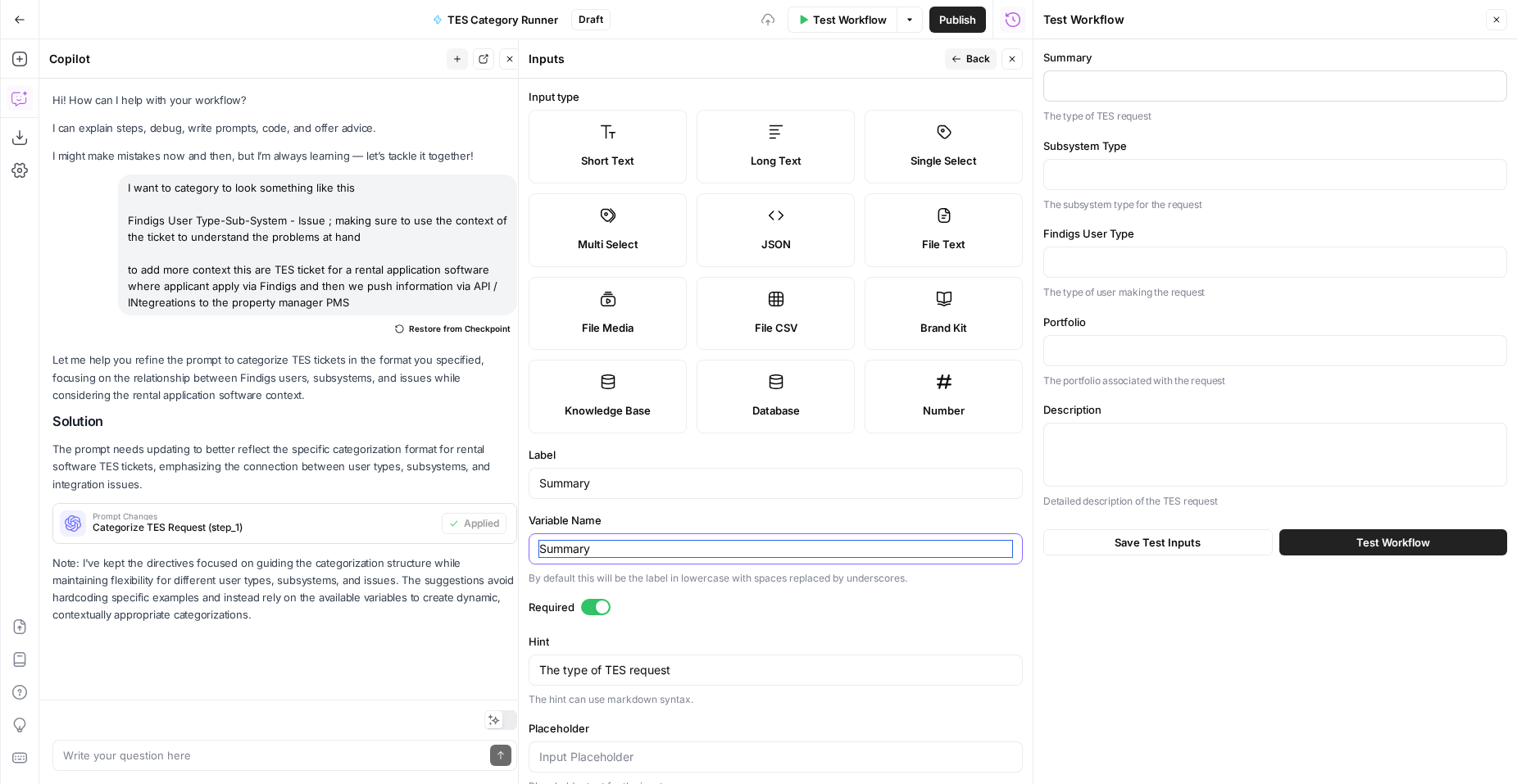 type on "Summary" 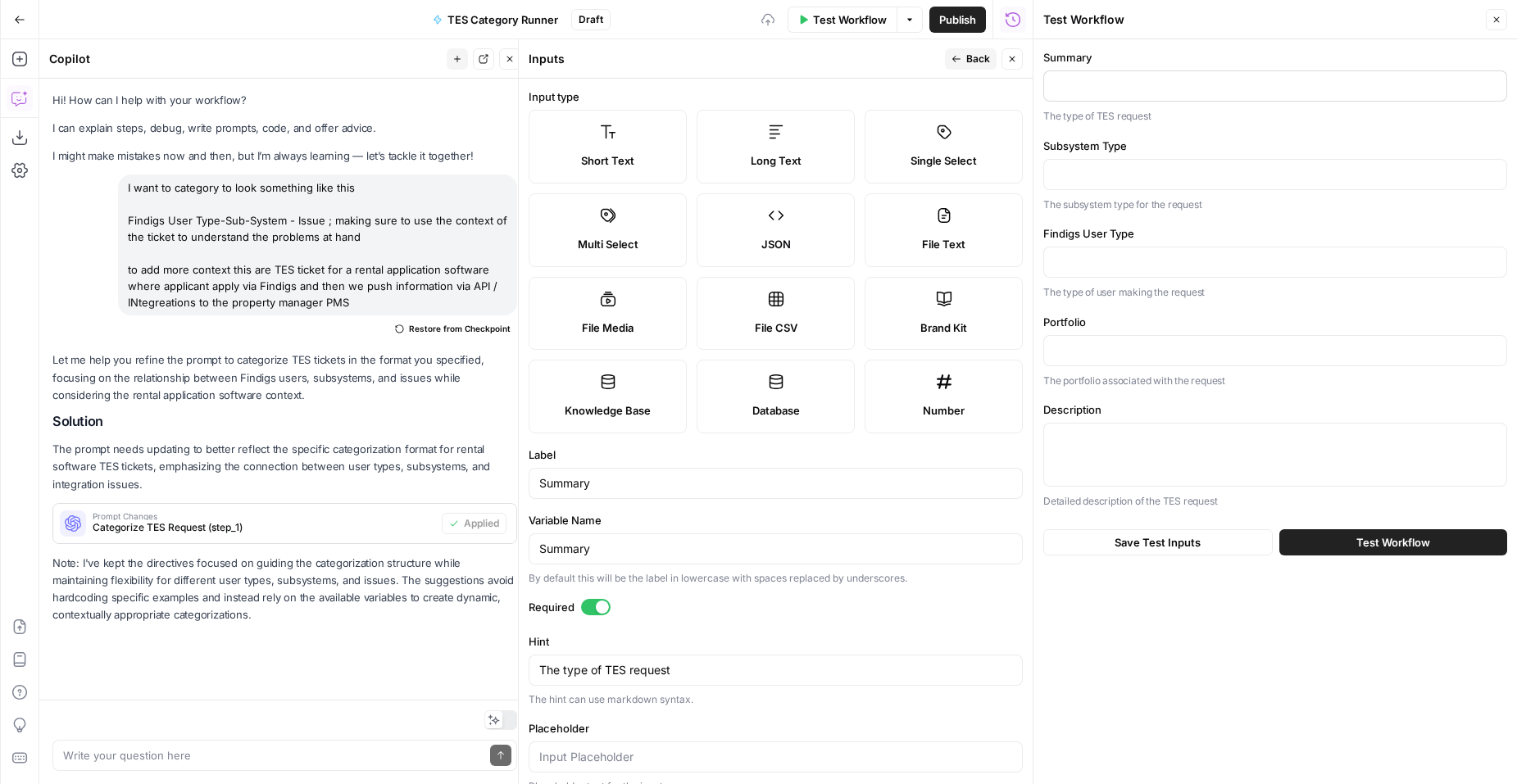click at bounding box center [1275, 86] 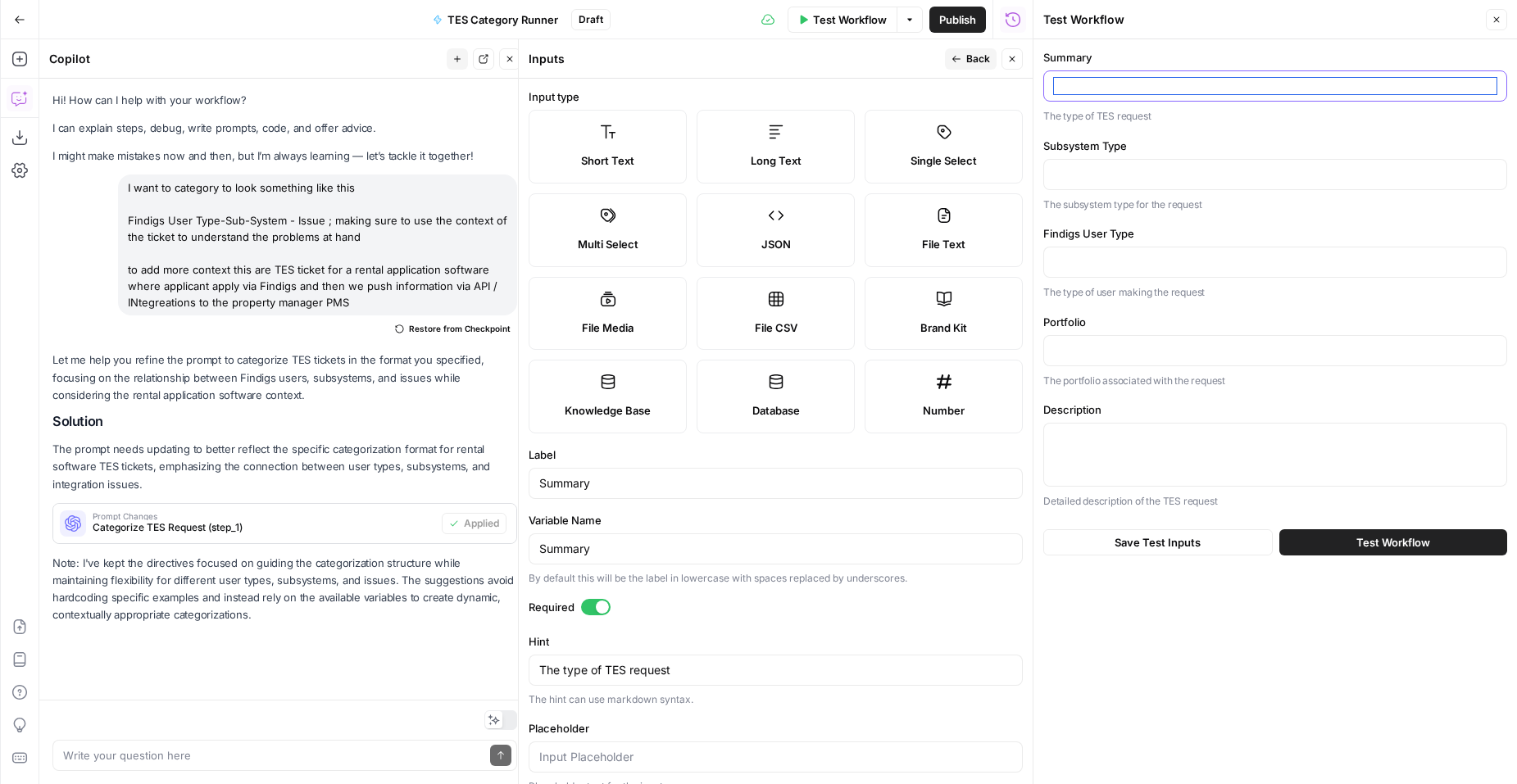 paste on "Summary" 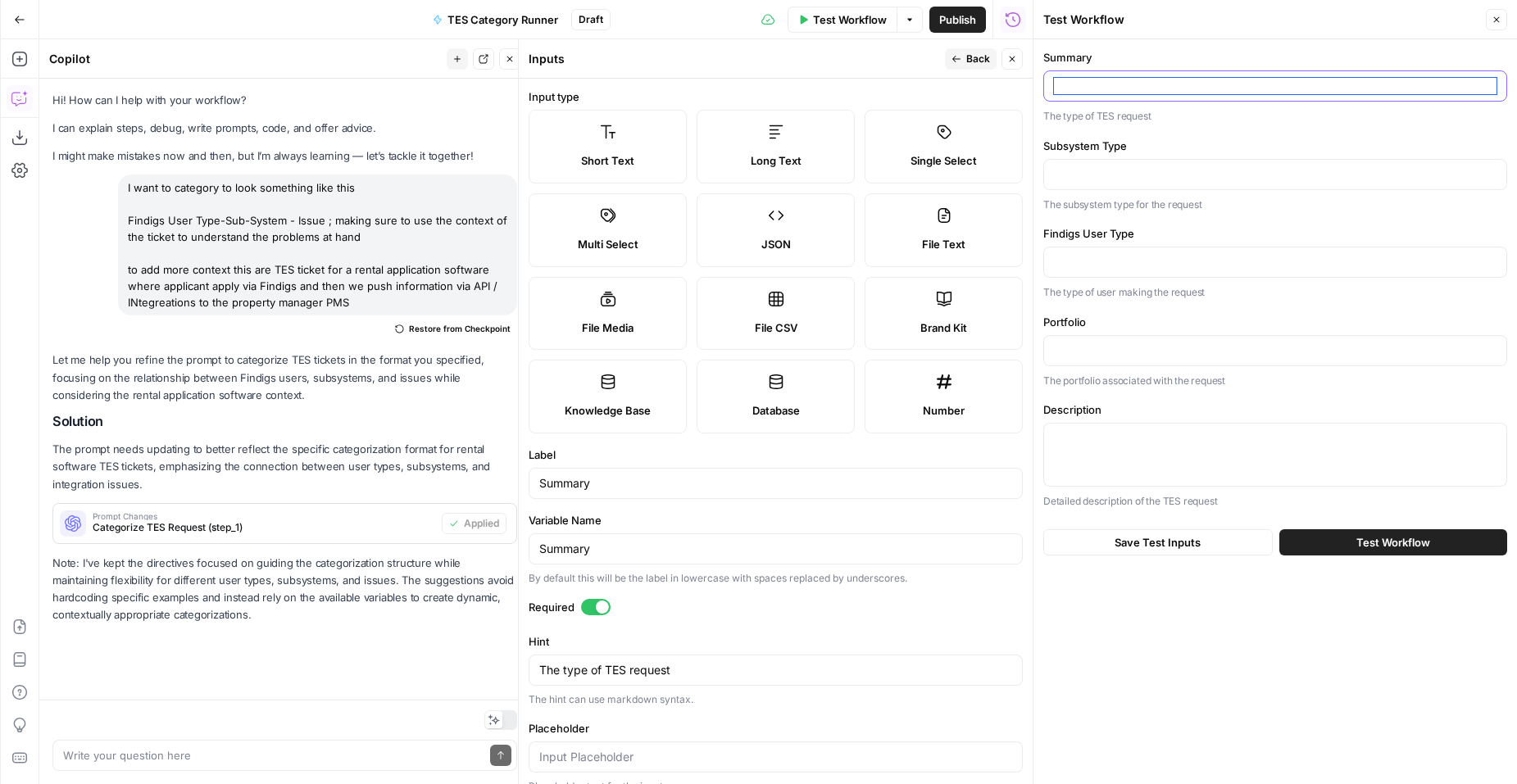 paste on "Cancel an application" 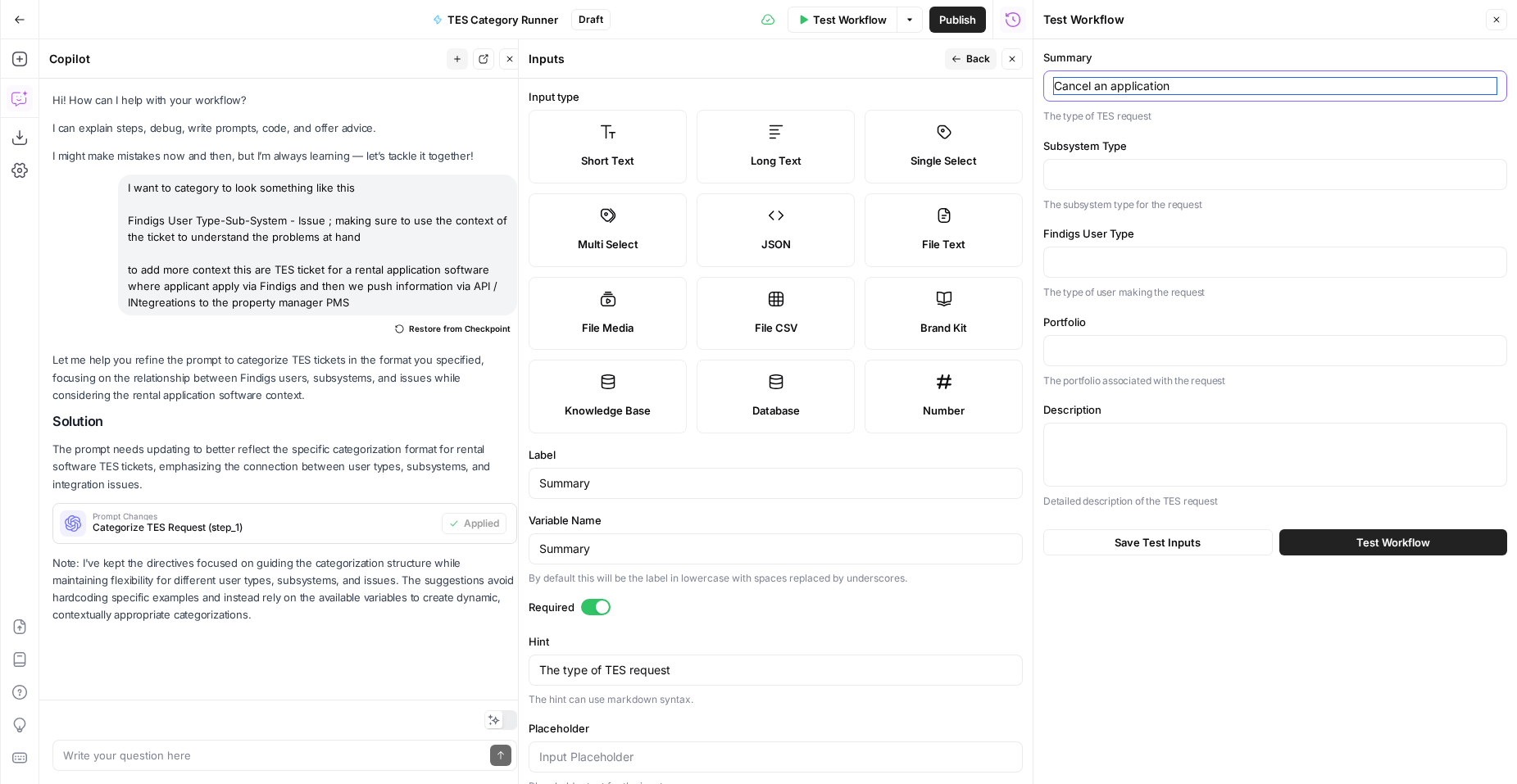 type on "Cancel an application" 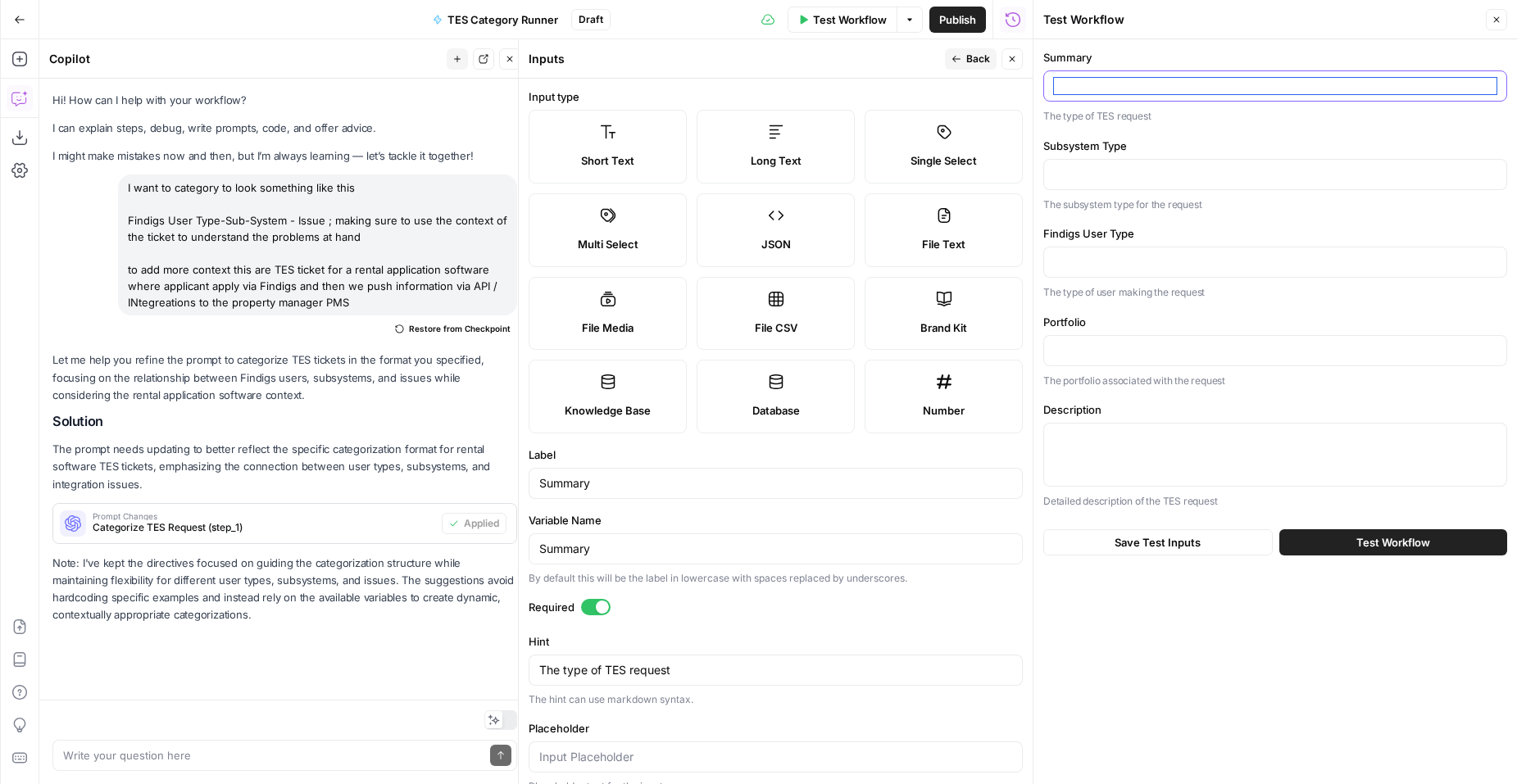 paste on "Harbor Applicant cannot submit due to expired lease quote but does not see the option to select a new lease quote" 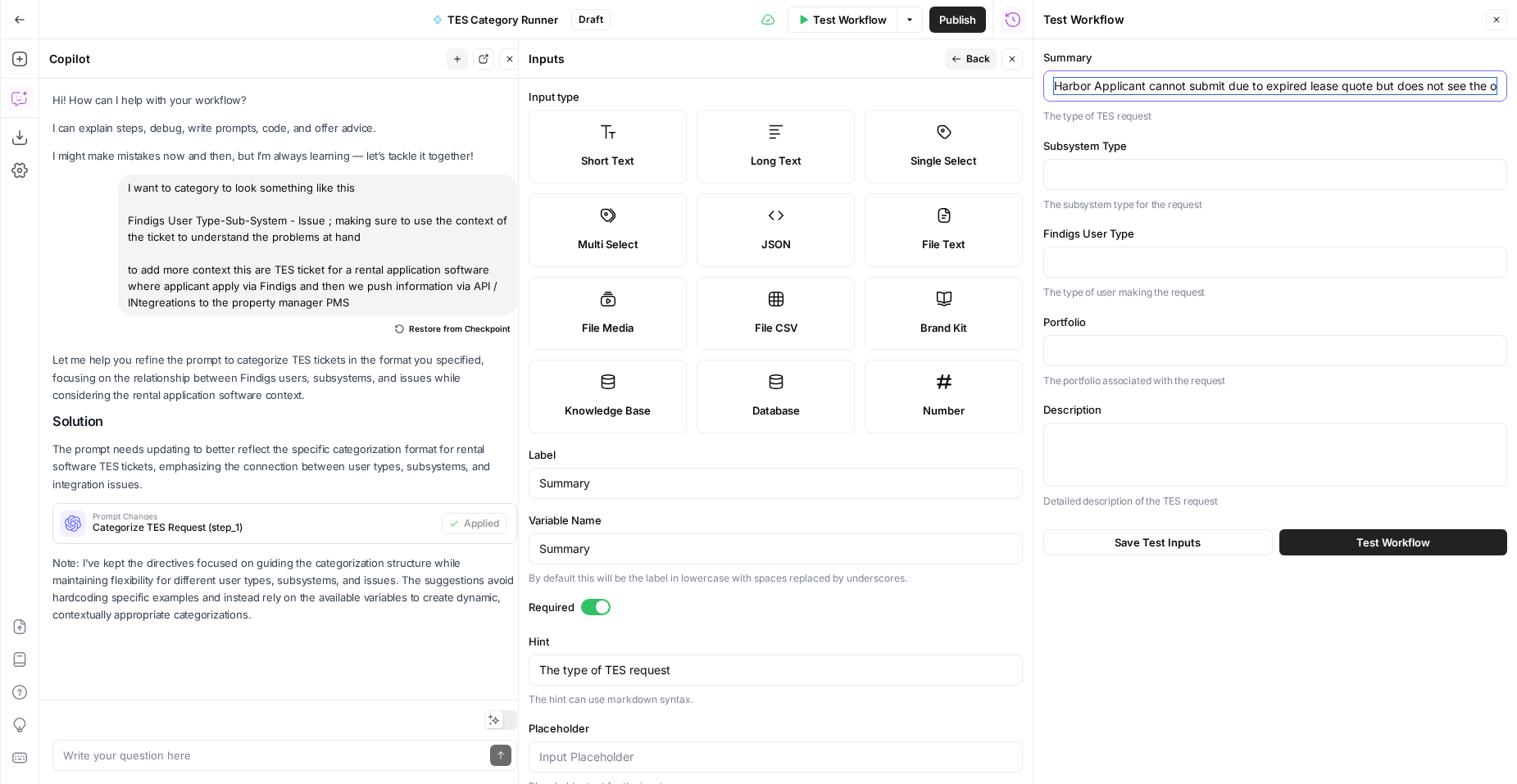 scroll, scrollTop: 0, scrollLeft: 179, axis: horizontal 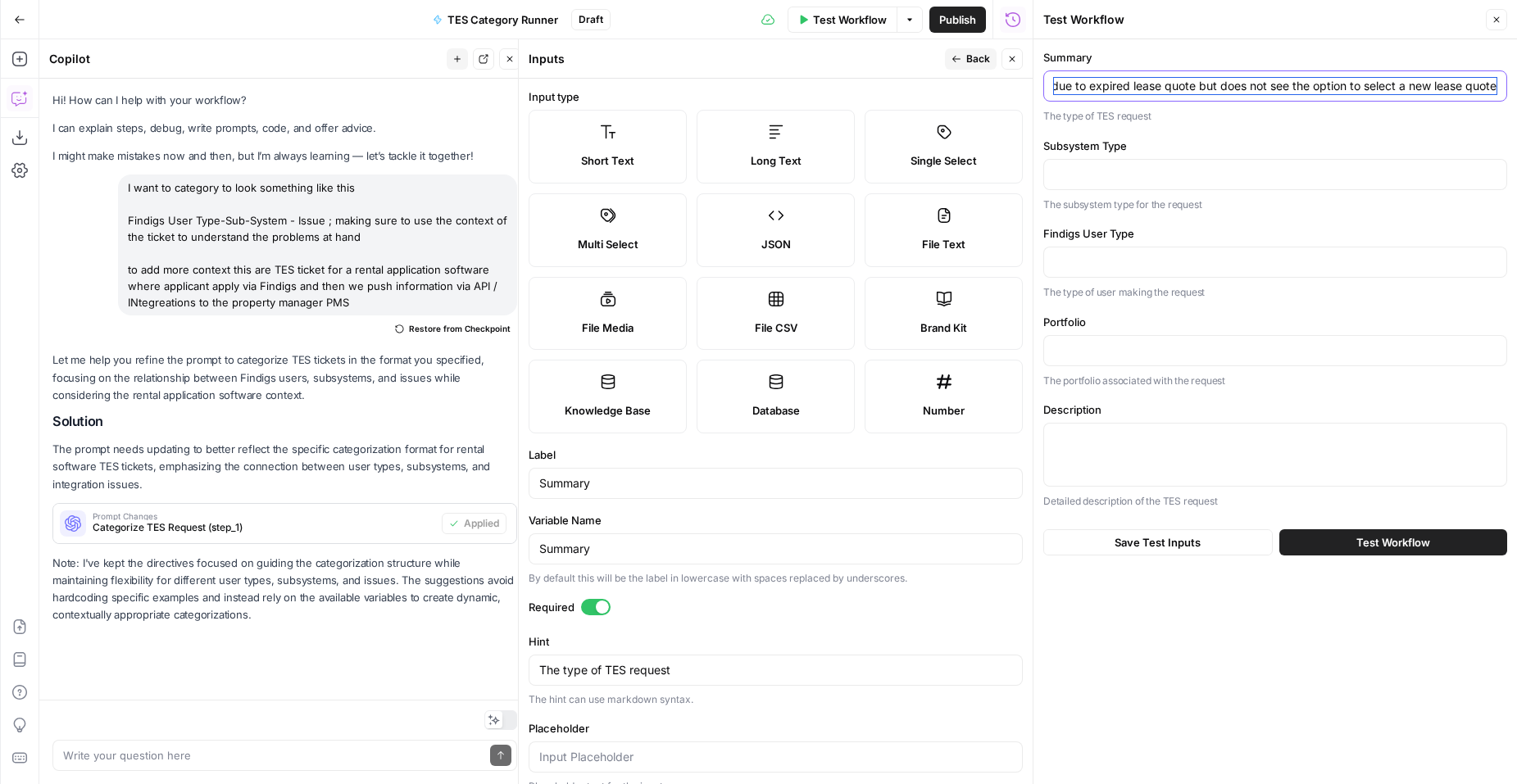 type on "Harbor Applicant cannot submit due to expired lease quote but does not see the option to select a new lease quote" 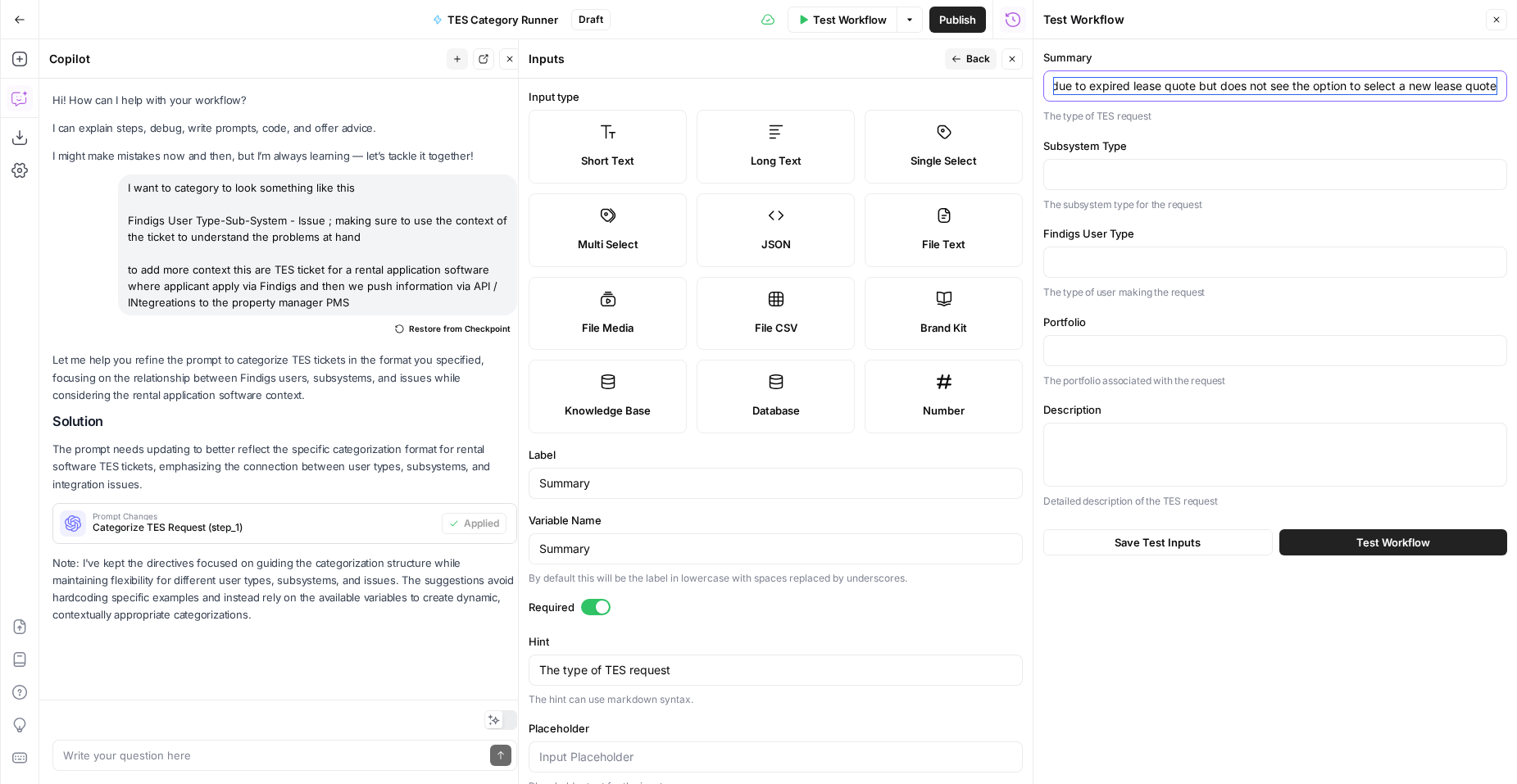 scroll, scrollTop: 0, scrollLeft: 0, axis: both 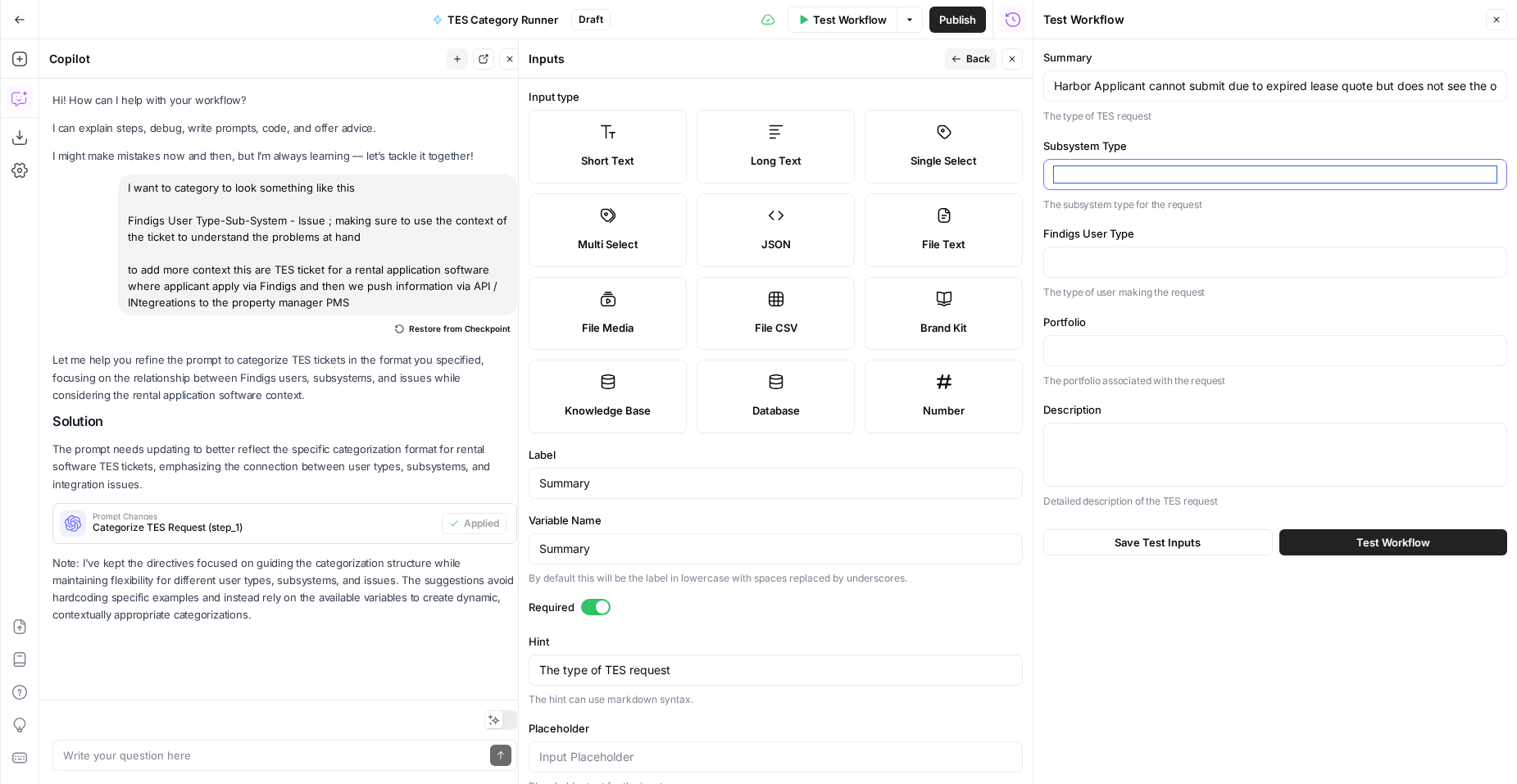 click on "Subsystem Type" at bounding box center (1275, 174) 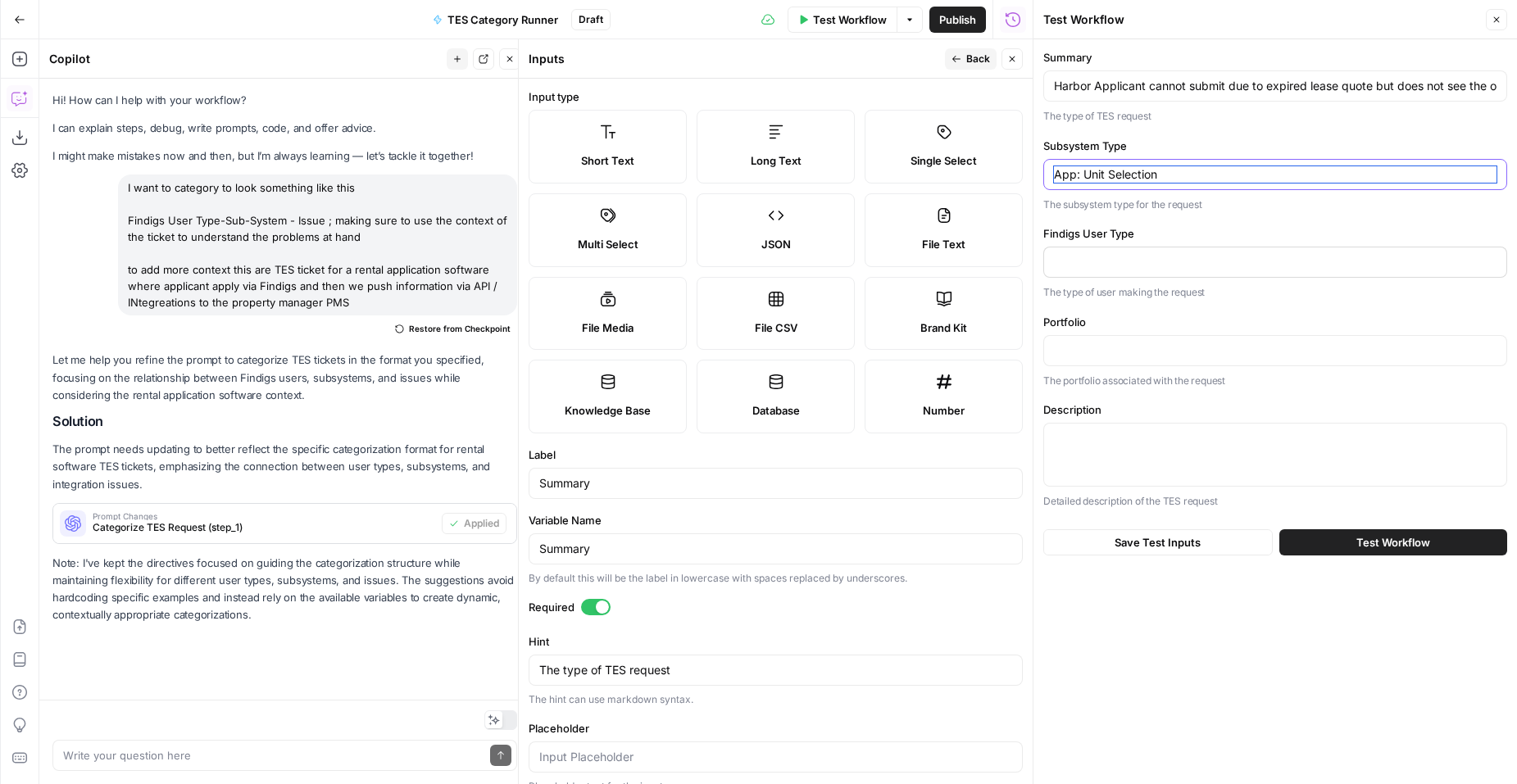 type on "App: Unit Selection" 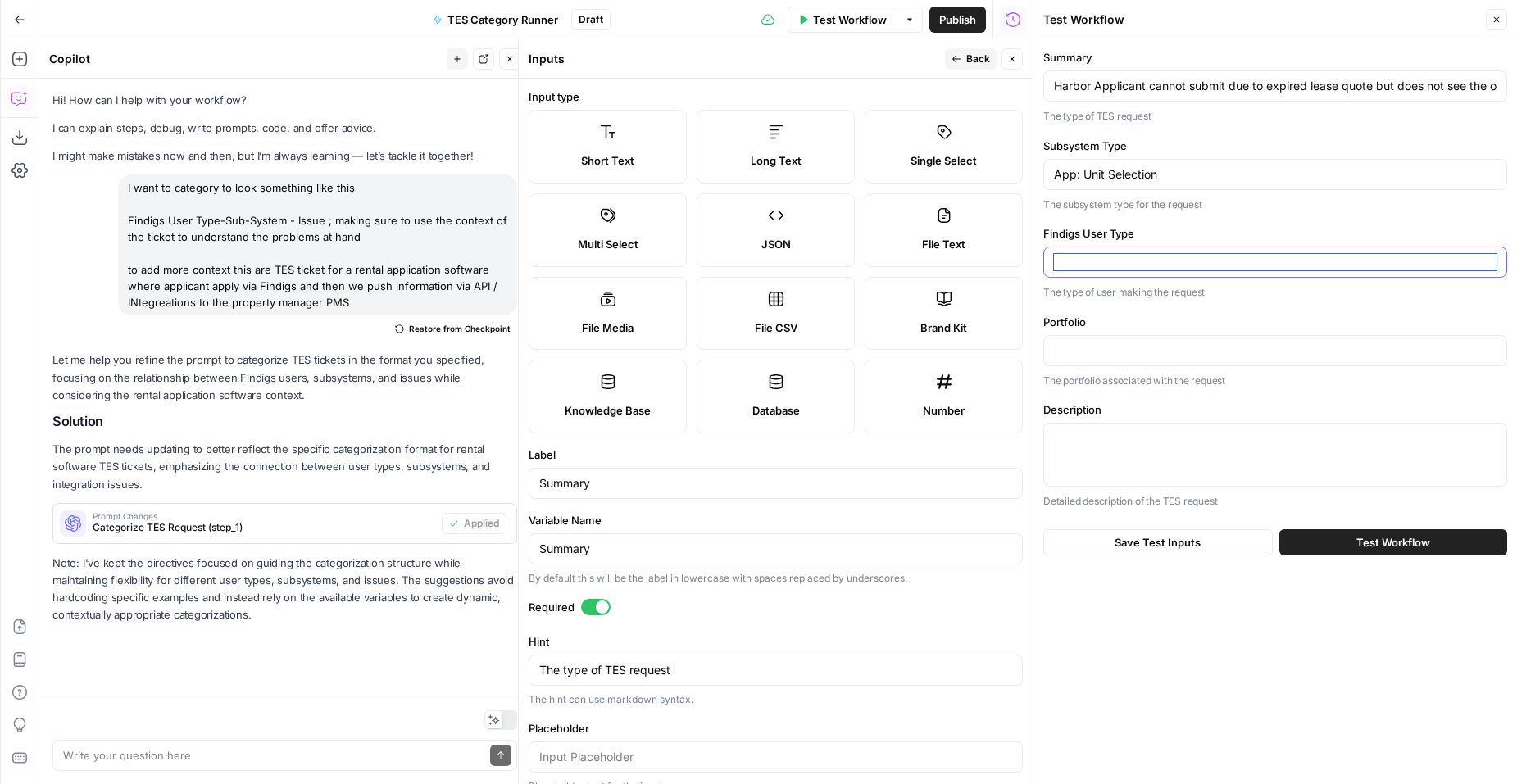 click on "Findigs User Type" at bounding box center [1275, 262] 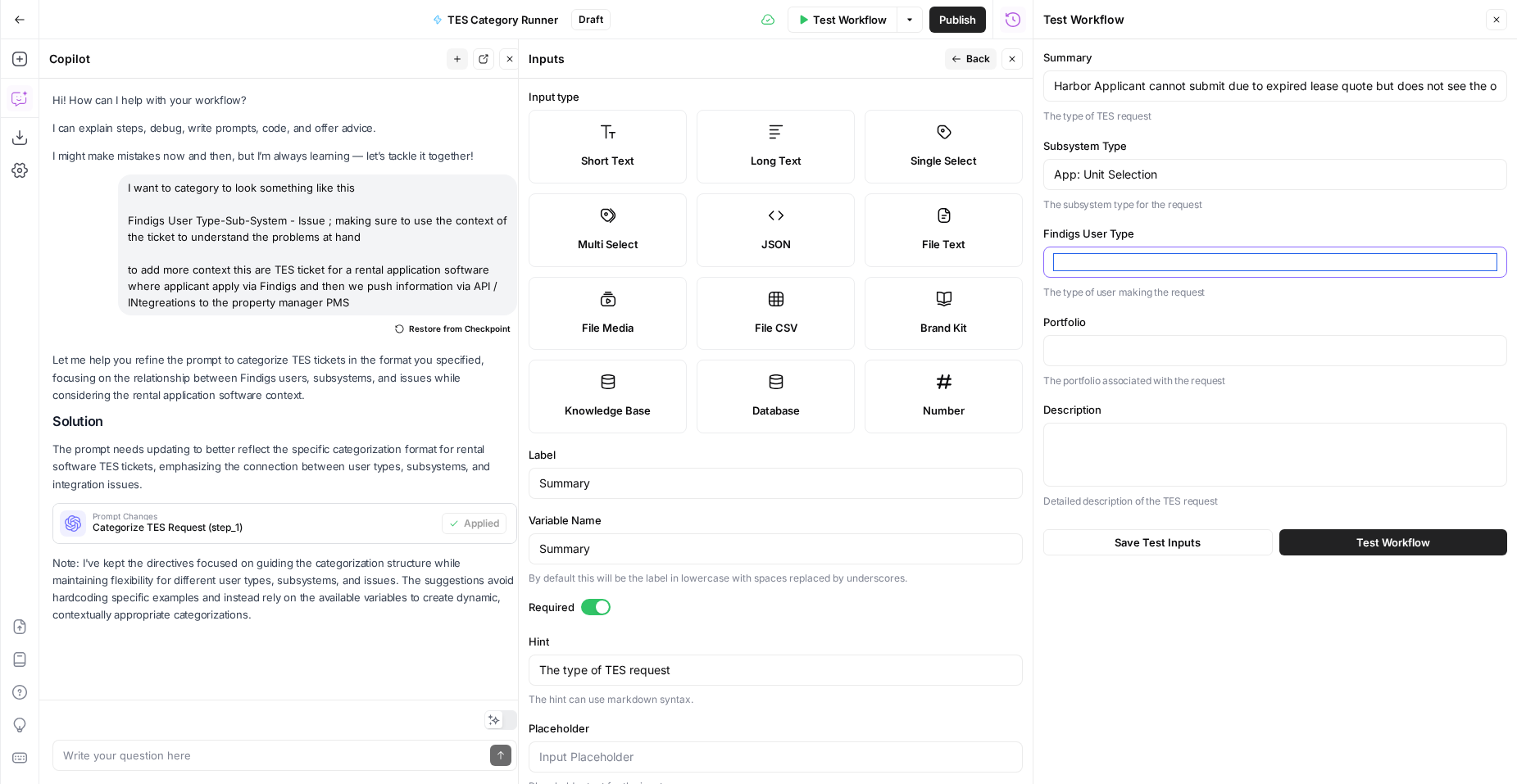 paste on "Applicant" 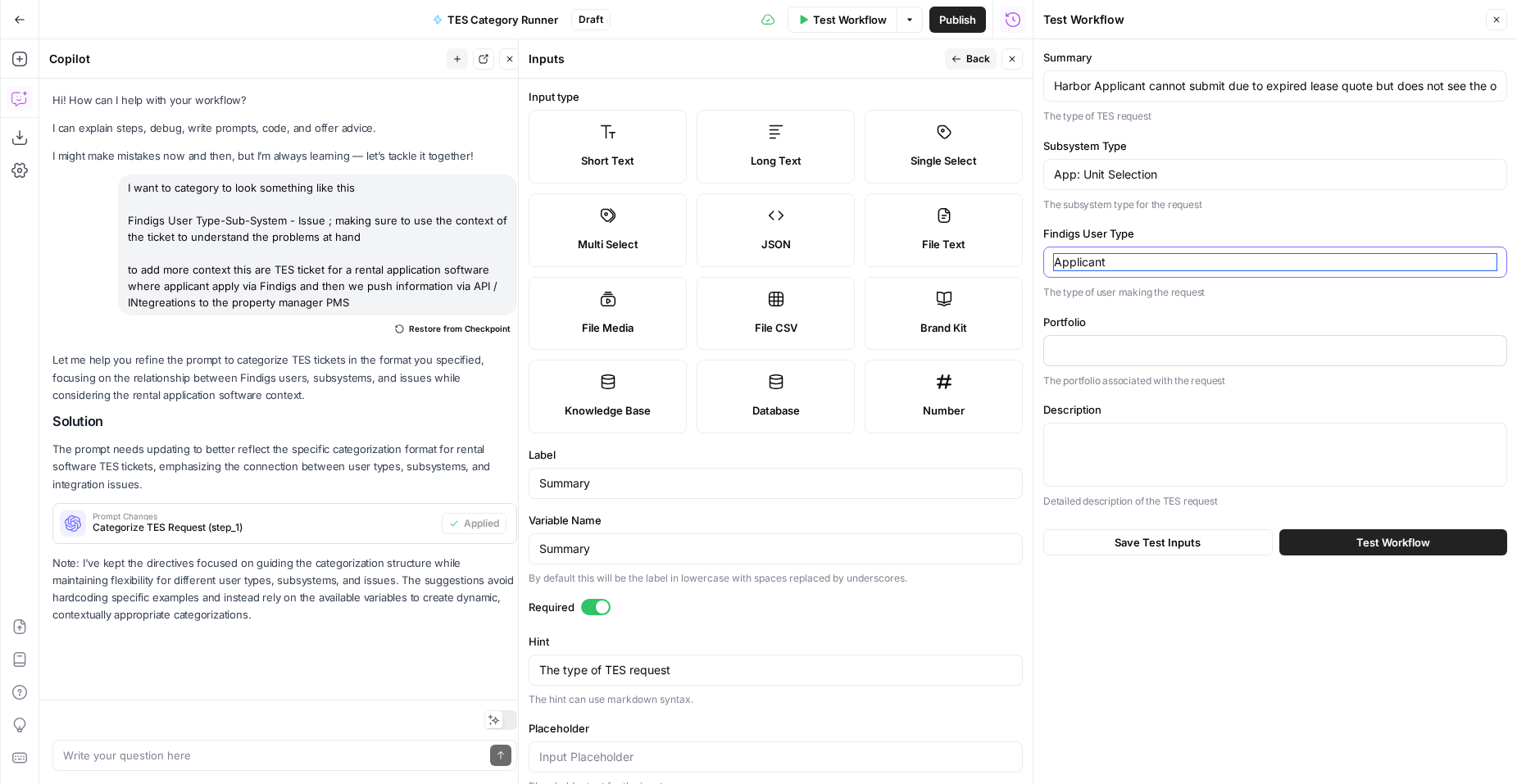 type on "Applicant" 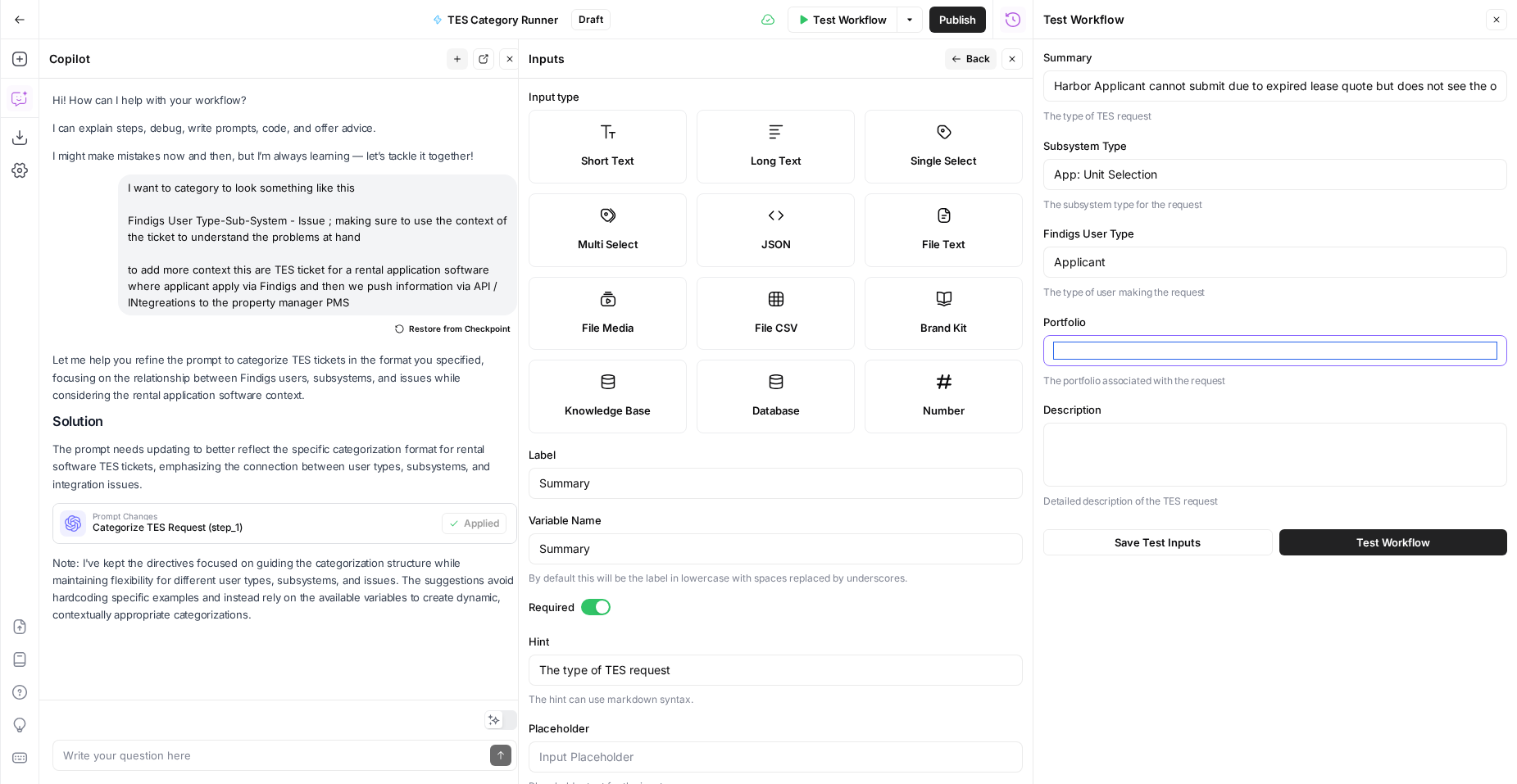click on "Portfolio" at bounding box center (1275, 351) 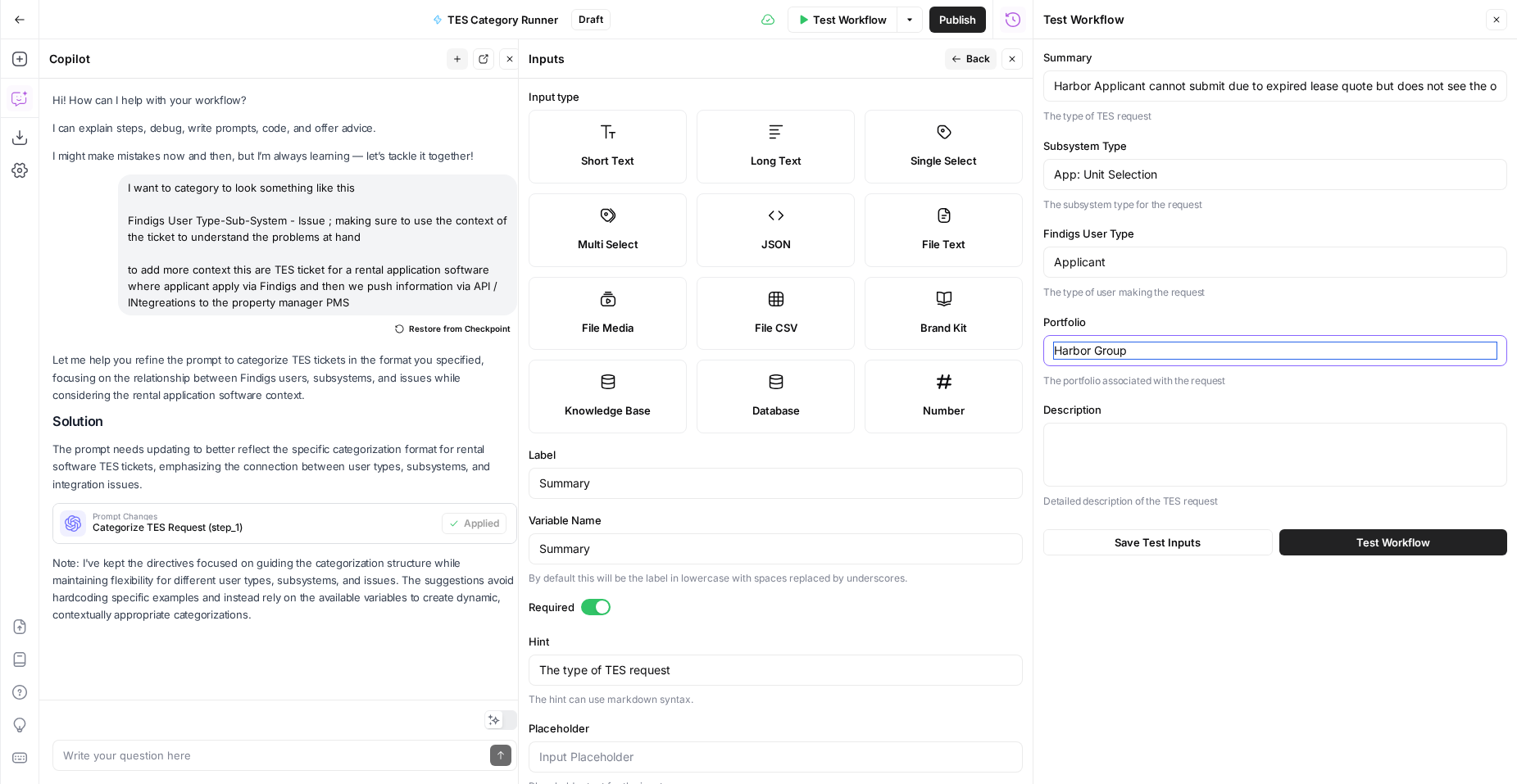 type on "Harbor Group" 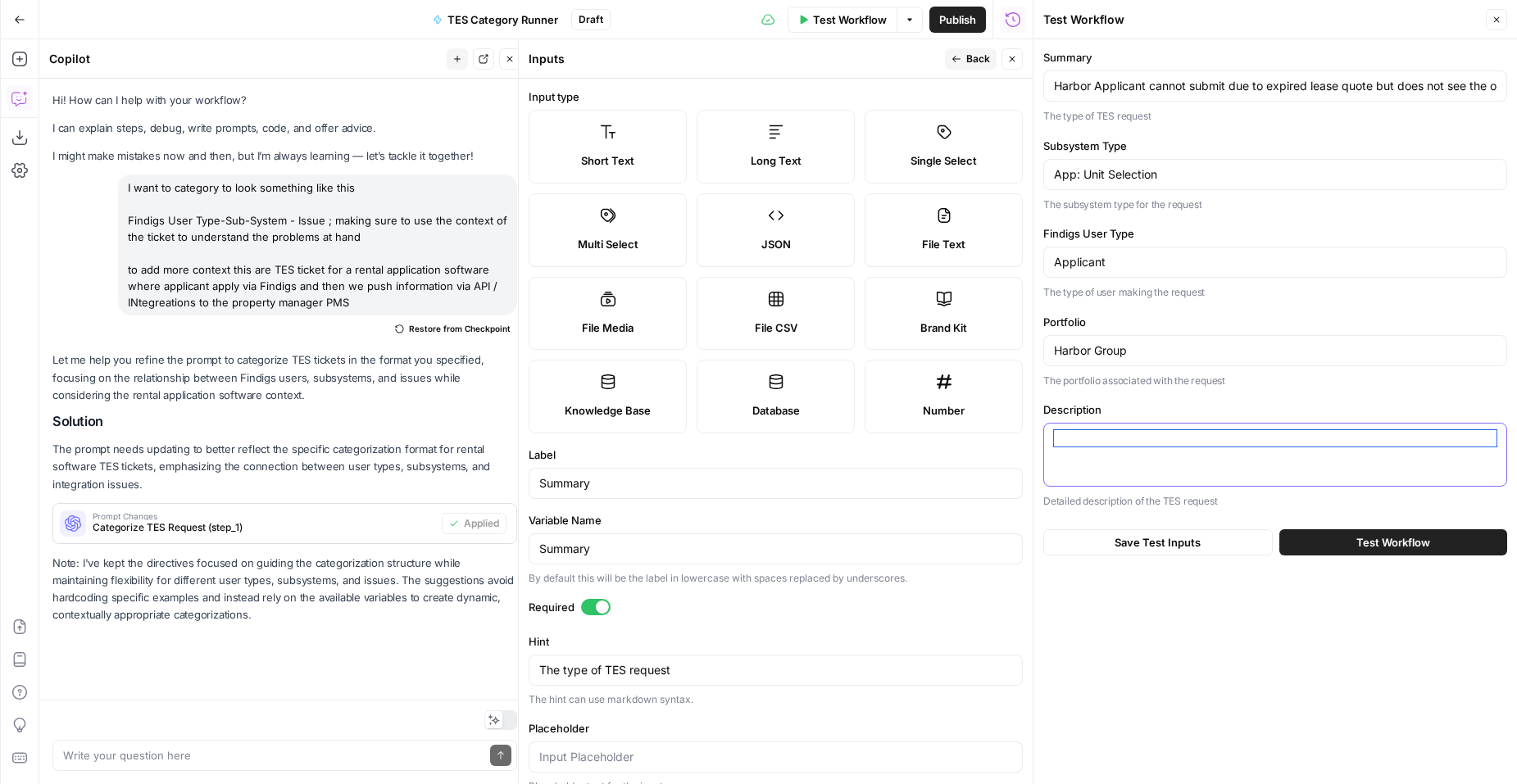 click on "Description" at bounding box center [1275, 438] 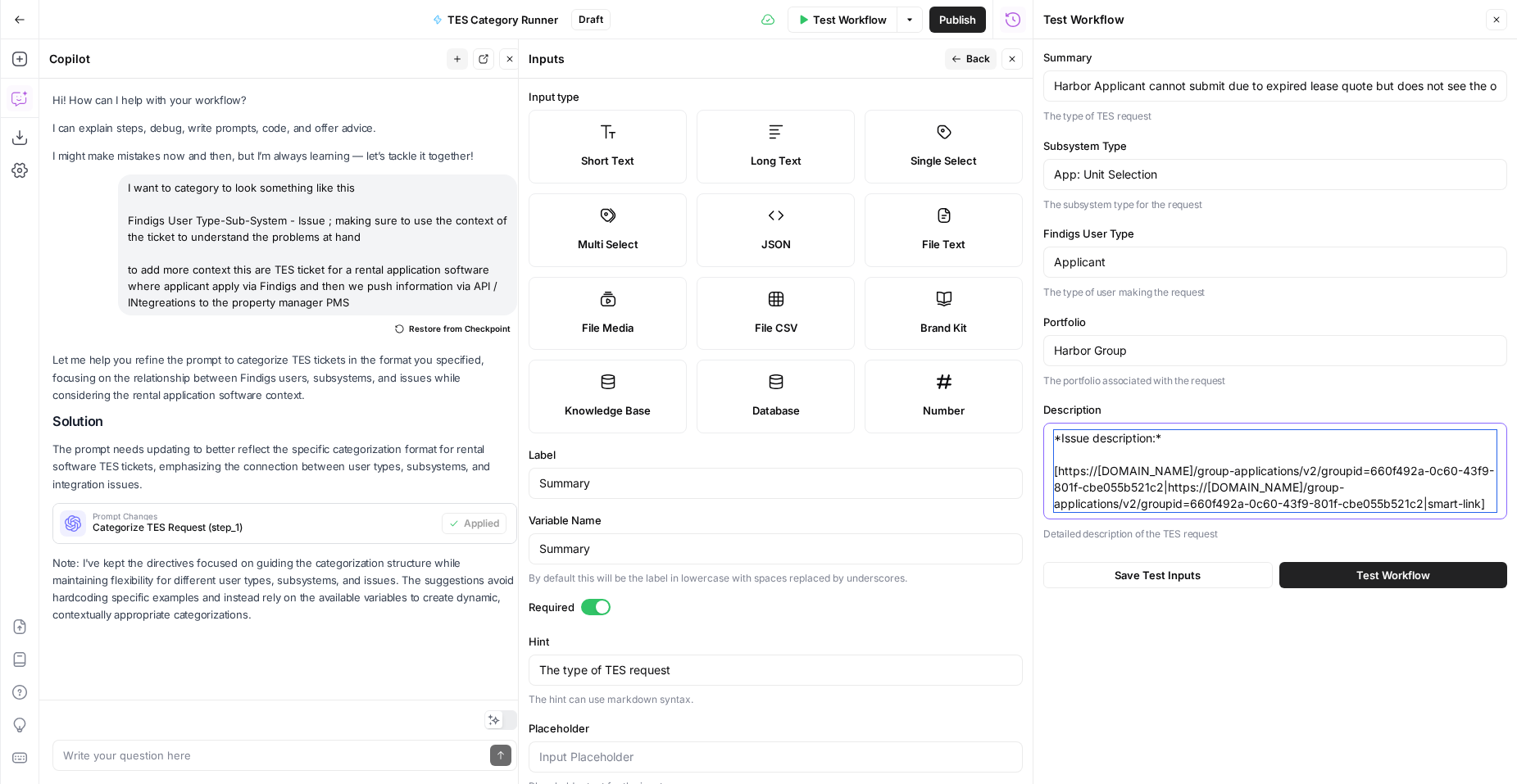 type on "*Issue description:*
[https://app.findigs.com/group-applications/v2/groupid=660f492a-0c60-43f9-801f-cbe055b521c2|https://app.findigs.com/group-applications/v2/groupid=660f492a-0c60-43f9-801f-cbe055b521c2|smart-link]" 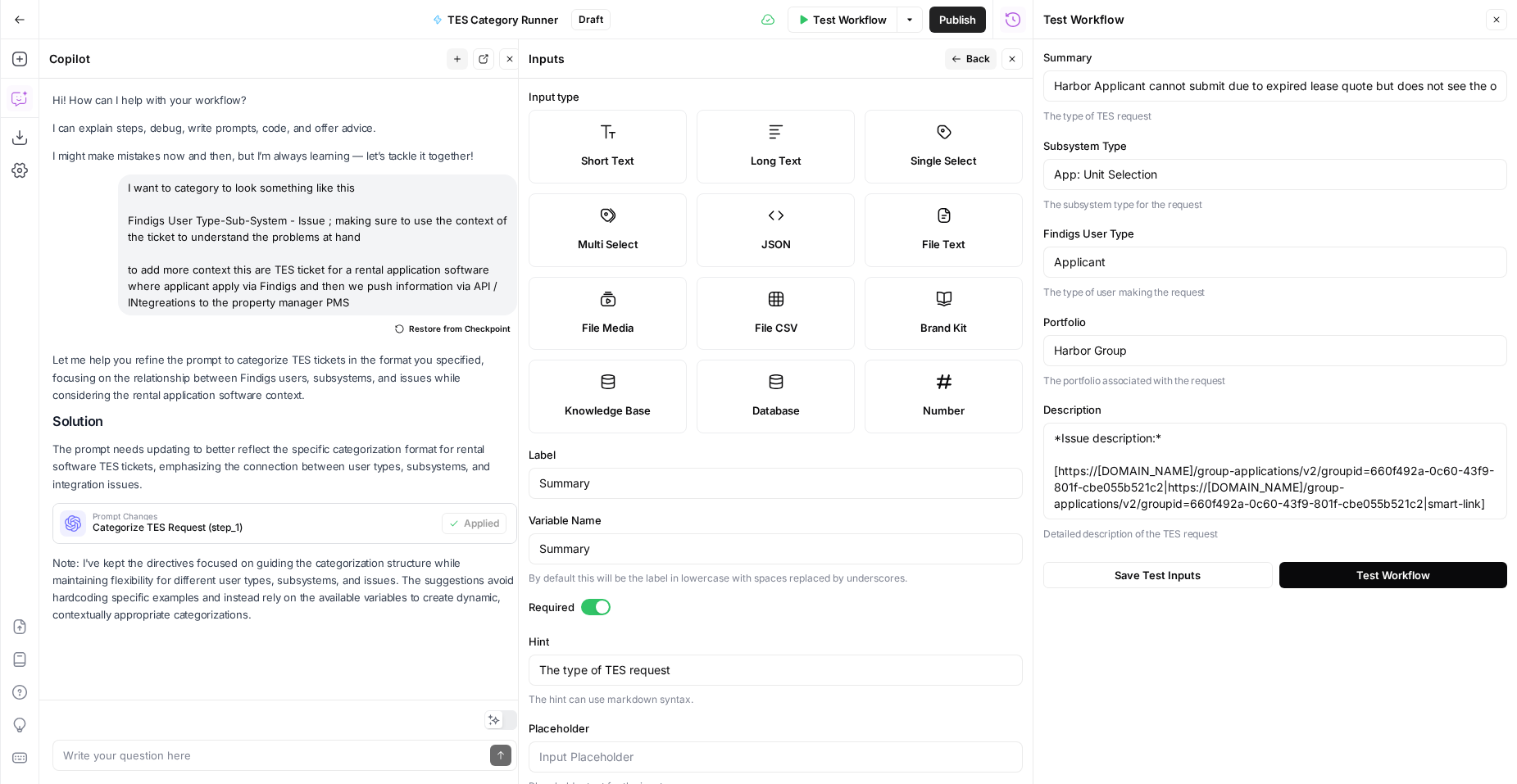 click on "Test Workflow" at bounding box center [1393, 575] 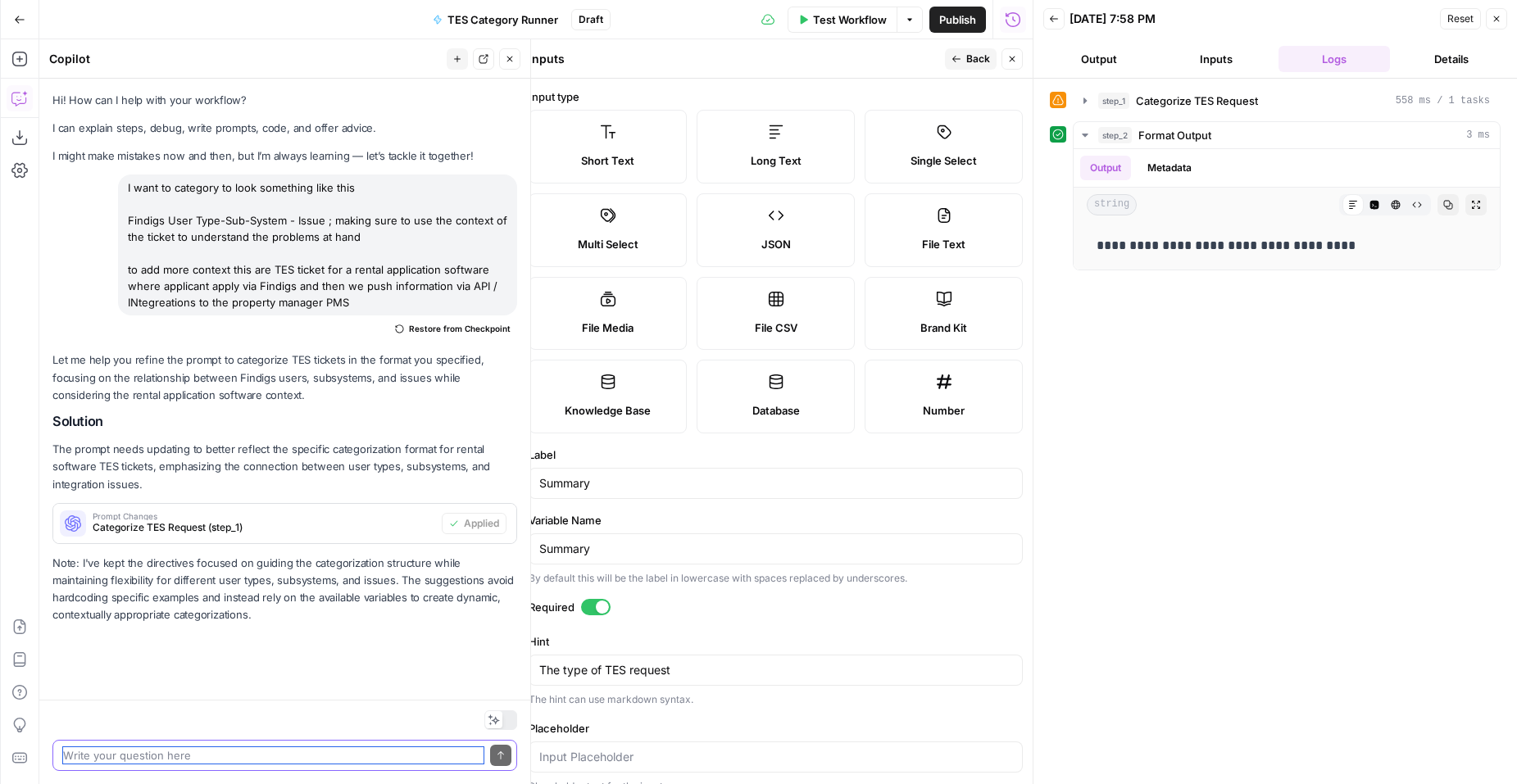 click at bounding box center (273, 755) 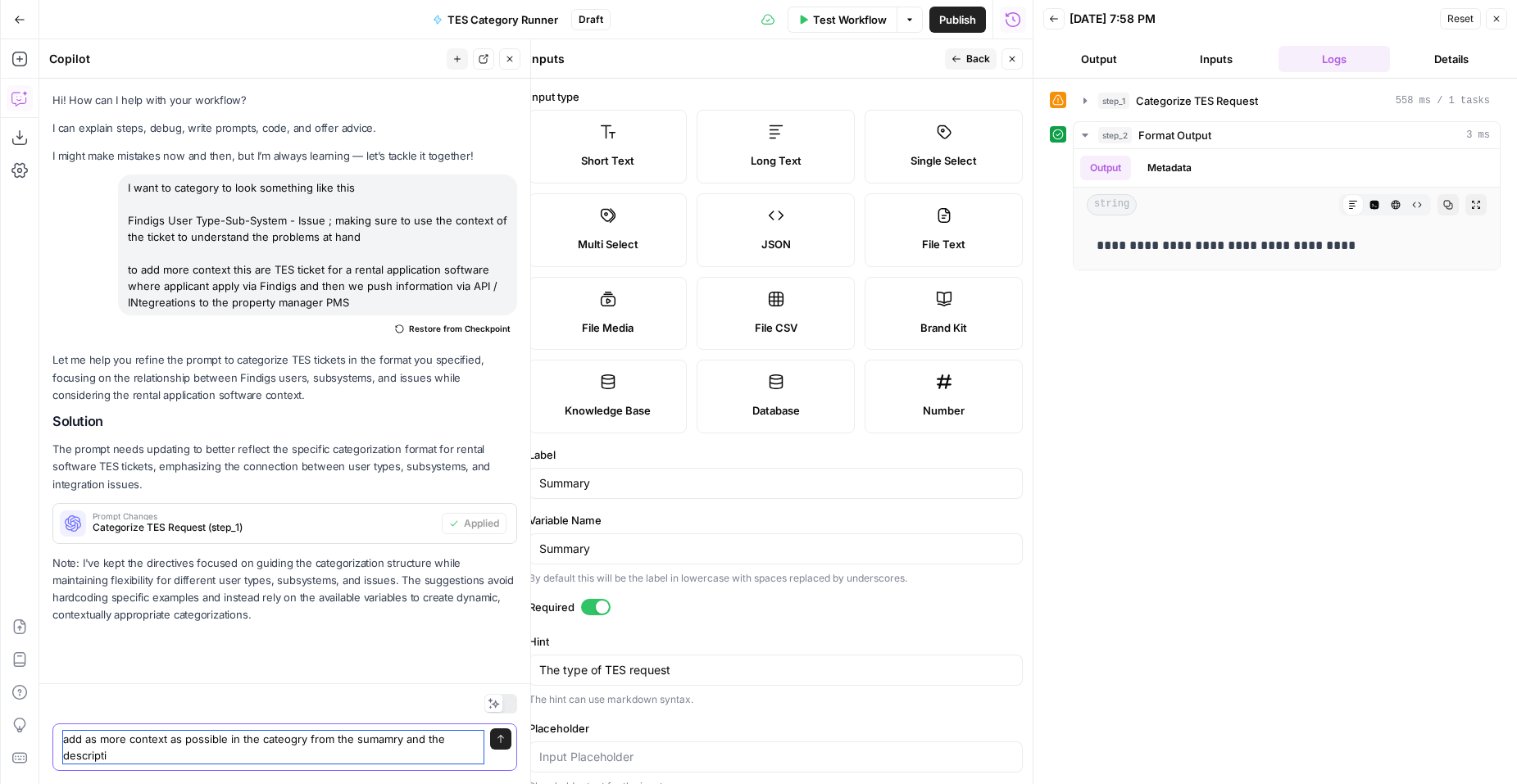 scroll, scrollTop: 12, scrollLeft: 0, axis: vertical 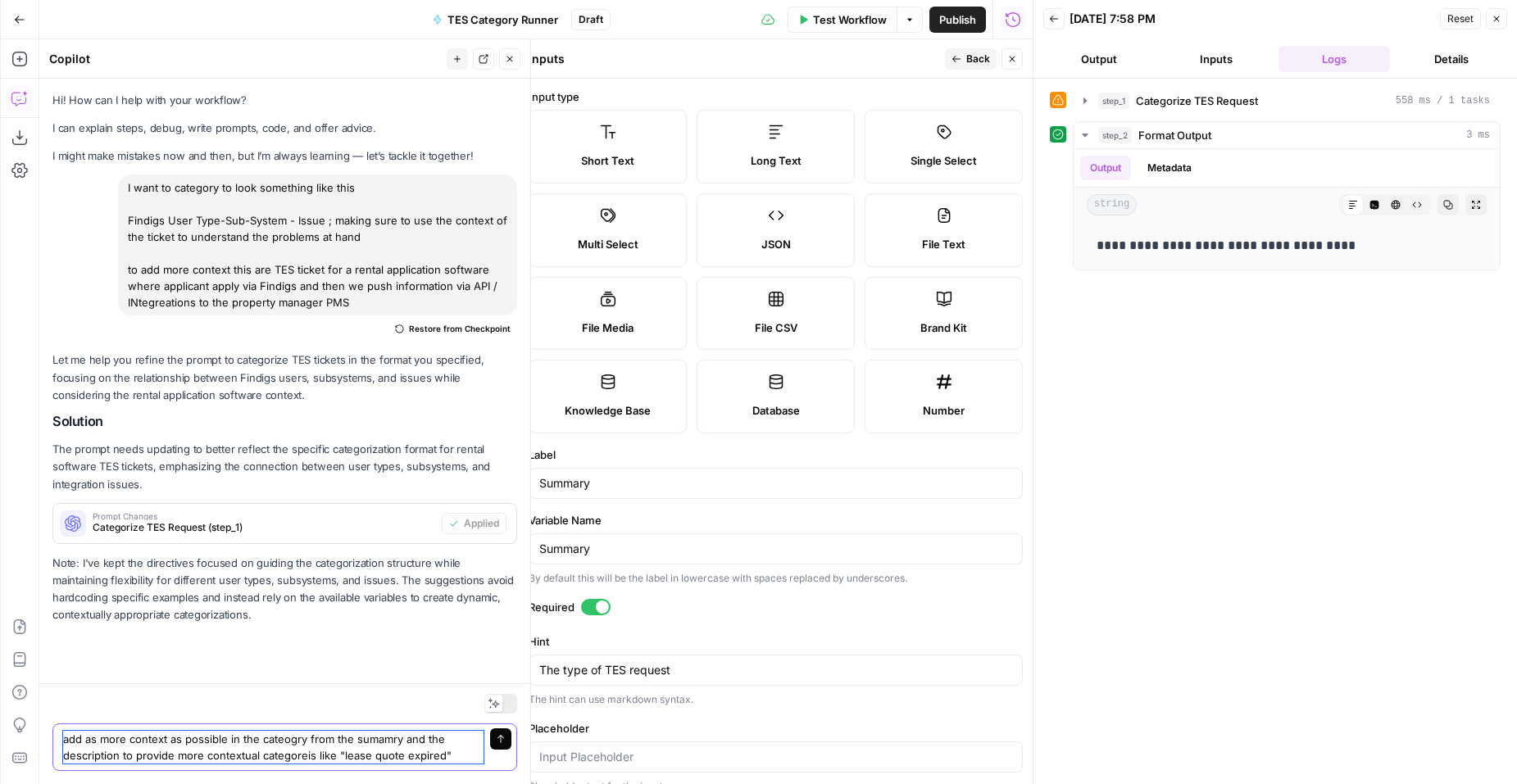 type on "add as more context as possible in the cateogry from the sumamry and the description to provide more contextual categoreis like "lease quote expired"" 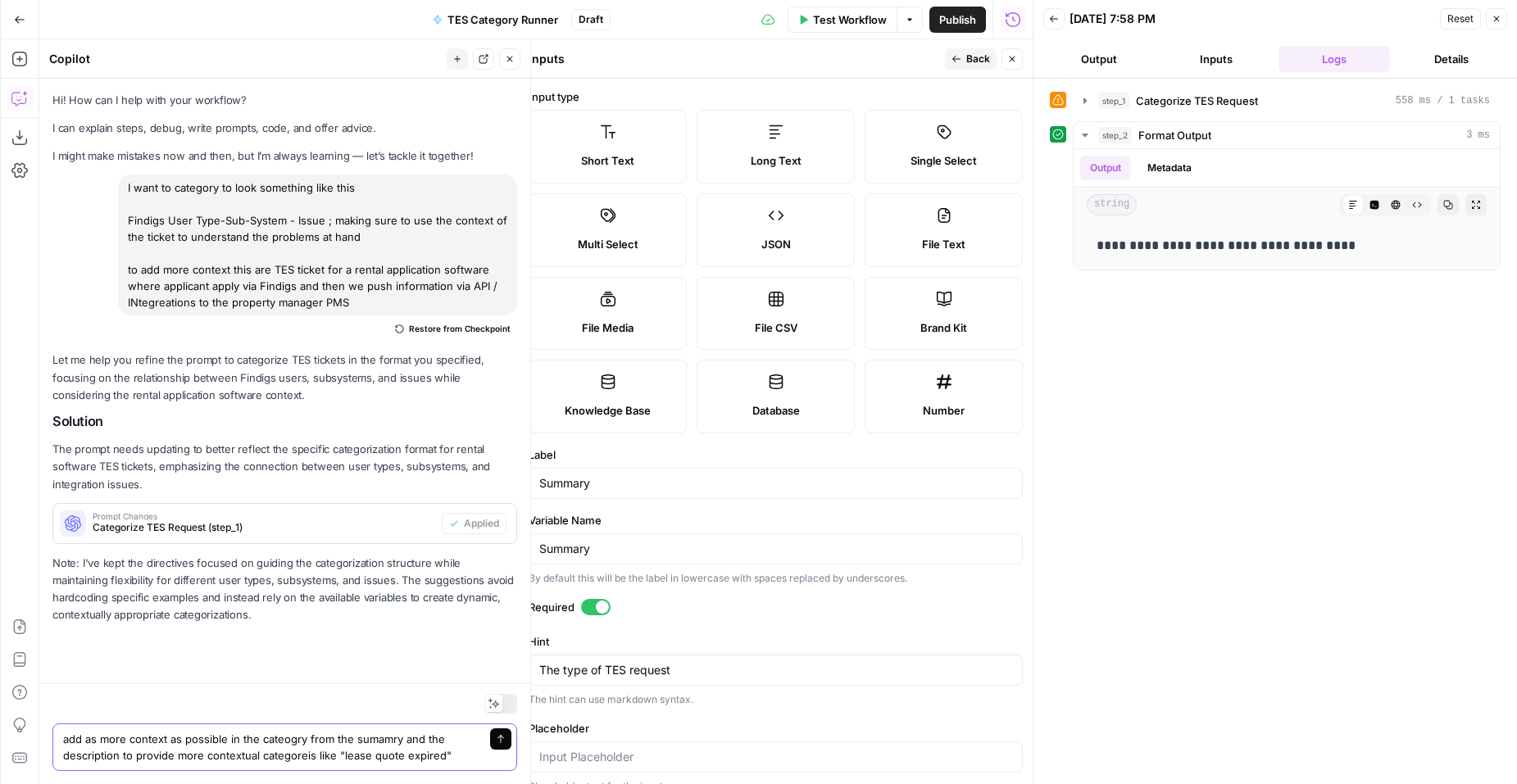 click on "Send" at bounding box center [501, 739] 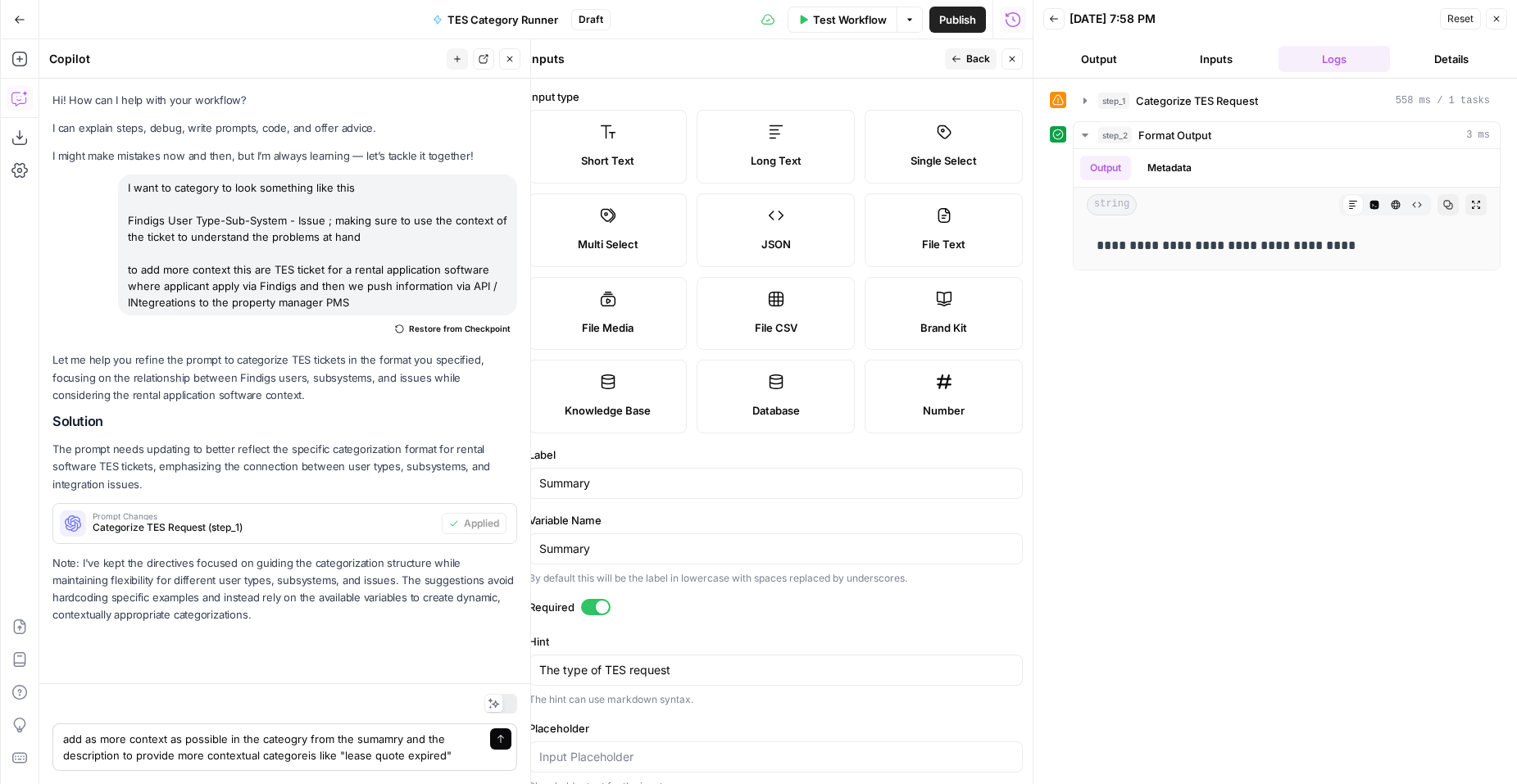 type 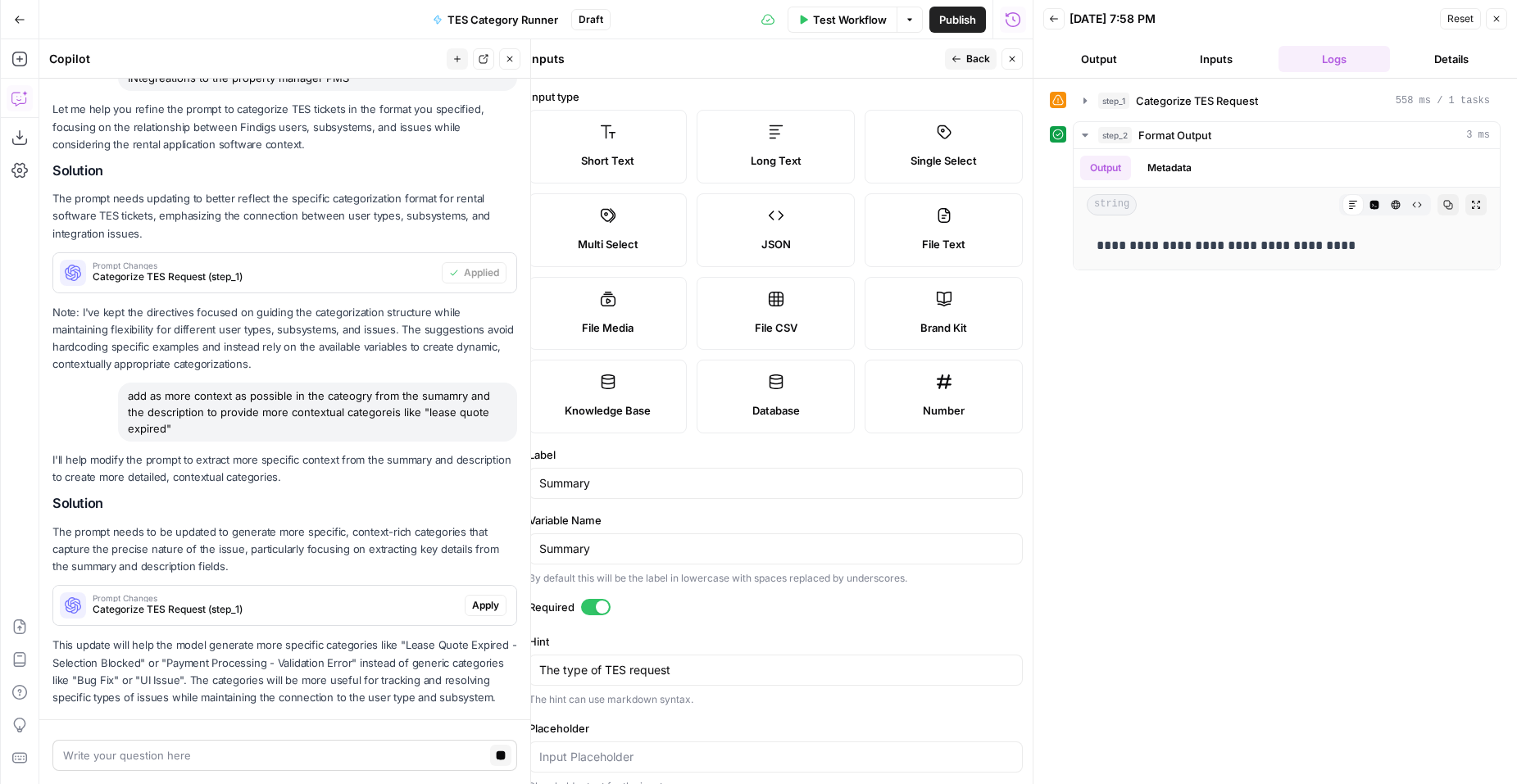 scroll, scrollTop: 329, scrollLeft: 0, axis: vertical 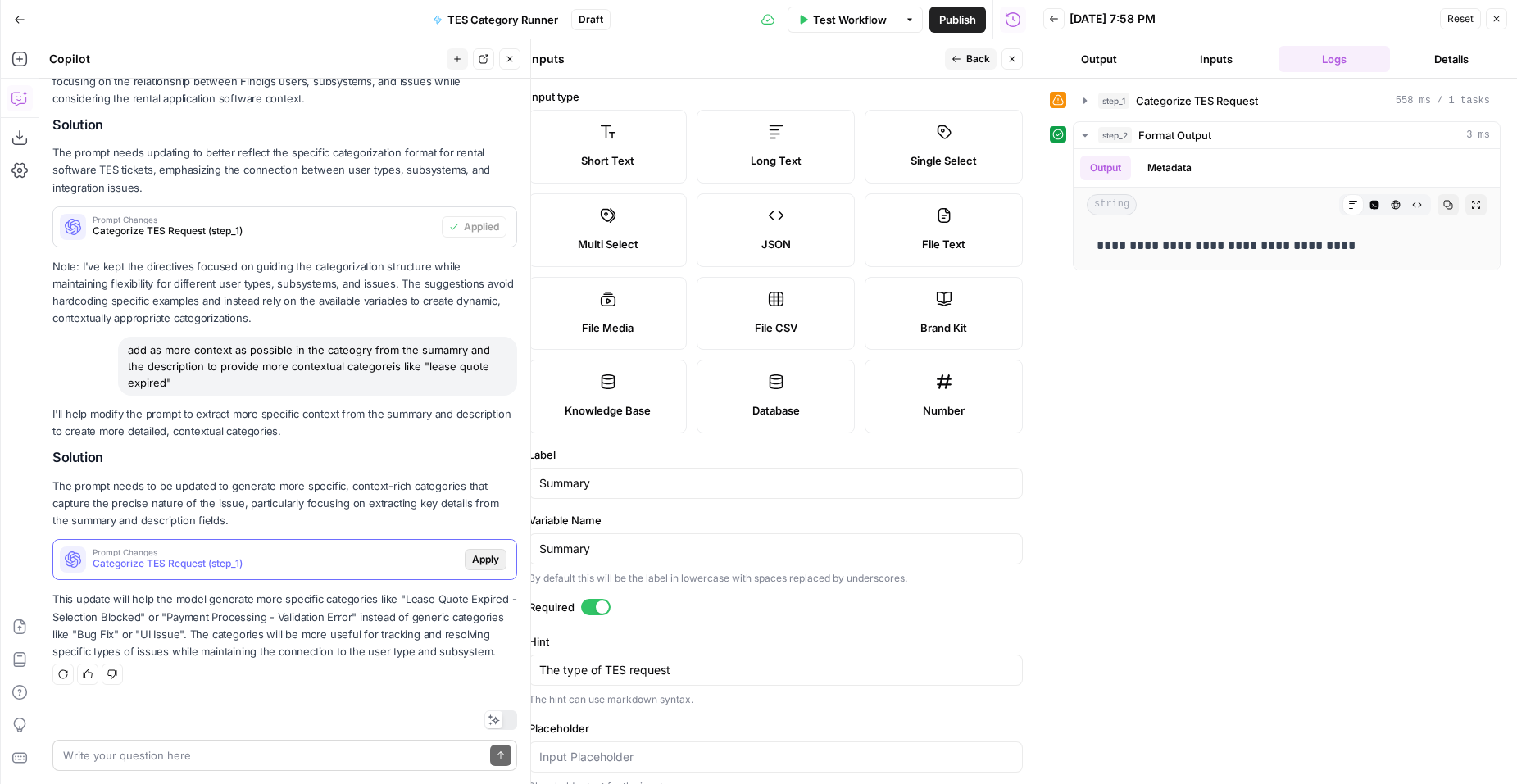 click on "Apply" at bounding box center (485, 560) 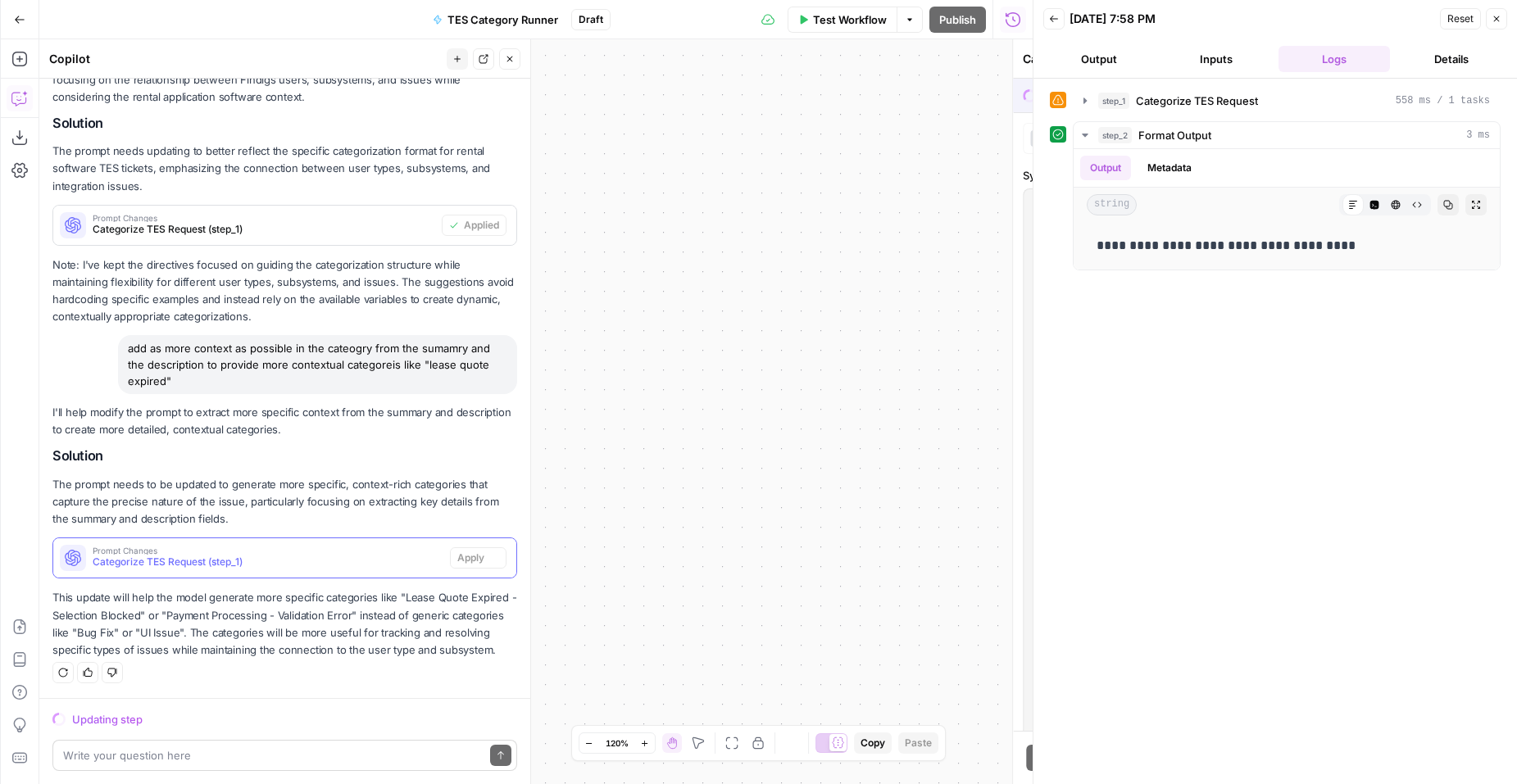 scroll, scrollTop: 305, scrollLeft: 0, axis: vertical 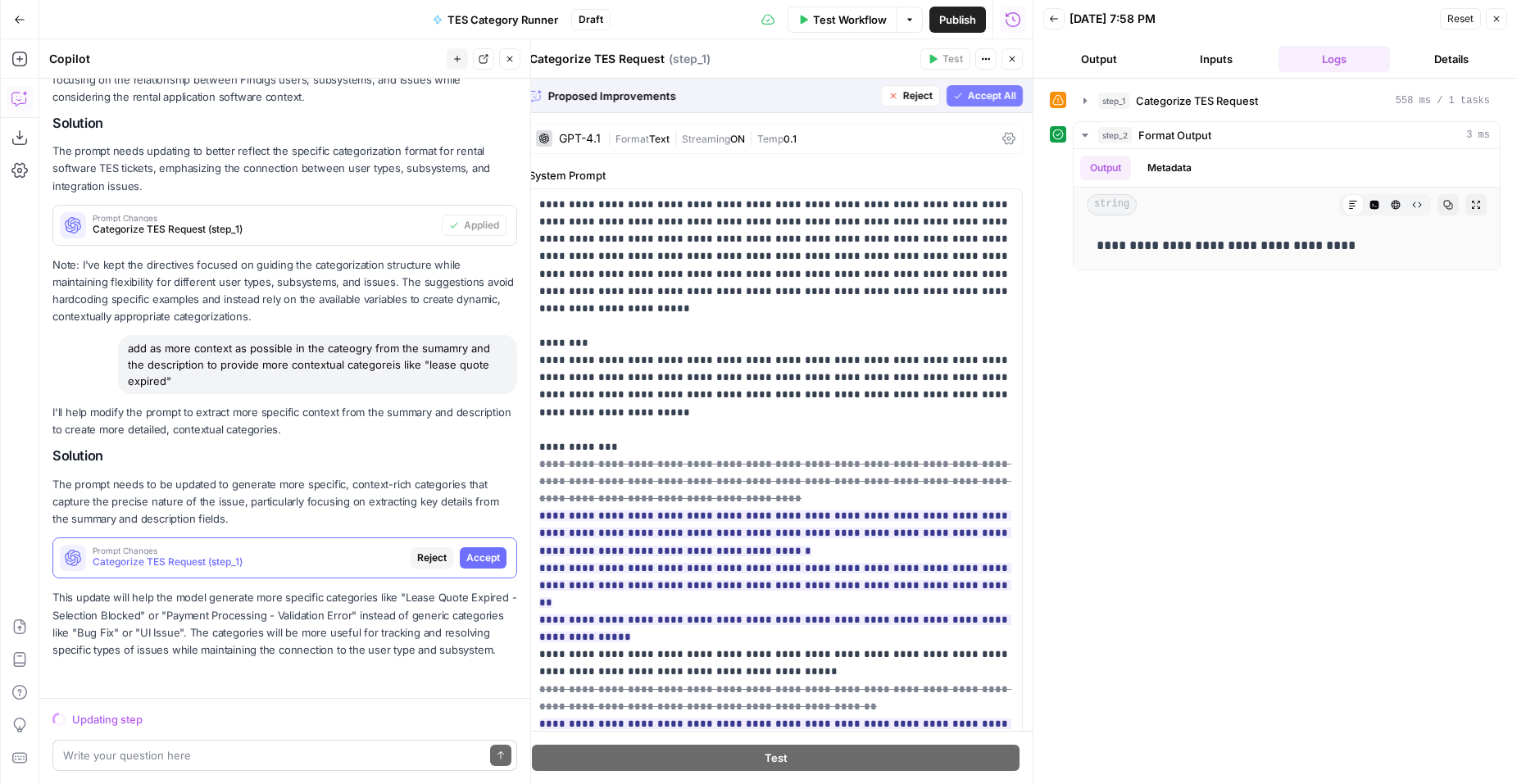 click on "Accept" at bounding box center (483, 558) 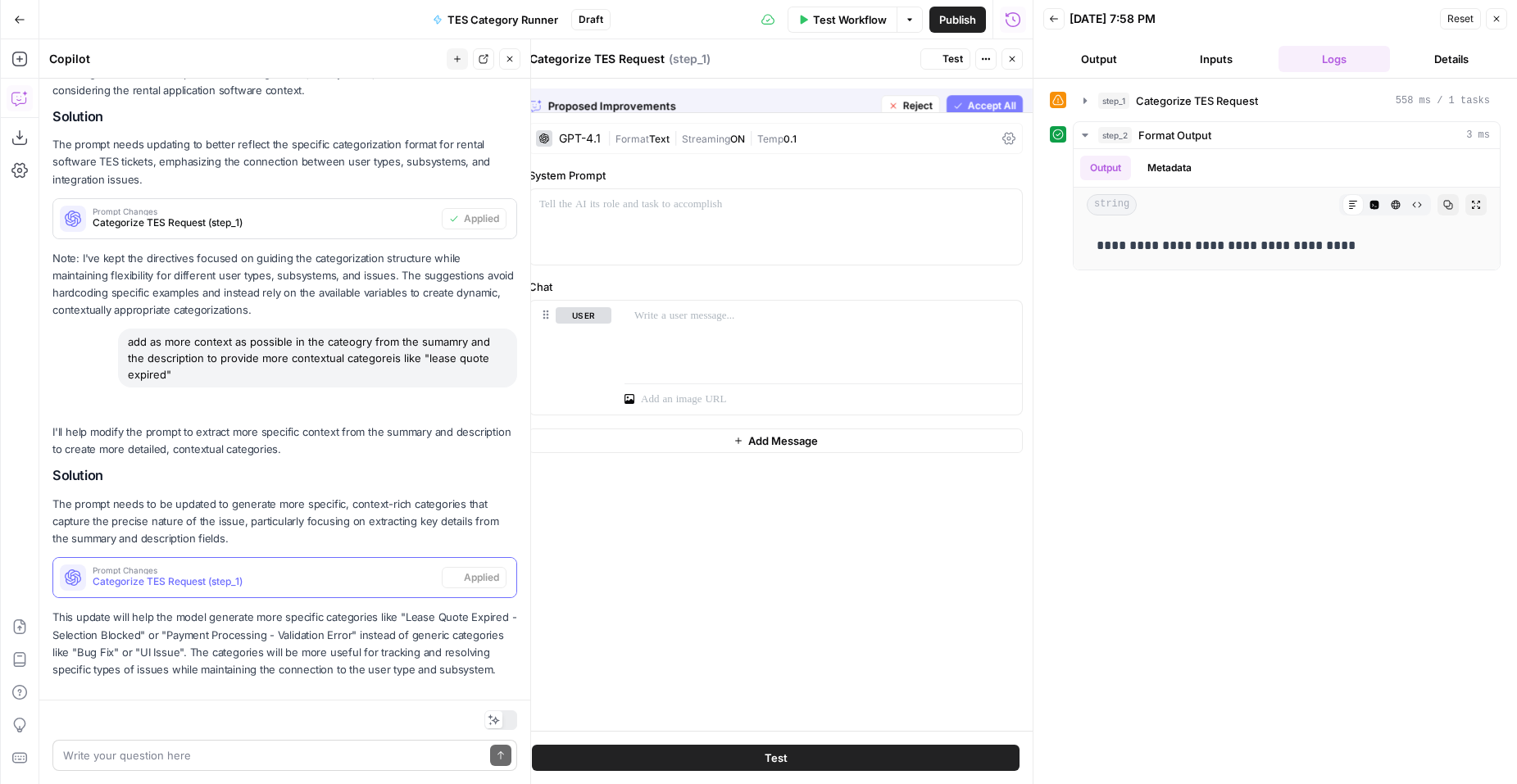 scroll, scrollTop: 356, scrollLeft: 0, axis: vertical 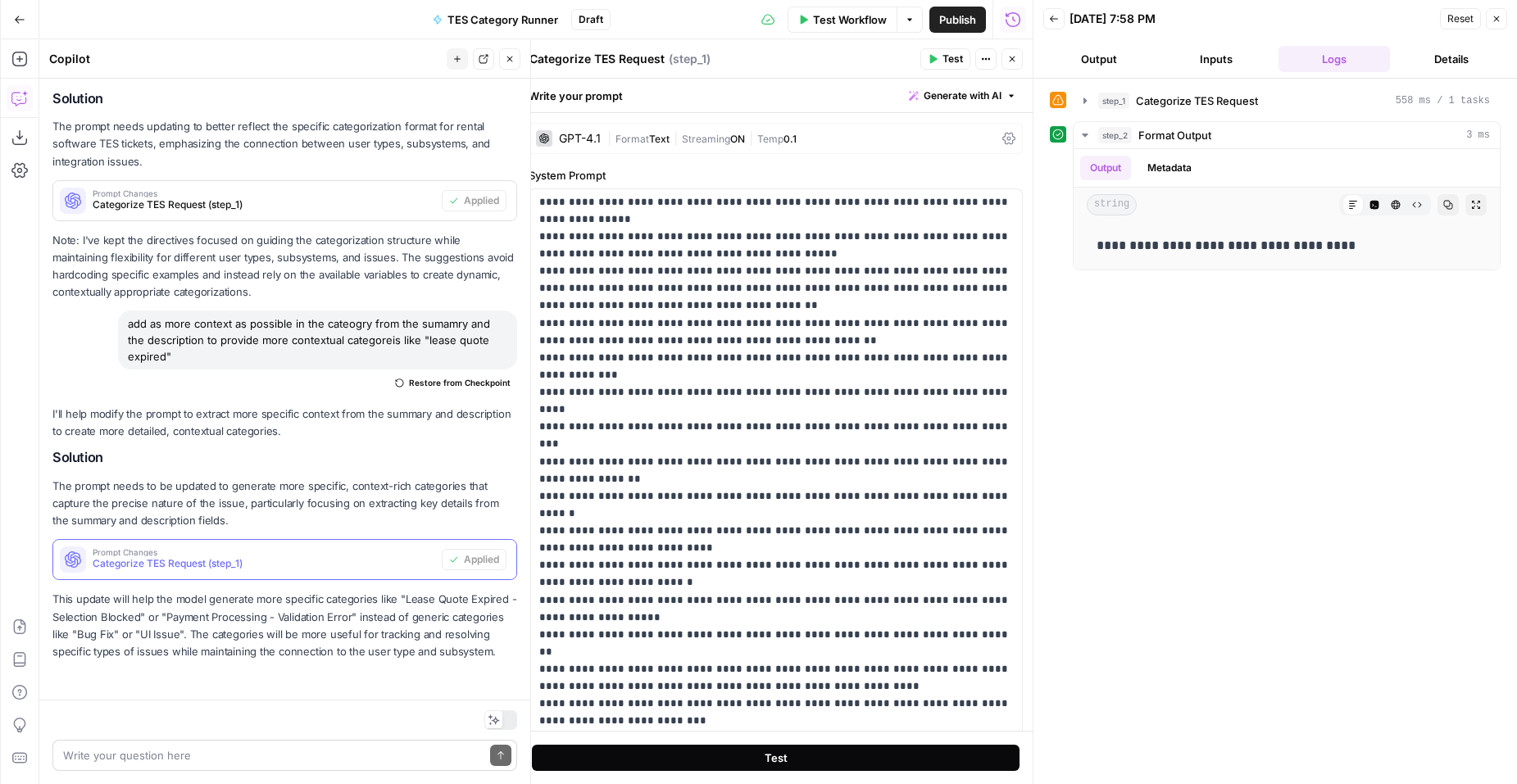 click on "Test" at bounding box center (775, 758) 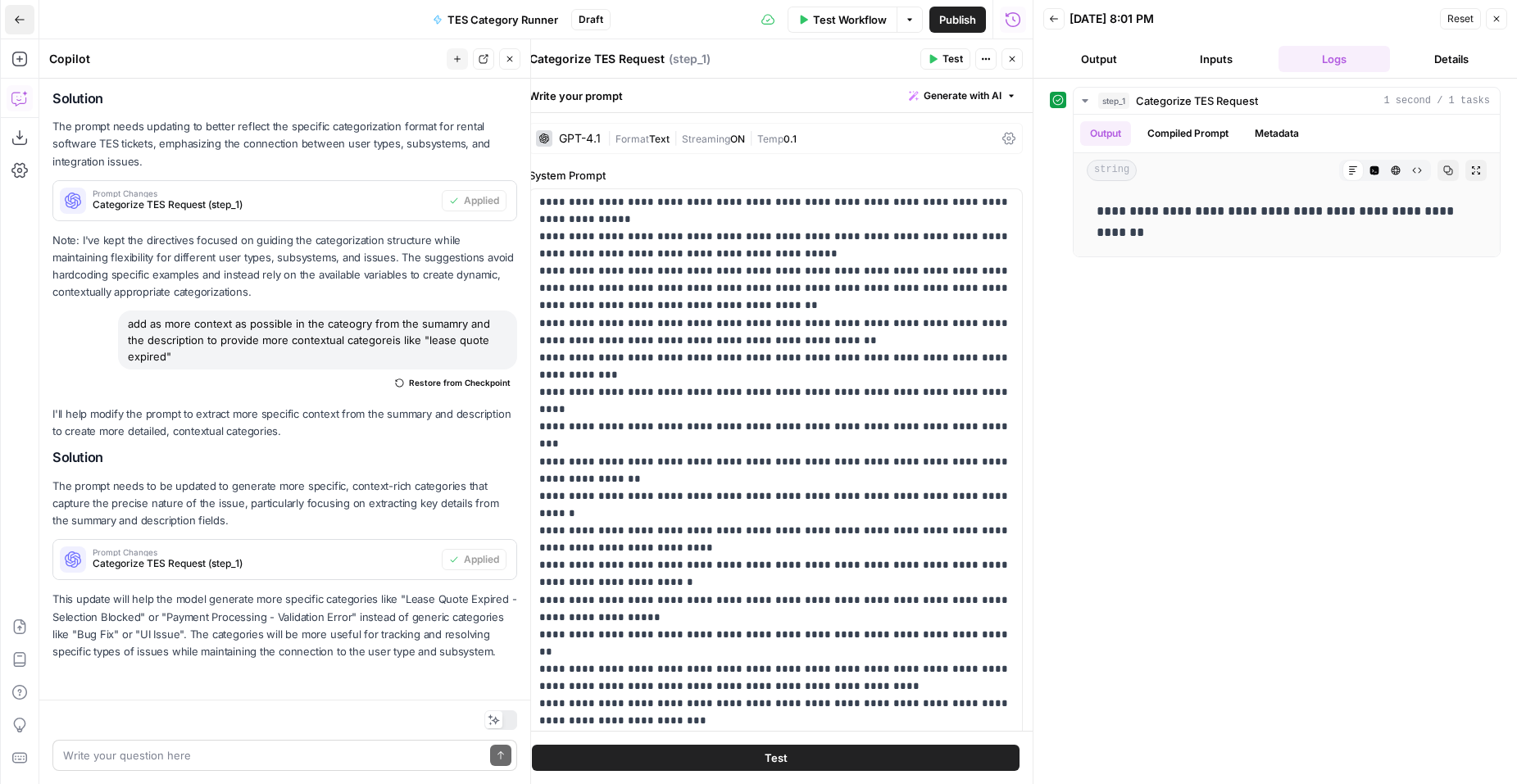 click on "Go Back" at bounding box center [20, 20] 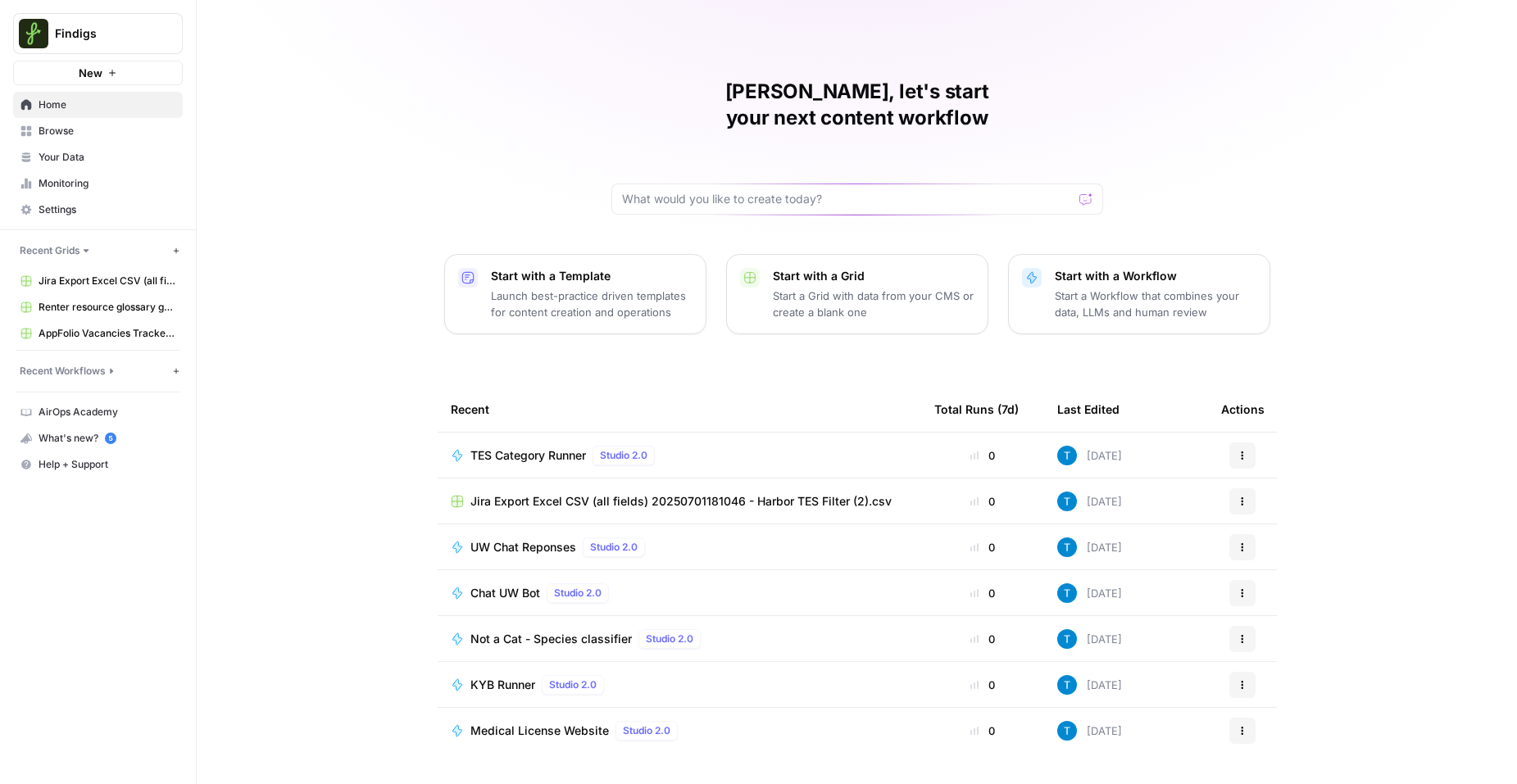click on "Jira Export Excel CSV (all fields) 20250701181046 - Harbor TES Filter (2).csv" at bounding box center [679, 501] 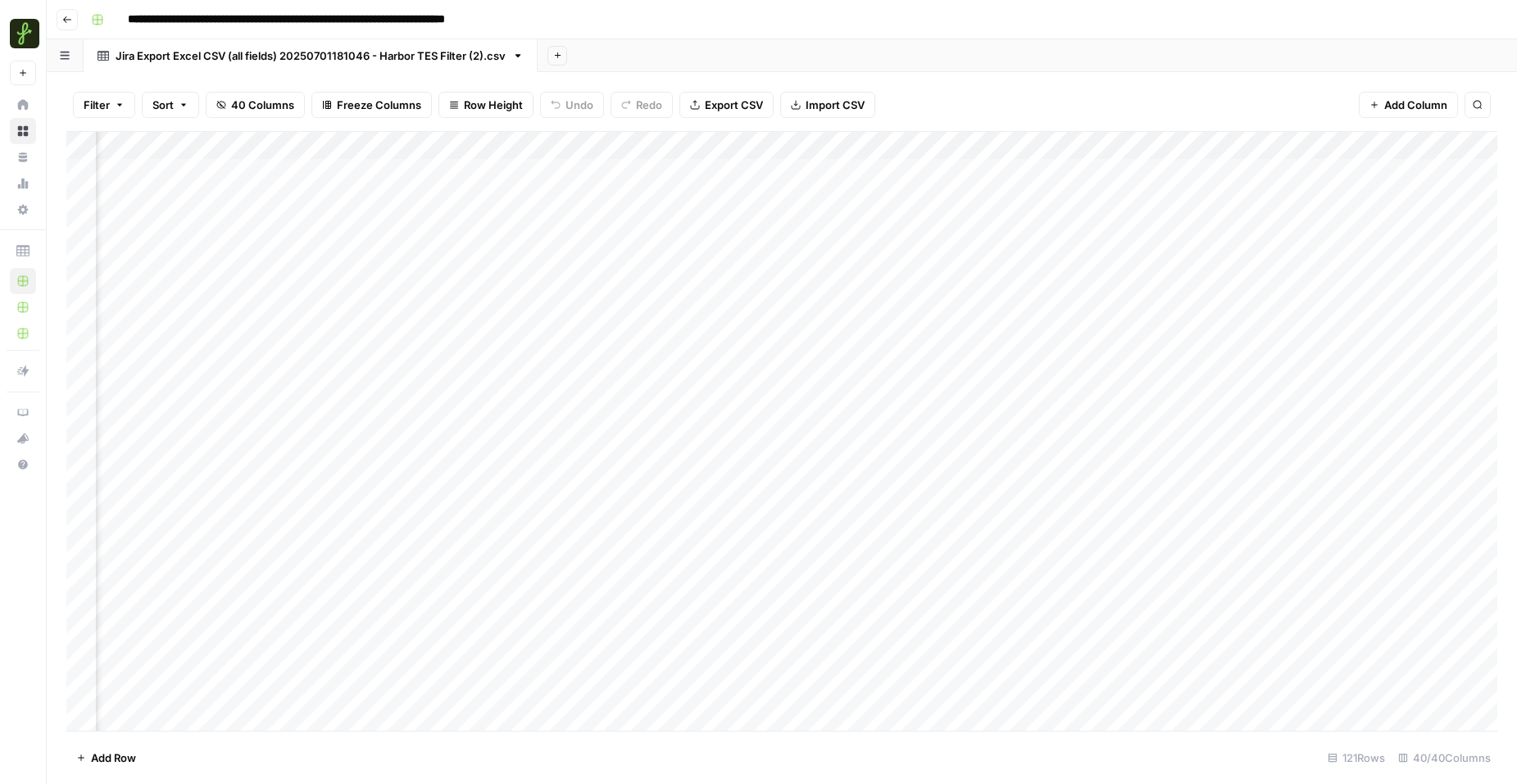 scroll, scrollTop: 0, scrollLeft: 4591, axis: horizontal 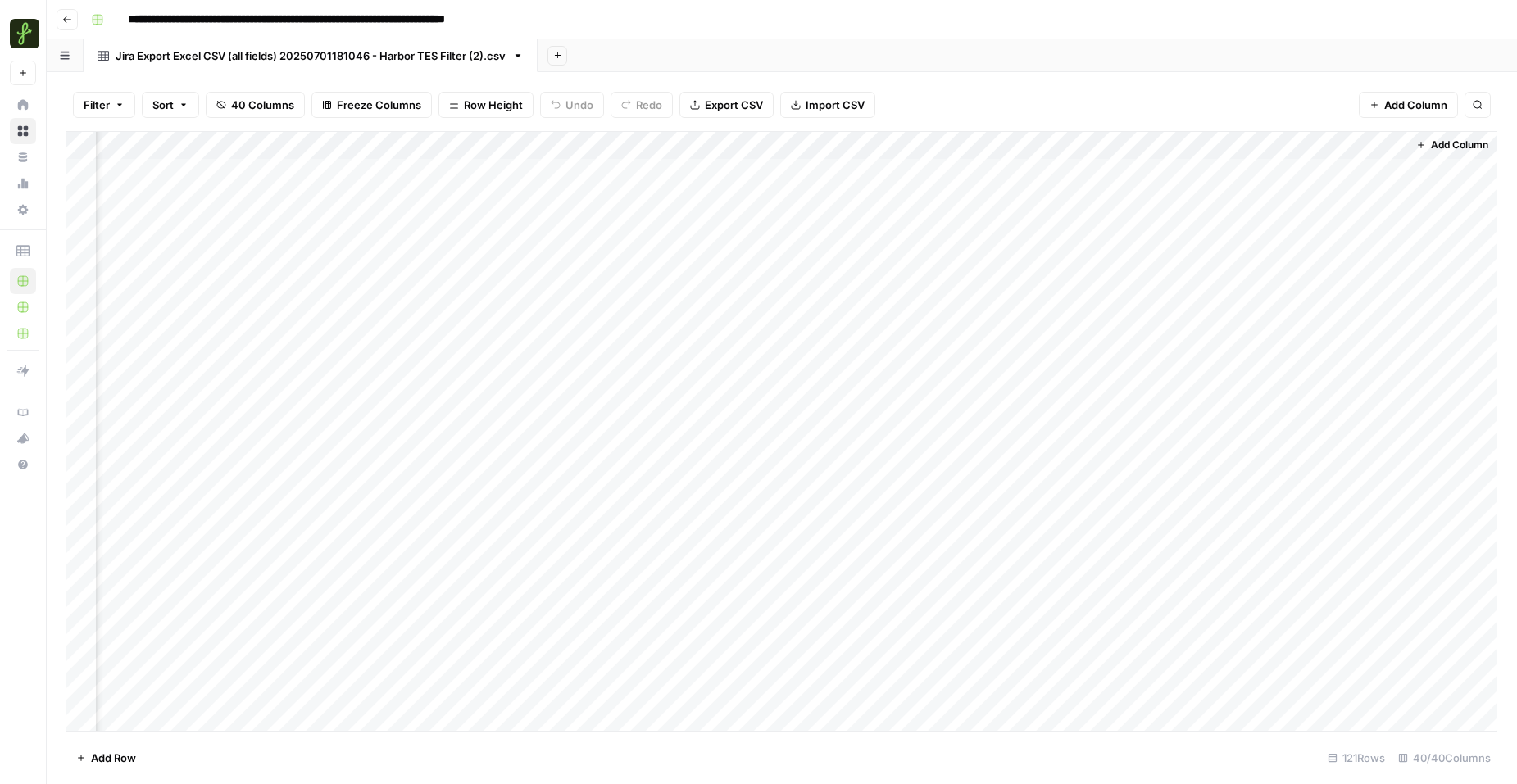 click on "Filter Sort 40 Columns Freeze Columns Row Height Undo Redo Export CSV Import CSV Add Column Search" at bounding box center [782, 105] 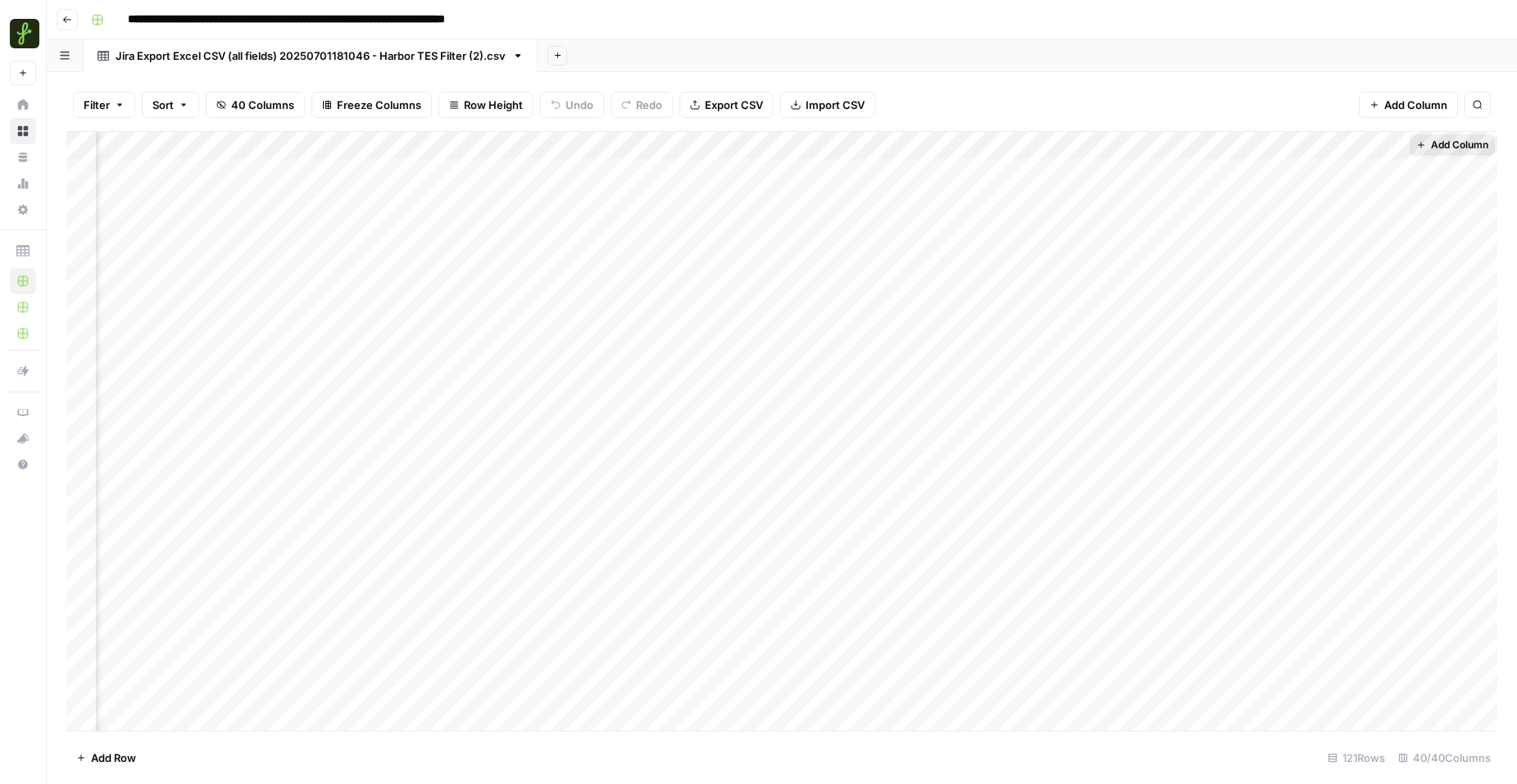 click on "Add Column" at bounding box center [1460, 145] 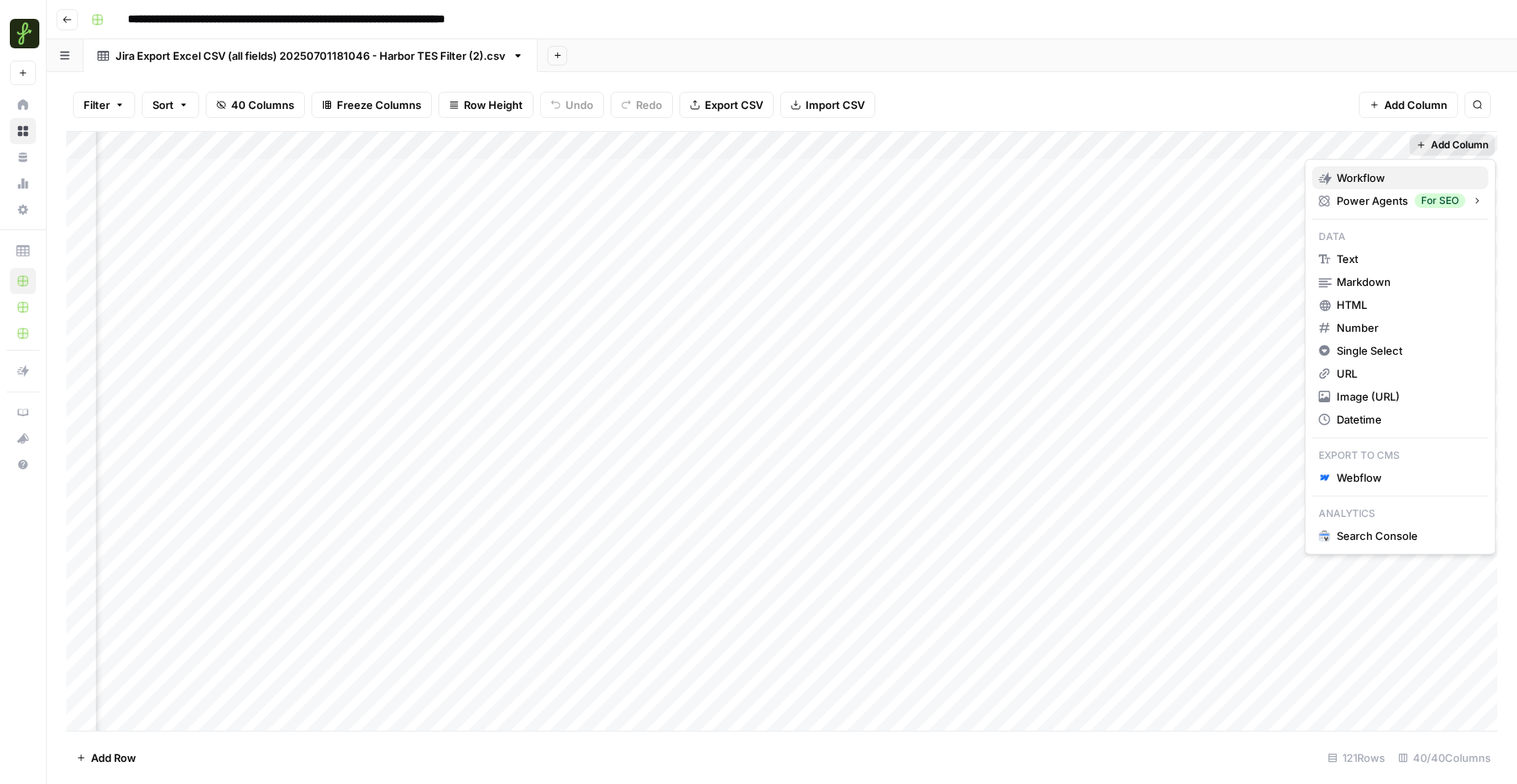 click on "Workflow" at bounding box center (1360, 178) 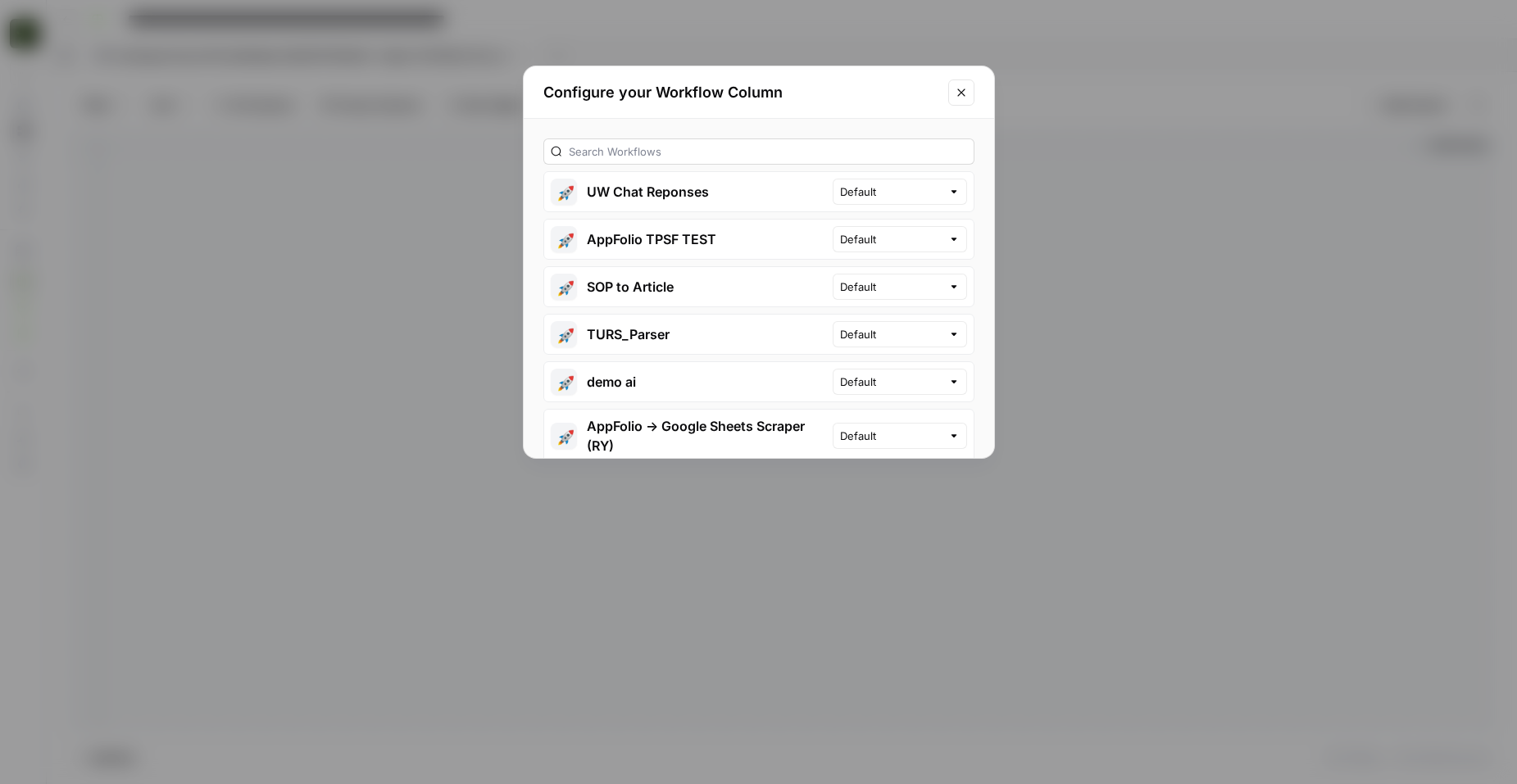 click at bounding box center [759, 152] 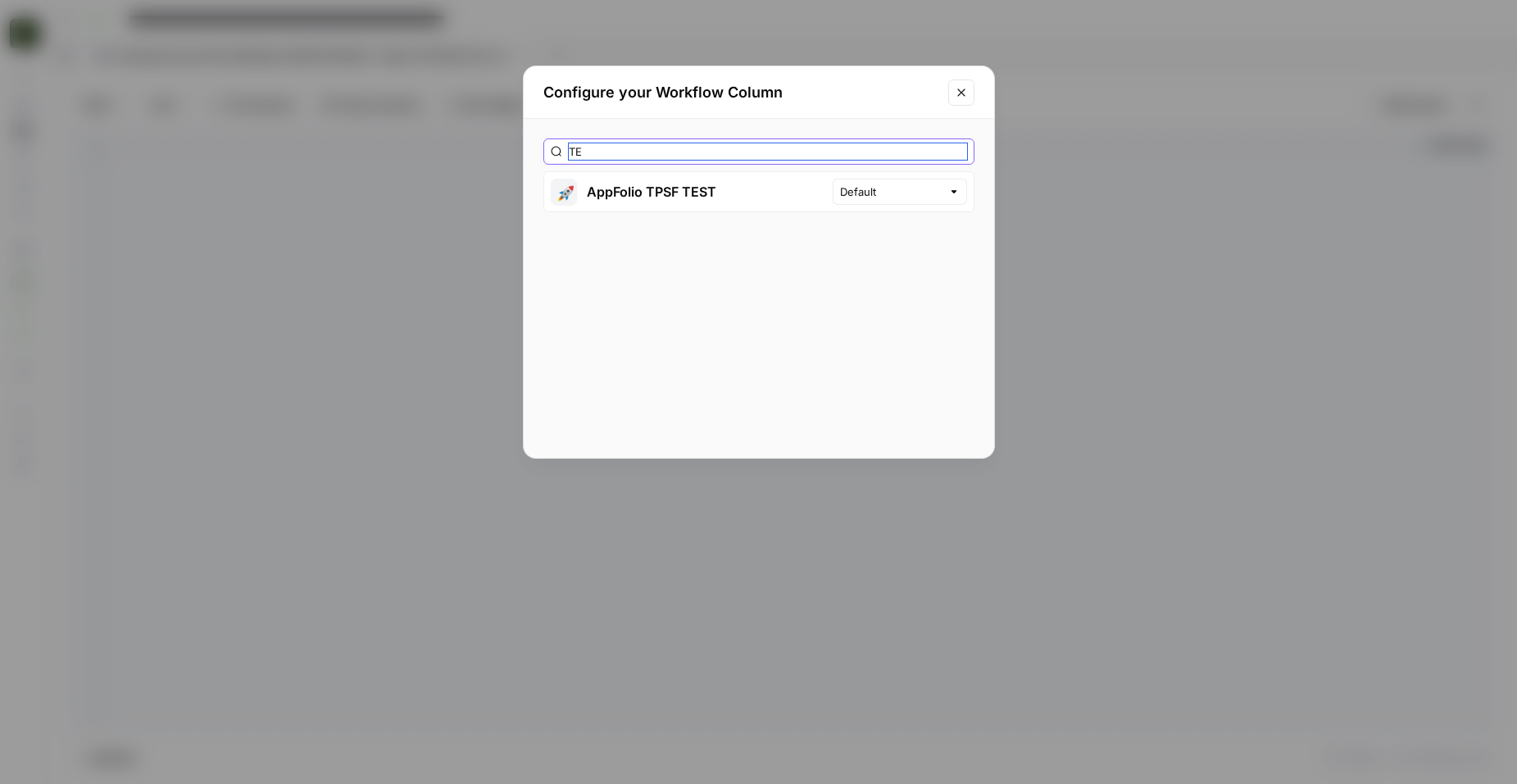 type on "T" 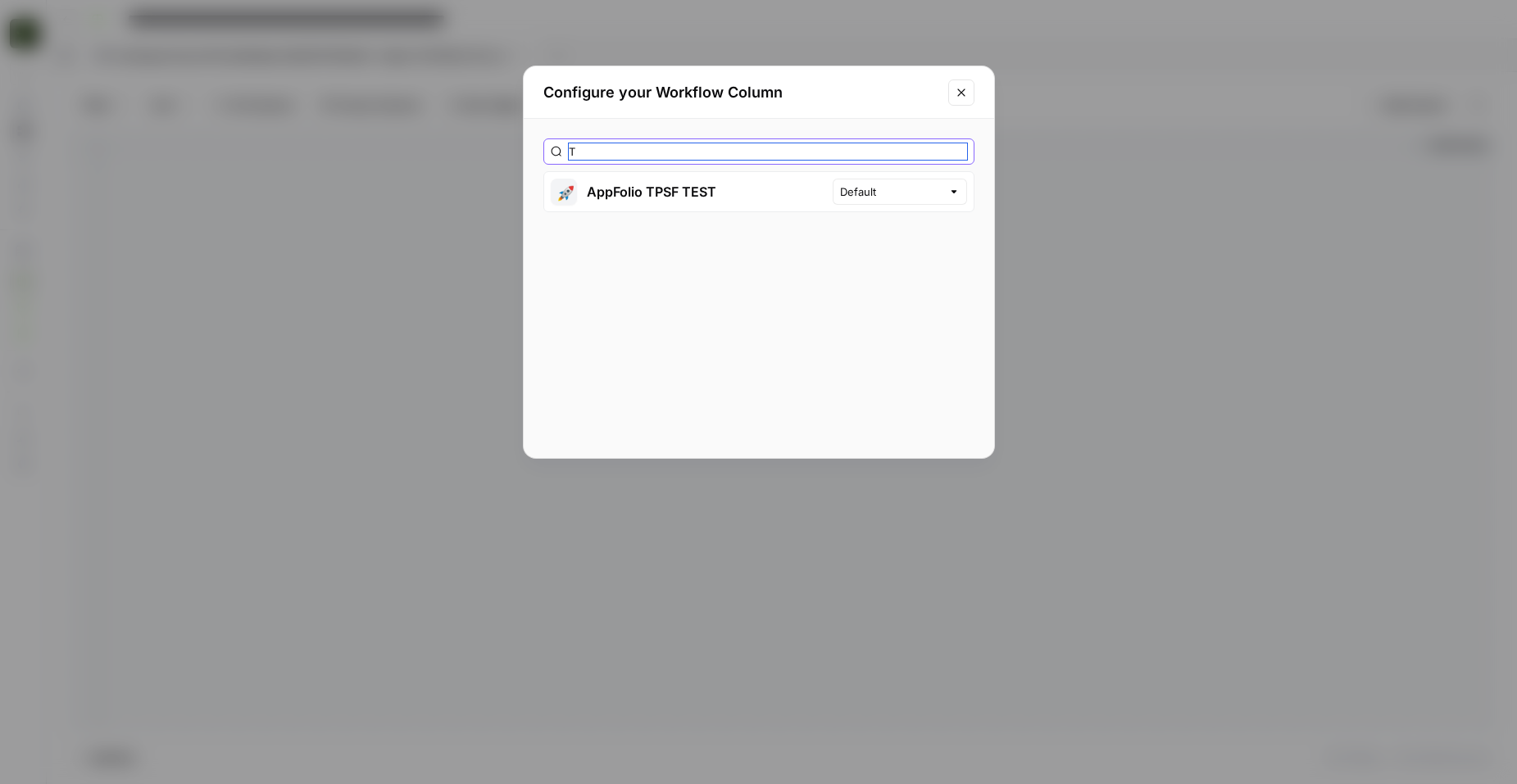 type 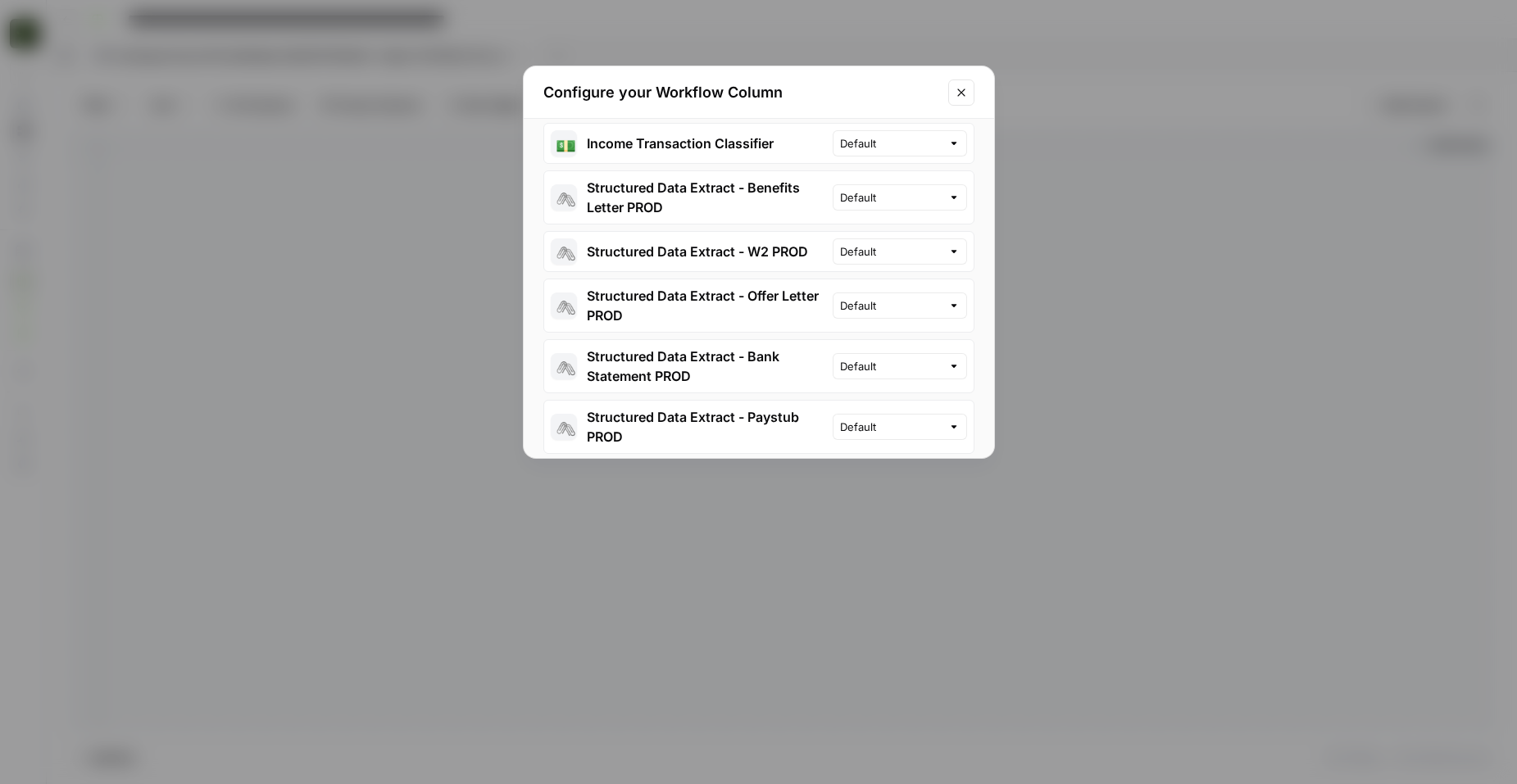 scroll, scrollTop: 1203, scrollLeft: 0, axis: vertical 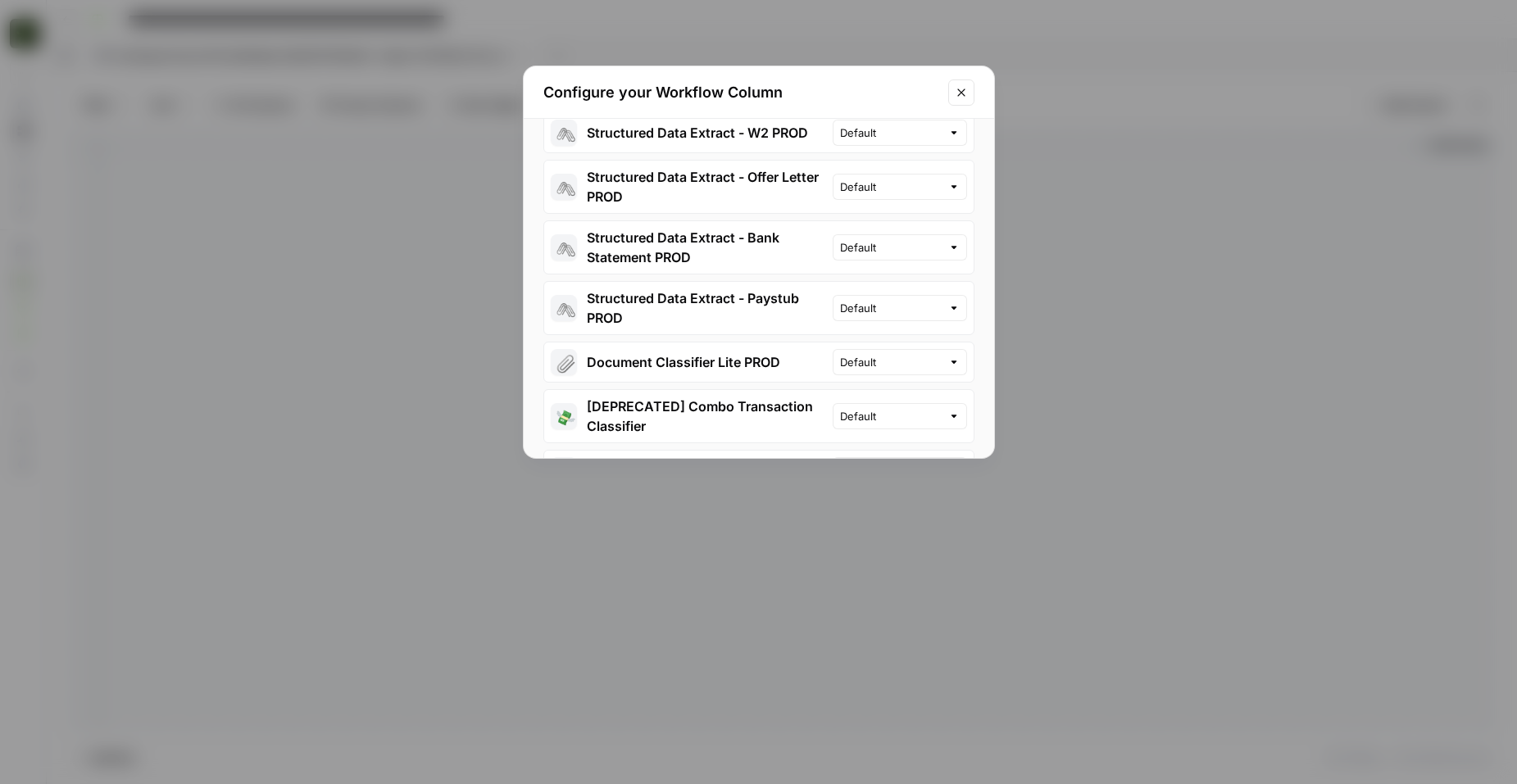click on "Configure your Workflow Column 🚀 UW Chat Reponses Default 🚀 AppFolio TPSF TEST Default 🚀 SOP to Article Default 🚀 TURS_Parser Default 🚀 demo ai Default 🚀 AppFolio -> Google Sheets Scraper (RY) Default 🚀 AppFolio Tenant Portal Scraper Flow Default 🚀 Content writing: renter resources Default 🚀 KYB Runner  Default 🚀 Medical License Website Default 🚀 Underwriting Question Bot Default 🚀 VVOE App Default 📃 Vendor / Contractor MSA Review & Redline Default ✍️ Keyword SEO Article with Human Review Default 📎 [Experimental] Bank Statement - Transaction Extraction (Image Processor) Default 🚀 Not a Cat - Species classifier  Default 📎 Document Classifier Lite PROD - Image Default ✔️ Transaction Validation Default 🚀 Address Parser Default 💸 Combo Transaction Classifier - PROD Default 💵 Income Transaction Classifier Default 🖇️ Structured Data Extract - Benefits Letter PROD Default 🖇️ Structured Data Extract - W2 PROD Default 🖇️ Default 🖇️" at bounding box center (758, 392) 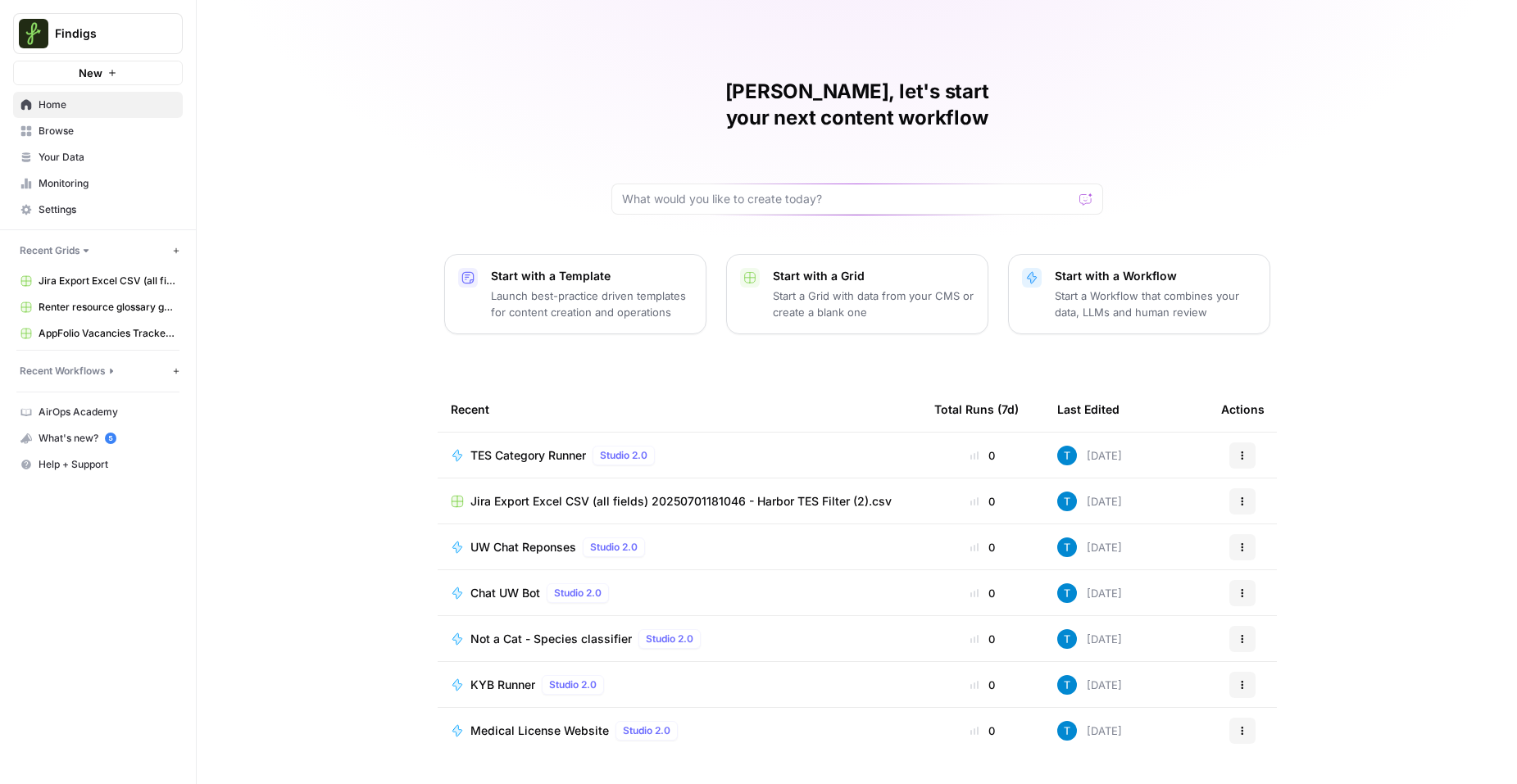 click on "TES Category Runner  Studio 2.0" at bounding box center (679, 455) 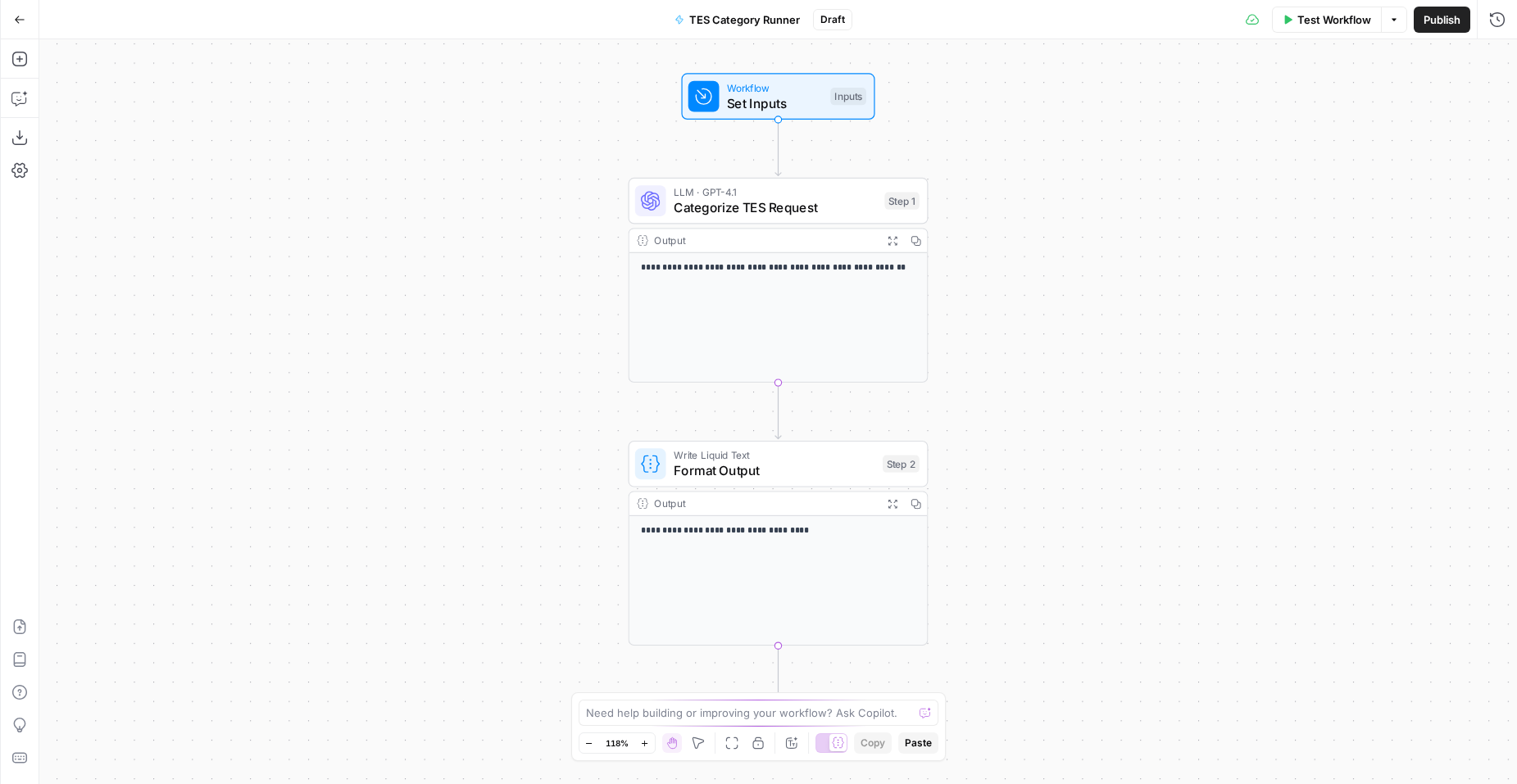 click on "Test Workflow Options Publish Run History" at bounding box center [1184, 19] 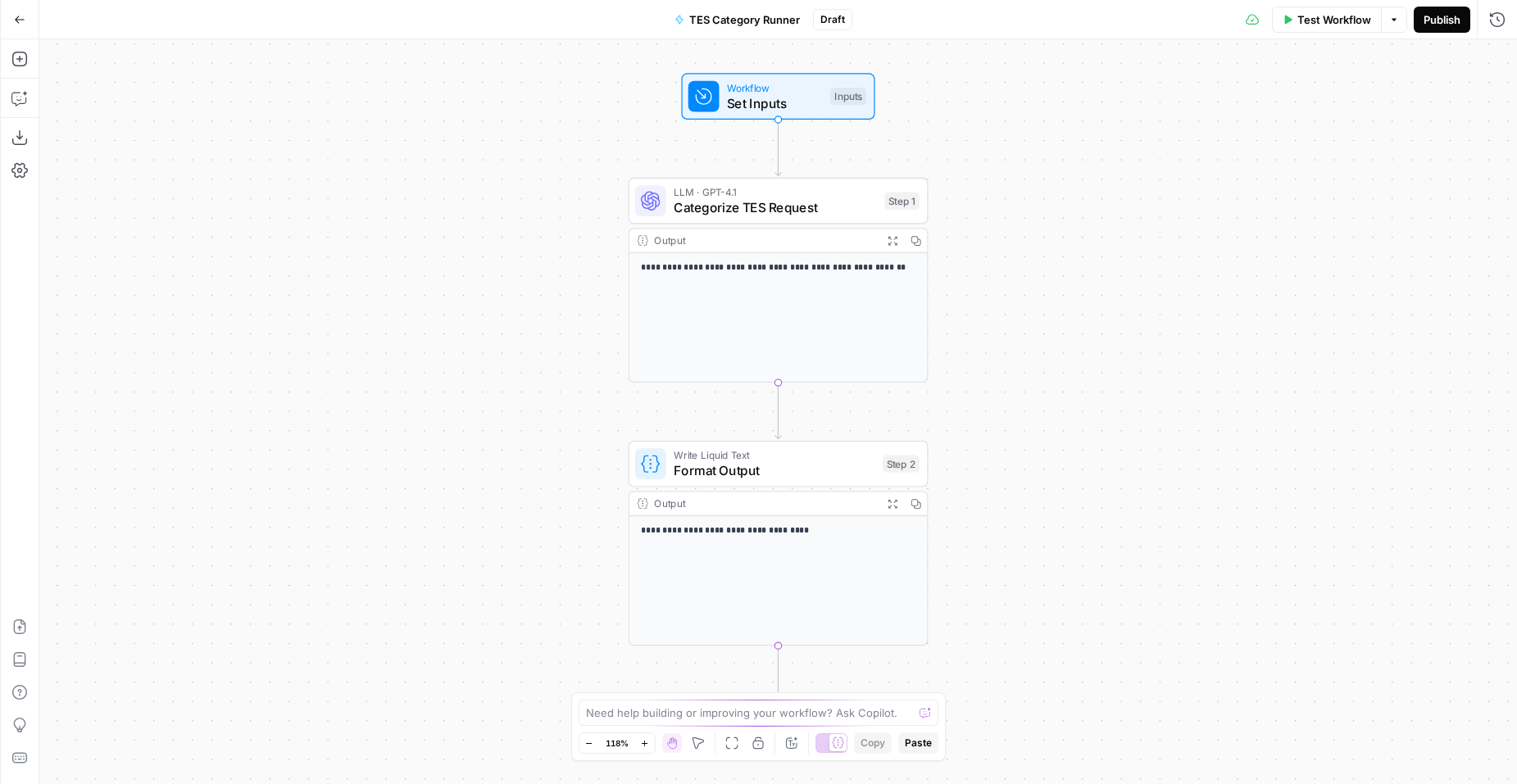 click on "Publish" at bounding box center [1442, 20] 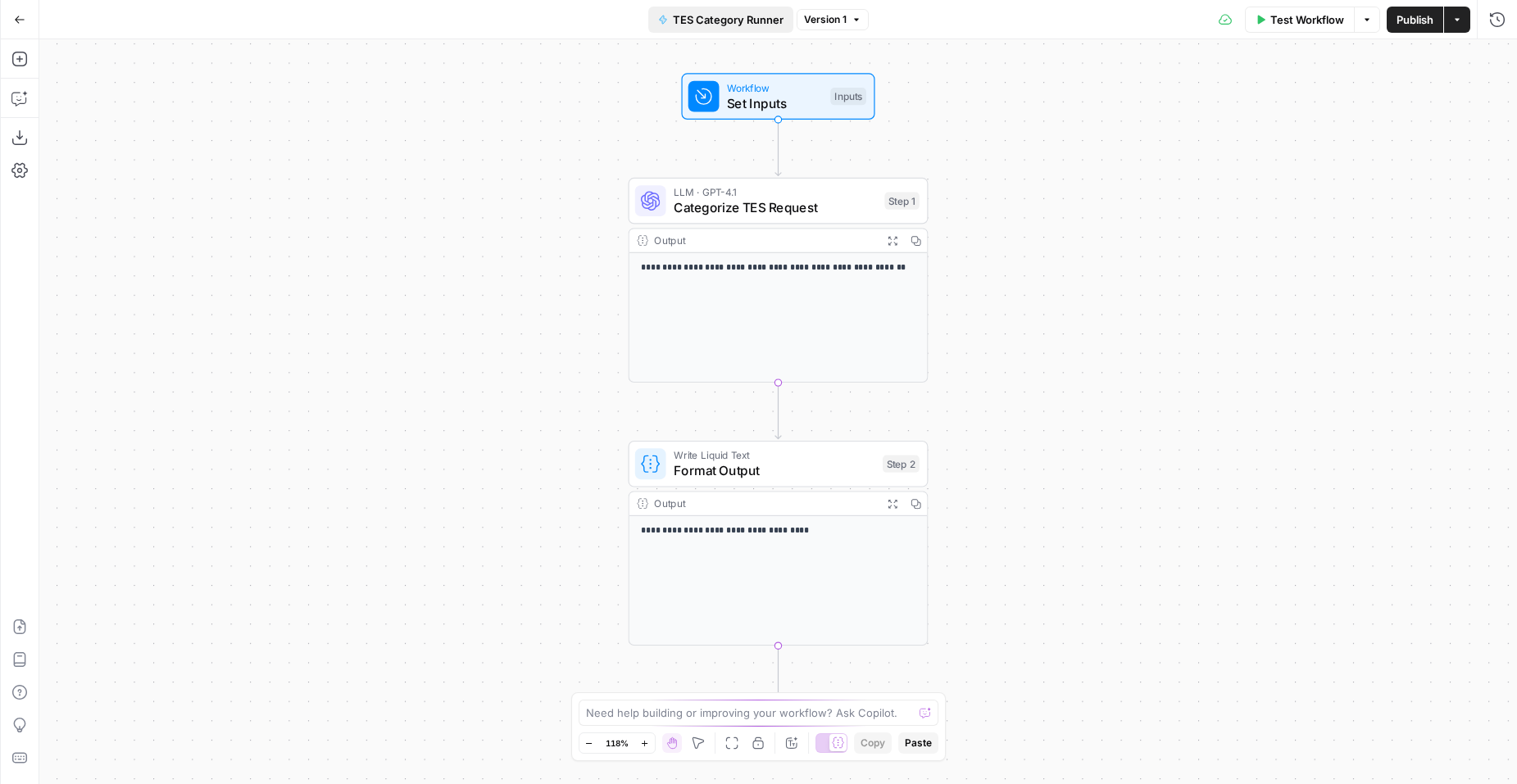 drag, startPoint x: 671, startPoint y: 22, endPoint x: 776, endPoint y: 20, distance: 105.01905 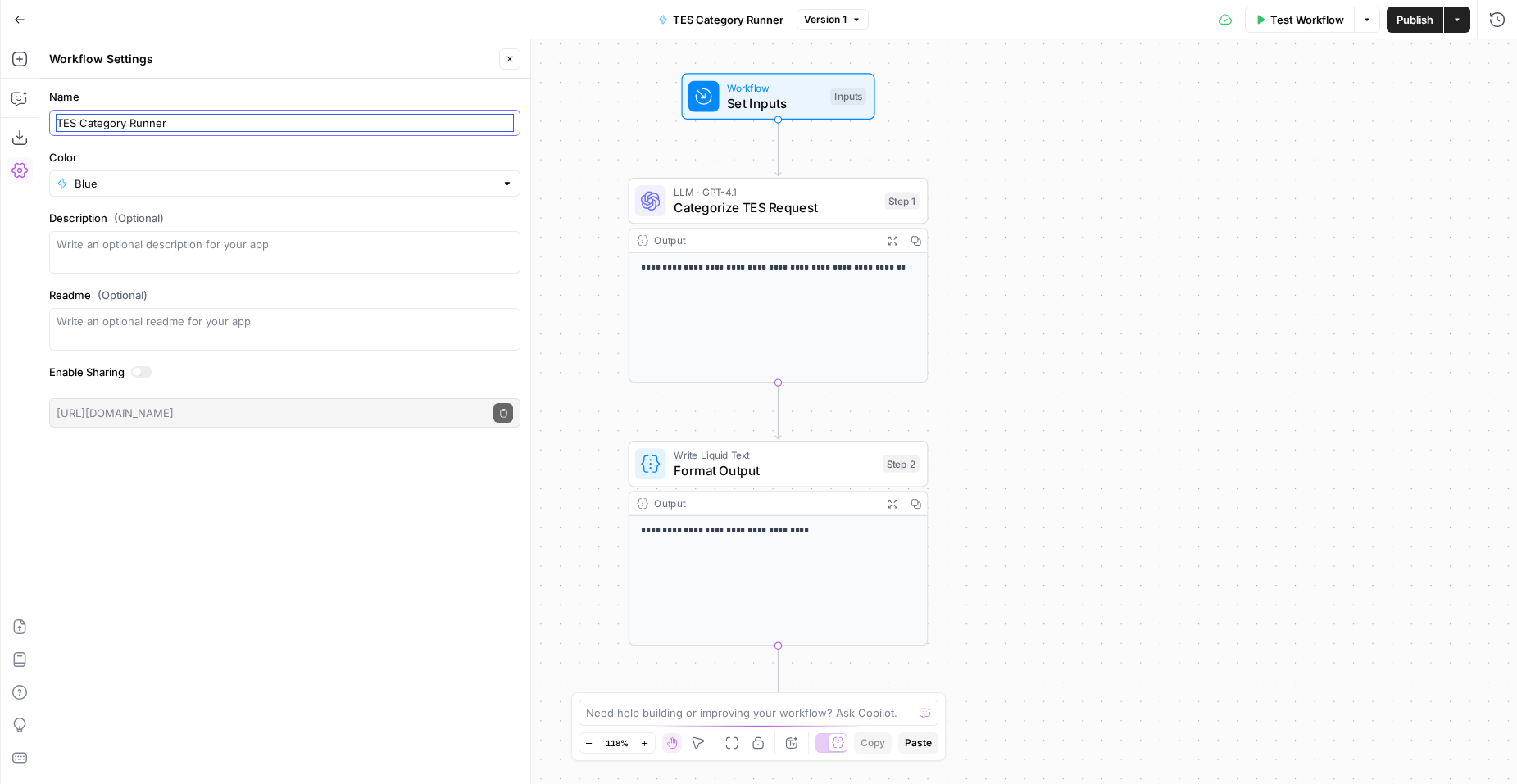 drag, startPoint x: 216, startPoint y: 127, endPoint x: 66, endPoint y: 118, distance: 150.2698 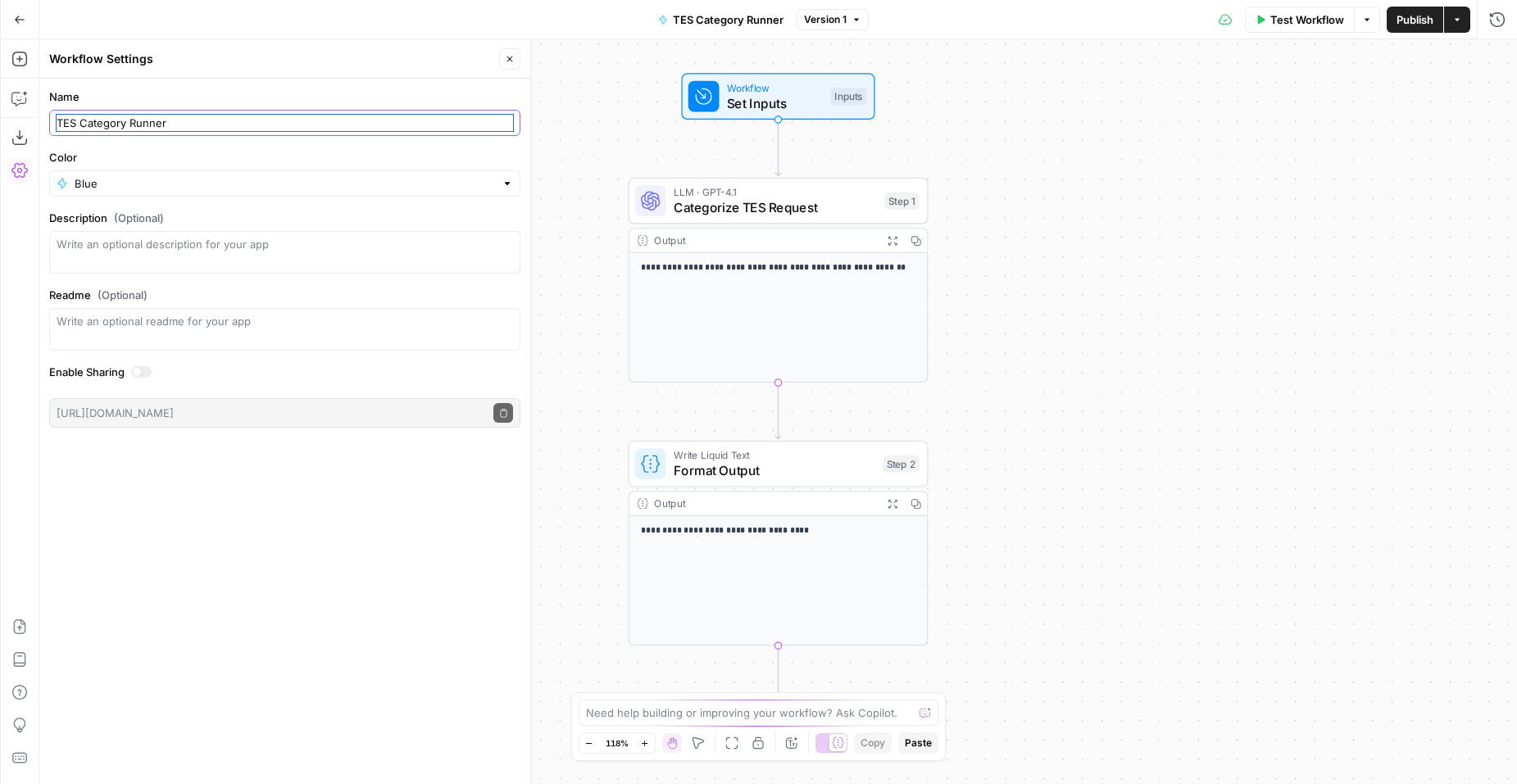 click on "TES Category Runner" at bounding box center [284, 123] 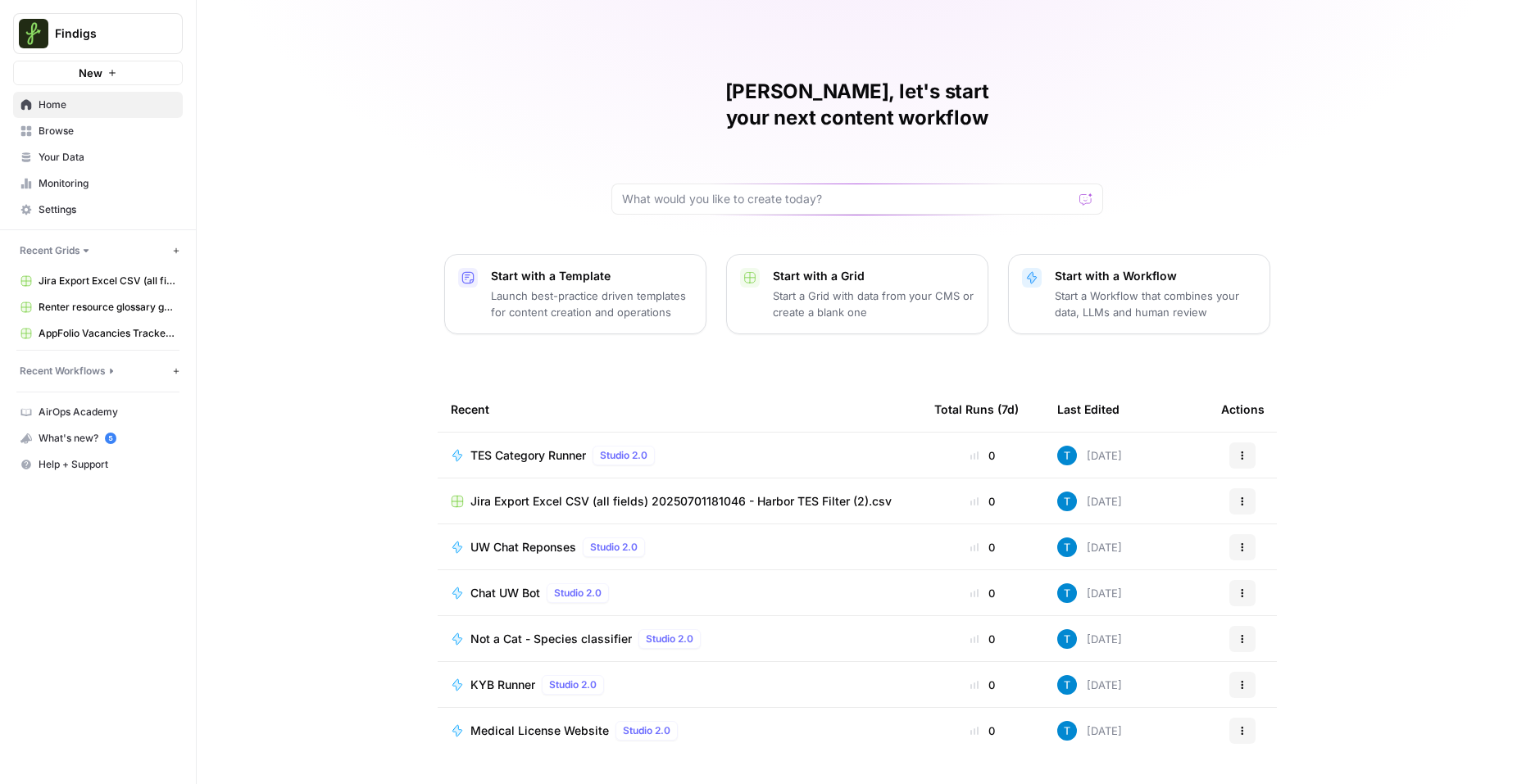 click on "Jira Export Excel CSV (all fields) 20250701181046 - Harbor TES Filter (2).csv" at bounding box center (681, 501) 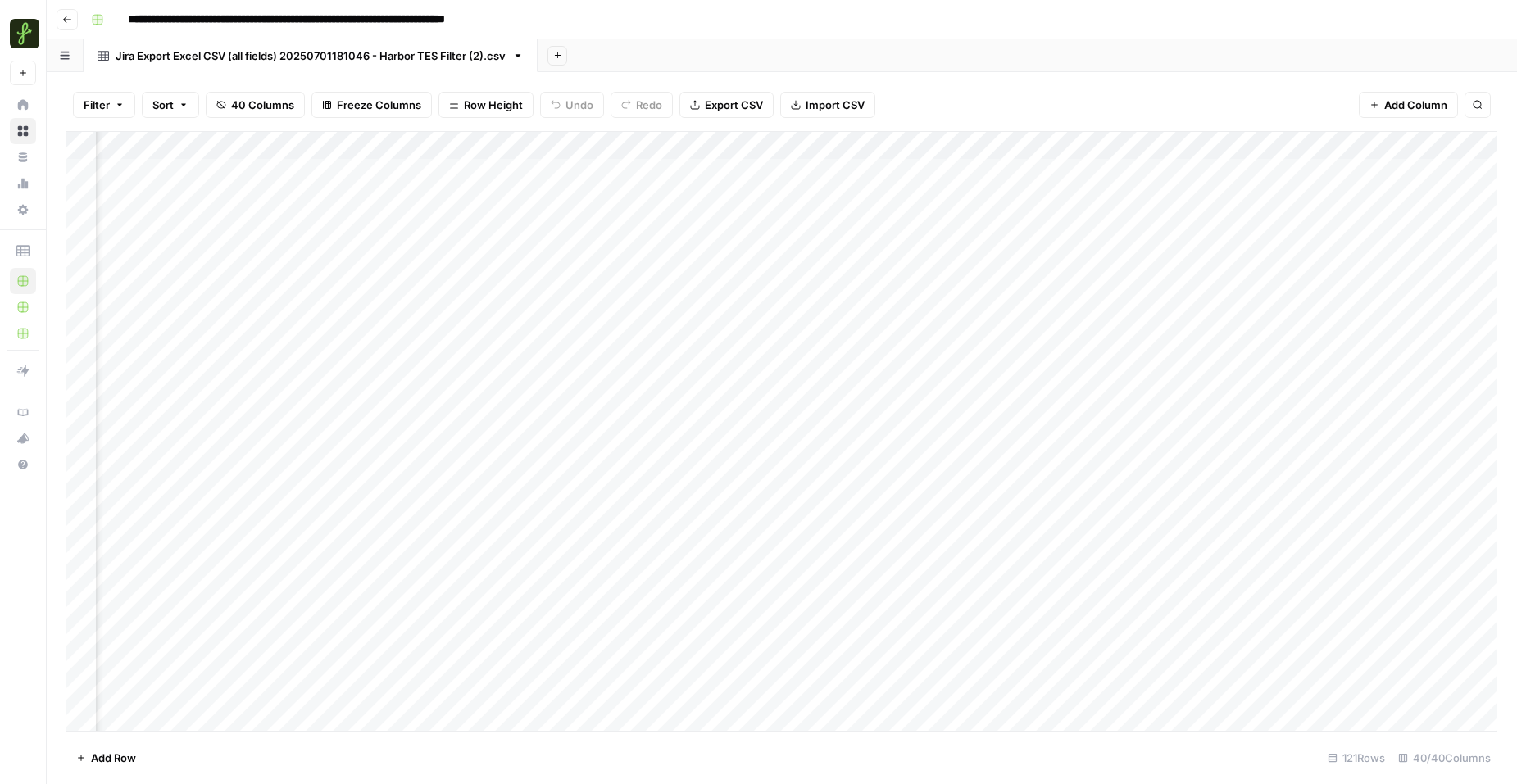scroll, scrollTop: 0, scrollLeft: 4591, axis: horizontal 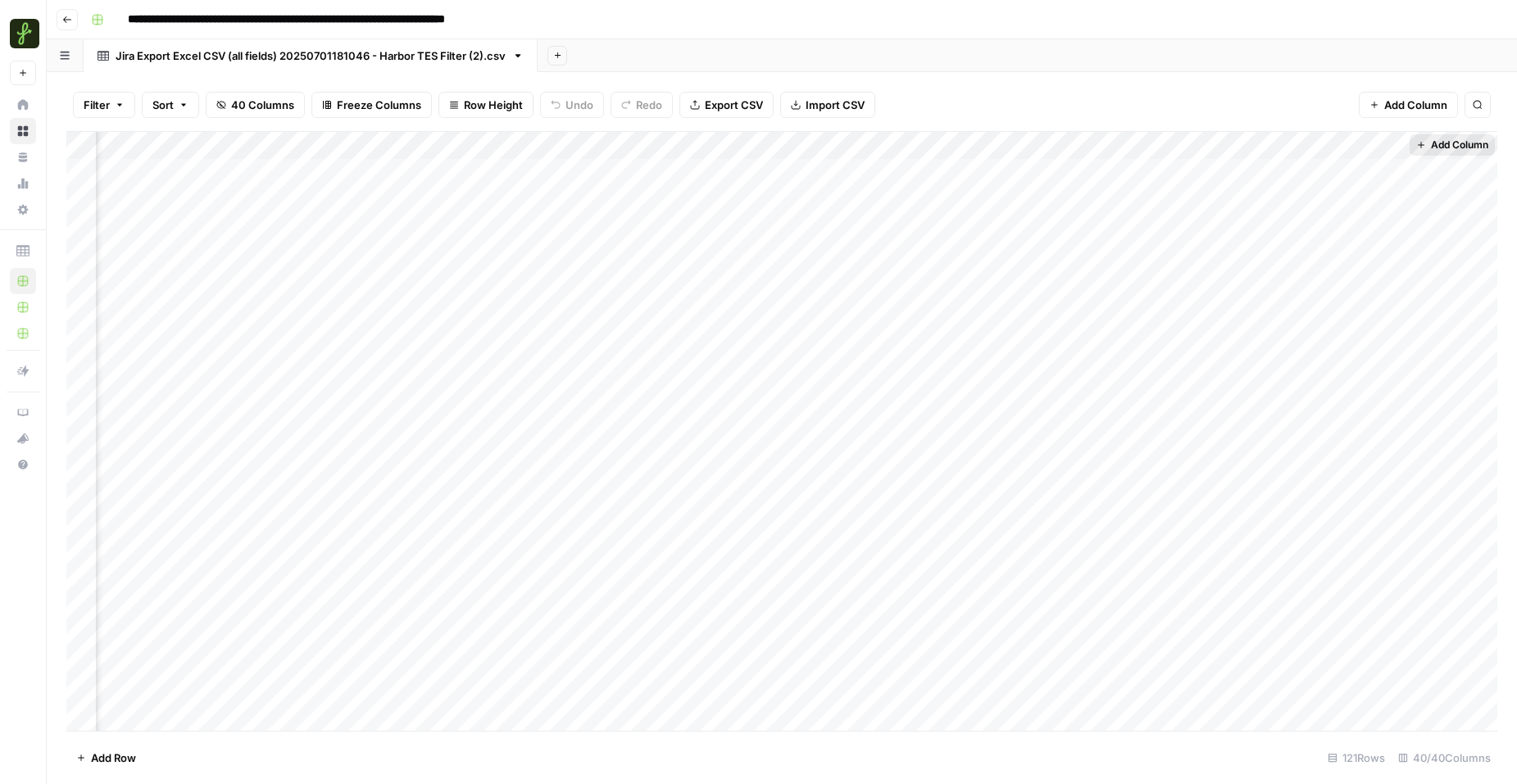 click on "Add Column" at bounding box center (1460, 145) 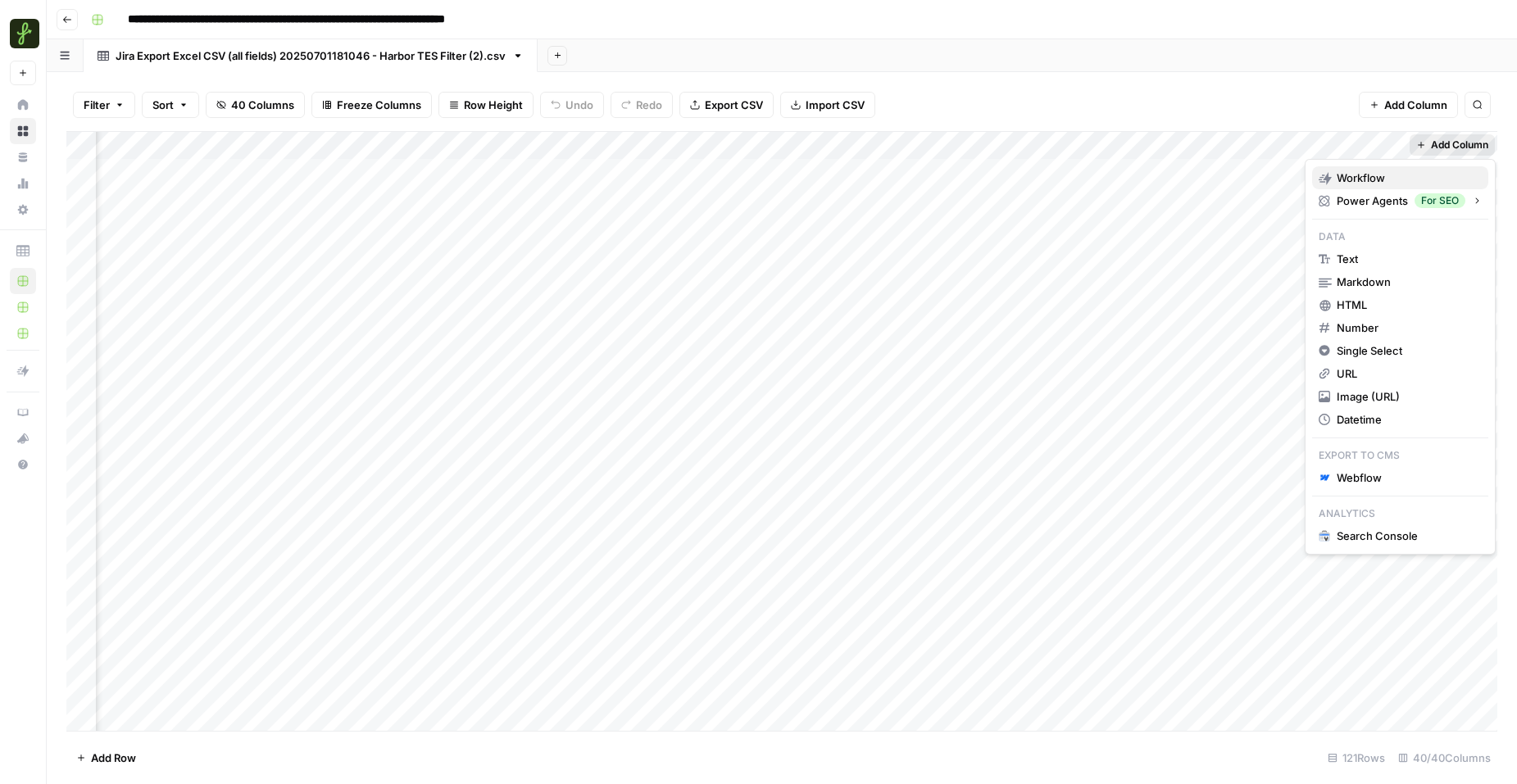 click on "Workflow" at bounding box center [1360, 178] 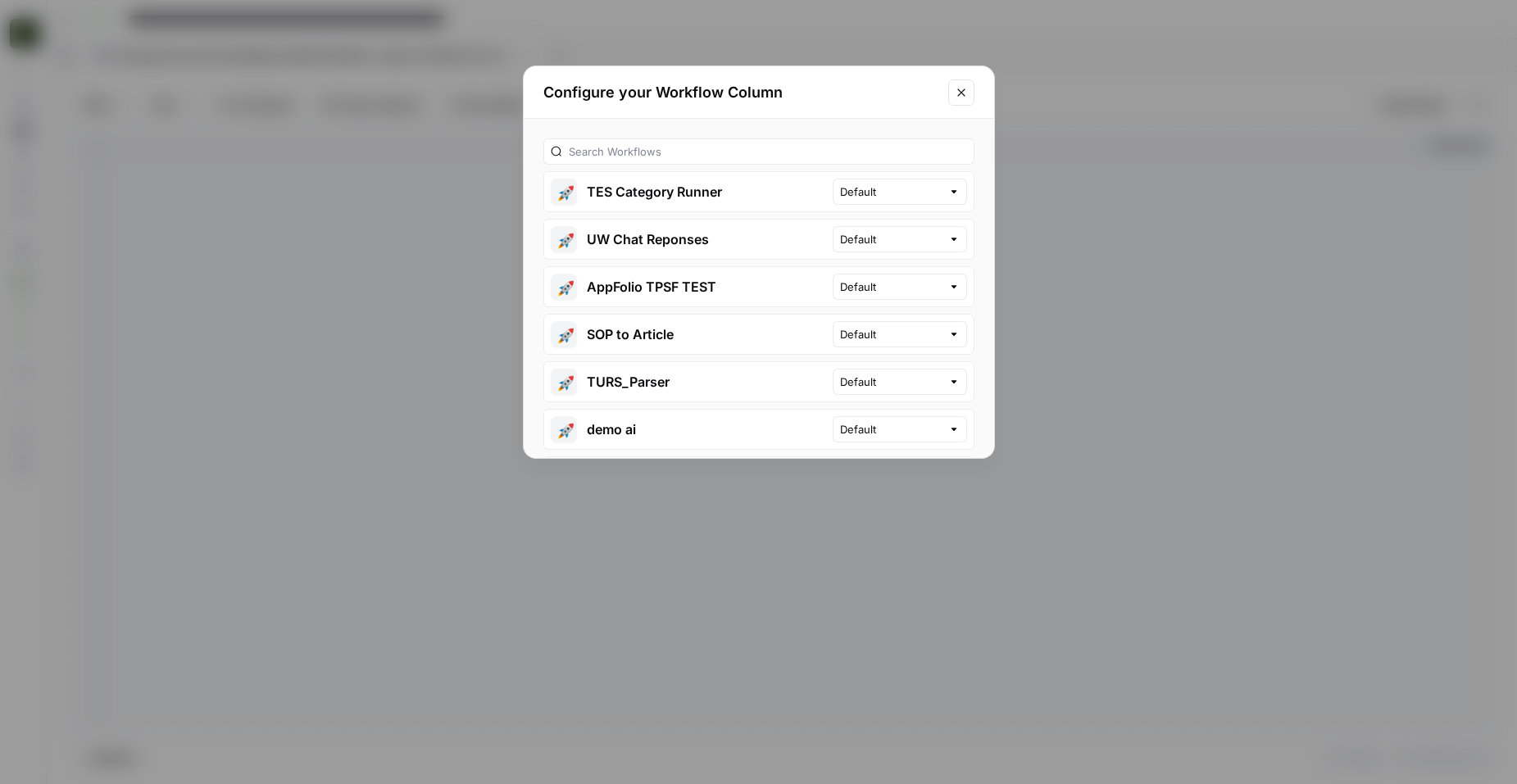 click on "🚀 TES Category Runner" at bounding box center (688, 192) 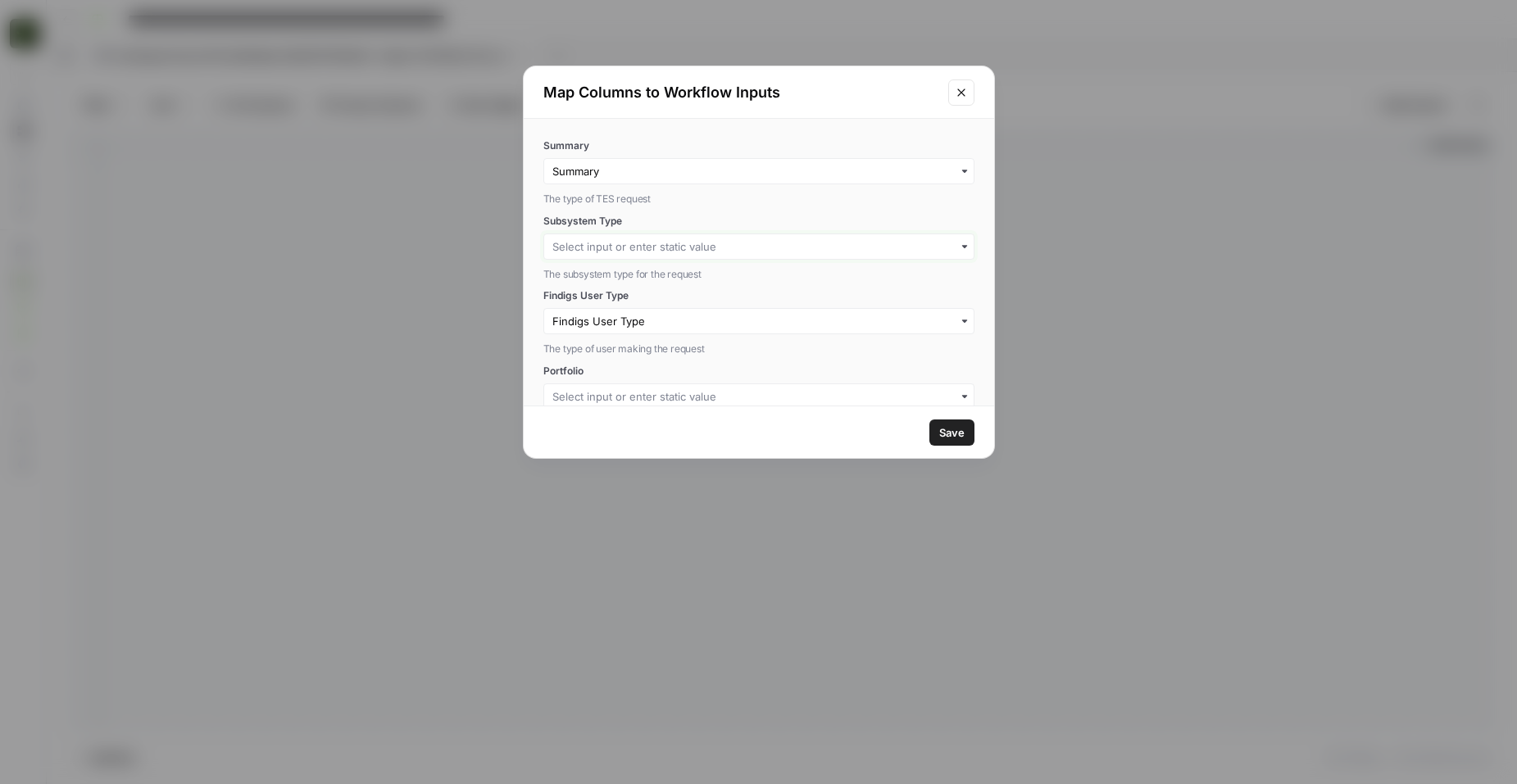 click on "Subsystem Type" at bounding box center [759, 247] 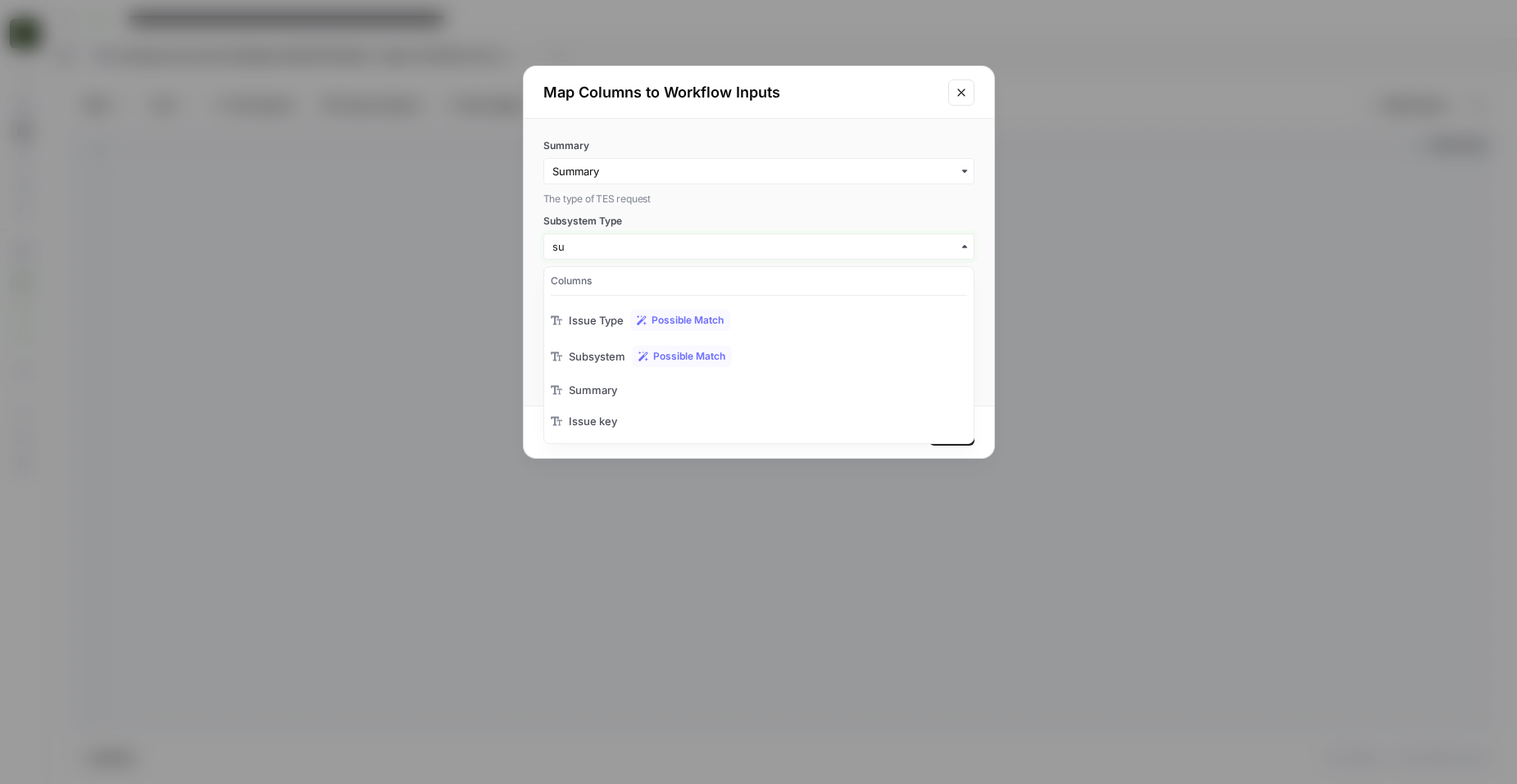 type on "s" 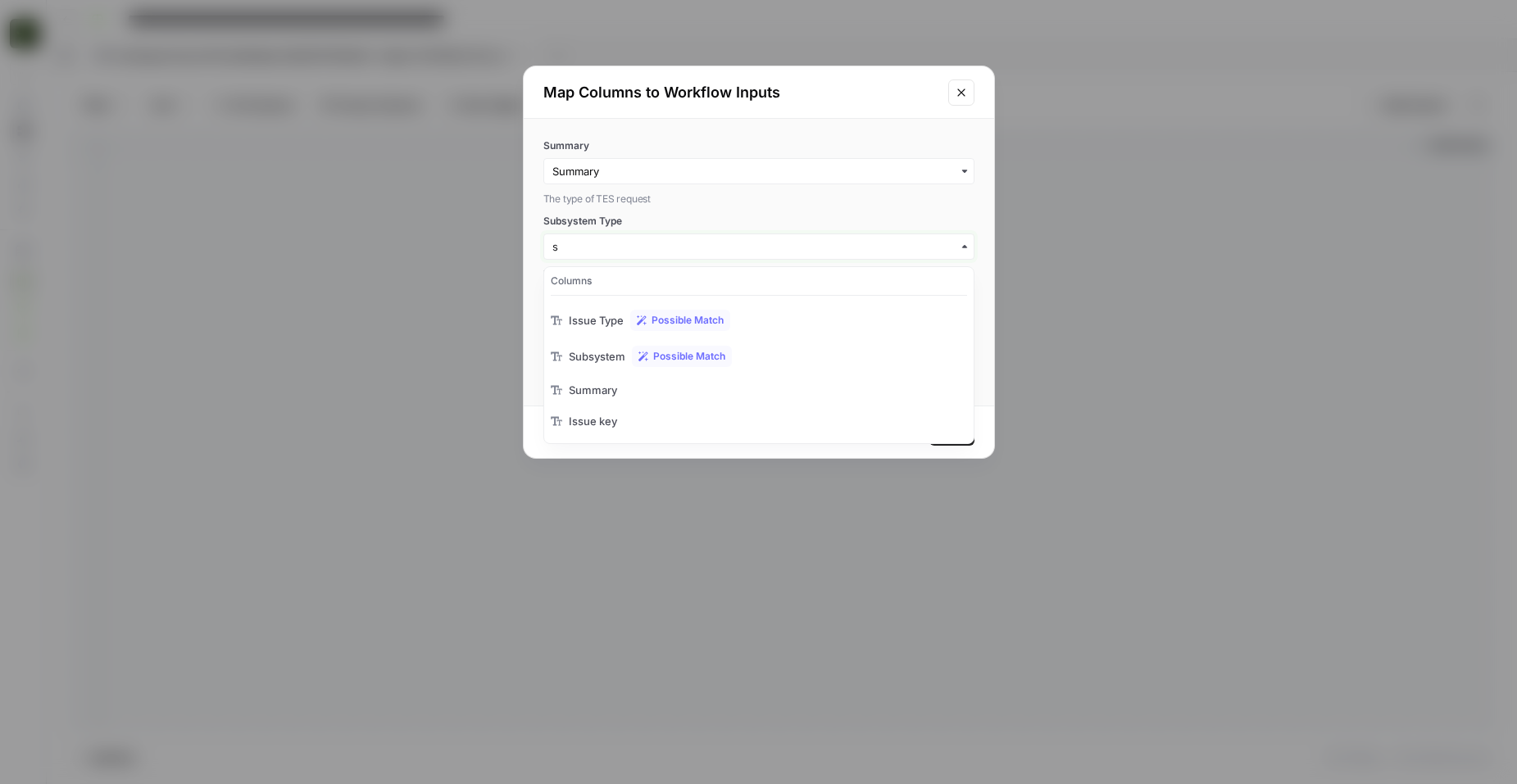 type 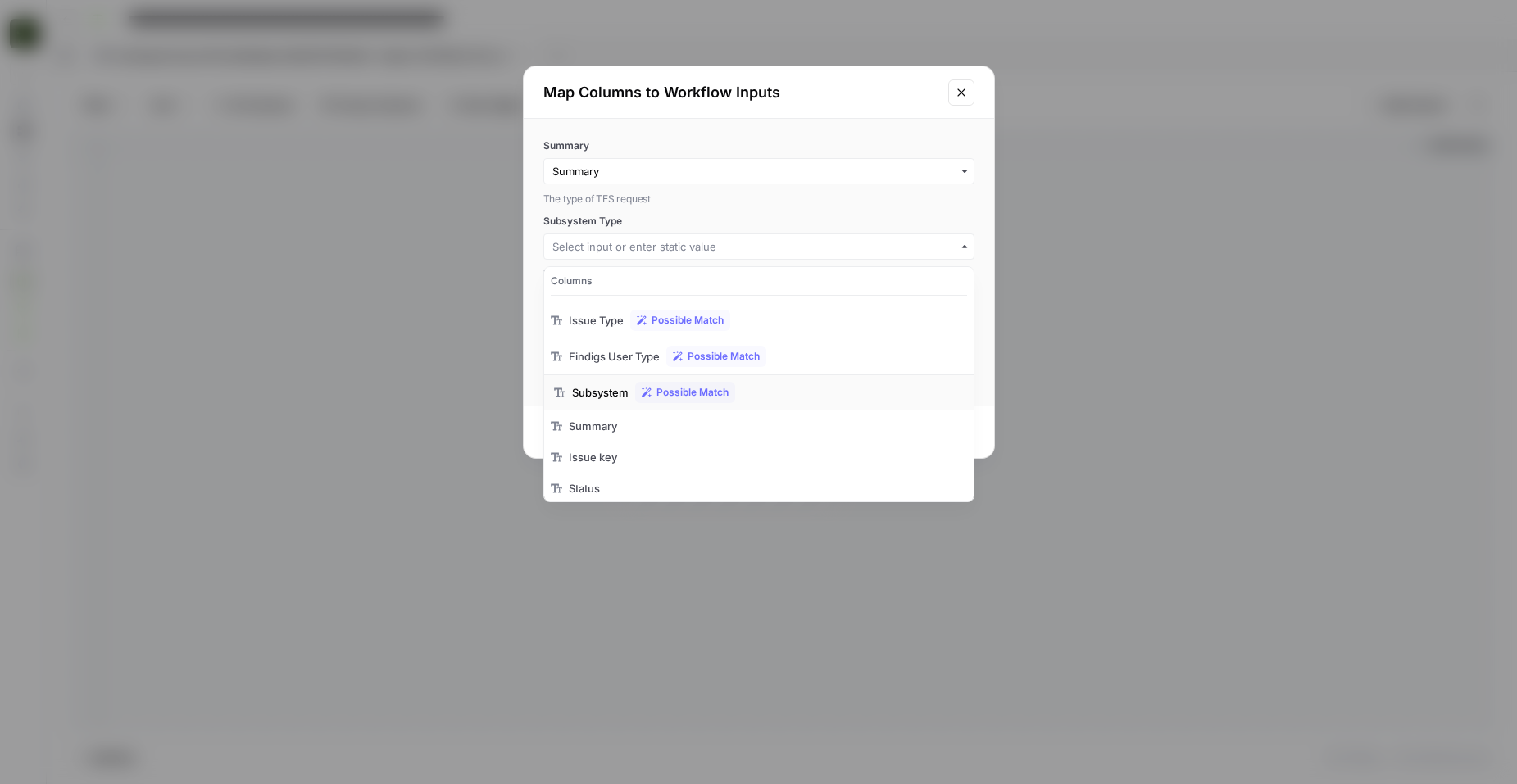 click on "Subsystem" at bounding box center (600, 392) 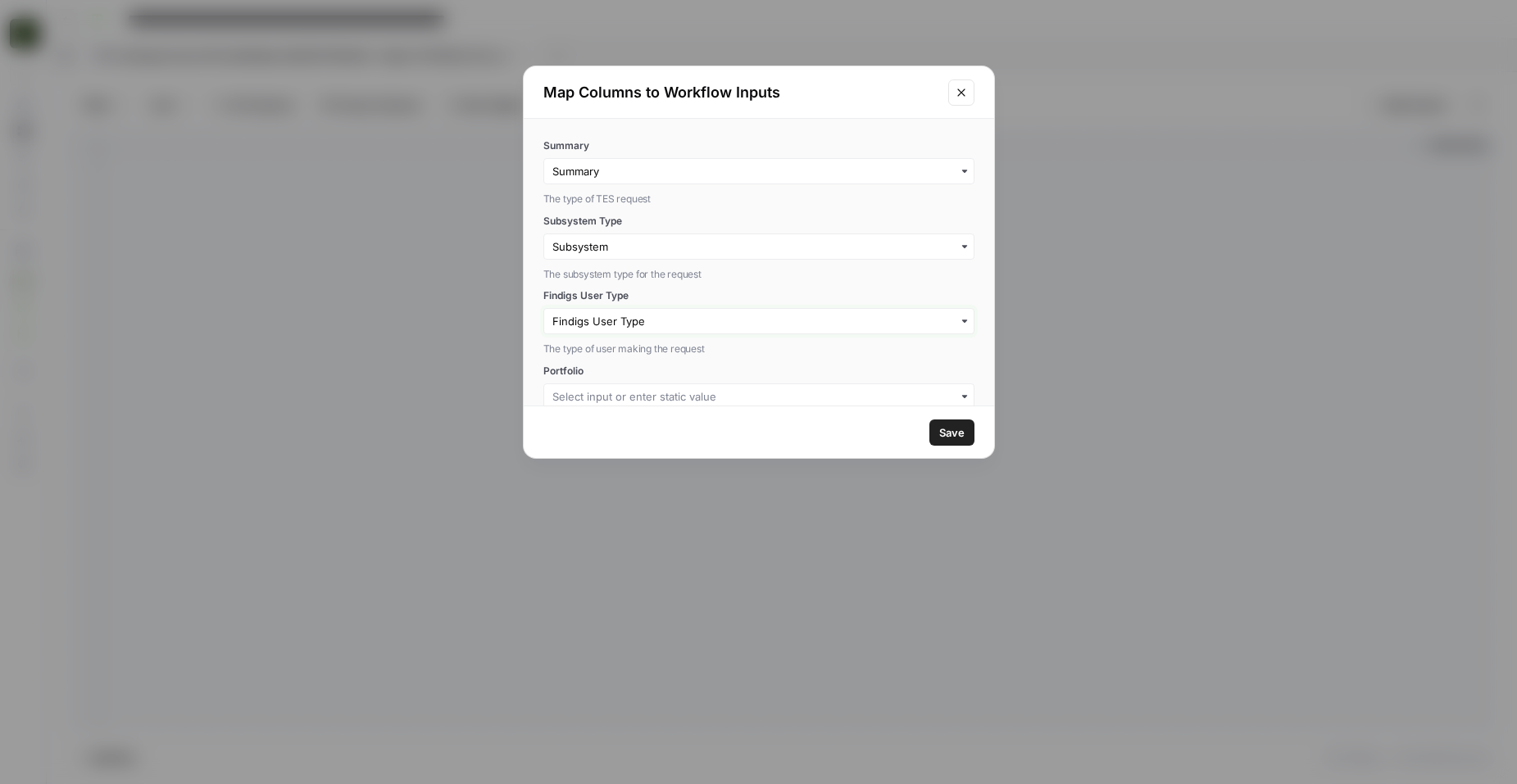 click on "Findigs User Type" at bounding box center (759, 321) 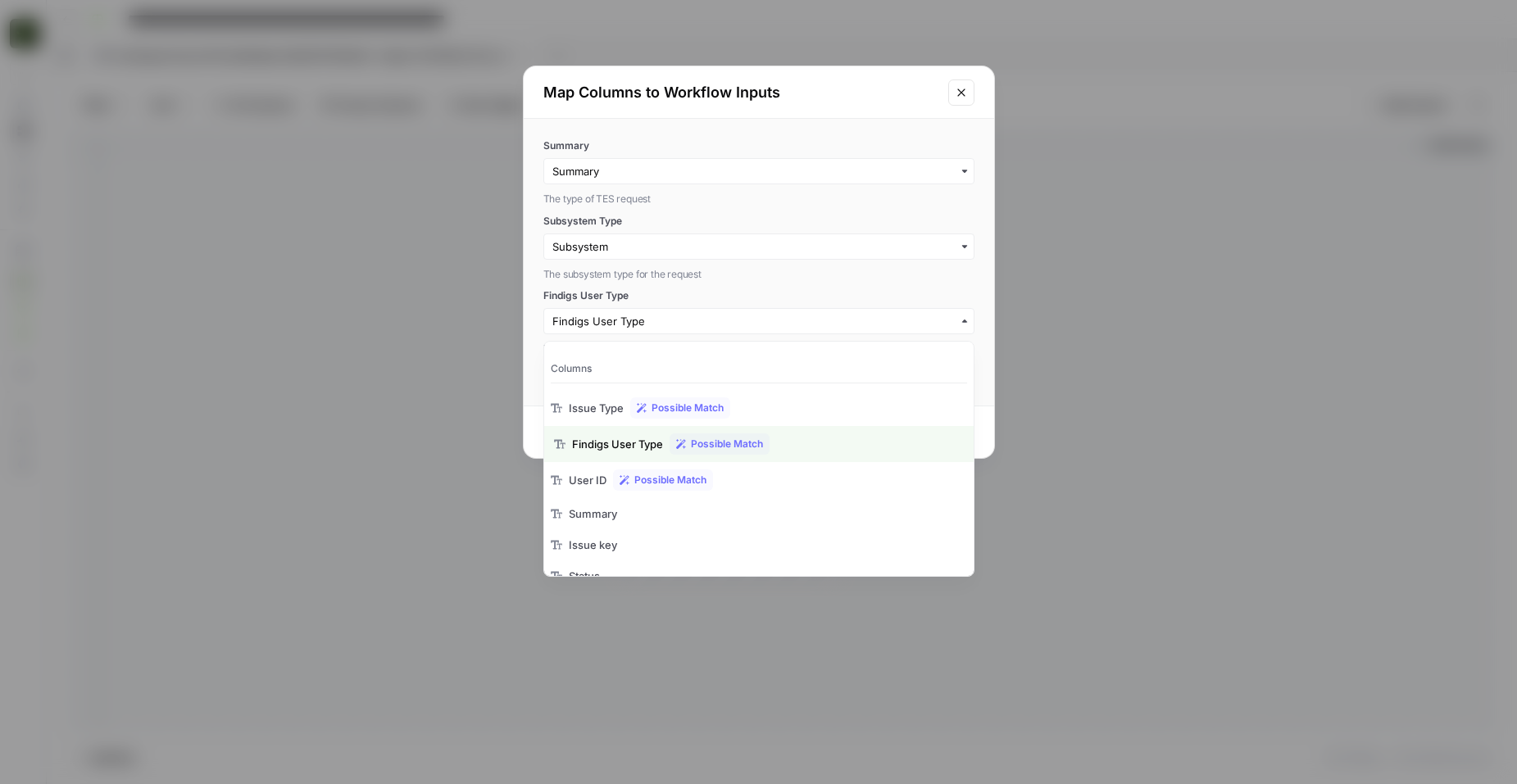 click on "Findigs User Type" at bounding box center [759, 296] 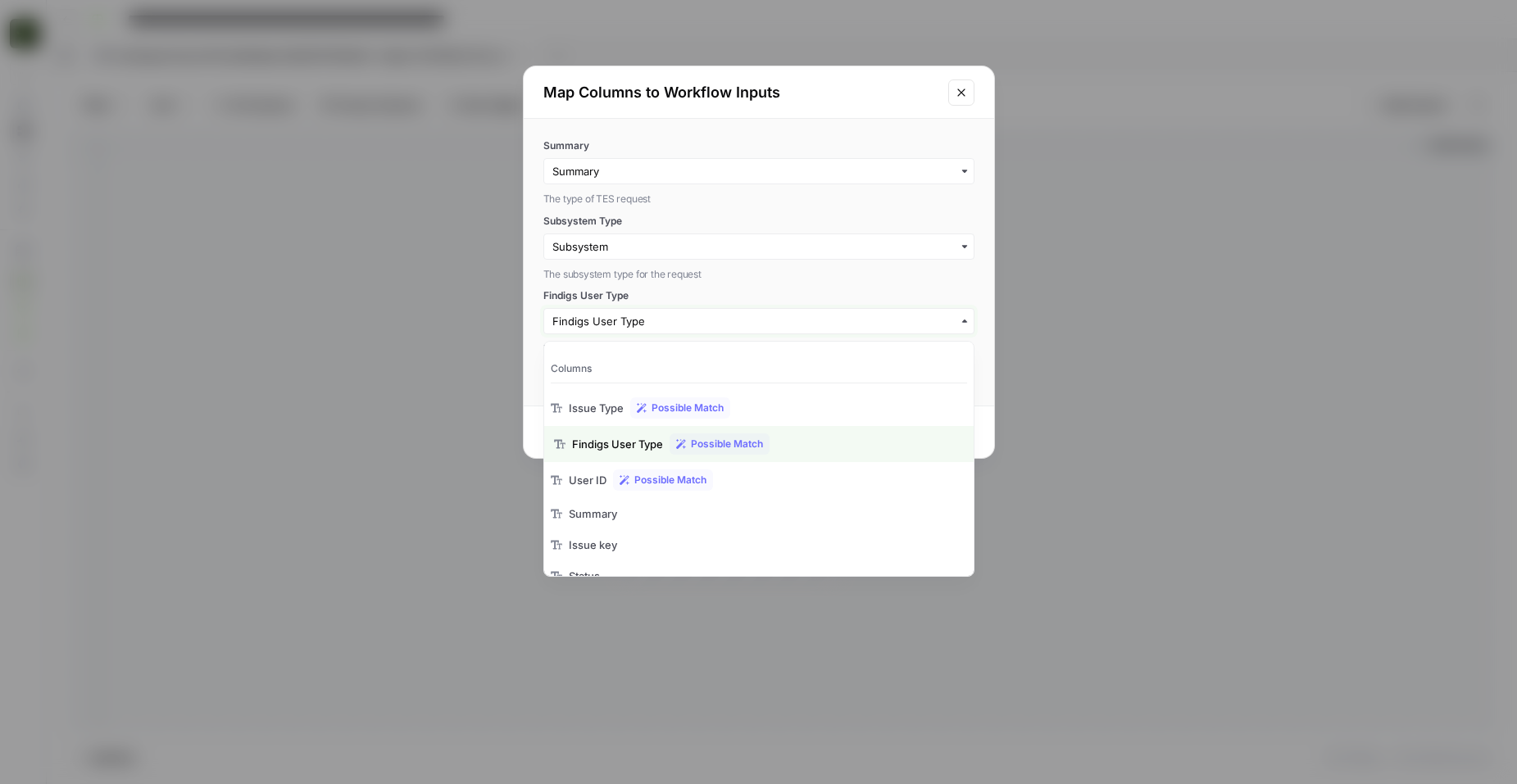 click on "Findigs User Type" at bounding box center (759, 321) 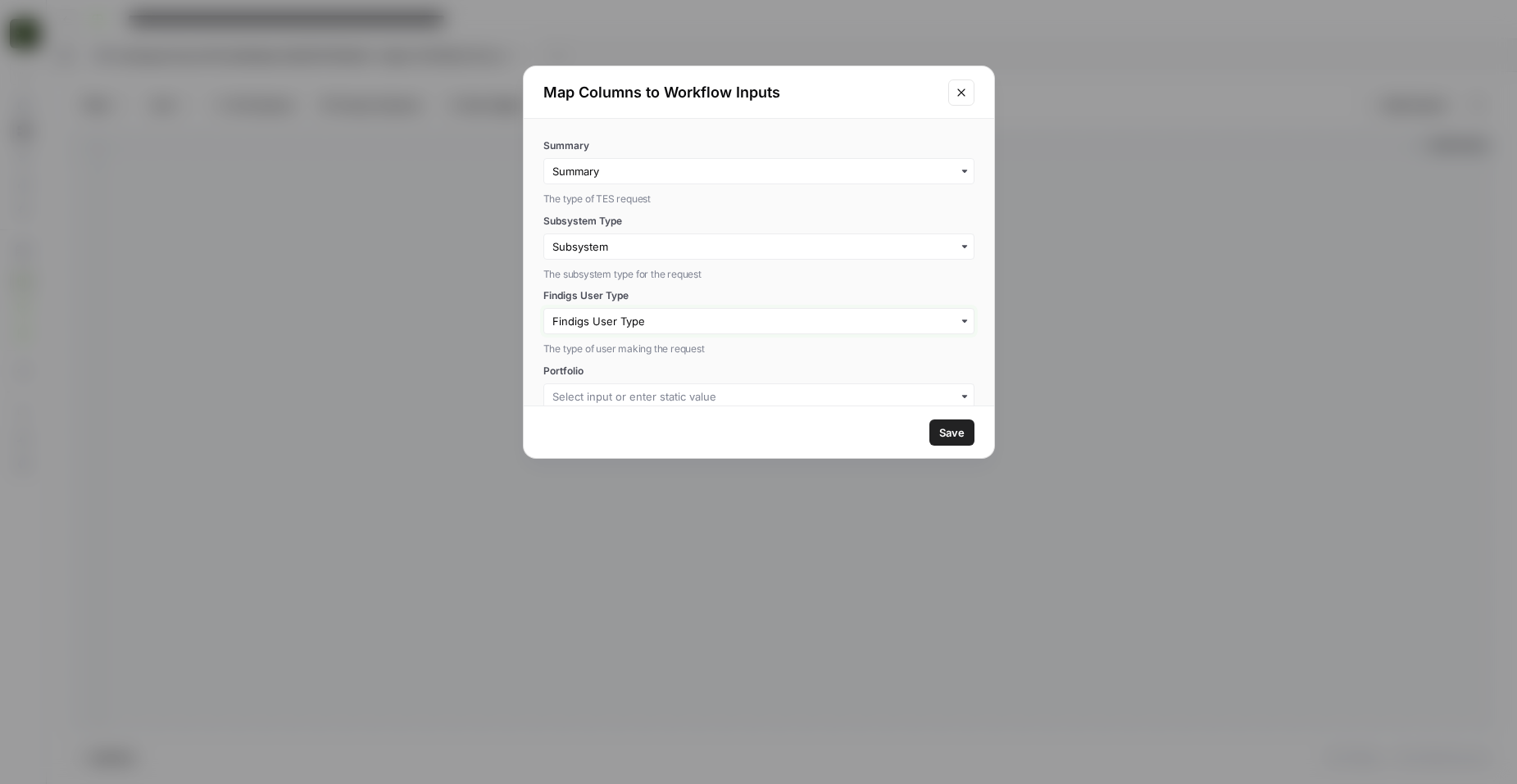 scroll, scrollTop: 121, scrollLeft: 0, axis: vertical 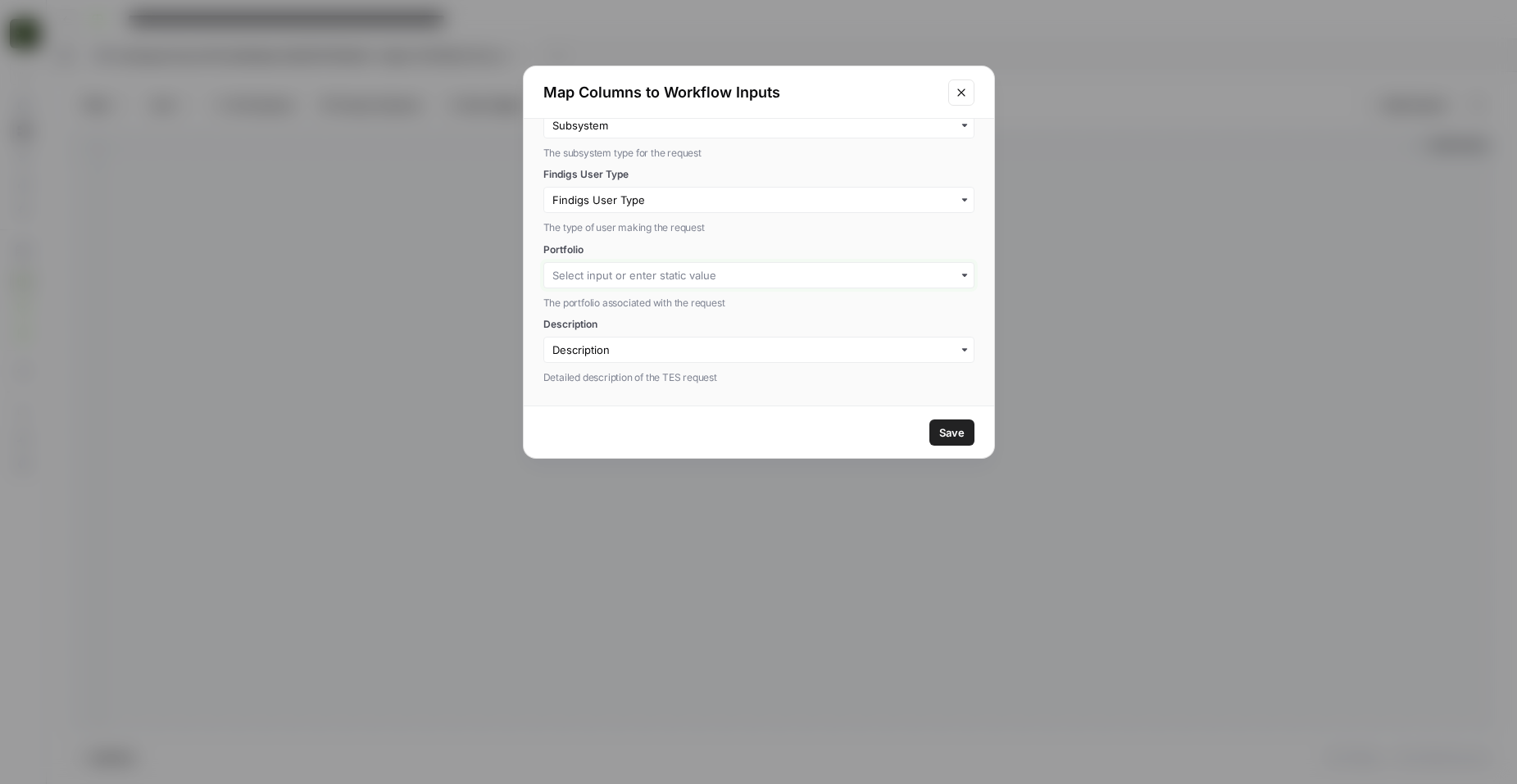 click on "Portfolio" at bounding box center (759, 275) 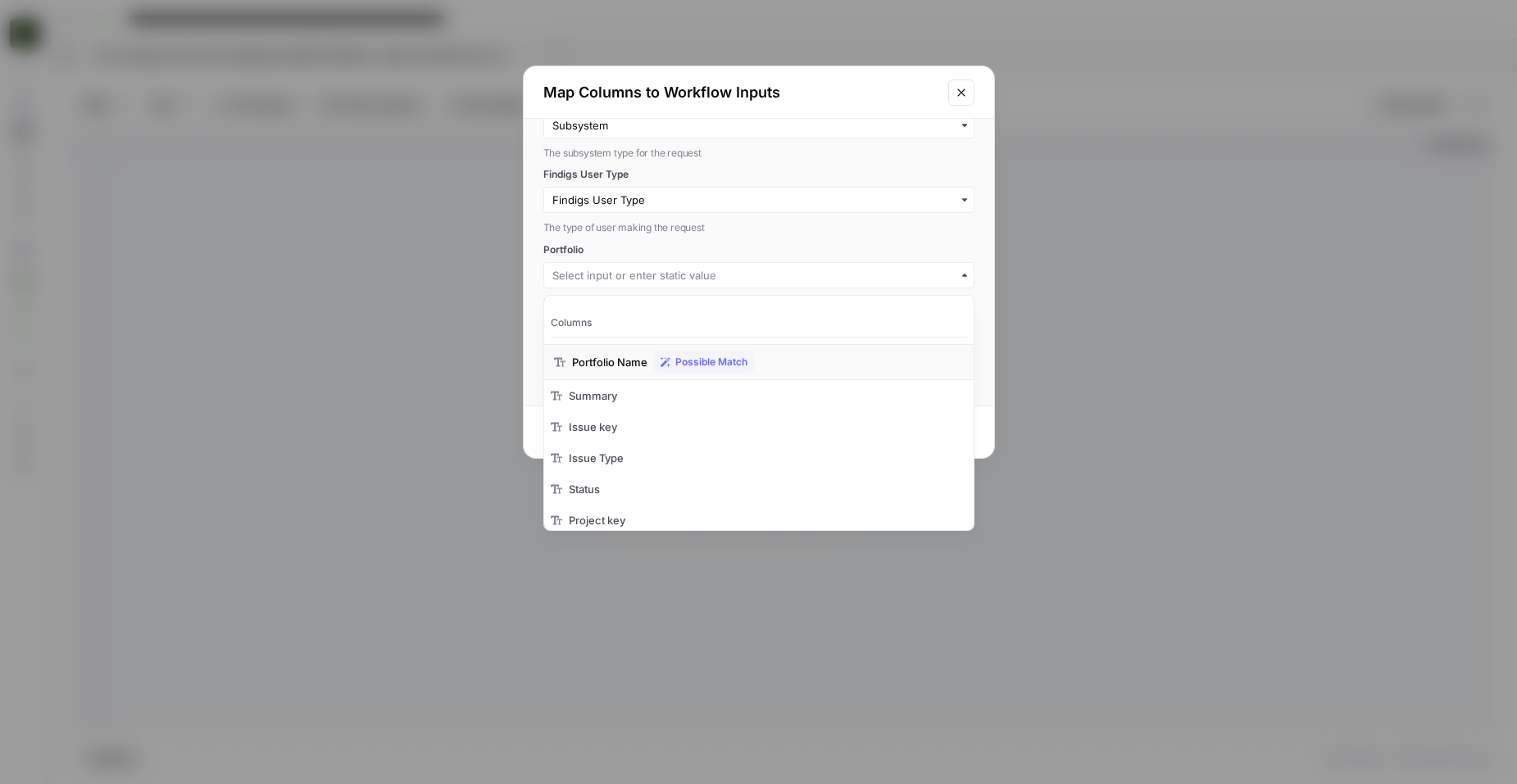 click on "Portfolio Name" at bounding box center [610, 362] 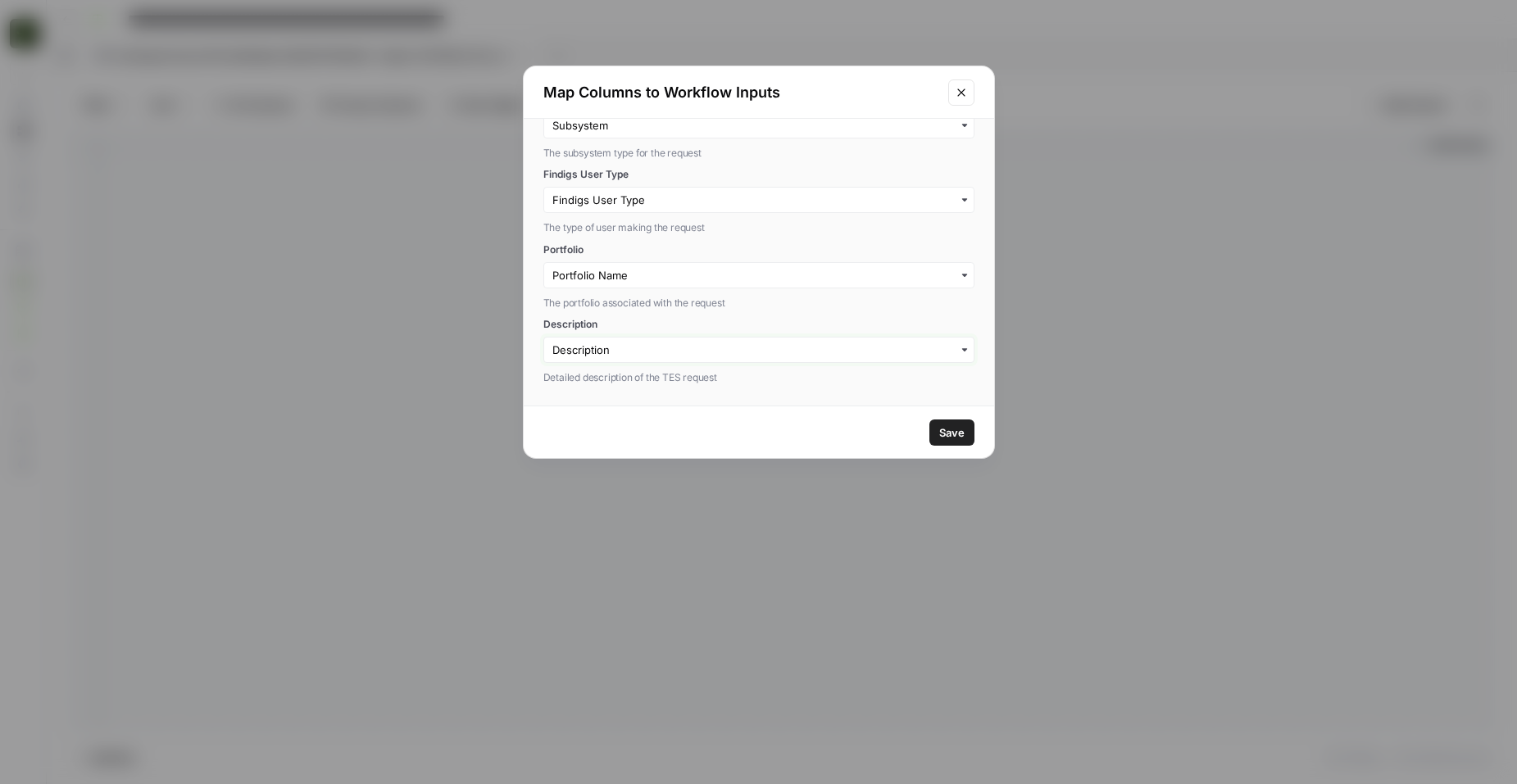 click on "Description" at bounding box center (759, 350) 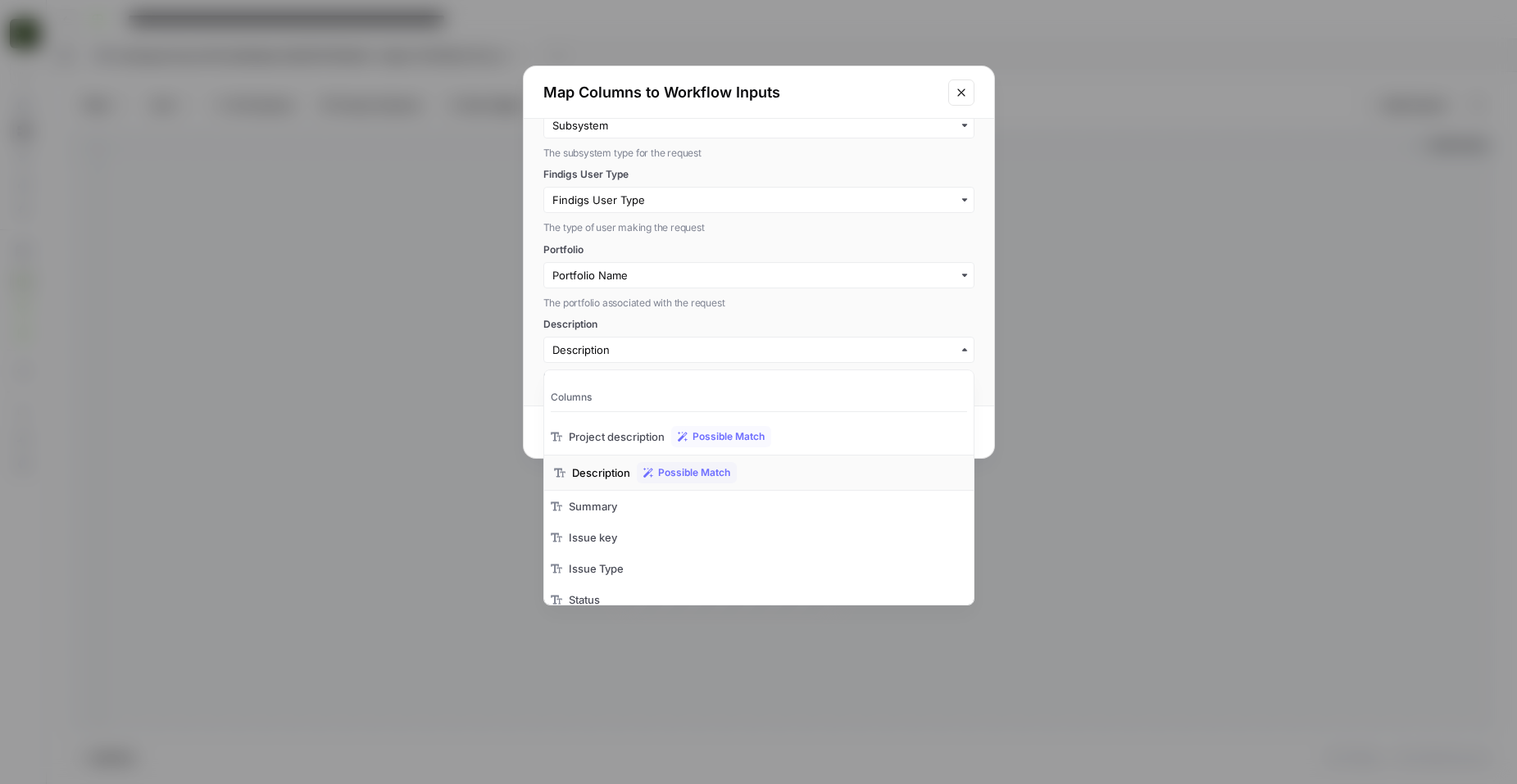 click on "Description" at bounding box center (601, 473) 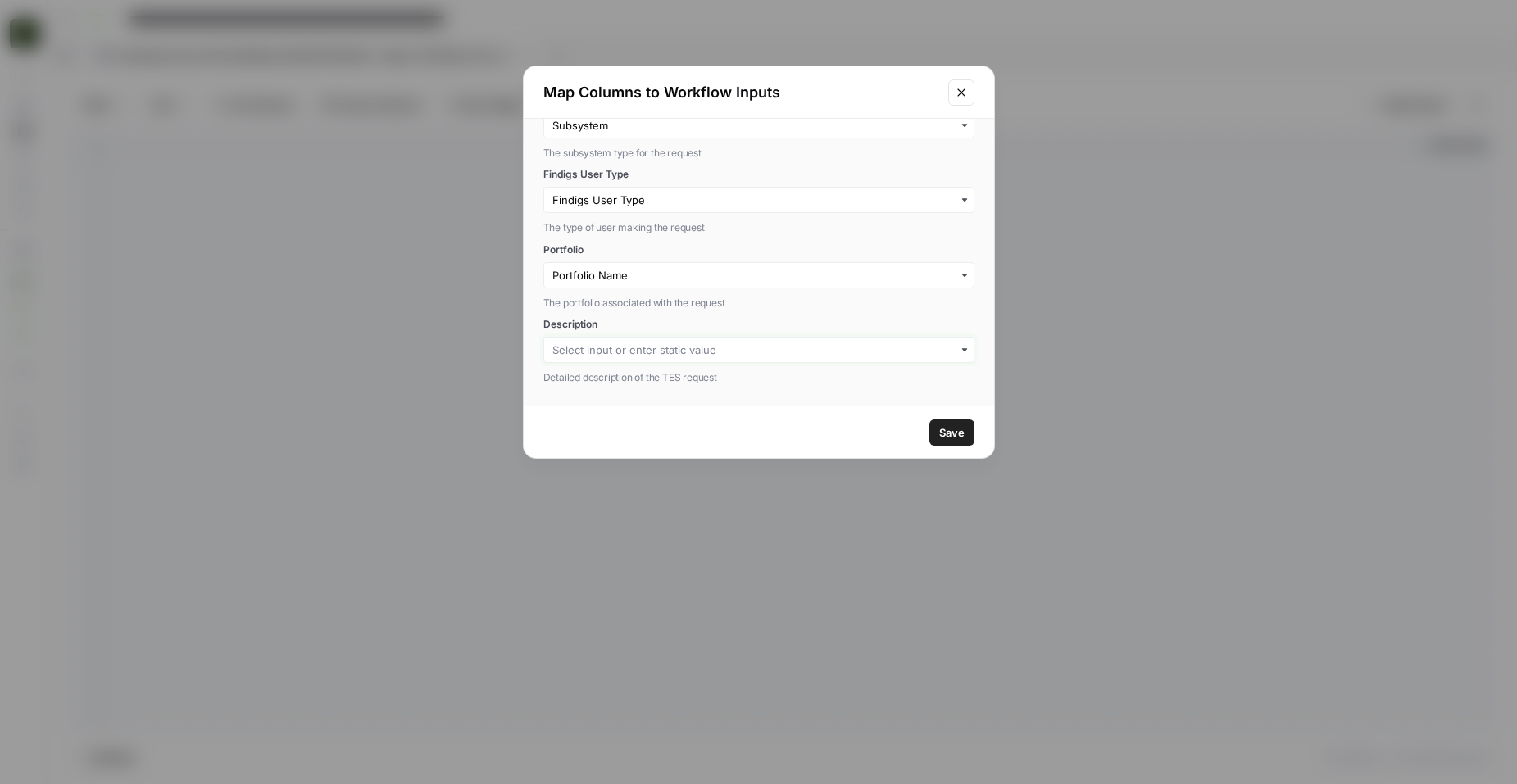 click on "Description" at bounding box center (759, 350) 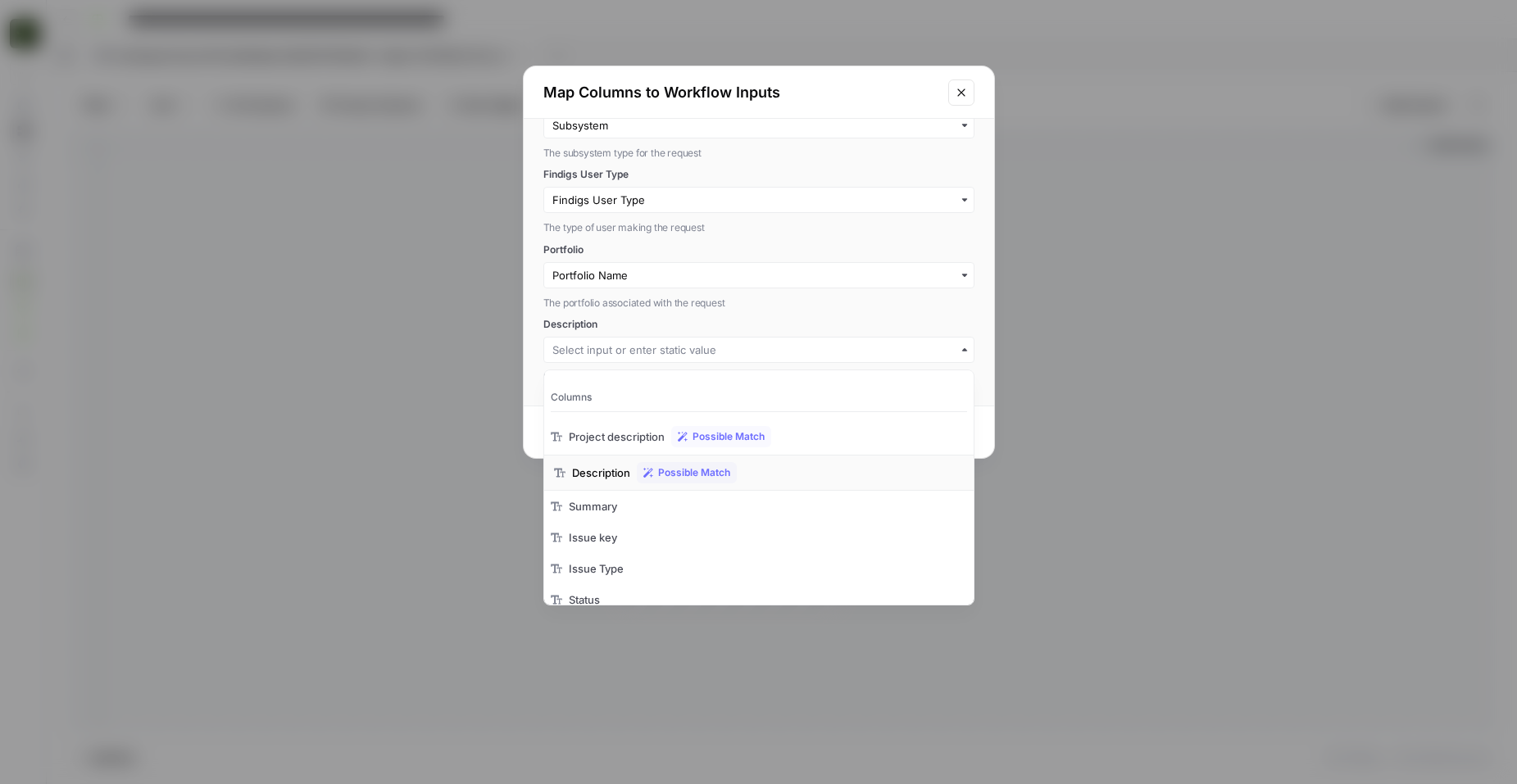 click on "Description Possible Match" at bounding box center (759, 473) 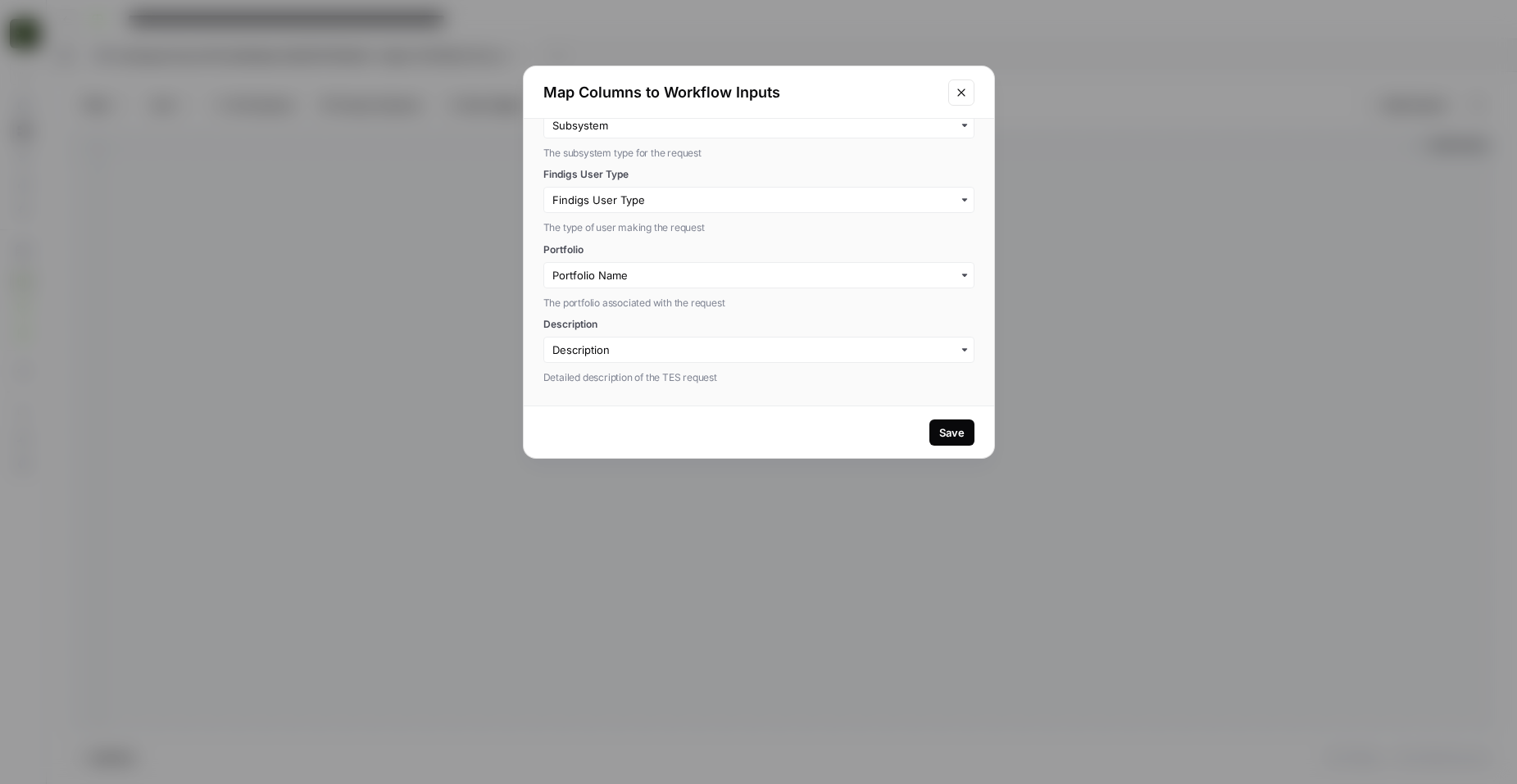 click on "Save" at bounding box center (952, 433) 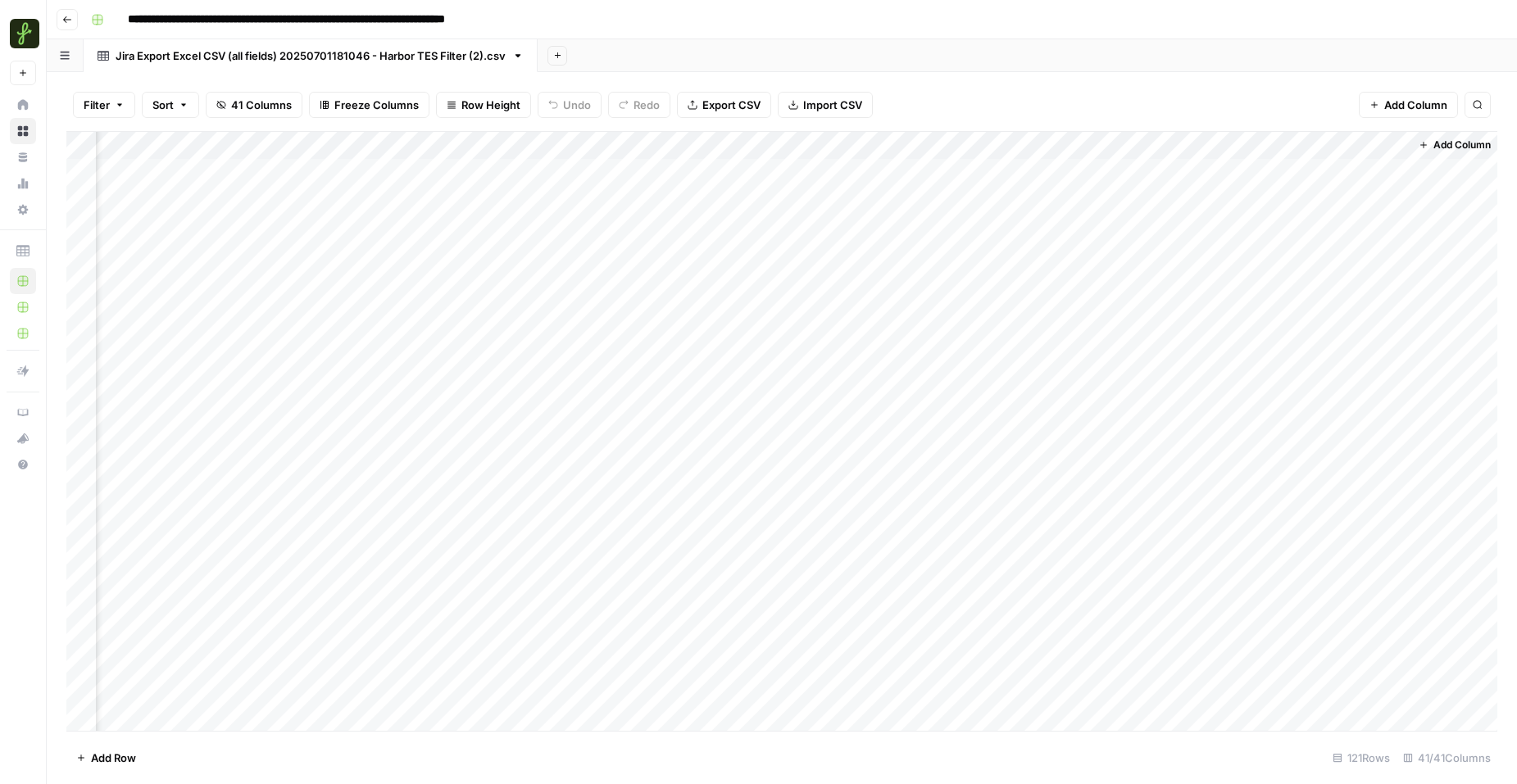 scroll, scrollTop: 0, scrollLeft: 4739, axis: horizontal 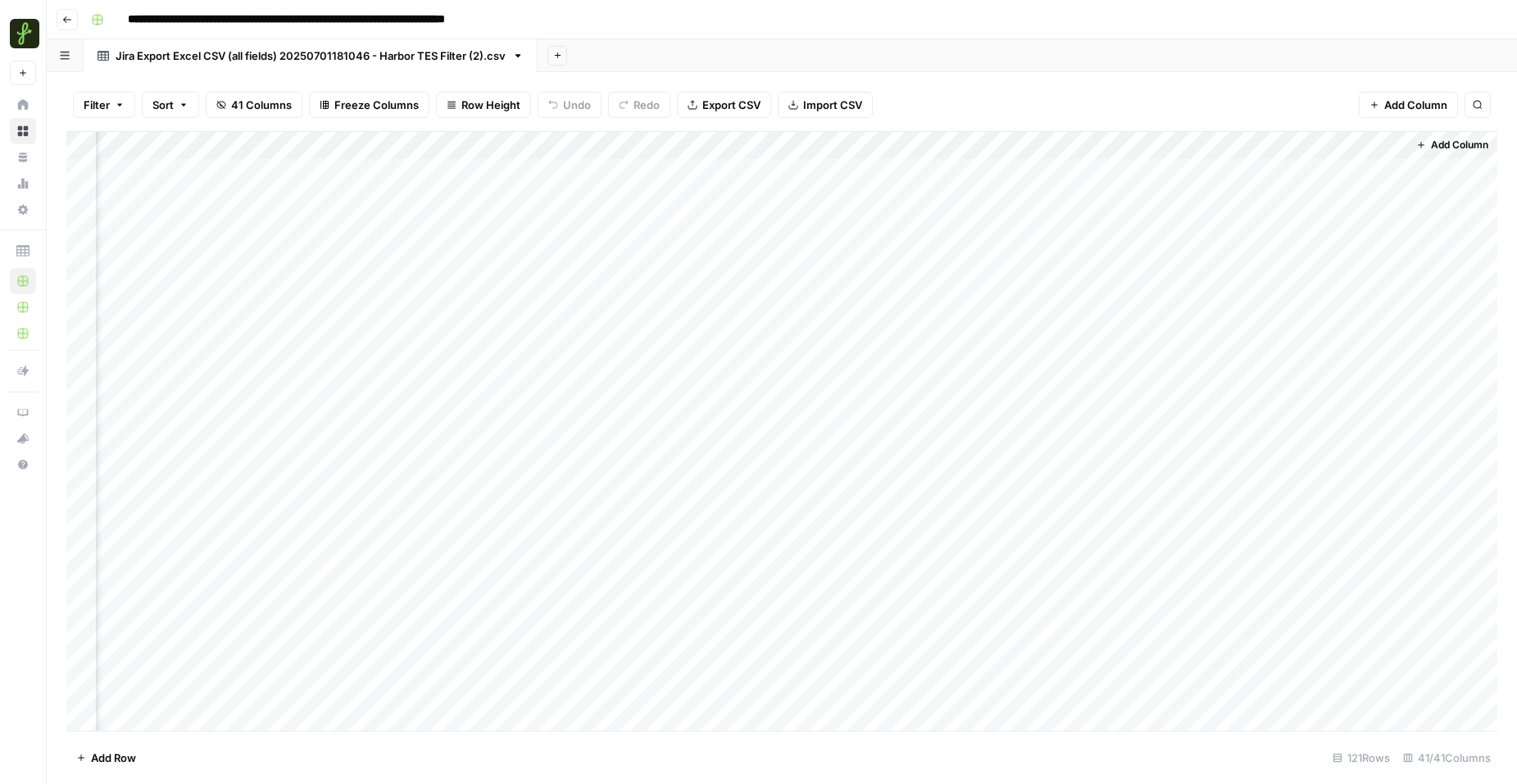 click on "Add Column" at bounding box center (782, 431) 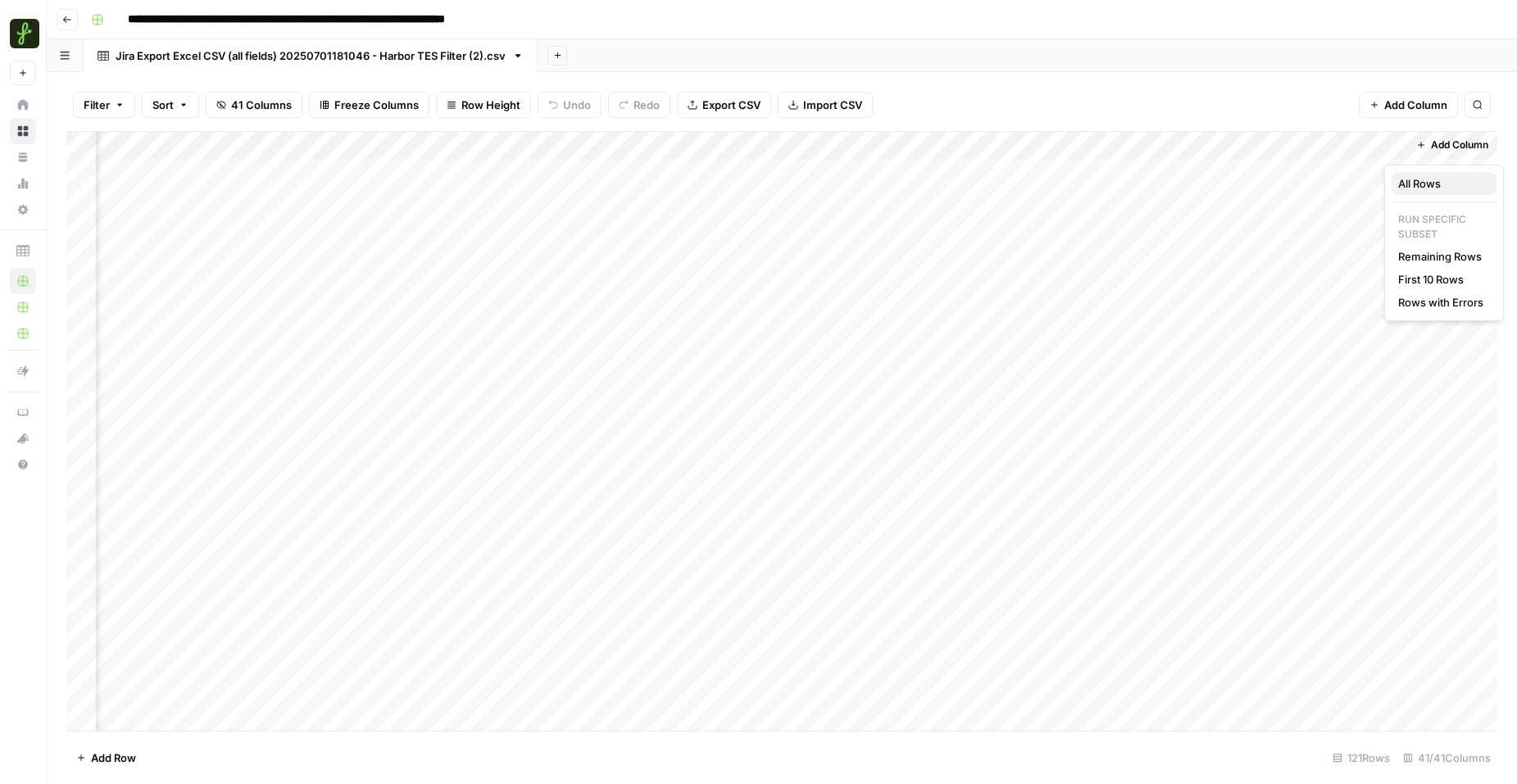click on "All Rows" at bounding box center [1444, 184] 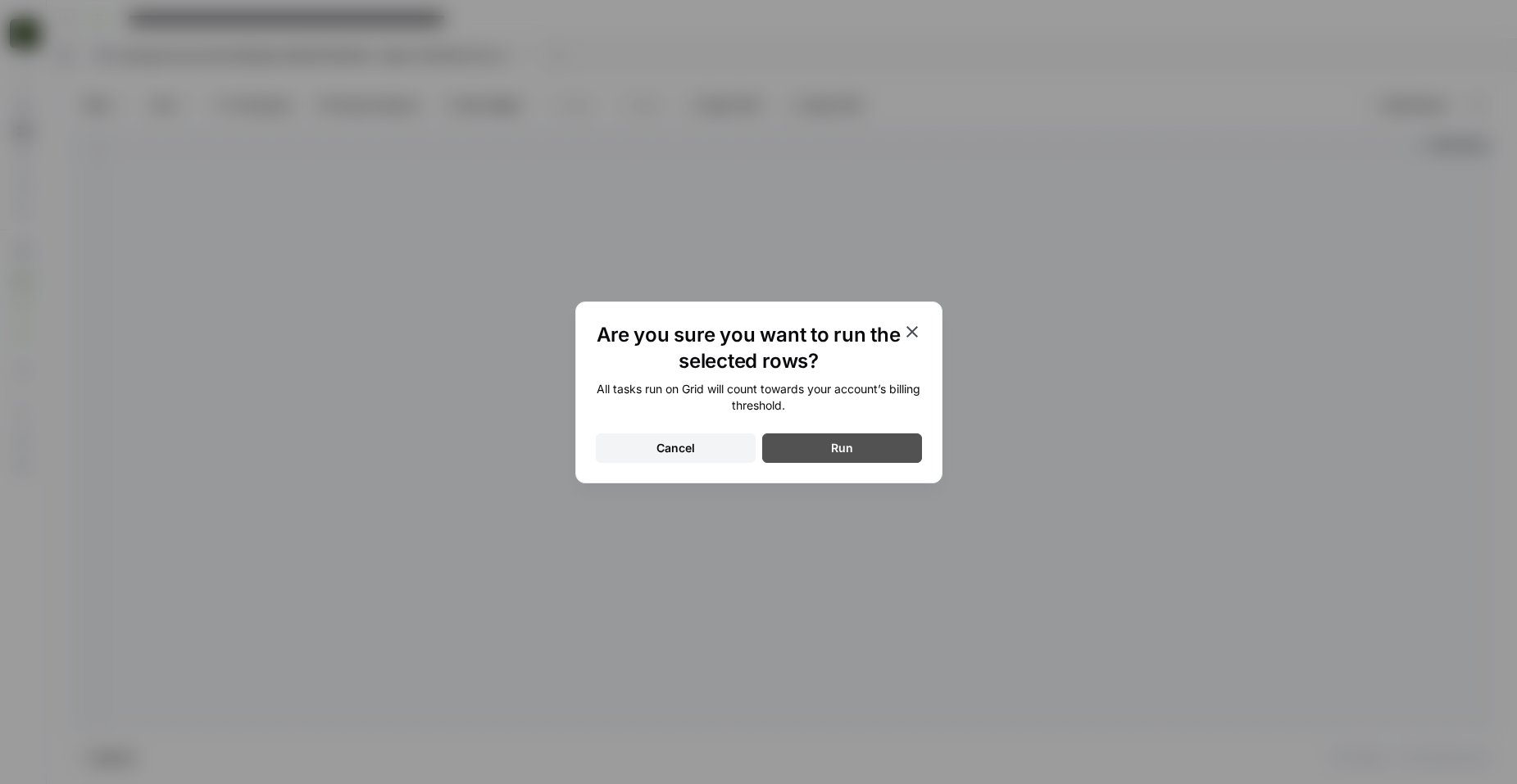 click on "Run" at bounding box center [842, 448] 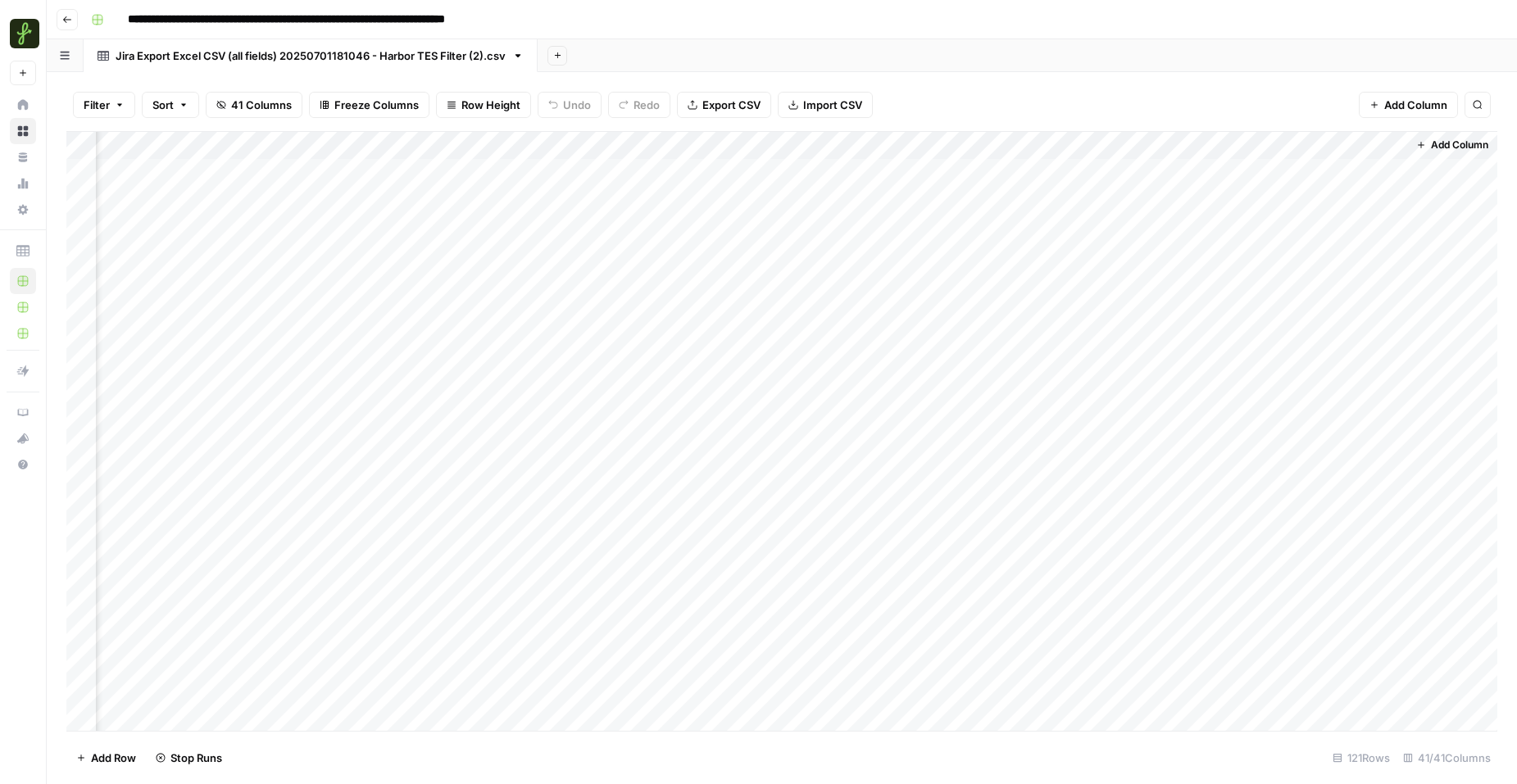 click on "Add Column" at bounding box center [782, 431] 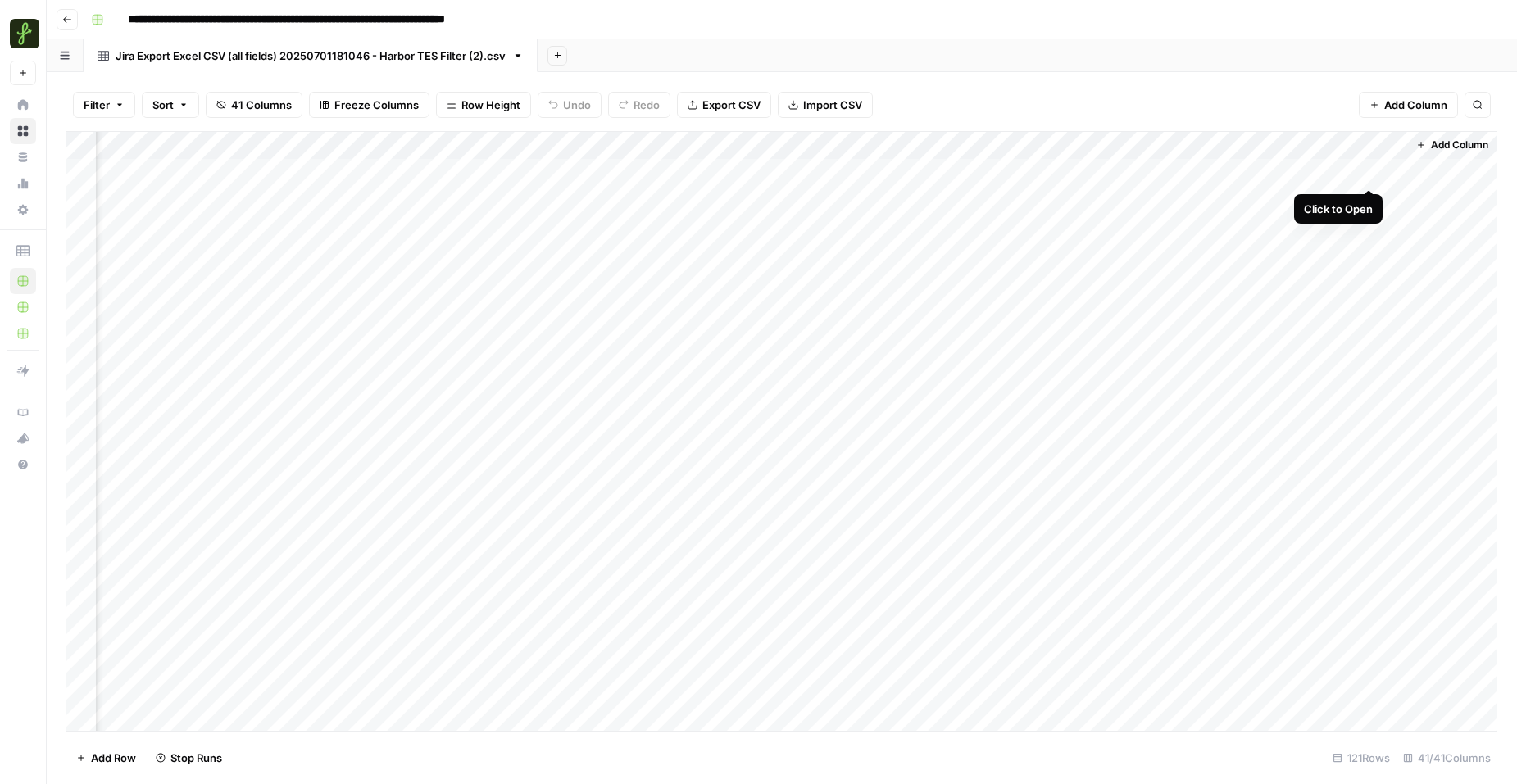 click on "Add Column" at bounding box center [782, 431] 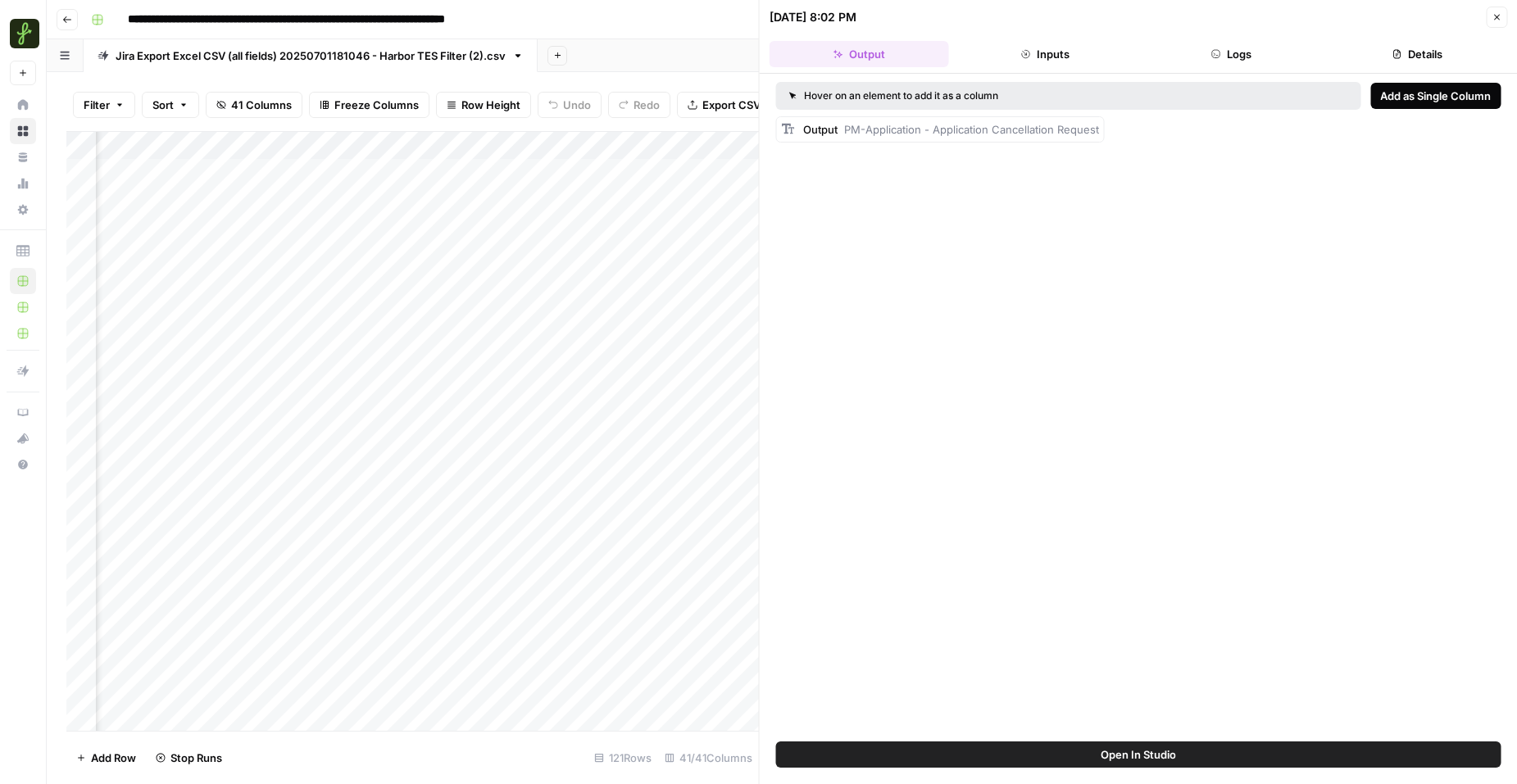 click on "Add as Single Column" at bounding box center (1435, 96) 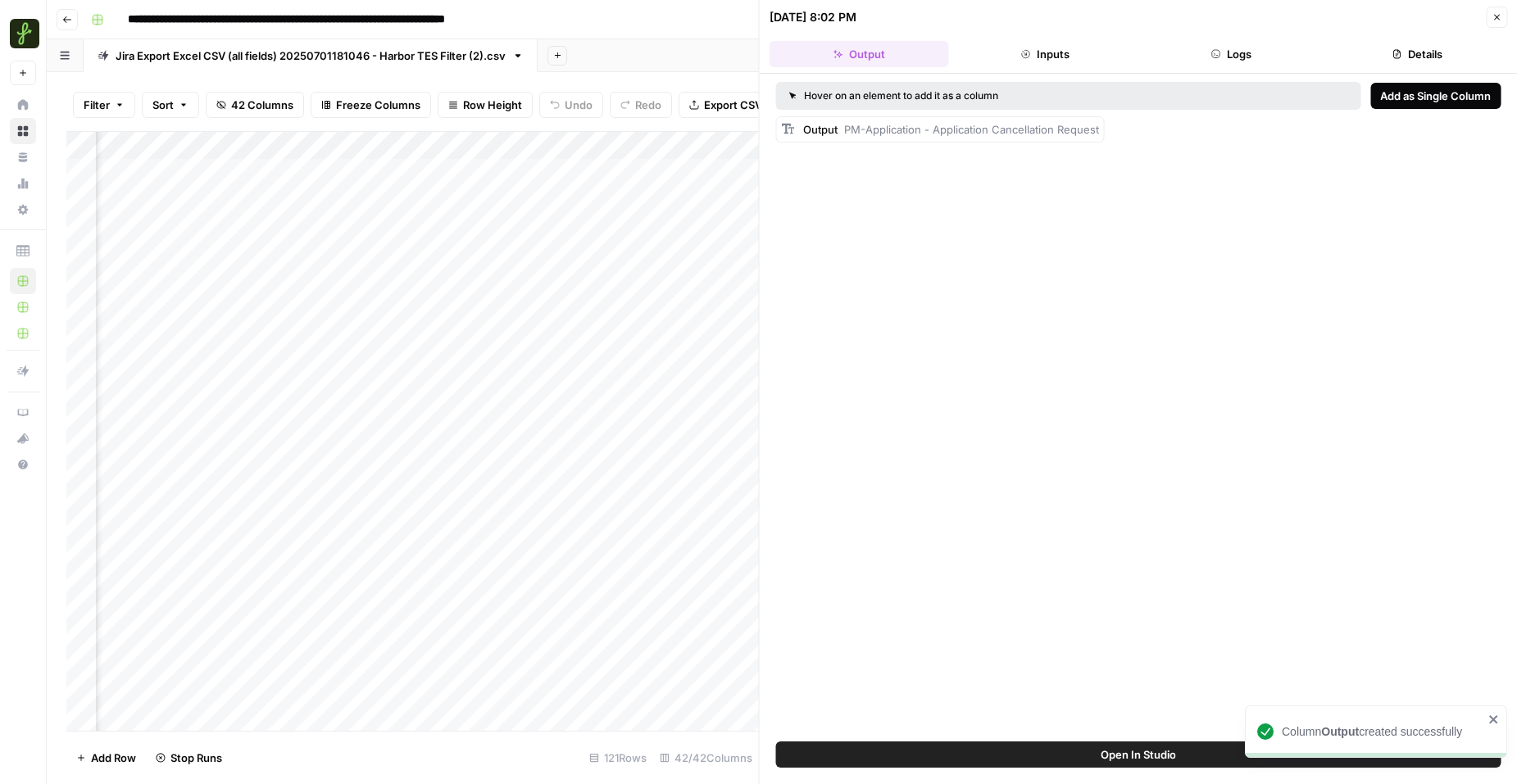 scroll, scrollTop: 0, scrollLeft: 5625, axis: horizontal 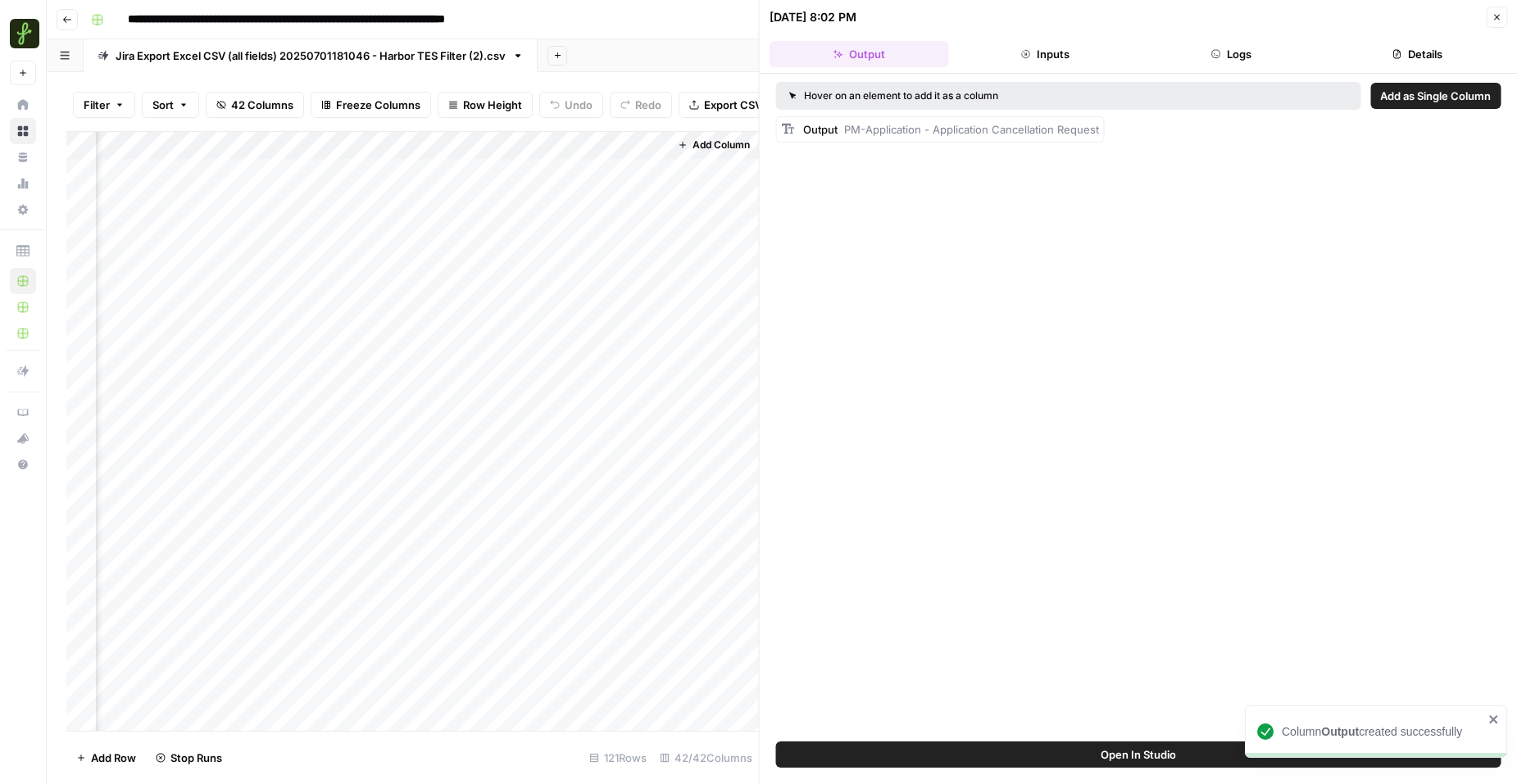 click on "Add Column" at bounding box center (713, 431) 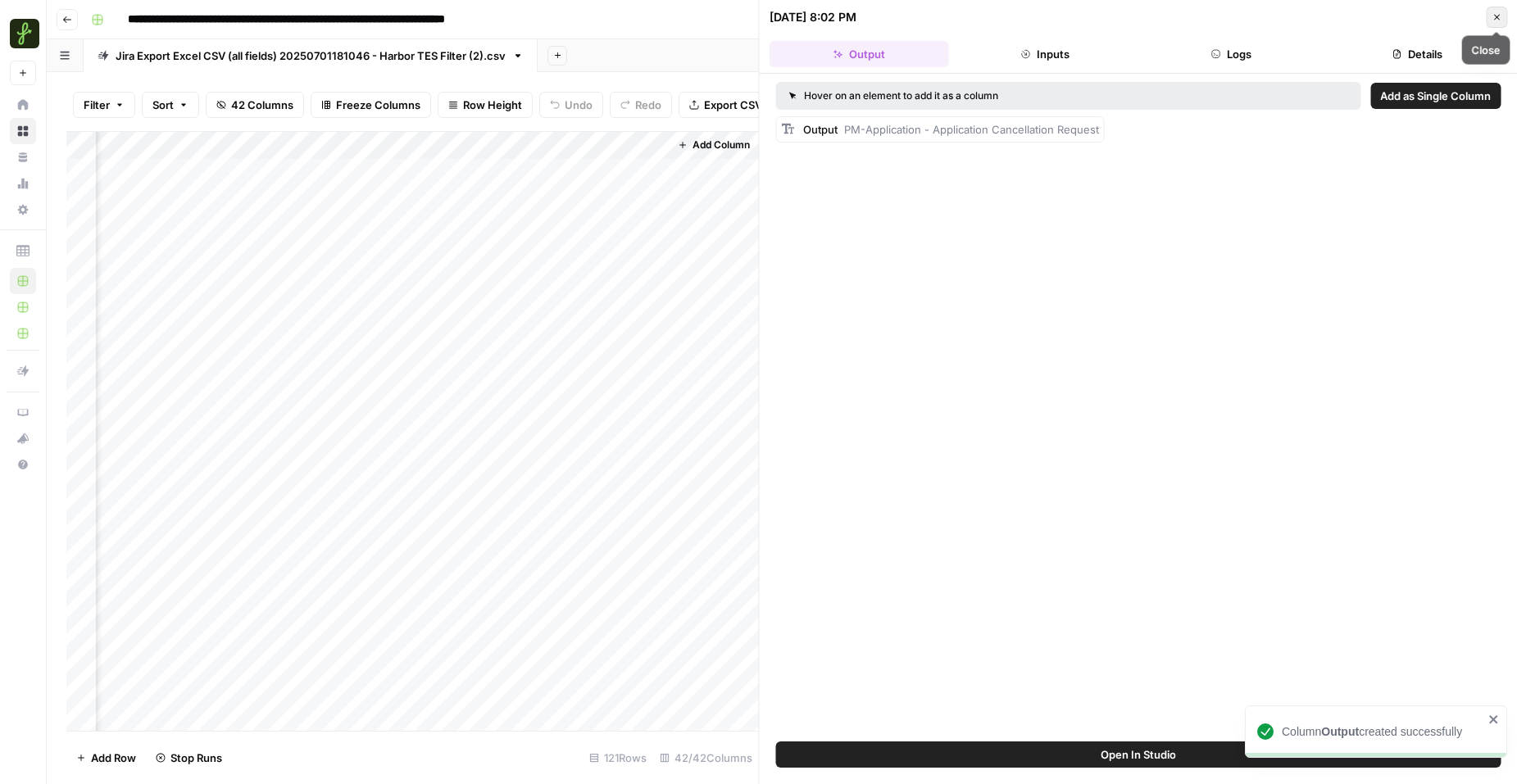 click 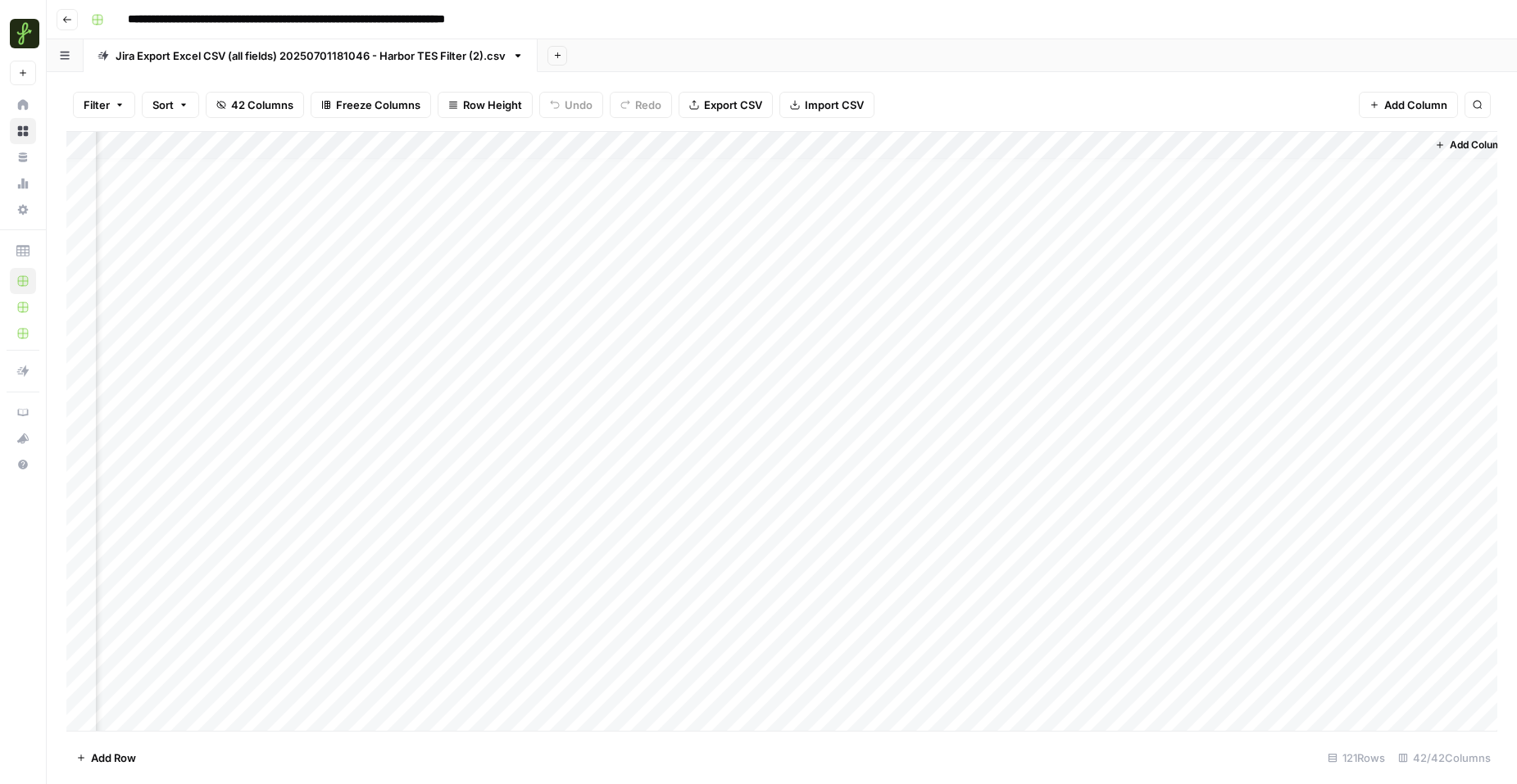 scroll, scrollTop: 10, scrollLeft: 4886, axis: both 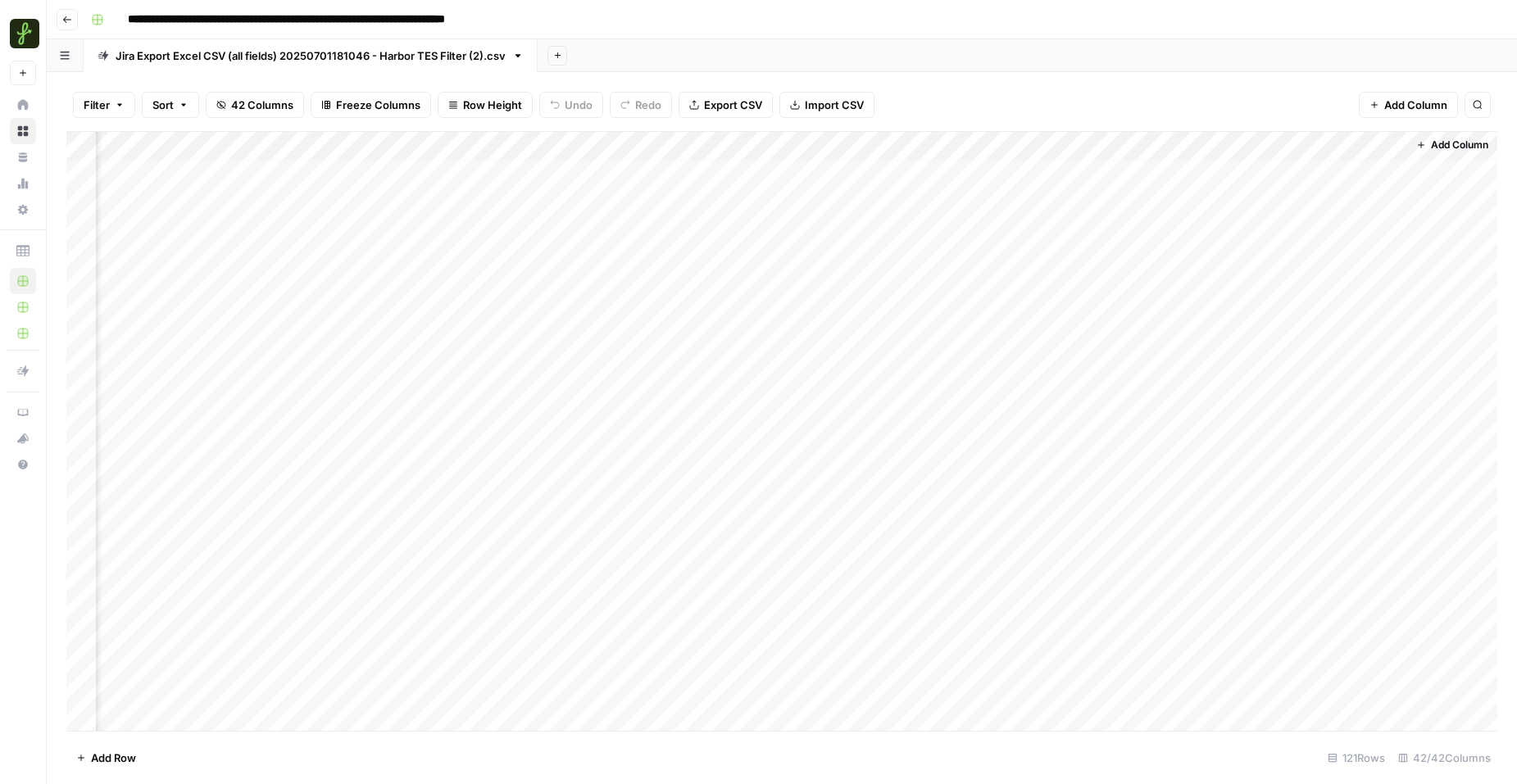 drag, startPoint x: 1112, startPoint y: 145, endPoint x: 1085, endPoint y: 145, distance: 27 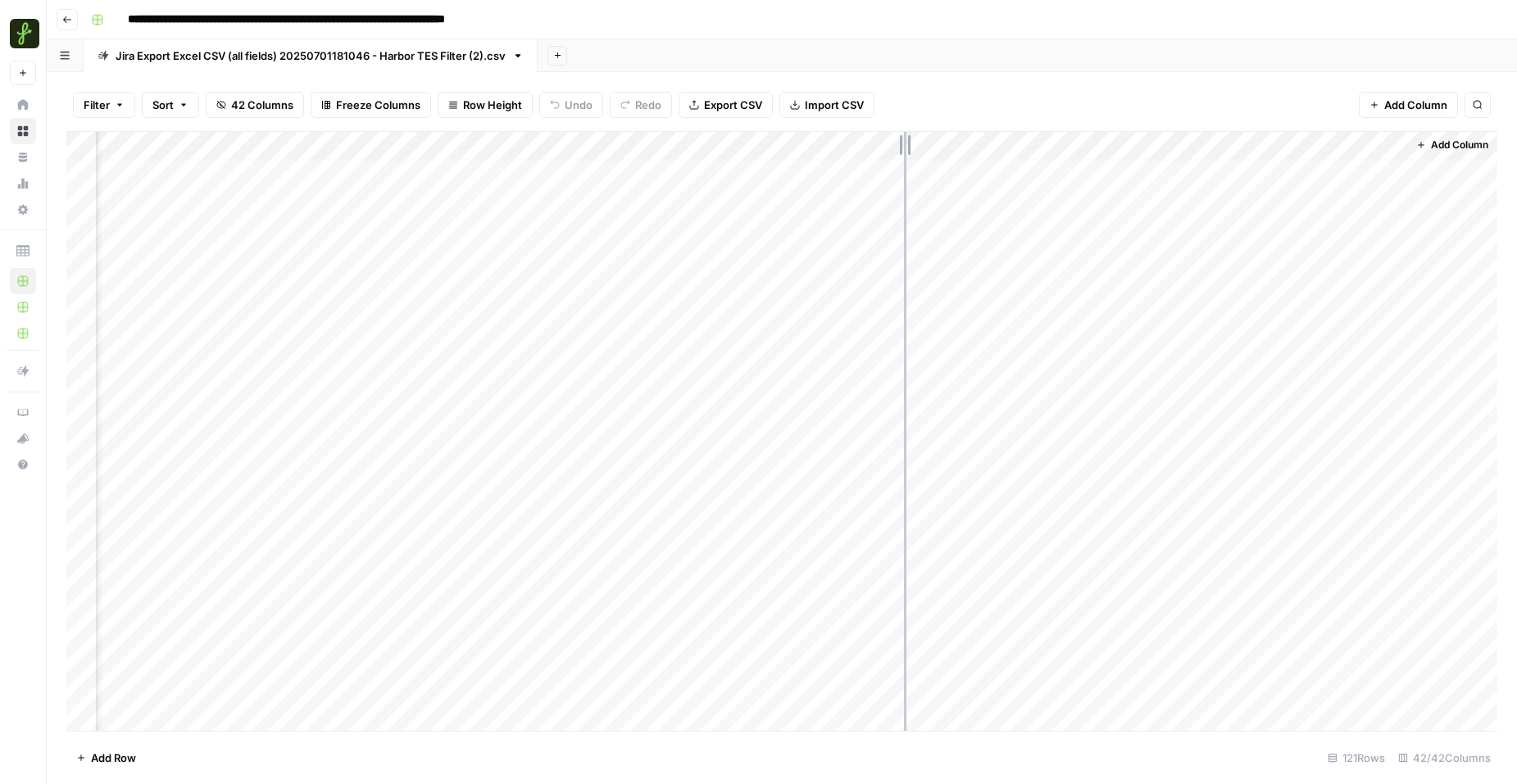 drag, startPoint x: 988, startPoint y: 147, endPoint x: 917, endPoint y: 152, distance: 71.17584 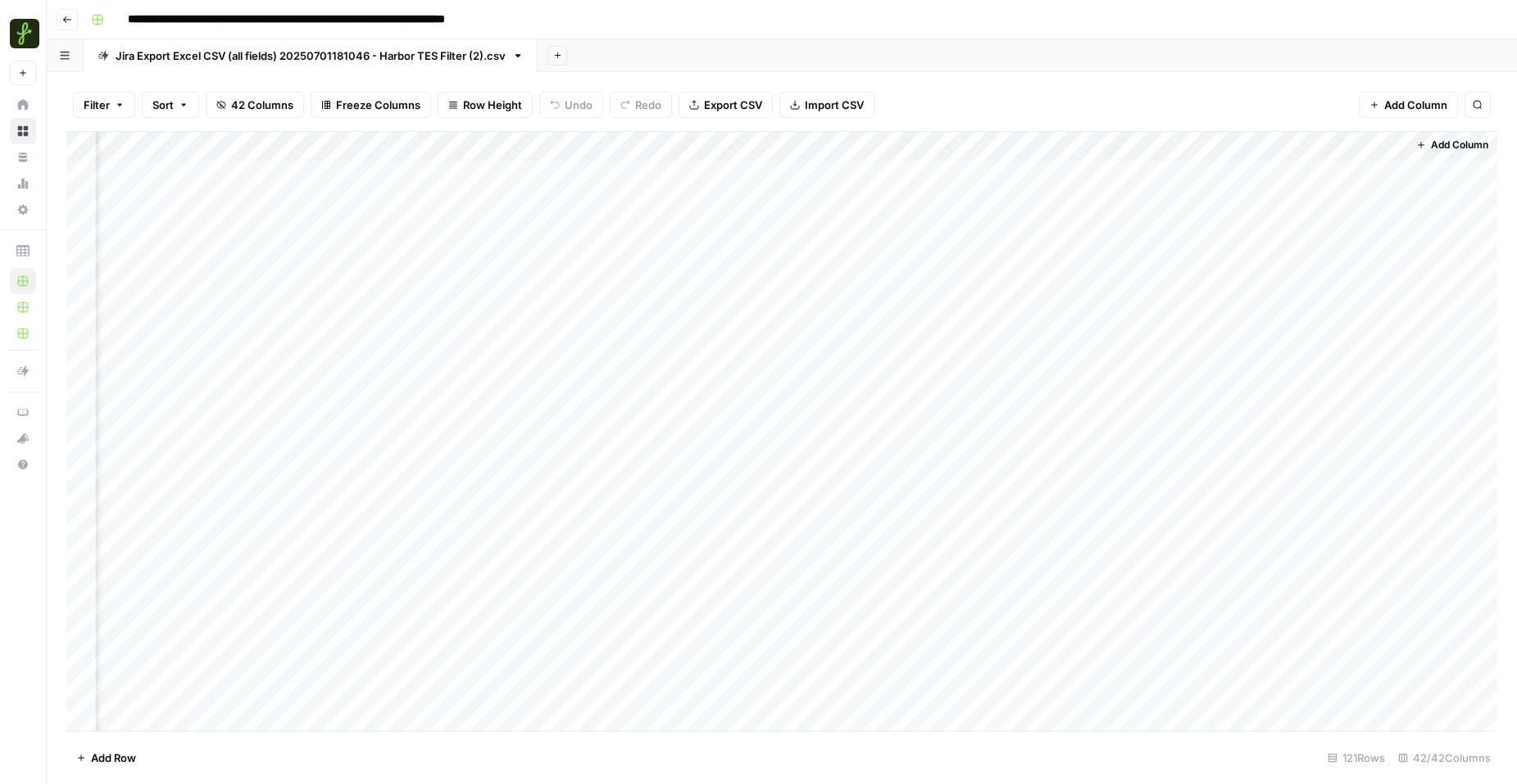 scroll, scrollTop: 10, scrollLeft: 4795, axis: both 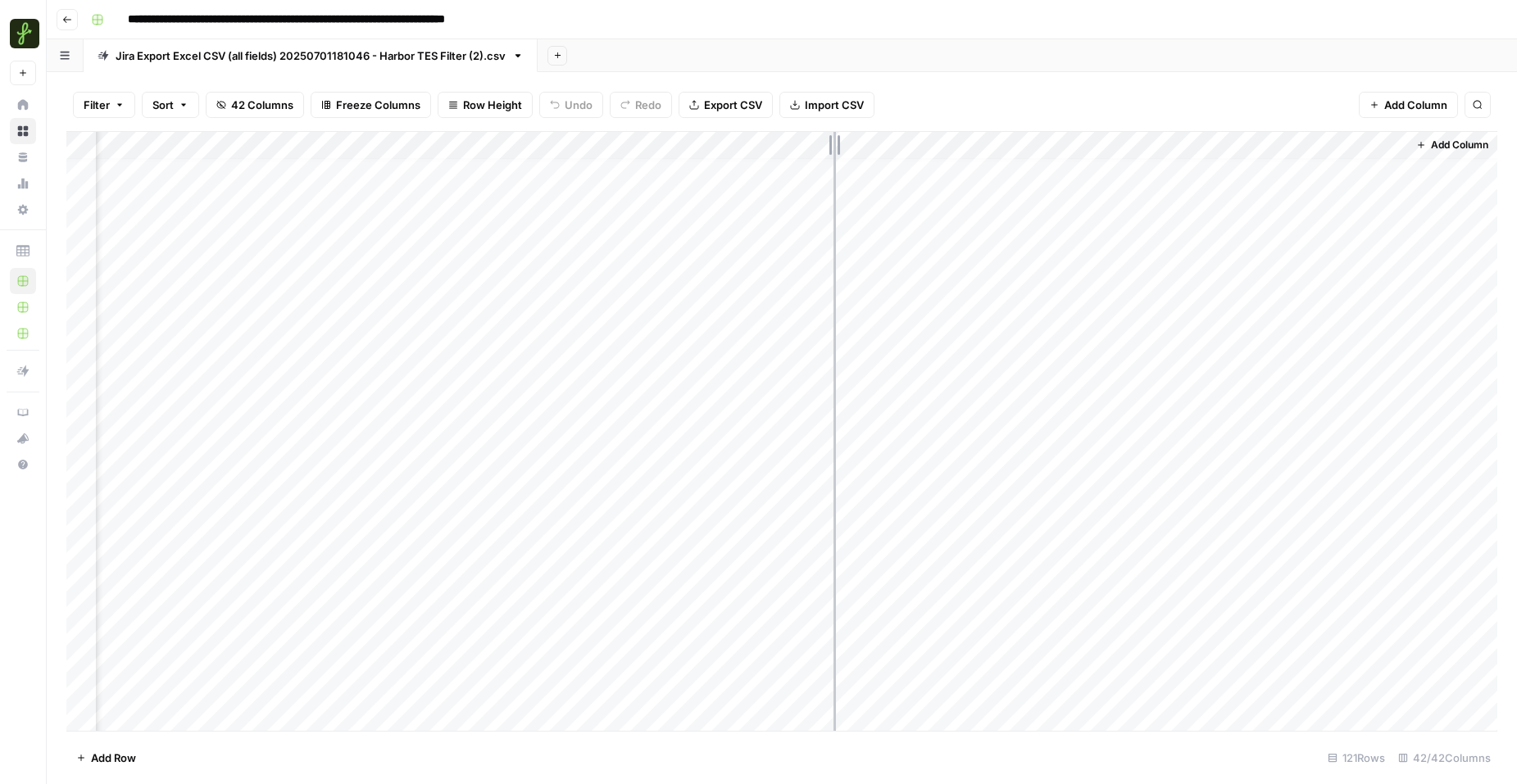 drag, startPoint x: 906, startPoint y: 147, endPoint x: 823, endPoint y: 147, distance: 83 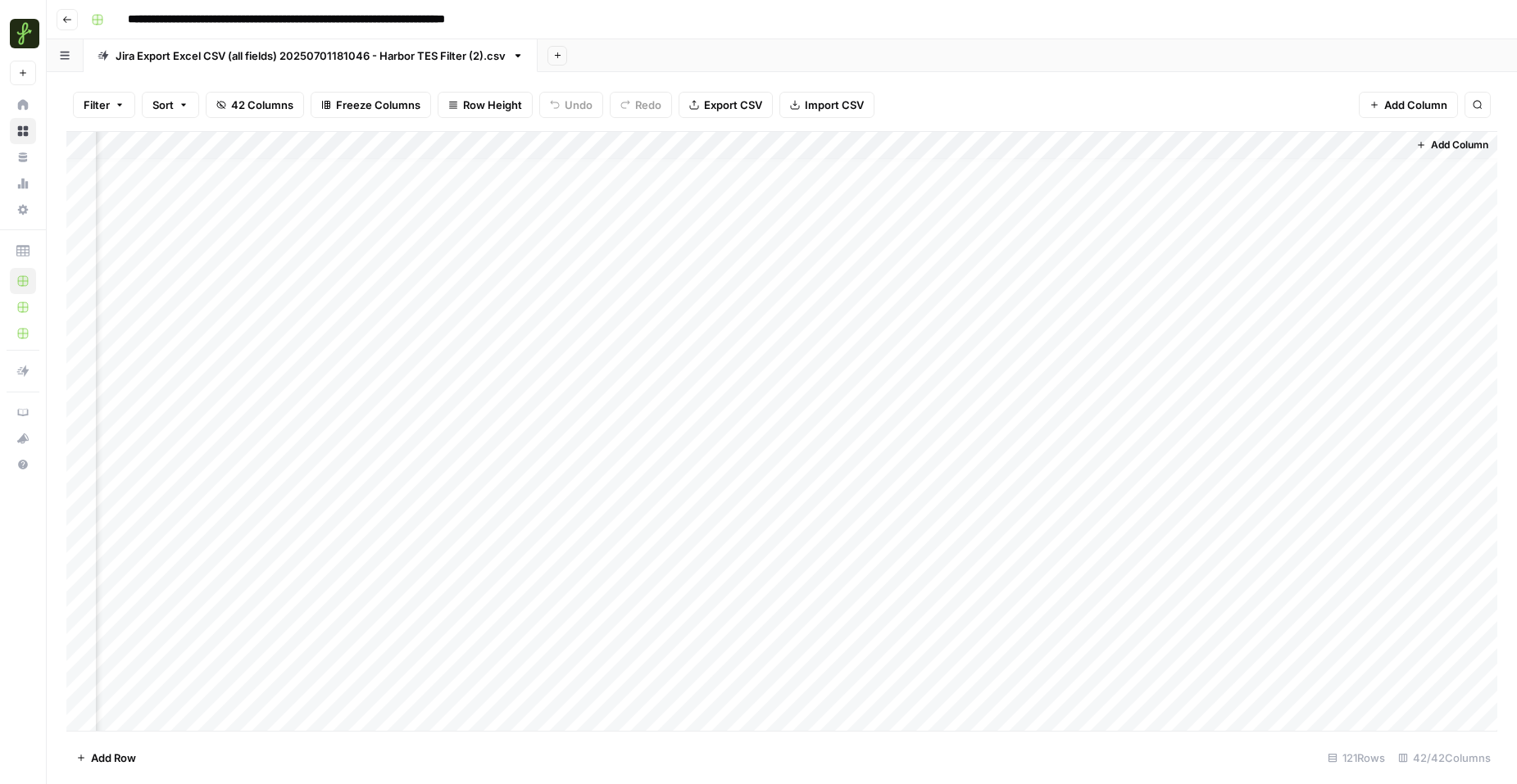 scroll, scrollTop: 10, scrollLeft: 4730, axis: both 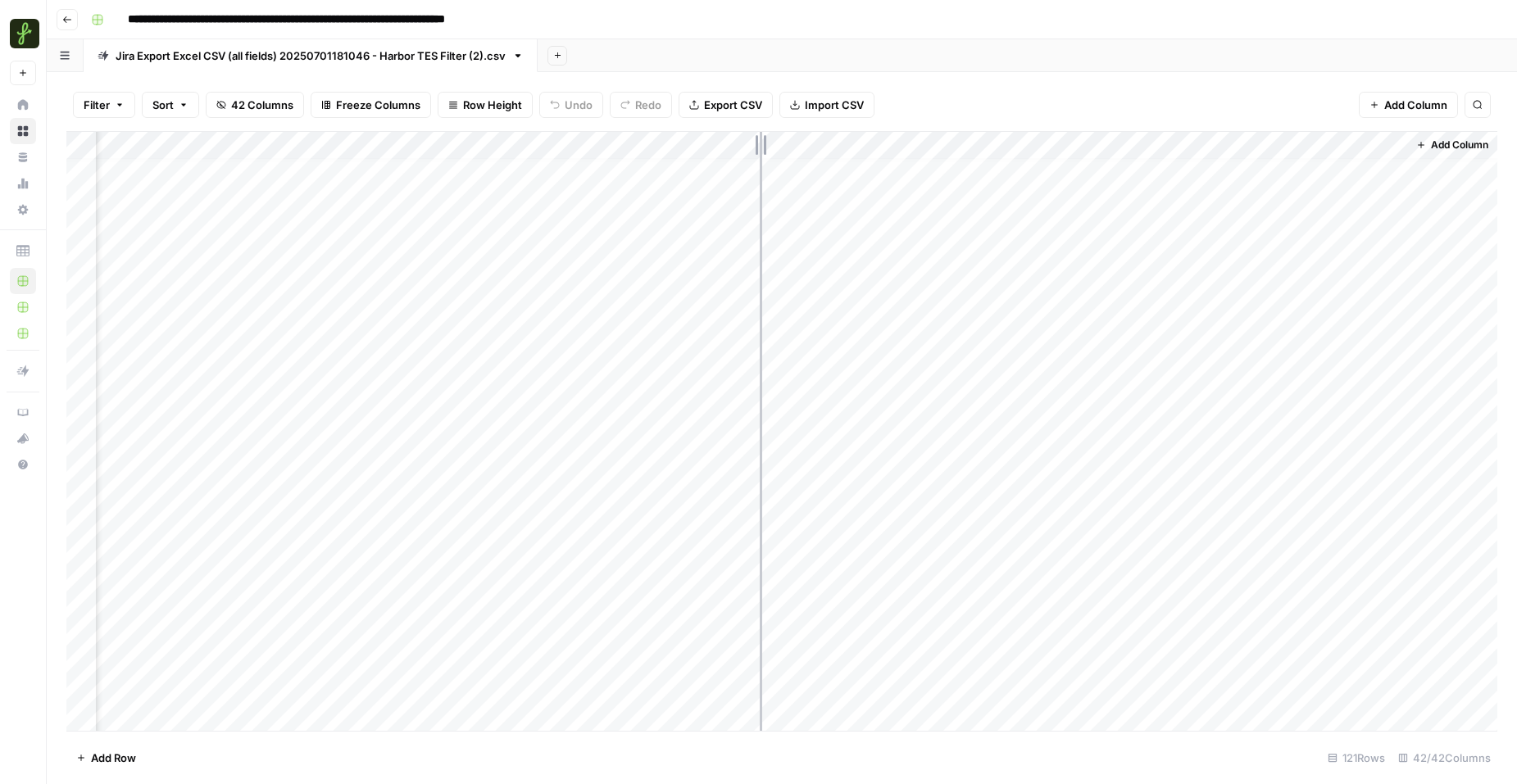 drag, startPoint x: 824, startPoint y: 143, endPoint x: 724, endPoint y: 143, distance: 100 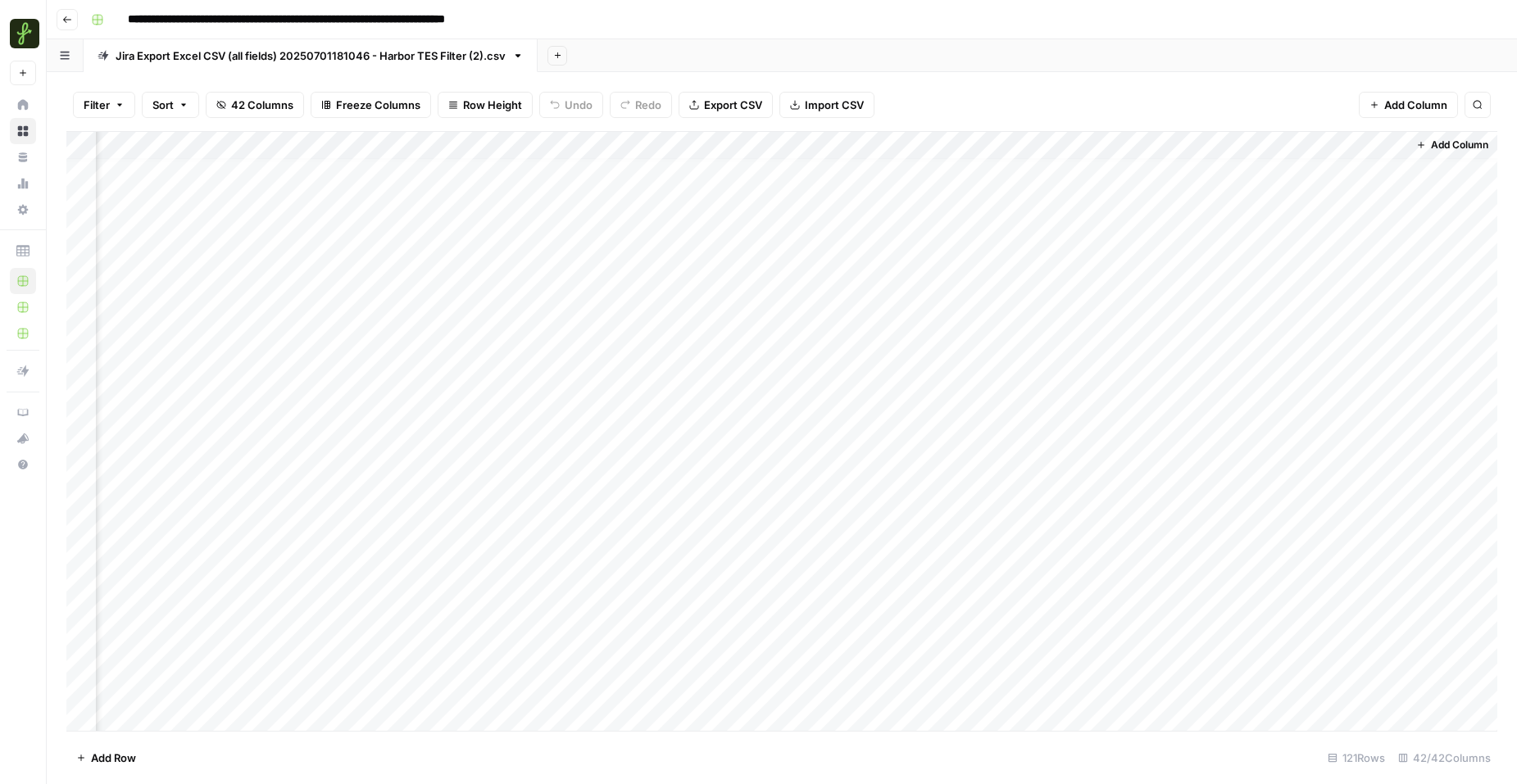 scroll, scrollTop: 10, scrollLeft: 4664, axis: both 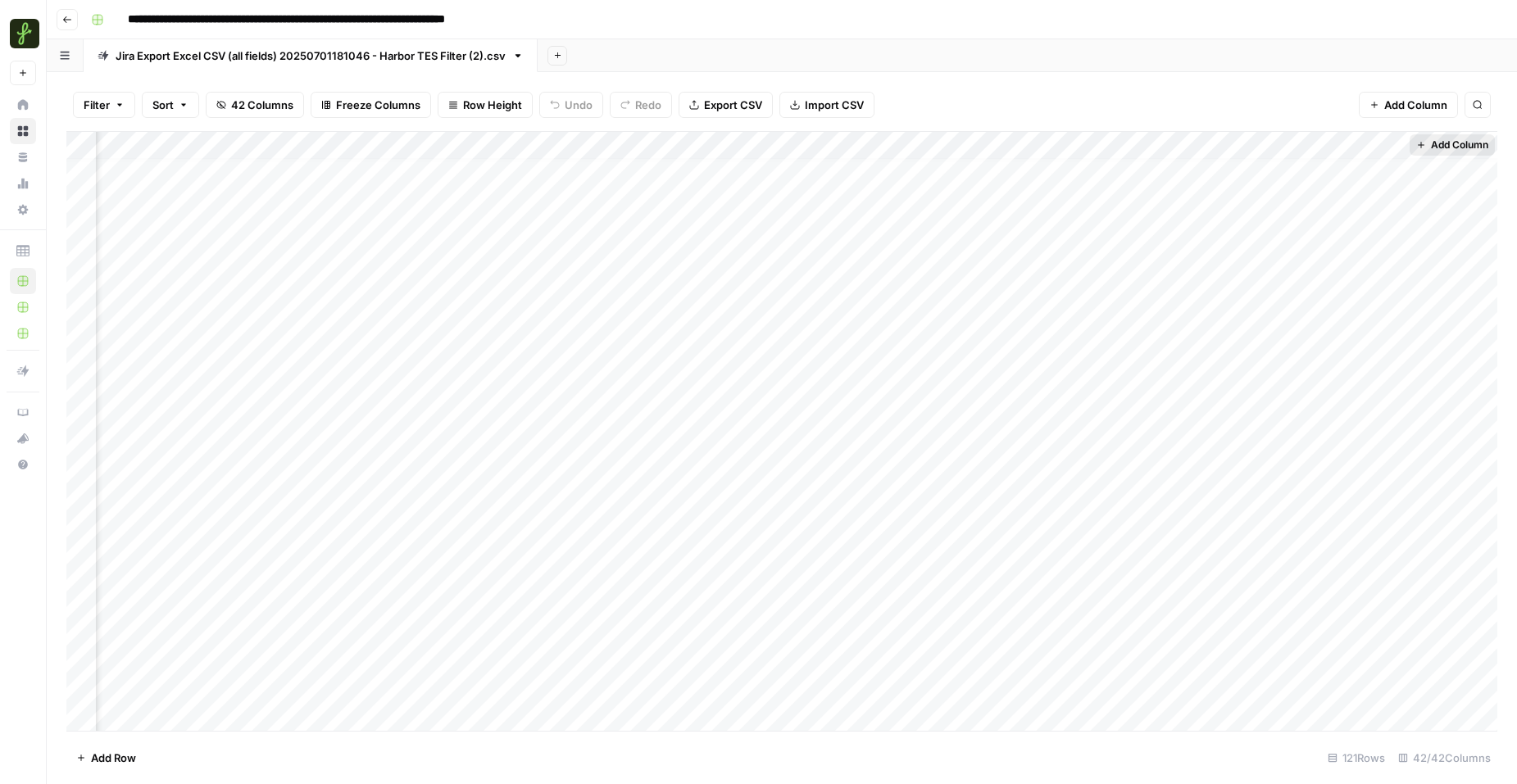 click on "Add Column" at bounding box center (1460, 145) 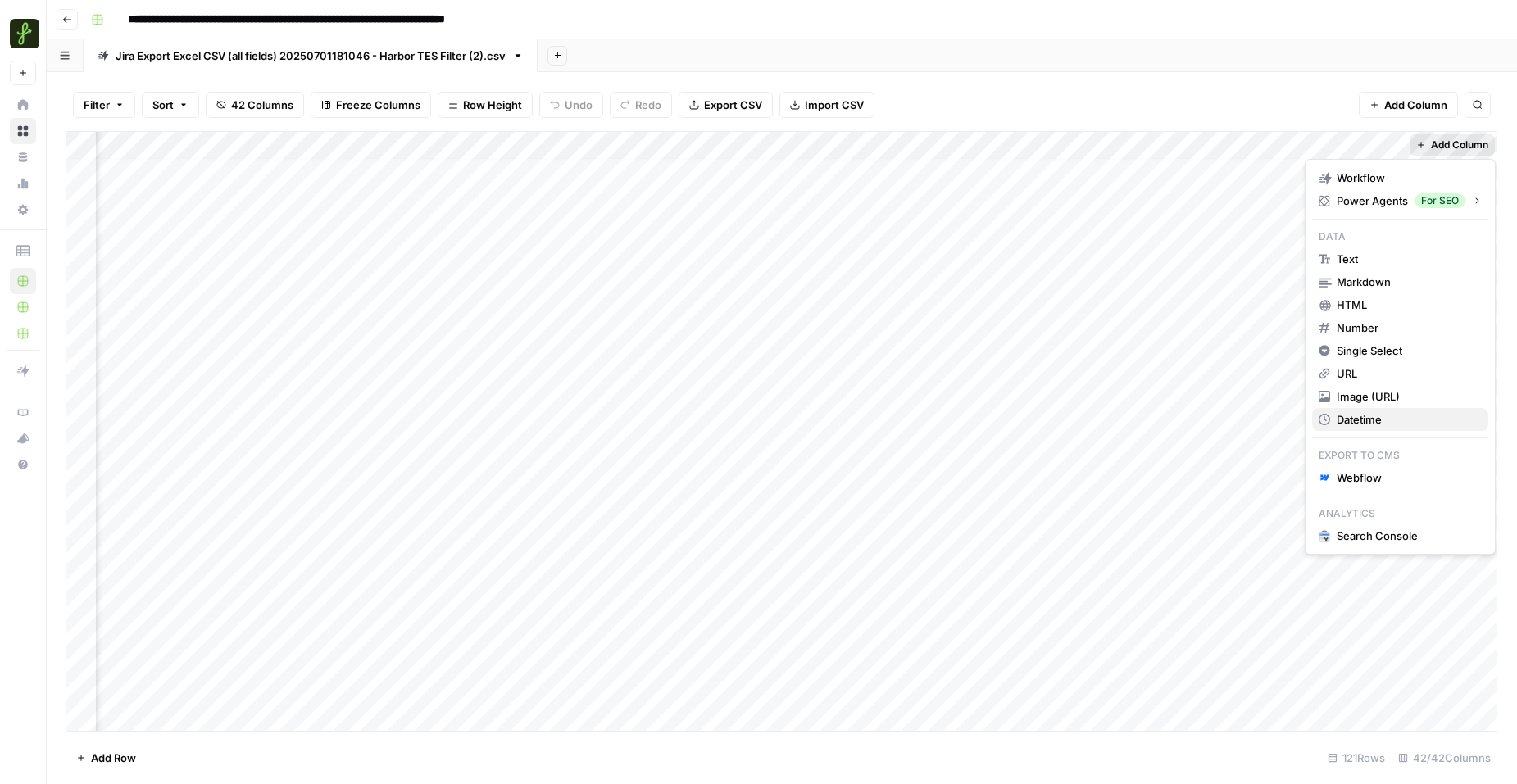 click on "datetime" at bounding box center [1400, 419] 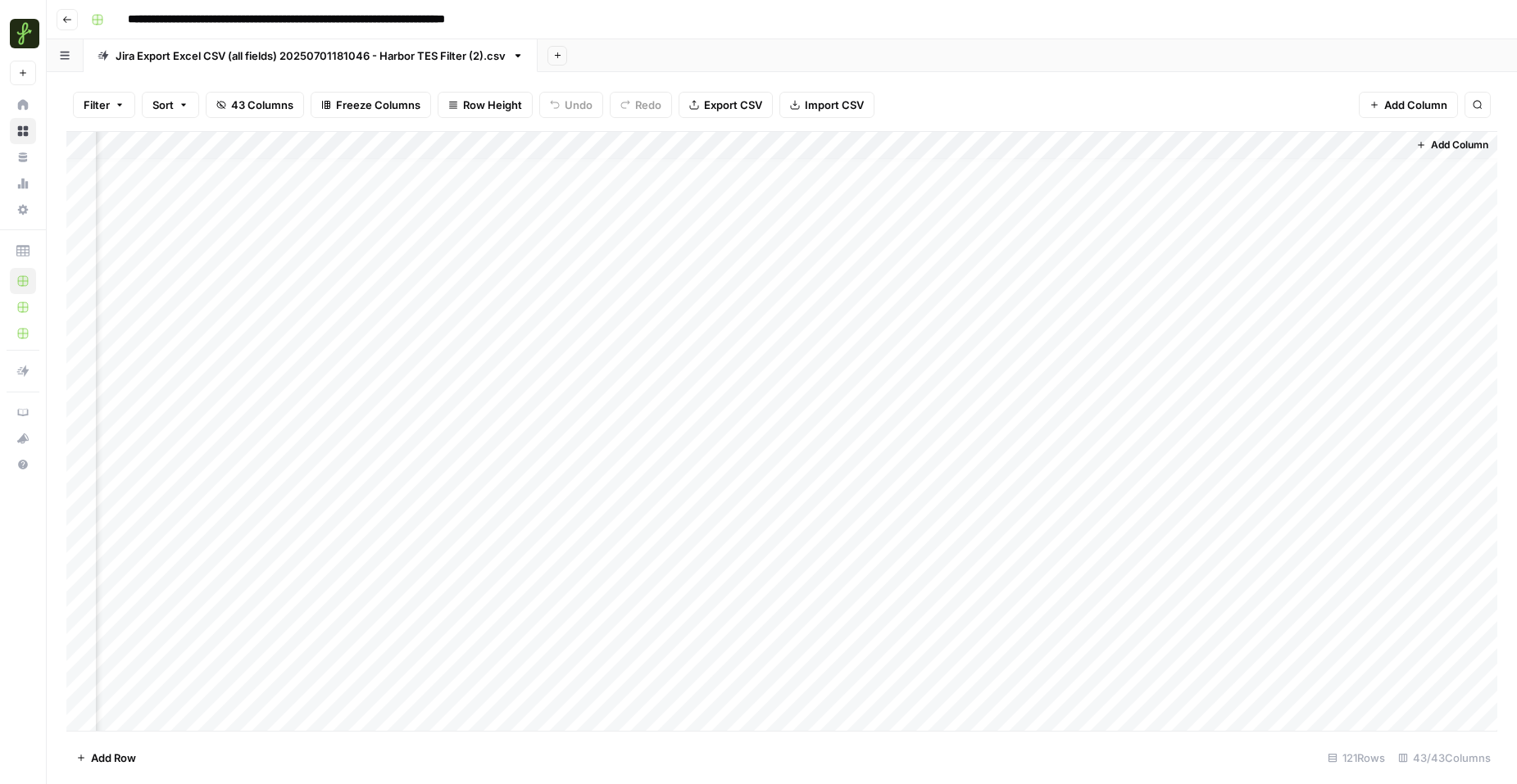 scroll, scrollTop: 10, scrollLeft: 4812, axis: both 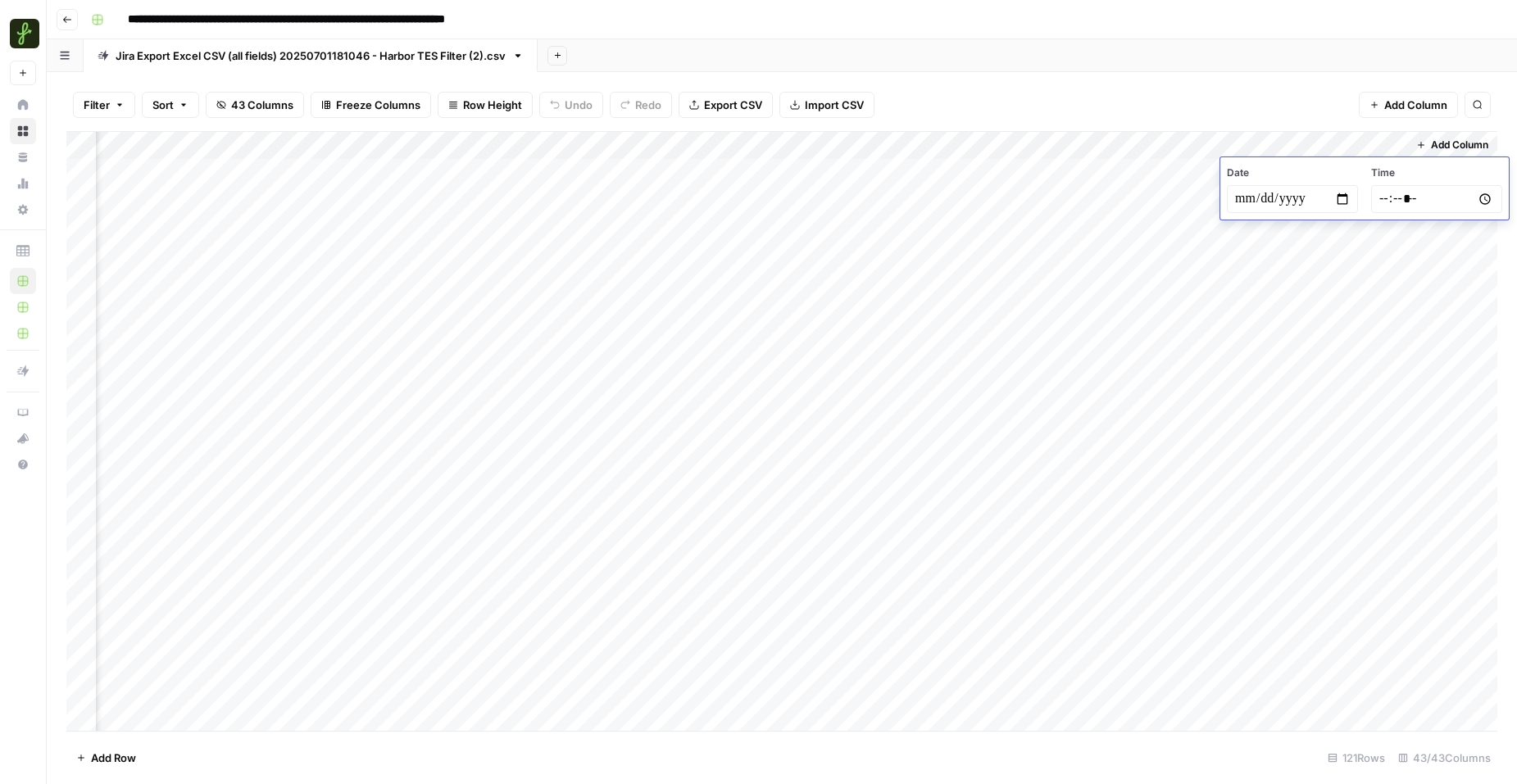 click on "Date" at bounding box center [1292, 173] 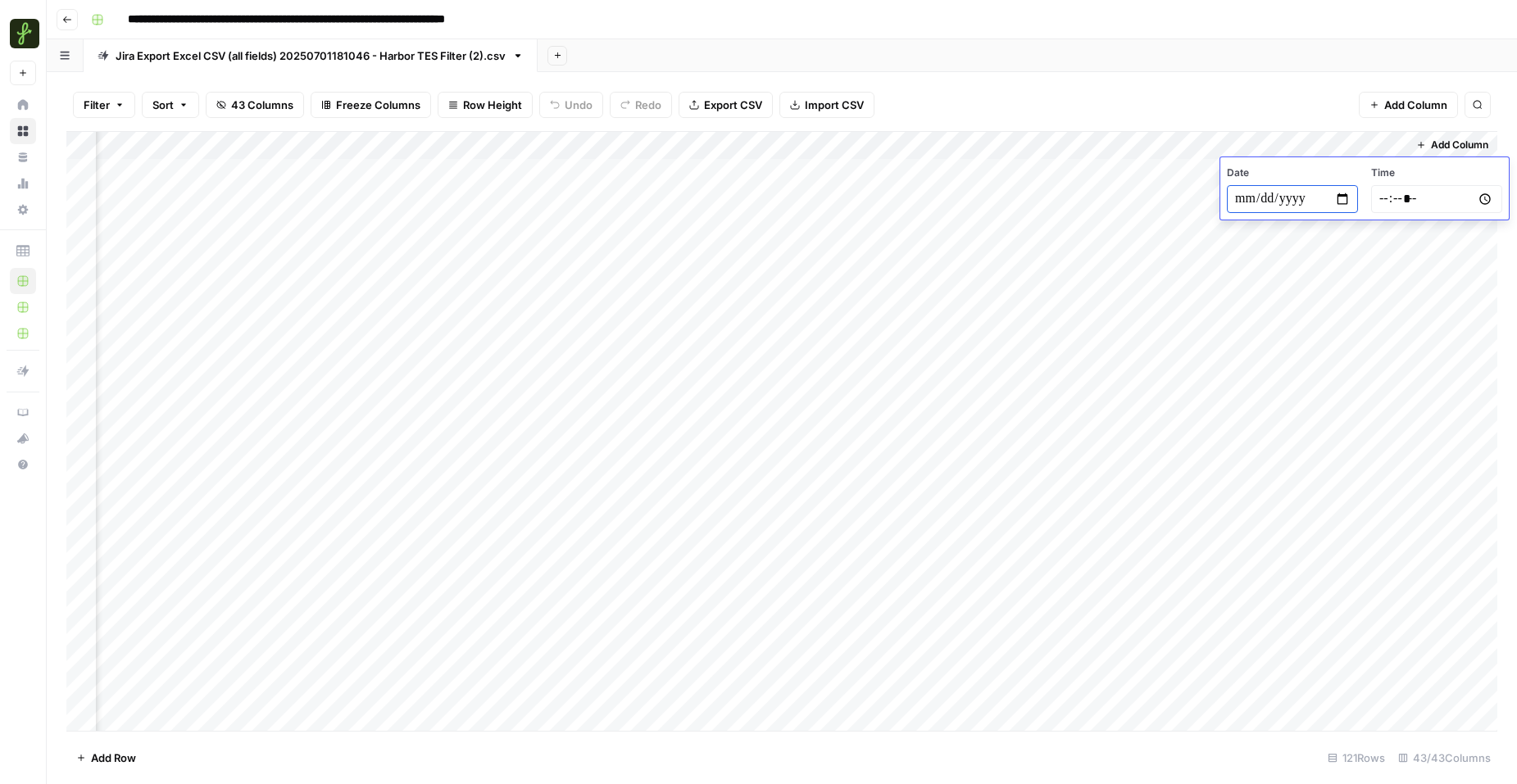 click at bounding box center [1292, 199] 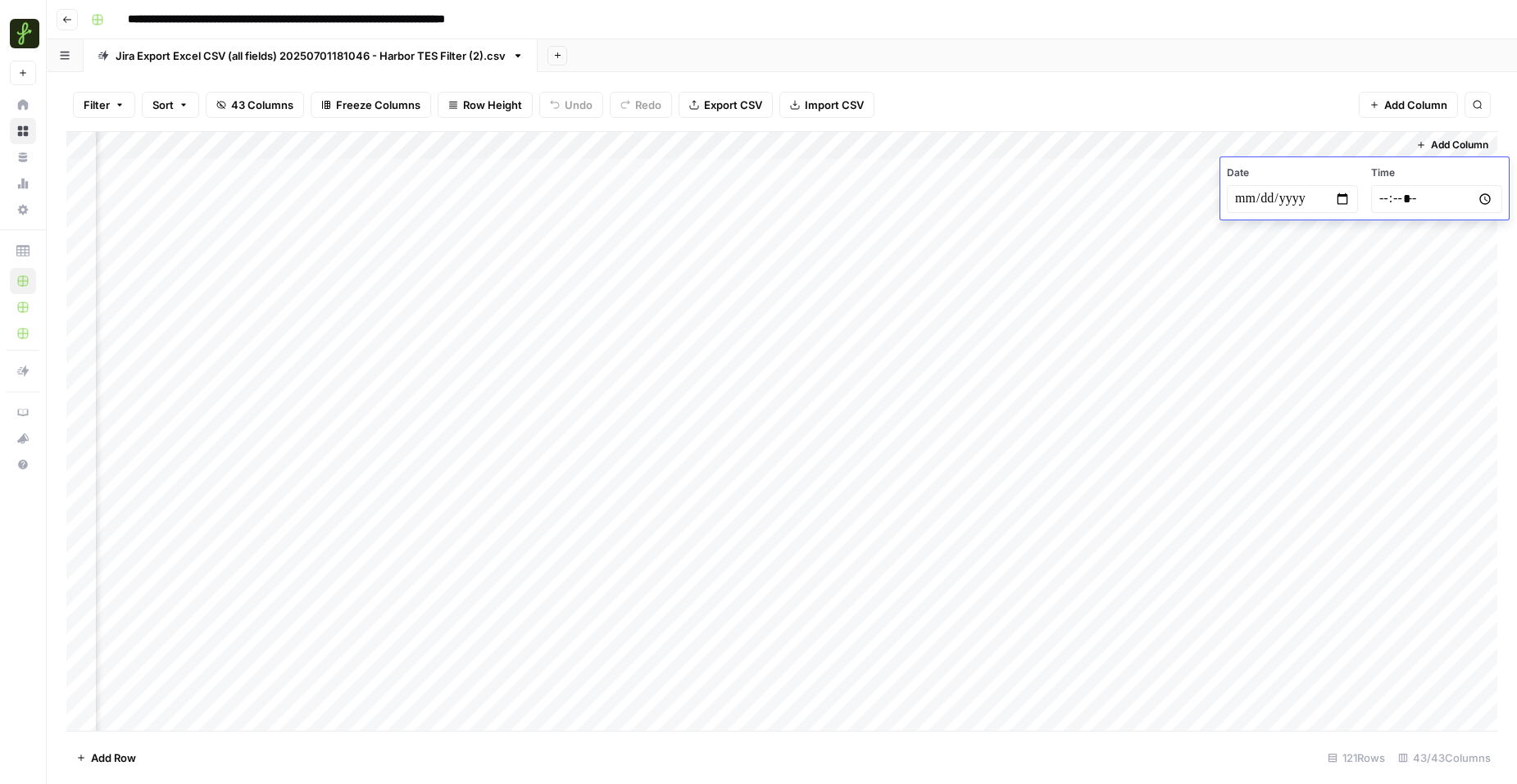 click on "Add Column" at bounding box center (782, 431) 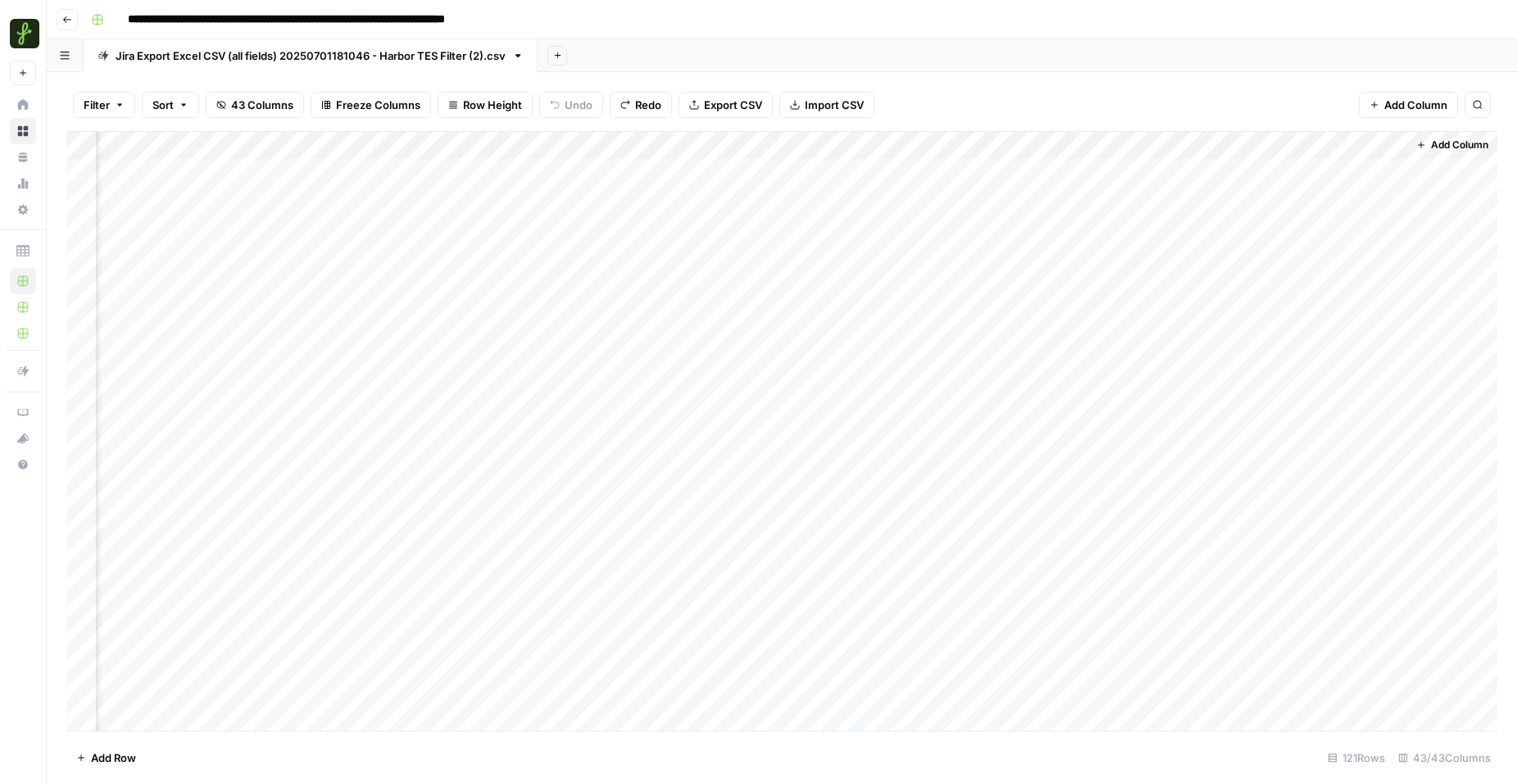 click on "Filter Sort 43 Columns Freeze Columns Row Height Undo Redo Export CSV Import CSV Add Column Search" at bounding box center [782, 105] 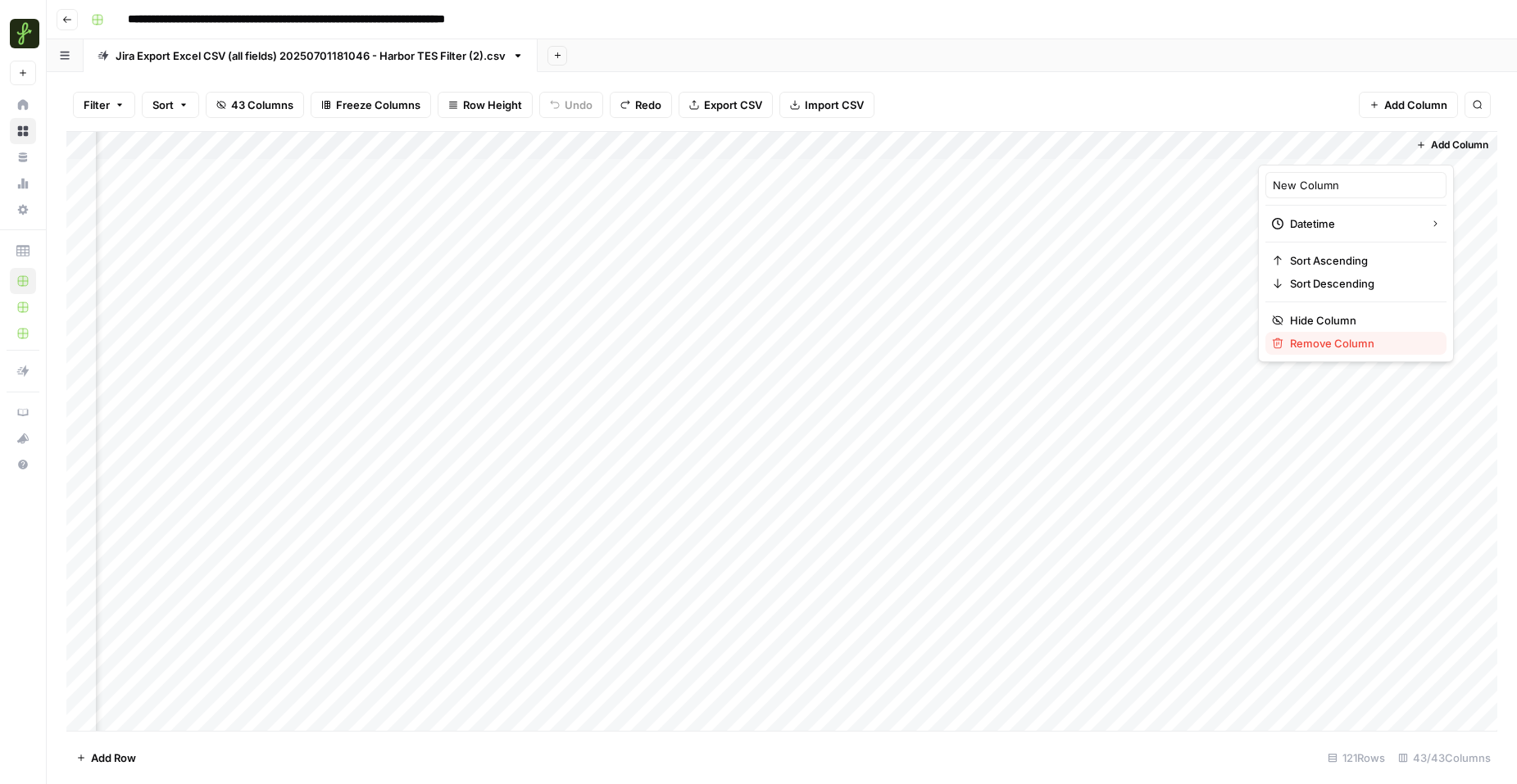click on "Remove Column" at bounding box center [1332, 343] 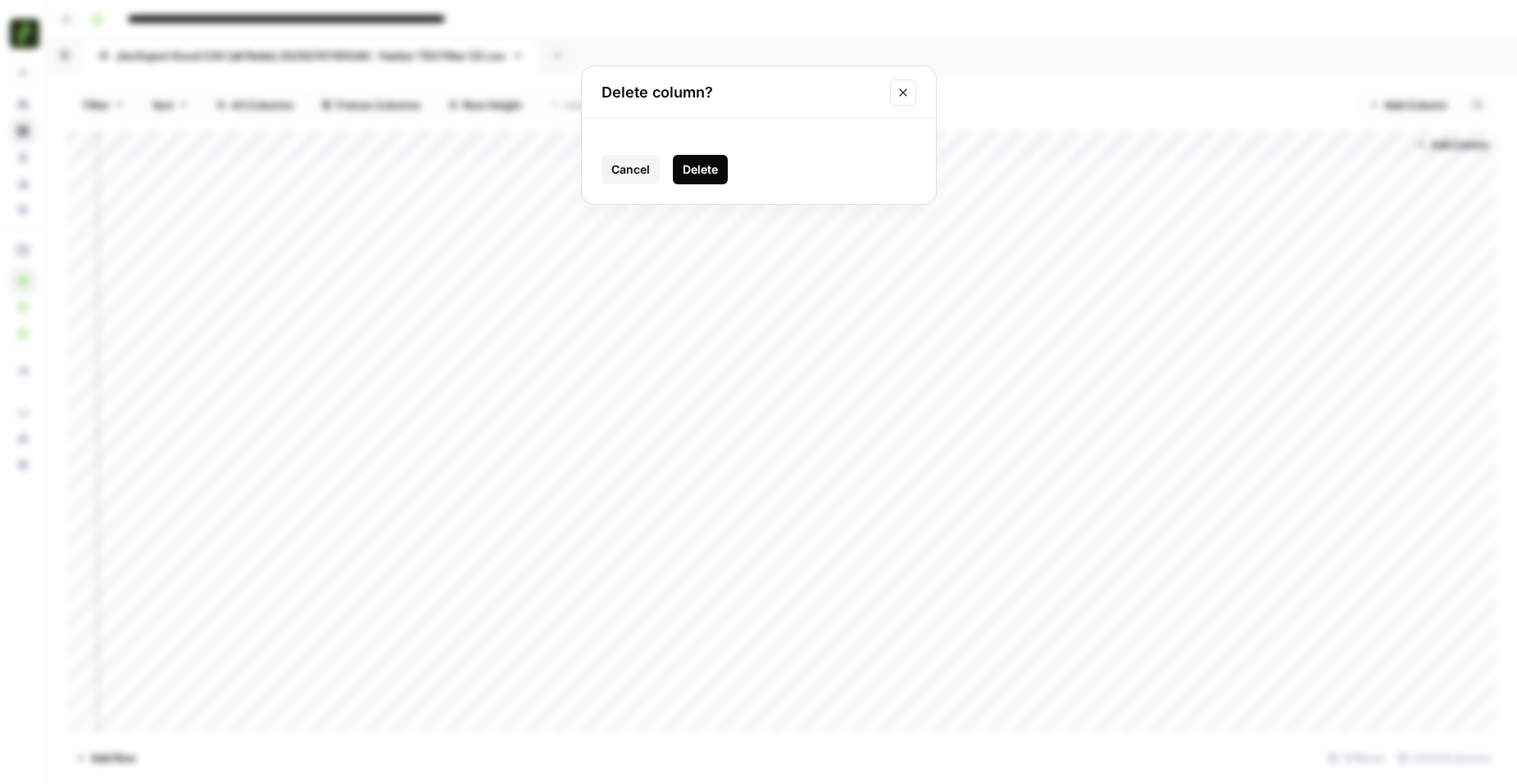 click on "Delete" at bounding box center (700, 170) 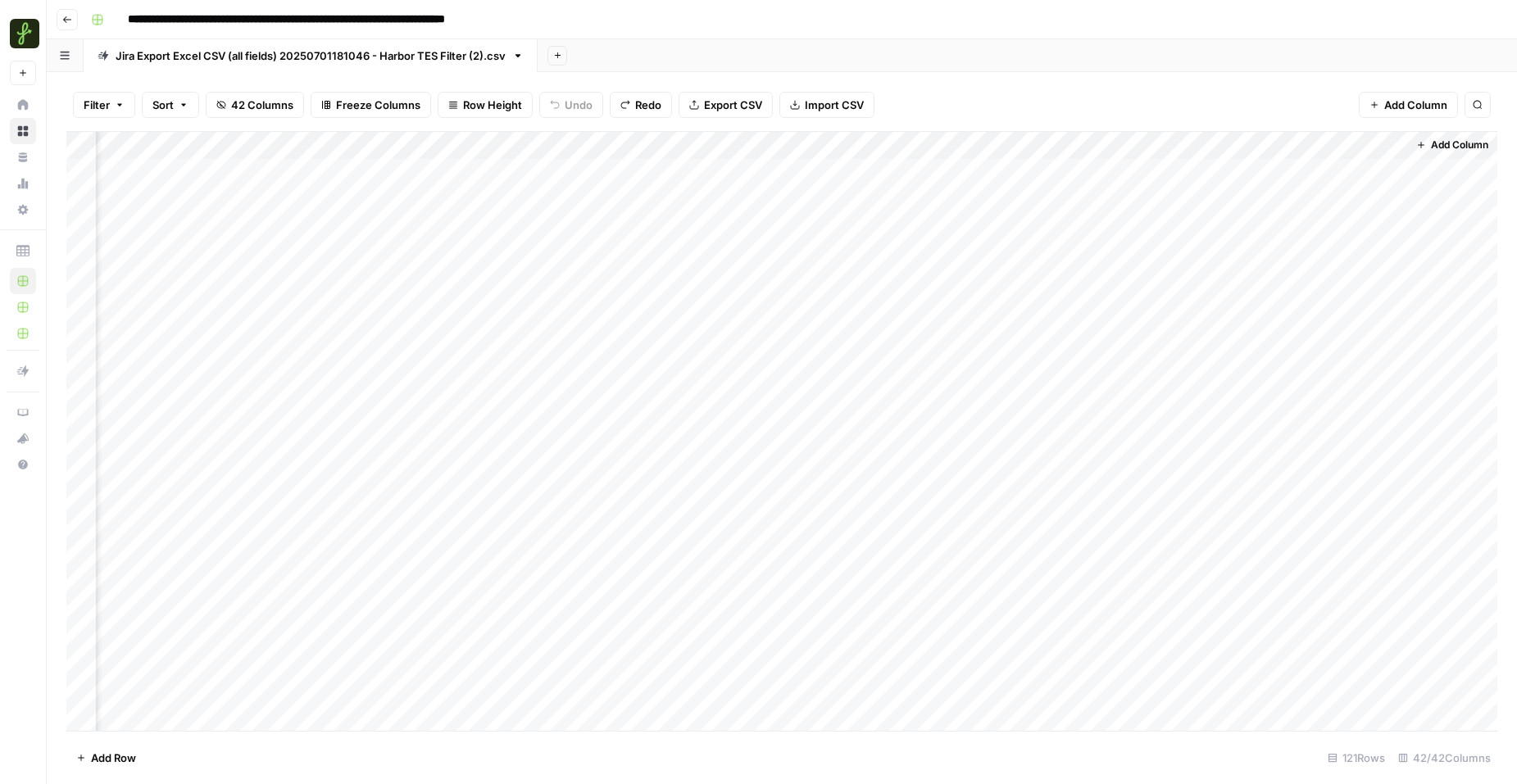 scroll, scrollTop: 0, scrollLeft: 4664, axis: horizontal 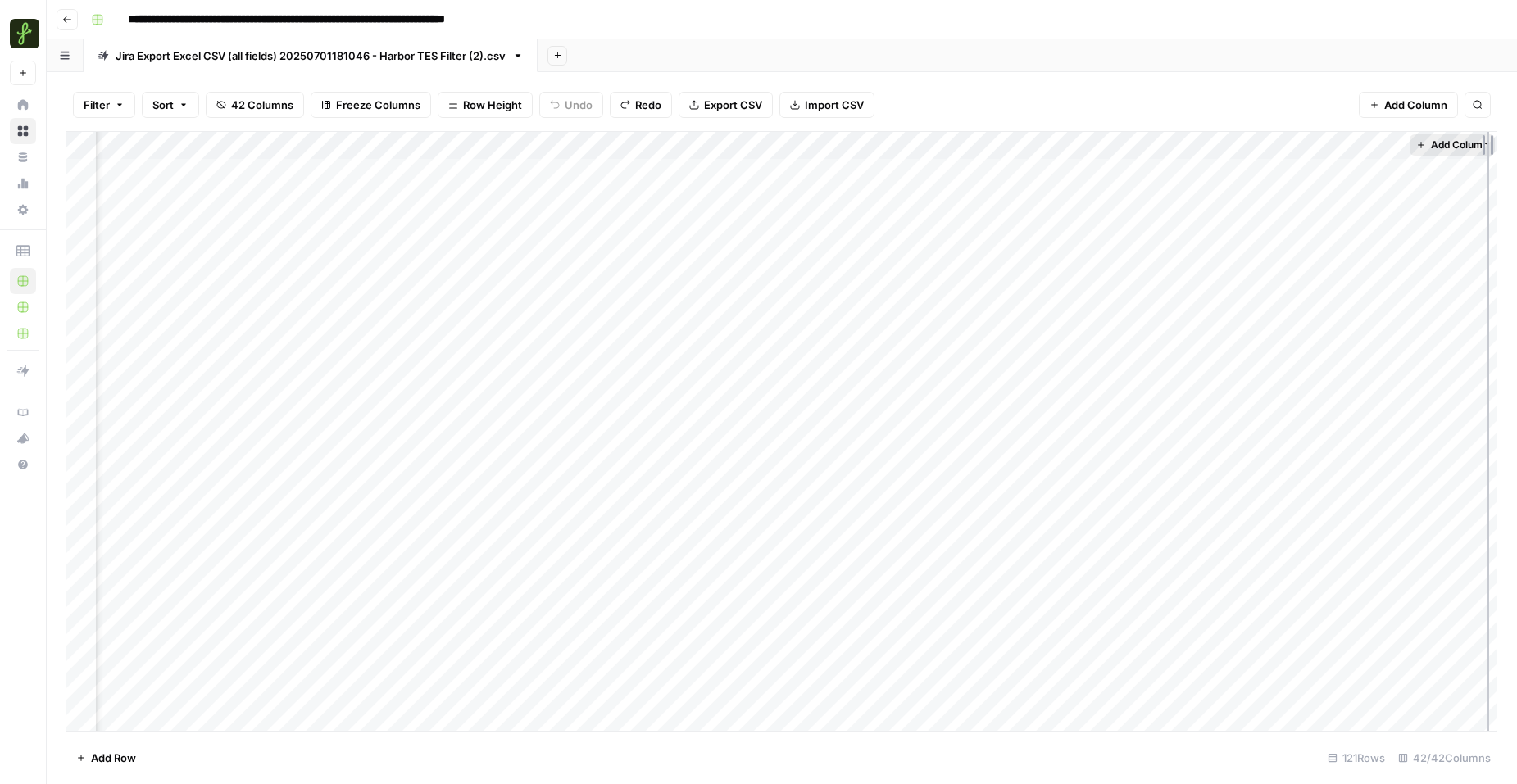 drag, startPoint x: 1402, startPoint y: 143, endPoint x: 1487, endPoint y: 144, distance: 85.00588 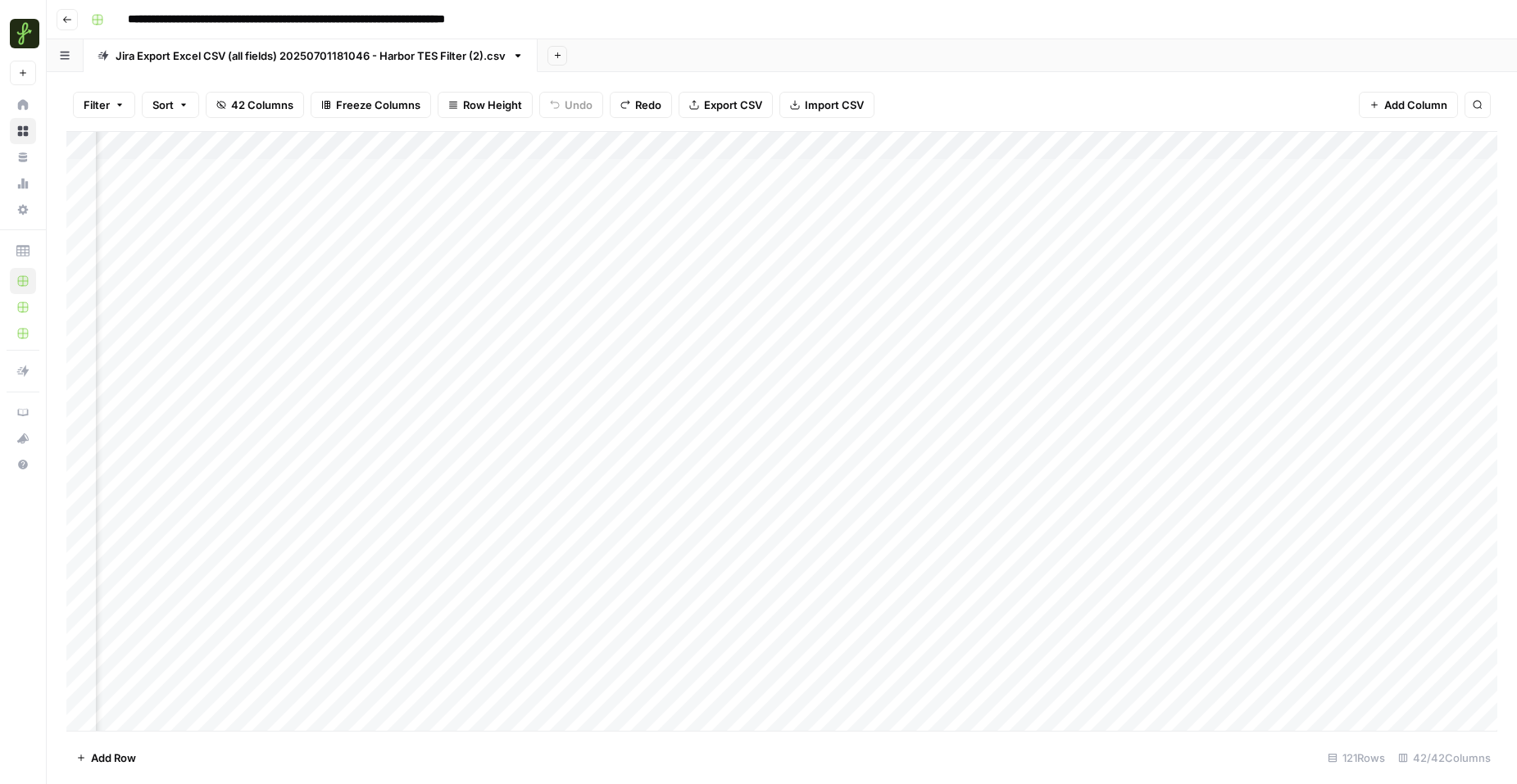 scroll, scrollTop: 0, scrollLeft: 4745, axis: horizontal 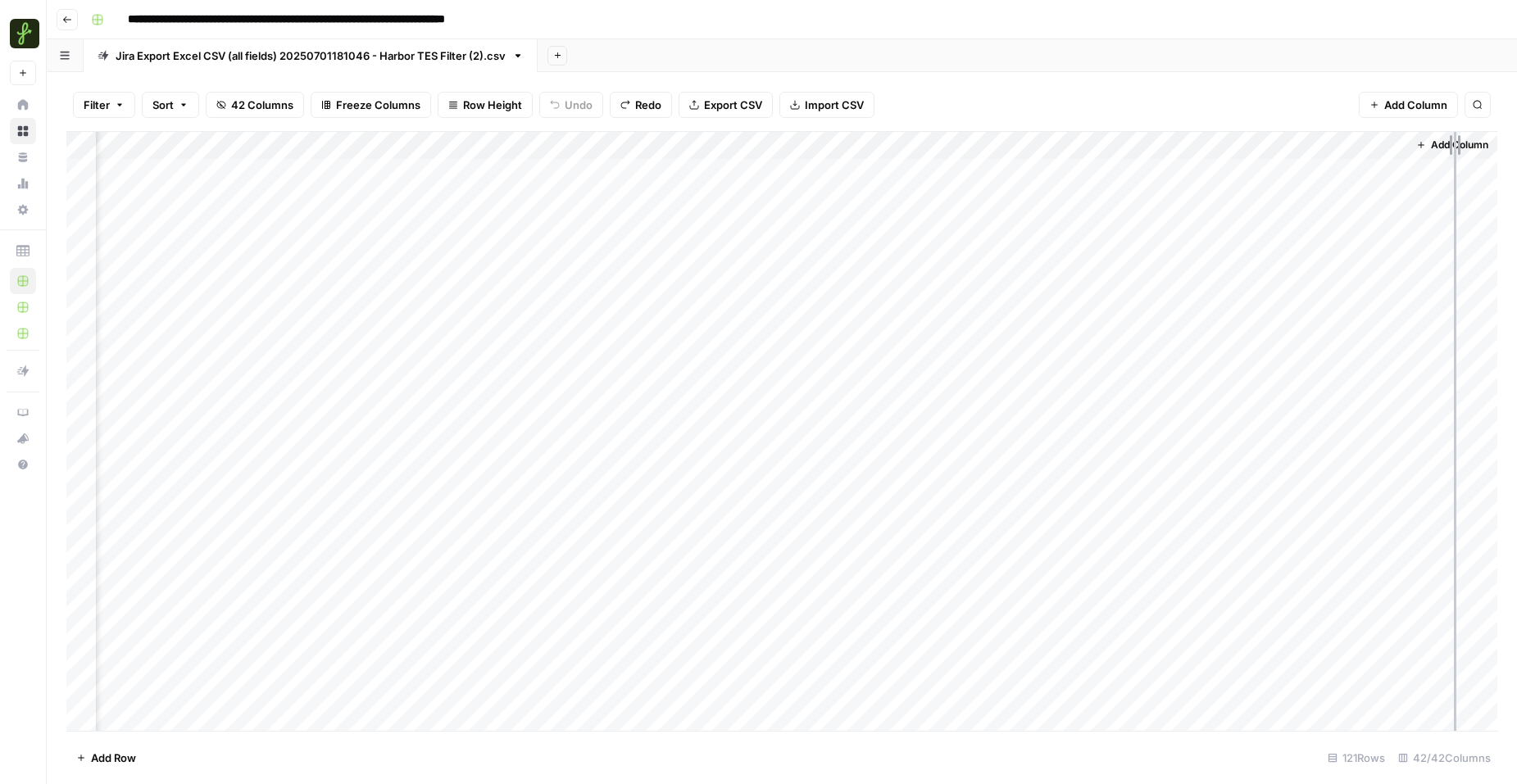 drag, startPoint x: 1403, startPoint y: 142, endPoint x: 1453, endPoint y: 142, distance: 50 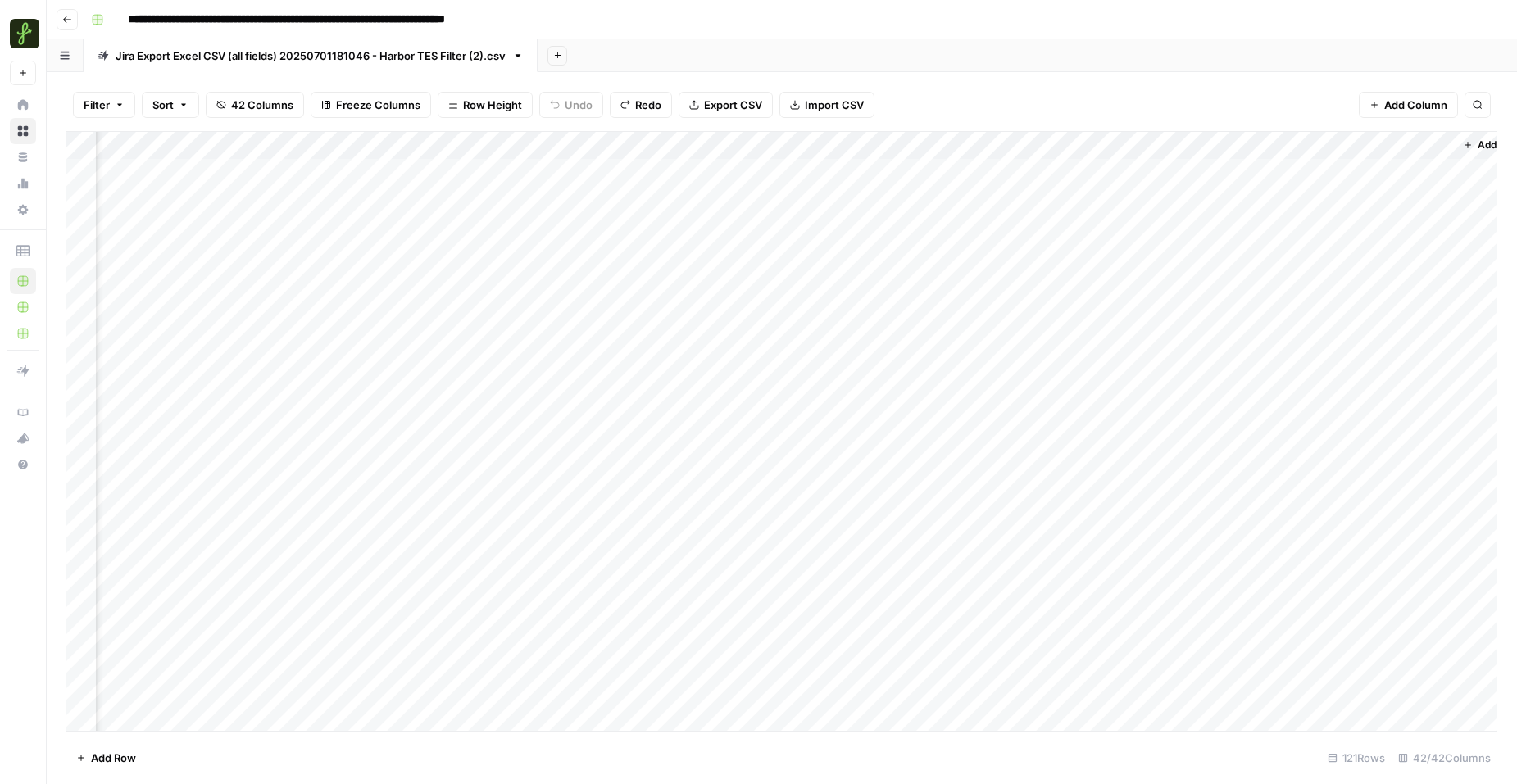 scroll, scrollTop: 0, scrollLeft: 4793, axis: horizontal 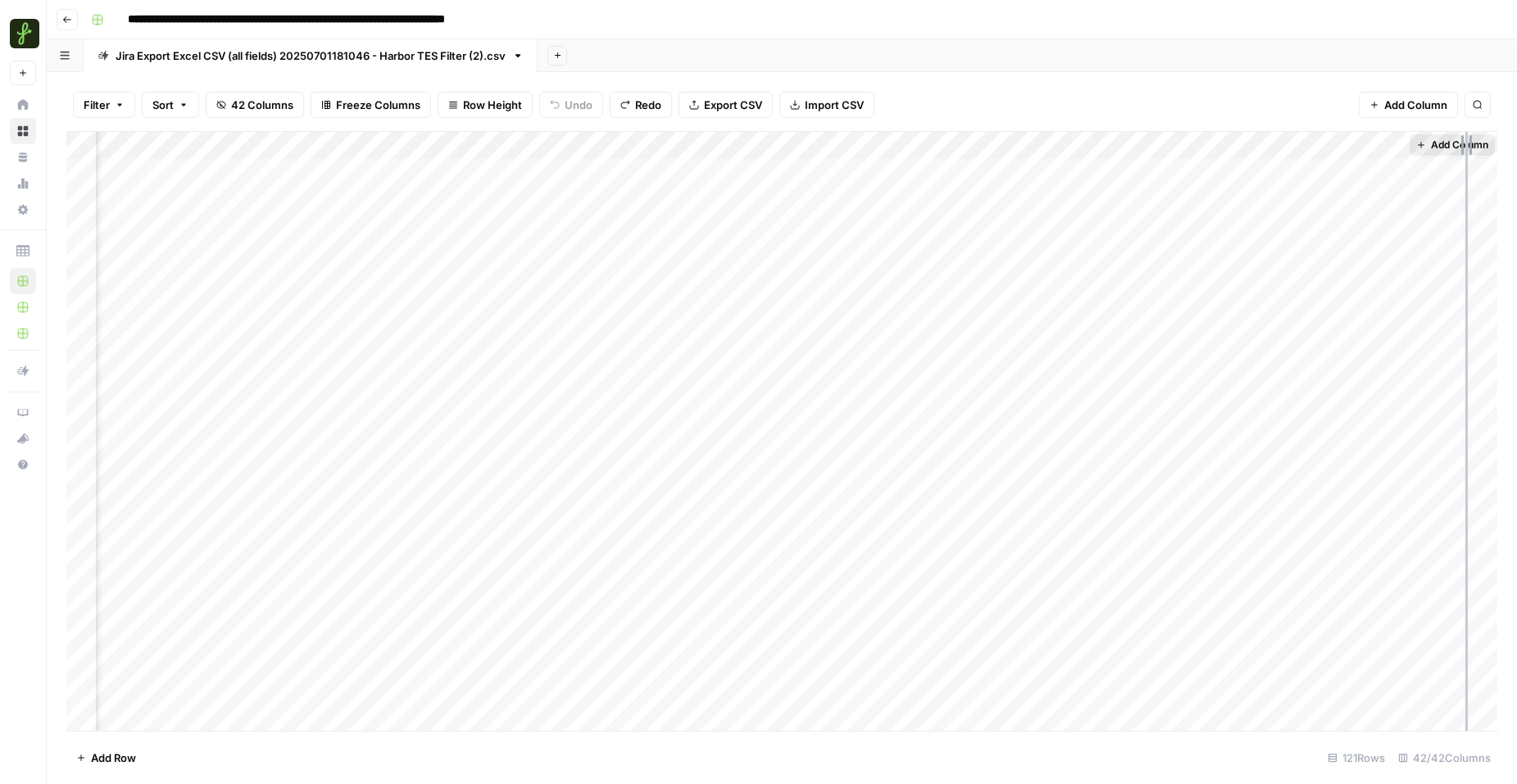 drag, startPoint x: 1403, startPoint y: 144, endPoint x: 1472, endPoint y: 143, distance: 69.00725 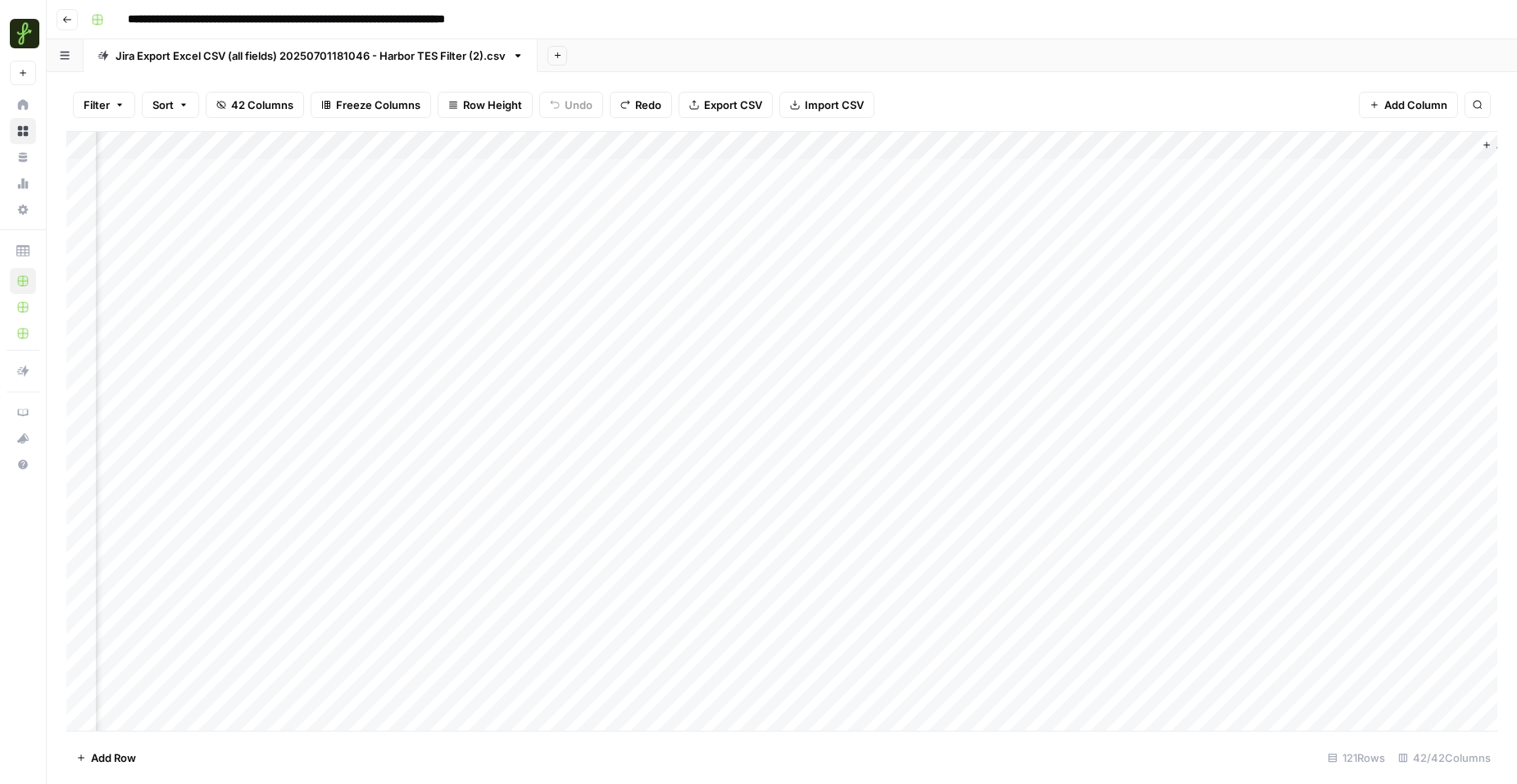 scroll, scrollTop: 0, scrollLeft: 4859, axis: horizontal 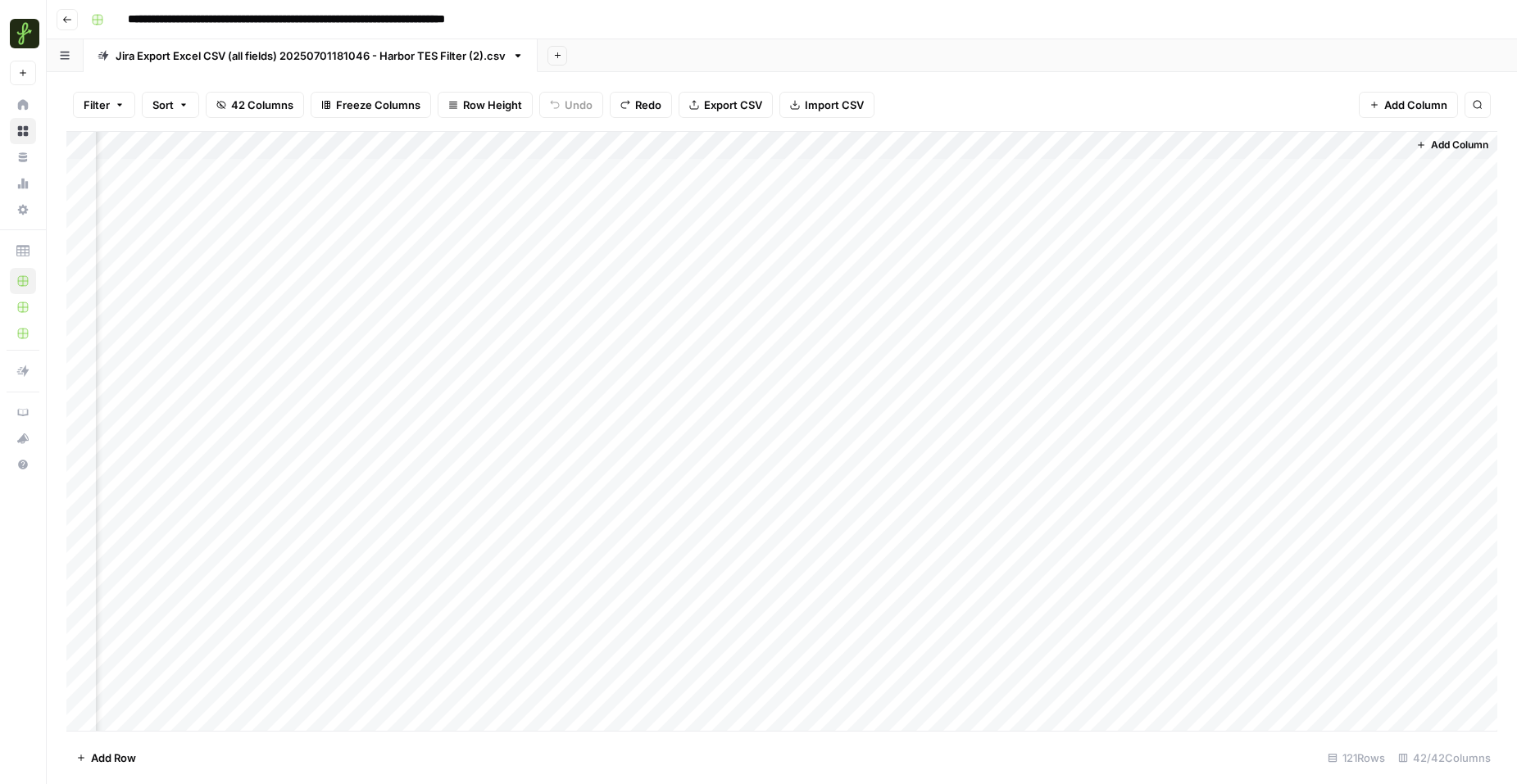 drag, startPoint x: 1405, startPoint y: 146, endPoint x: 1510, endPoint y: 144, distance: 105.019 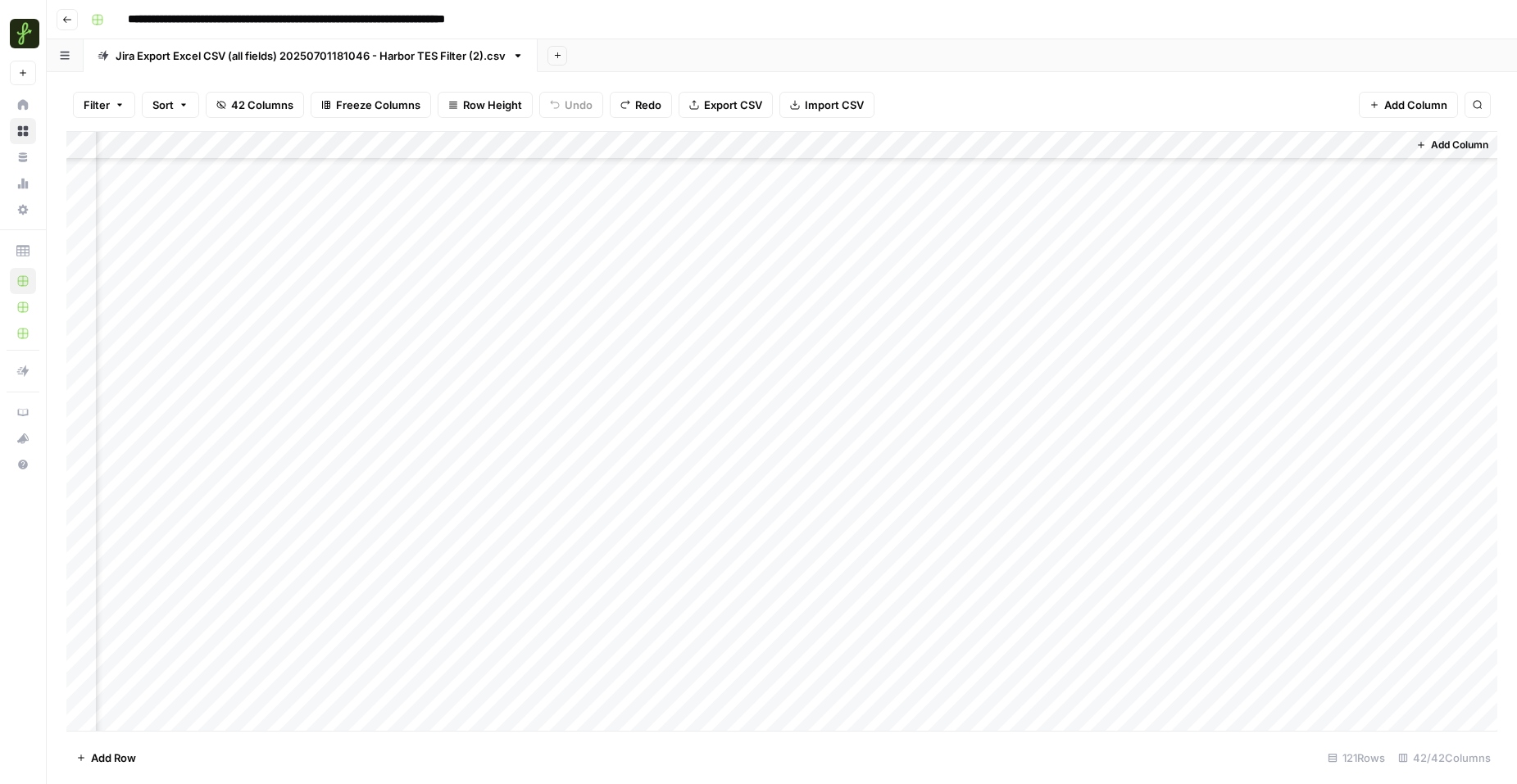 scroll, scrollTop: 0, scrollLeft: 4859, axis: horizontal 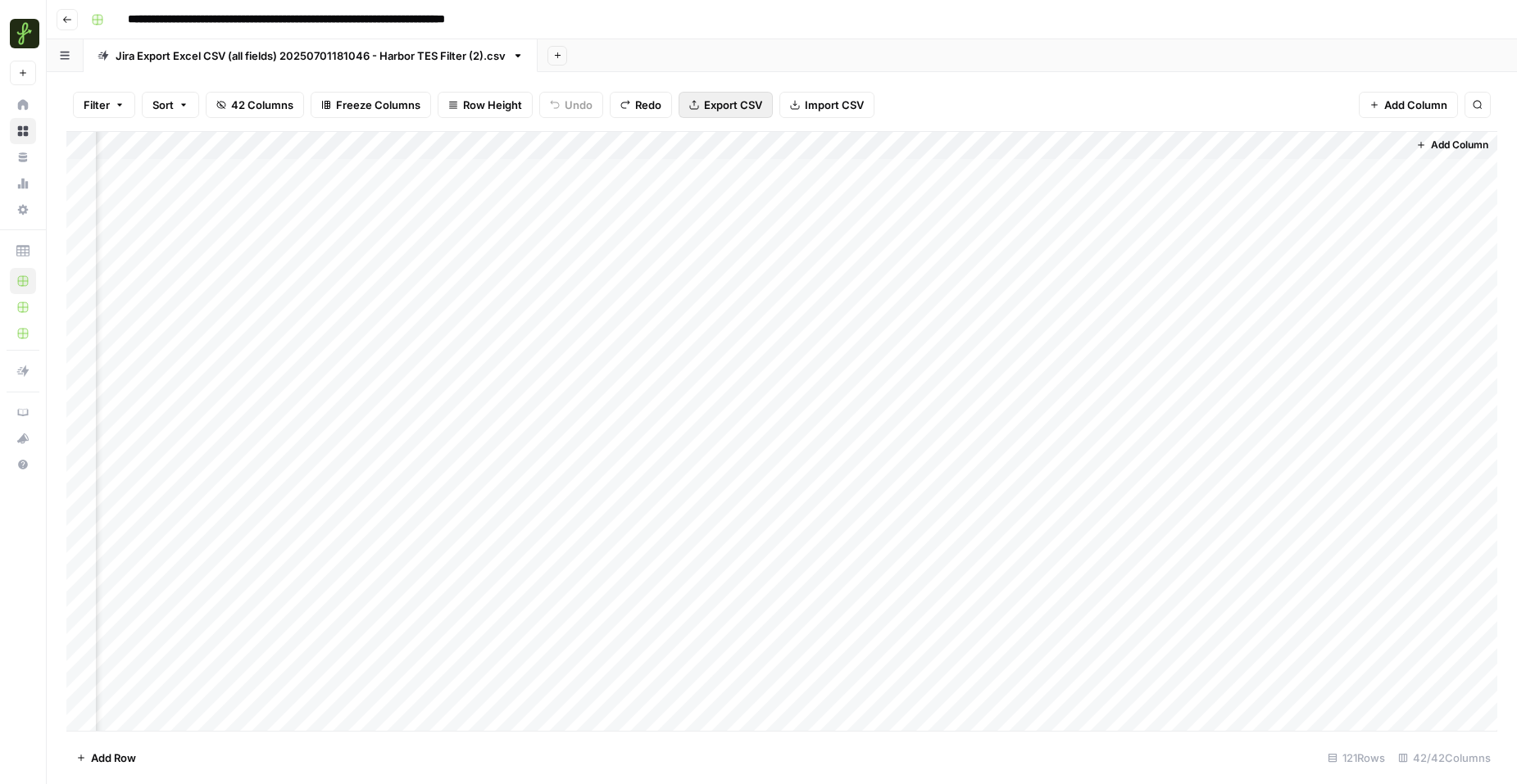 click on "Export CSV" at bounding box center [733, 105] 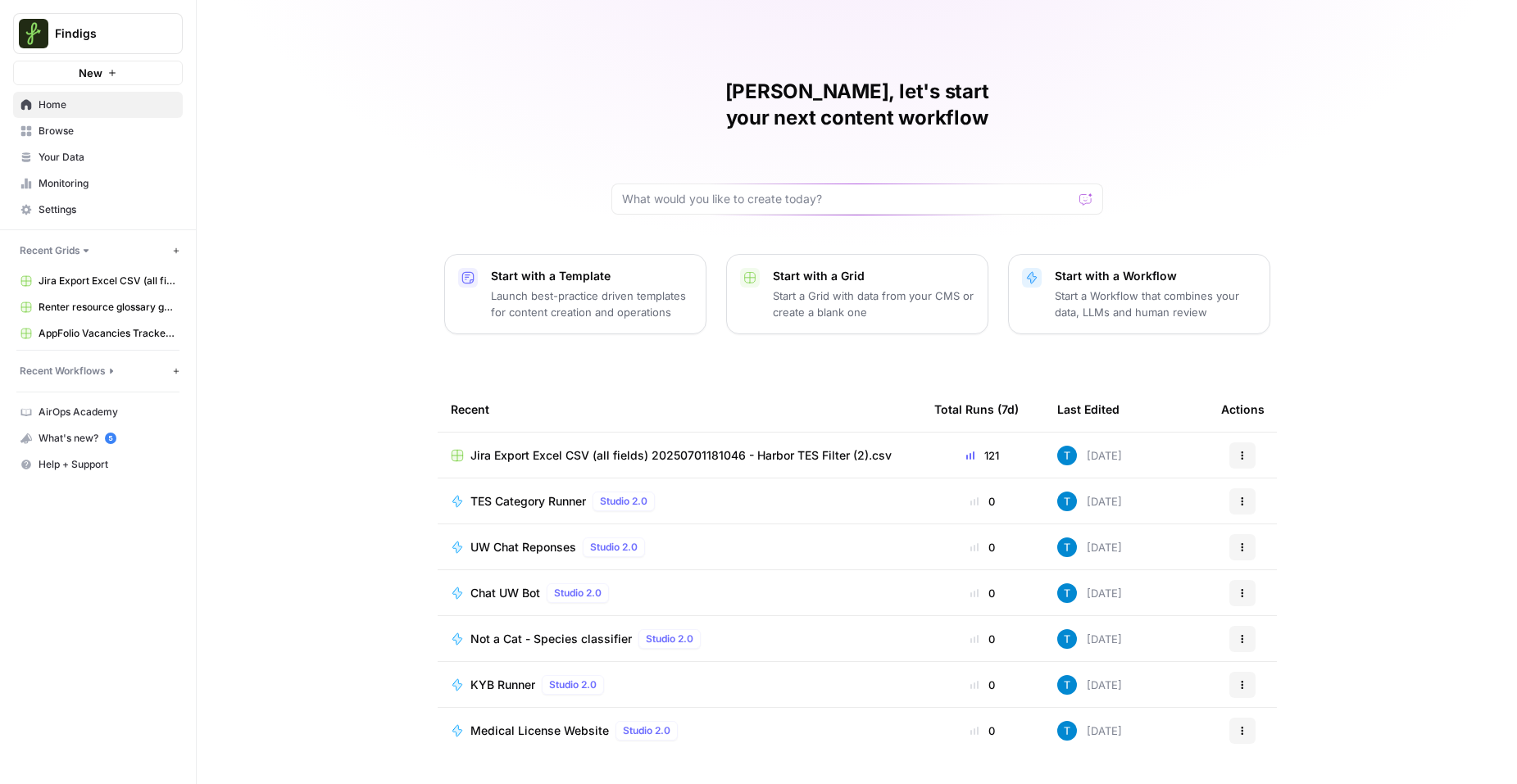 click on "TES Category Runner" at bounding box center [528, 501] 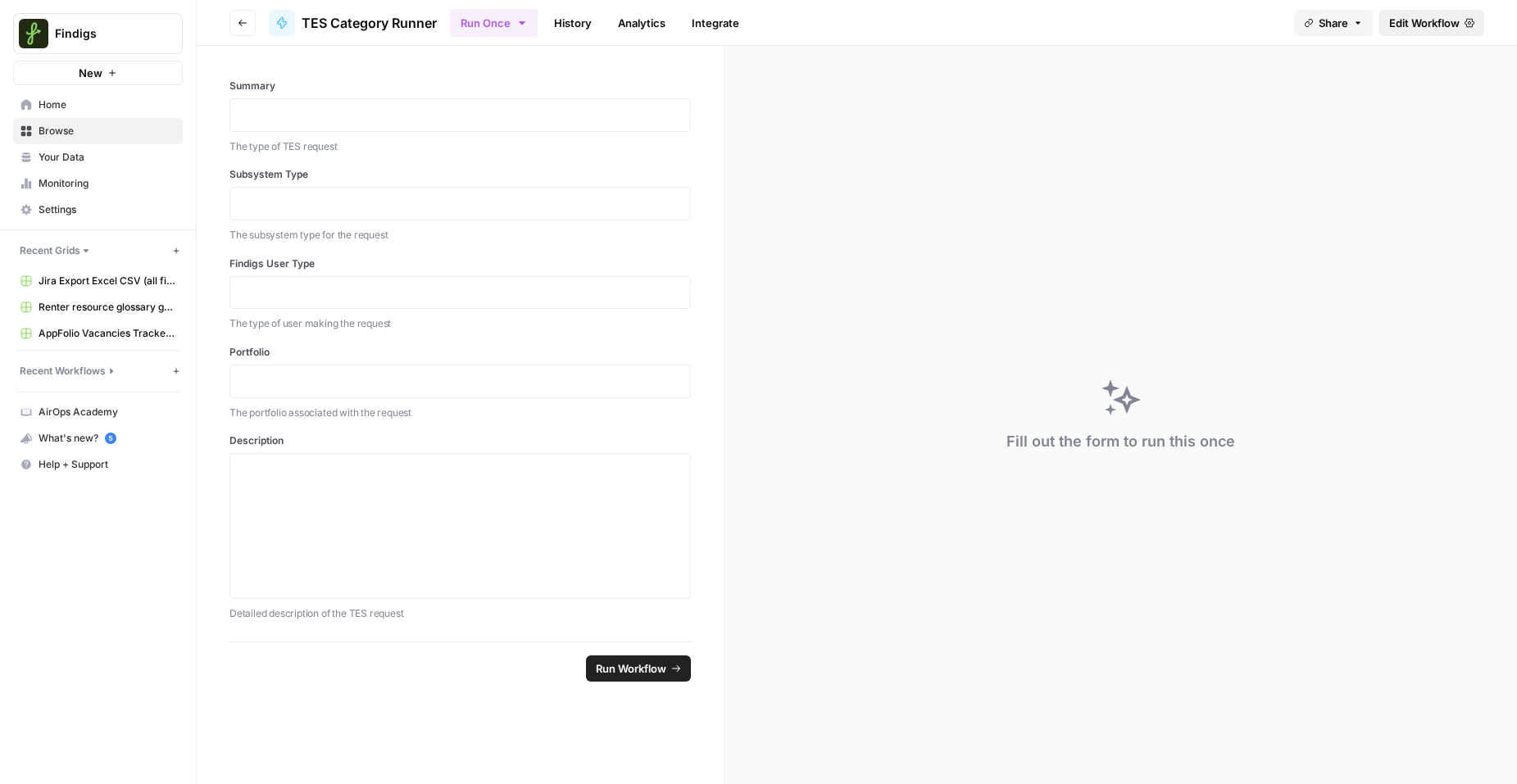 click on "Edit Workflow" at bounding box center [1424, 23] 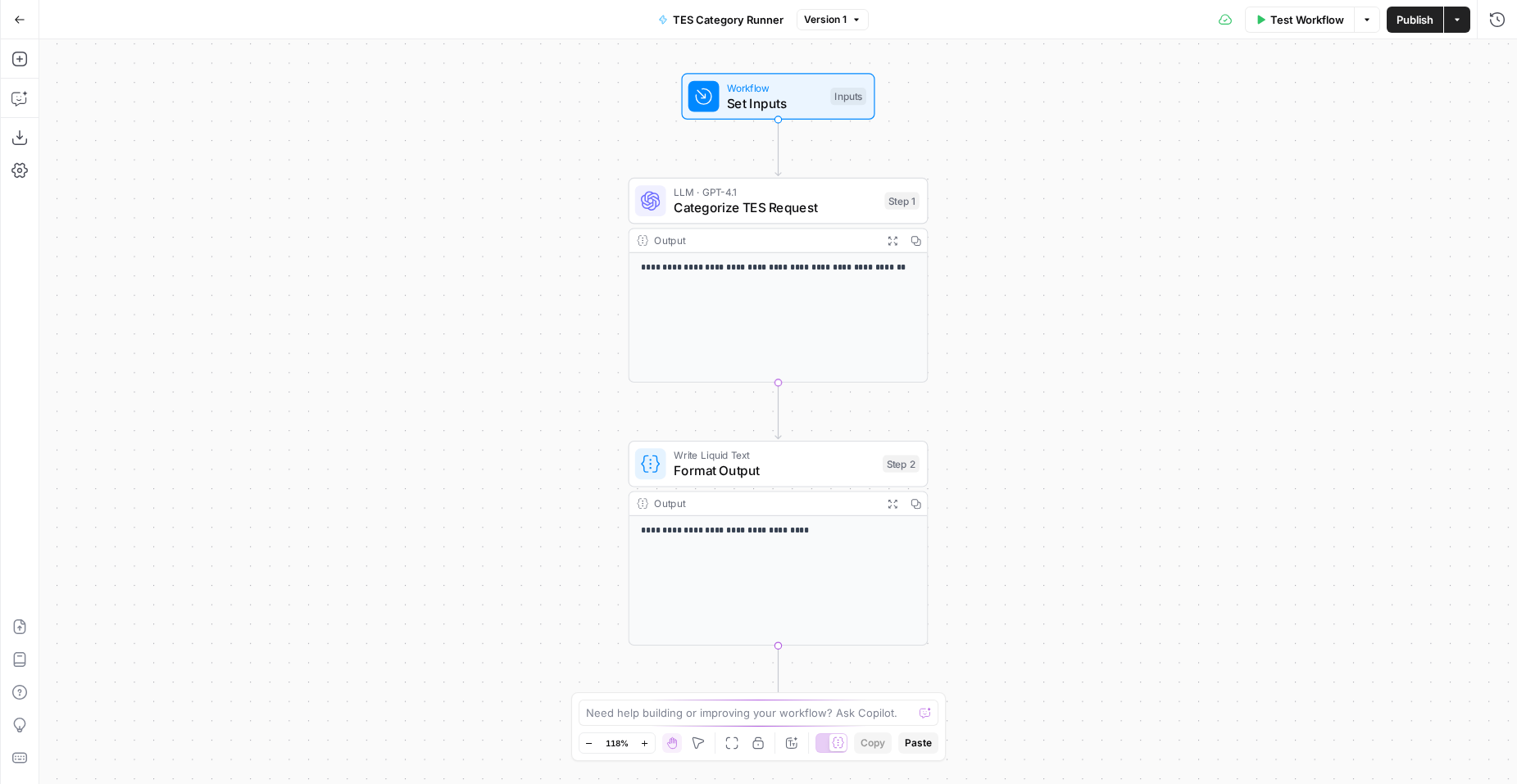 click on "Categorize TES Request" at bounding box center [775, 208] 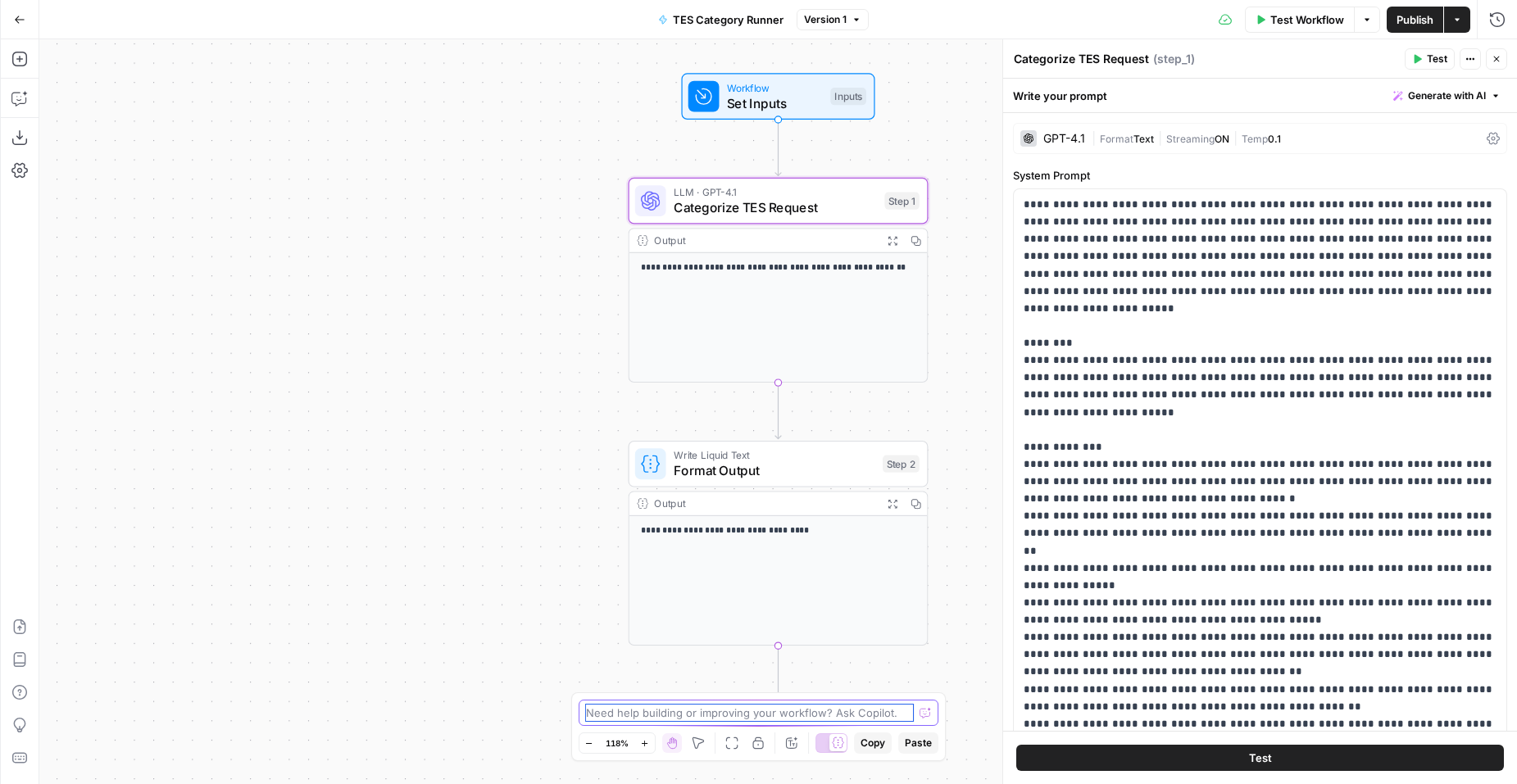 click at bounding box center (750, 713) 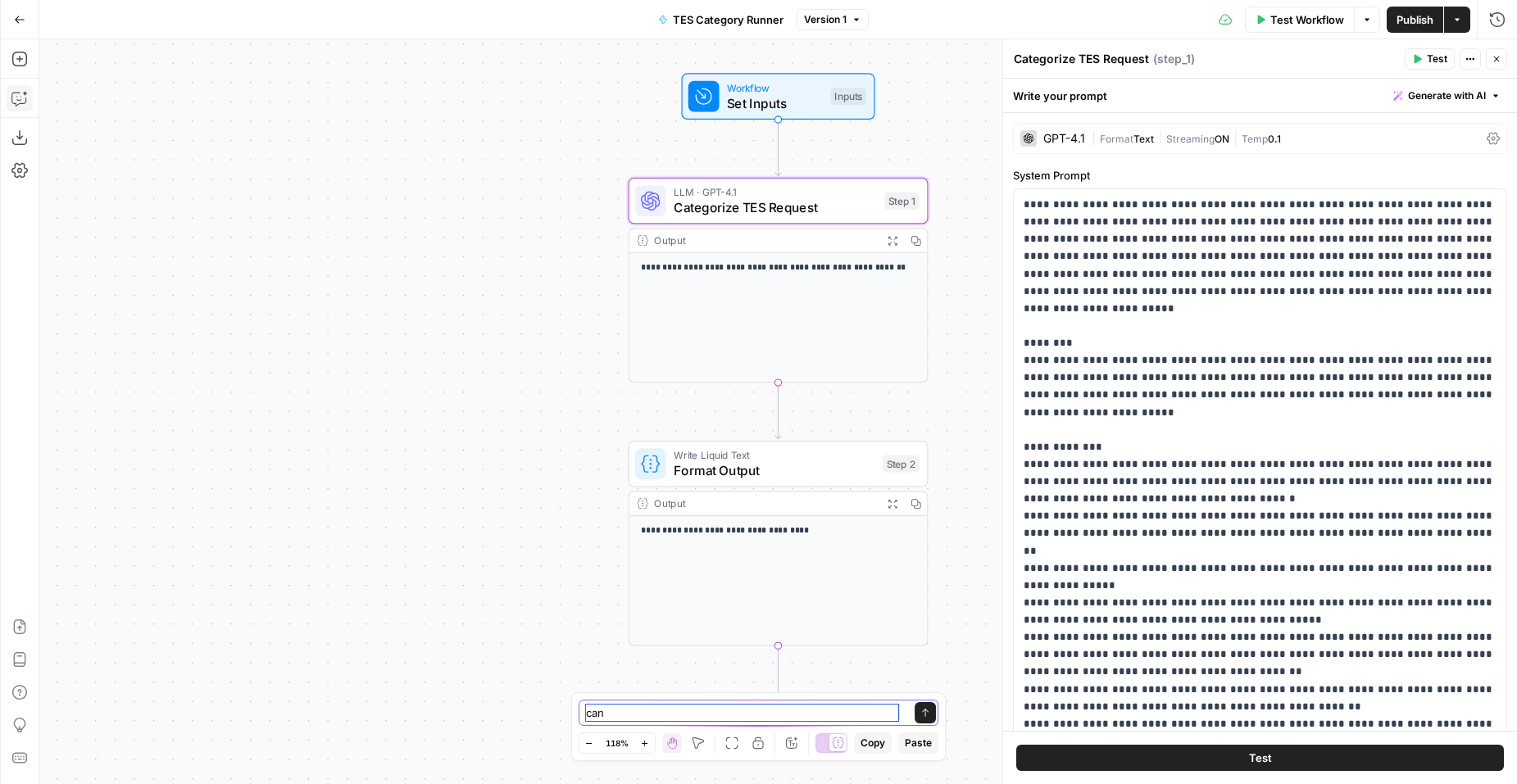 type on "can" 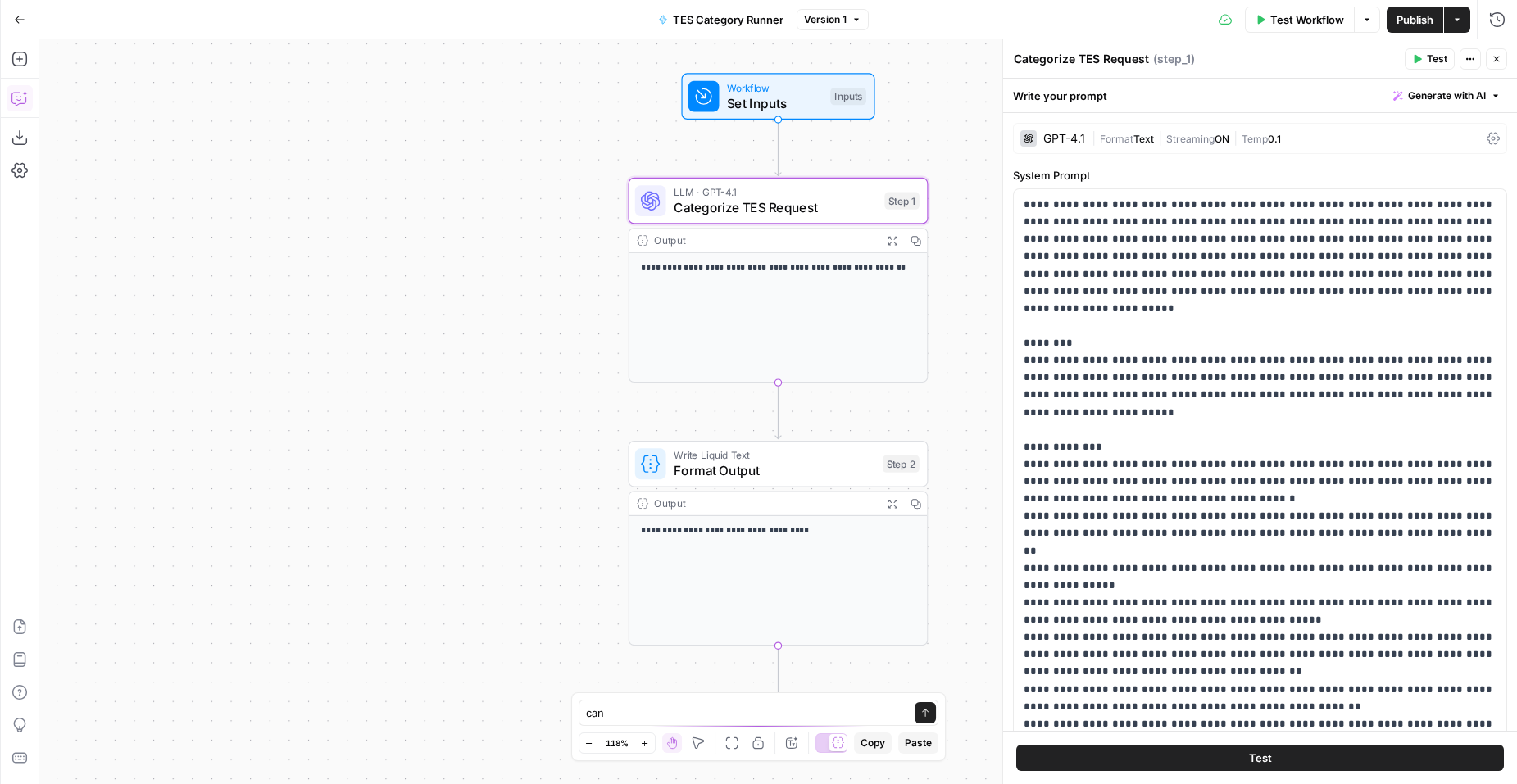 click 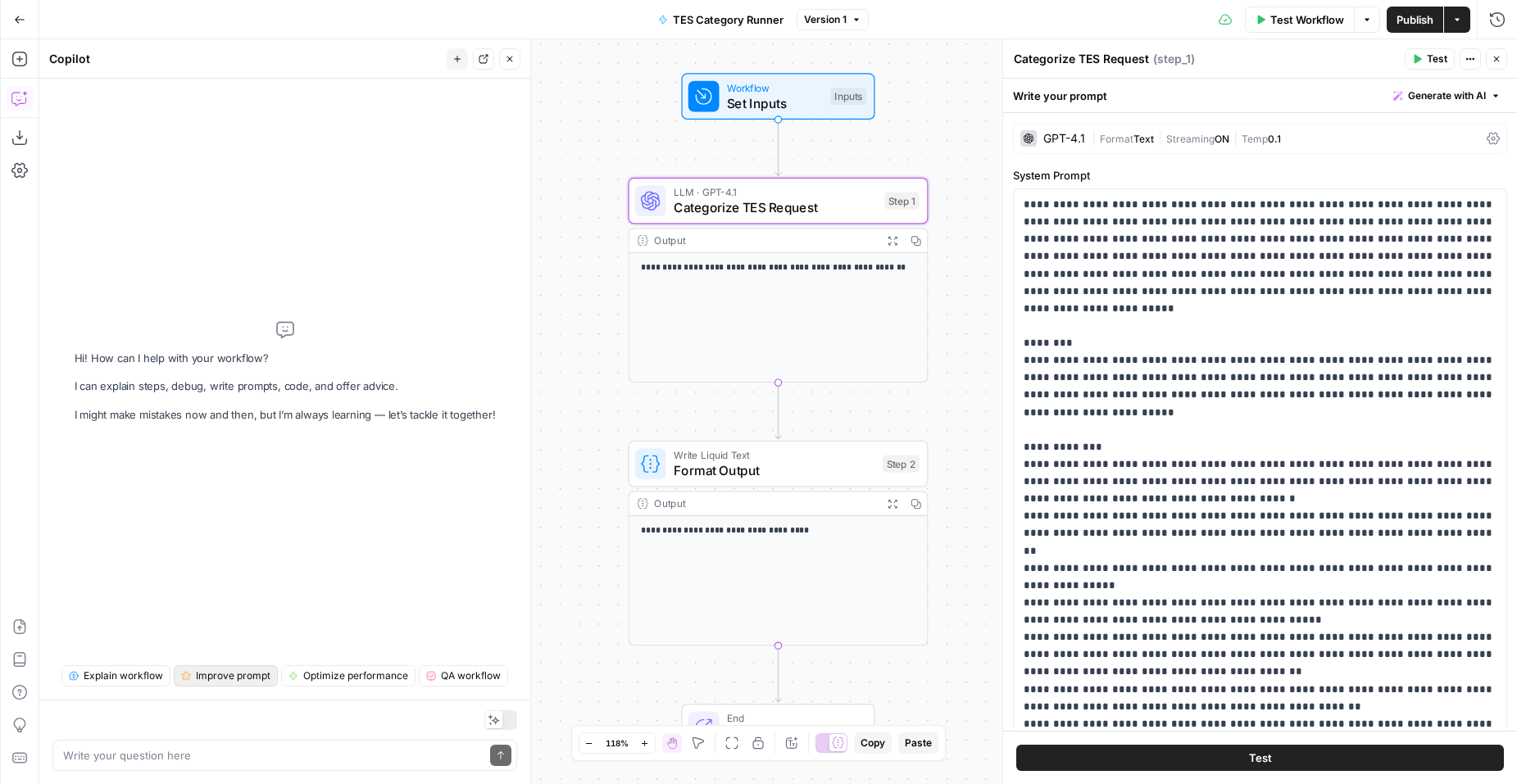click on "Improve prompt" at bounding box center (233, 676) 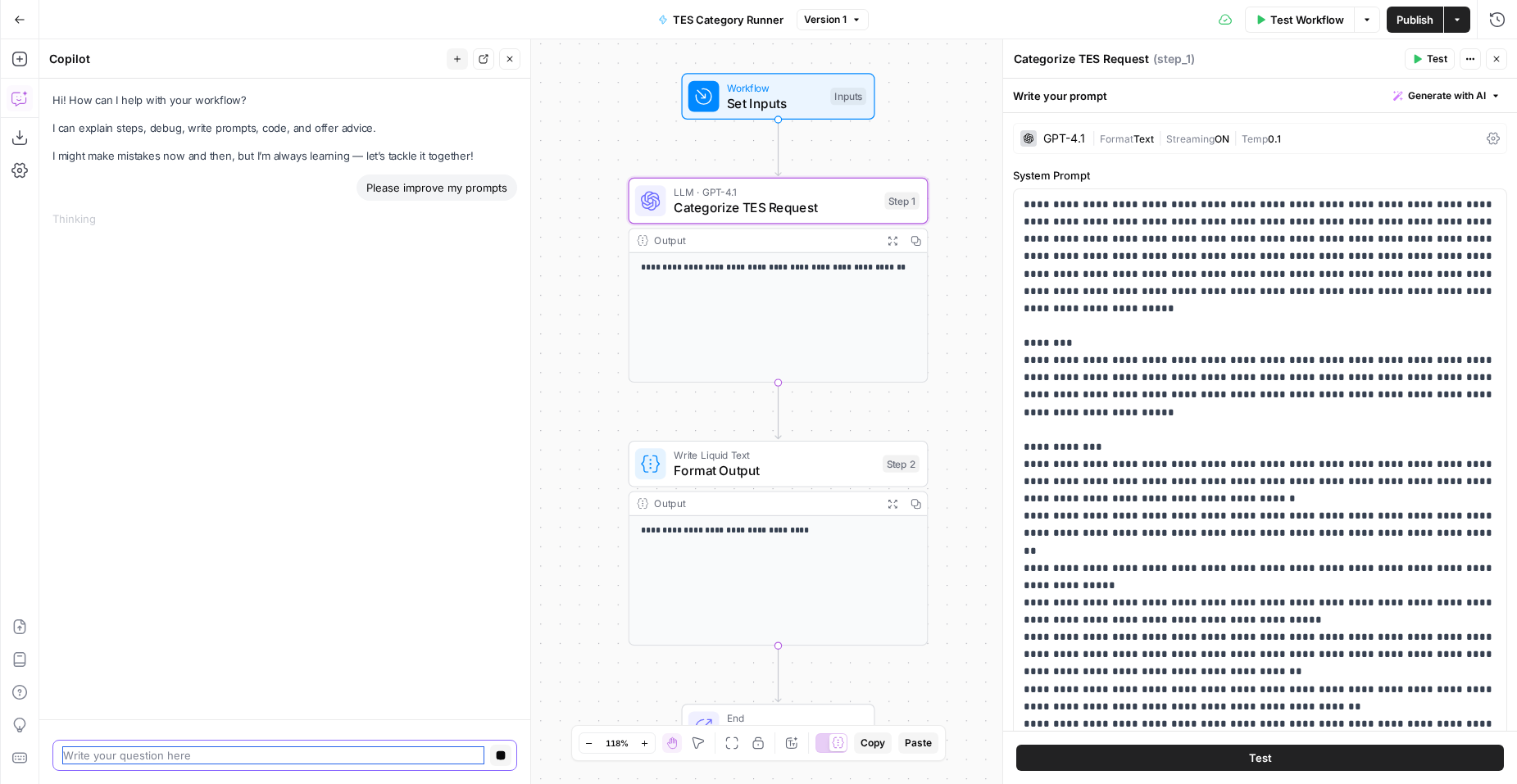 click at bounding box center [273, 755] 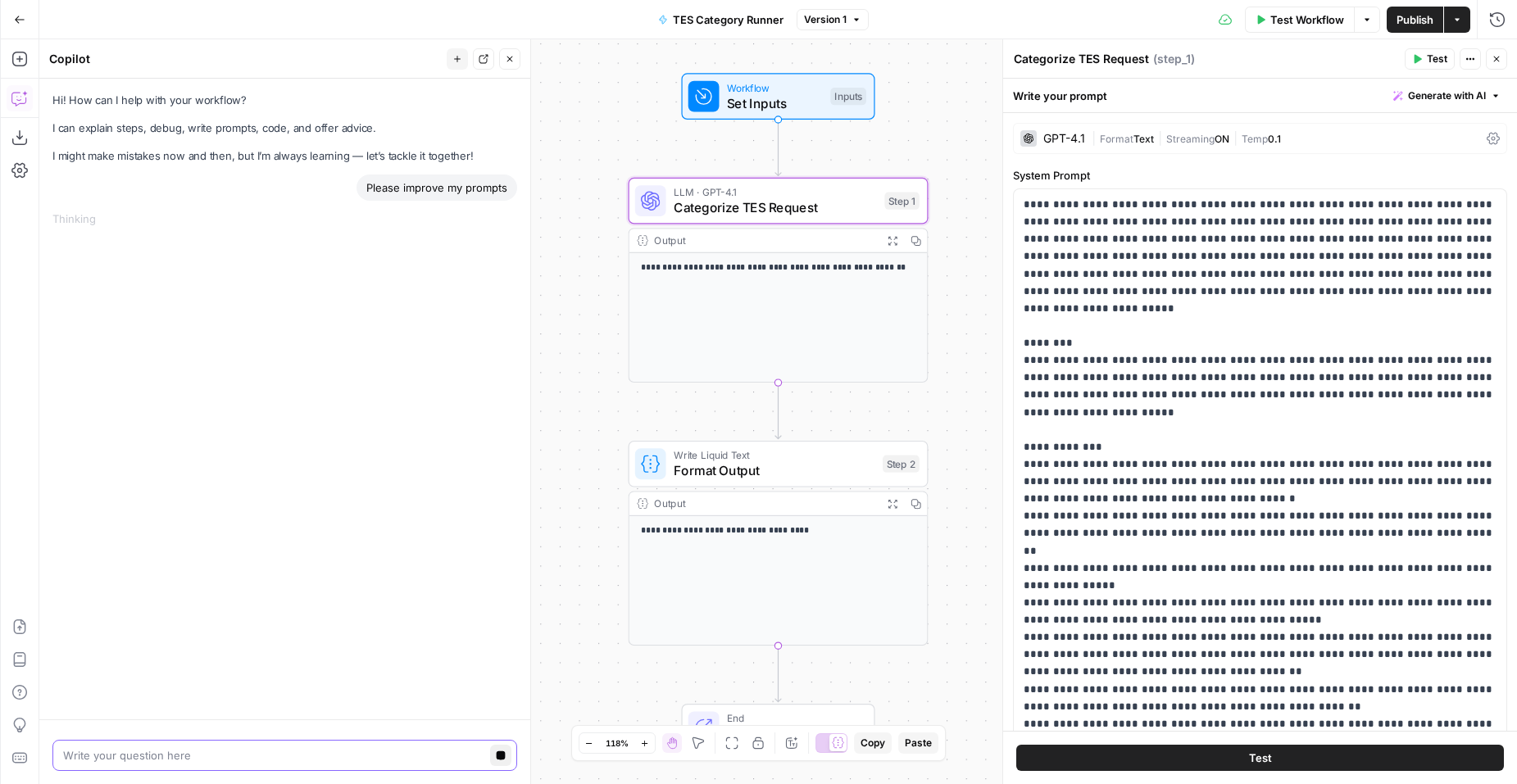 click 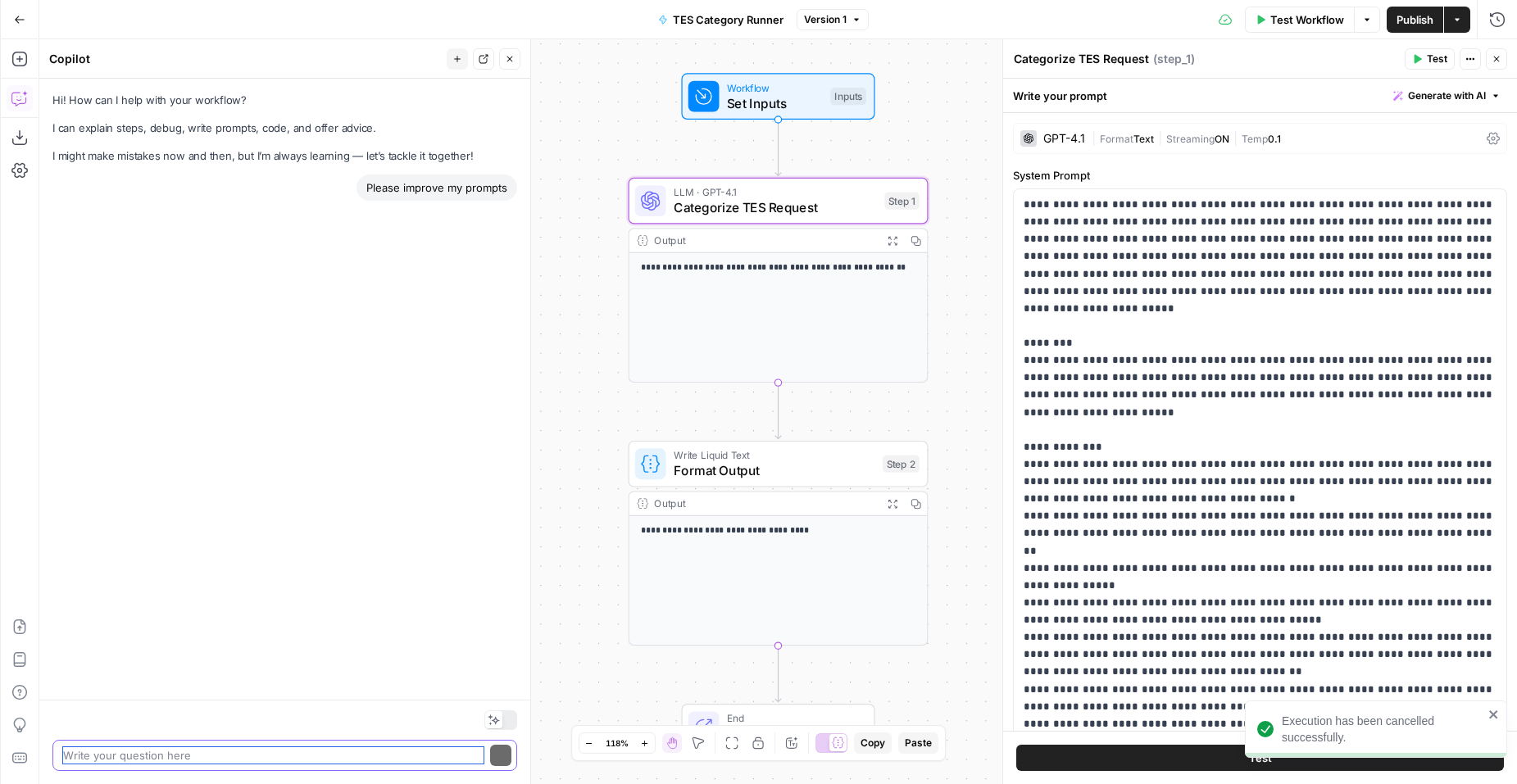 click at bounding box center (273, 755) 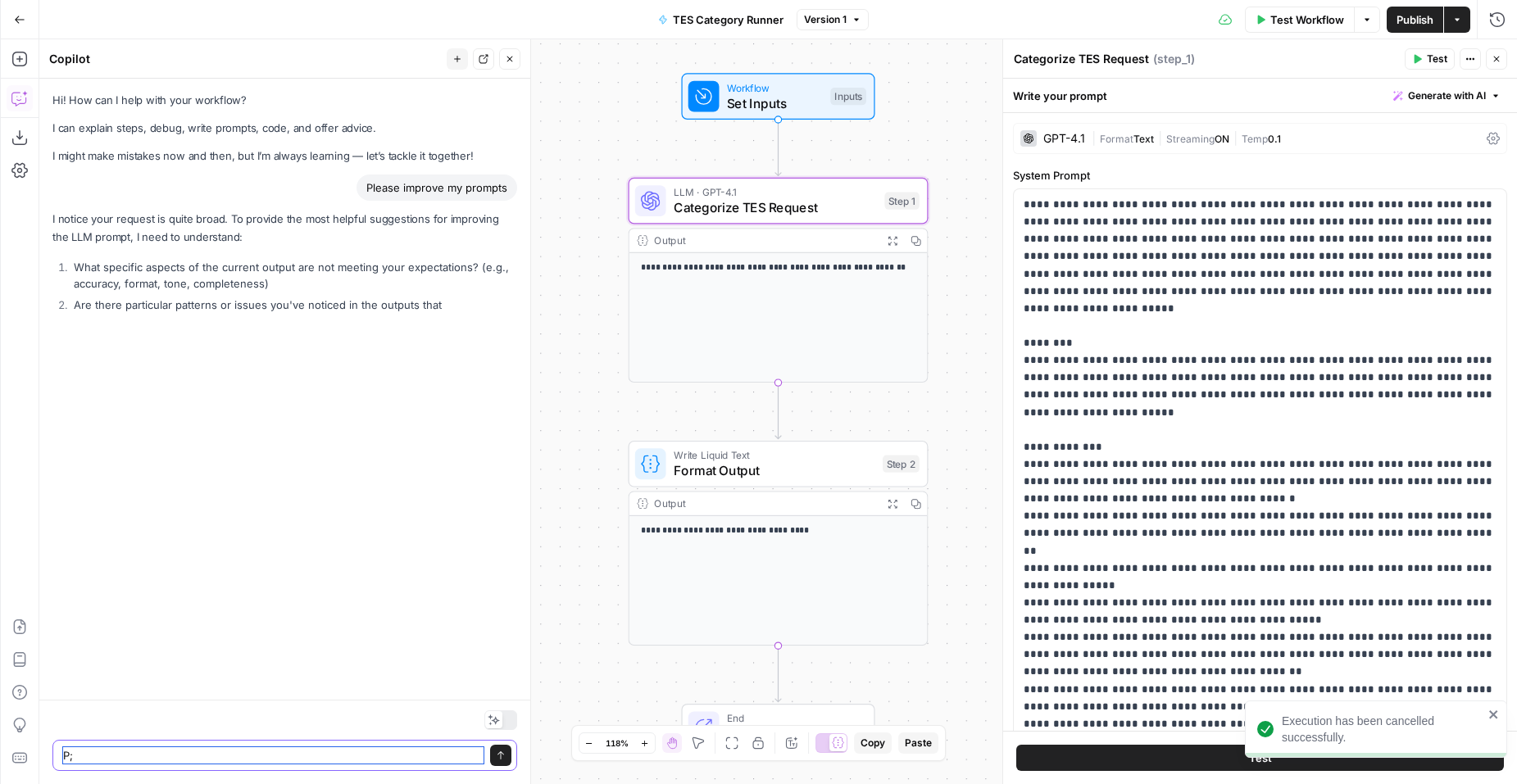 type on "P" 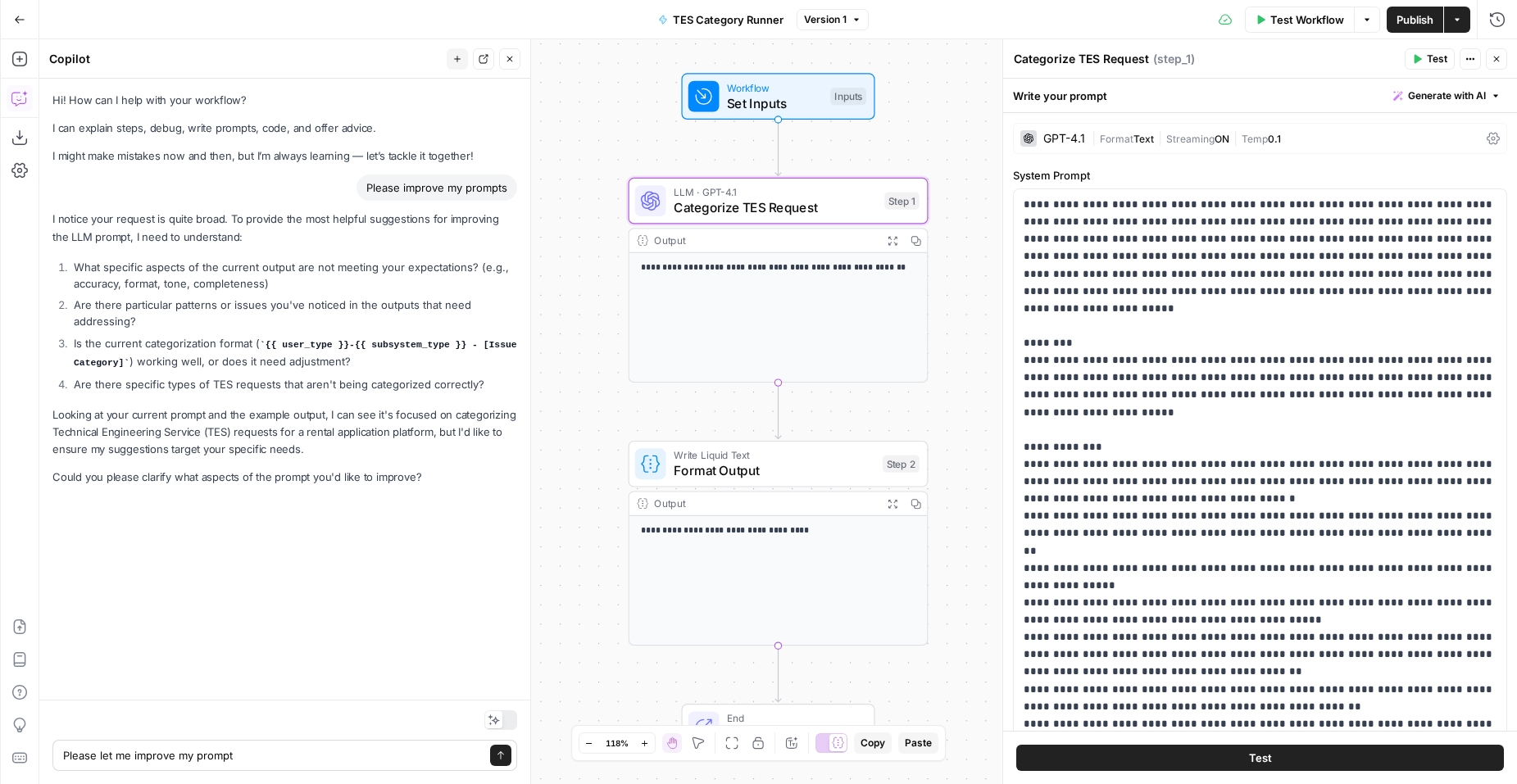 click on "Please let me improve my prompt  Please let me improve my prompt  Send" at bounding box center [284, 755] 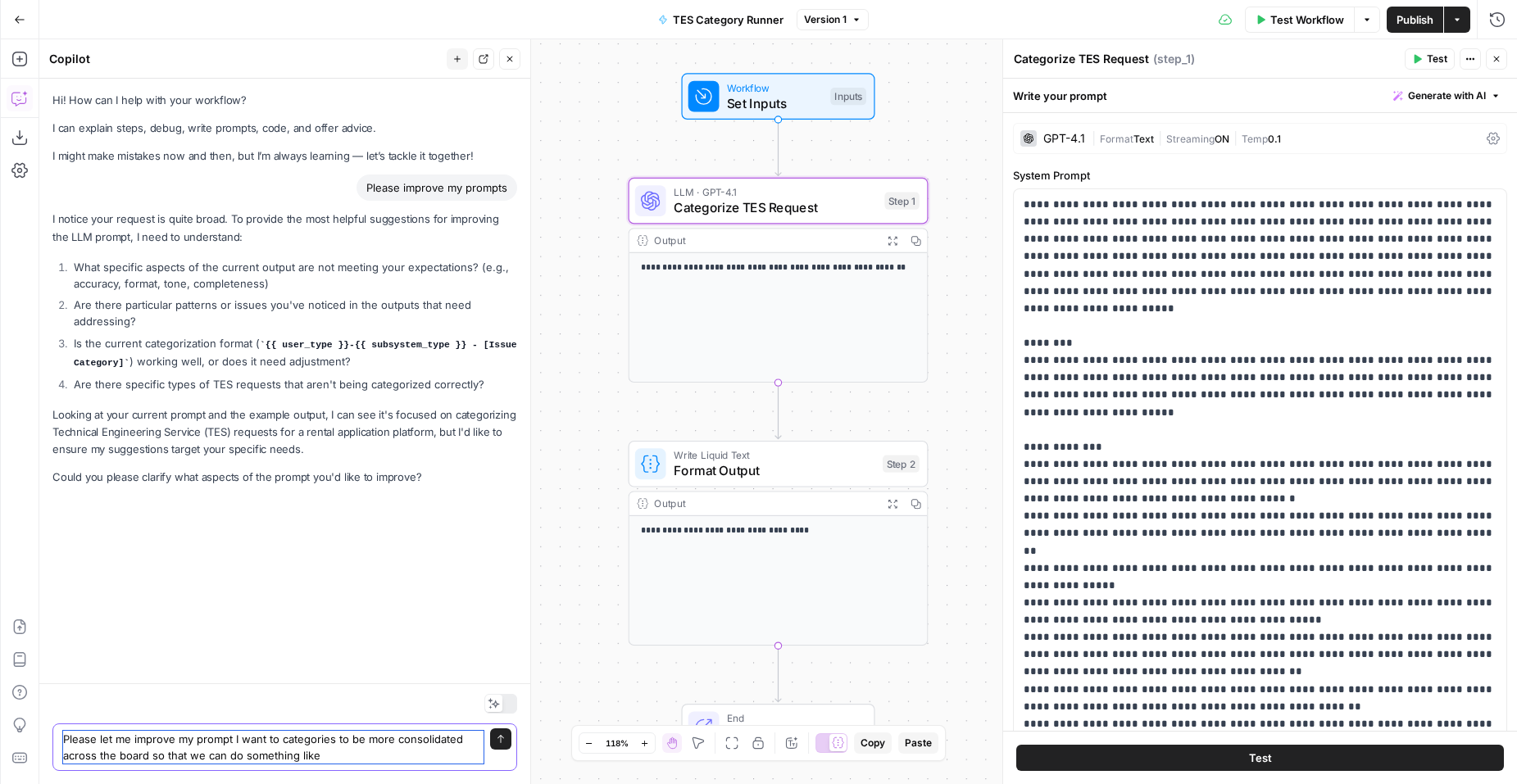 click on "Please let me improve my prompt I want to categories to be more consolidated across the board so that we can do something like" at bounding box center (273, 747) 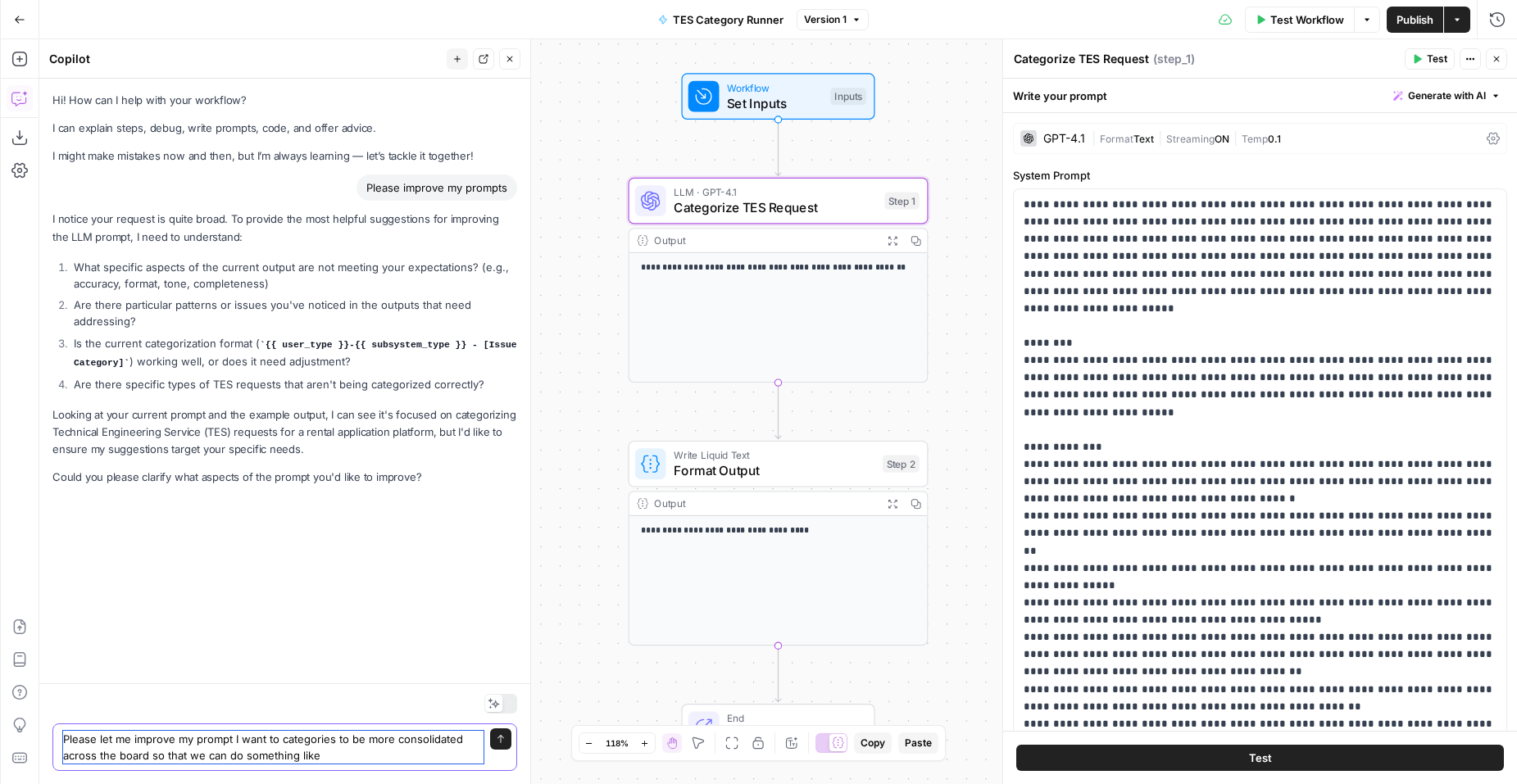 paste on "Admin-Application - Decision Notes Push Failed
Admin-PM Eval UI - Application Transfer Error
Admin-PM: Applications Table - Saved Views Not Persisting
Admin-PM: Email Notification - Bulk Reenable Request
Admin-PMS Integration - Credit Status Mapping Error
Applicant-App: Account Creation - Lease Quote Selection Blocked
Applicant-App: TU - Credit Report Provider Error
Applicant-App: Unit Selection - Lease Quote Expired Navigation
Applicant-App: Unit Selection - Lease Quote Price Mismatch
Applicant-App: Unit Selection - Lease Quote Rent Mismatch
Applicant-App: Unit Selection - Tech Triage Escalation
Applicant-Application - Applicant Record Missing
Applicant-Application - Application Submission Blocked
Applicant-Application - Application Submission Error
Applicant-Application - Decision Invocation Blocked
Applicant-Application - Eviction Status Transition Failed
Applicant-Application - Guarantor Addition Permission
Applicant-Application - Lease Quote Auto Submit Failed
Applicant-Application - Lease Quote Expir..." 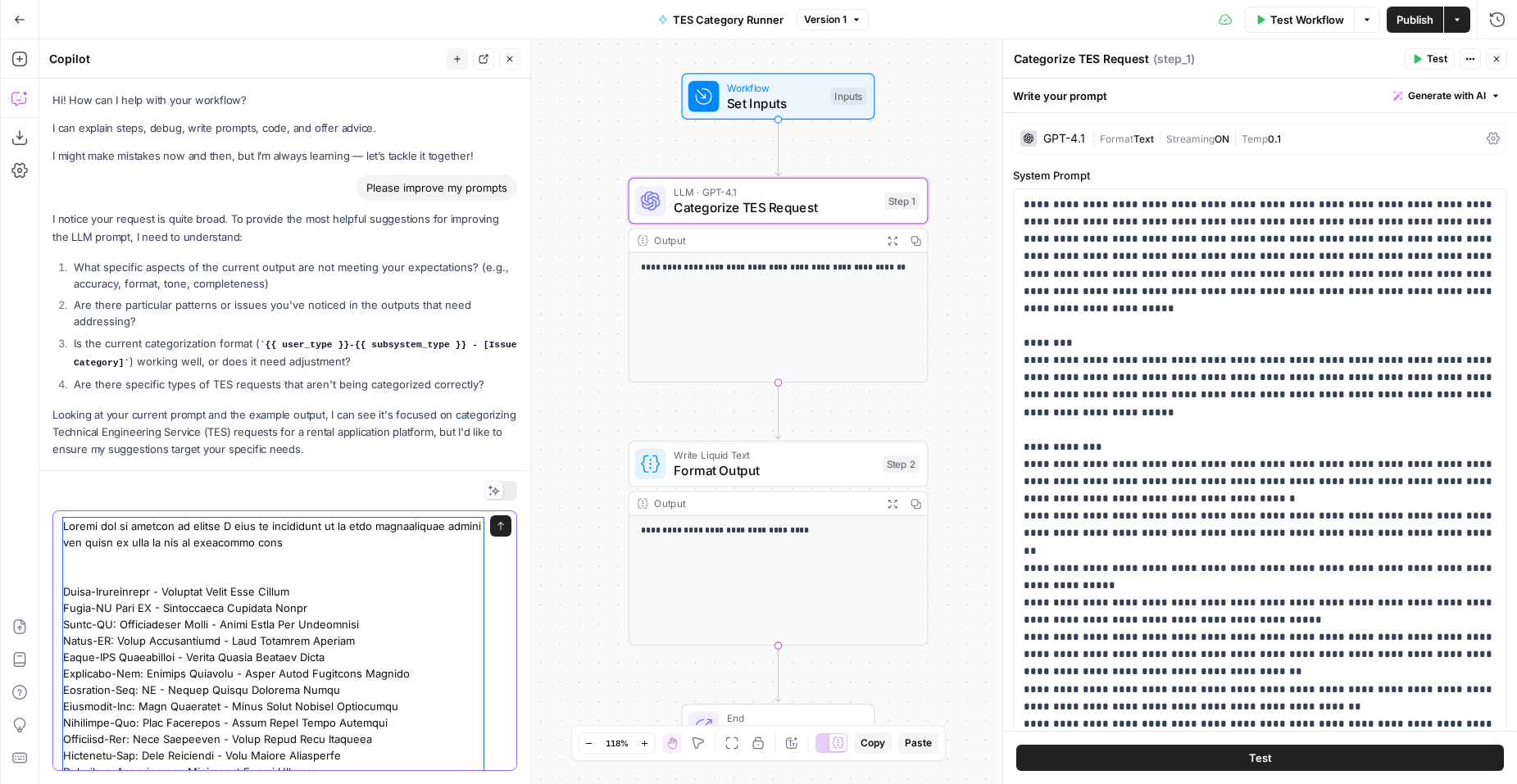 scroll, scrollTop: 53, scrollLeft: 0, axis: vertical 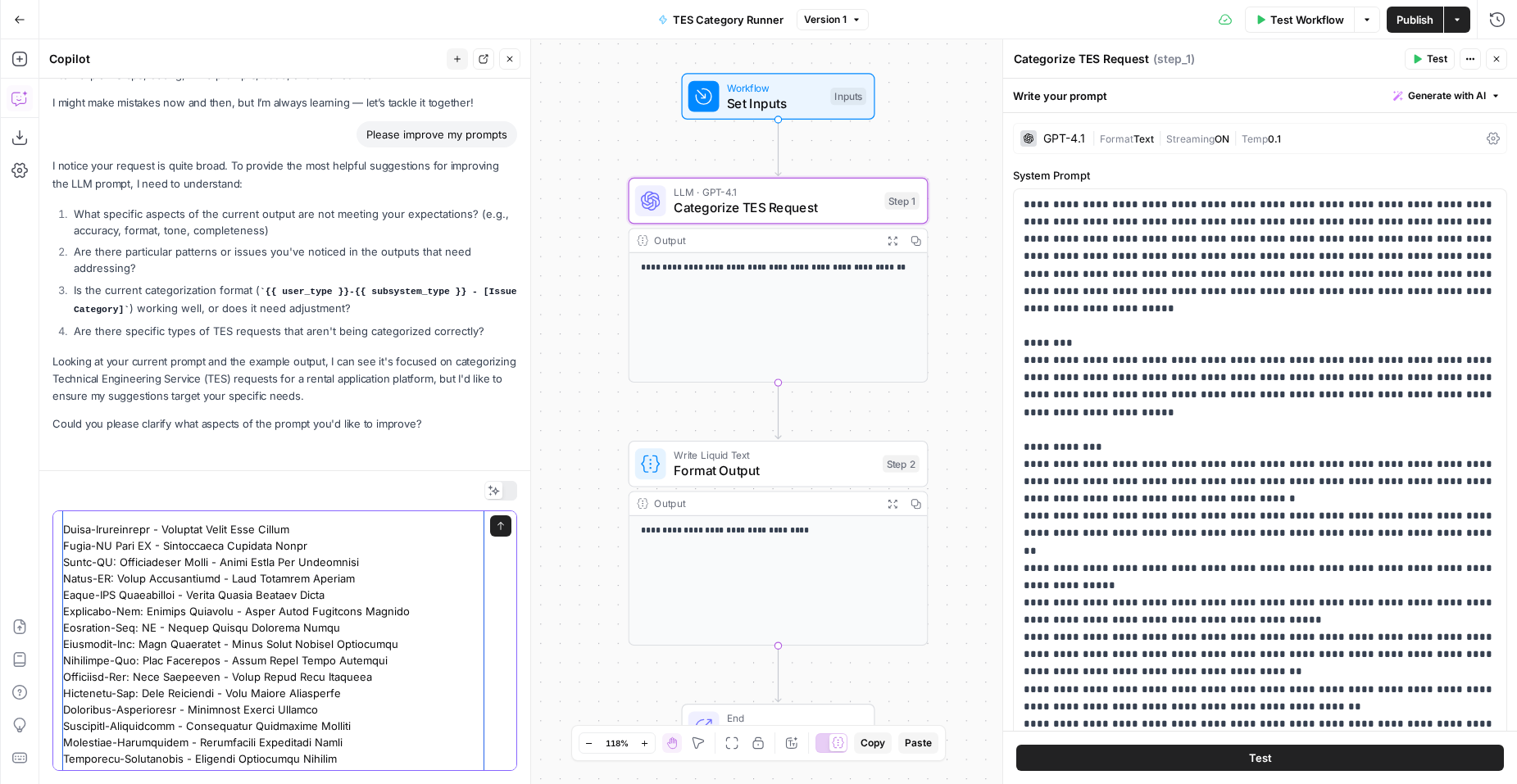 drag, startPoint x: 378, startPoint y: 675, endPoint x: 50, endPoint y: 647, distance: 329.193 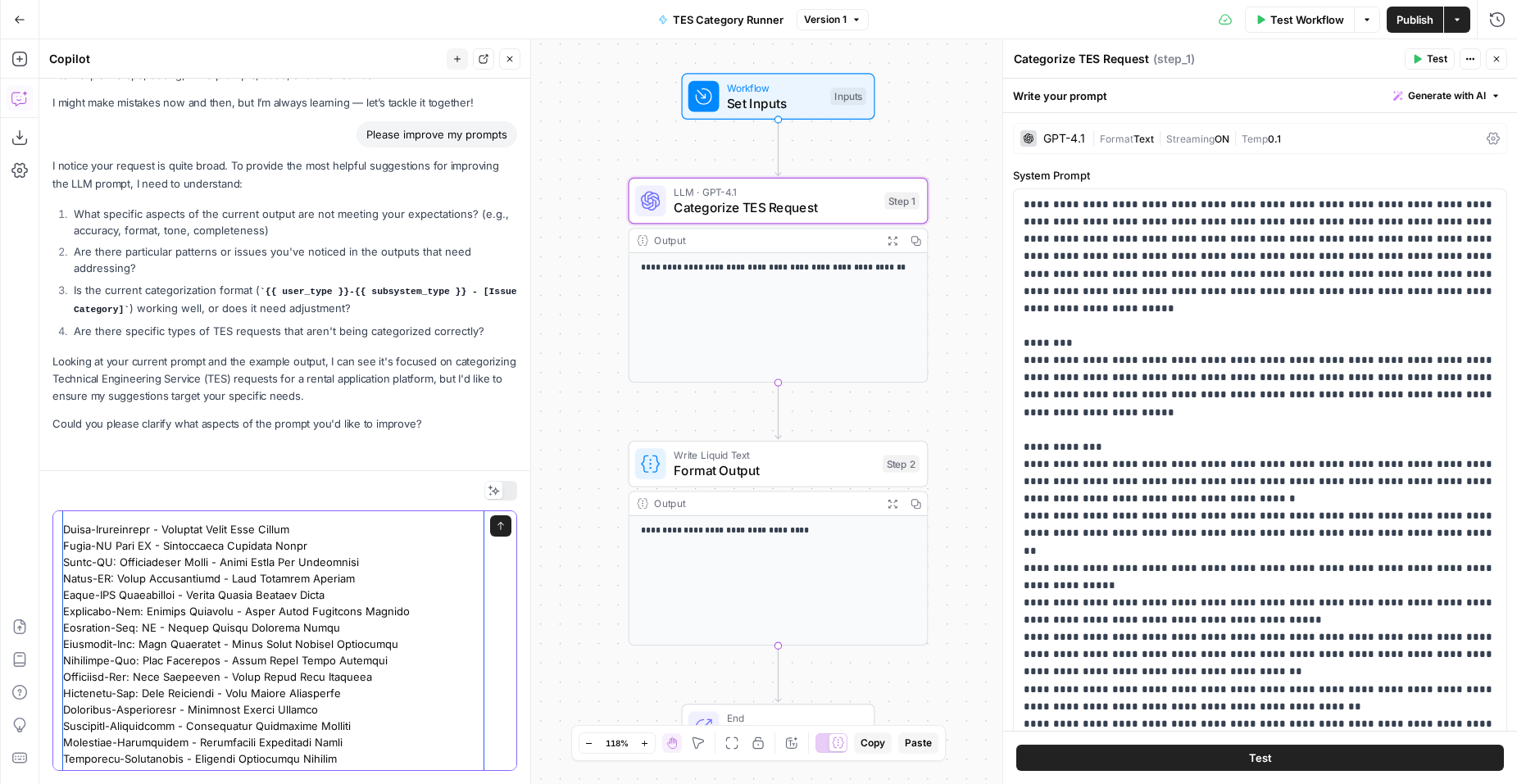 click on "Send" at bounding box center (284, 627) 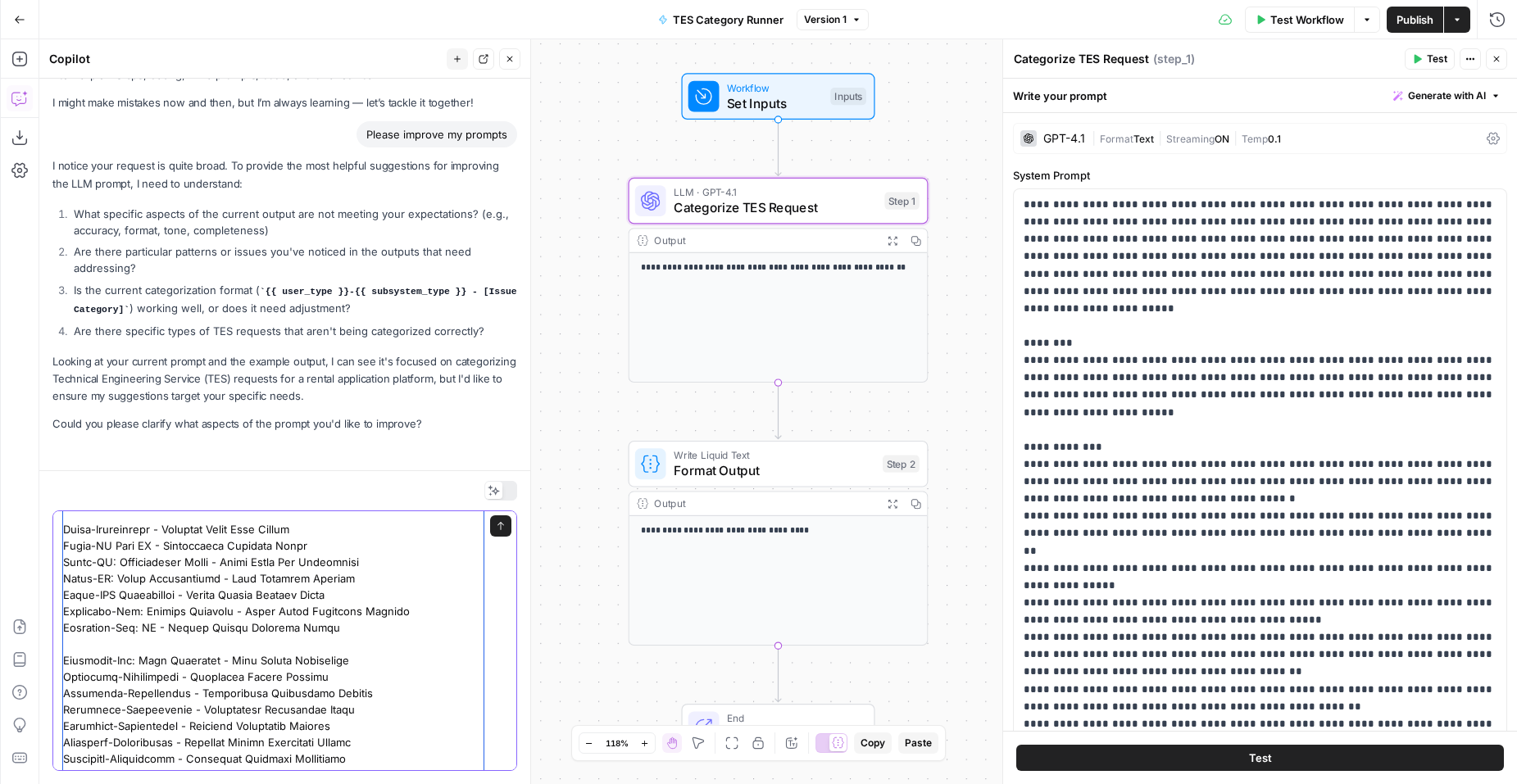scroll, scrollTop: 0, scrollLeft: 0, axis: both 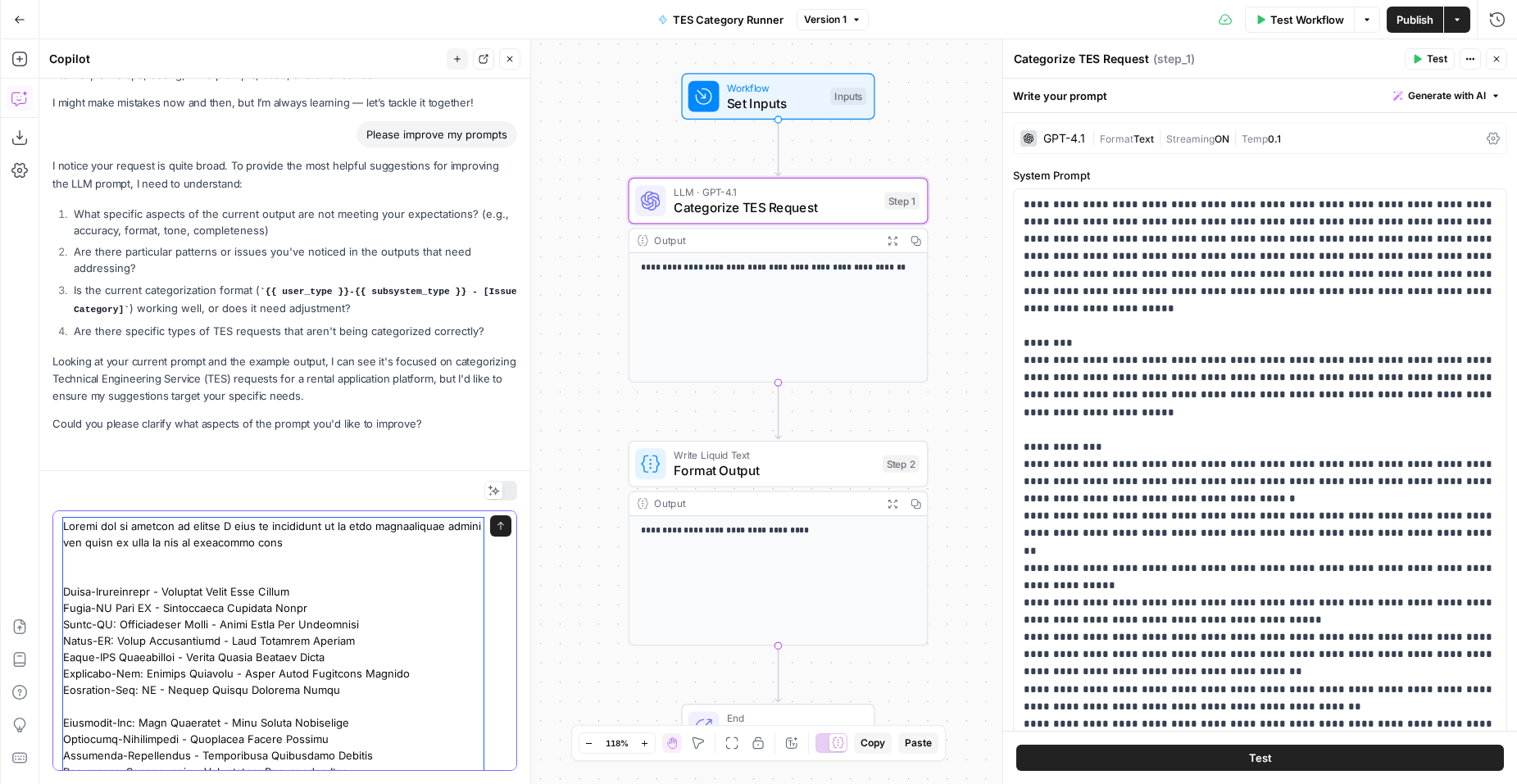 click at bounding box center [273, 1271] 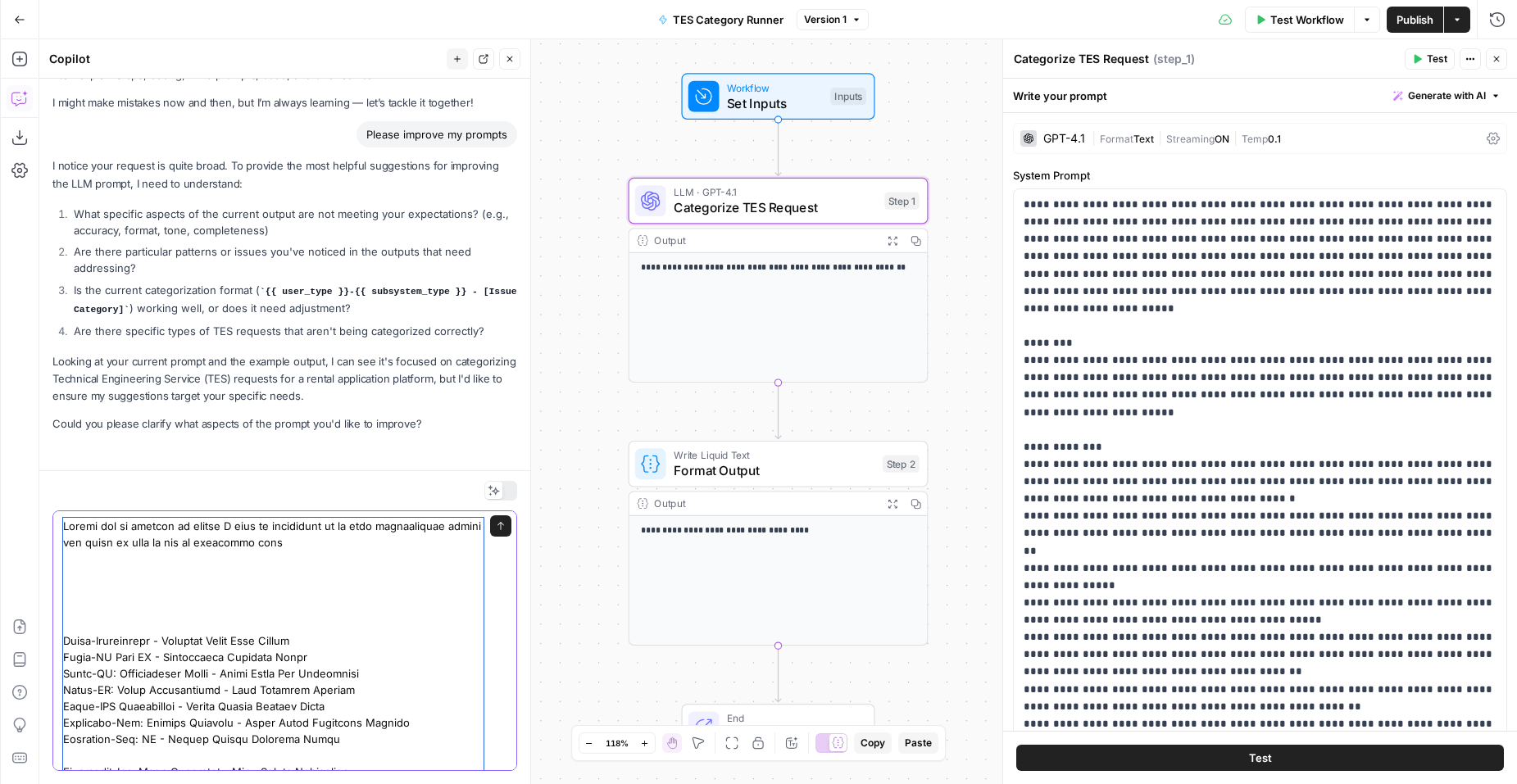 paste on "Applicant-App: Unit Selection - Lease Quote Expired Navigation
Applicant-App: Unit Selection - Lease Quote Price Mismatch
Applicant-App: Unit Selection - Lease Quote Rent Mismatch" 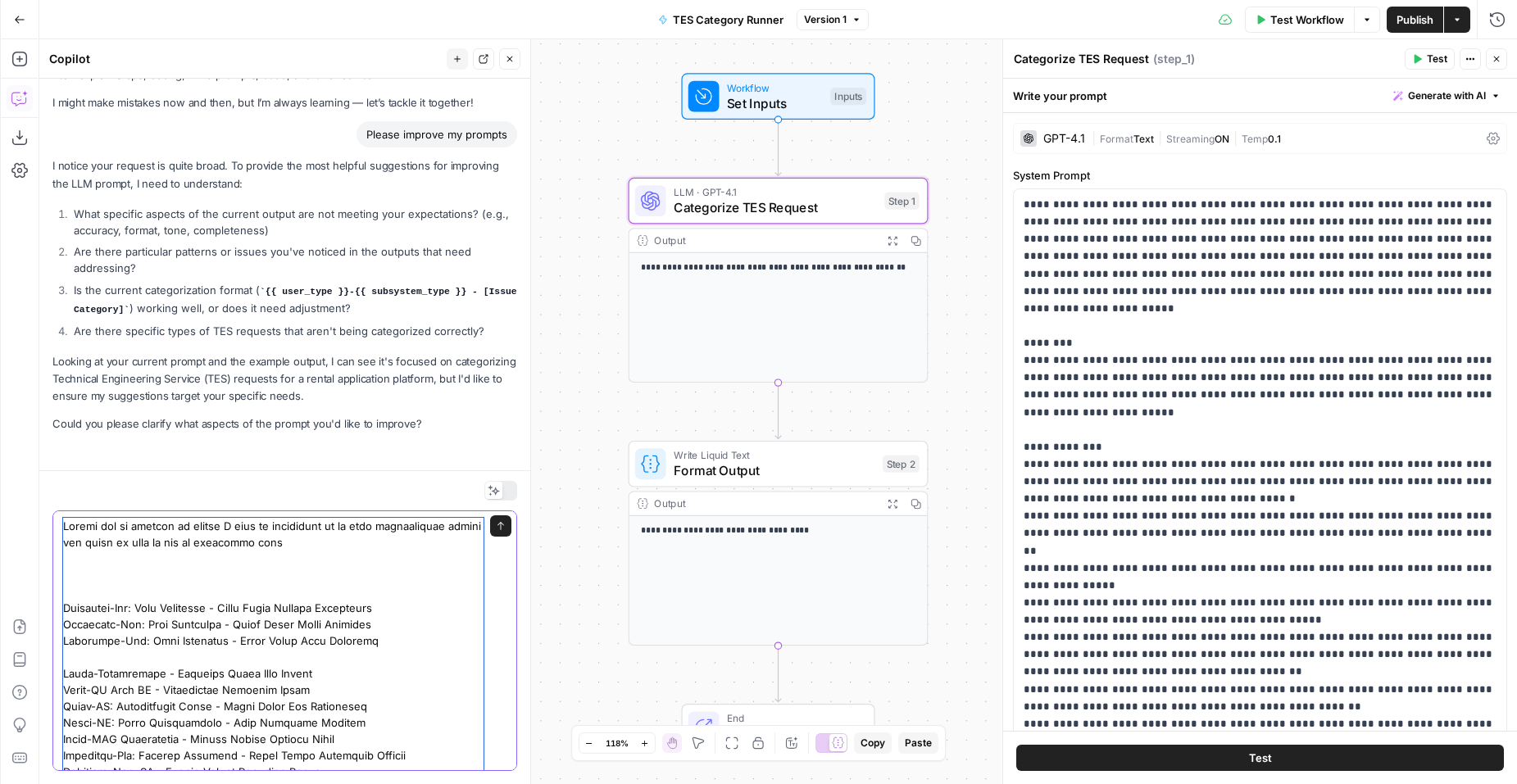 click at bounding box center (273, 1312) 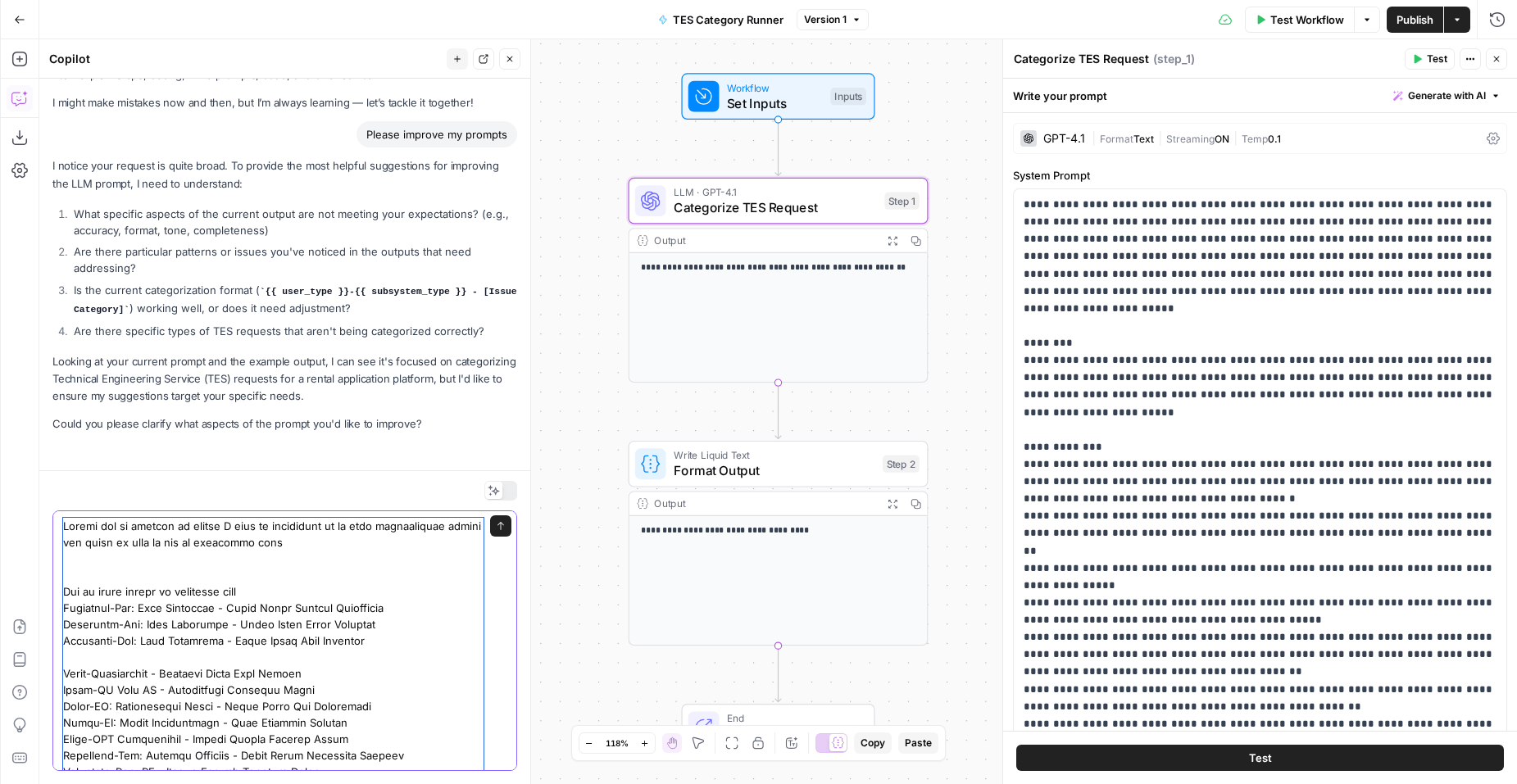 drag, startPoint x: 66, startPoint y: 610, endPoint x: 286, endPoint y: 605, distance: 220.0568 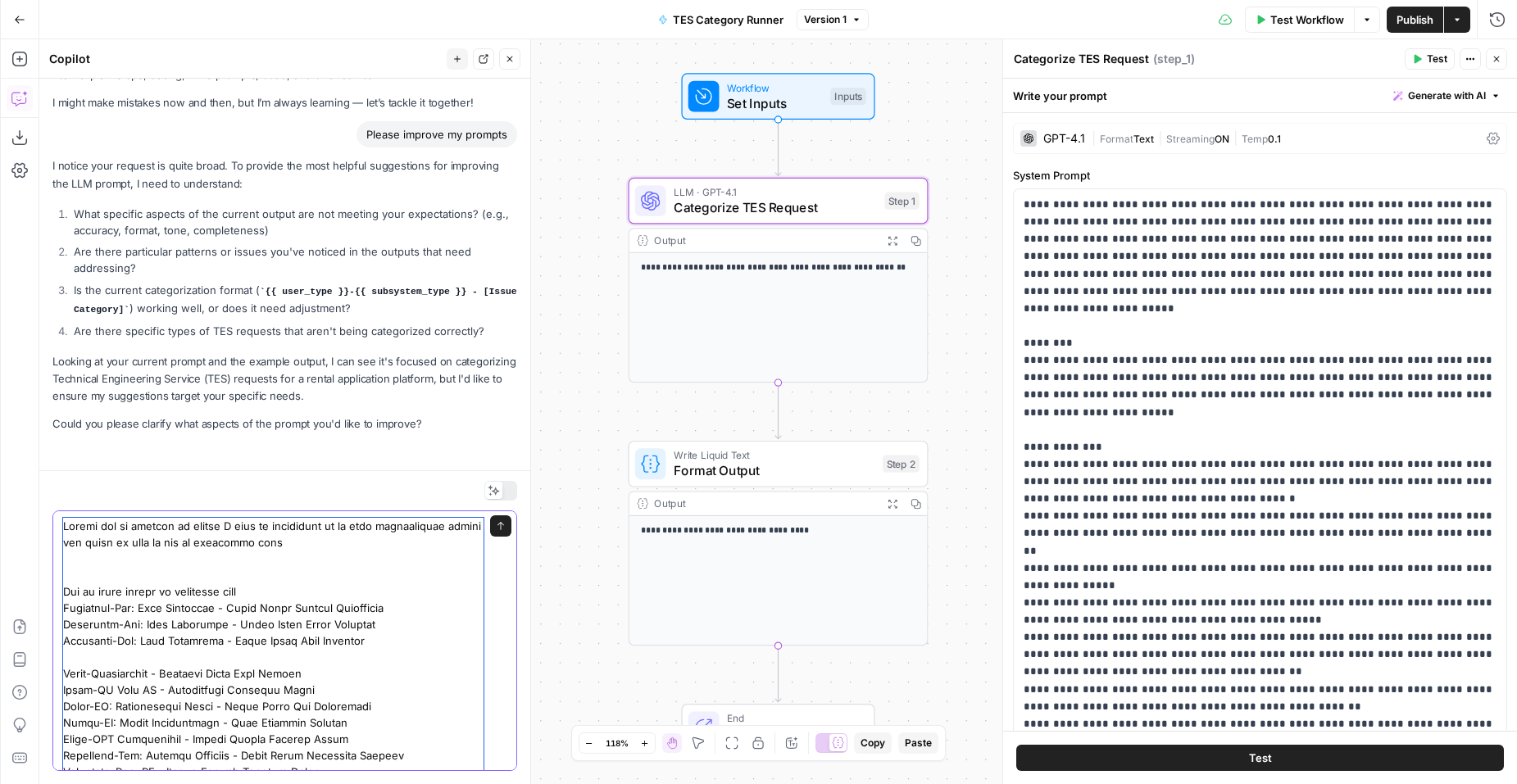 click at bounding box center (273, 1312) 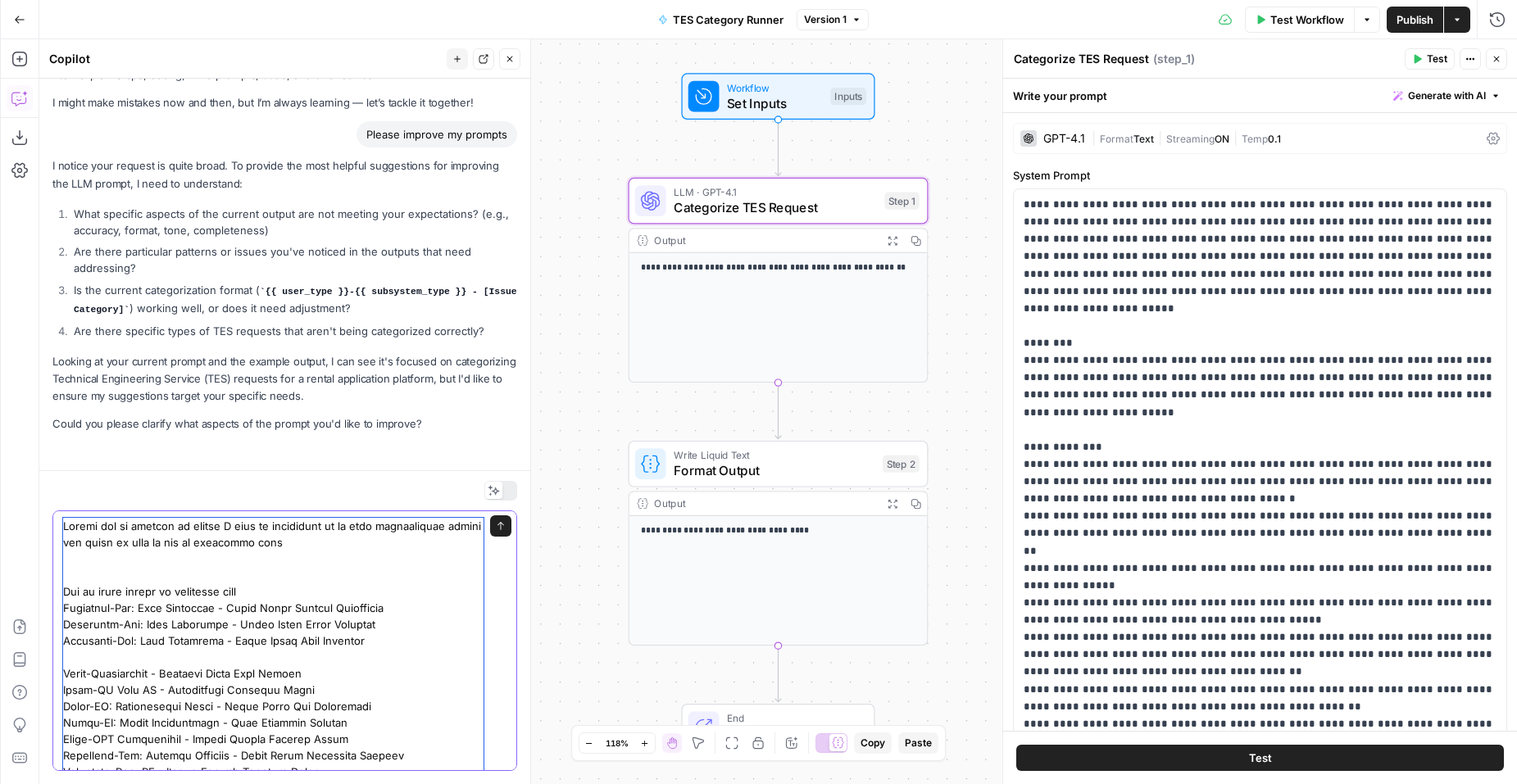 paste on "Applicant-App: Unit Selection - Lease Quote" 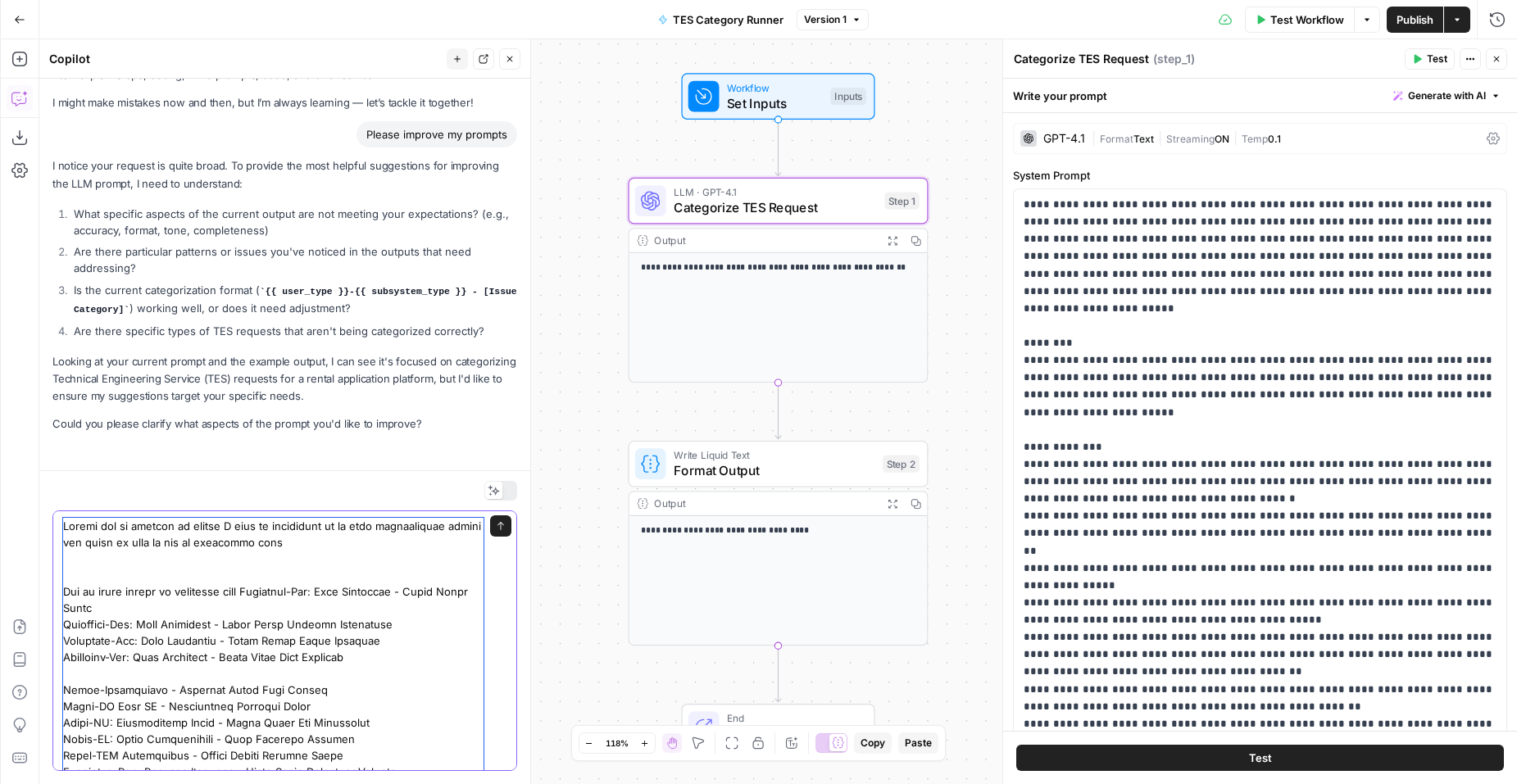 click at bounding box center [273, 1321] 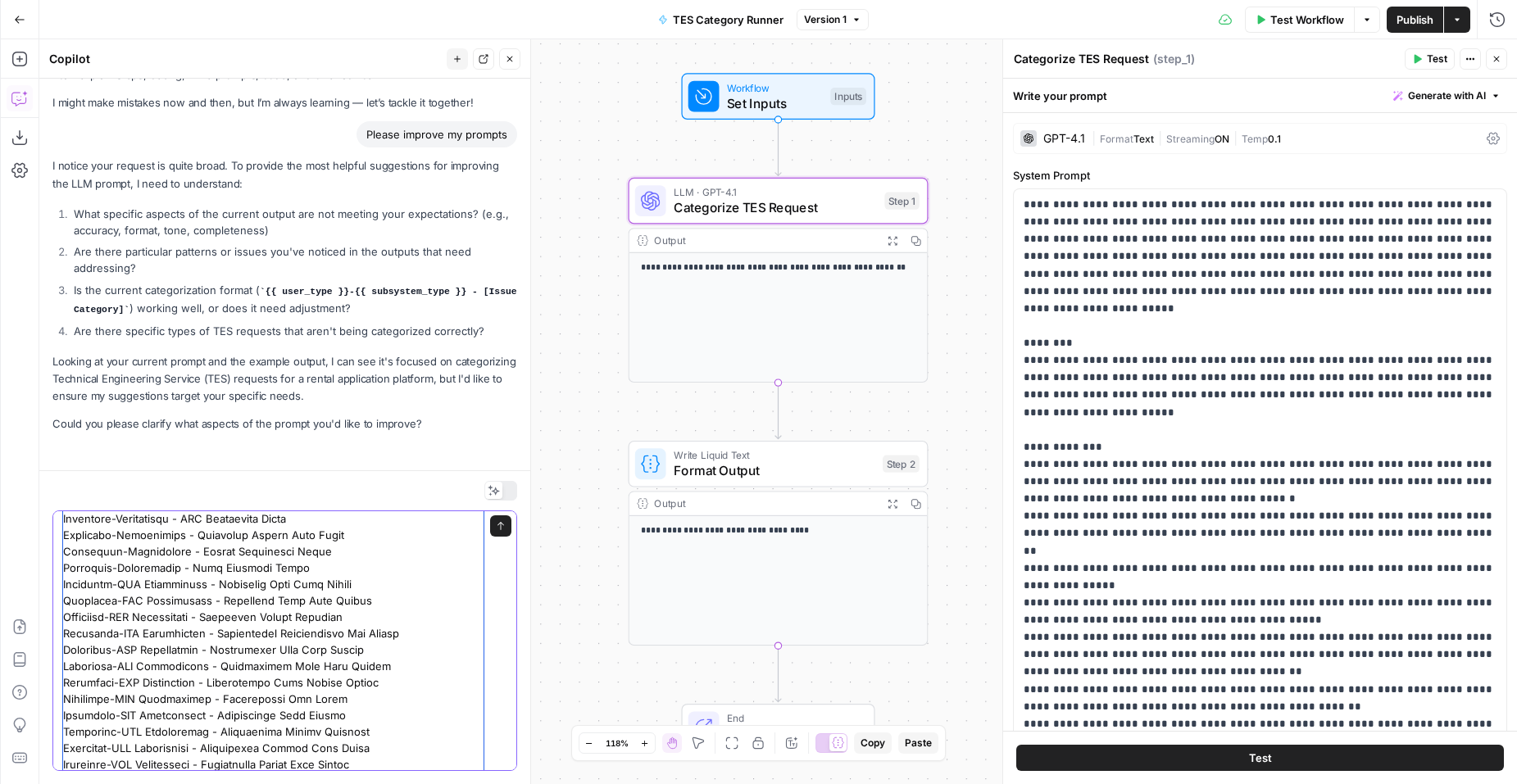 scroll, scrollTop: 581, scrollLeft: 0, axis: vertical 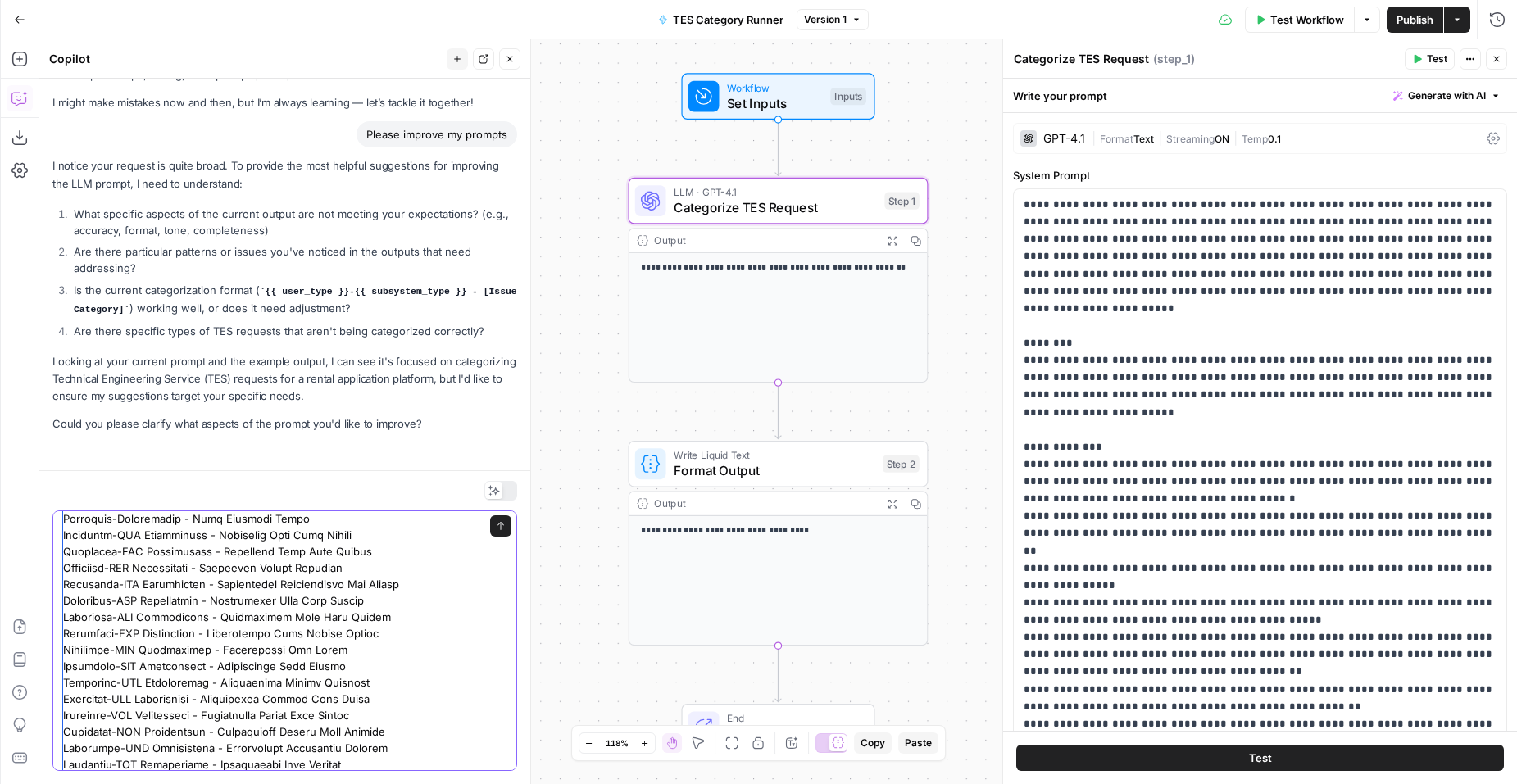 drag, startPoint x: 64, startPoint y: 686, endPoint x: 411, endPoint y: 725, distance: 349.18476 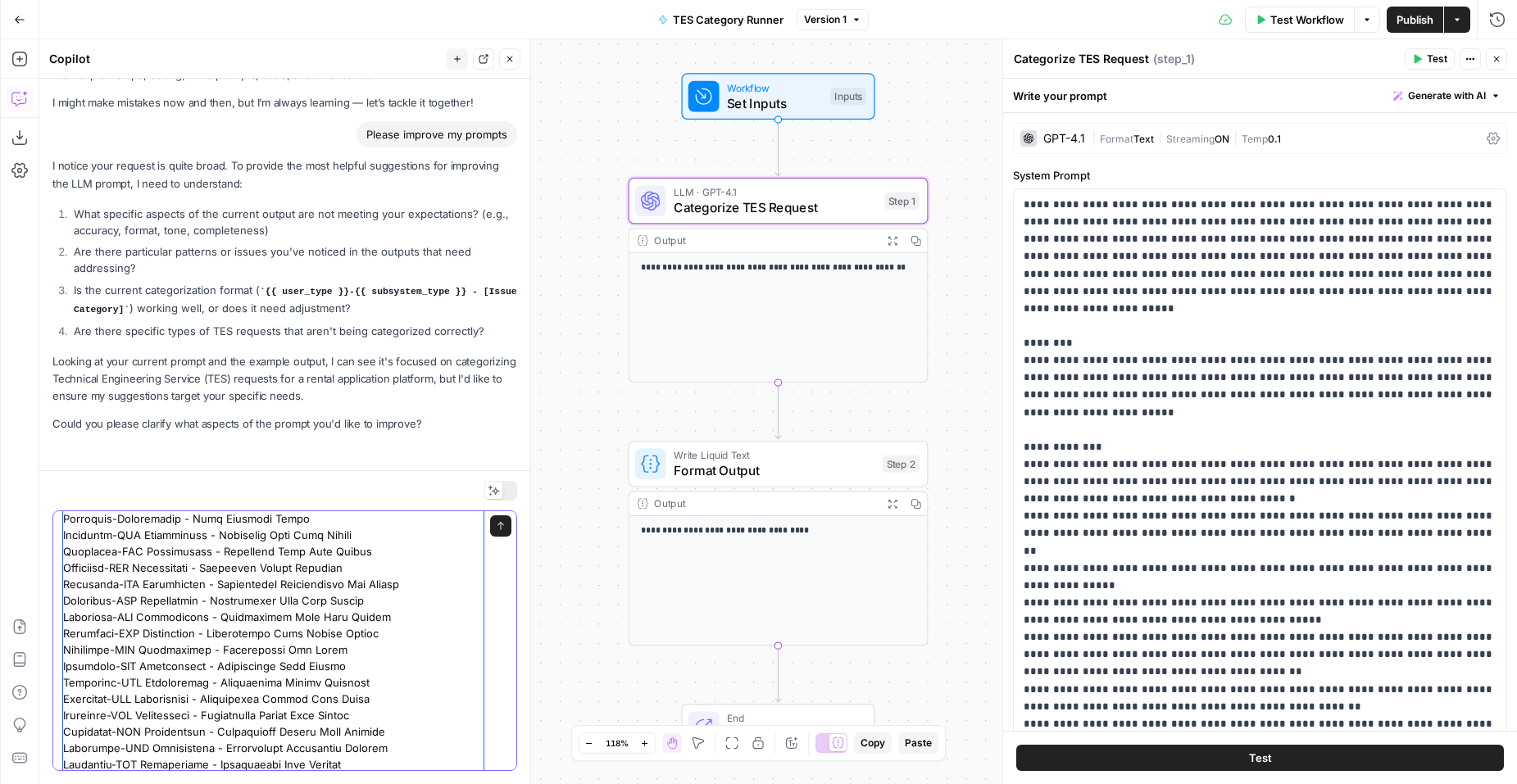 click at bounding box center (273, 764) 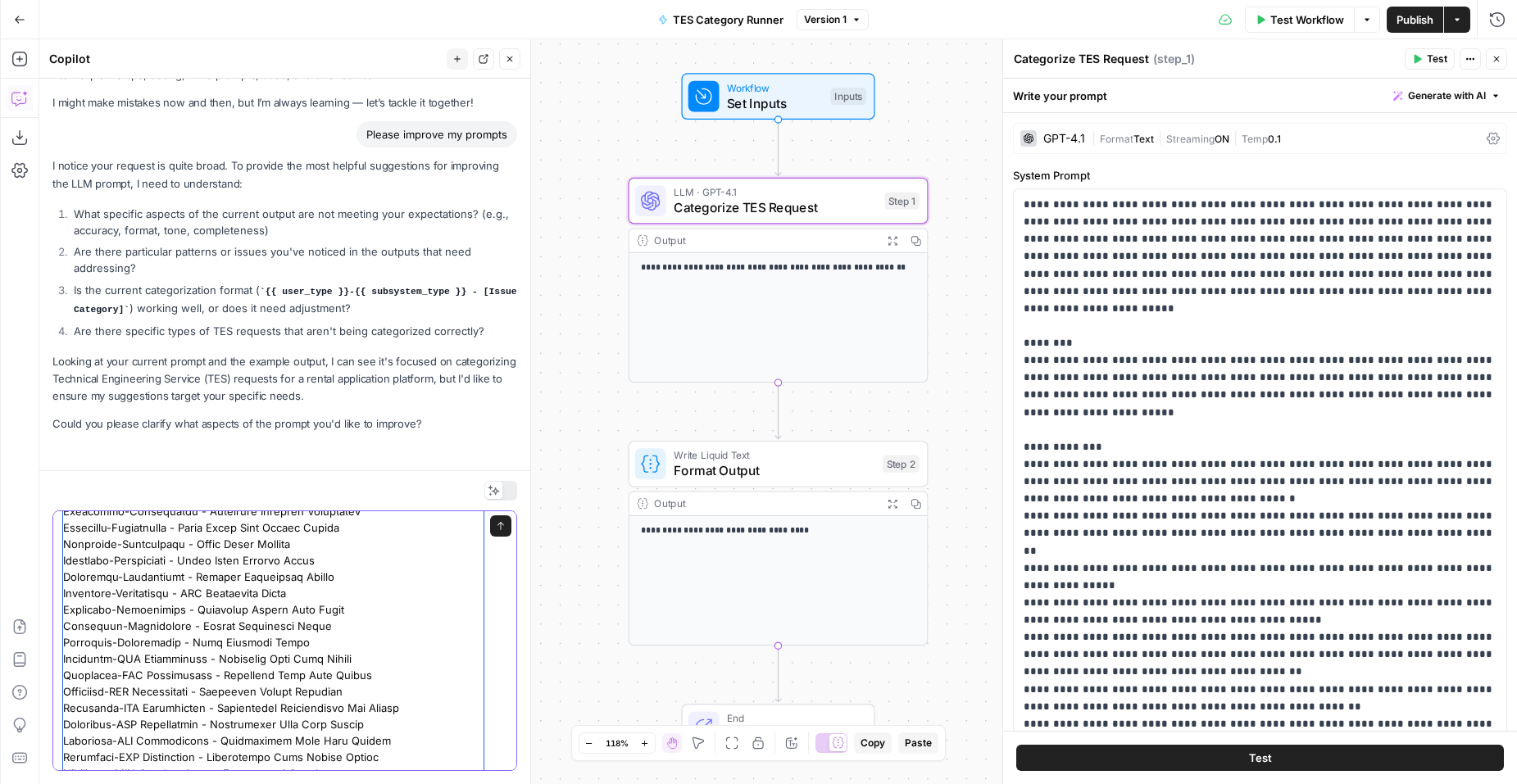 scroll, scrollTop: 88, scrollLeft: 0, axis: vertical 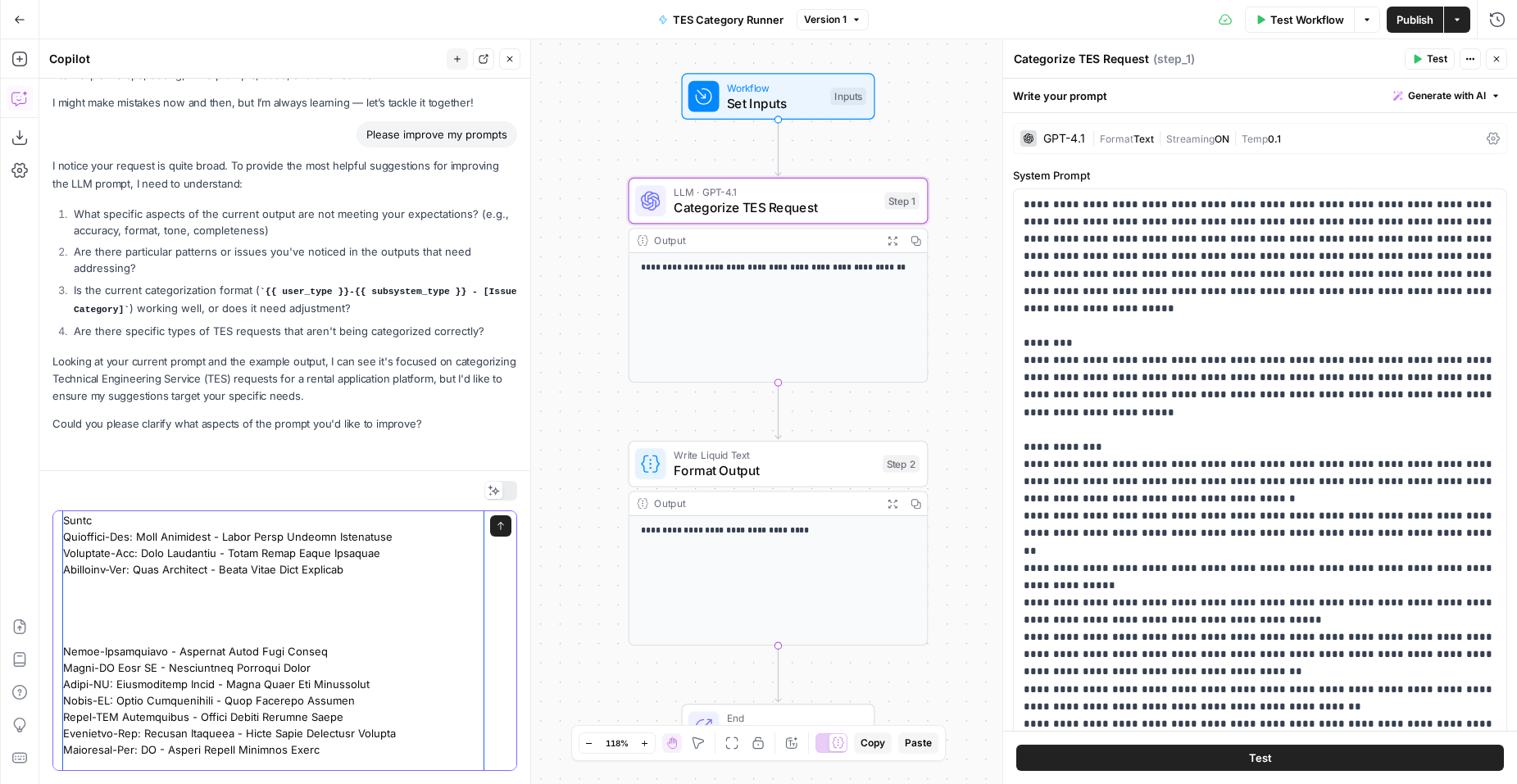 click at bounding box center [273, 1258] 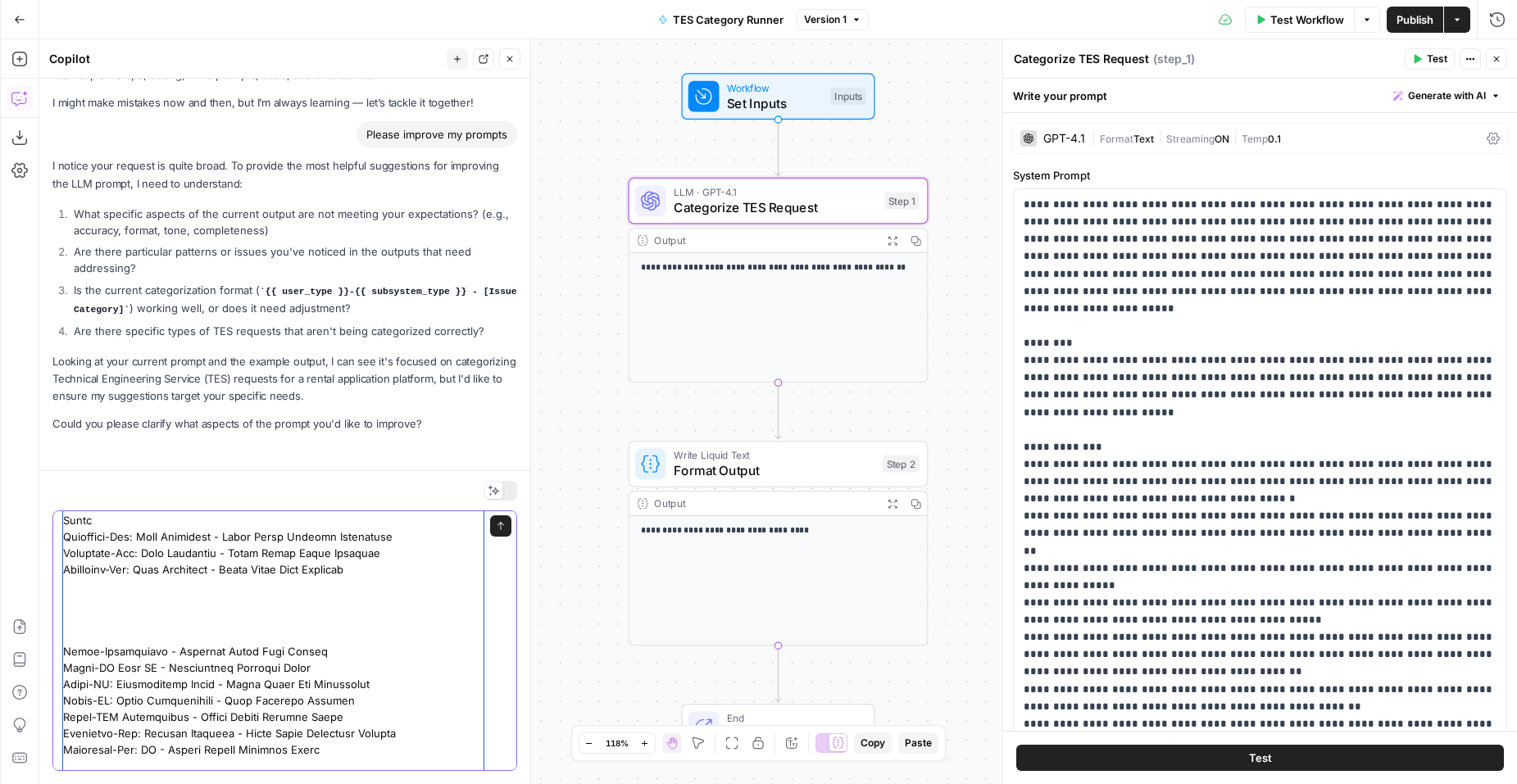 paste on "Applicant-PMS Integration - Application Status Mismatch
Applicant-PMS Integration - Application Status Sync Error
Applicant-PMS Integration - Application Status Sync Failed
Applicant-PMS Integration - Application Status Sync Failure" 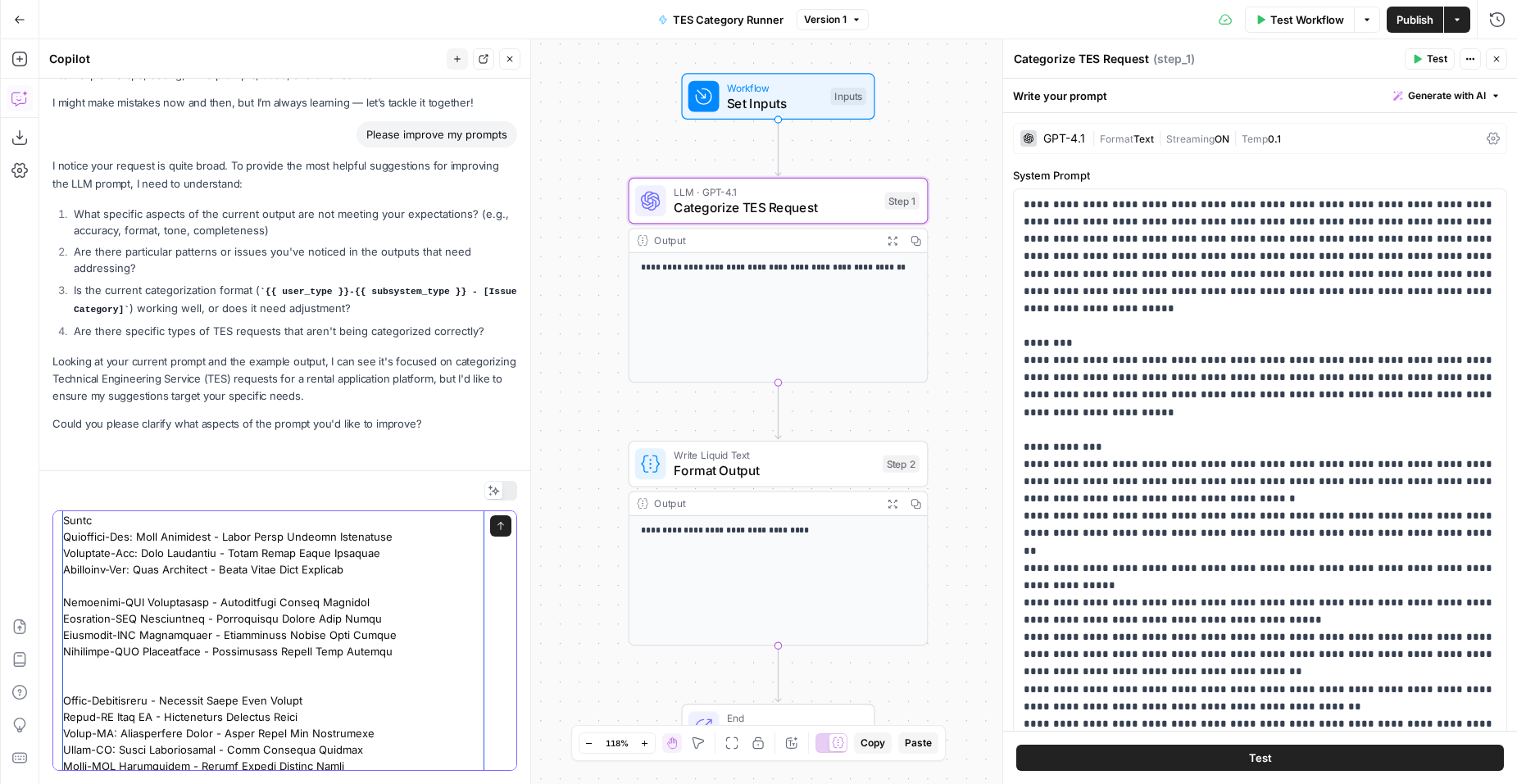 click at bounding box center (273, 1282) 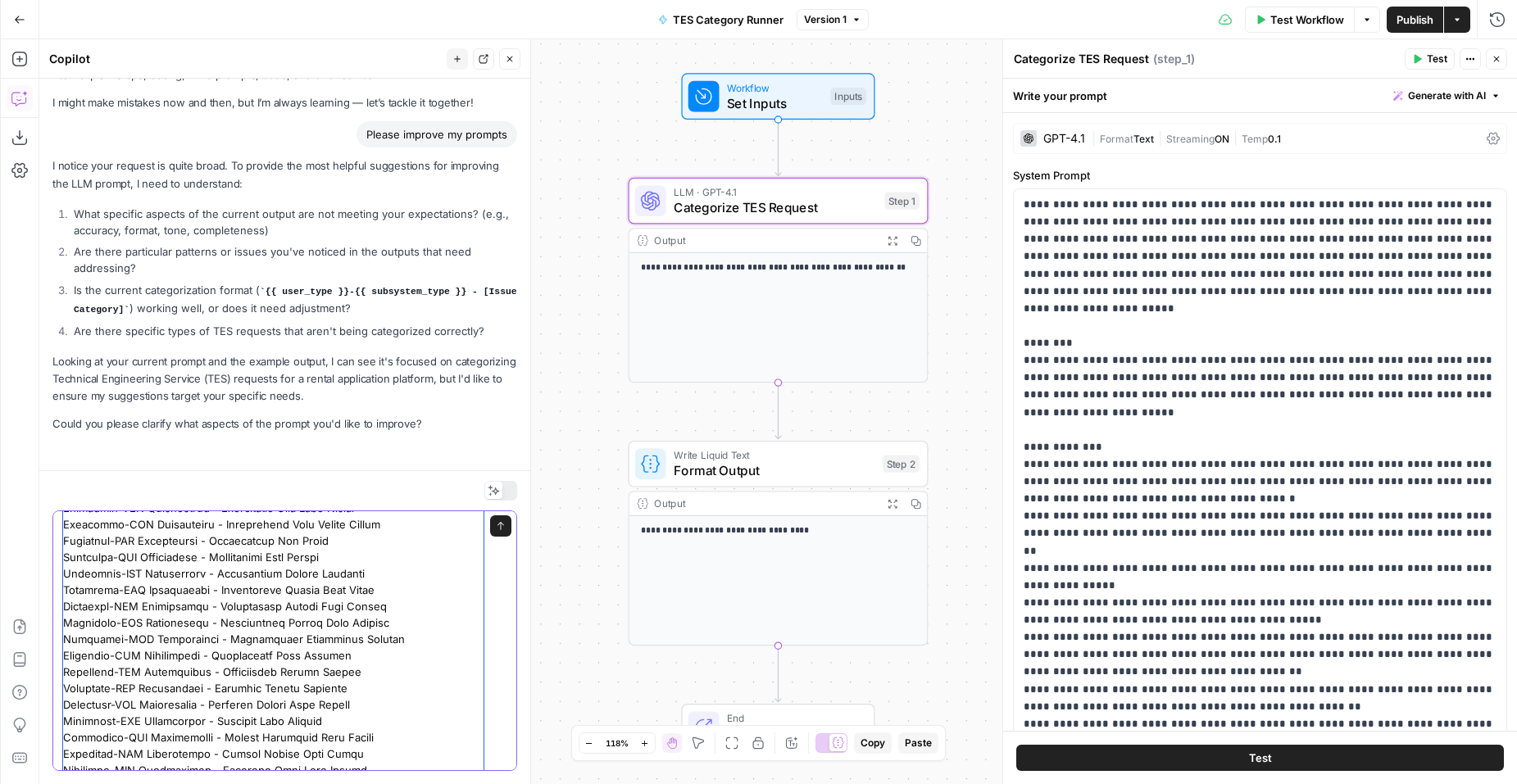 scroll, scrollTop: 779, scrollLeft: 0, axis: vertical 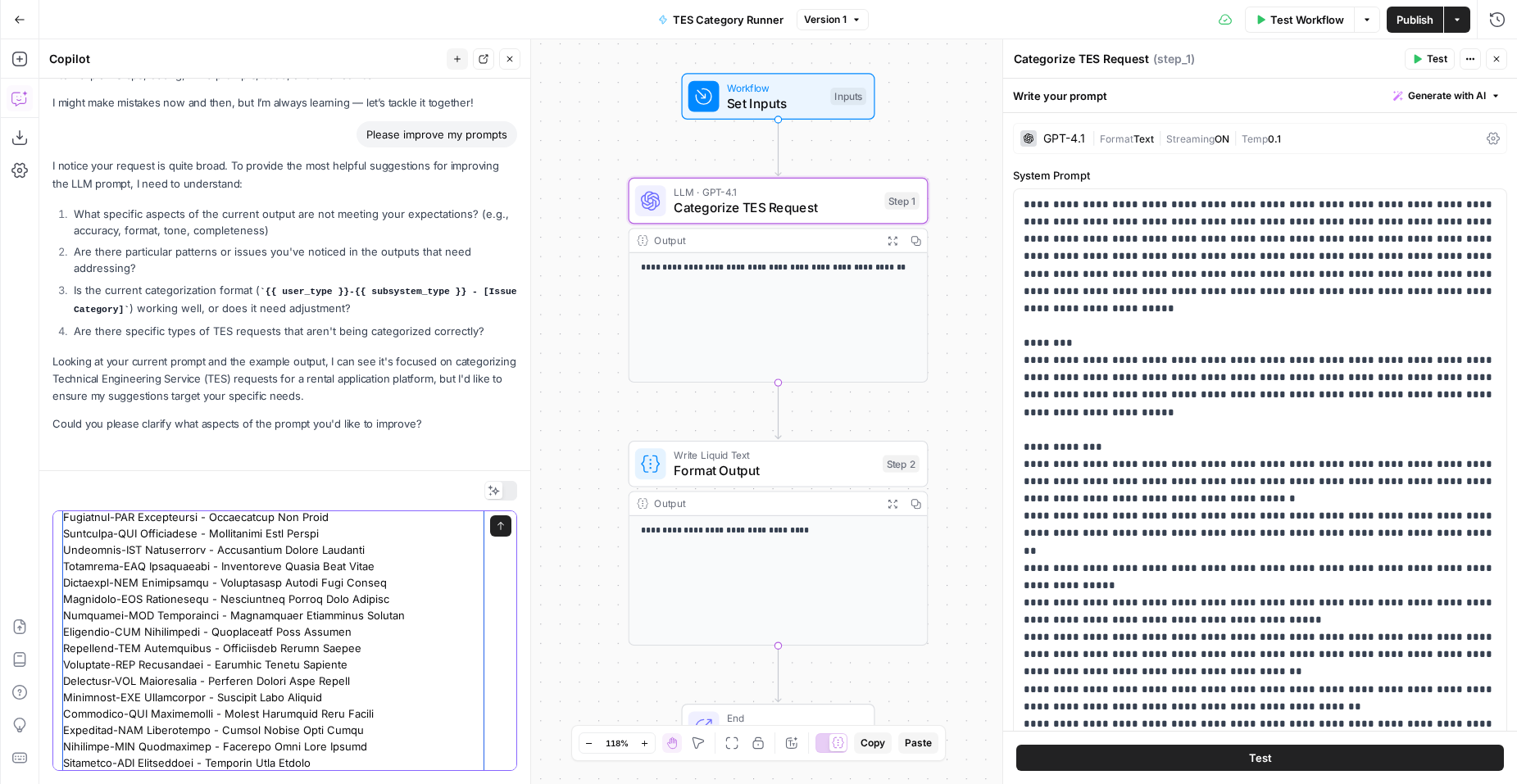 click at bounding box center [273, 599] 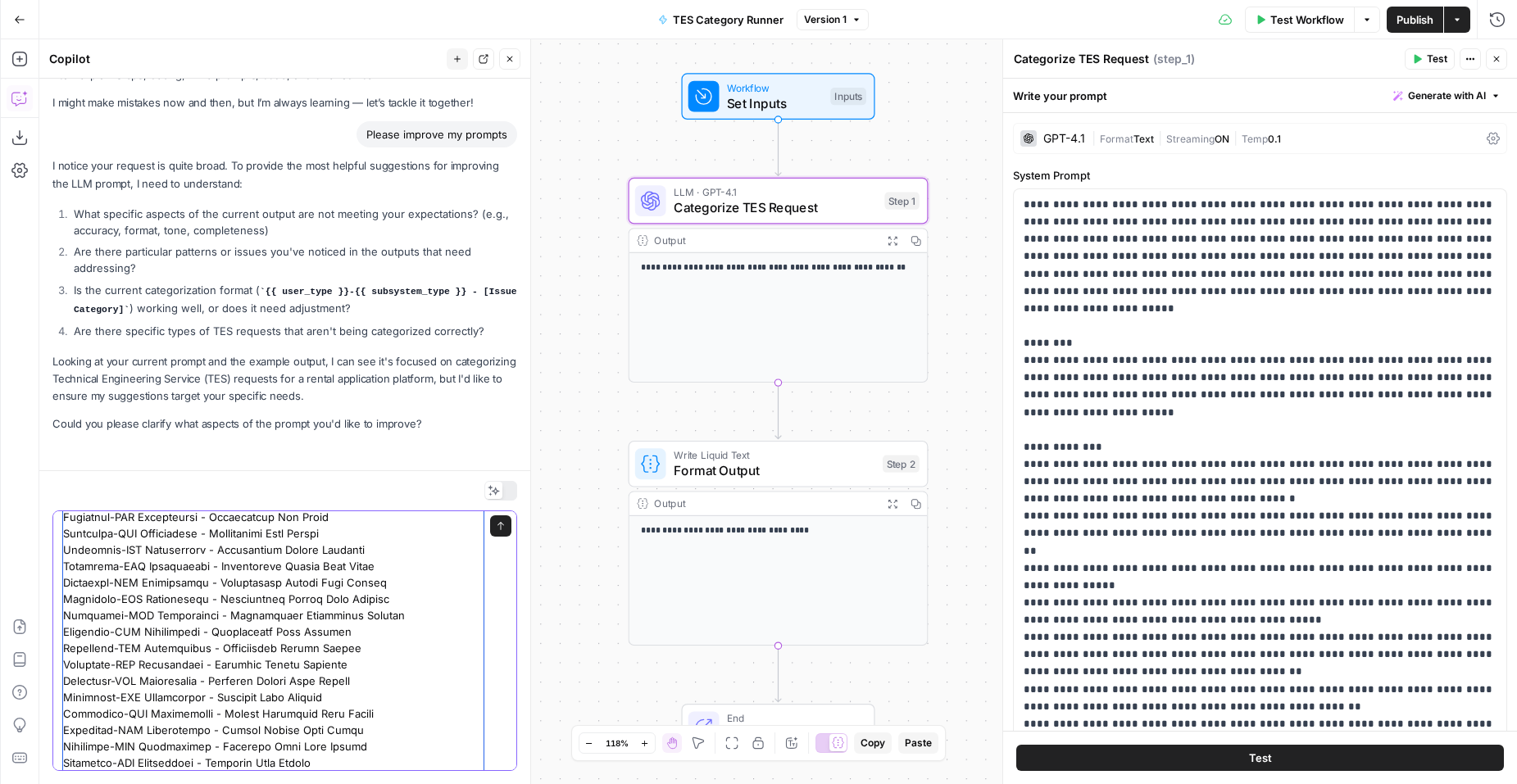 drag, startPoint x: 334, startPoint y: 699, endPoint x: 193, endPoint y: 676, distance: 142.86357 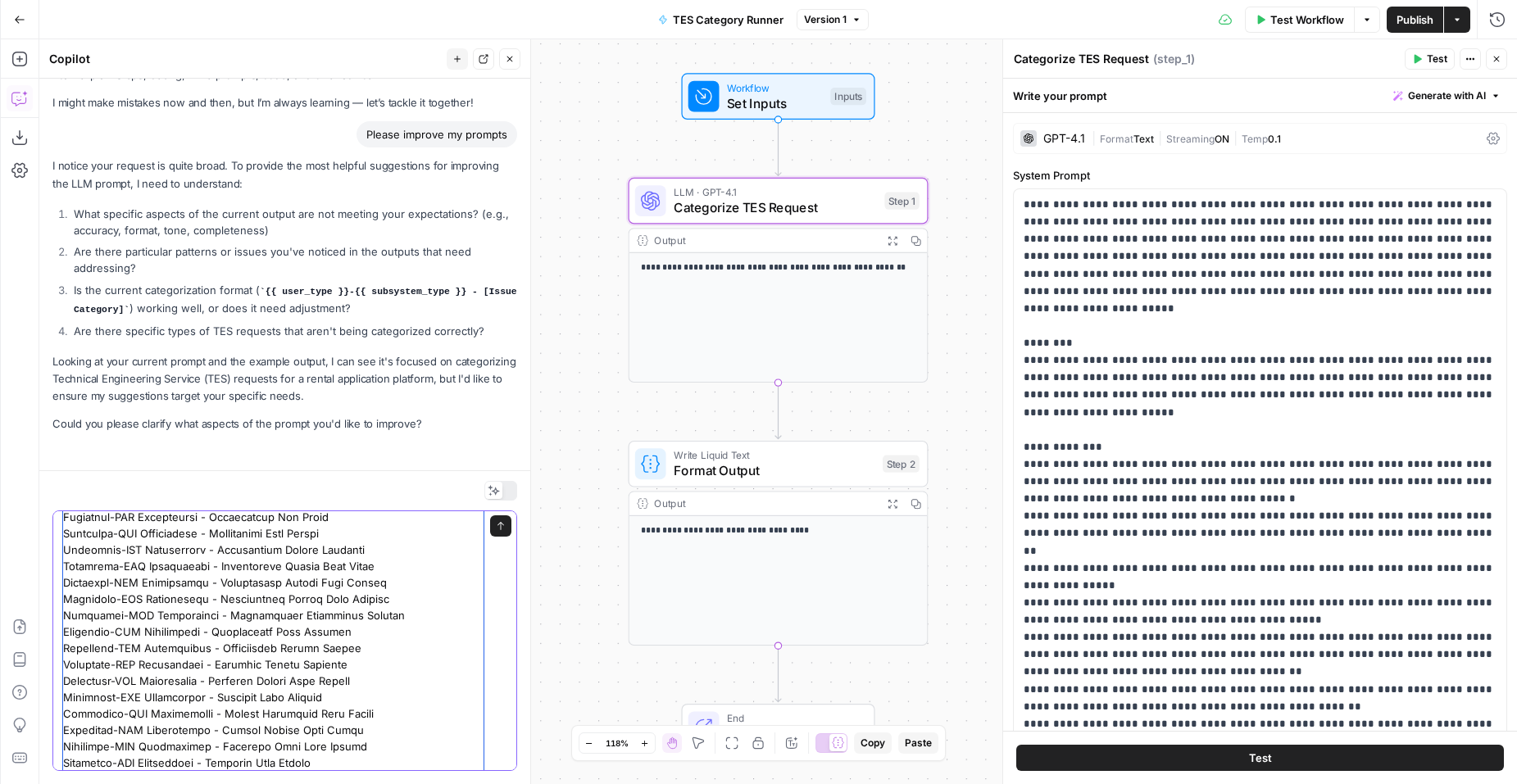 click at bounding box center [273, 599] 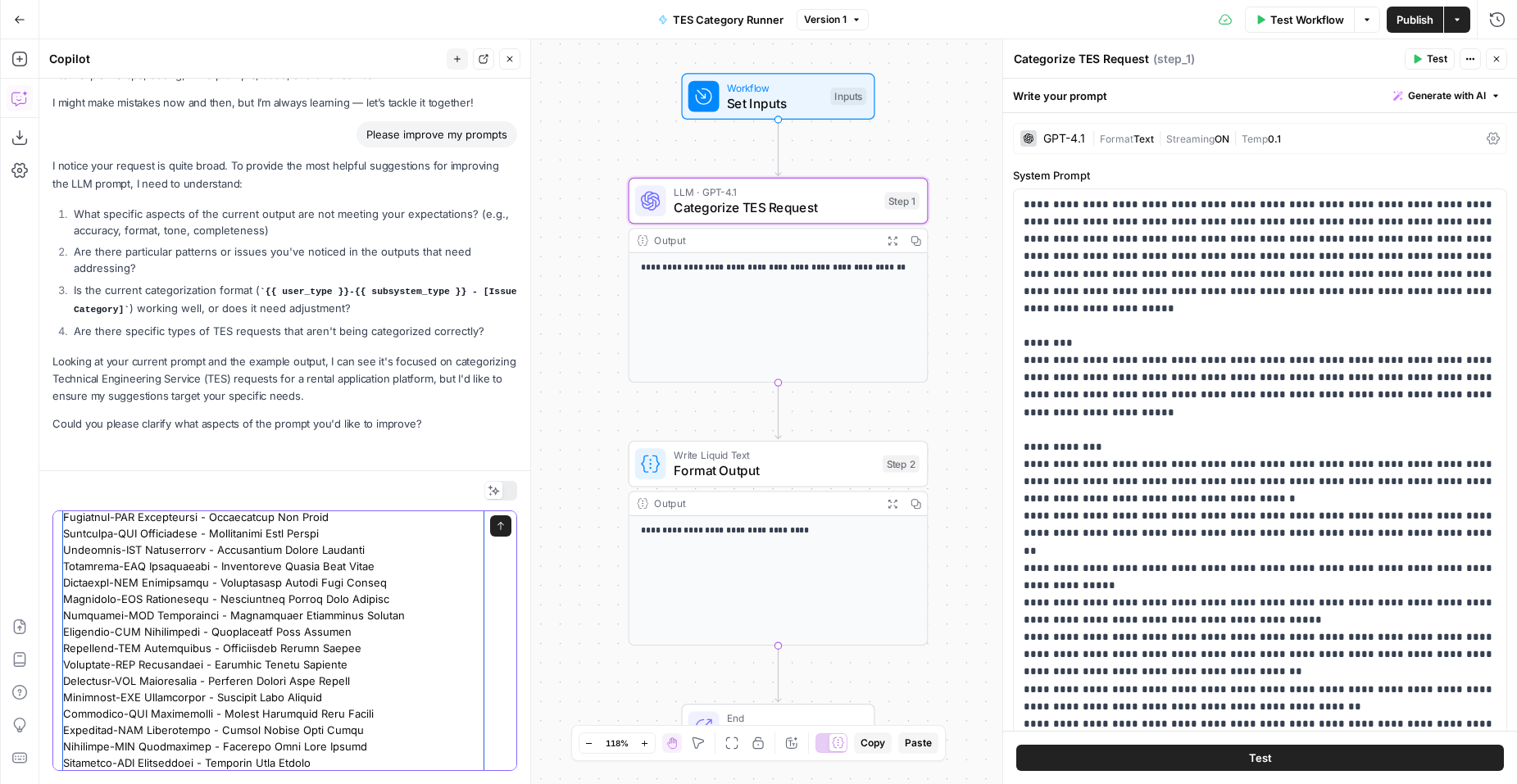 click at bounding box center [273, 599] 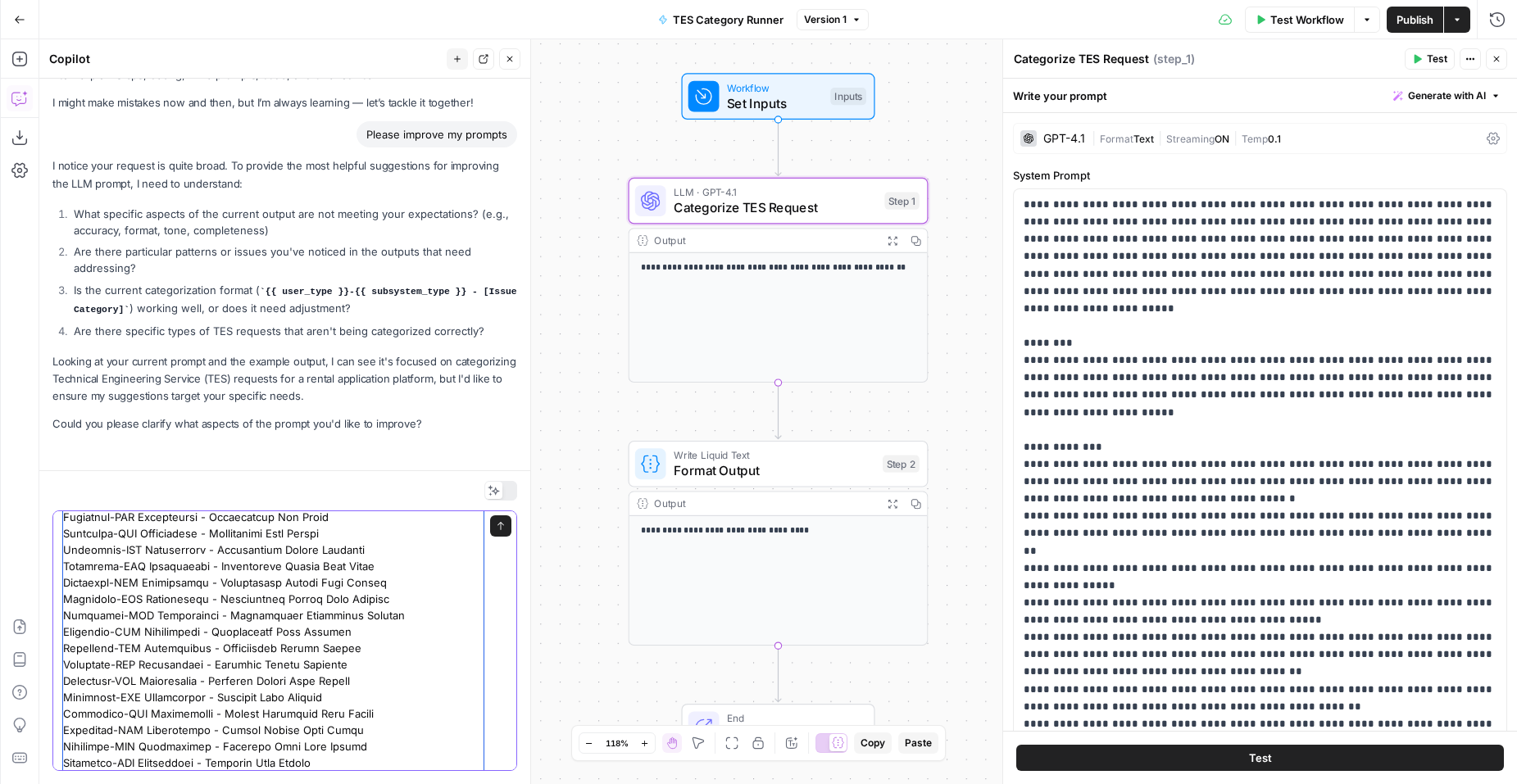 scroll, scrollTop: 814, scrollLeft: 0, axis: vertical 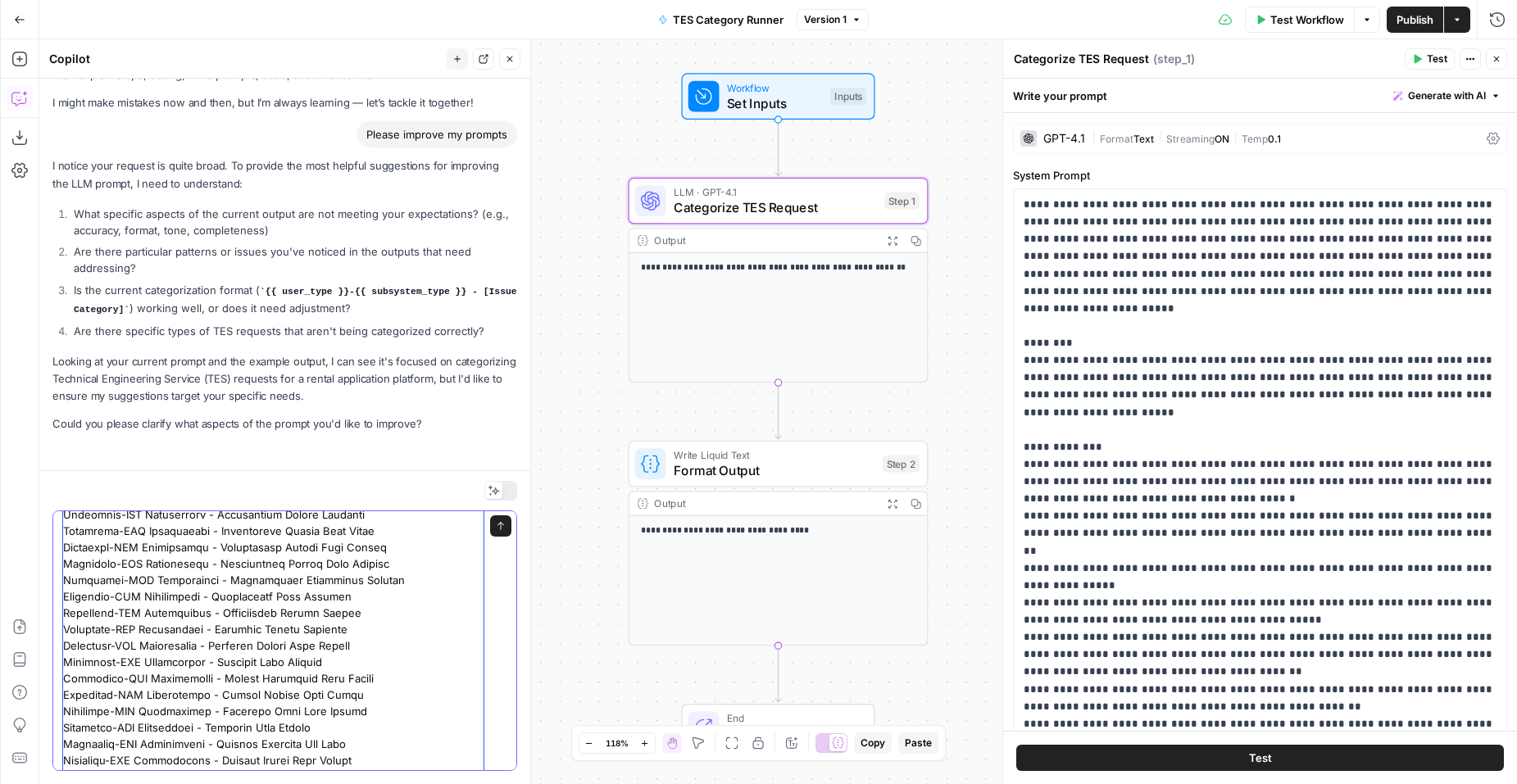 drag, startPoint x: 348, startPoint y: 616, endPoint x: 62, endPoint y: 617, distance: 286.00175 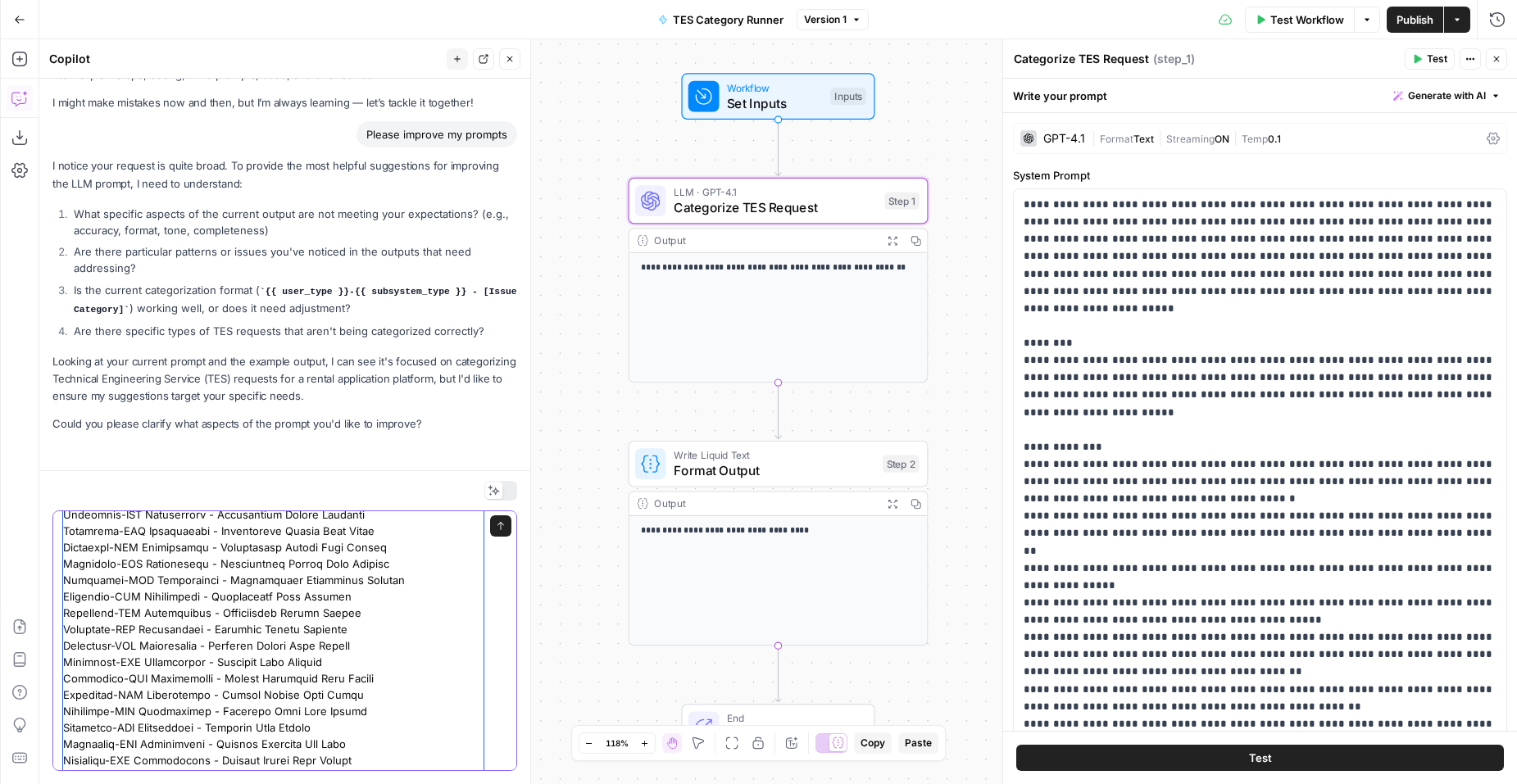 click at bounding box center (273, 564) 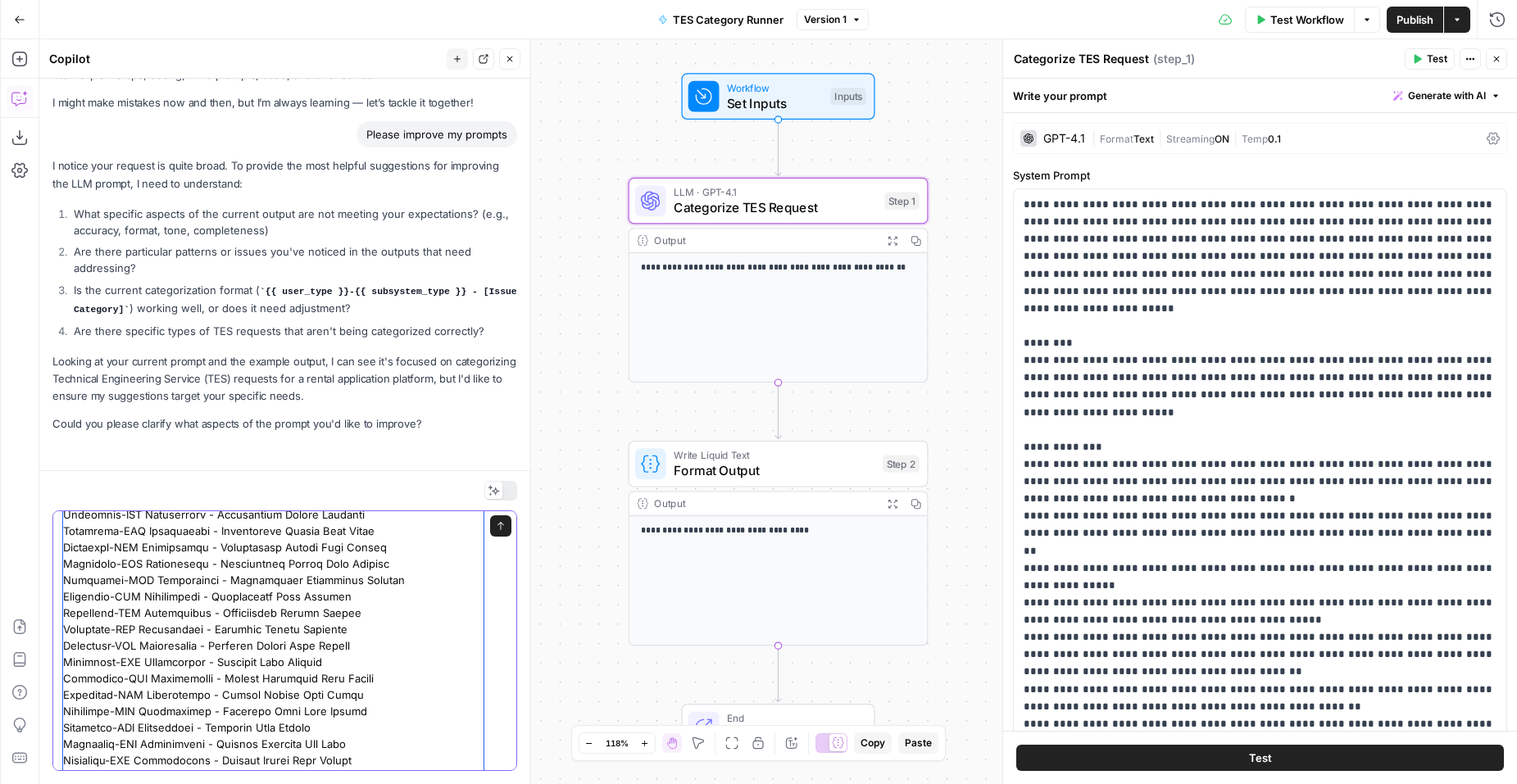 drag, startPoint x: 323, startPoint y: 664, endPoint x: 55, endPoint y: 664, distance: 268 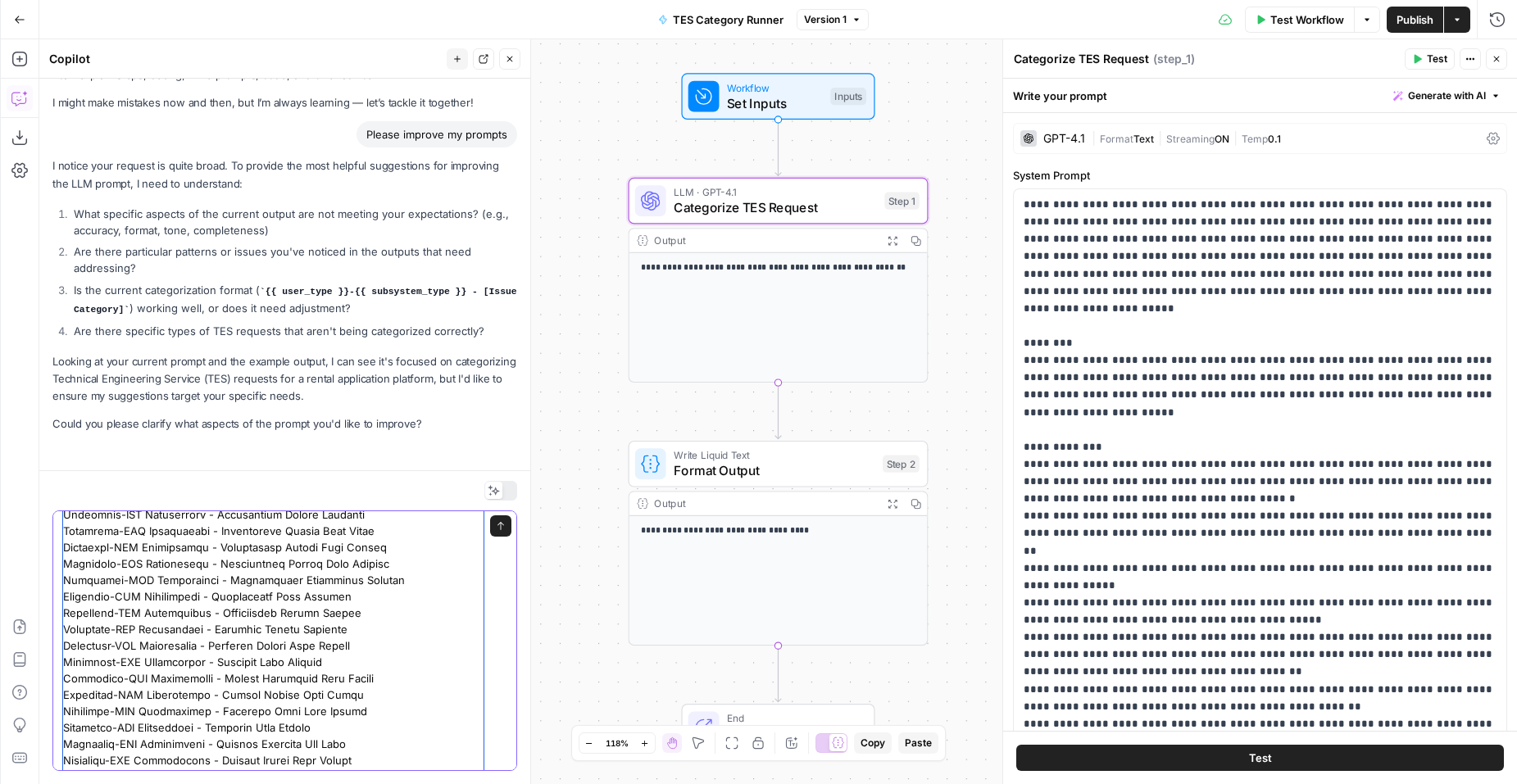 click on "Send" at bounding box center (284, 641) 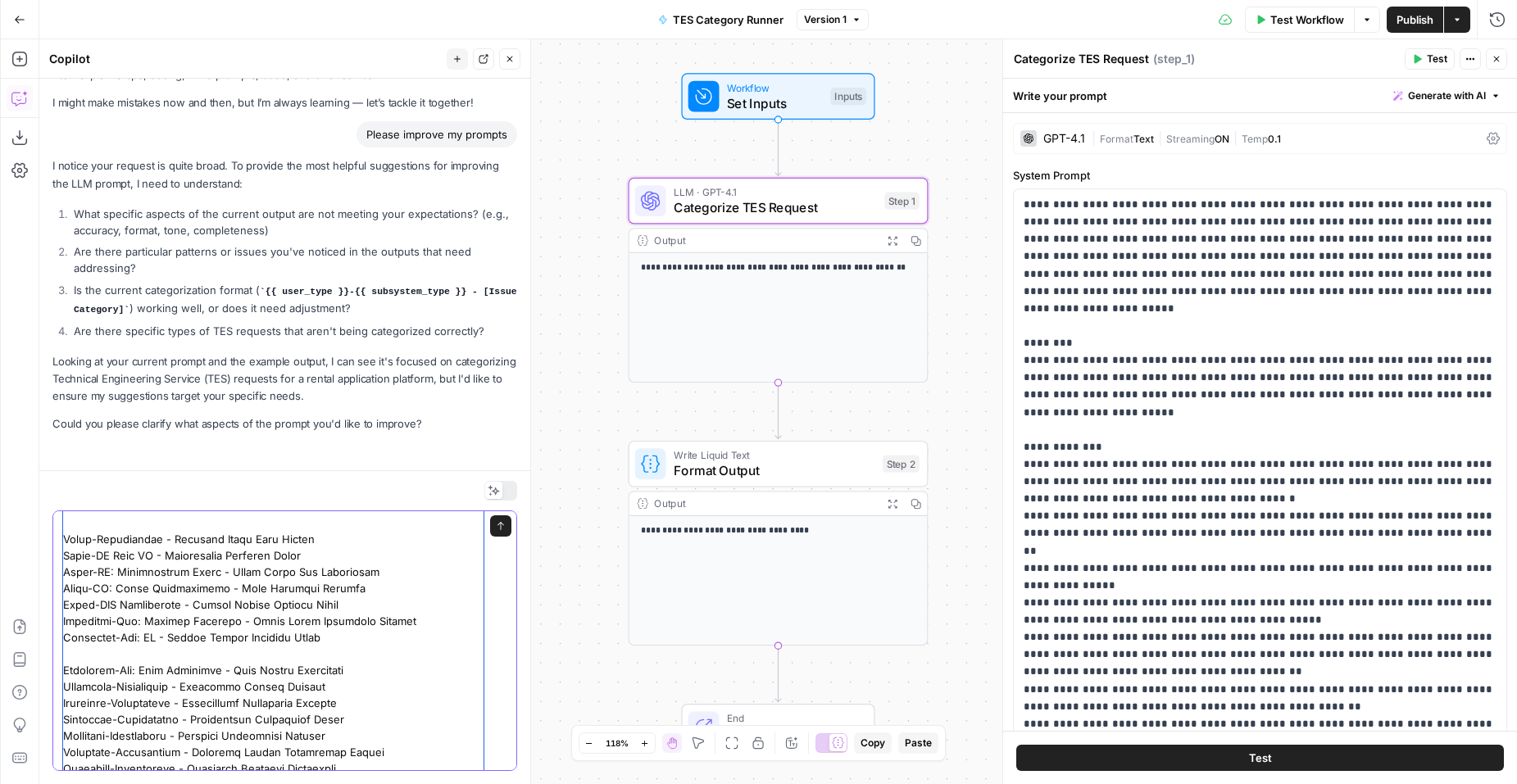 scroll, scrollTop: 243, scrollLeft: 0, axis: vertical 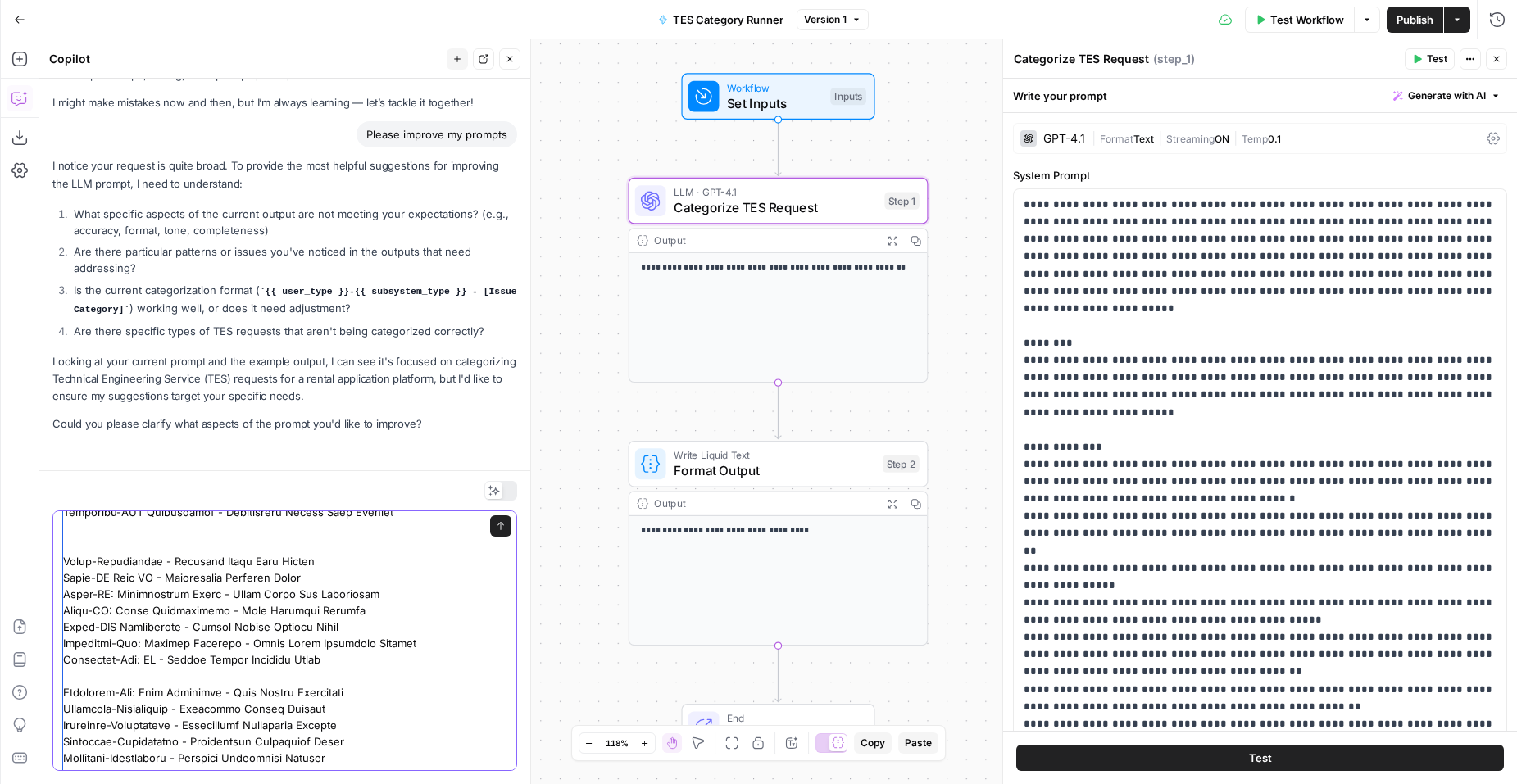 click at bounding box center (273, 1135) 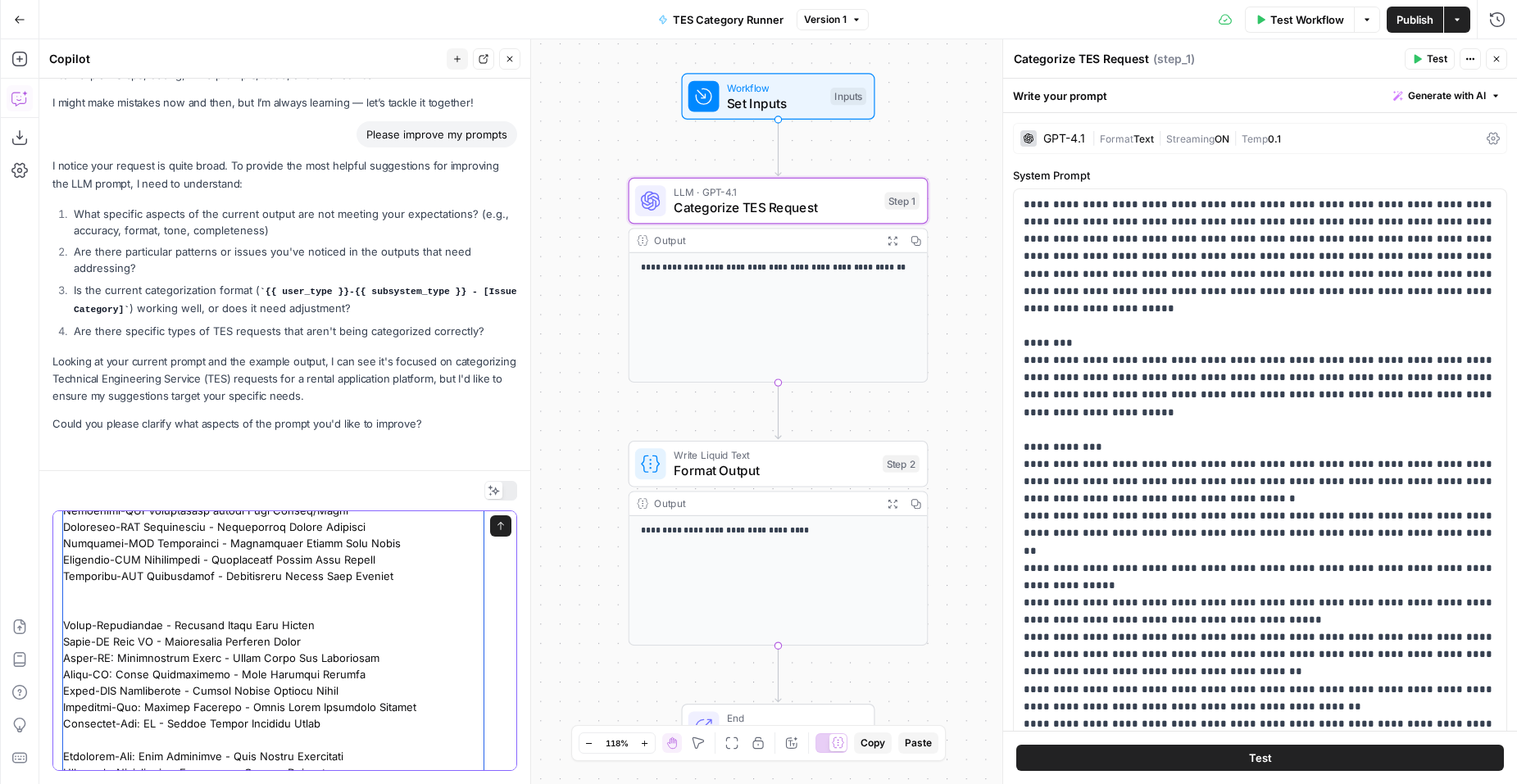 scroll, scrollTop: 138, scrollLeft: 0, axis: vertical 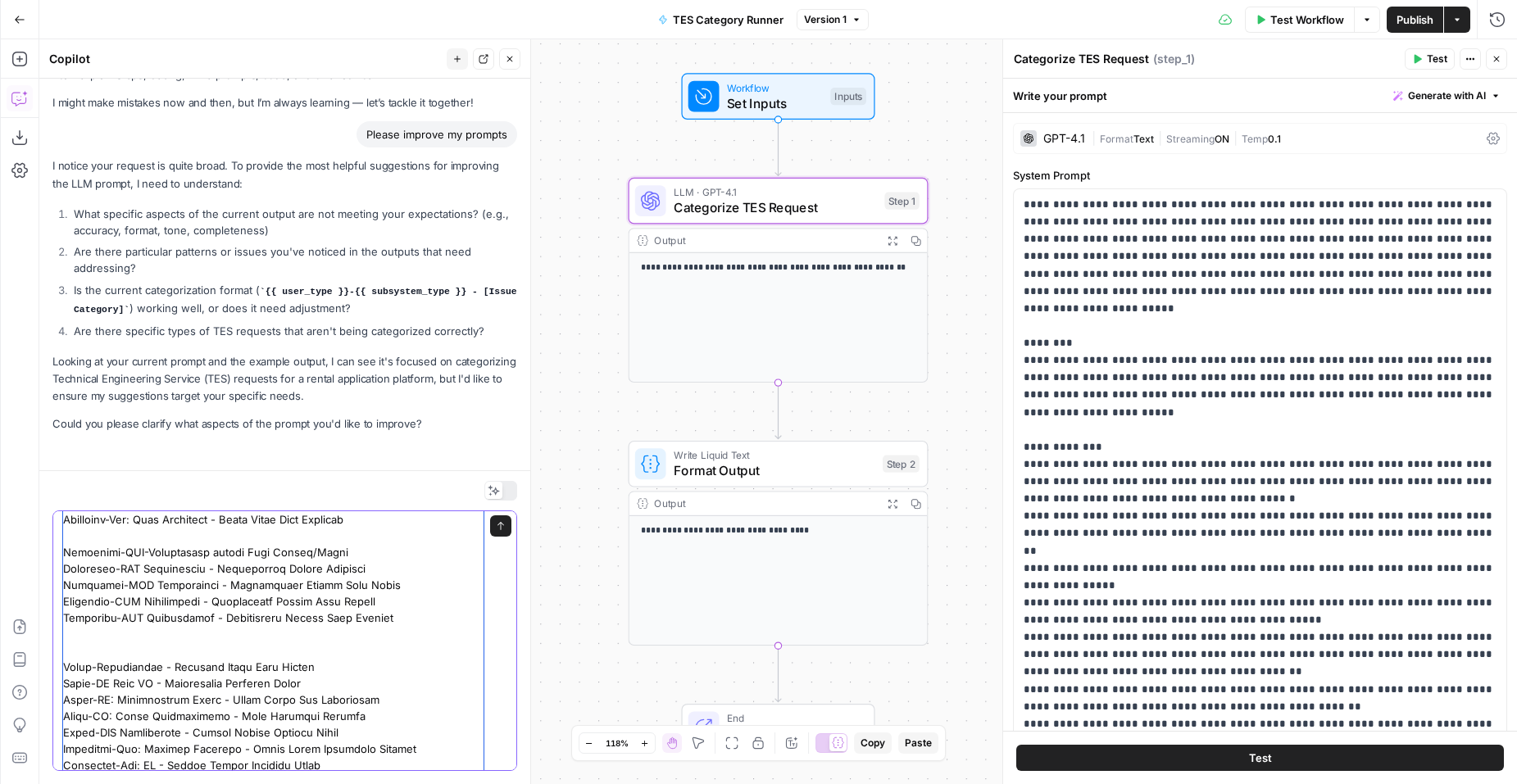 click at bounding box center (273, 1240) 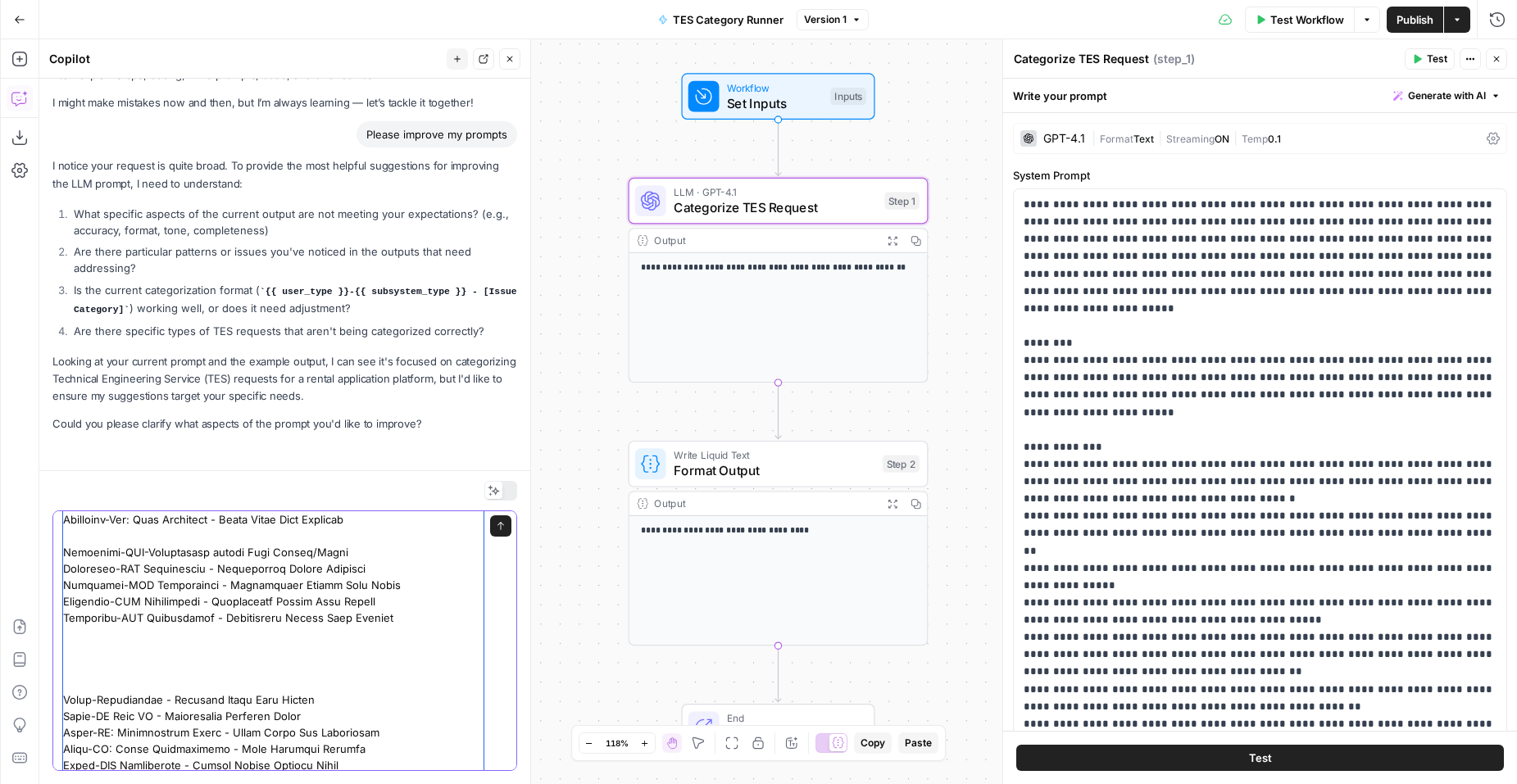 click at bounding box center [273, 1257] 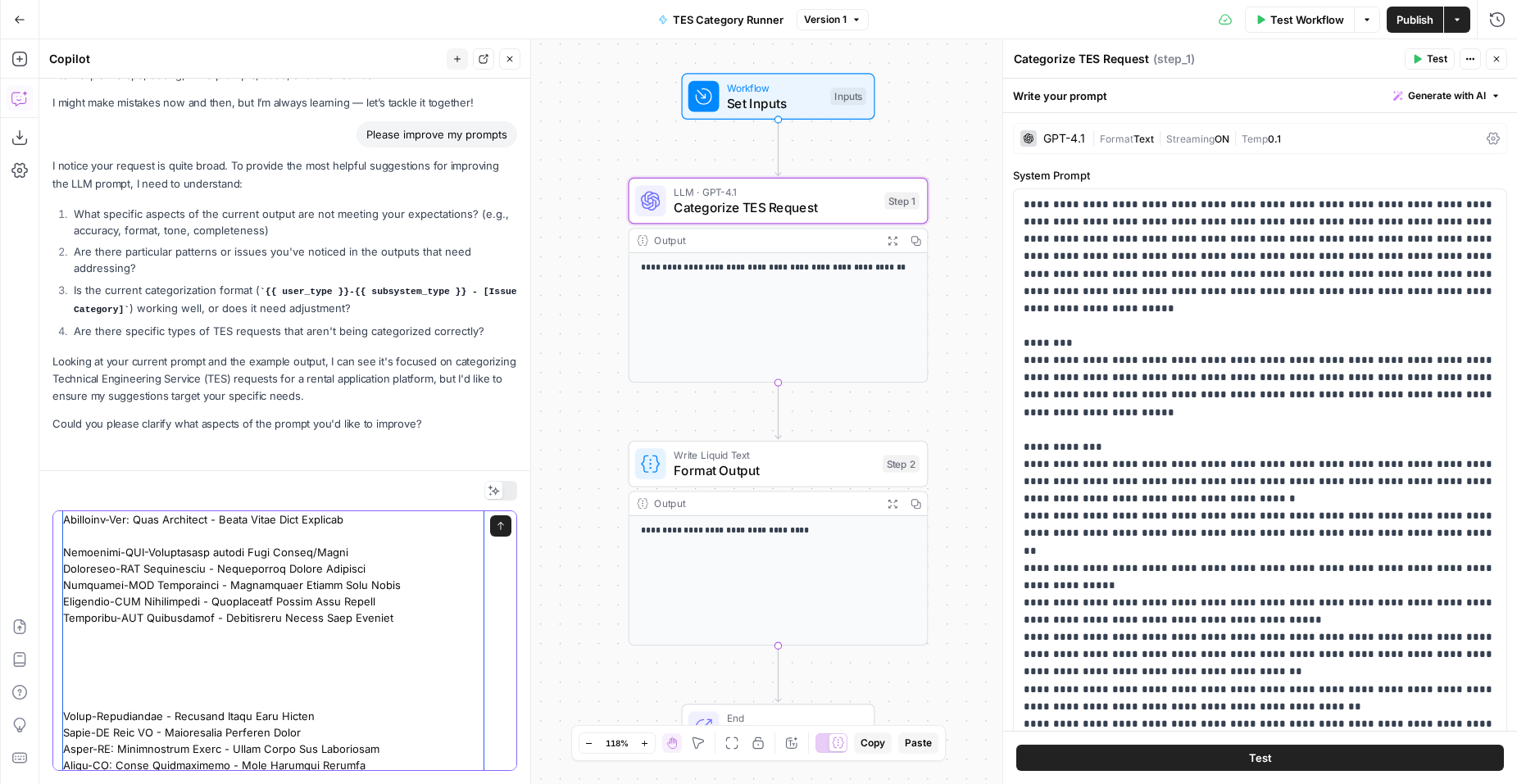 drag, startPoint x: 351, startPoint y: 708, endPoint x: 43, endPoint y: 708, distance: 308 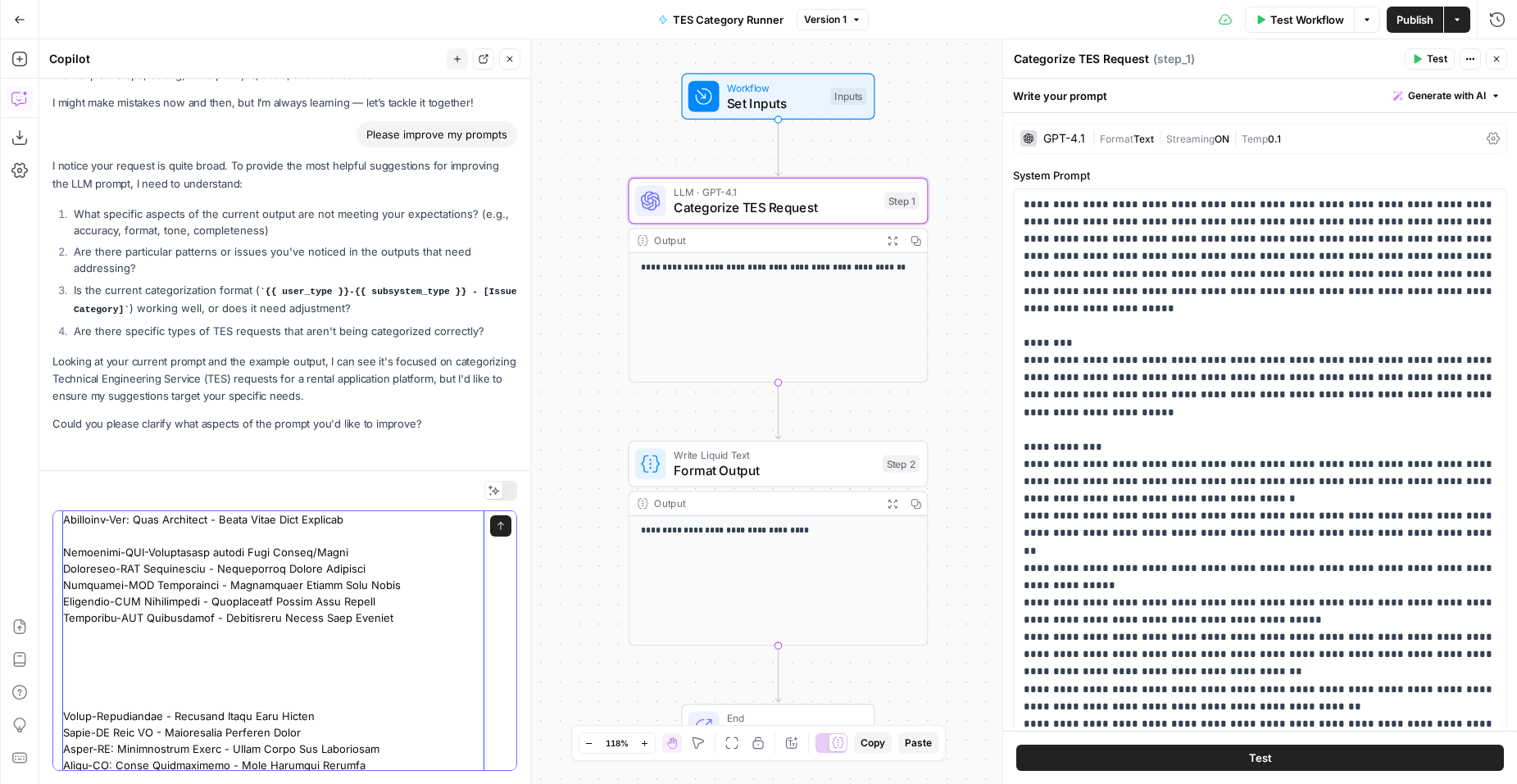 paste on "Applicant-PMS Integration - Approved File Missing" 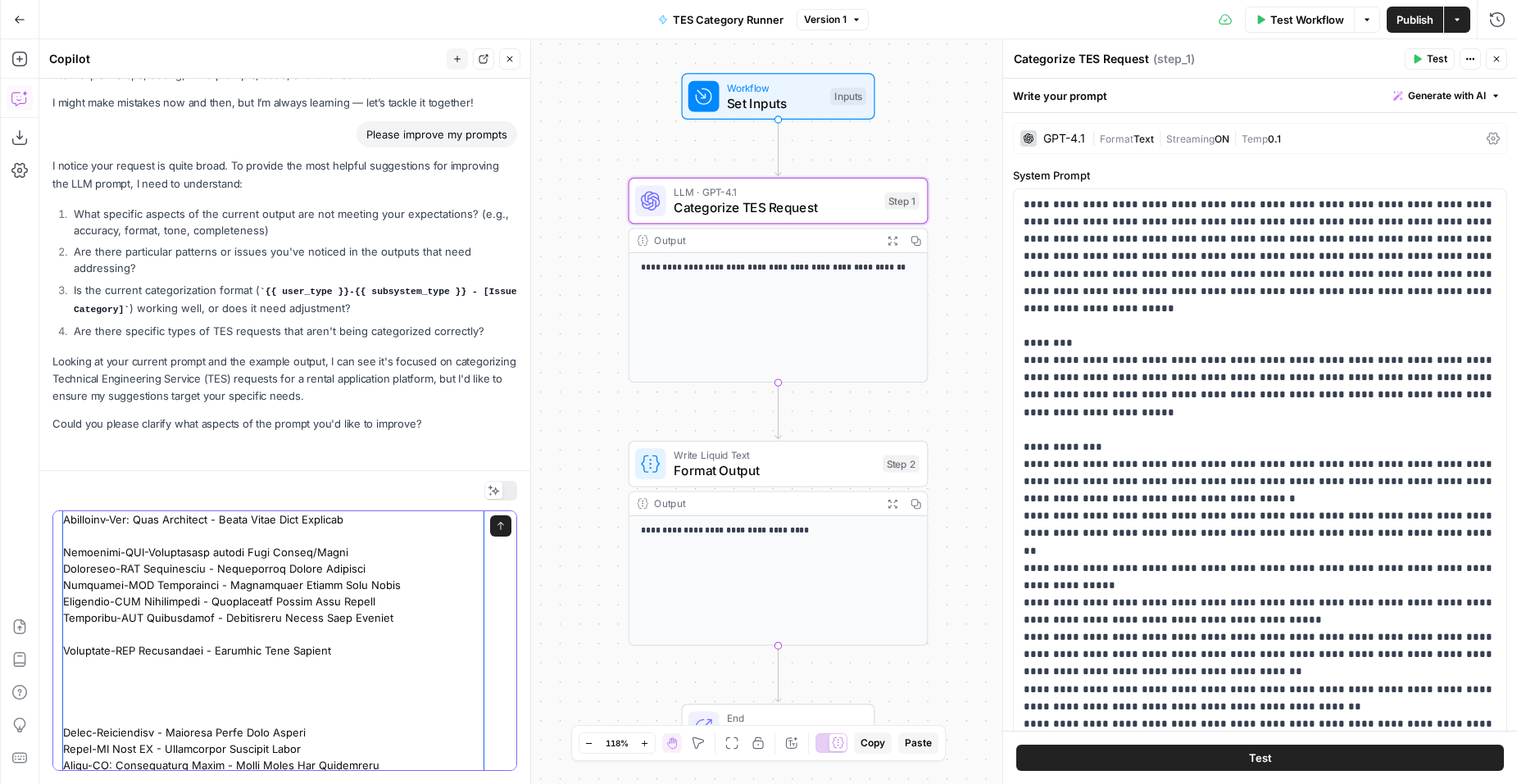 paste on "Applicant-PMS Integration - Approved File Missing" 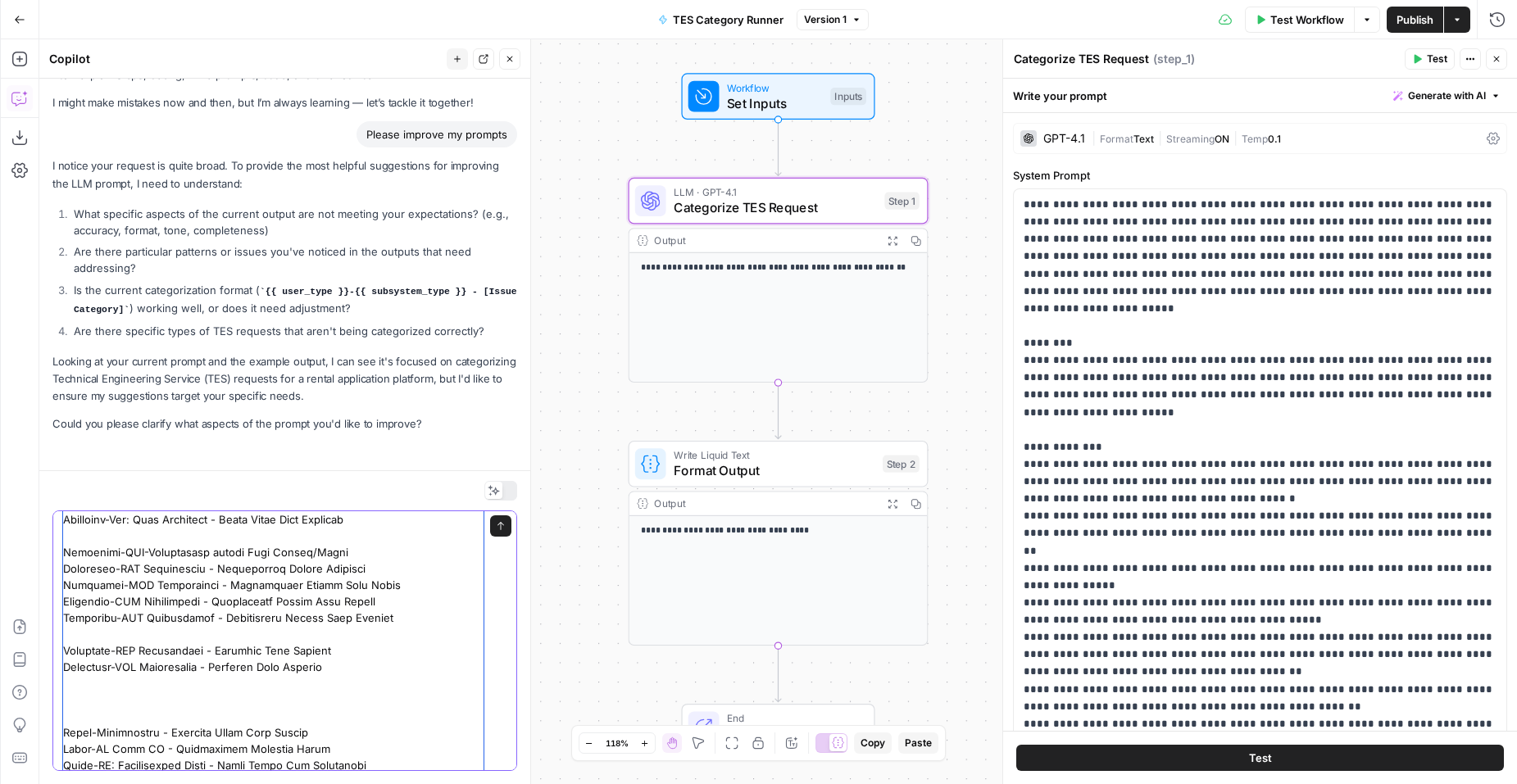 drag, startPoint x: 218, startPoint y: 665, endPoint x: 333, endPoint y: 666, distance: 115.00435 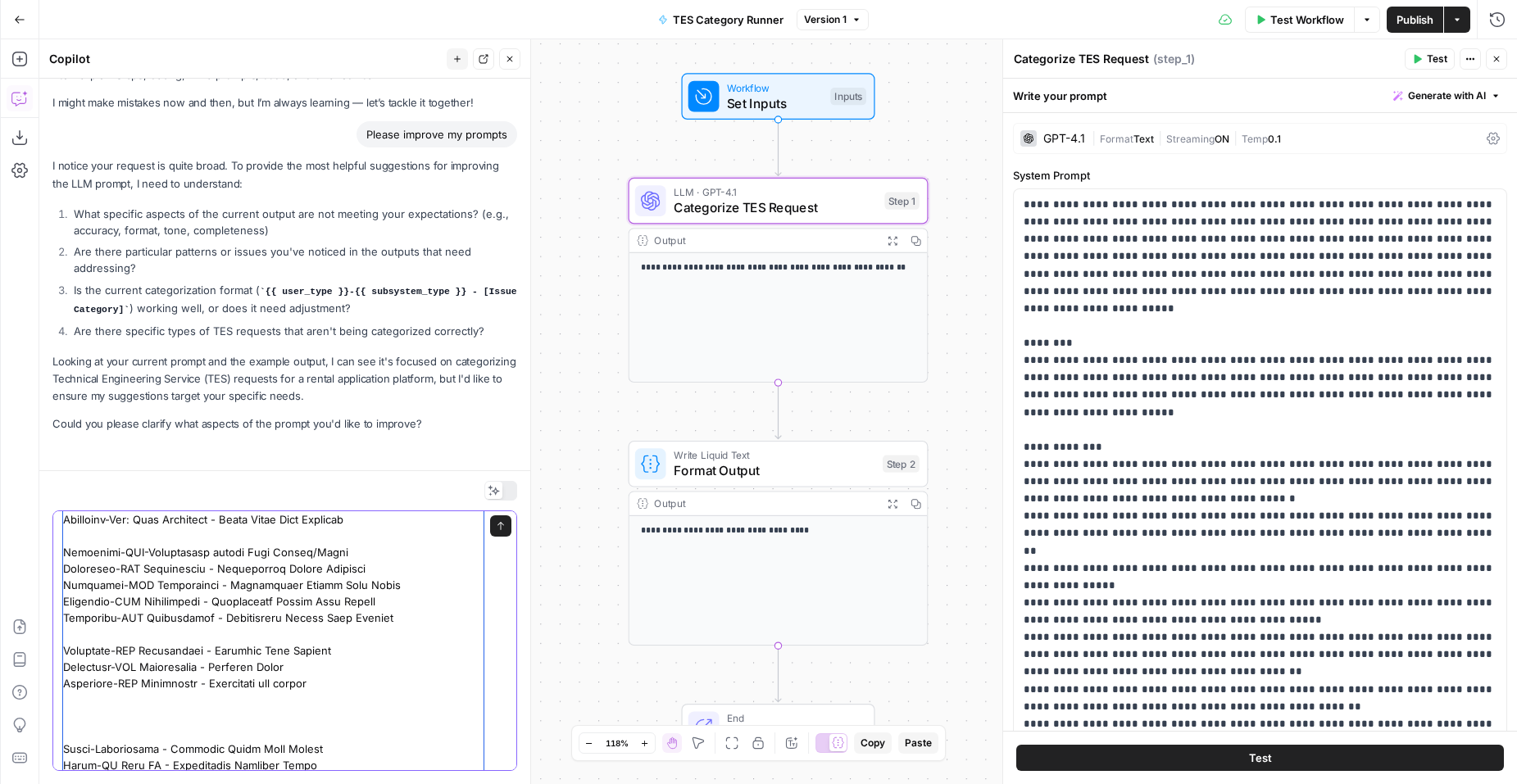 click at bounding box center (273, 1281) 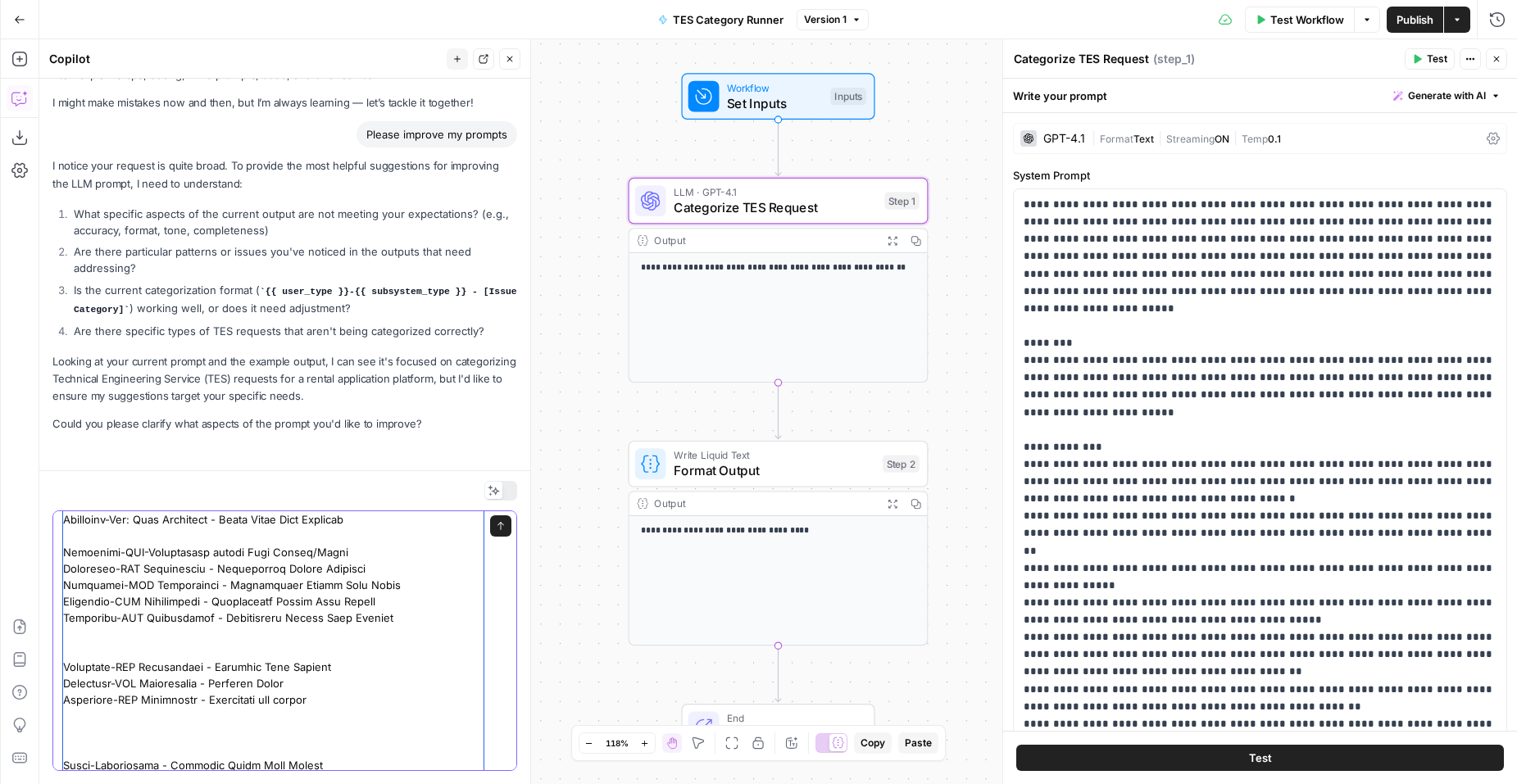 scroll, scrollTop: 0, scrollLeft: 0, axis: both 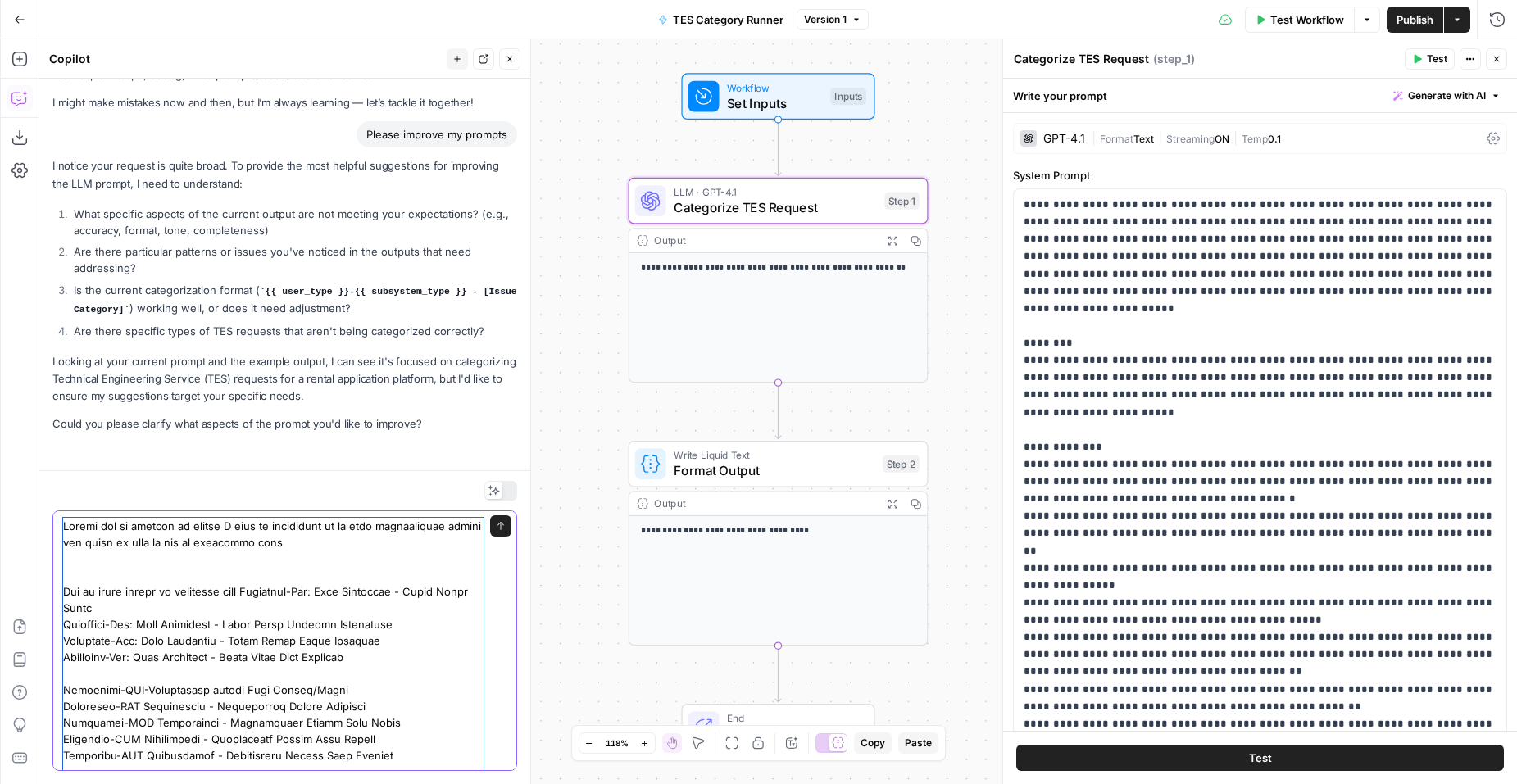 click at bounding box center [273, 1427] 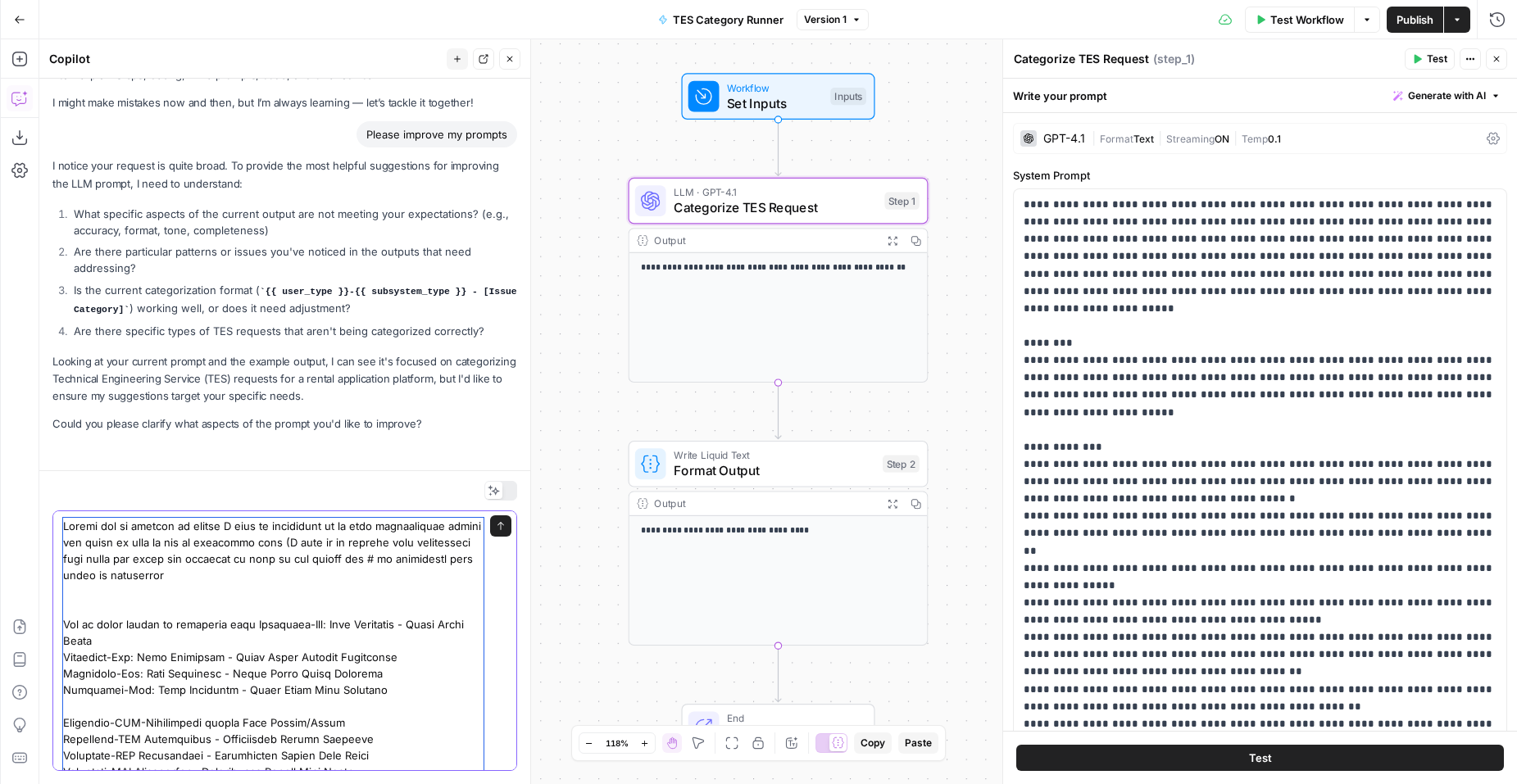type on "Please let me improve my prompt I want to categories to be more consolidated across the board so that we can do something like (I want to be slighly more generalized with words you think are sysnomus so that we can reduce the # of categoreis that could be ducplicats
All of these should be something like Applicant-App: Unit Selection - Lease Quote Issue
Applicant-App: Unit Selection - Lease Quote Expired Navigation
Applicant-App: Unit Selection - Lease Quote Price Mismatch
Applicant-App: Unit Selection - Lease Quote Rent Mismatch
Applicant-PMS-Application status Sync Failed/Error
Applicant-PMS Integration - Application Status Mismatch
Applicant-PMS Integration - Application Status Sync Error
Applicant-PMS Integration - Application Status Sync Failed
Applicant-PMS Integration - Application Status Sync Failure
Applicant-PMS Integration - Approved File Missing
Applicant-PMS Integration - Document Filed
Applicant-PMS Inegration - Sharepoint doc failed
Admin-Application - Decision Notes Push Failed
..." 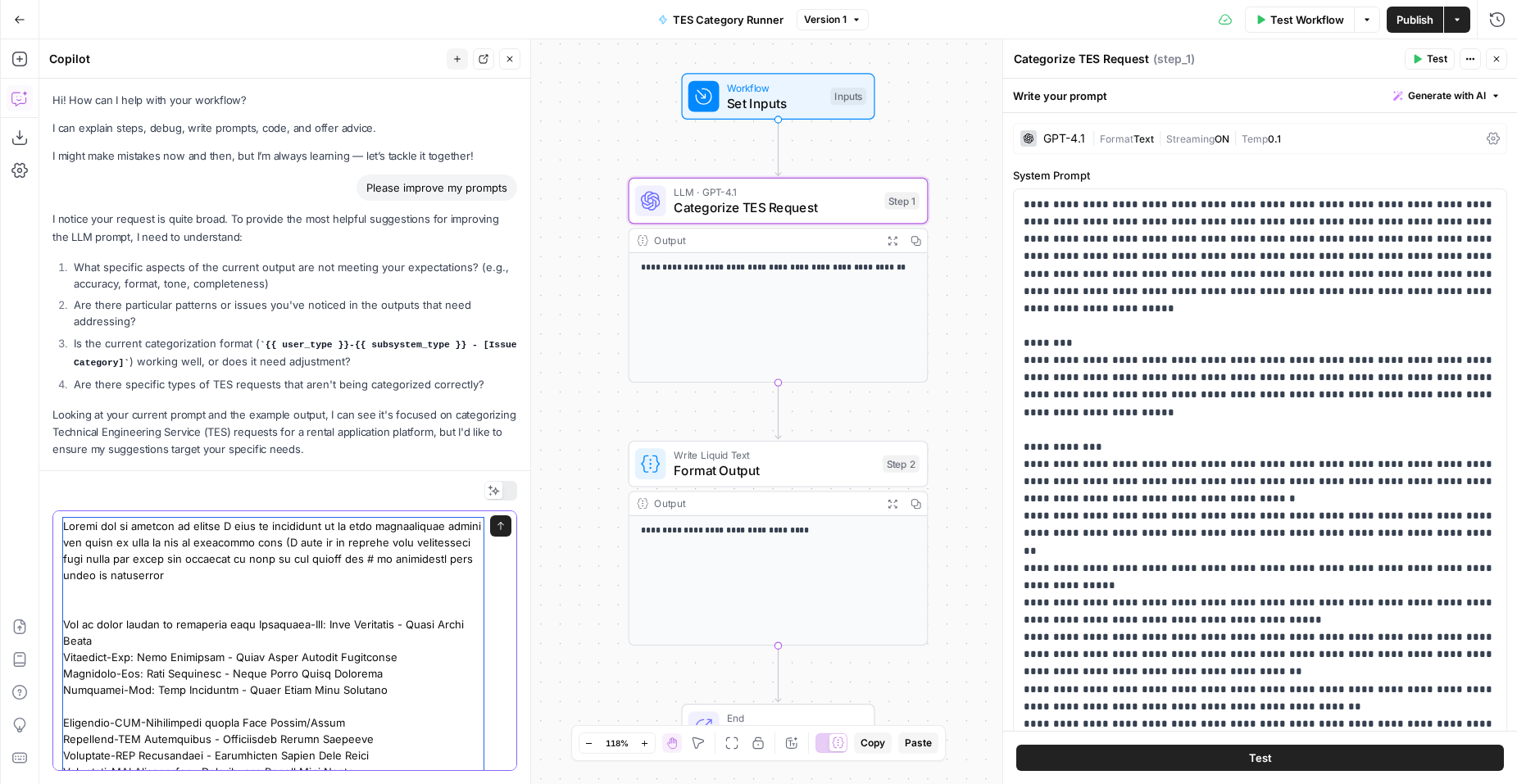 scroll, scrollTop: 0, scrollLeft: 0, axis: both 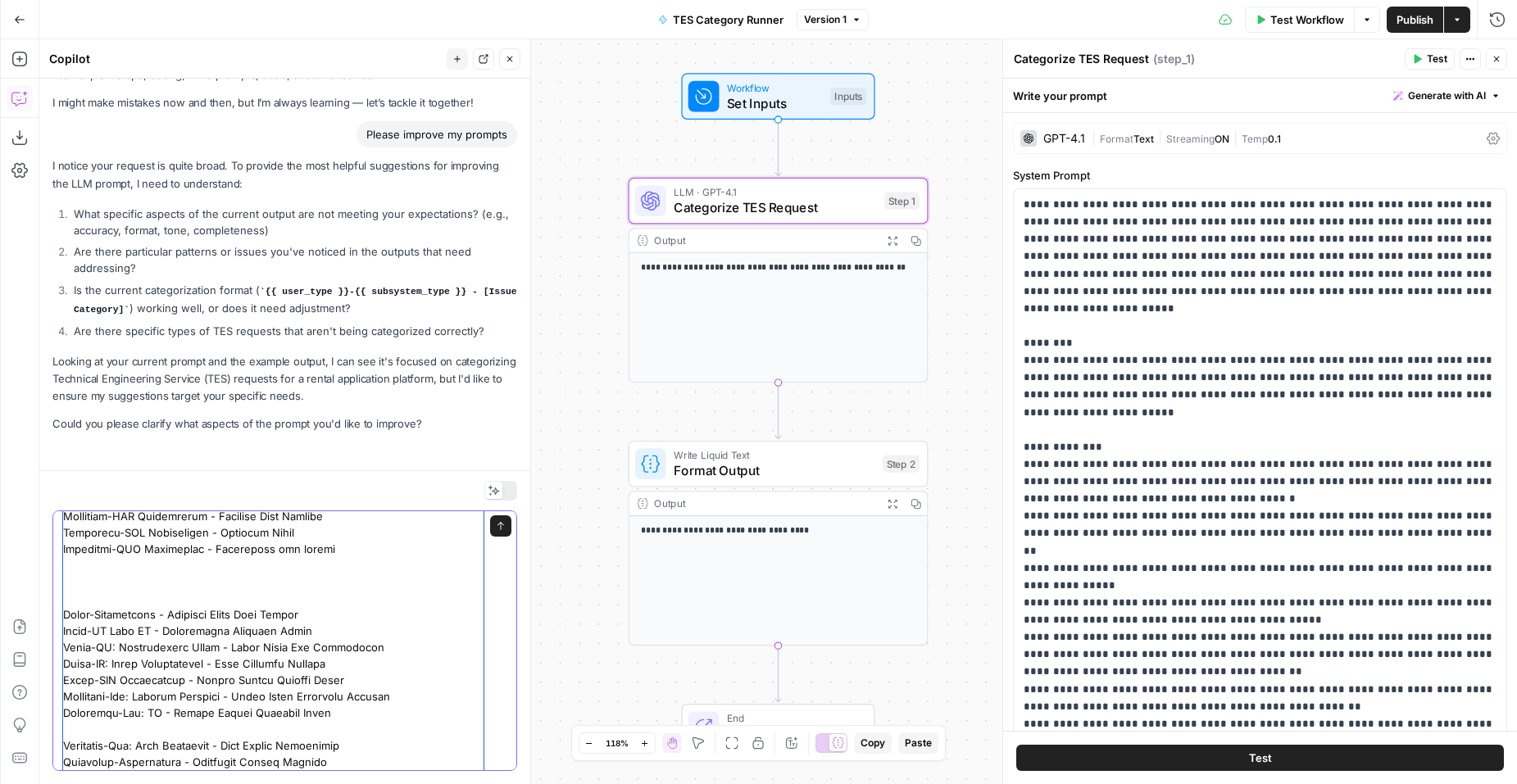 drag, startPoint x: 374, startPoint y: 747, endPoint x: 73, endPoint y: 604, distance: 333.24165 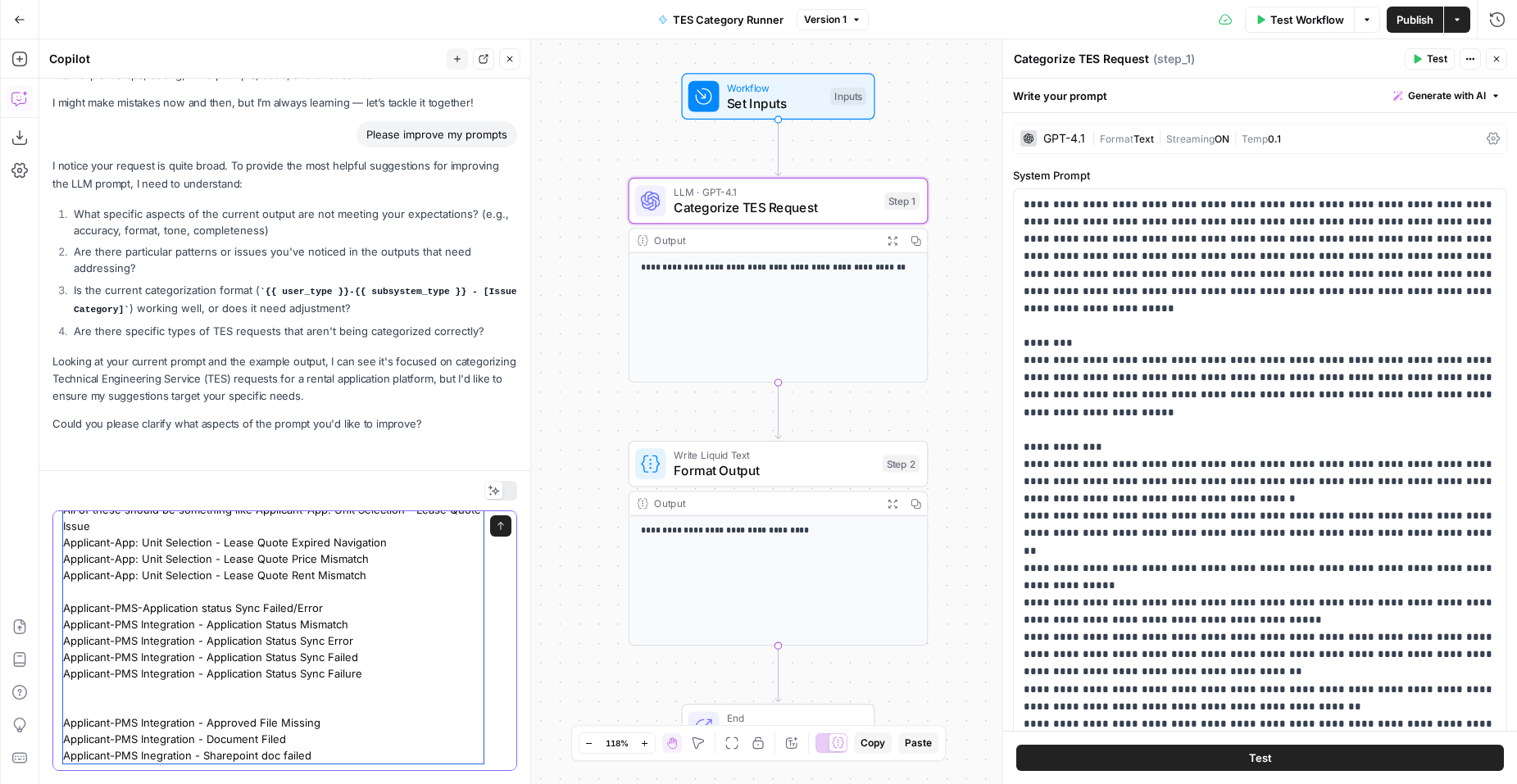 paste on "To reduce repetition and improve clarity, you can group these issues into **higher-level categories** based on the function, system, or source of the problem. Here's a suggested categorization:
---
### **1. PMS Integration Errors**
Covers issues related to syncing or pushing data to/from Property Management Systems (PMS):
* Applicant-PMS Integration - \[All items]
* PM-PMS Integration - \[All items]
* Admin-PMS Integration - Credit Status Mapping Error
---
### **2. Application Workflow Issues**
Covers problems in the core application process like submission, decisions, payments, etc.:
* Applicant-Application - Application Submission Blocked
* Applicant-Application - Application Submission Error
* Applicant-Application - Payment Processing Failed
* Applicant-Application - Decision Invocation Blocked
* Applicant-Application - Screening Report Data Error
* Applicant-Application - Lease Quote Auto Submit Failed
* Applicant-Application - Lease Quote Expired / Expired Error
* Applicant-Application - Syst..." 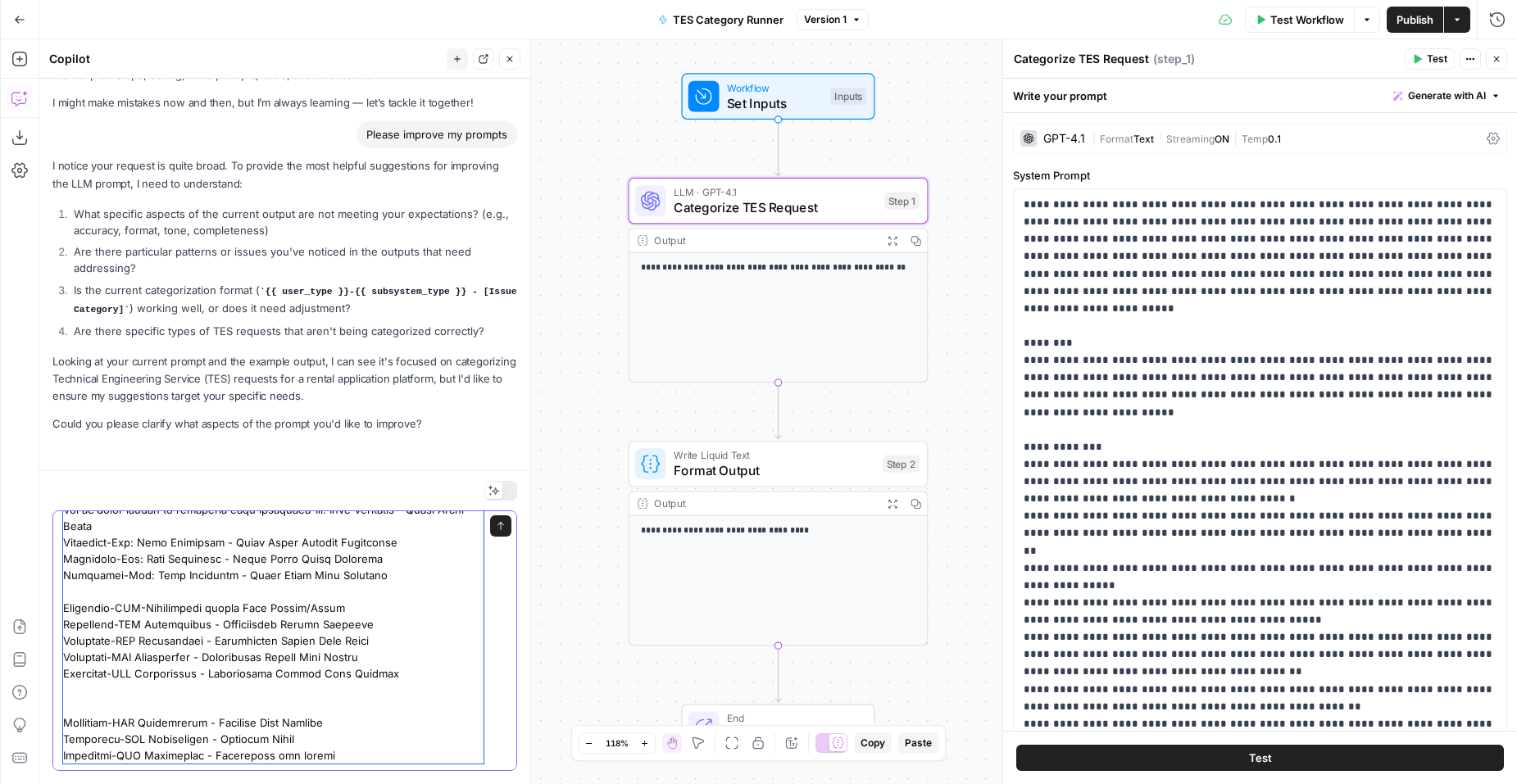 scroll, scrollTop: 2564, scrollLeft: 0, axis: vertical 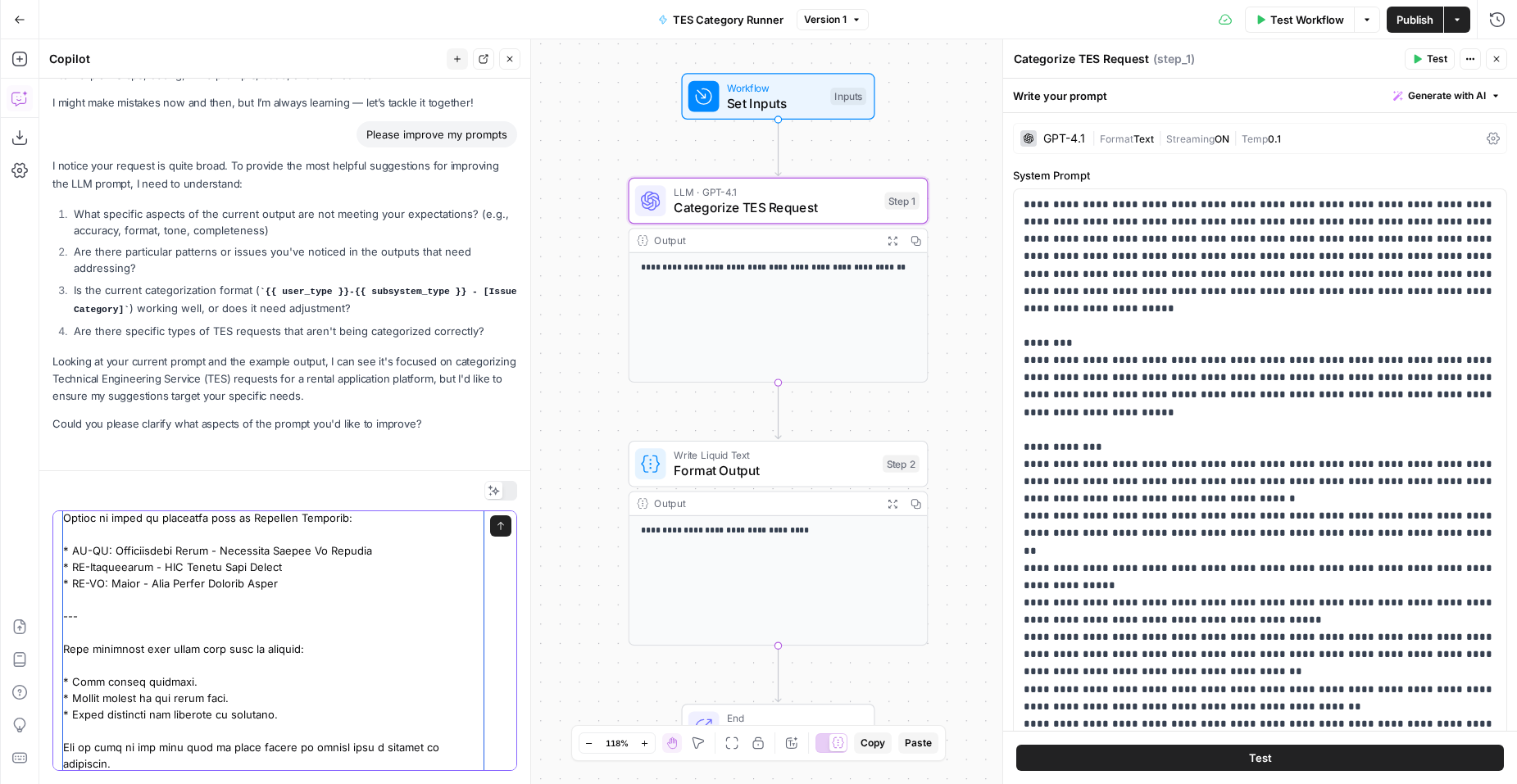 drag, startPoint x: 312, startPoint y: 702, endPoint x: 72, endPoint y: 600, distance: 260.77577 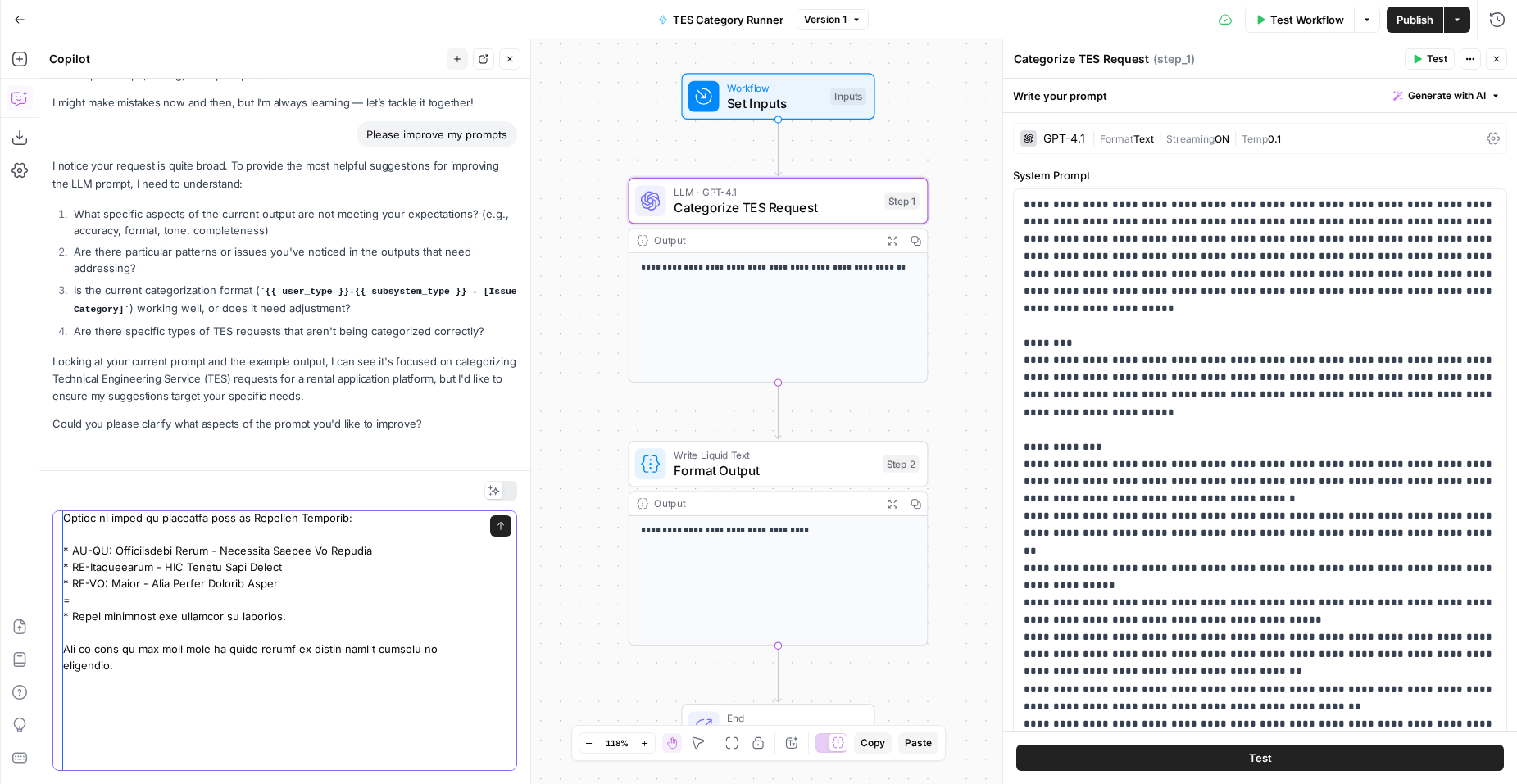 scroll, scrollTop: 2474, scrollLeft: 0, axis: vertical 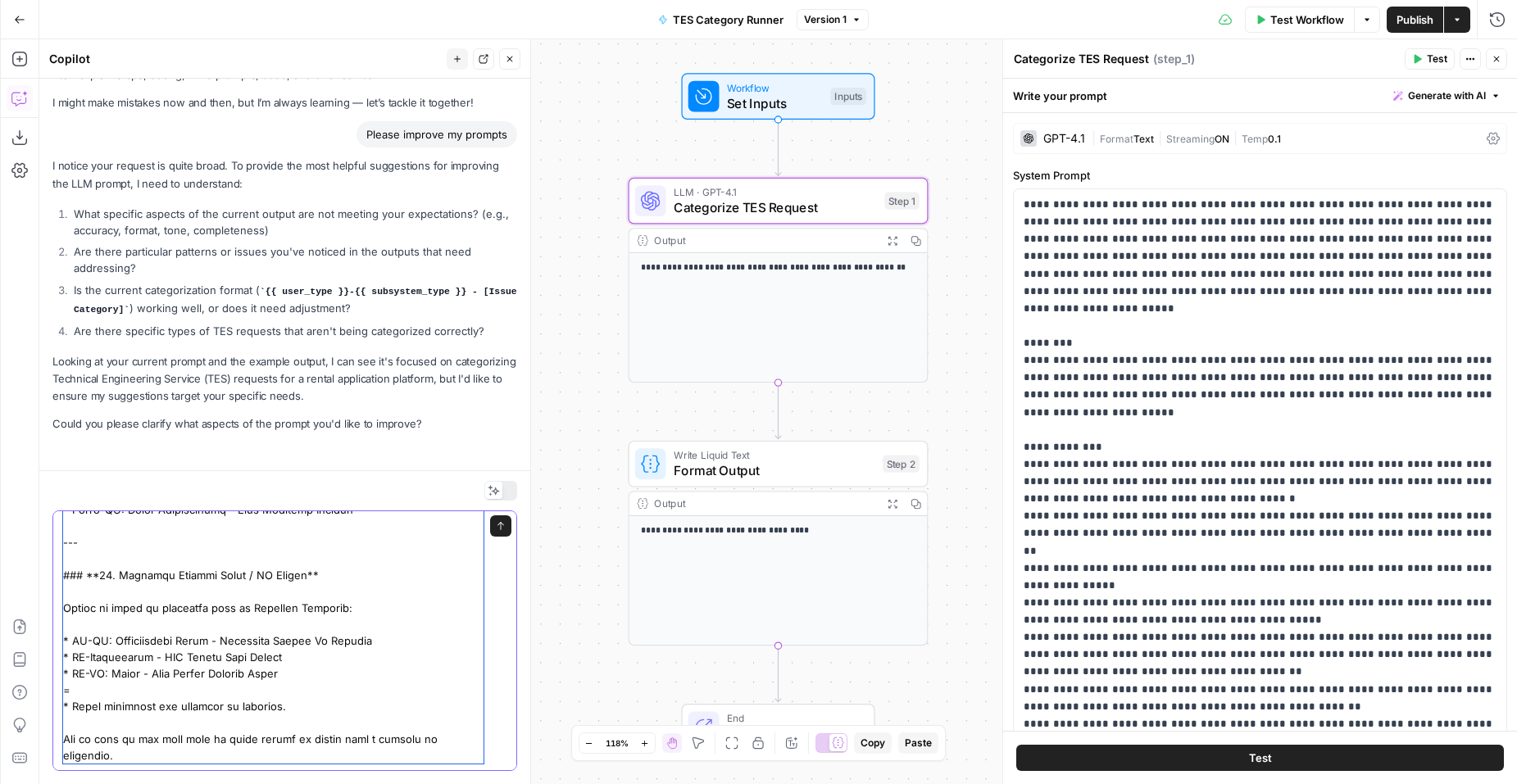 type on "Please let me improve my prompt I want to categories to be more consolidated across the board so that we can do something like (I want to be slighly more generalized with words you think are sysnomus so that we can reduce the # of categoreis that could be ducplicats
All of these should be something like Applicant-App: Unit Selection - Lease Quote Issue
Applicant-App: Unit Selection - Lease Quote Expired Navigation
Applicant-App: Unit Selection - Lease Quote Price Mismatch
Applicant-App: Unit Selection - Lease Quote Rent Mismatch
Applicant-PMS-Application status Sync Failed/Error
Applicant-PMS Integration - Application Status Mismatch
Applicant-PMS Integration - Application Status Sync Error
Applicant-PMS Integration - Application Status Sync Failed
Applicant-PMS Integration - Application Status Sync Failure
Applicant-PMS Integration - Approved File Missing
Applicant-PMS Integration - Document Filed
Applicant-PMS Inegration - Sharepoint doc failed
To reduce repetition and improve clarity, you ca..." 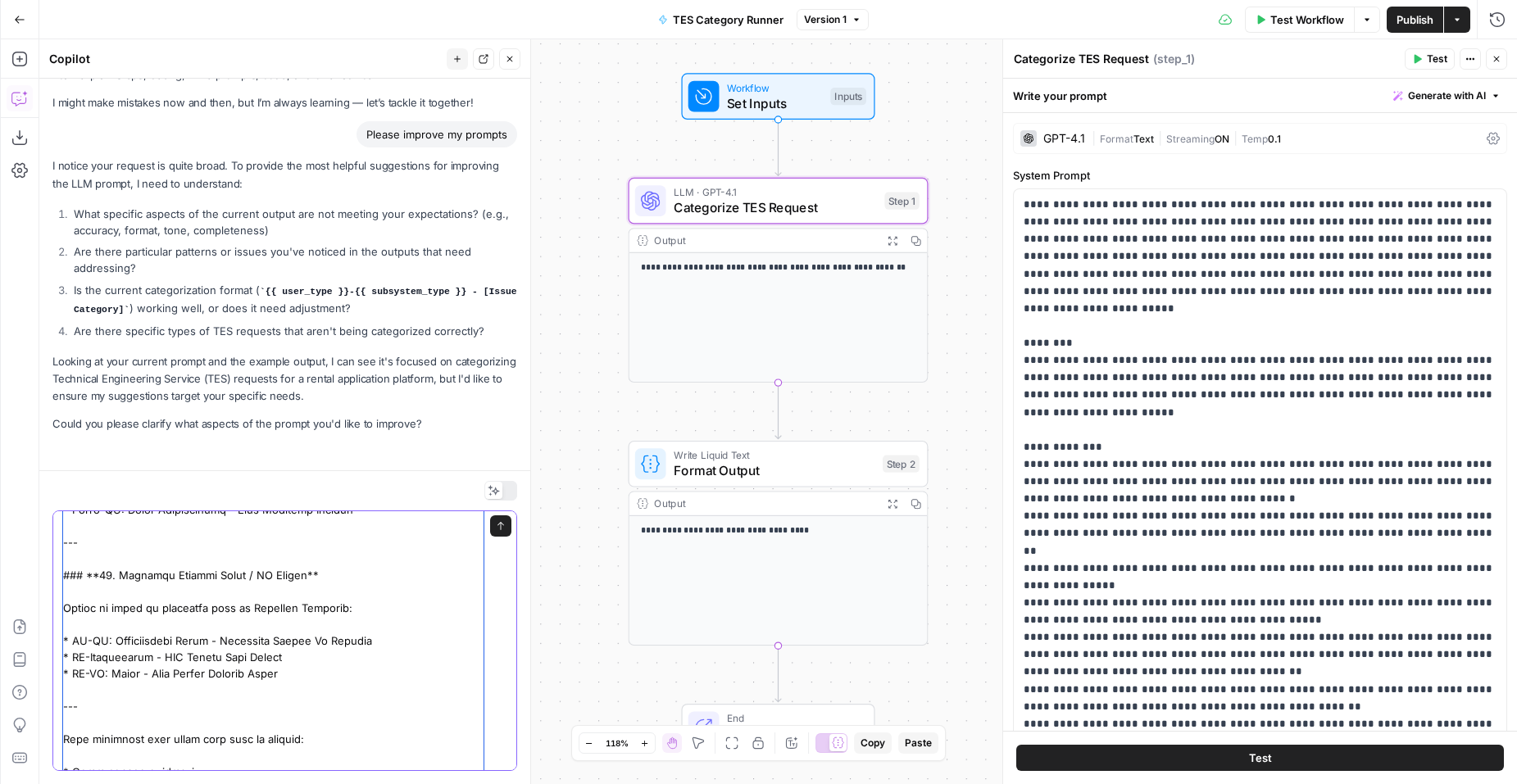 scroll, scrollTop: 2564, scrollLeft: 0, axis: vertical 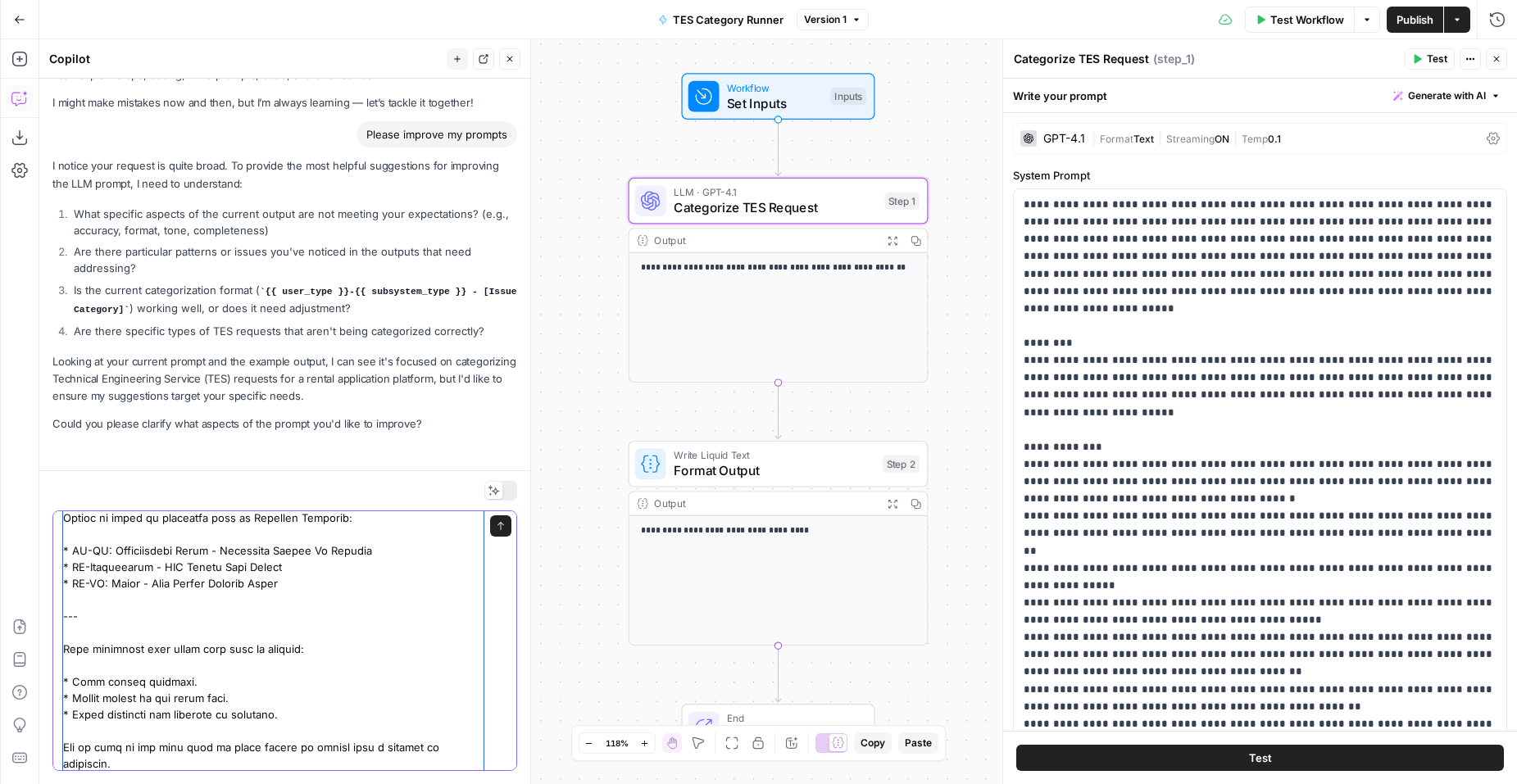click at bounding box center (273, -637) 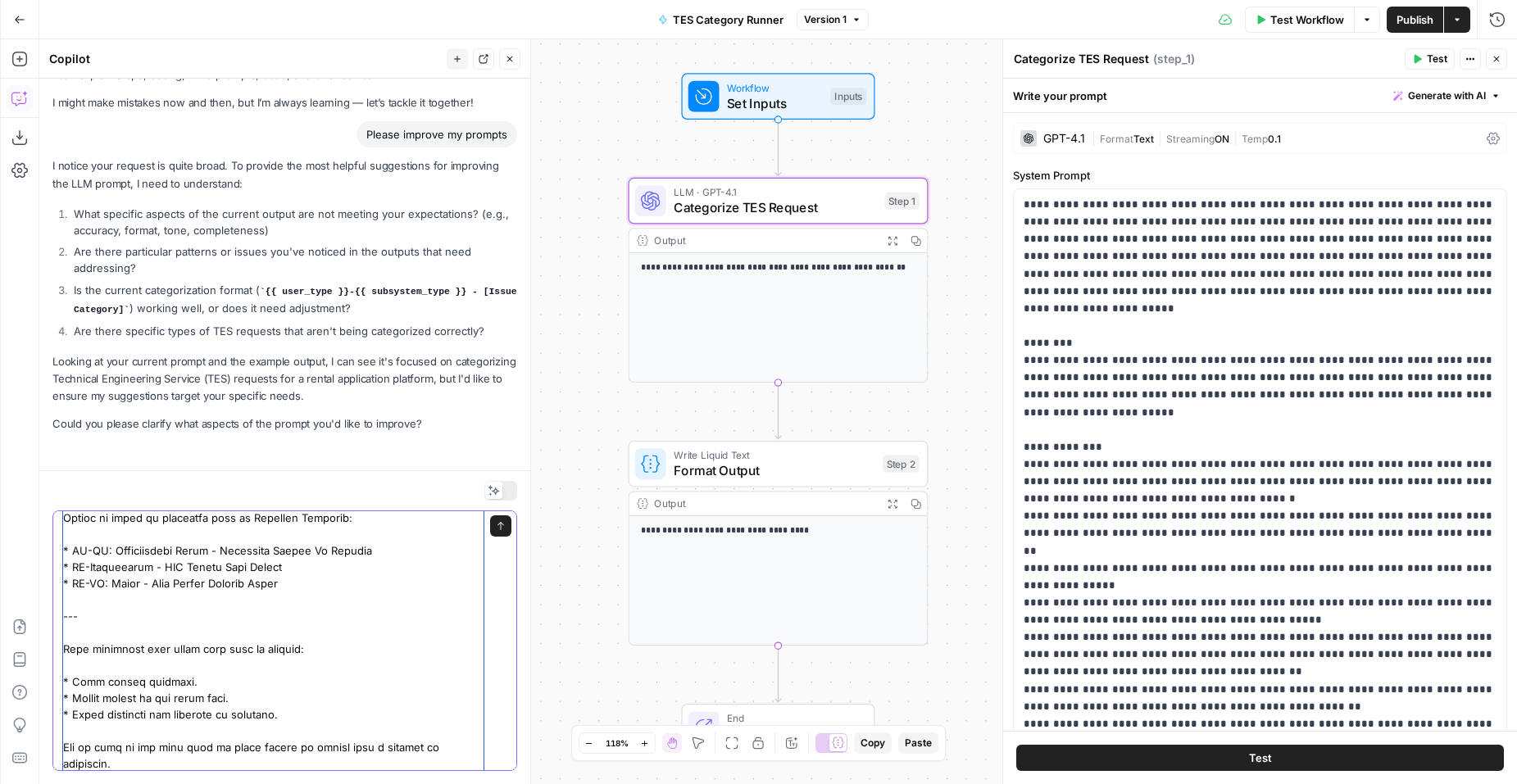 drag, startPoint x: 312, startPoint y: 714, endPoint x: 57, endPoint y: 623, distance: 270.75081 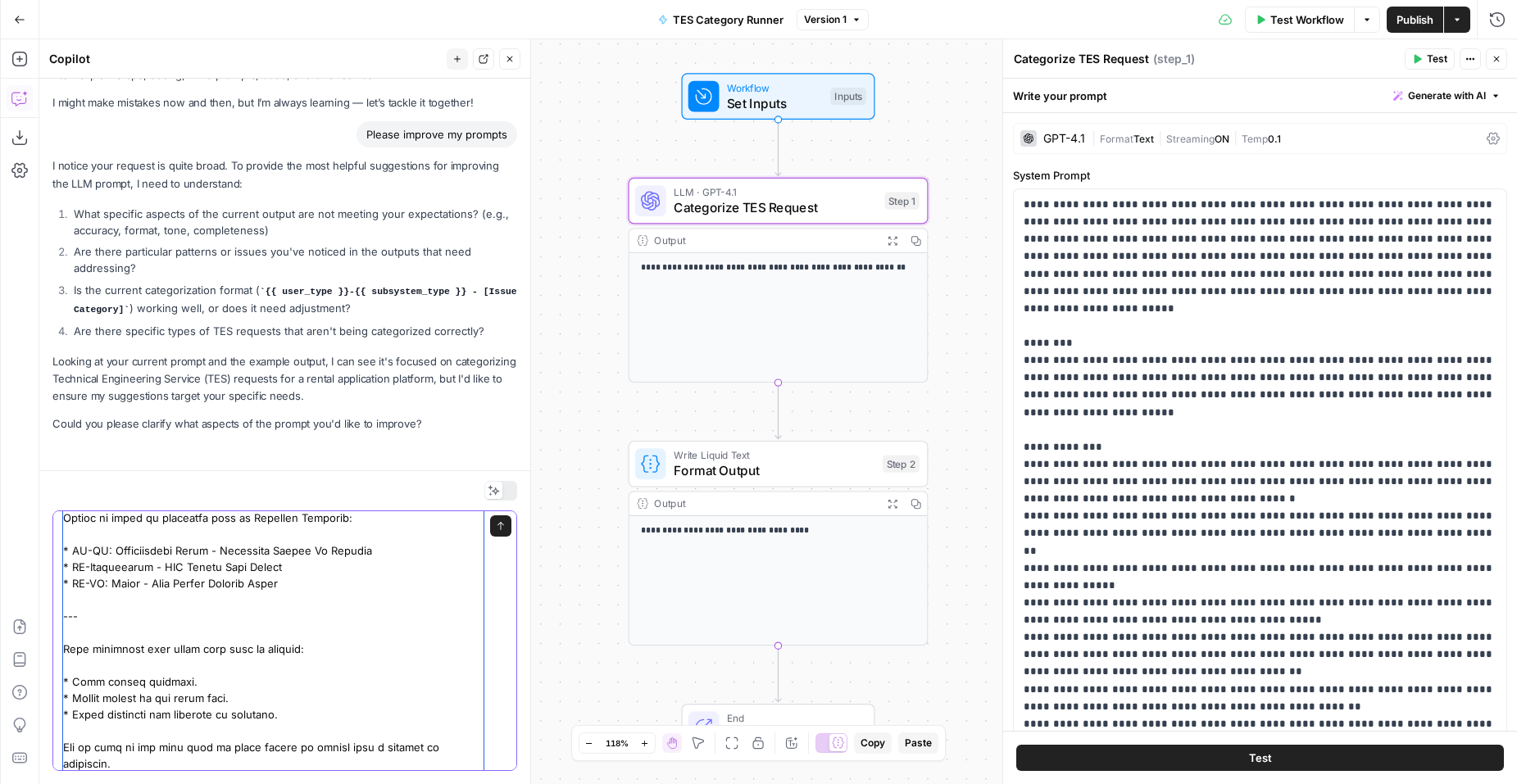 click on "Send" at bounding box center [284, 641] 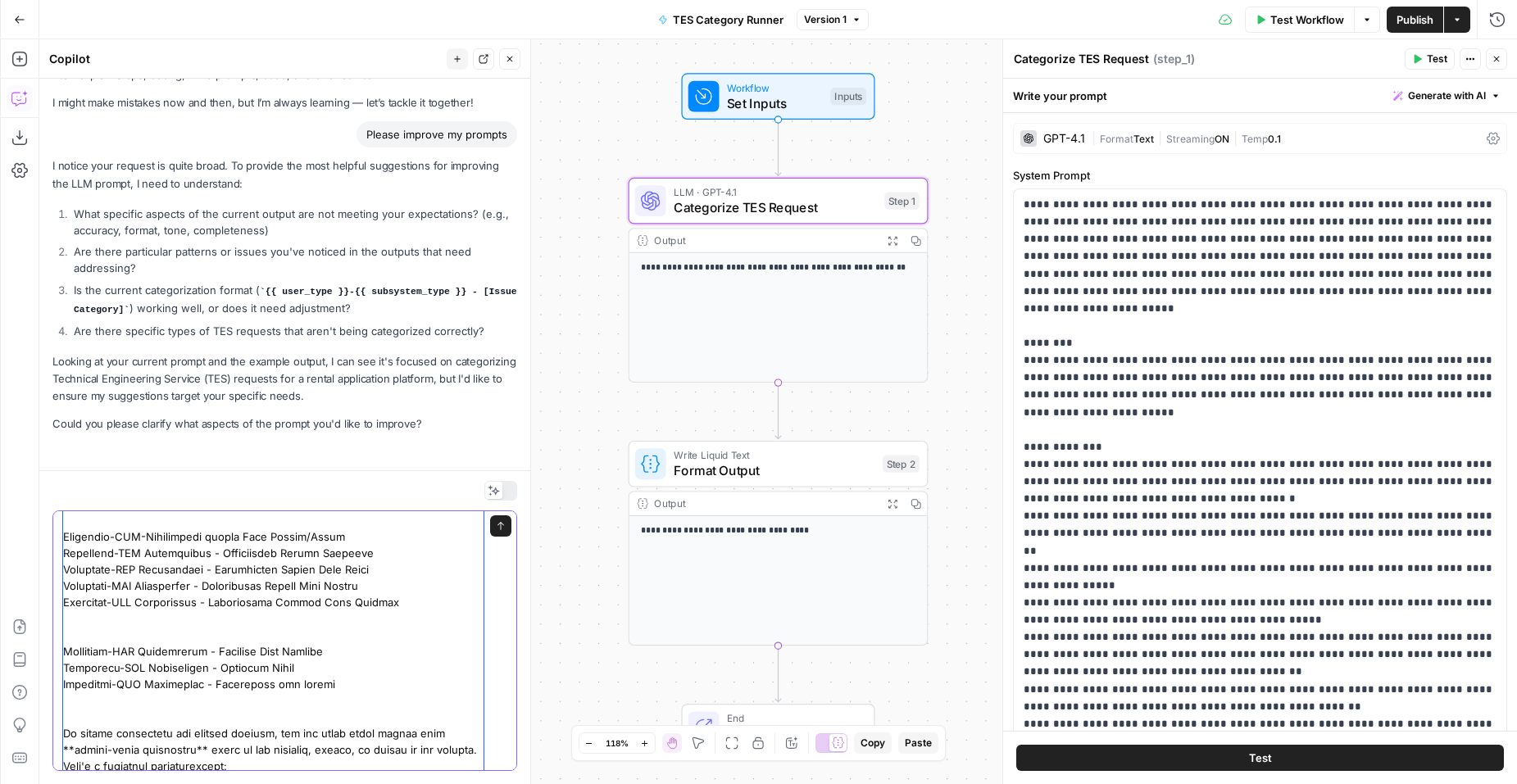 scroll, scrollTop: 0, scrollLeft: 0, axis: both 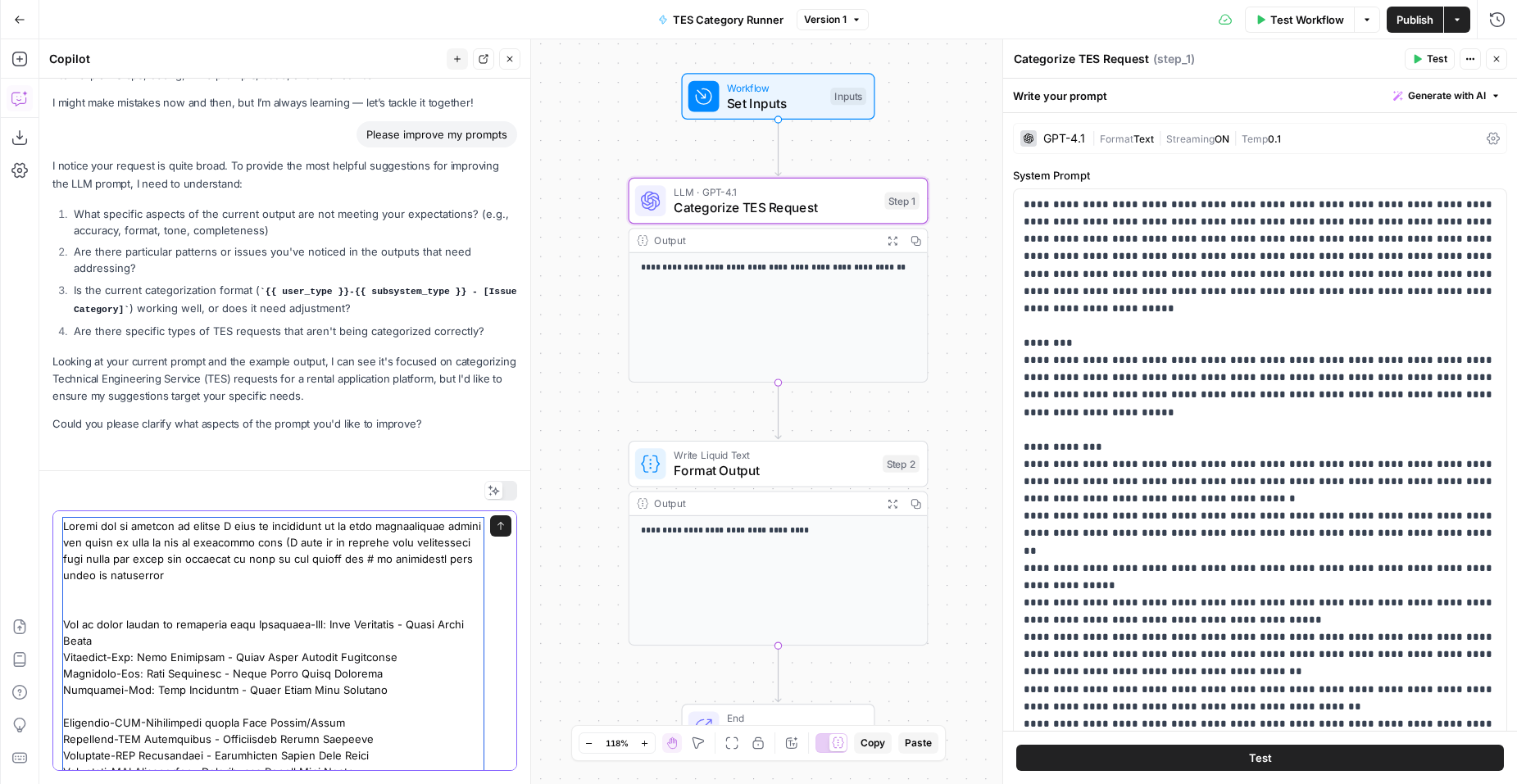 click at bounding box center (273, 1927) 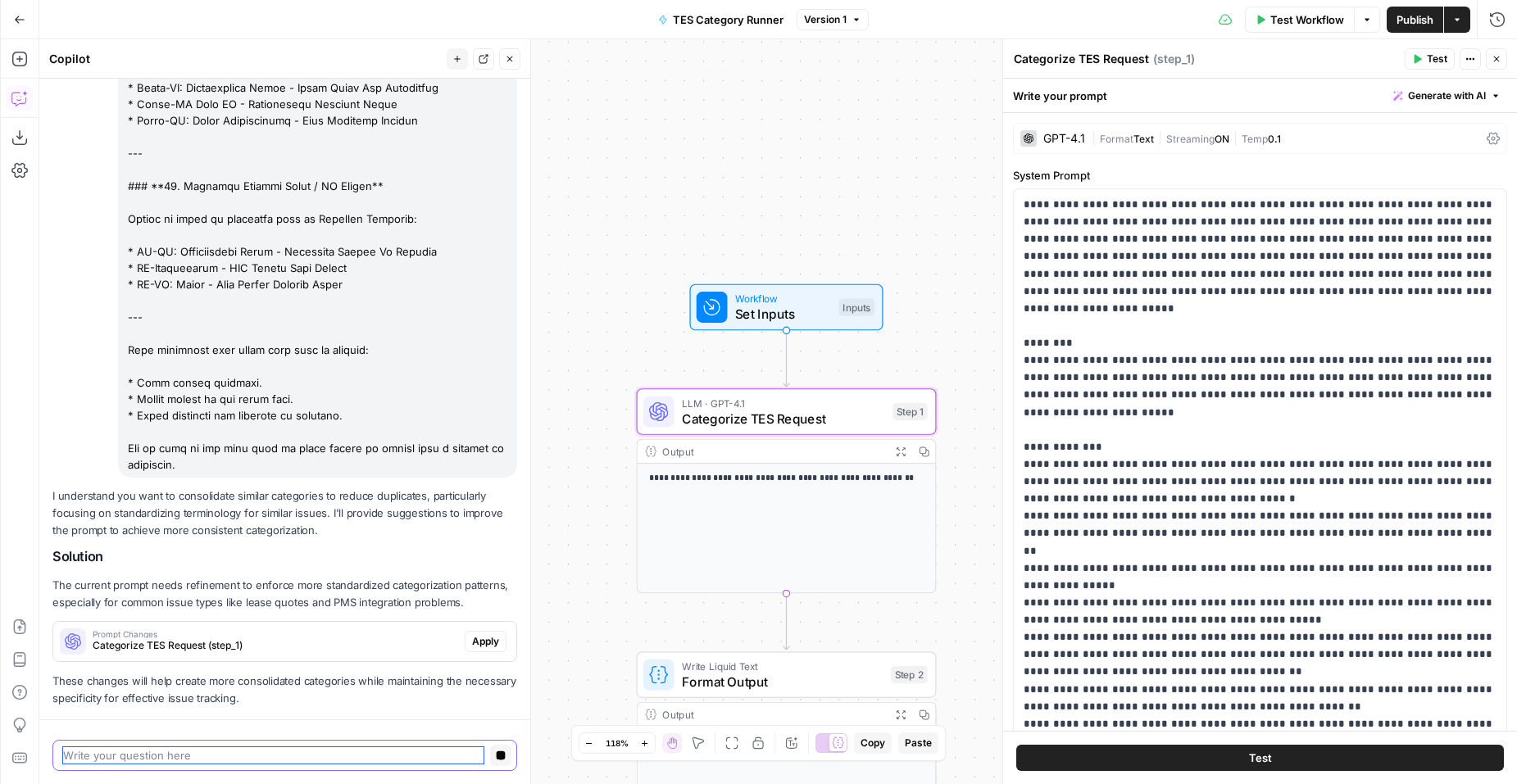 scroll, scrollTop: 2880, scrollLeft: 0, axis: vertical 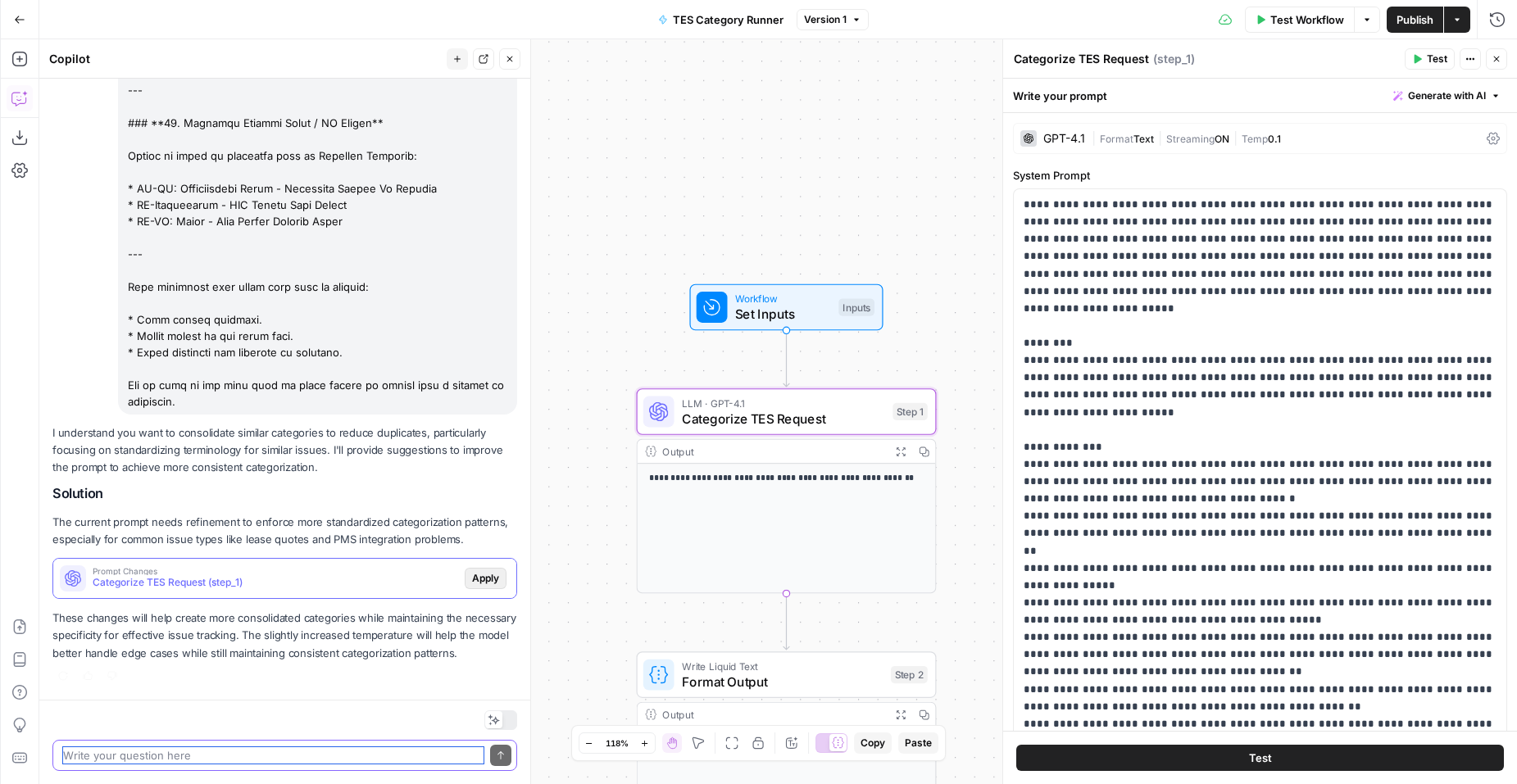 type 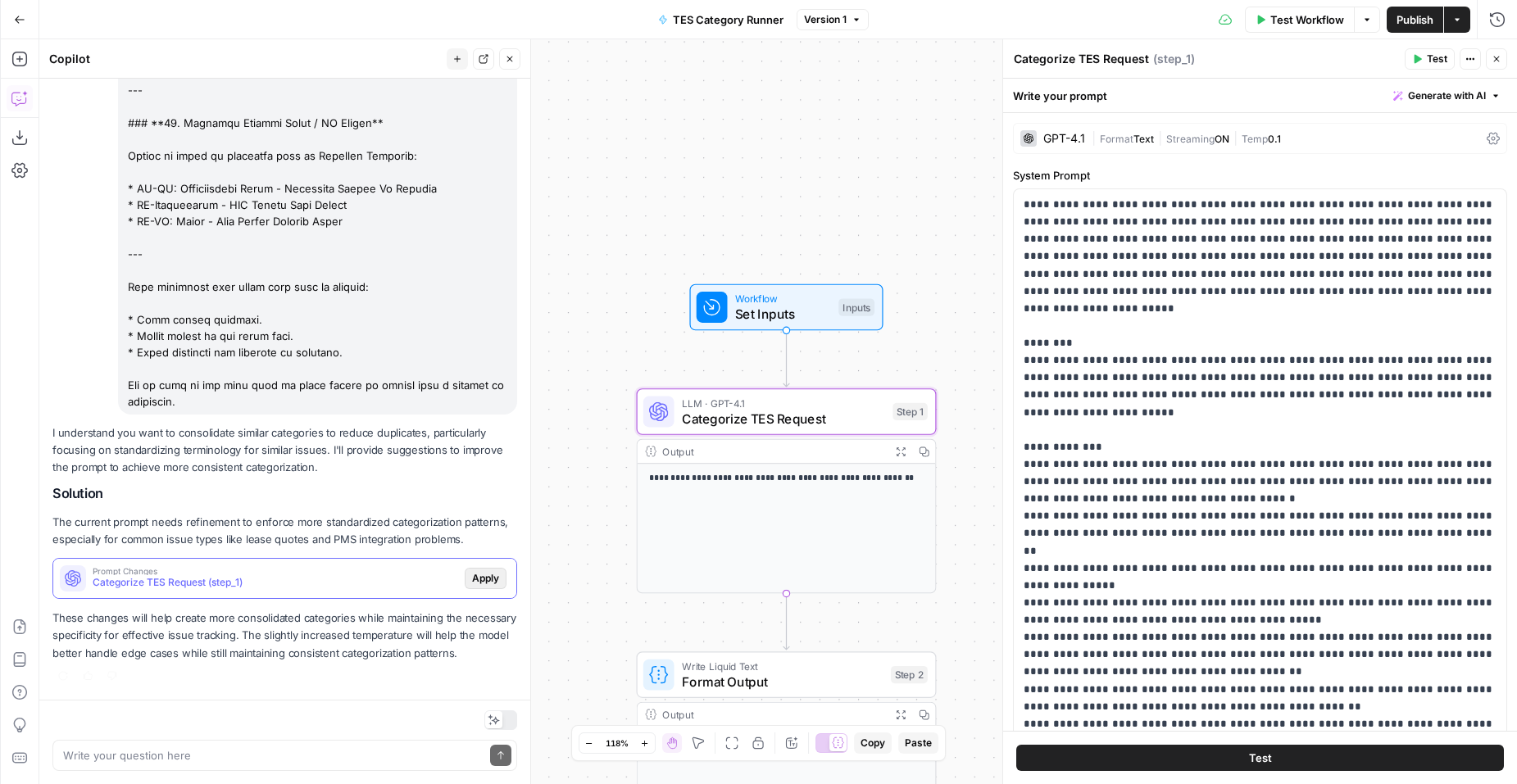 click on "Apply" at bounding box center [485, 578] 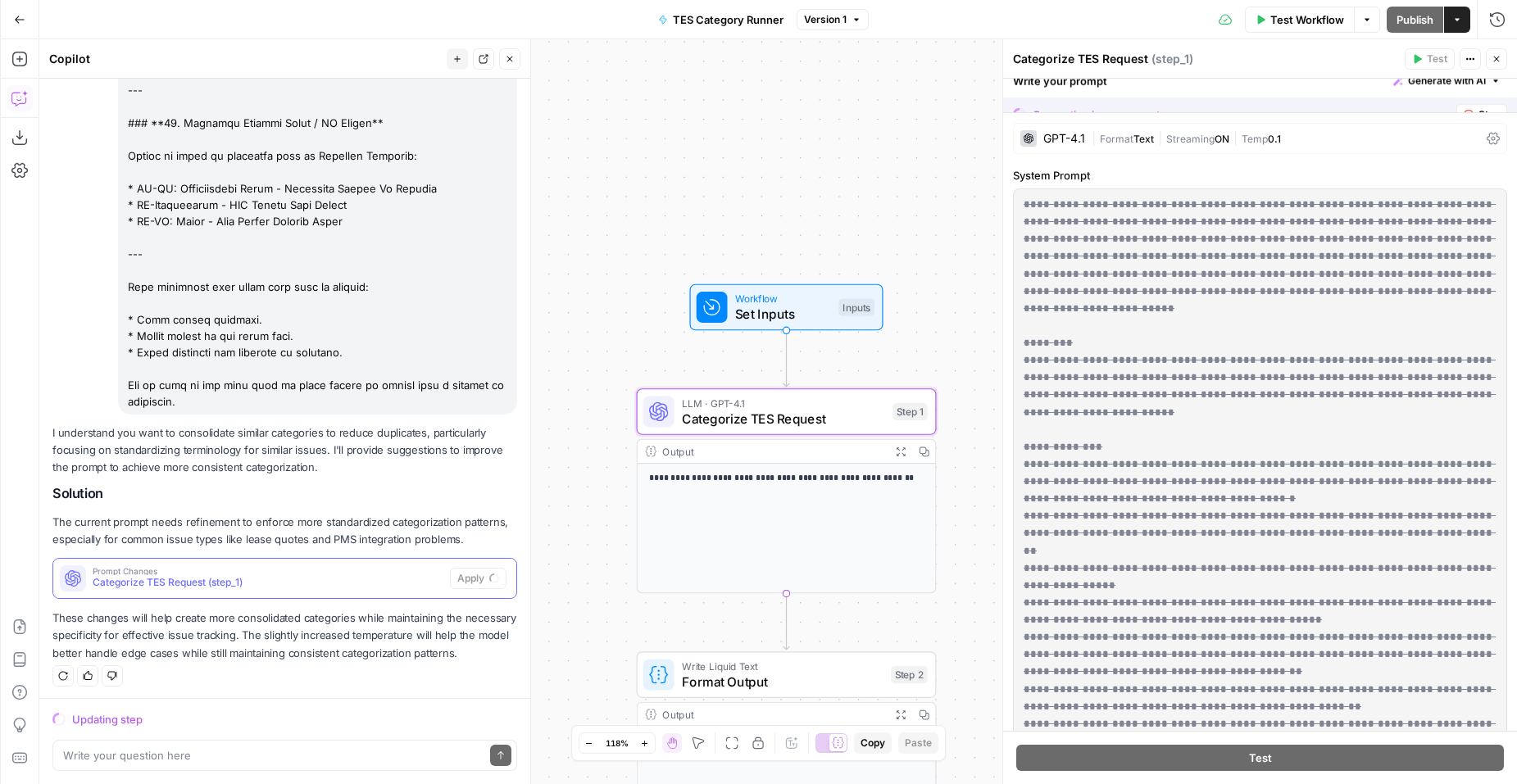 scroll, scrollTop: 2927, scrollLeft: 0, axis: vertical 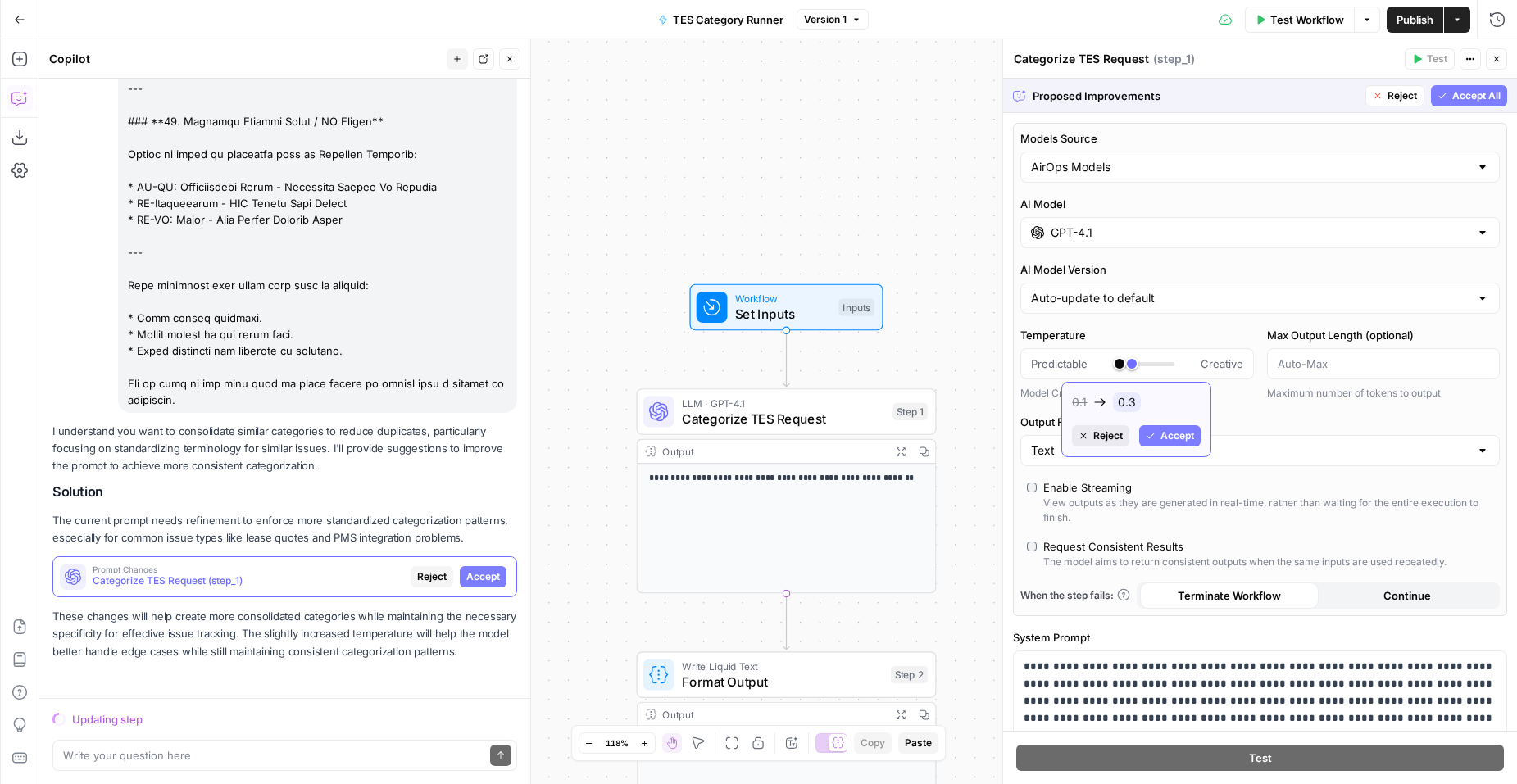click on "Reject" at bounding box center (1108, 436) 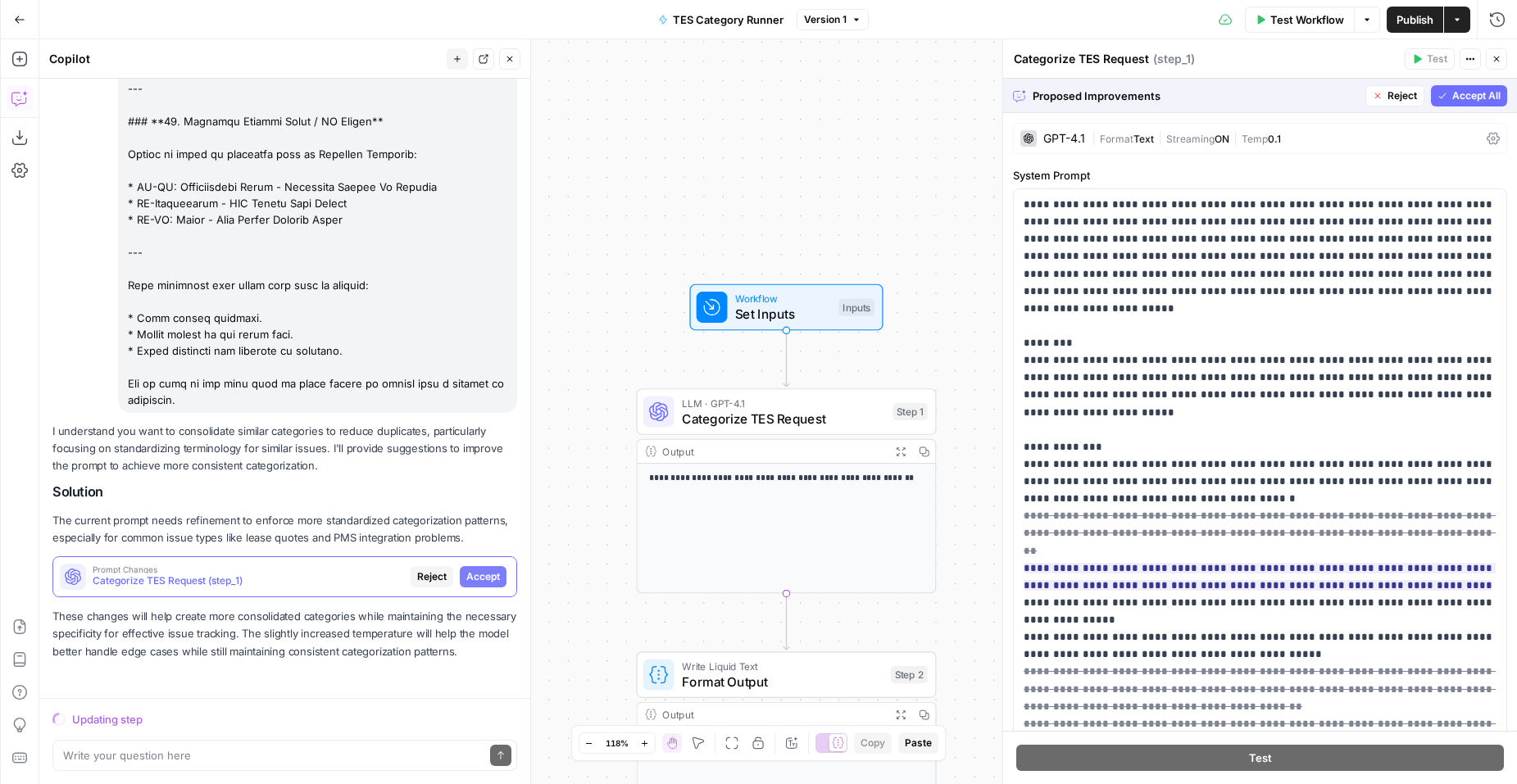 click on "Accept All" at bounding box center [1476, 96] 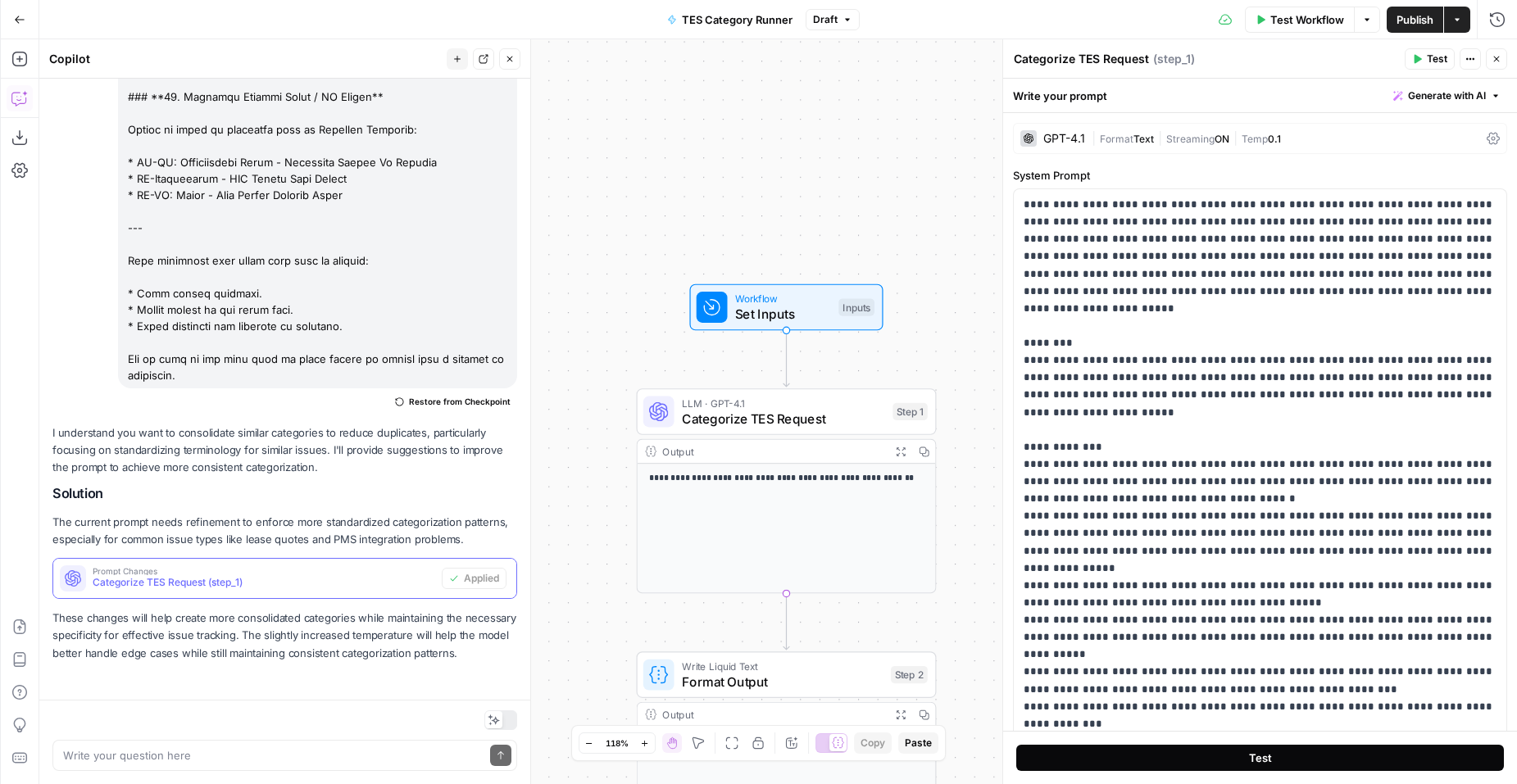 click on "Test" at bounding box center (1260, 758) 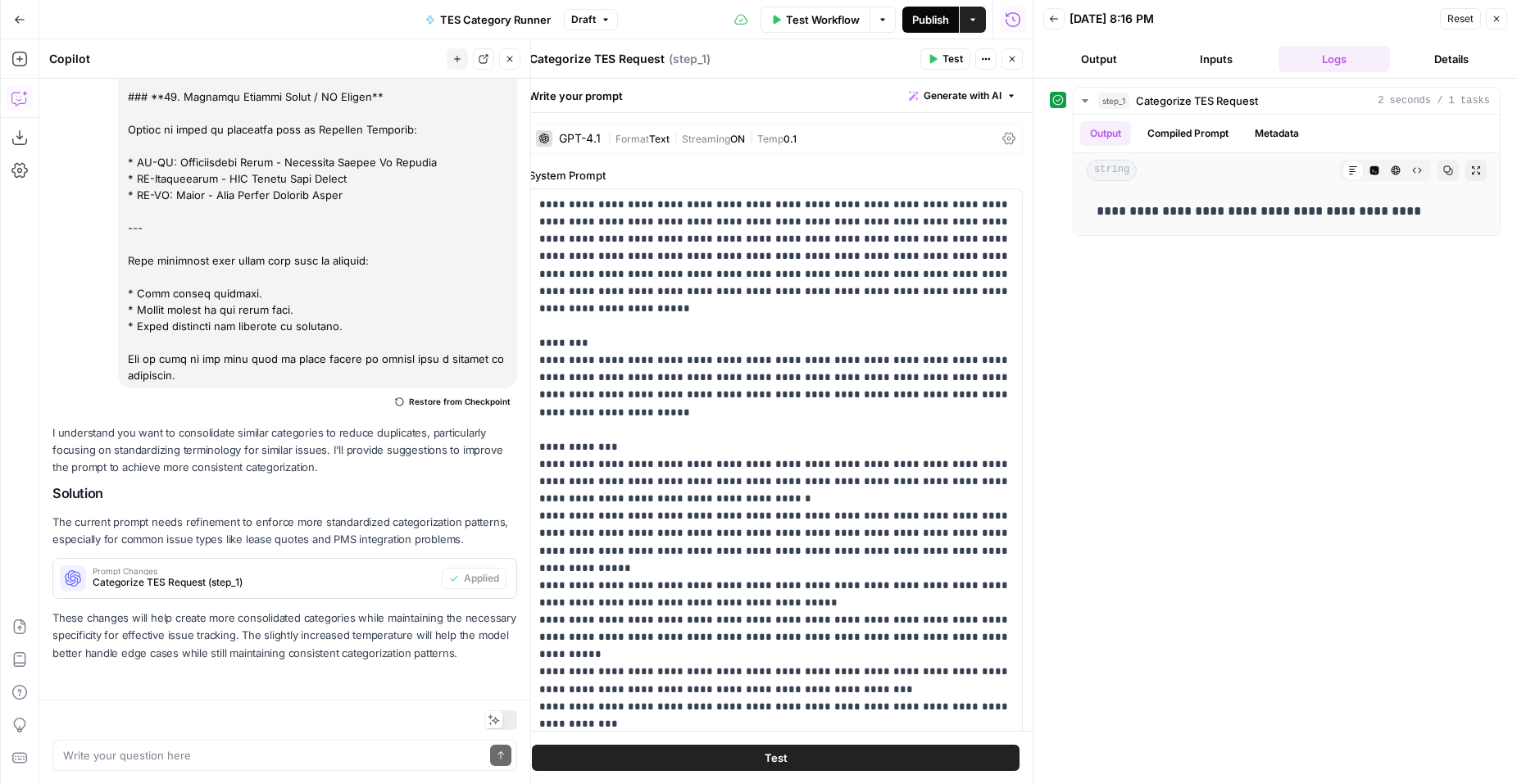 click on "Publish" at bounding box center (930, 20) 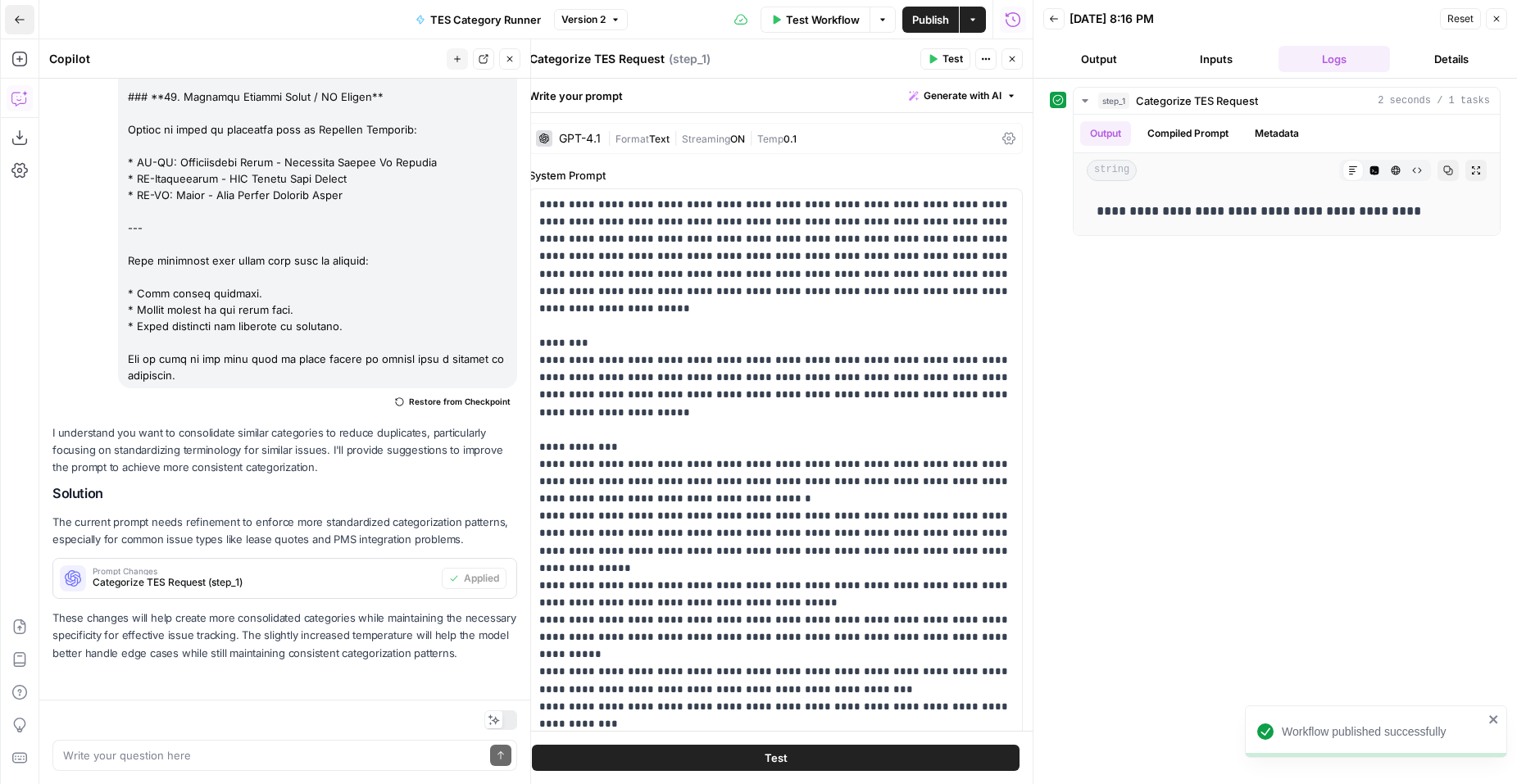 click 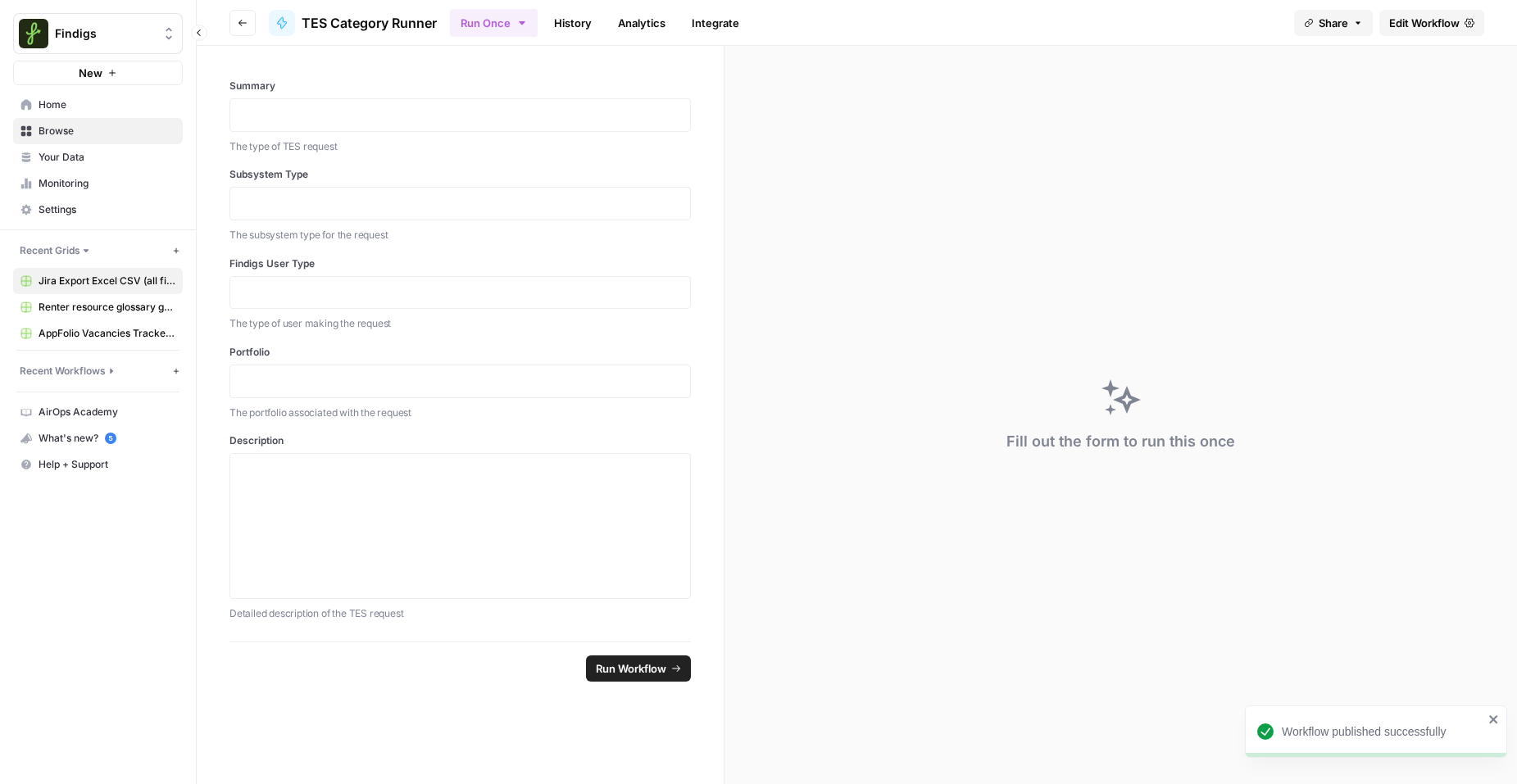 click on "Jira Export Excel CSV (all fields) 20250701181046 - Harbor TES Filter (2).csv" at bounding box center [107, 281] 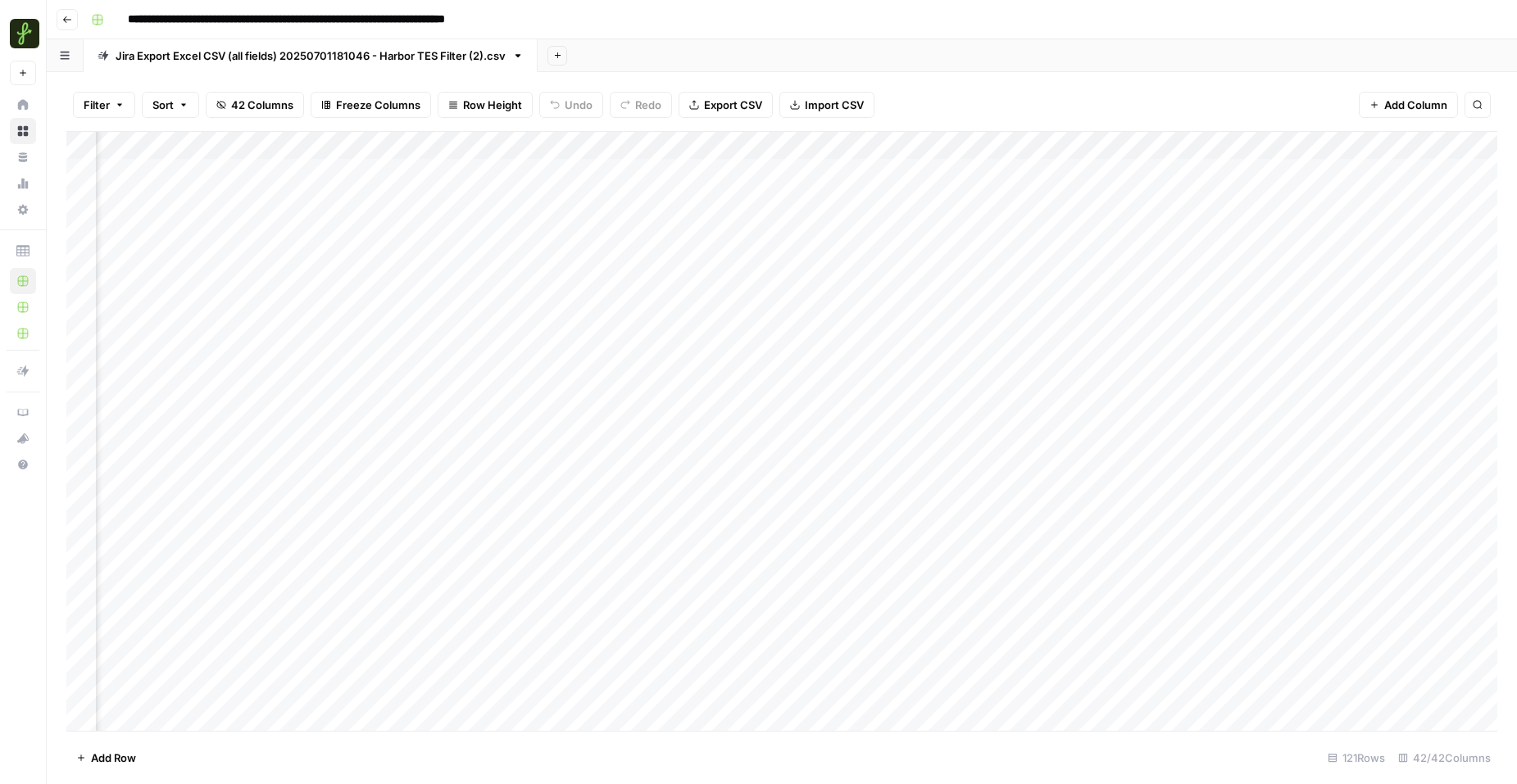 scroll, scrollTop: 0, scrollLeft: 4859, axis: horizontal 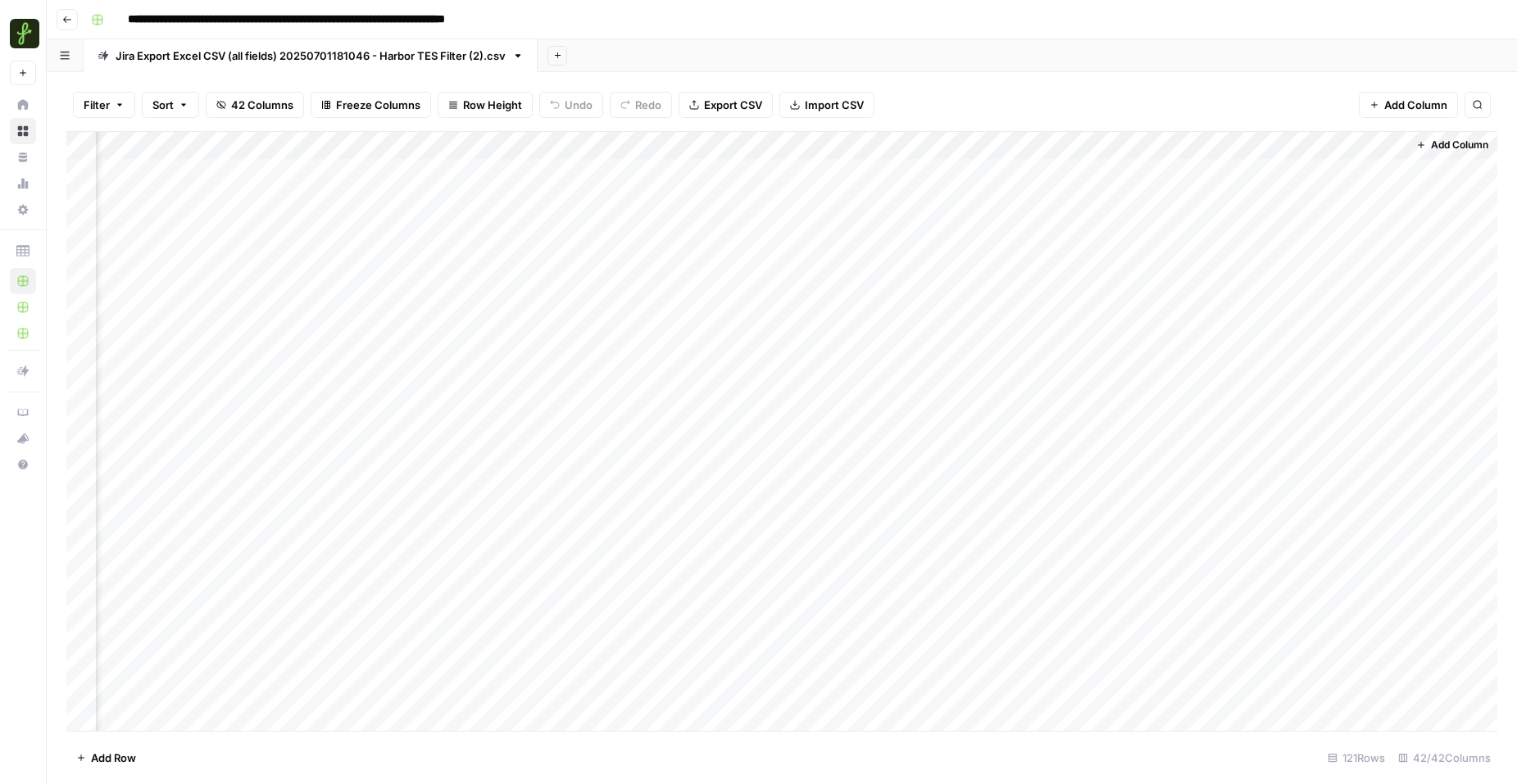 click on "Add Column" at bounding box center (782, 431) 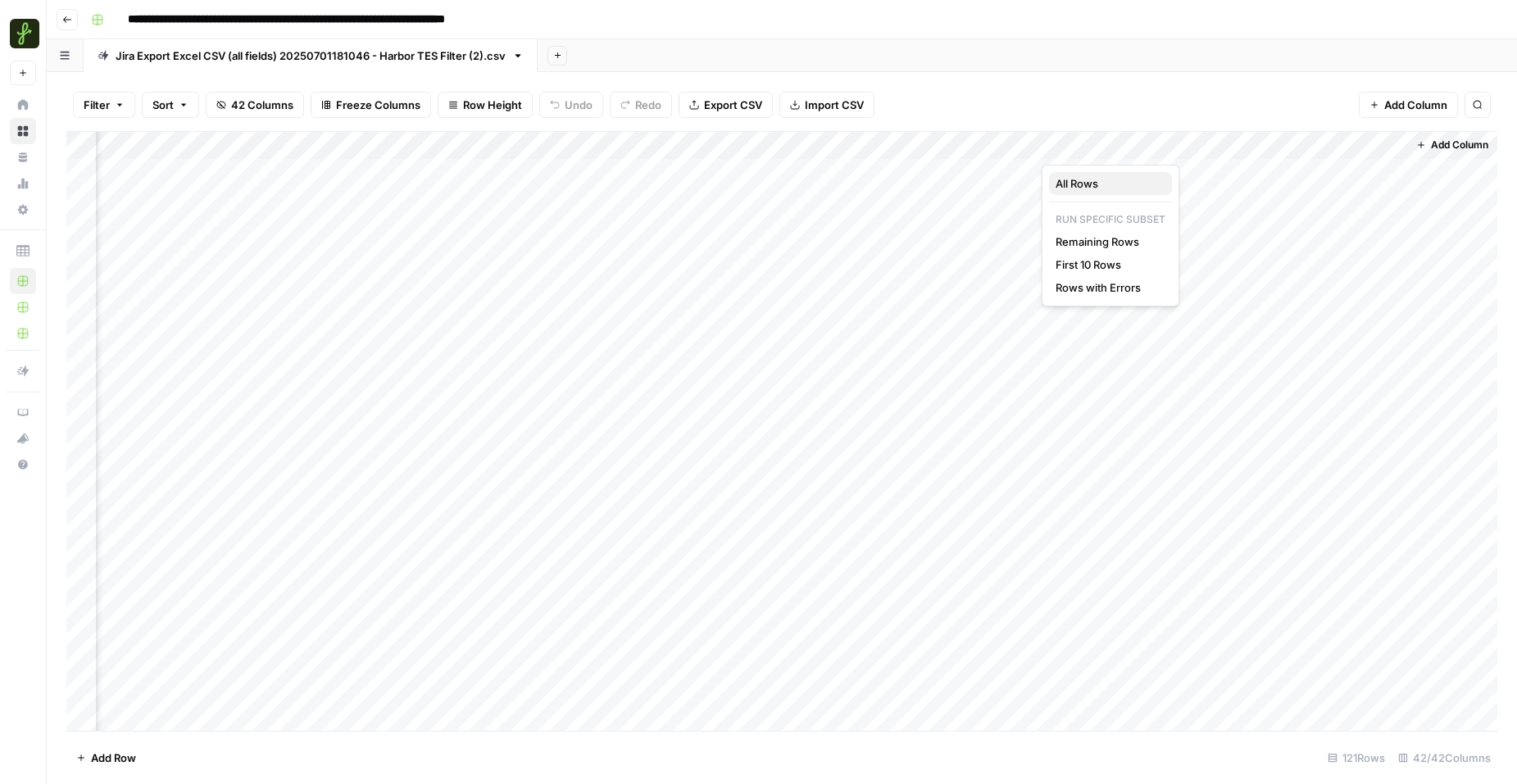 click on "All Rows" at bounding box center (1110, 184) 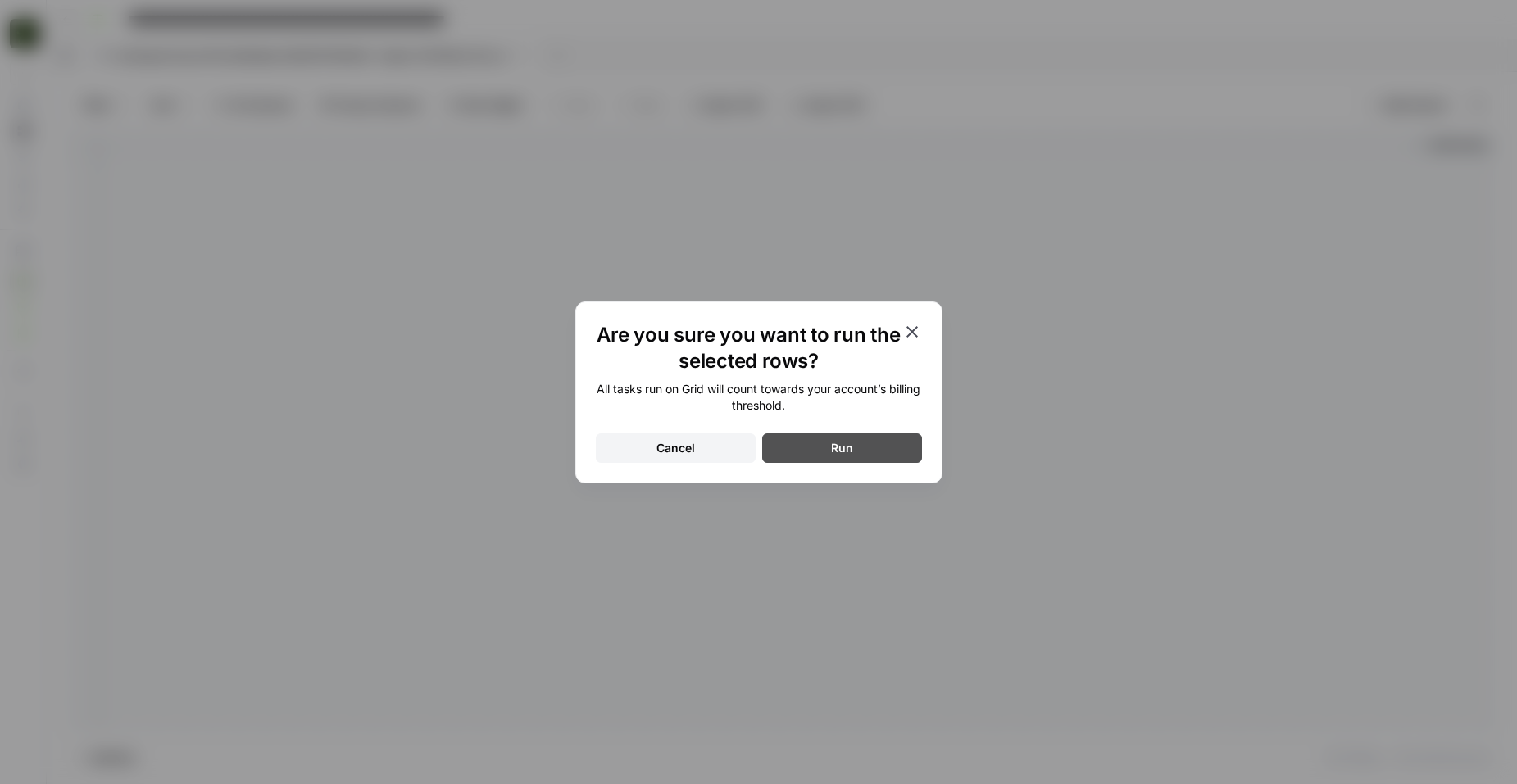 click on "Run" at bounding box center (842, 448) 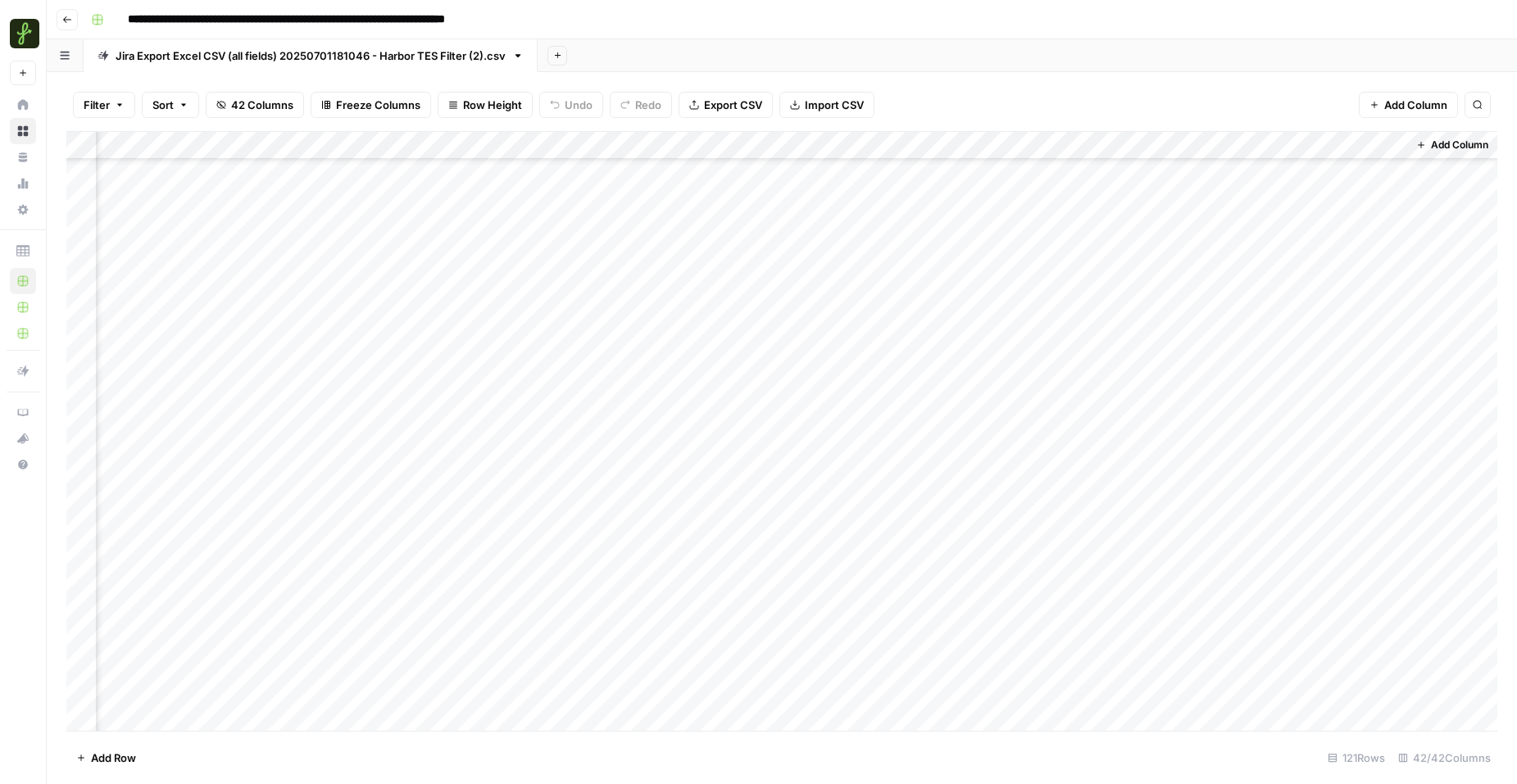 scroll, scrollTop: 0, scrollLeft: 4859, axis: horizontal 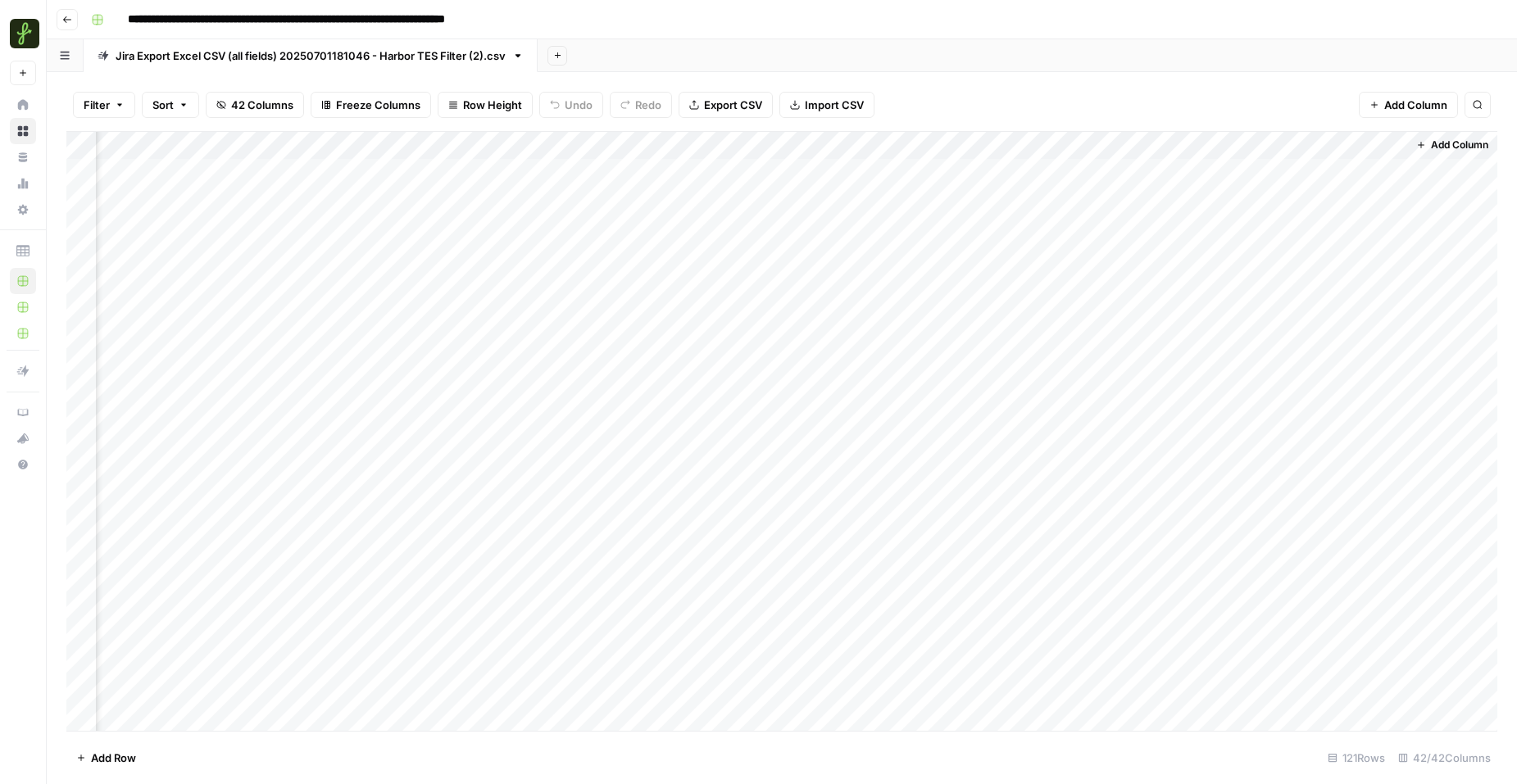 click on "Add Column" at bounding box center [782, 431] 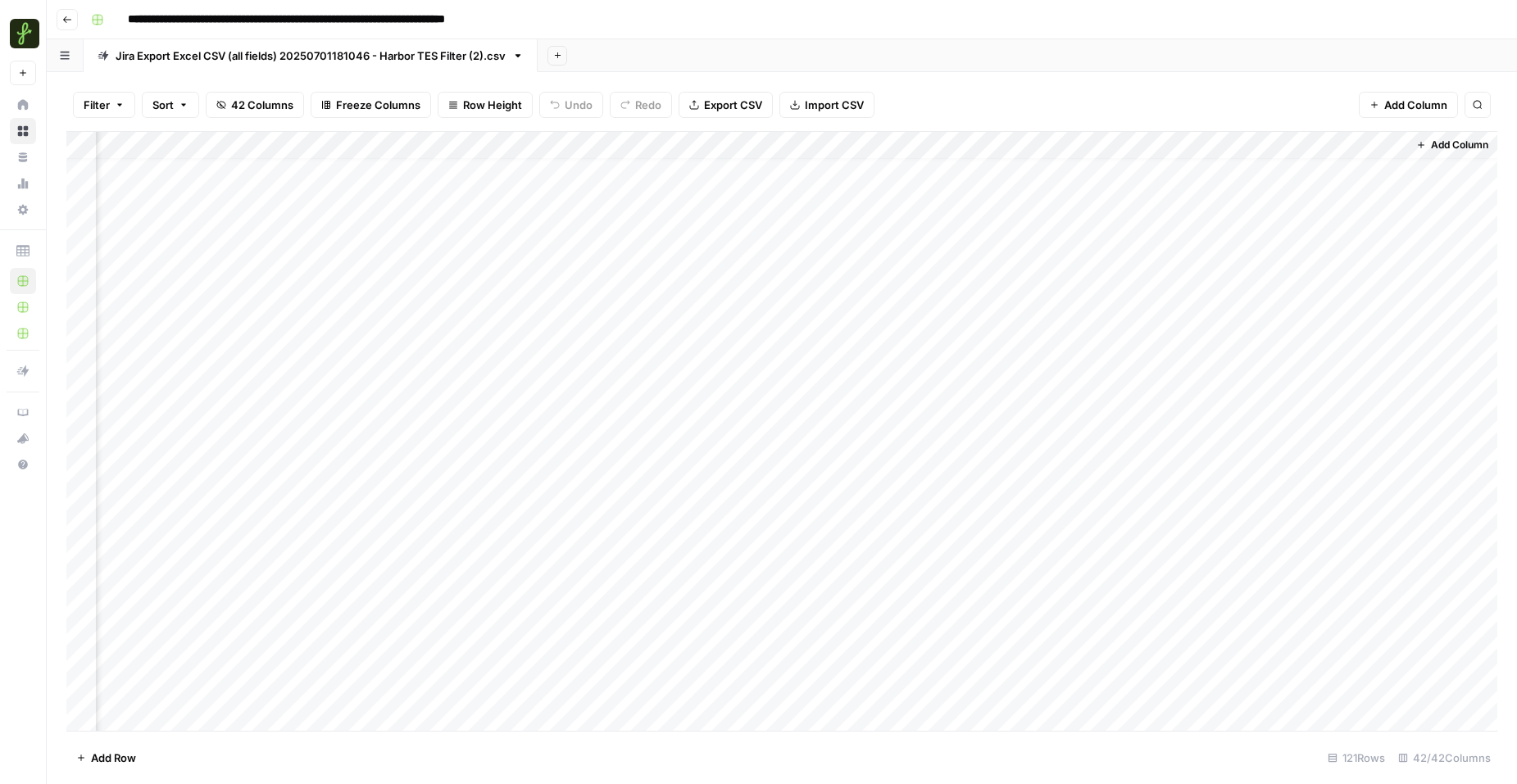 drag, startPoint x: 1214, startPoint y: 174, endPoint x: 1183, endPoint y: 618, distance: 445.0809 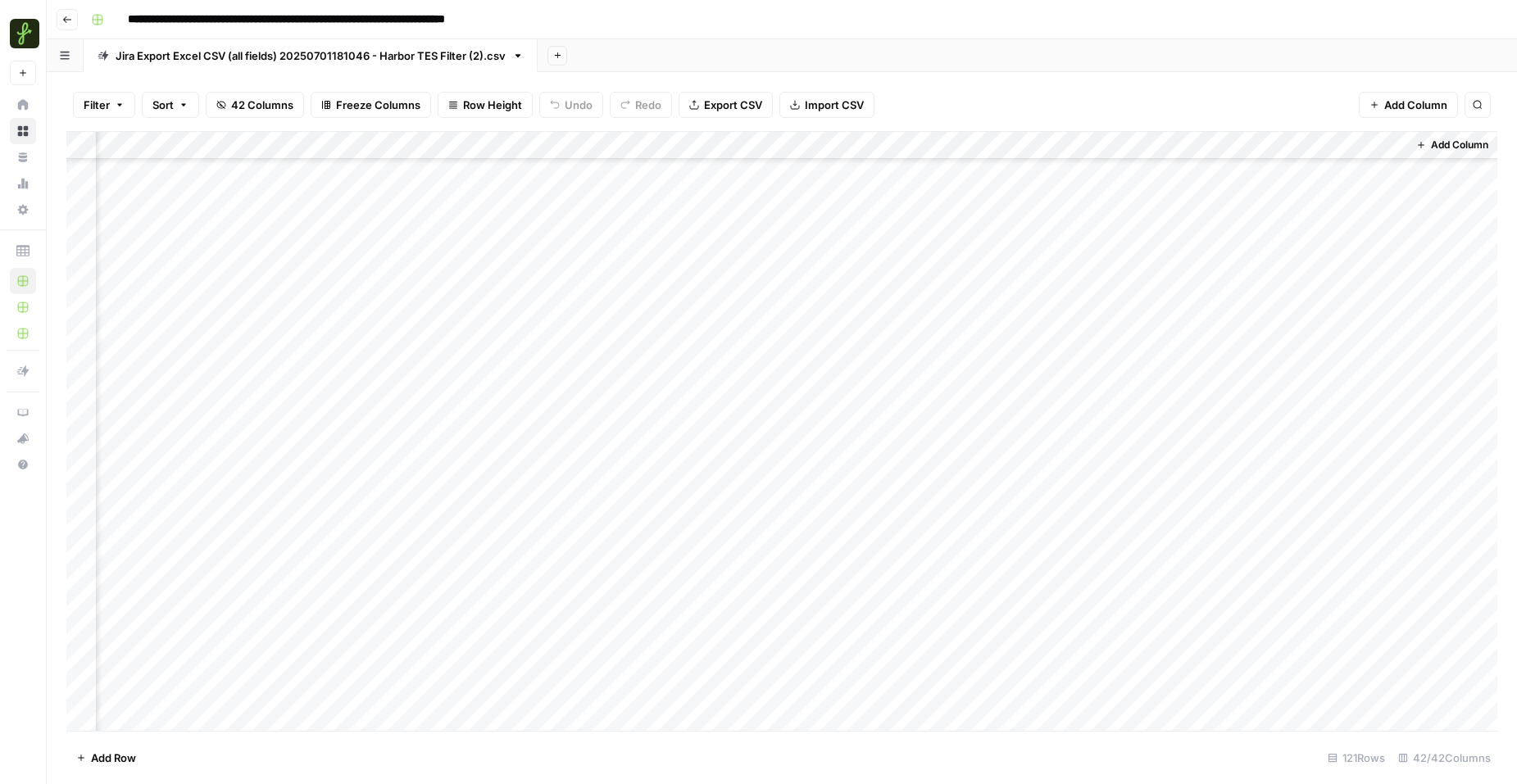 scroll, scrollTop: 2826, scrollLeft: 4859, axis: both 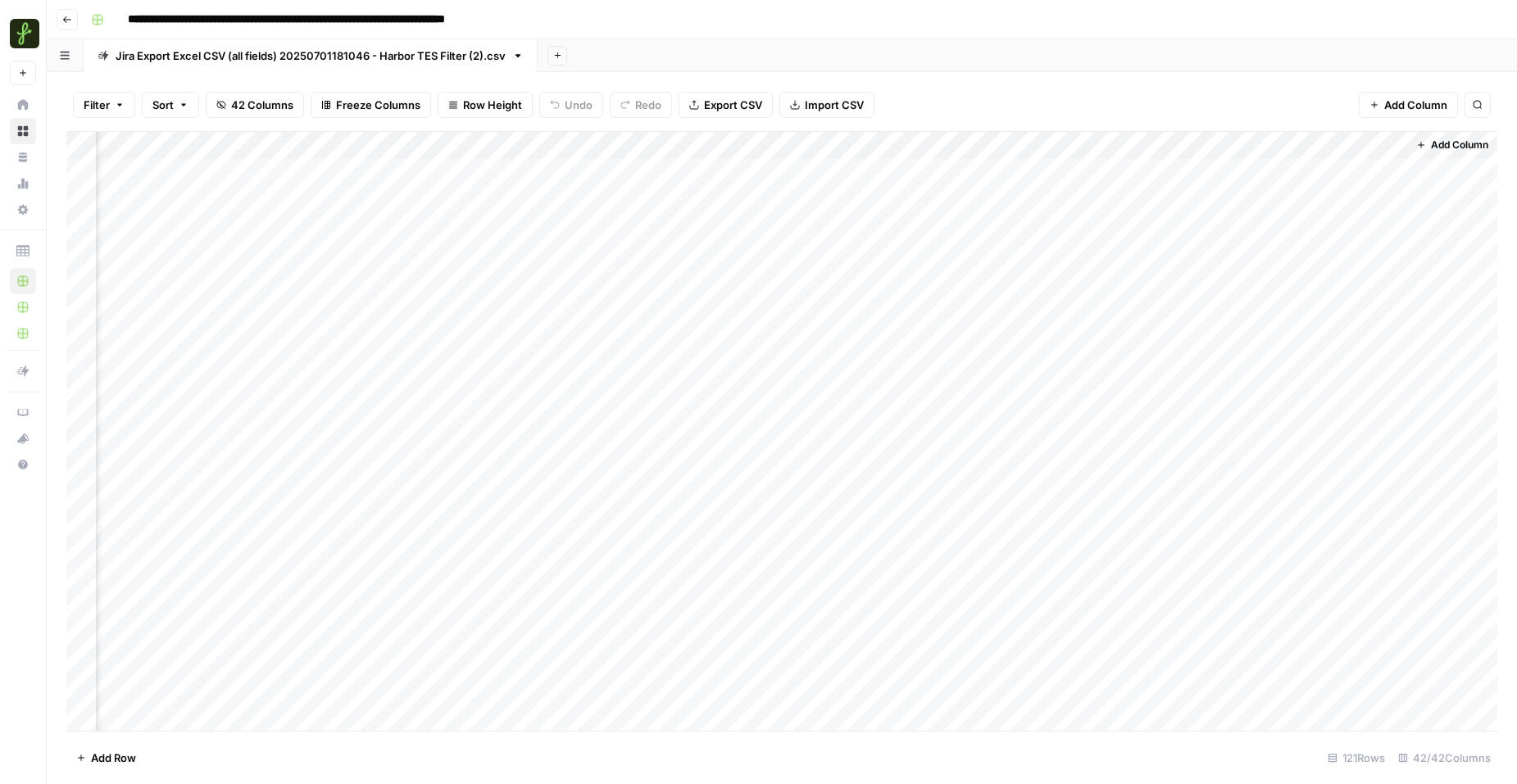 drag, startPoint x: 1179, startPoint y: 684, endPoint x: 1133, endPoint y: 182, distance: 504.1032 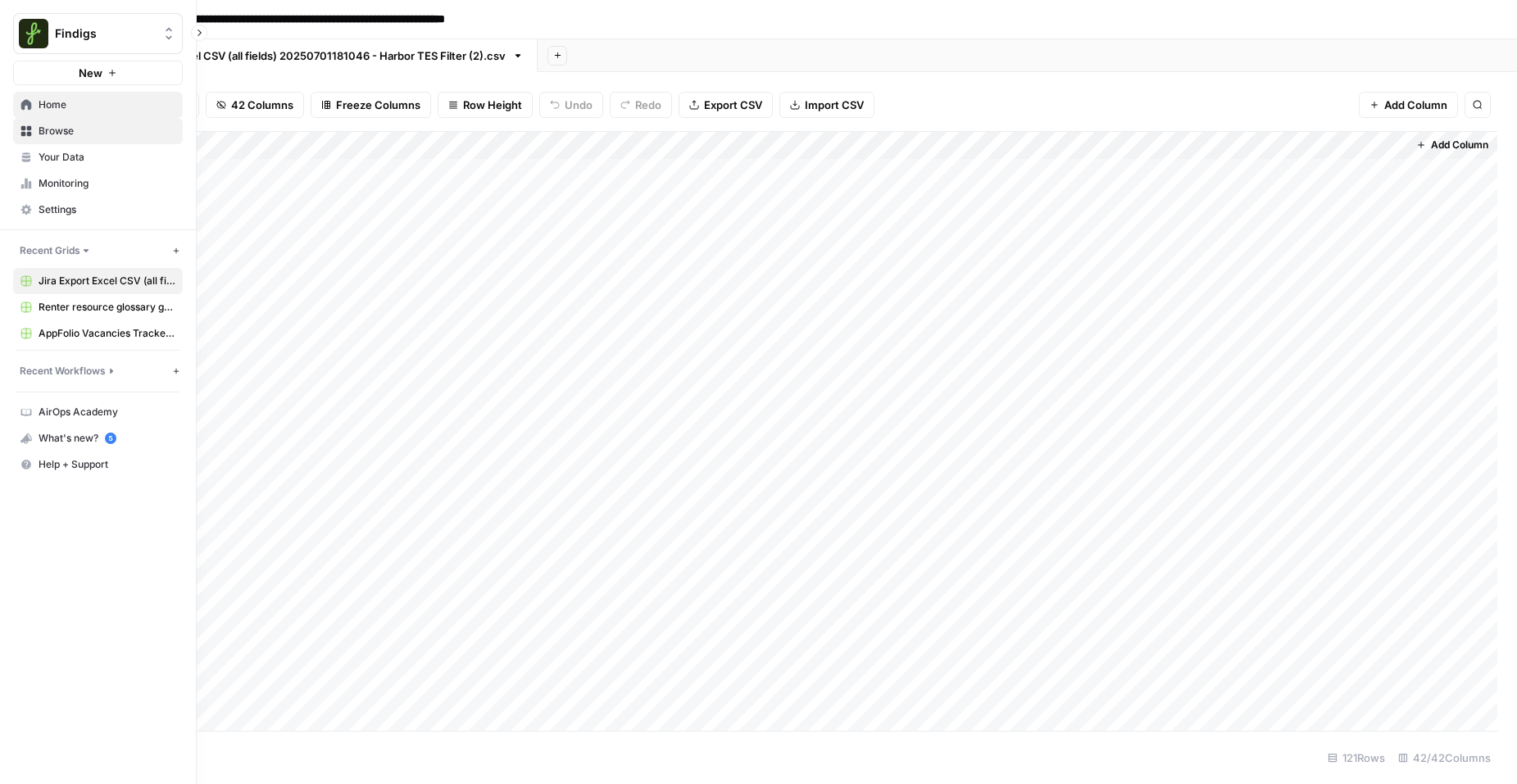 click on "Home" at bounding box center [98, 105] 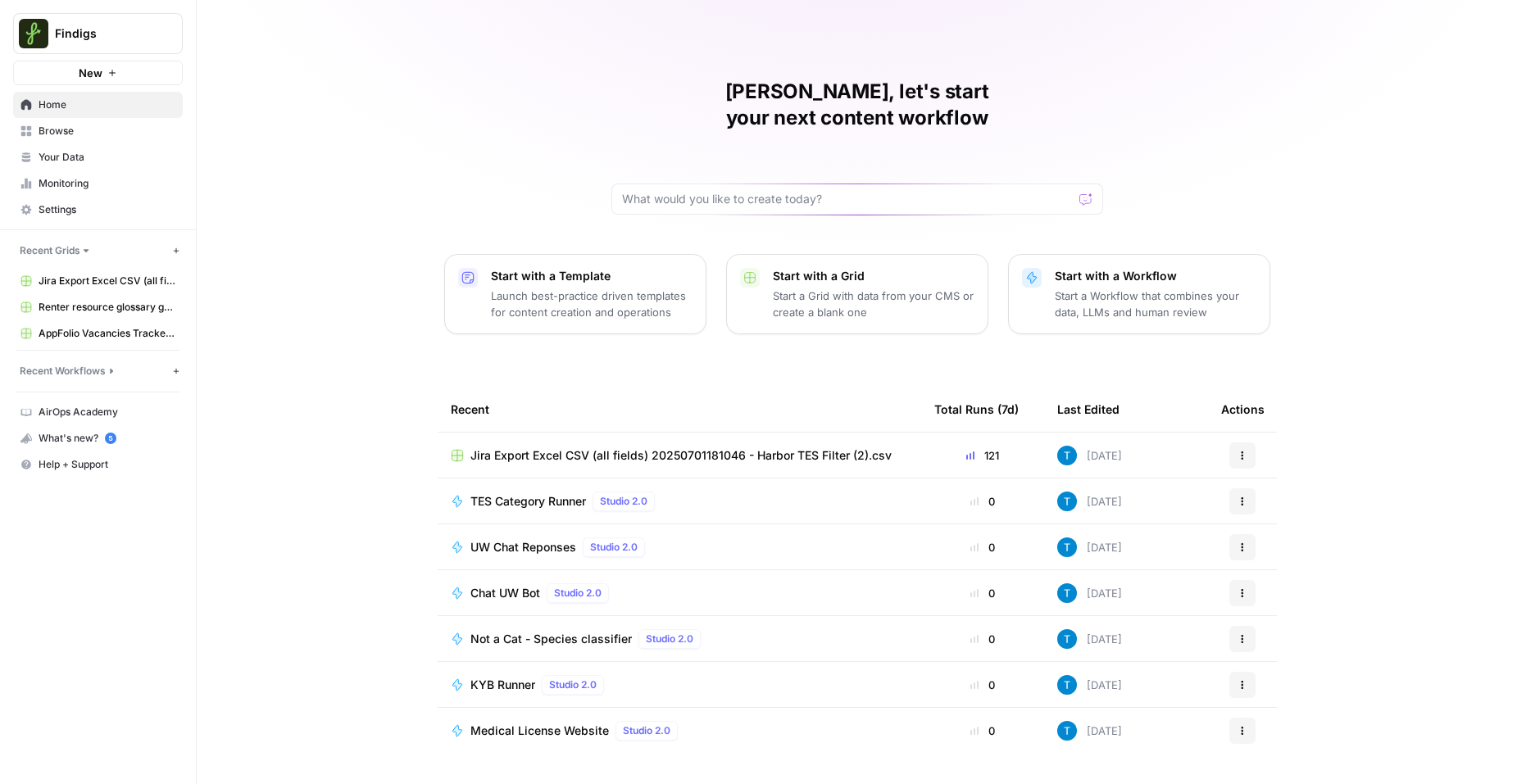 click on "TES Category Runner" at bounding box center (528, 501) 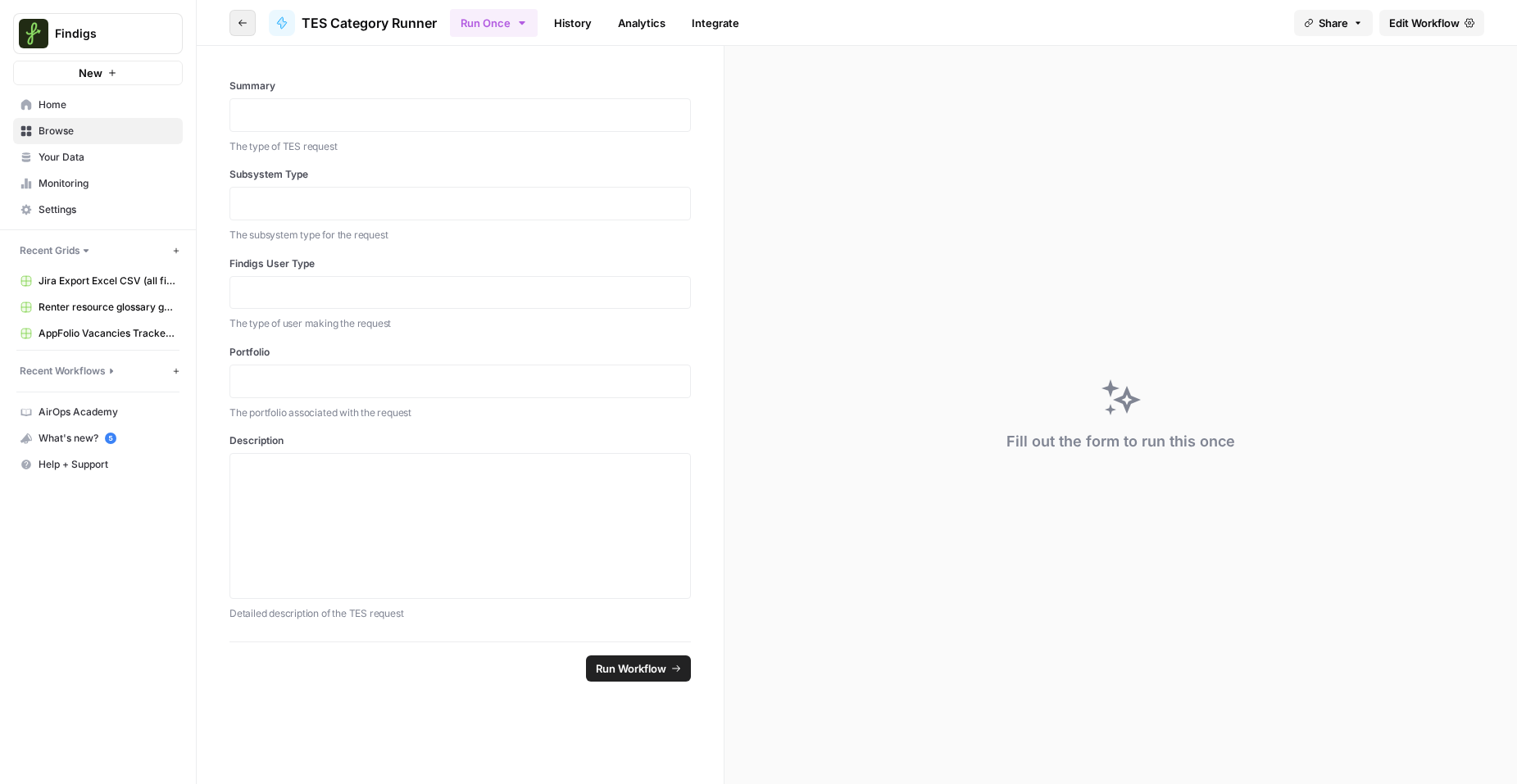 click 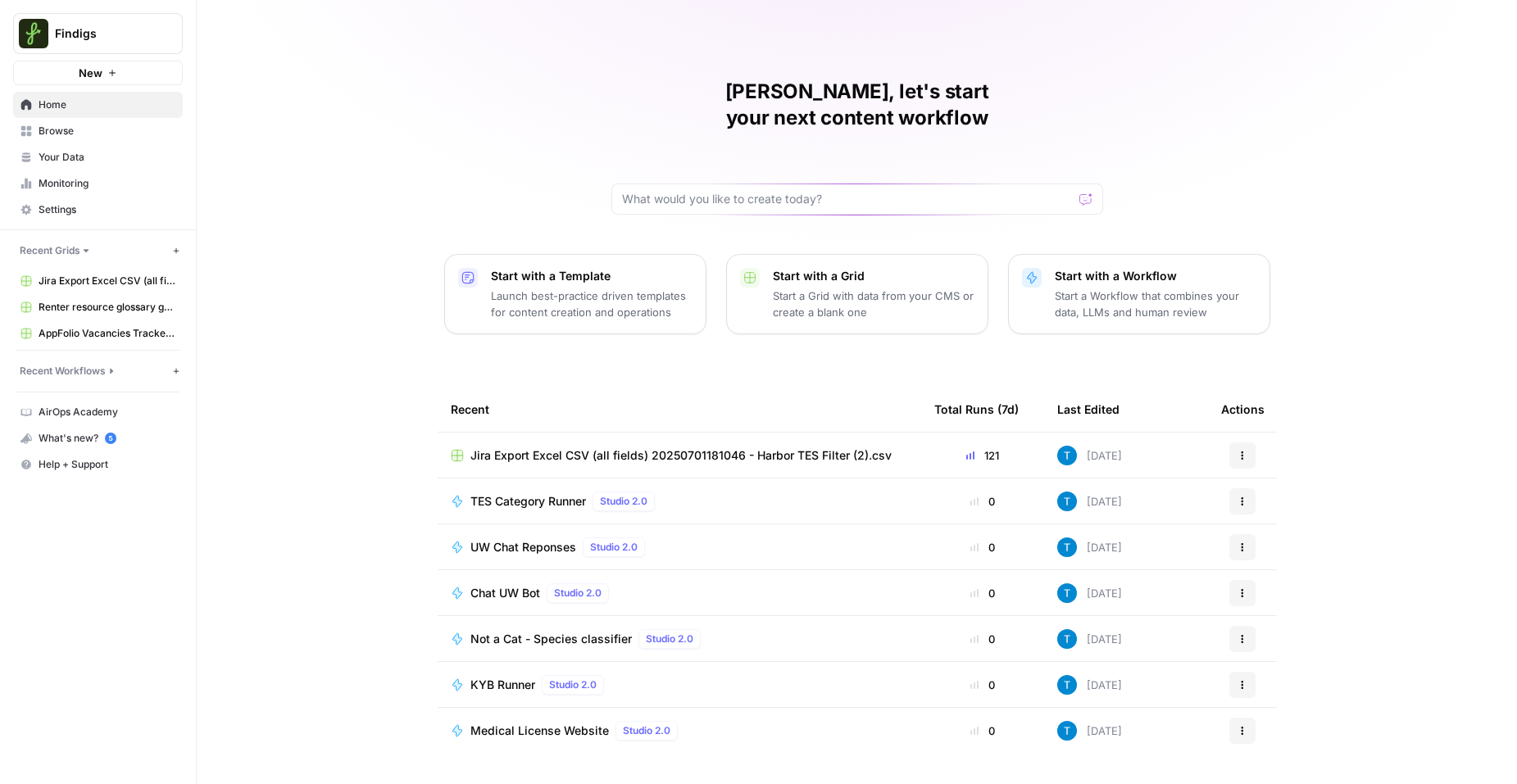 click on "TES Category Runner" at bounding box center (528, 501) 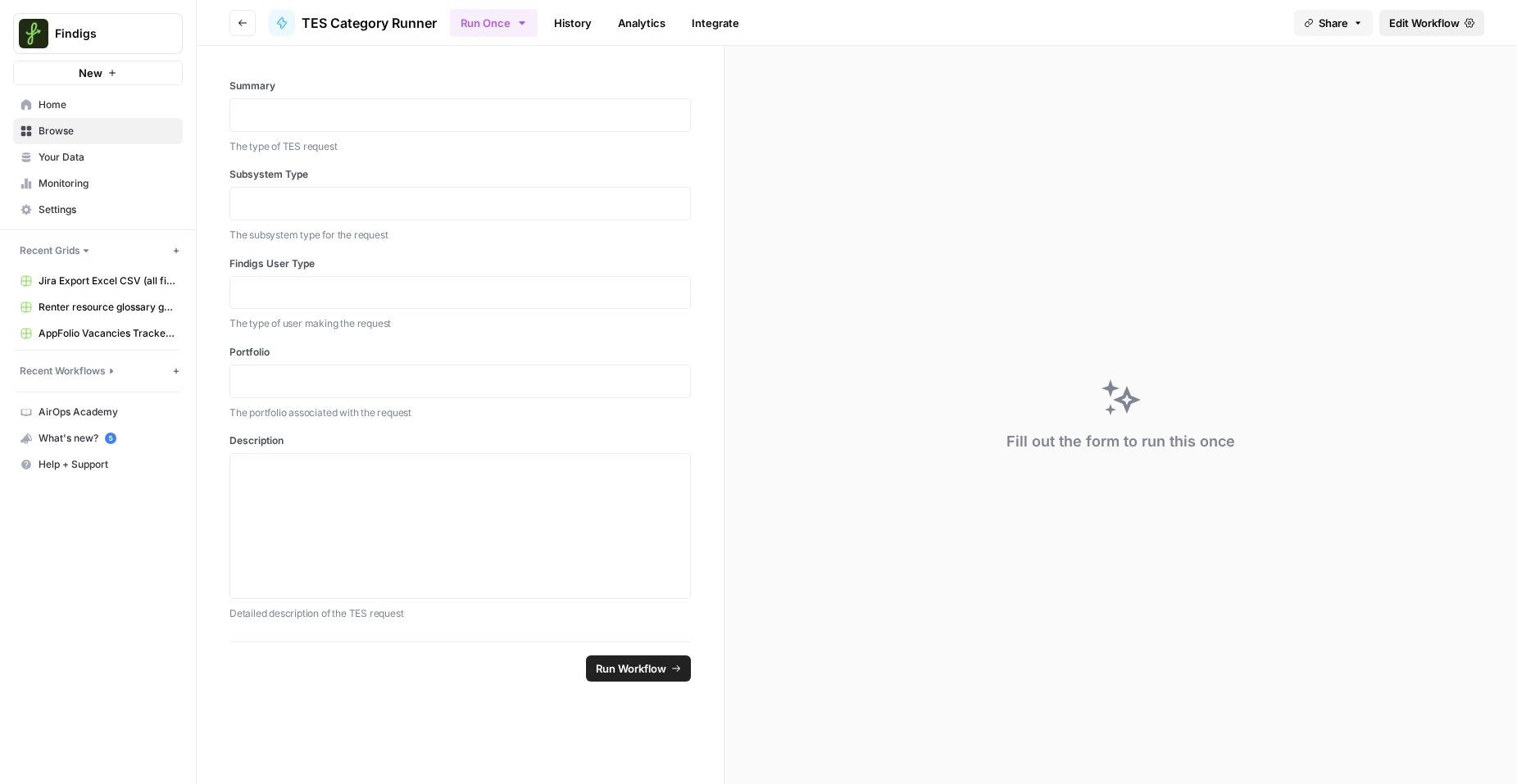 click on "Edit Workflow" at bounding box center (1424, 23) 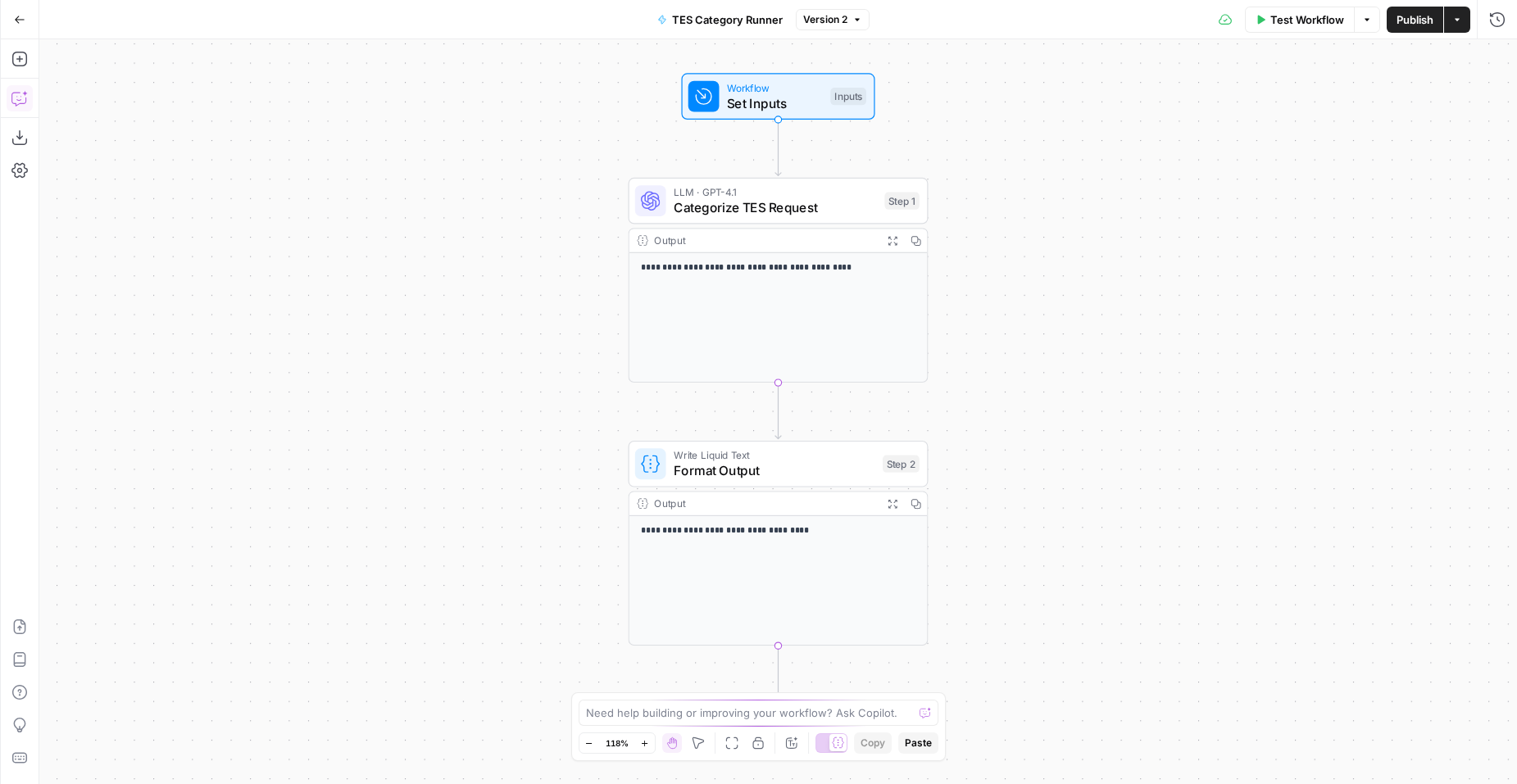 drag, startPoint x: 22, startPoint y: 107, endPoint x: 13, endPoint y: 99, distance: 12.041595 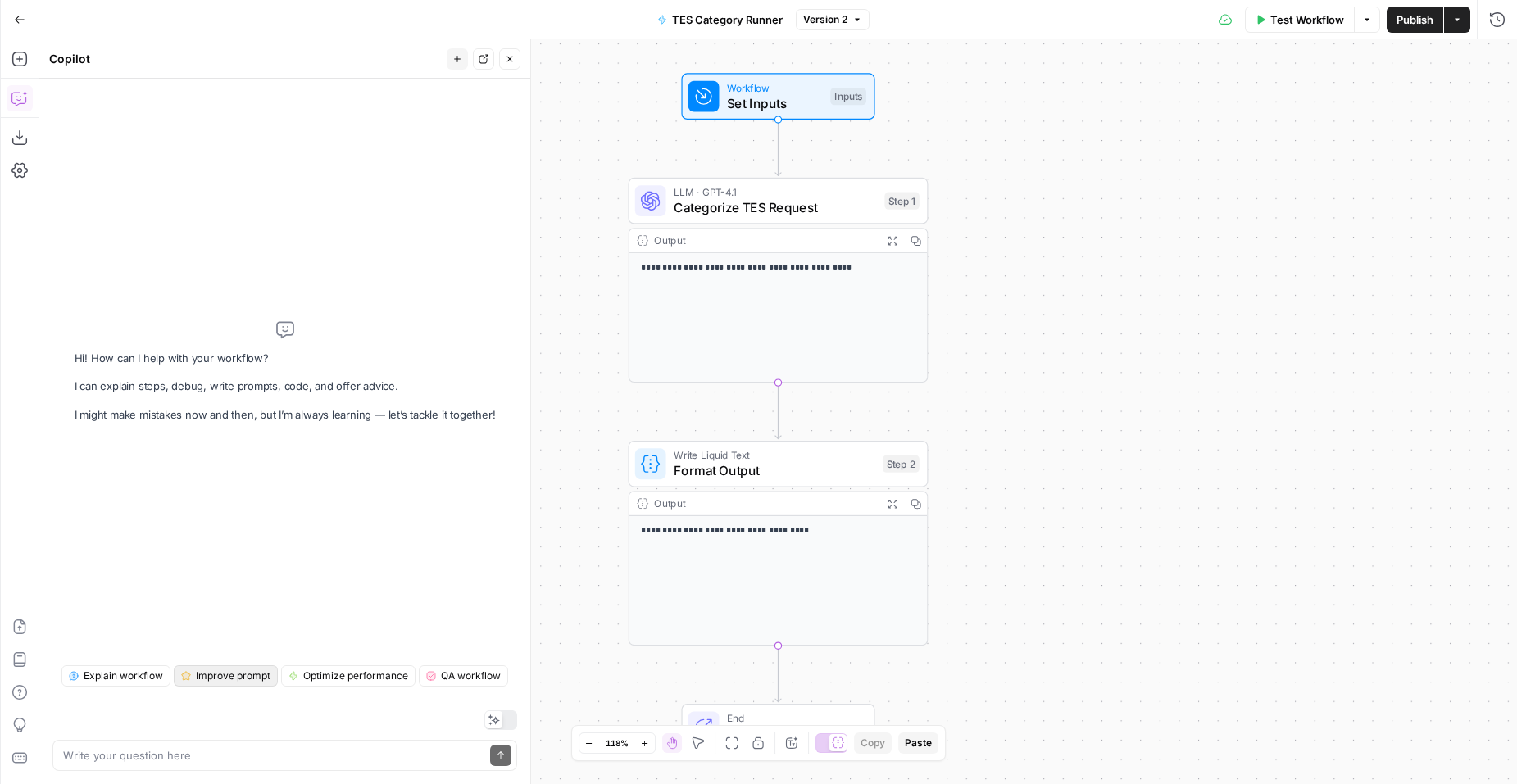 click on "Improve prompt" at bounding box center (233, 676) 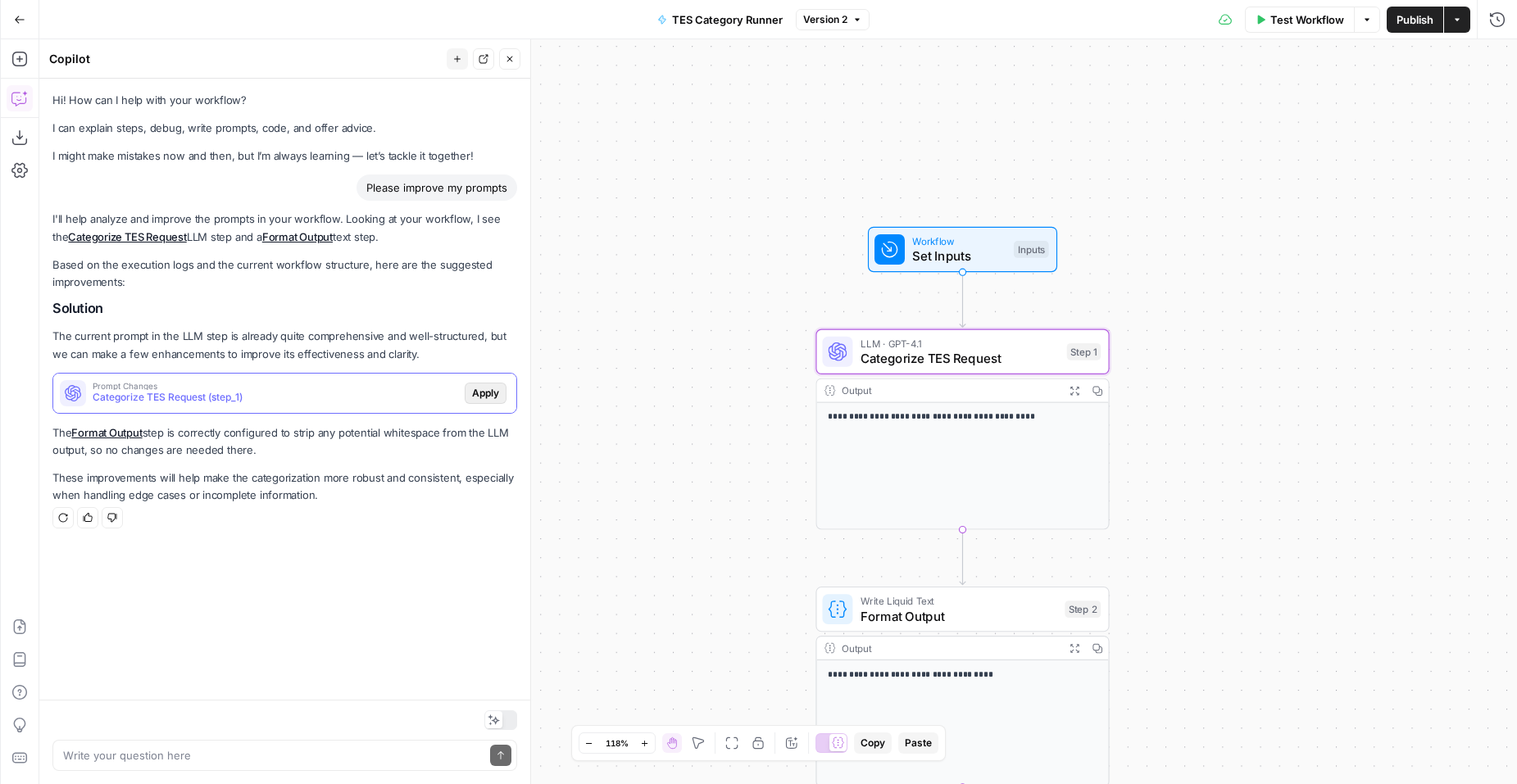 click on "Apply" at bounding box center (485, 393) 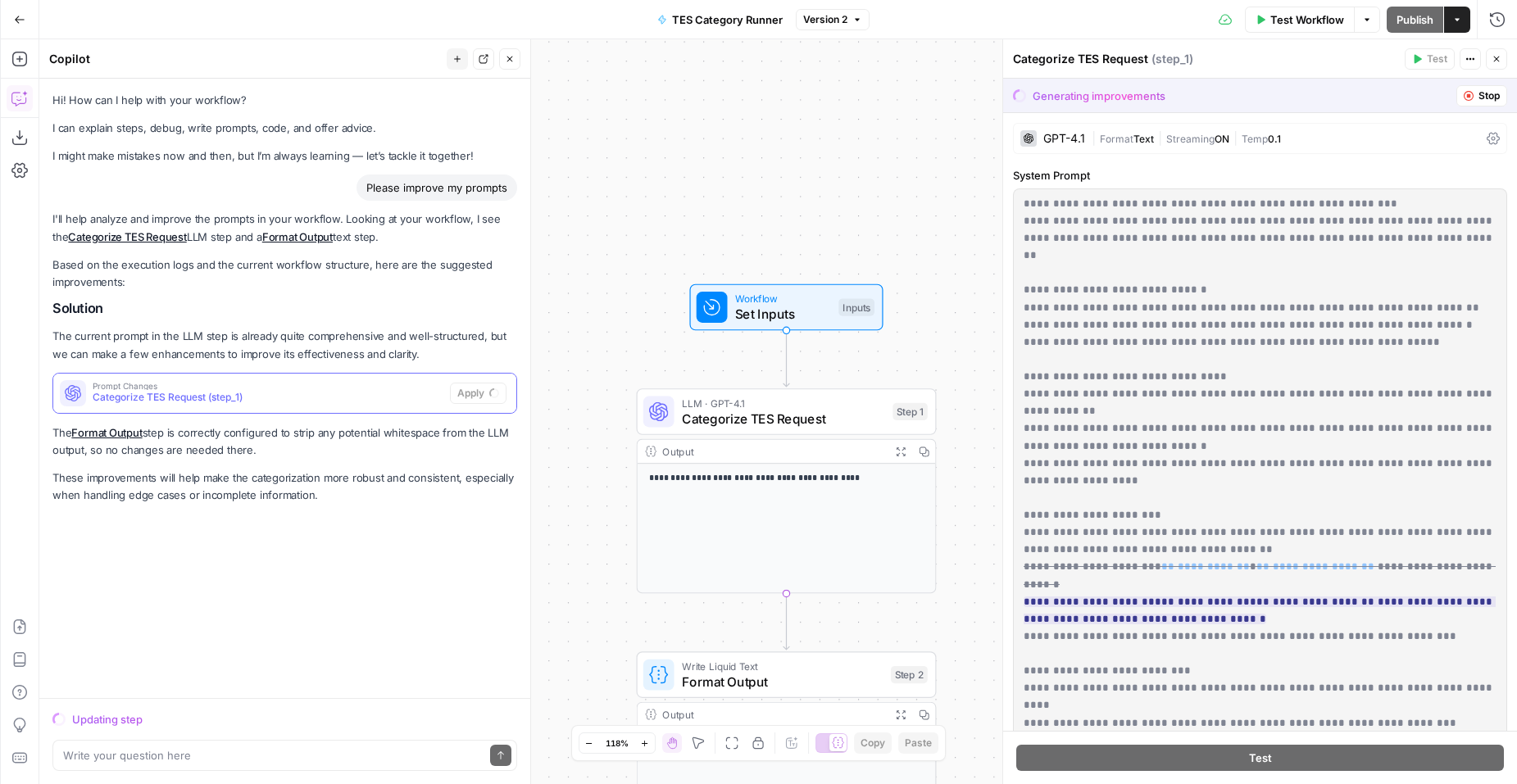 scroll, scrollTop: 1076, scrollLeft: 0, axis: vertical 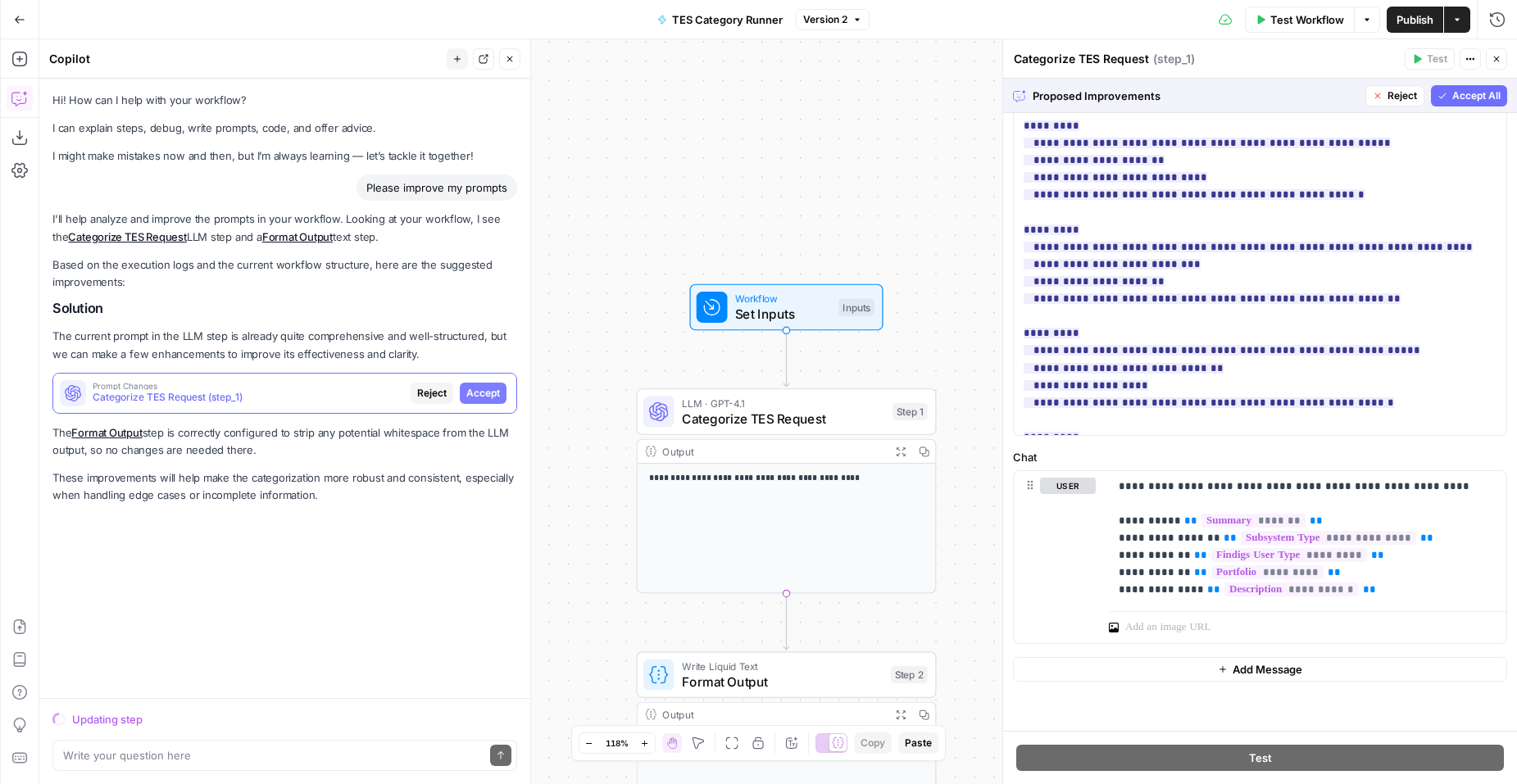 click on "Accept All" at bounding box center [1469, 96] 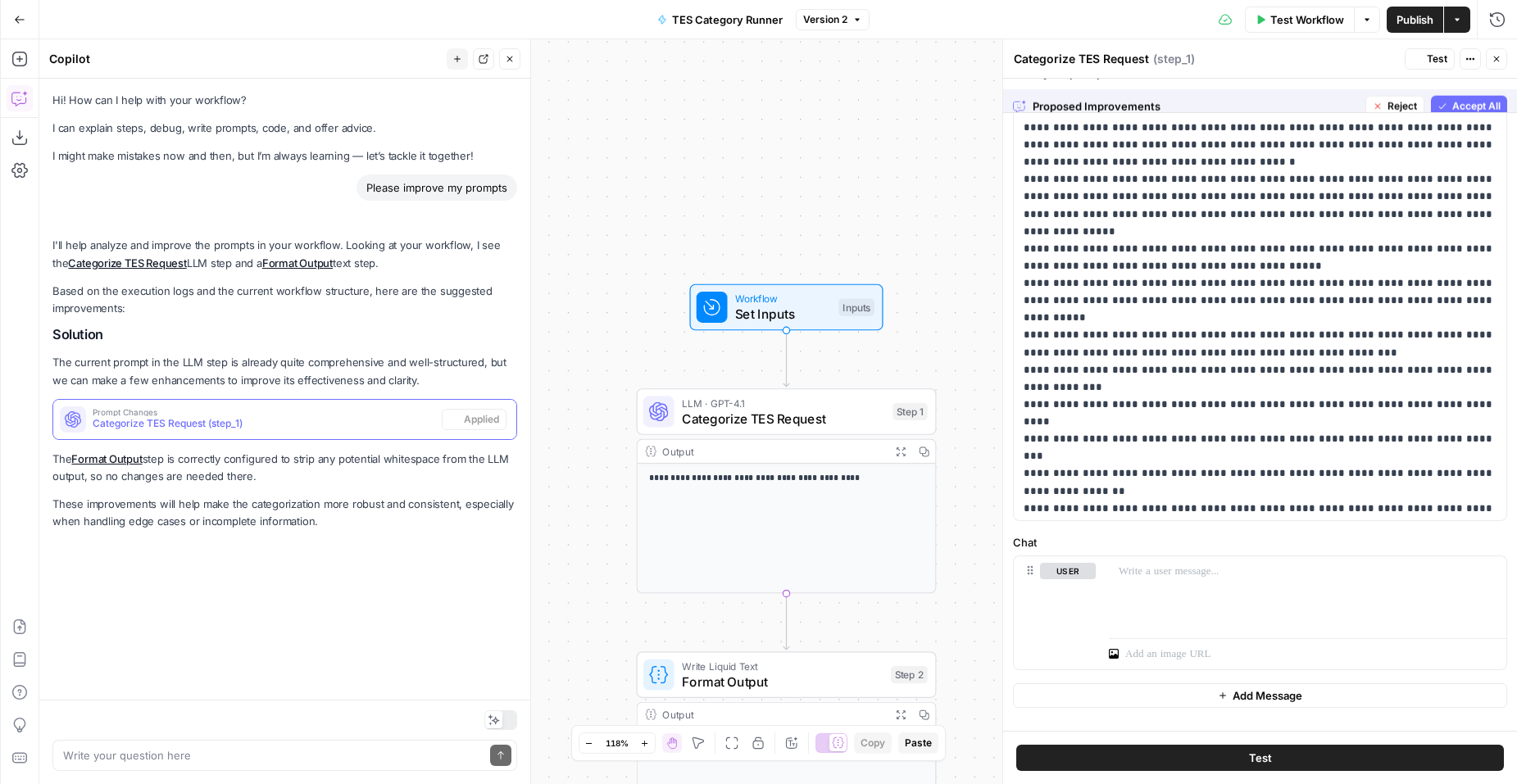 scroll, scrollTop: 0, scrollLeft: 0, axis: both 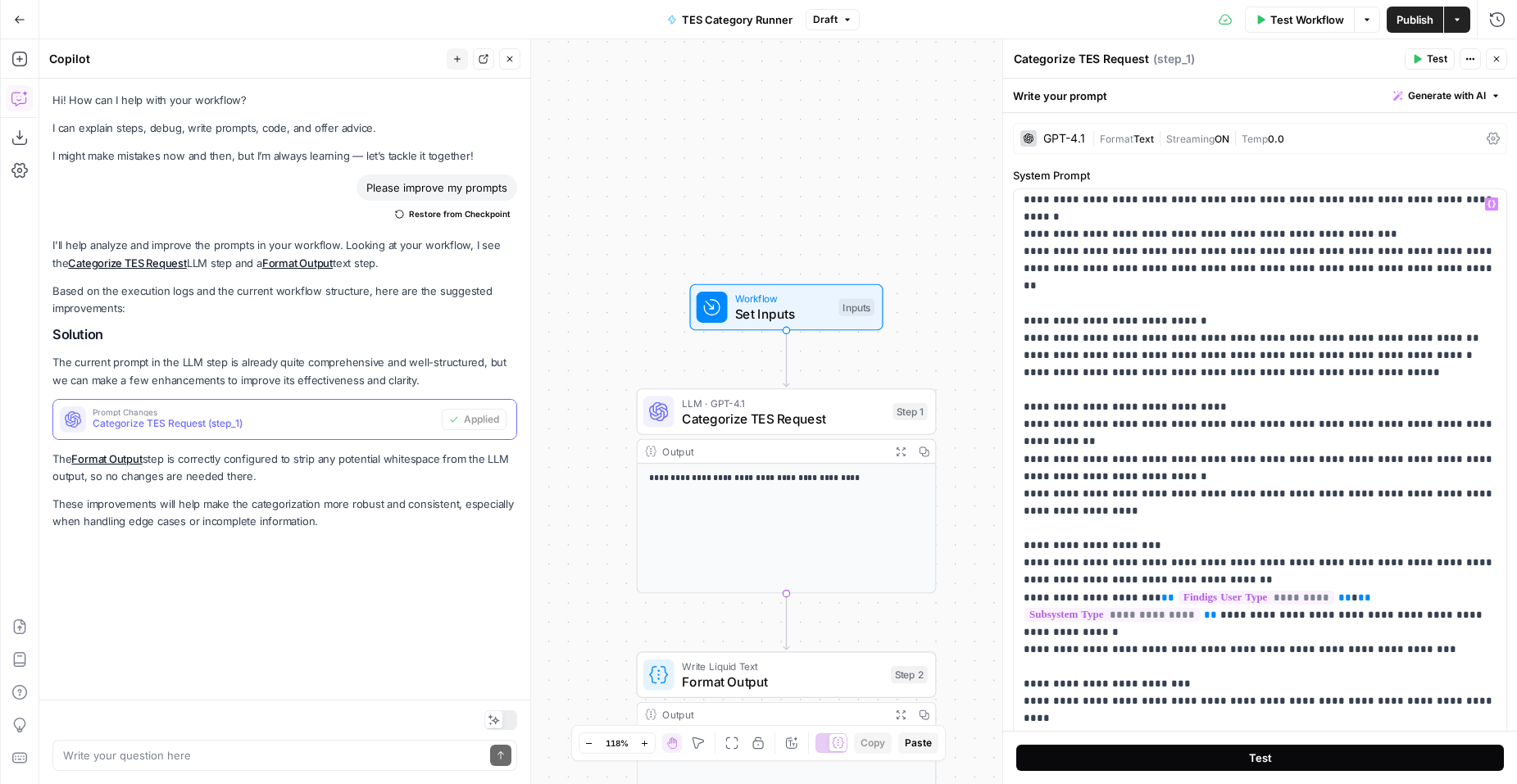 click on "Test" at bounding box center [1260, 758] 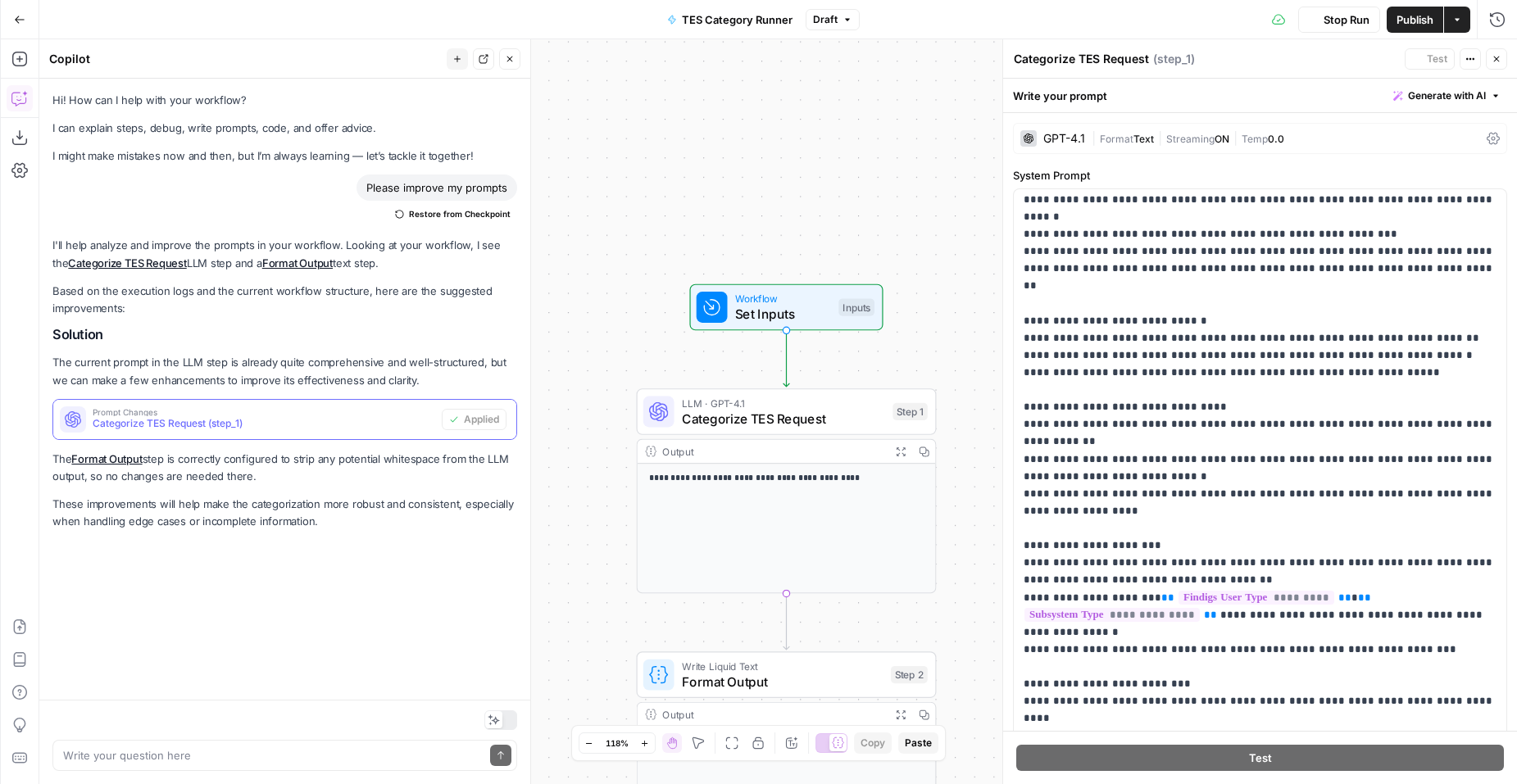 click on "**********" at bounding box center (758, 392) 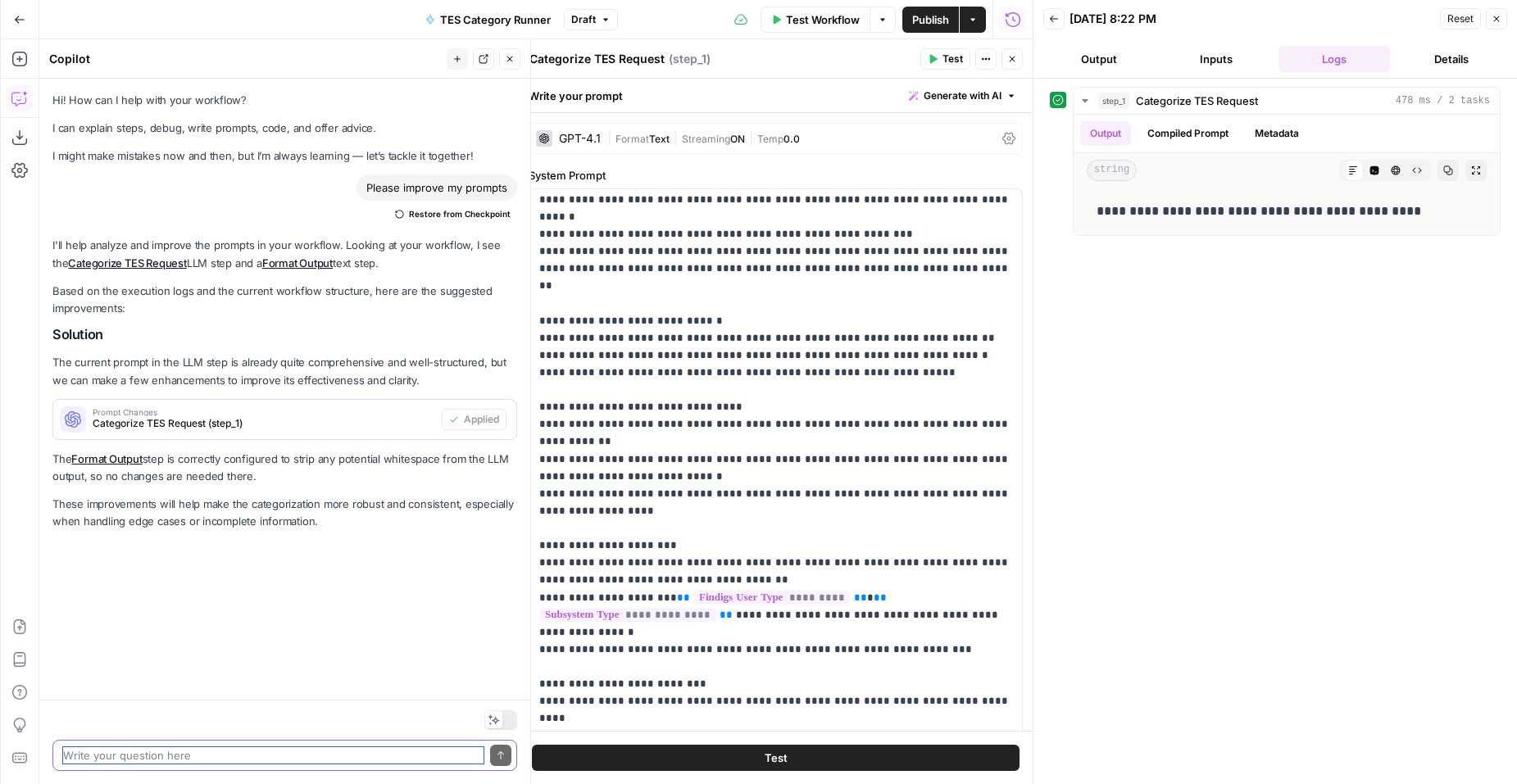 click at bounding box center [273, 755] 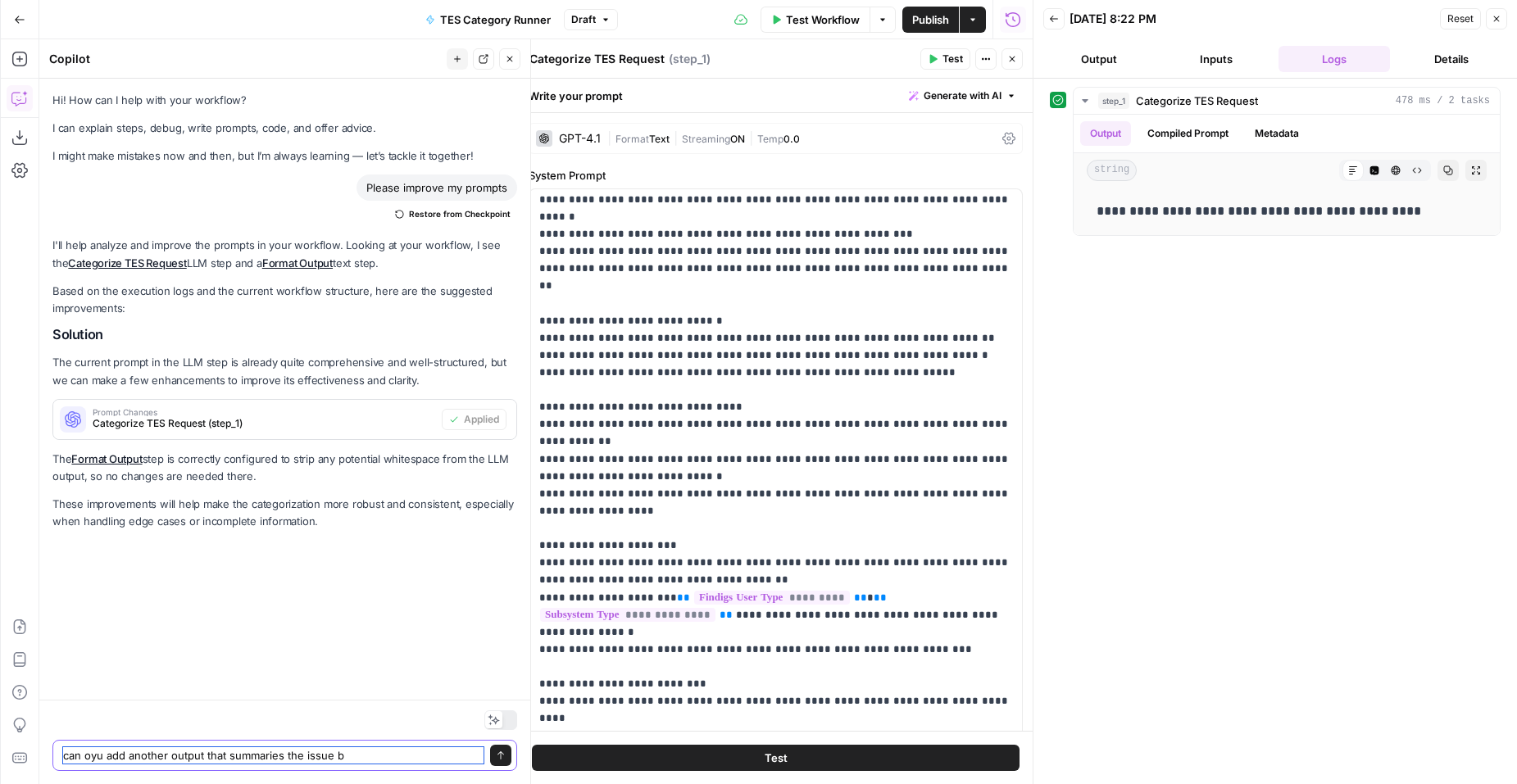 type on "can oyu add another output that summaries the issue" 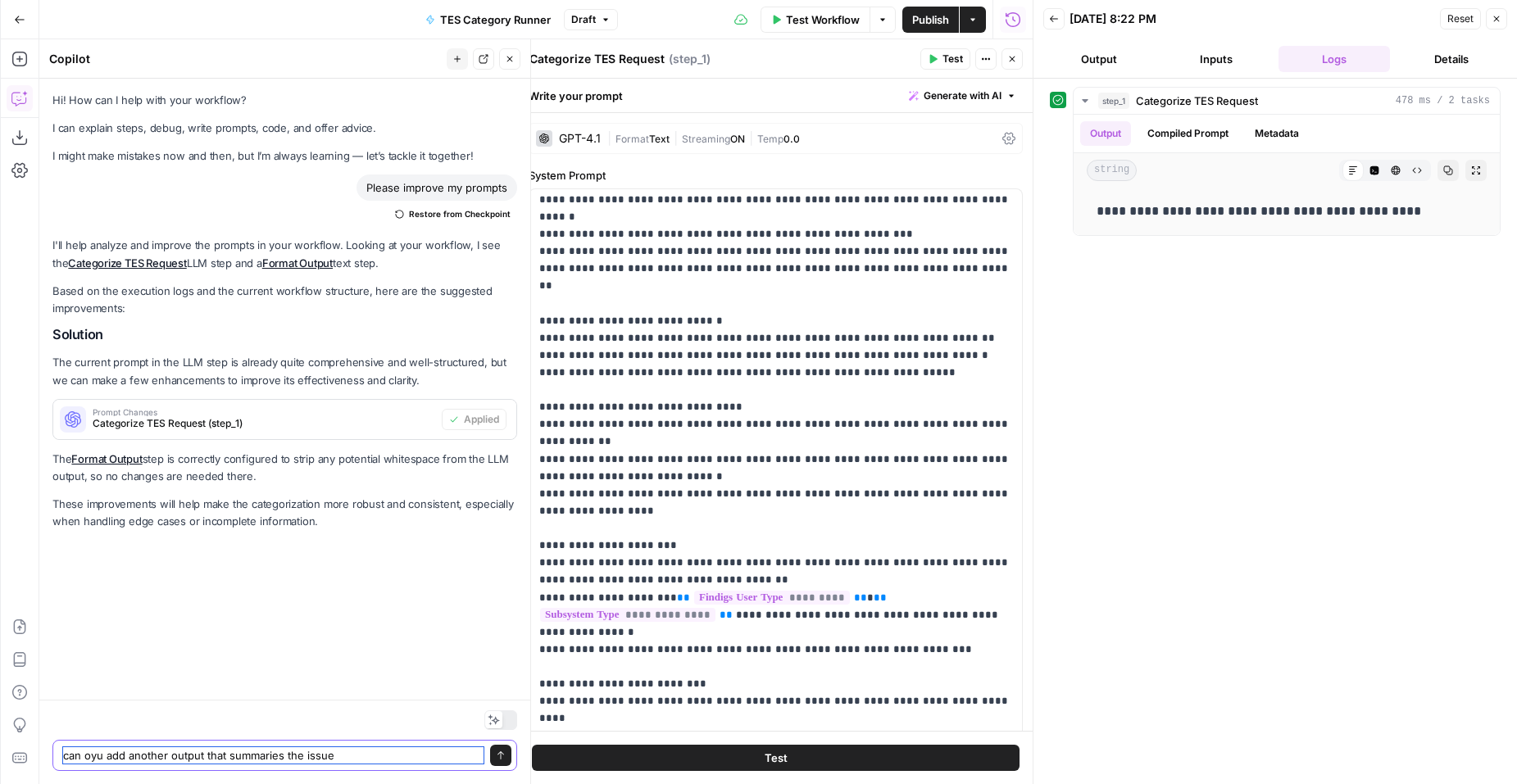 type 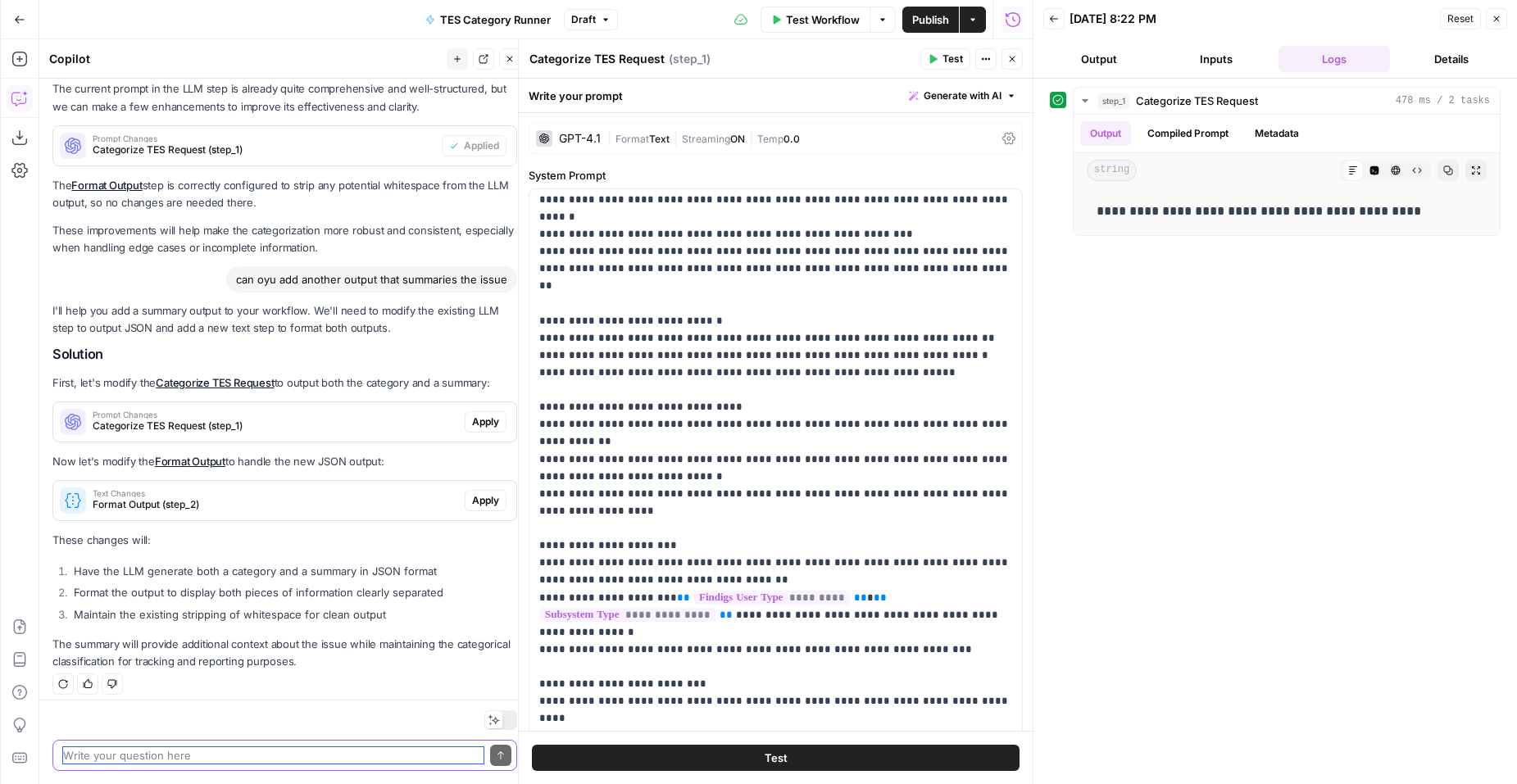 scroll, scrollTop: 273, scrollLeft: 0, axis: vertical 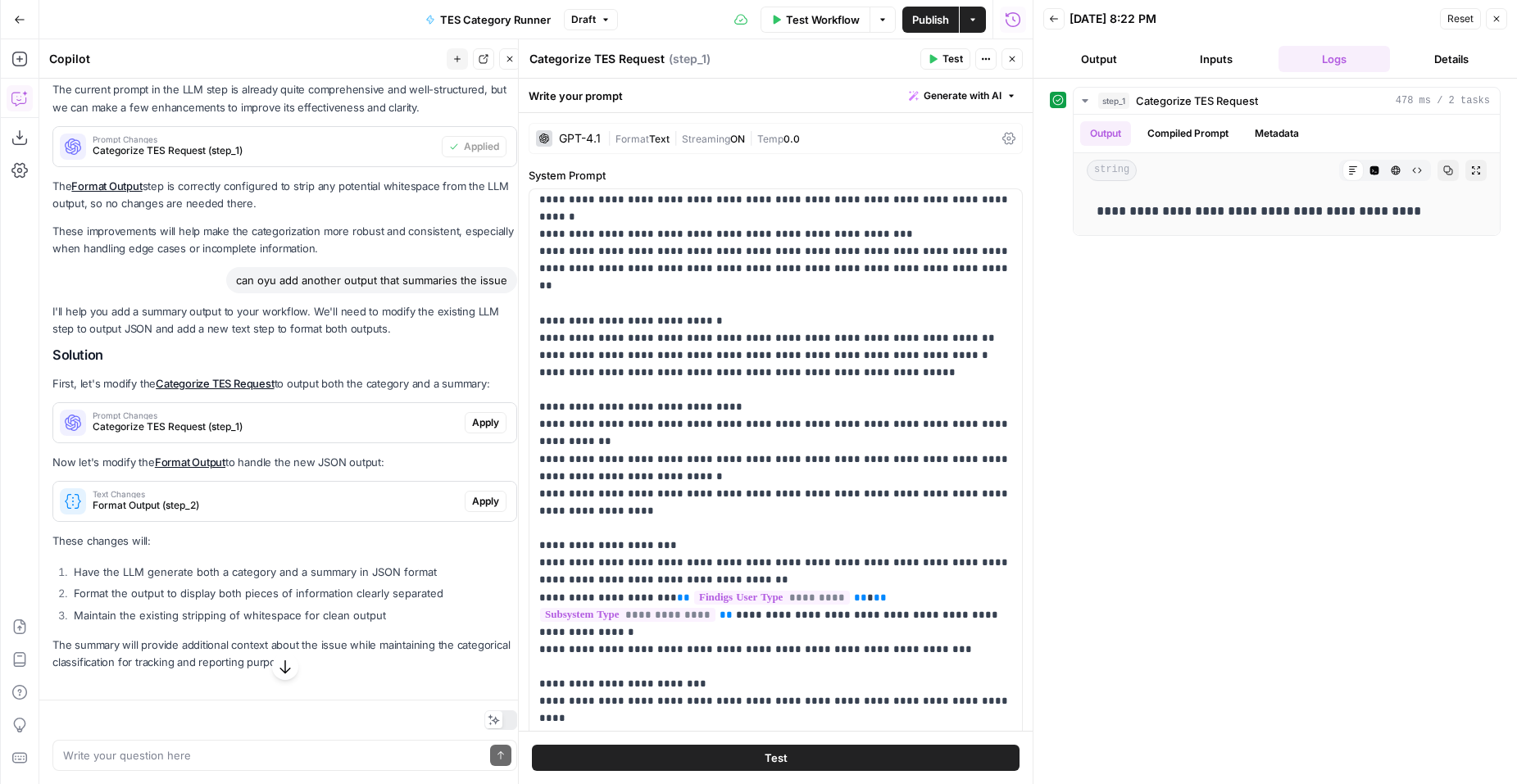drag, startPoint x: 670, startPoint y: 86, endPoint x: 804, endPoint y: 86, distance: 134 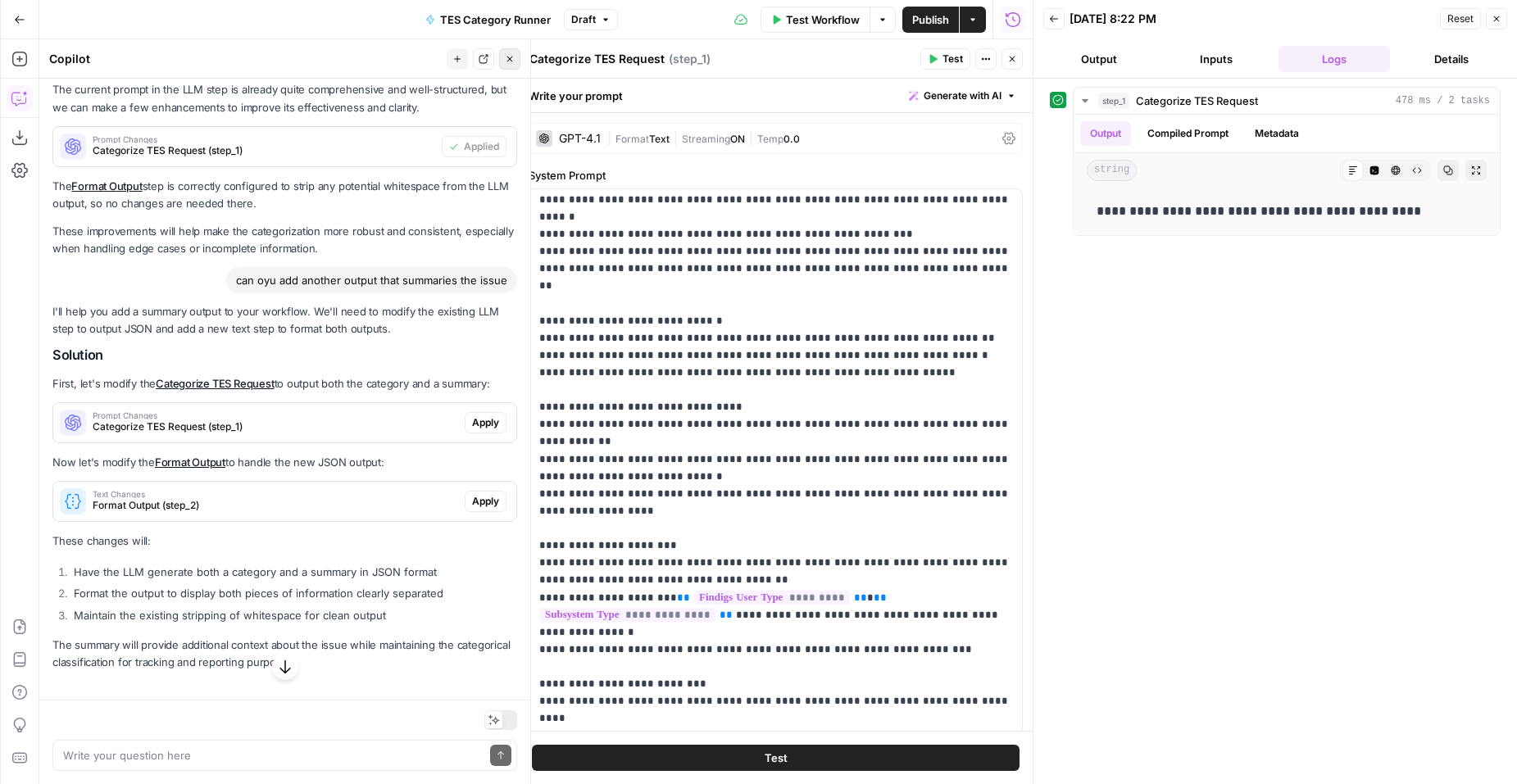 click on "Close" at bounding box center [510, 59] 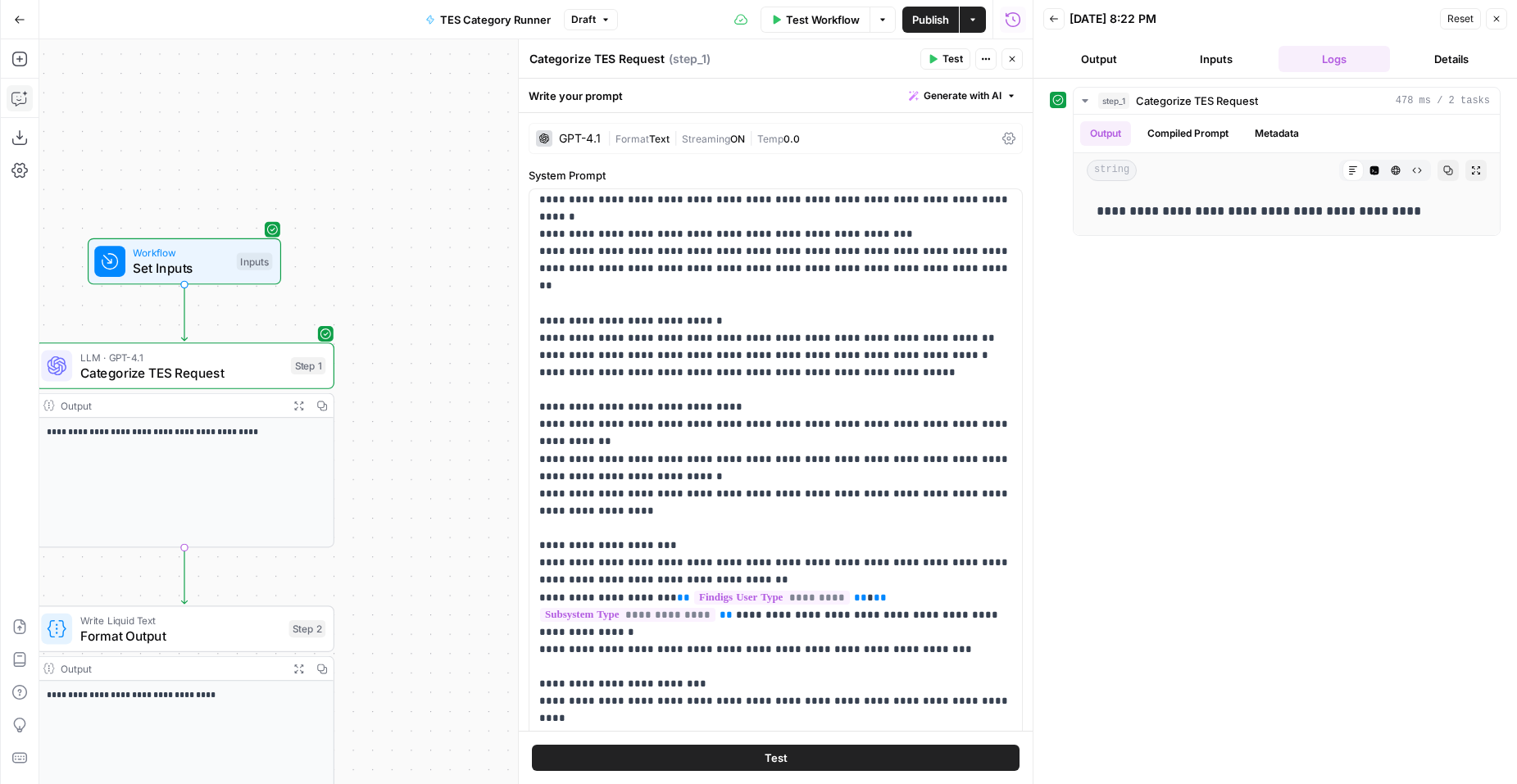 drag, startPoint x: 329, startPoint y: 262, endPoint x: 493, endPoint y: 186, distance: 180.75398 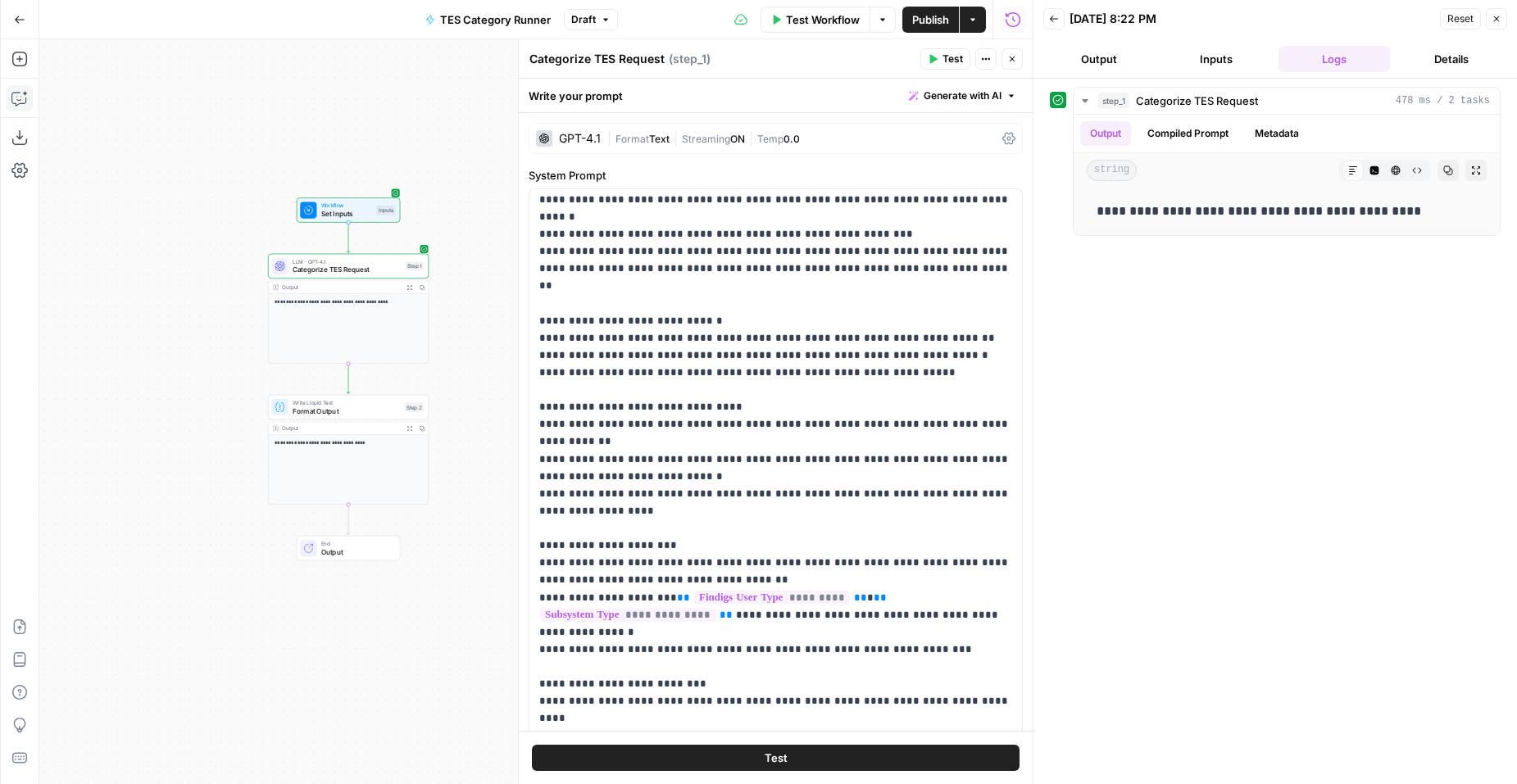 drag, startPoint x: 338, startPoint y: 305, endPoint x: 208, endPoint y: 323, distance: 131.24024 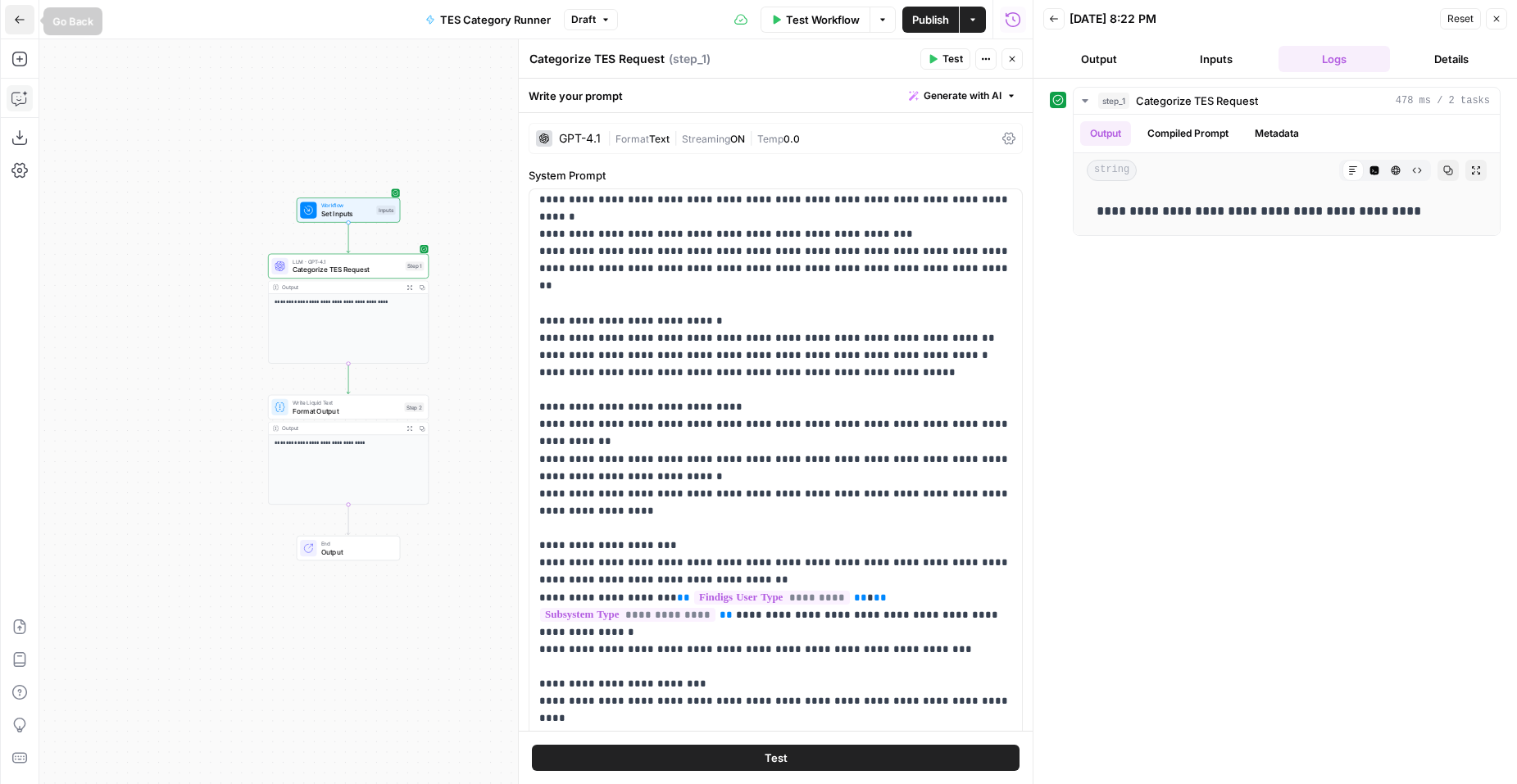 click 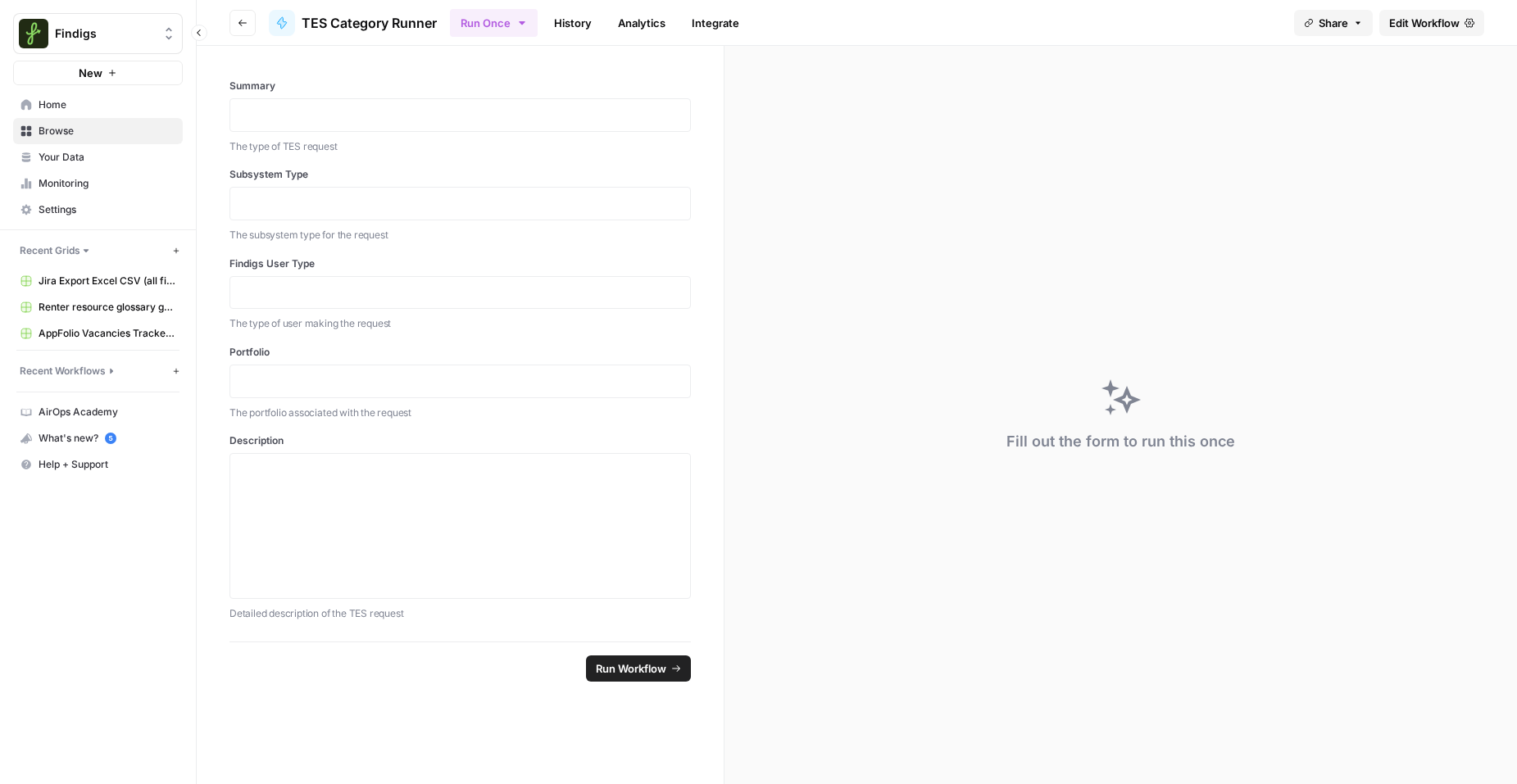 click on "Recent Grids New grid" at bounding box center [98, 251] 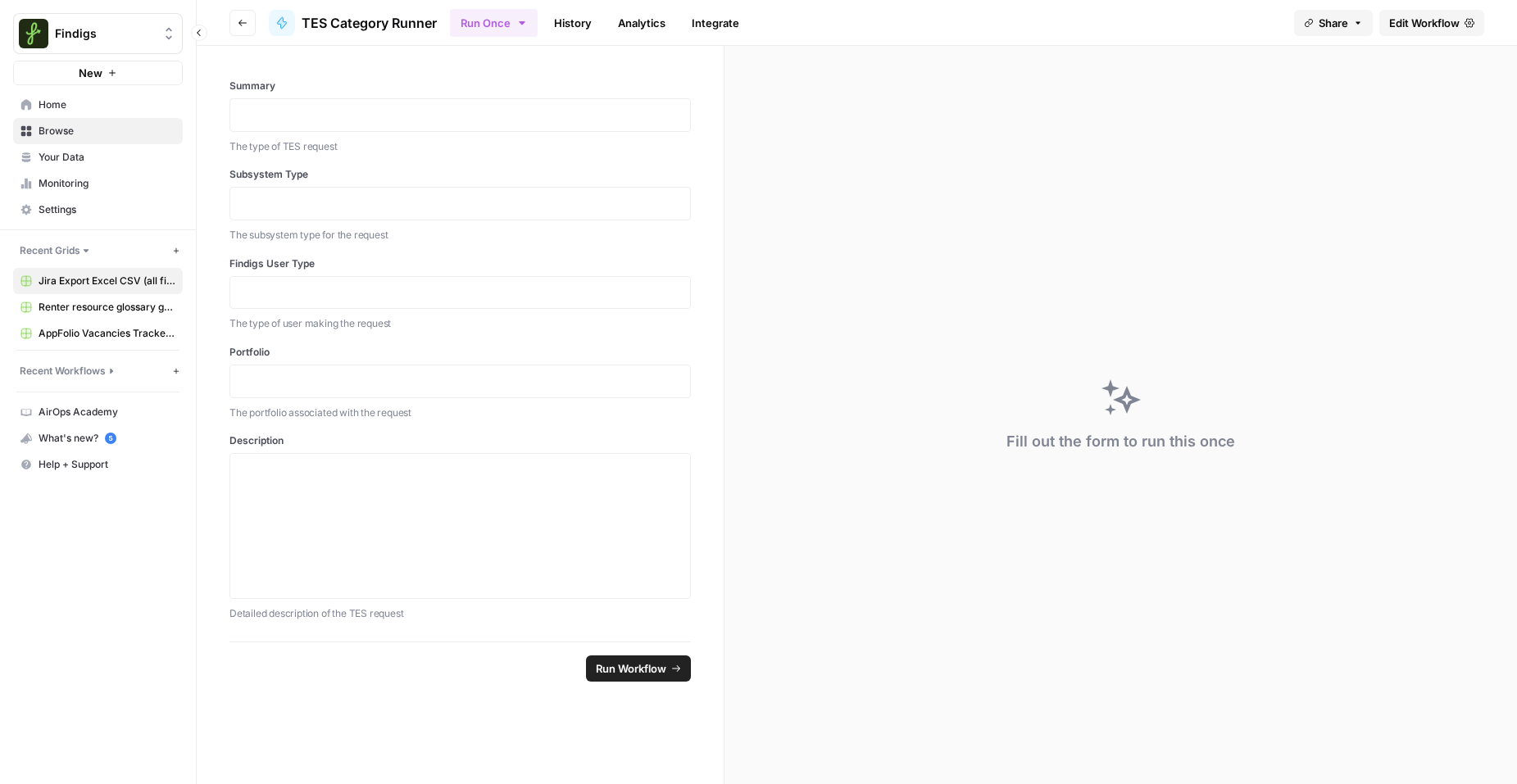 click on "Jira Export Excel CSV (all fields) 20250701181046 - Harbor TES Filter (2).csv" at bounding box center (107, 281) 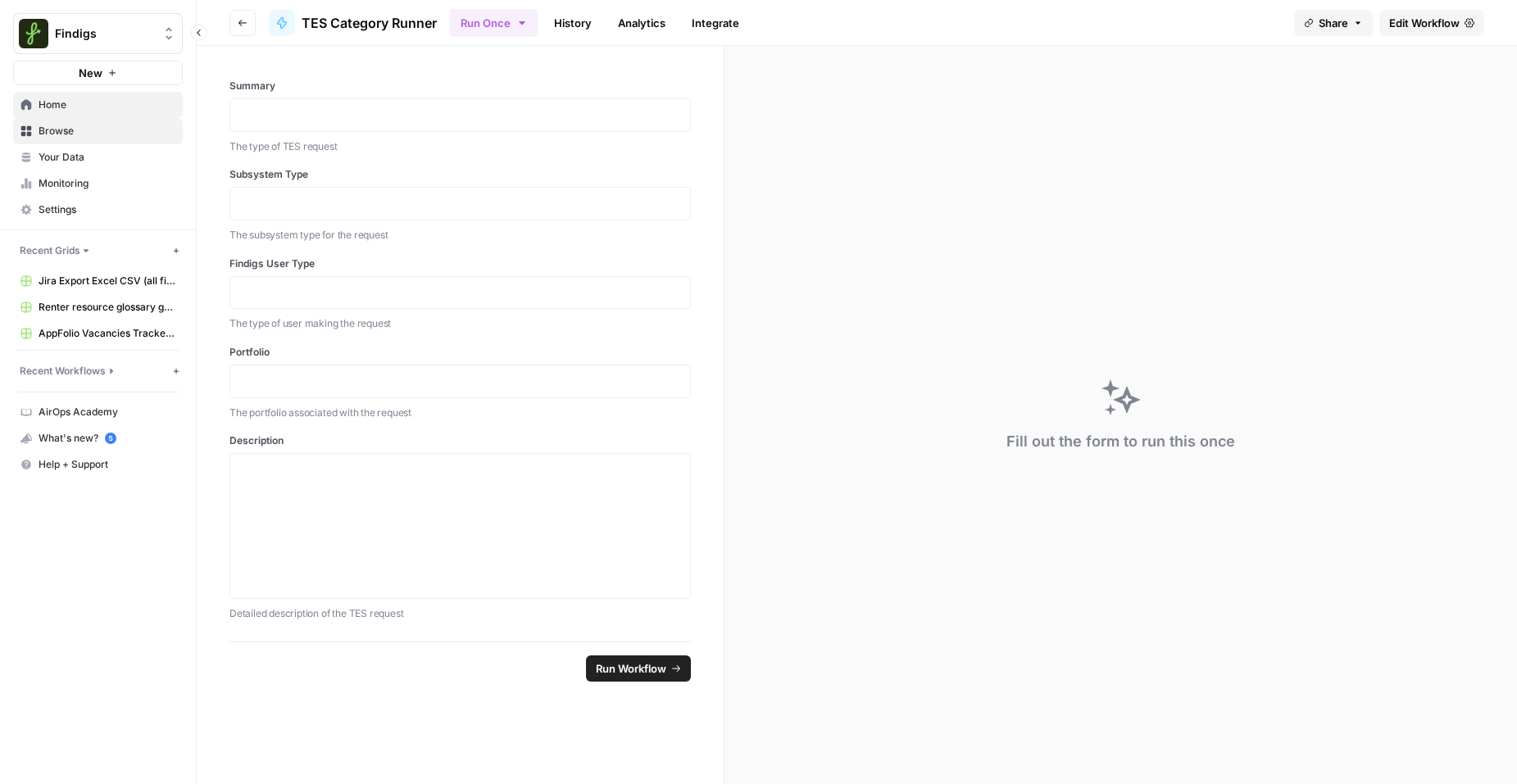 click on "Home" at bounding box center [107, 105] 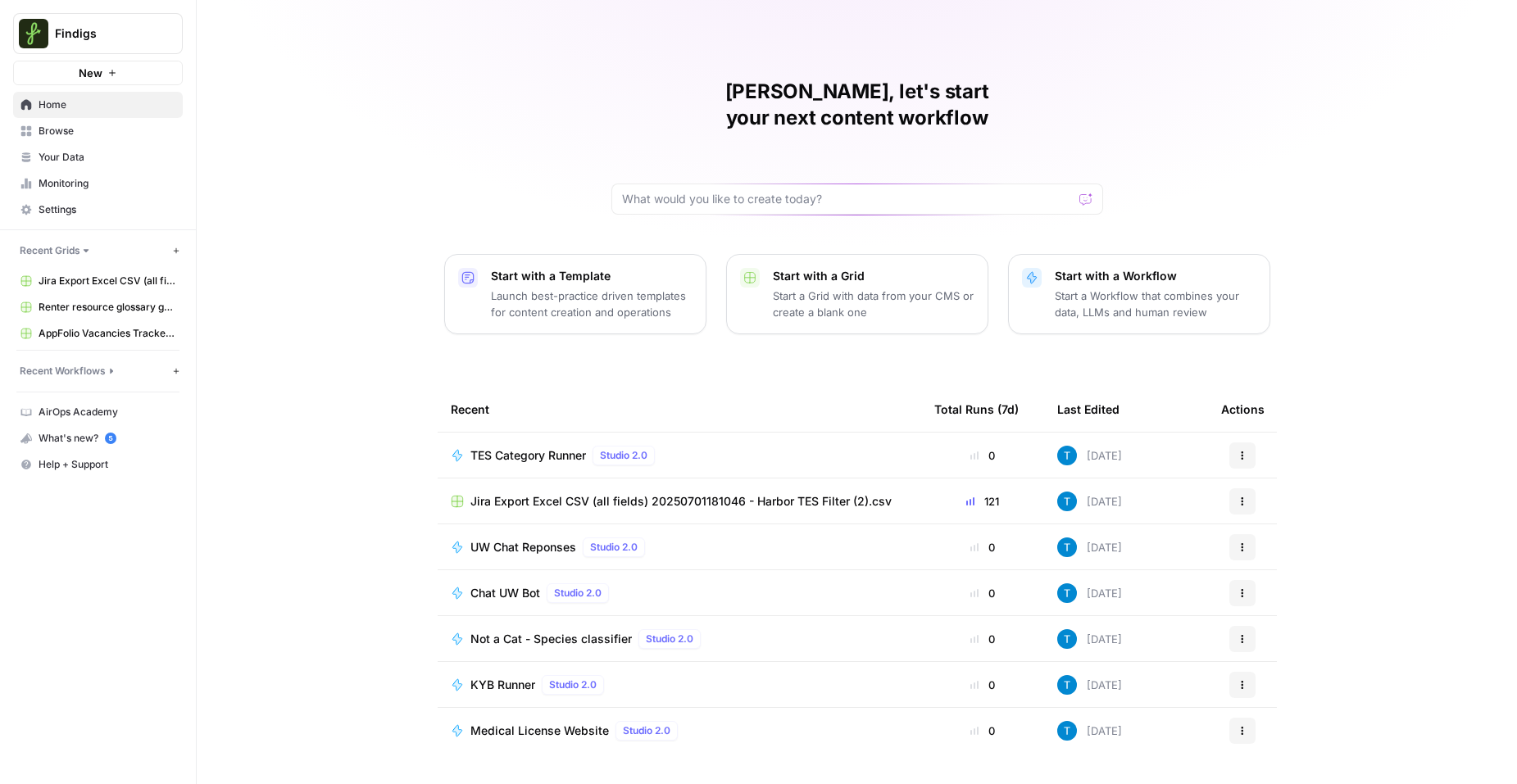 click on "TES Category Runner  Studio 2.0" at bounding box center [679, 455] 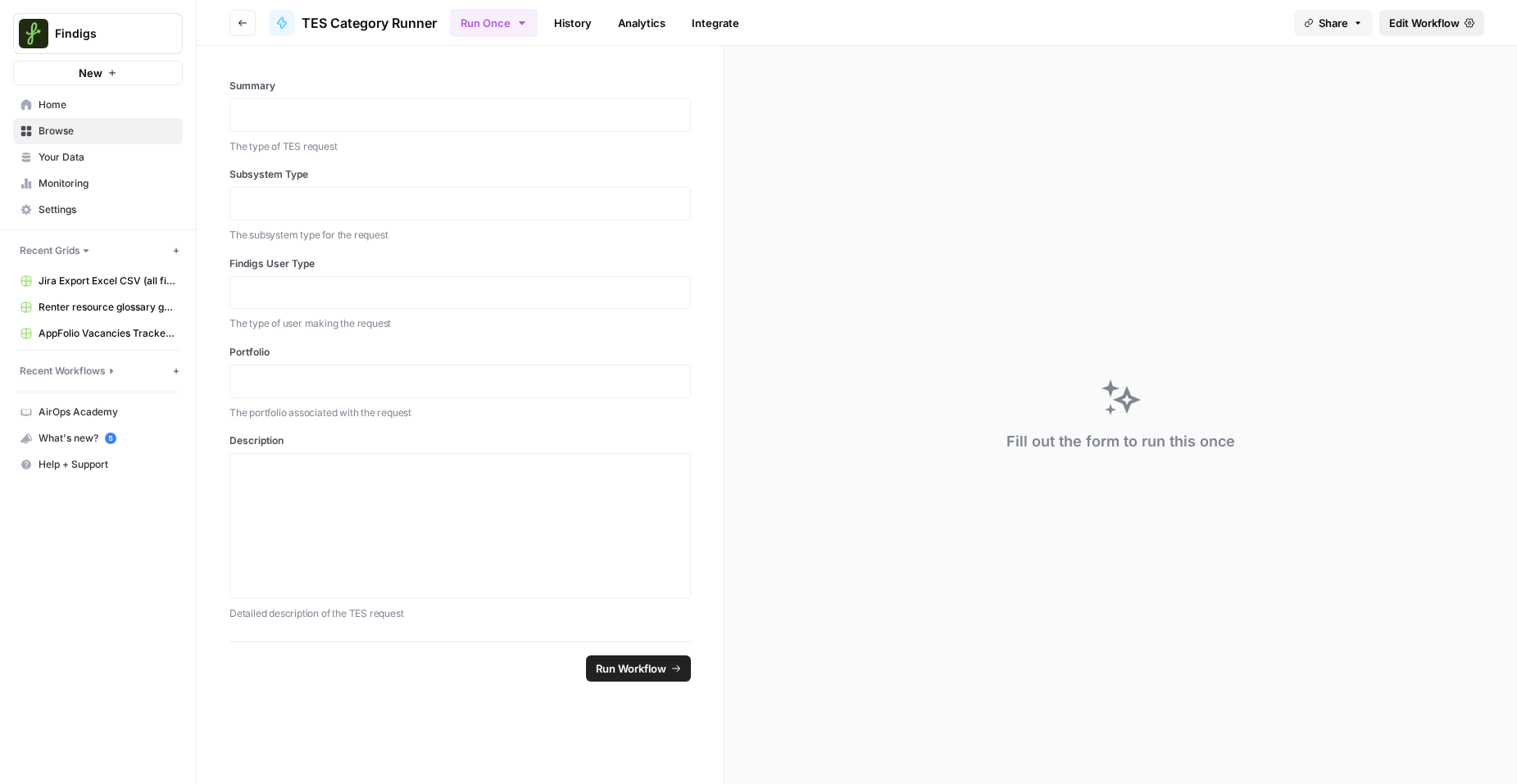 click on "Edit Workflow" at bounding box center (1424, 23) 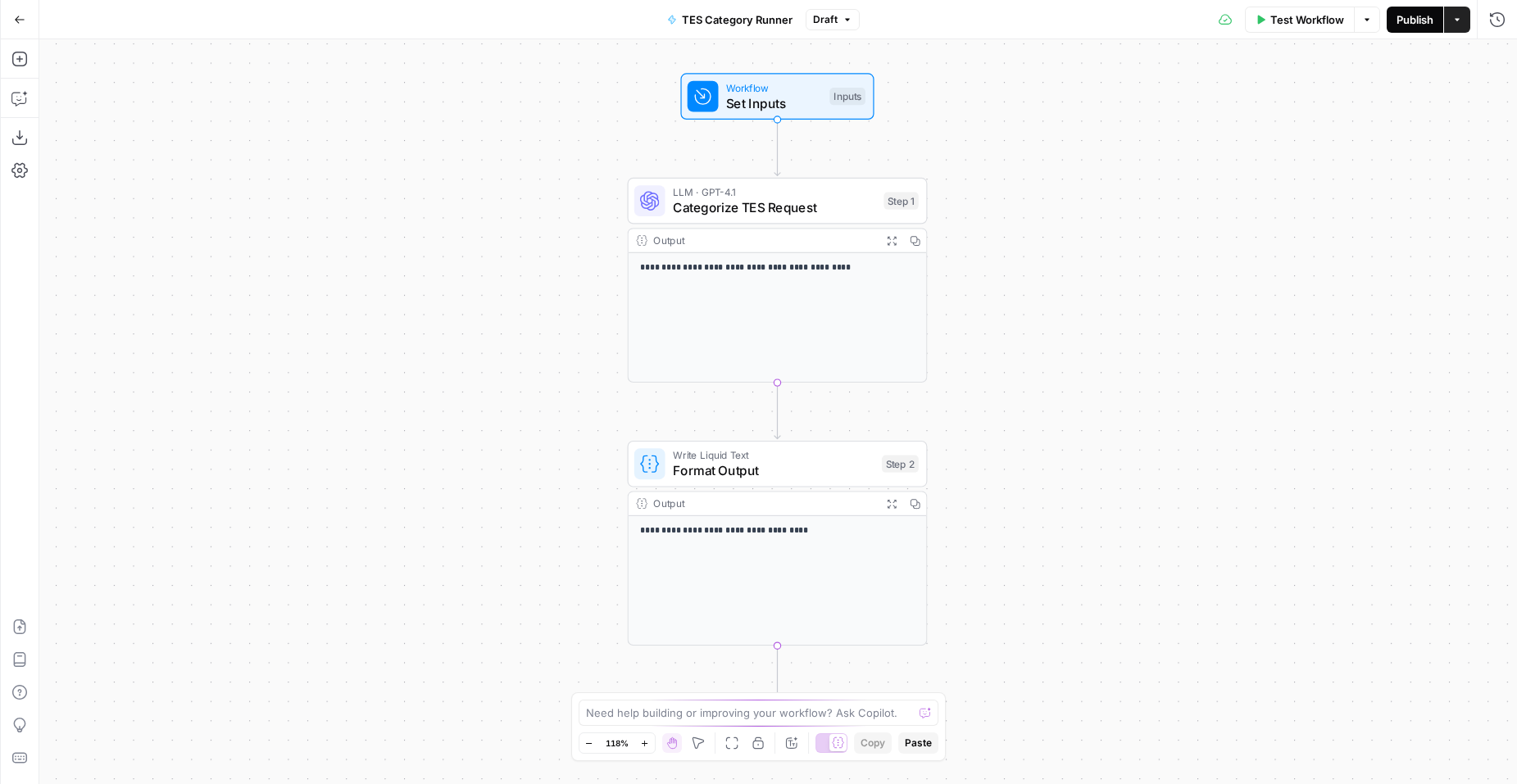 click on "Publish" at bounding box center [1415, 20] 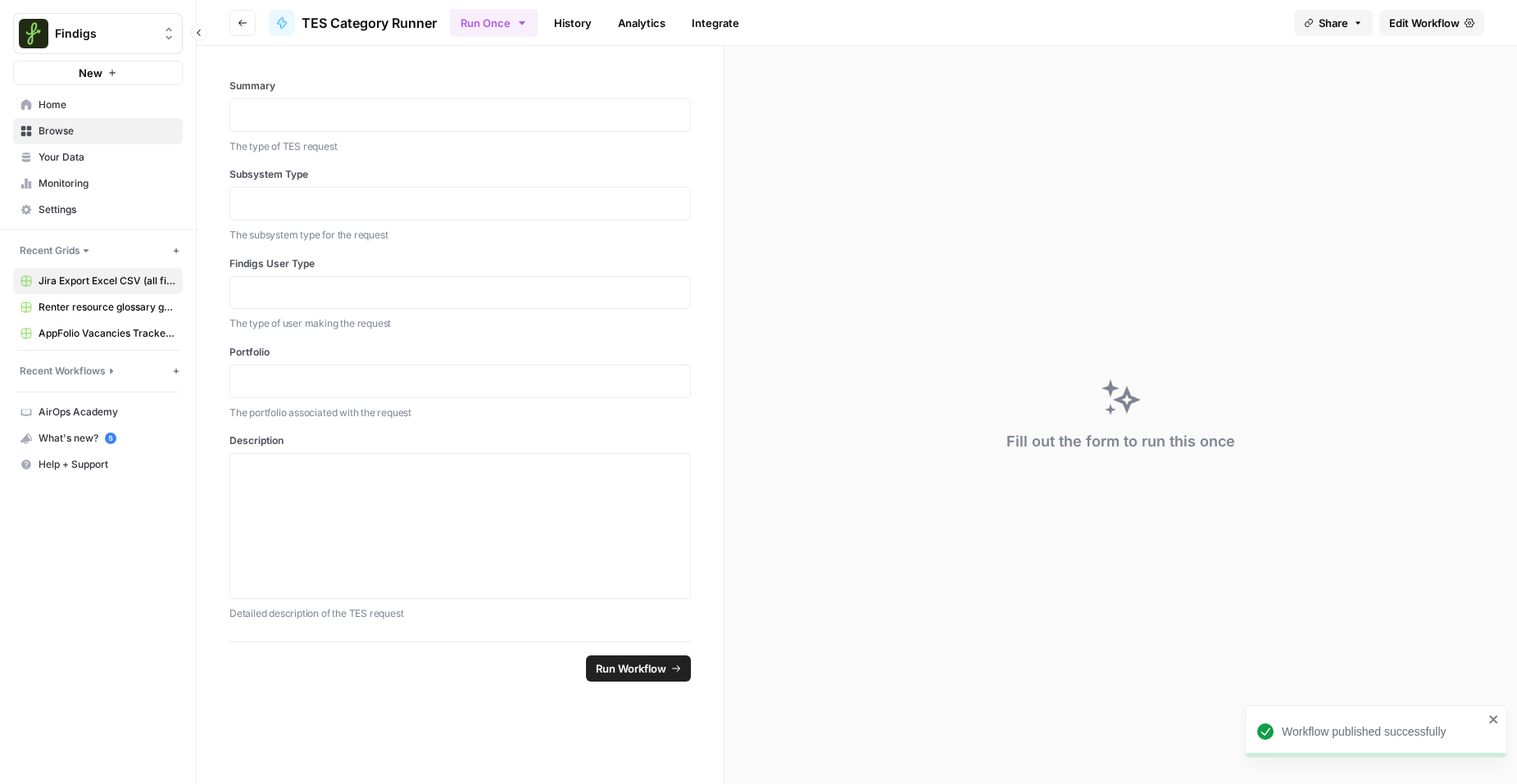 click on "Jira Export Excel CSV (all fields) 20250701181046 - Harbor TES Filter (2).csv" at bounding box center (107, 281) 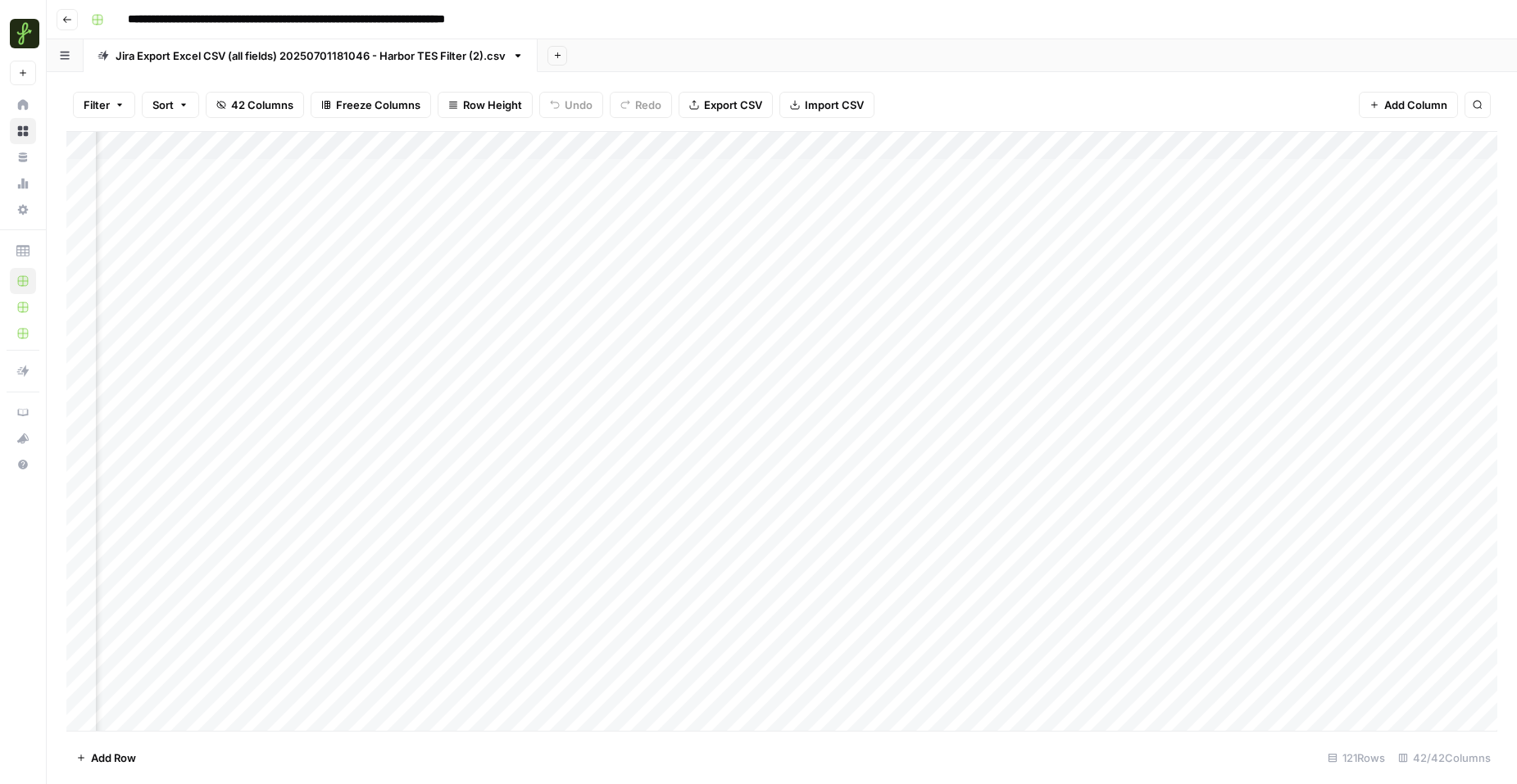 scroll, scrollTop: 0, scrollLeft: 4859, axis: horizontal 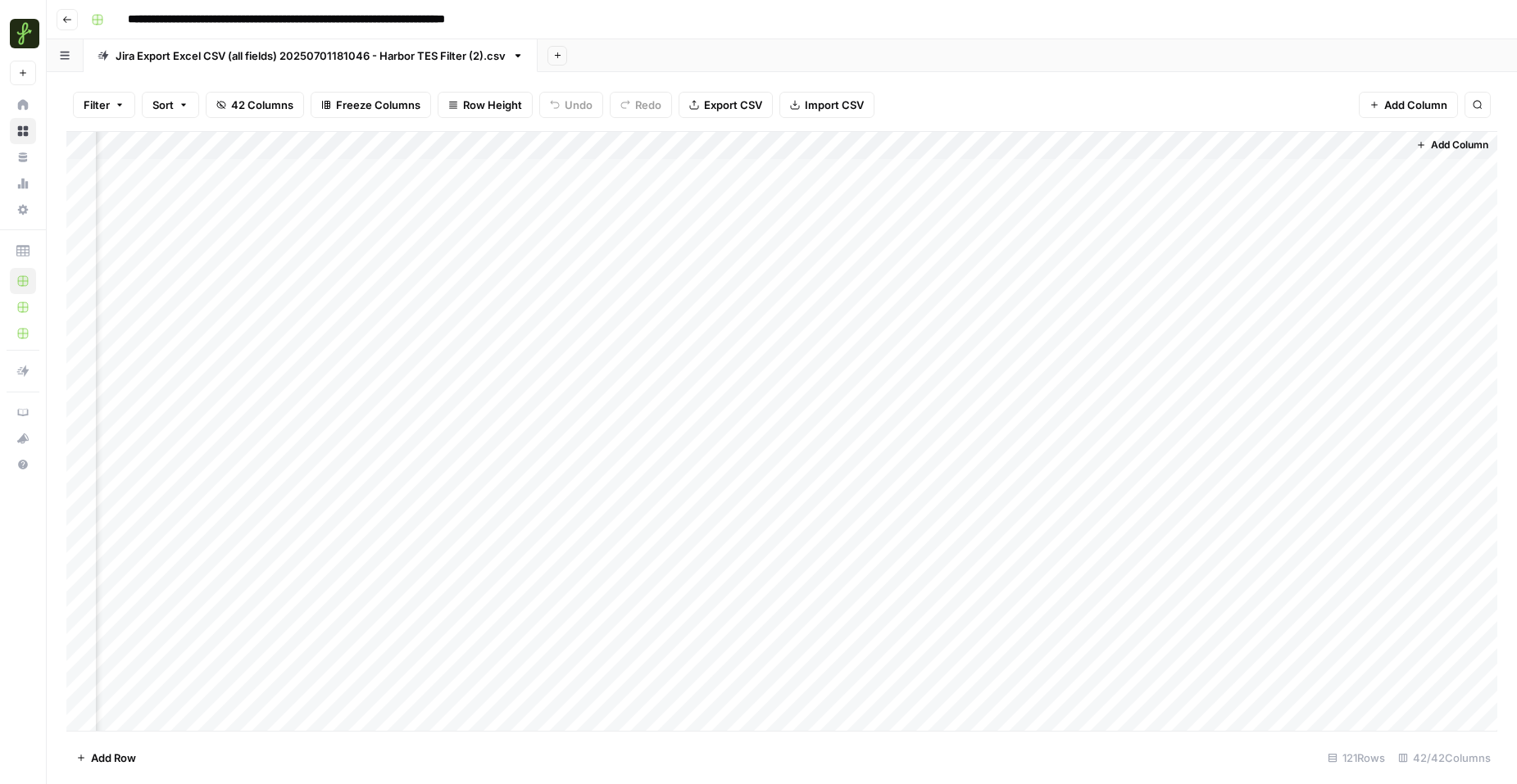 click on "Add Column" at bounding box center (782, 431) 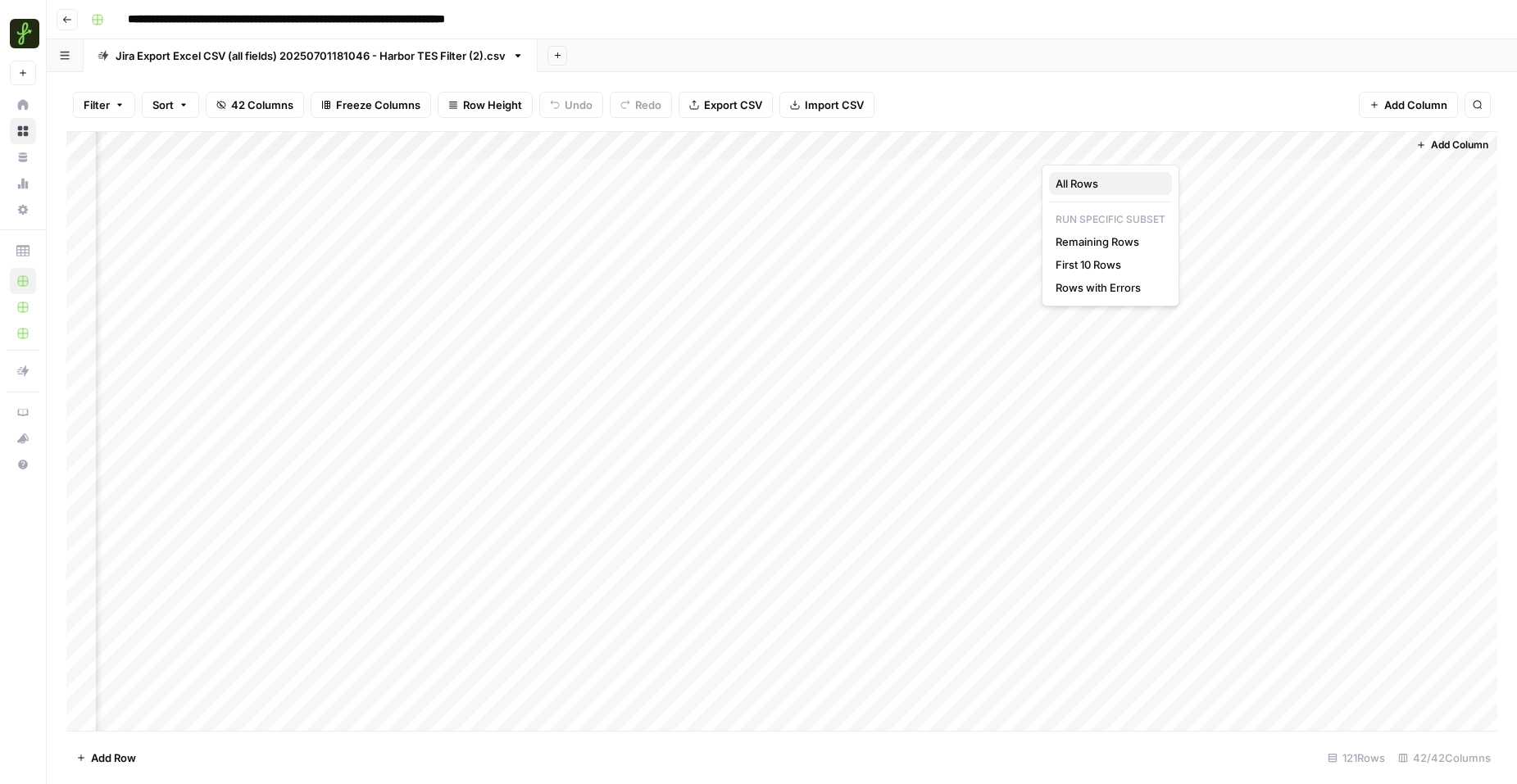 click on "All Rows" at bounding box center [1077, 184] 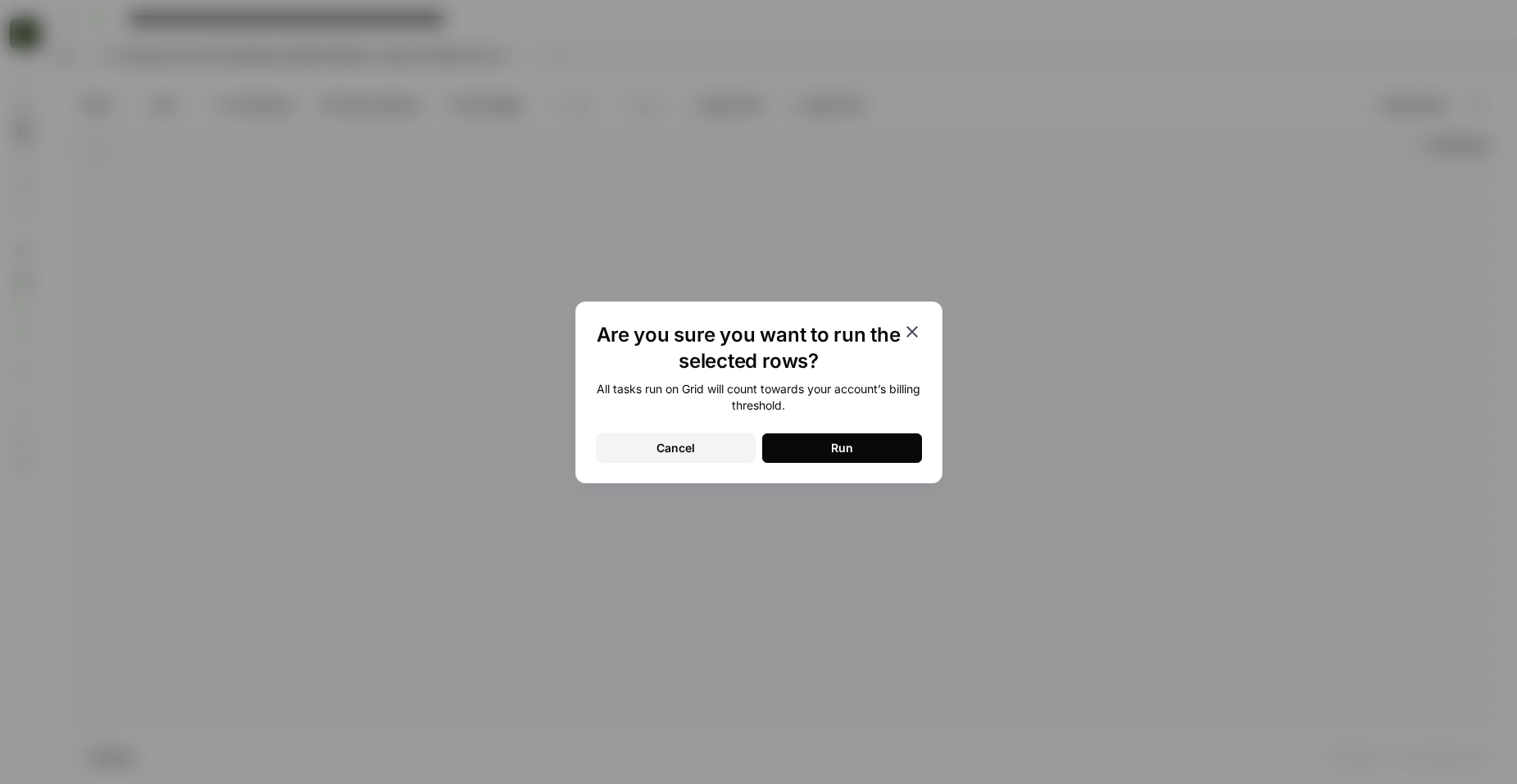 click on "All tasks run on Grid will count towards your account’s billing threshold. Cancel Run" at bounding box center (759, 422) 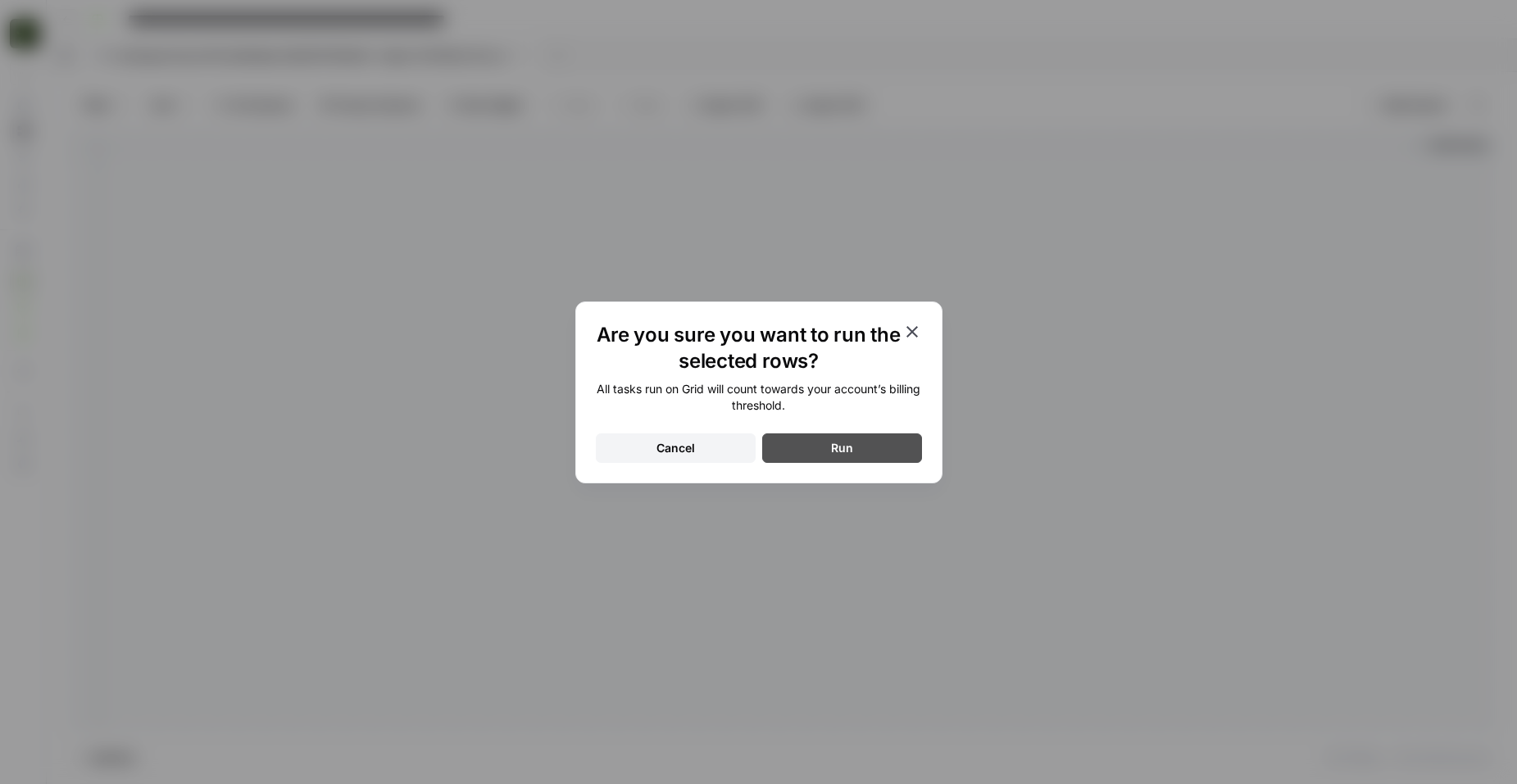 click on "Run" at bounding box center (842, 448) 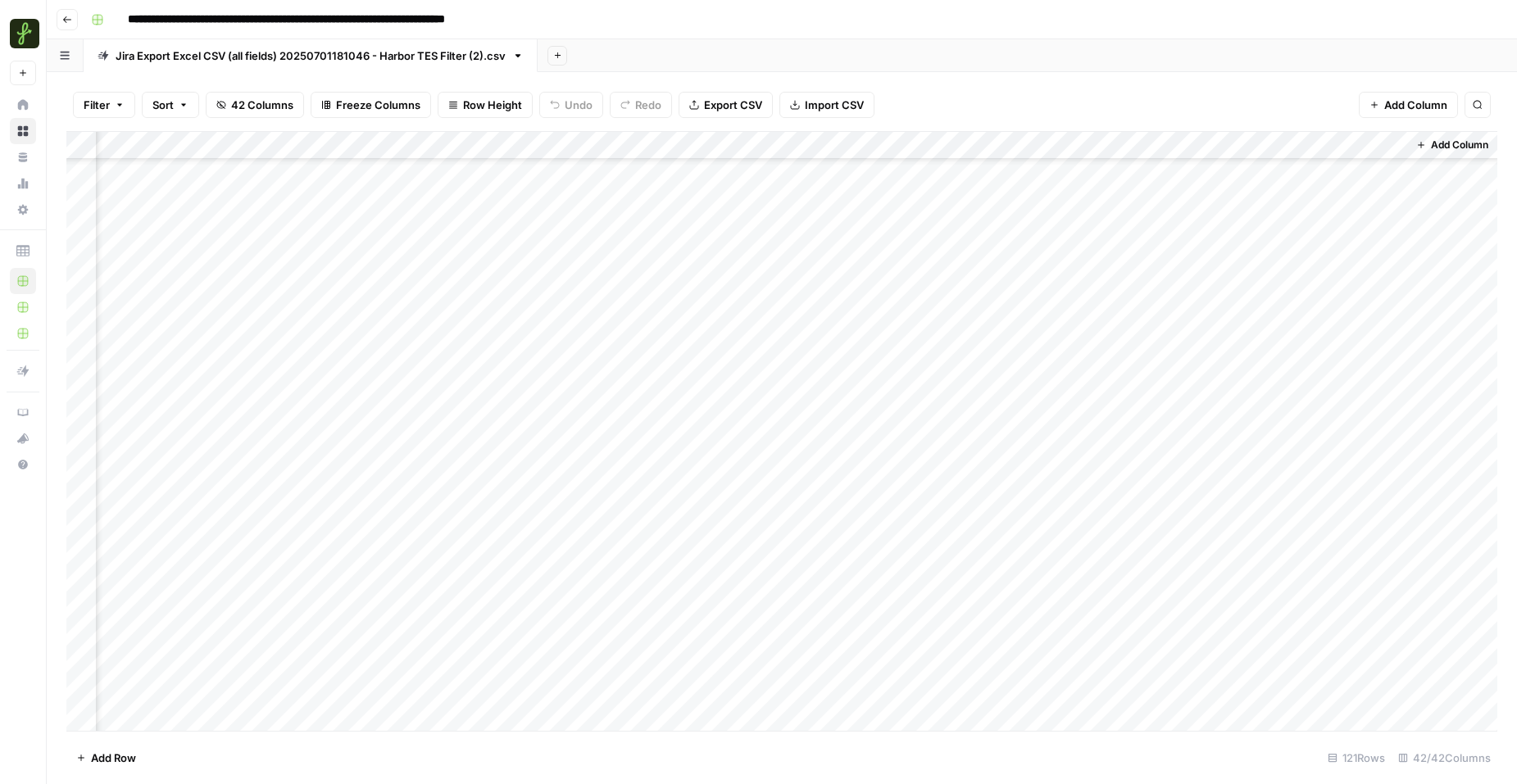 scroll, scrollTop: 1075, scrollLeft: 4859, axis: both 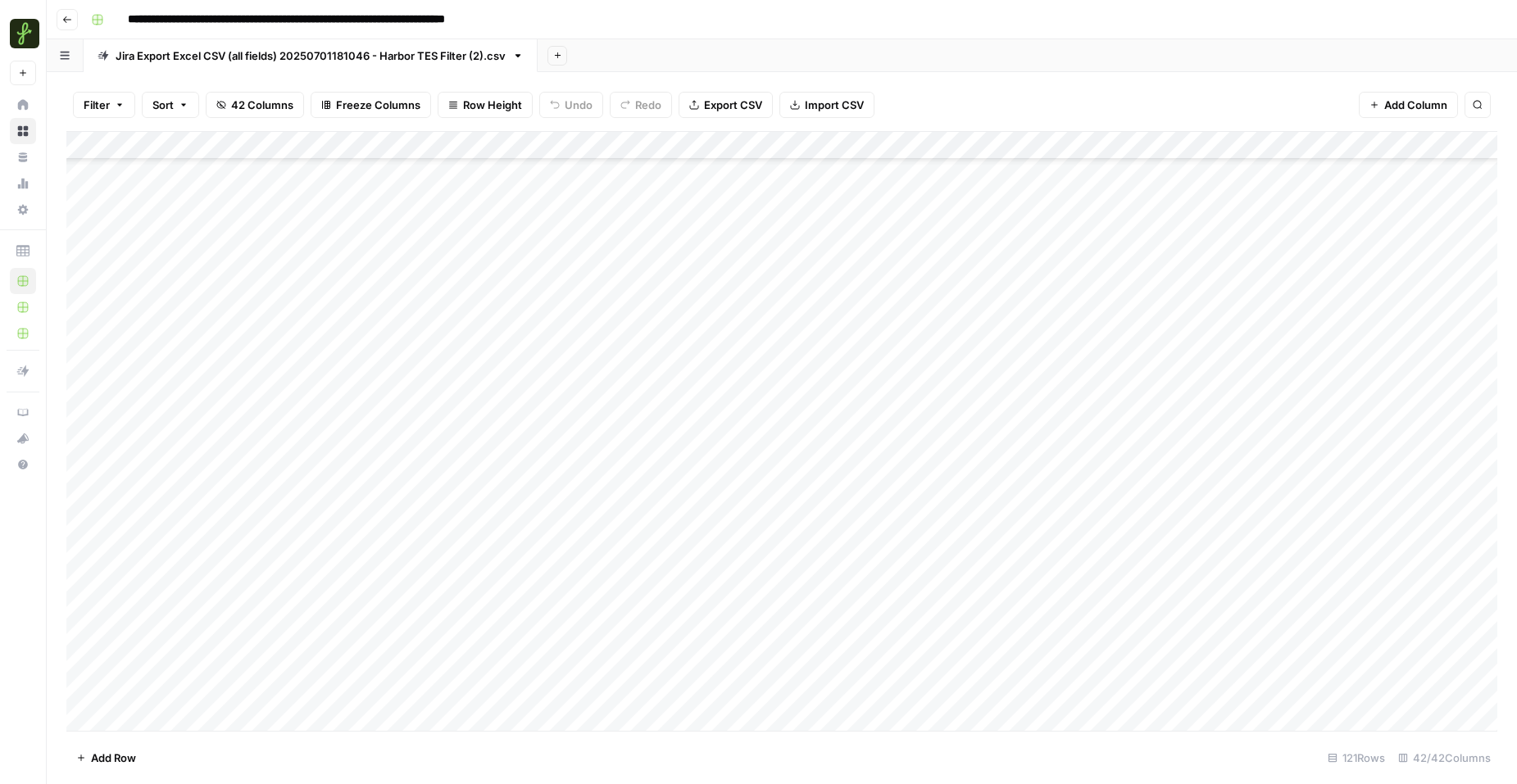 click on "Add Column" at bounding box center [782, 431] 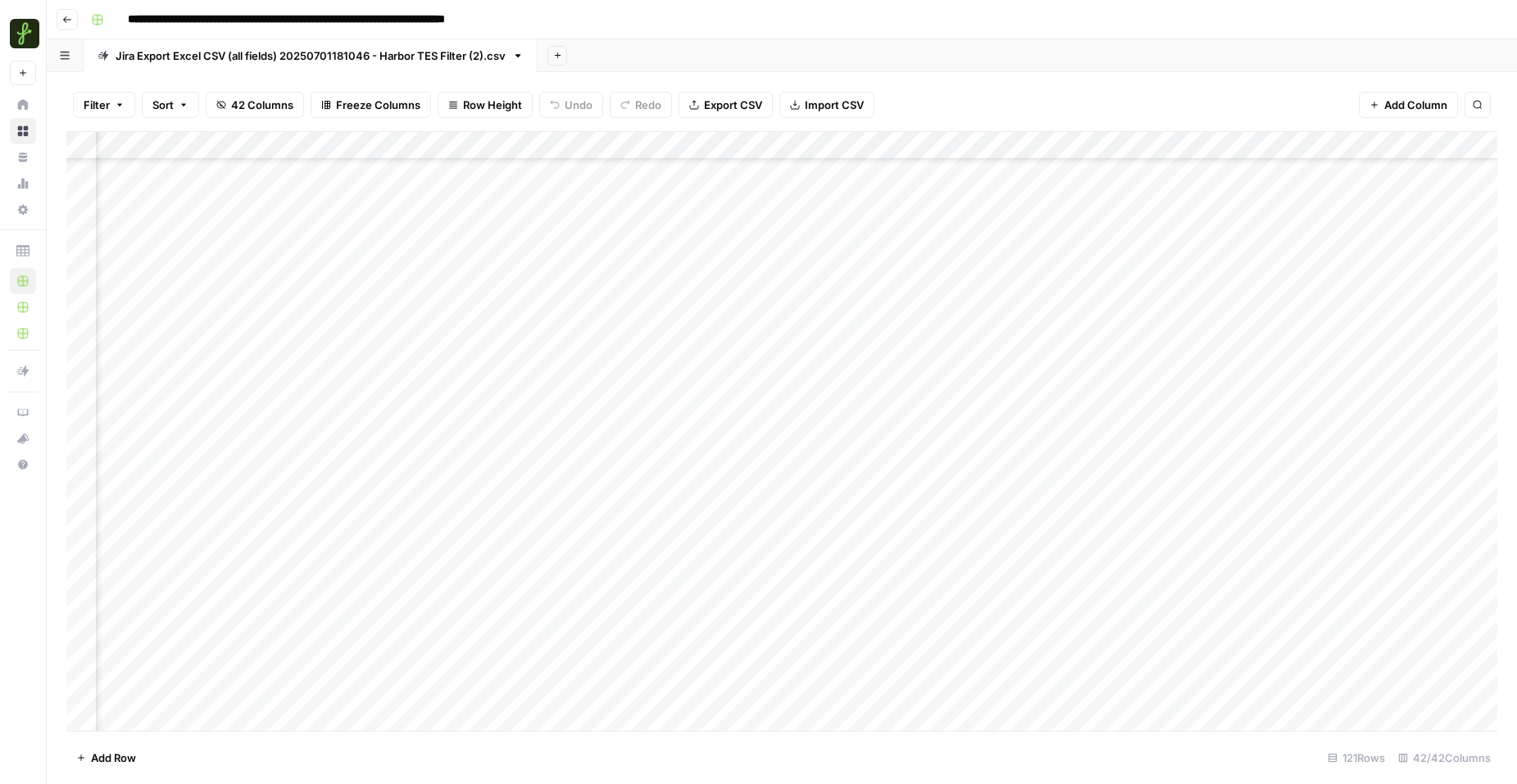scroll, scrollTop: 1075, scrollLeft: 370, axis: both 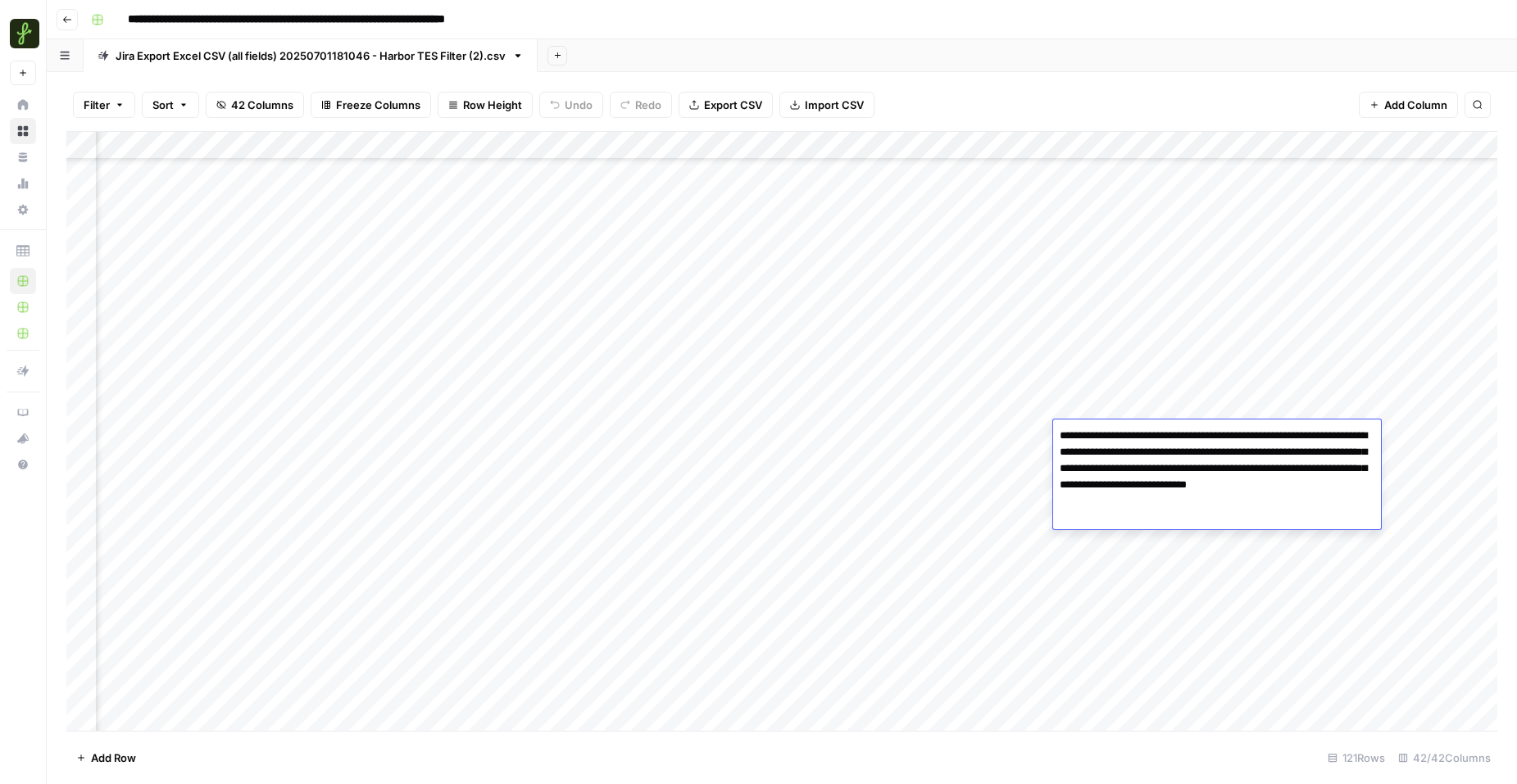 click on "**********" at bounding box center [1217, 477] 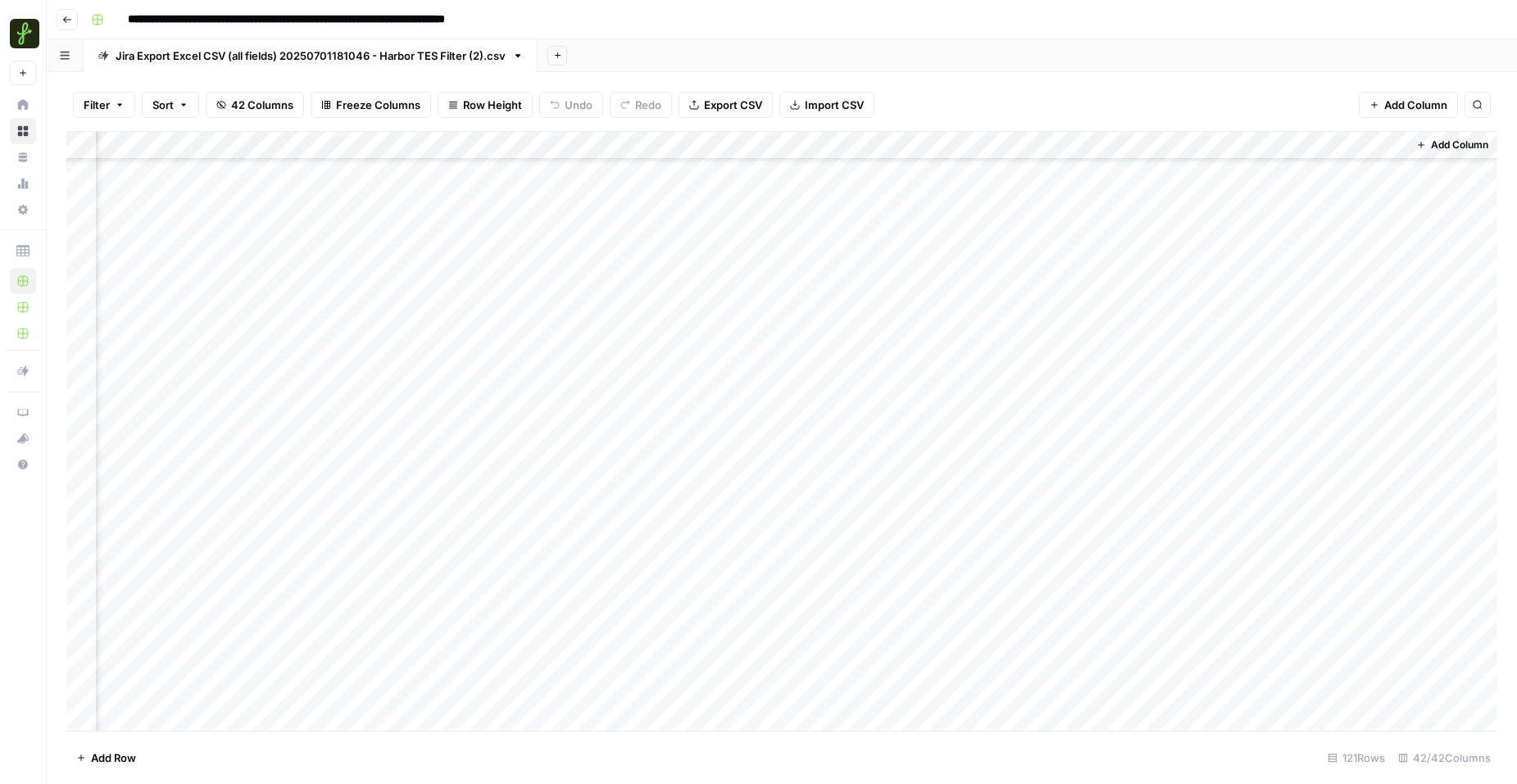scroll, scrollTop: 0, scrollLeft: 4859, axis: horizontal 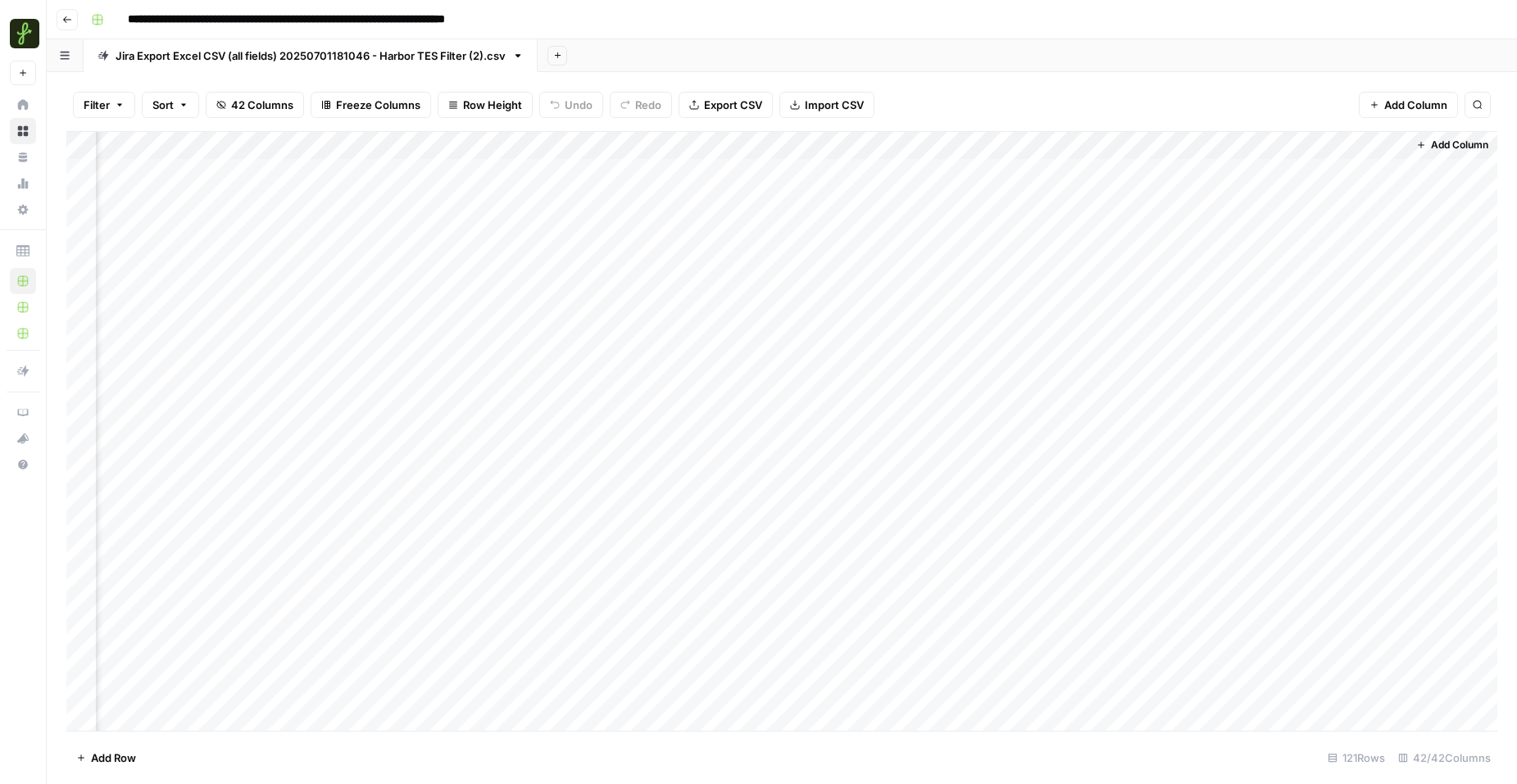 click on "Add Column" at bounding box center (782, 431) 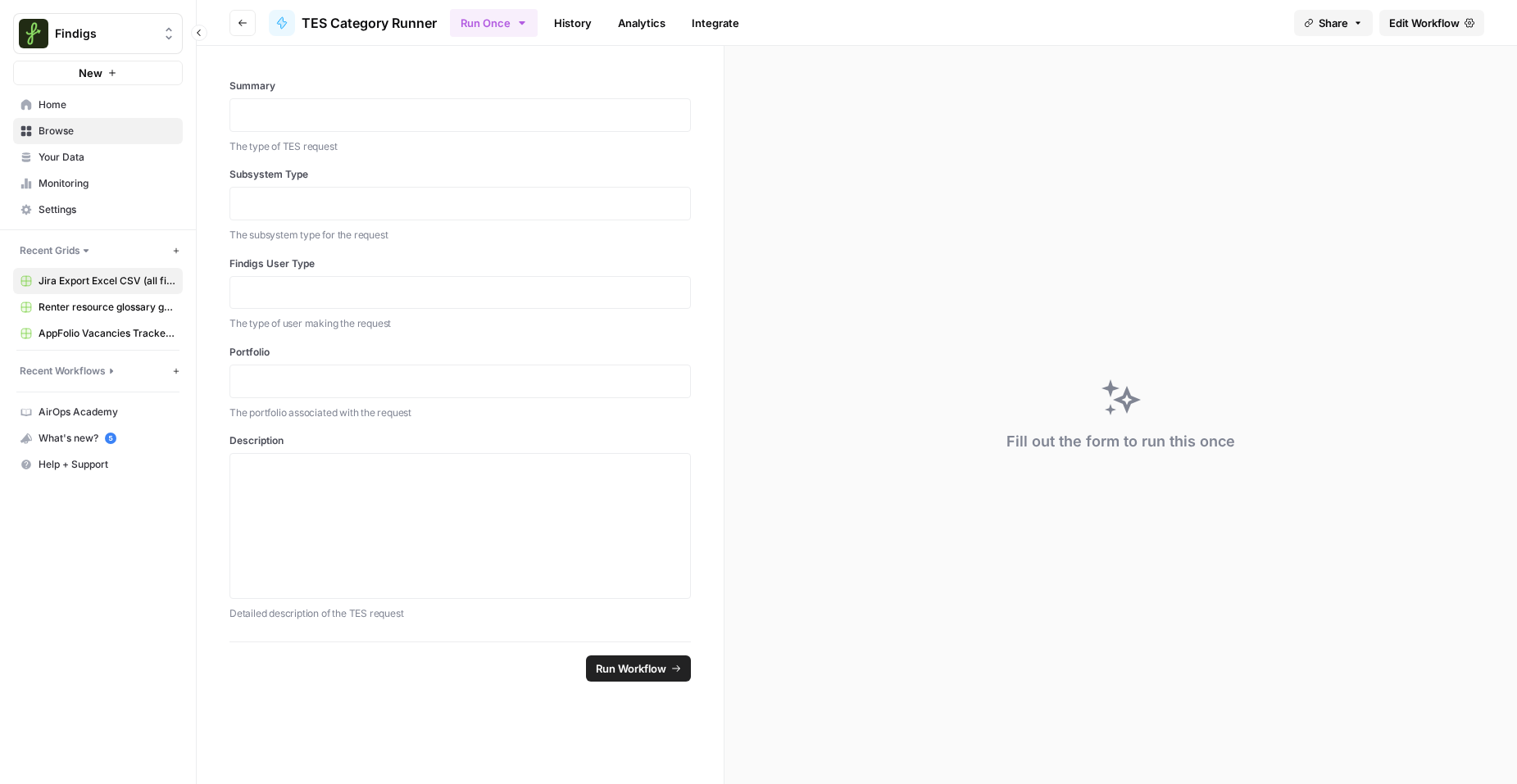 click on "Jira Export Excel CSV (all fields) 20250701181046 - Harbor TES Filter (2).csv" at bounding box center (107, 281) 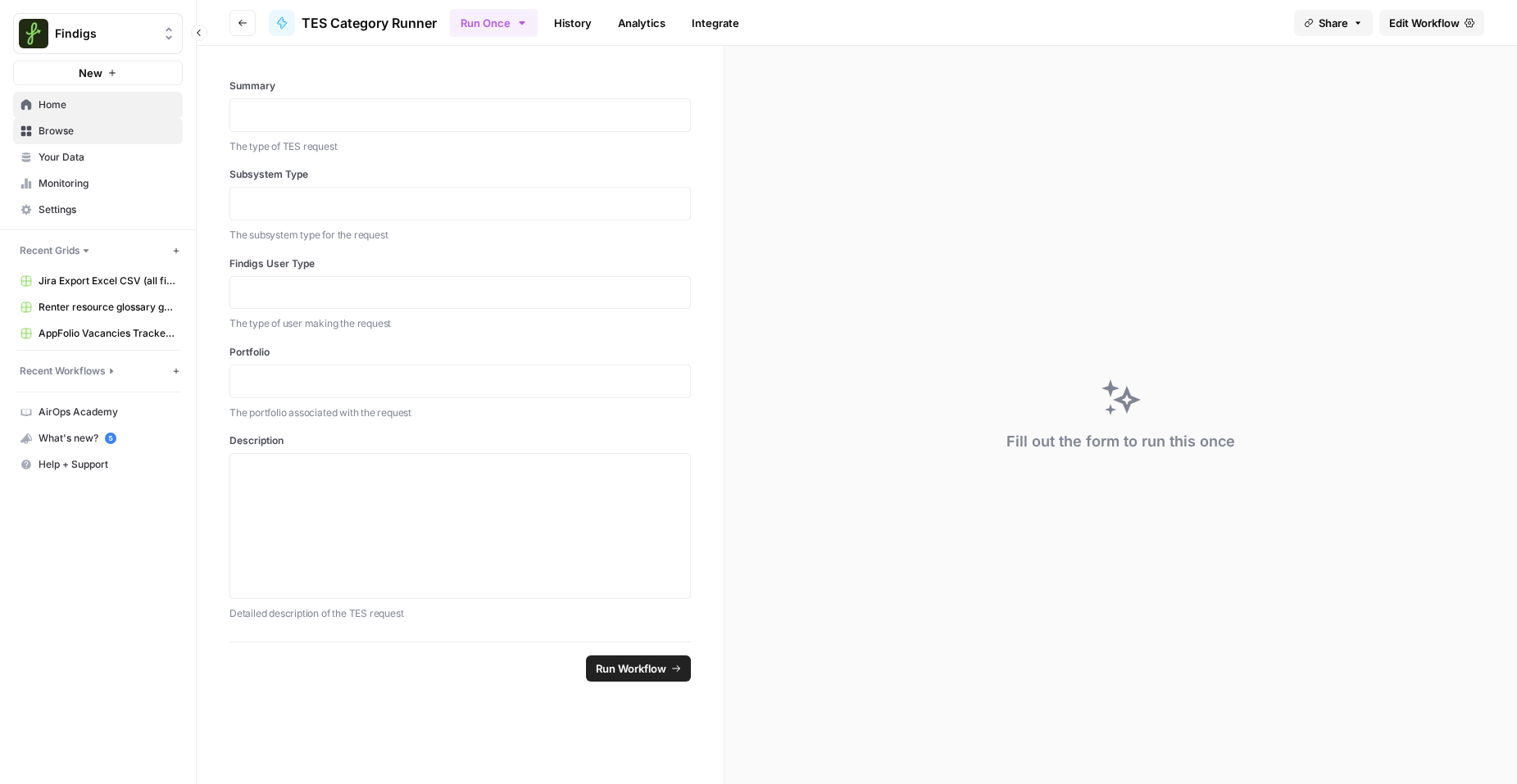 click on "Home" at bounding box center (107, 105) 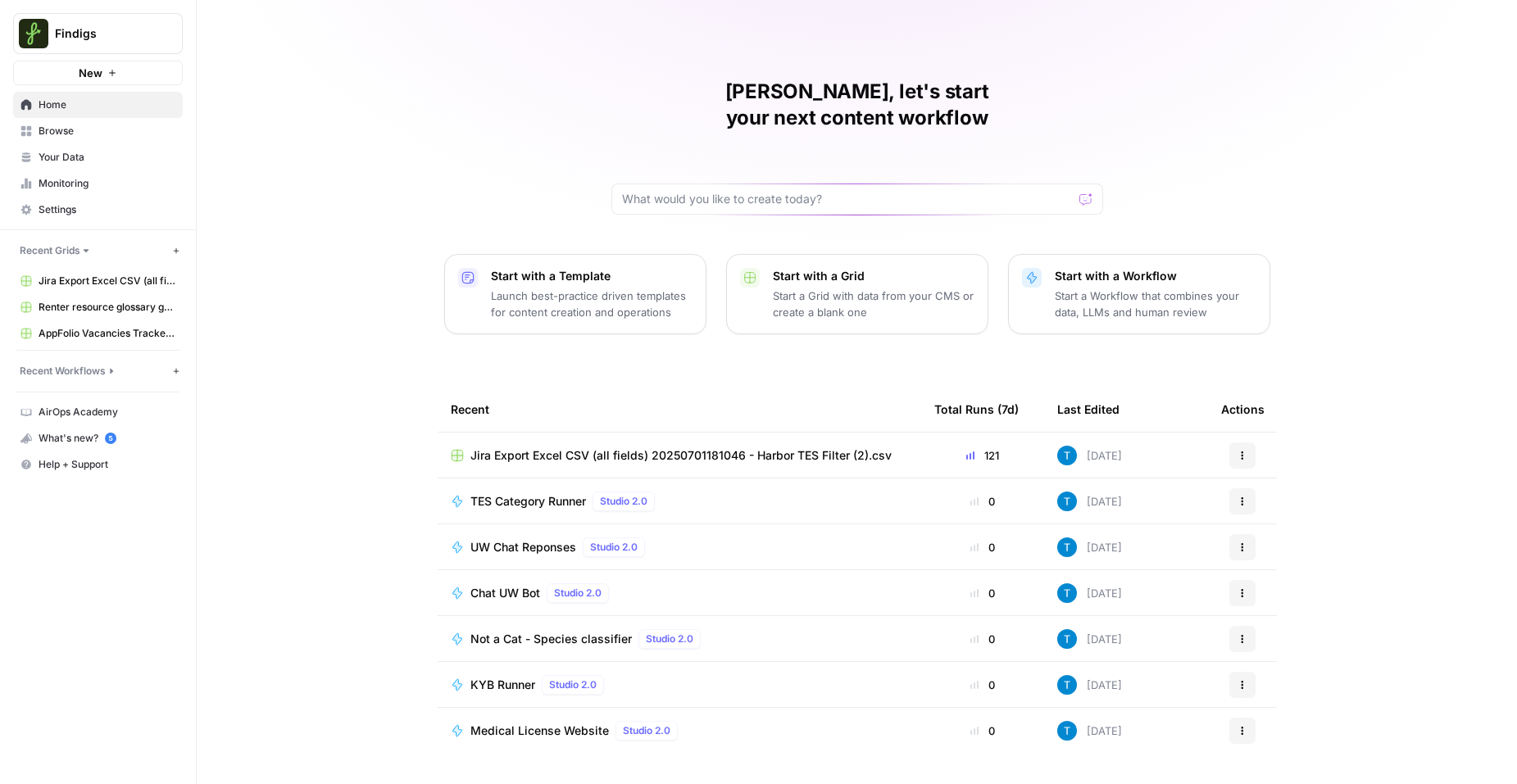 click on "TES Category Runner" at bounding box center (528, 501) 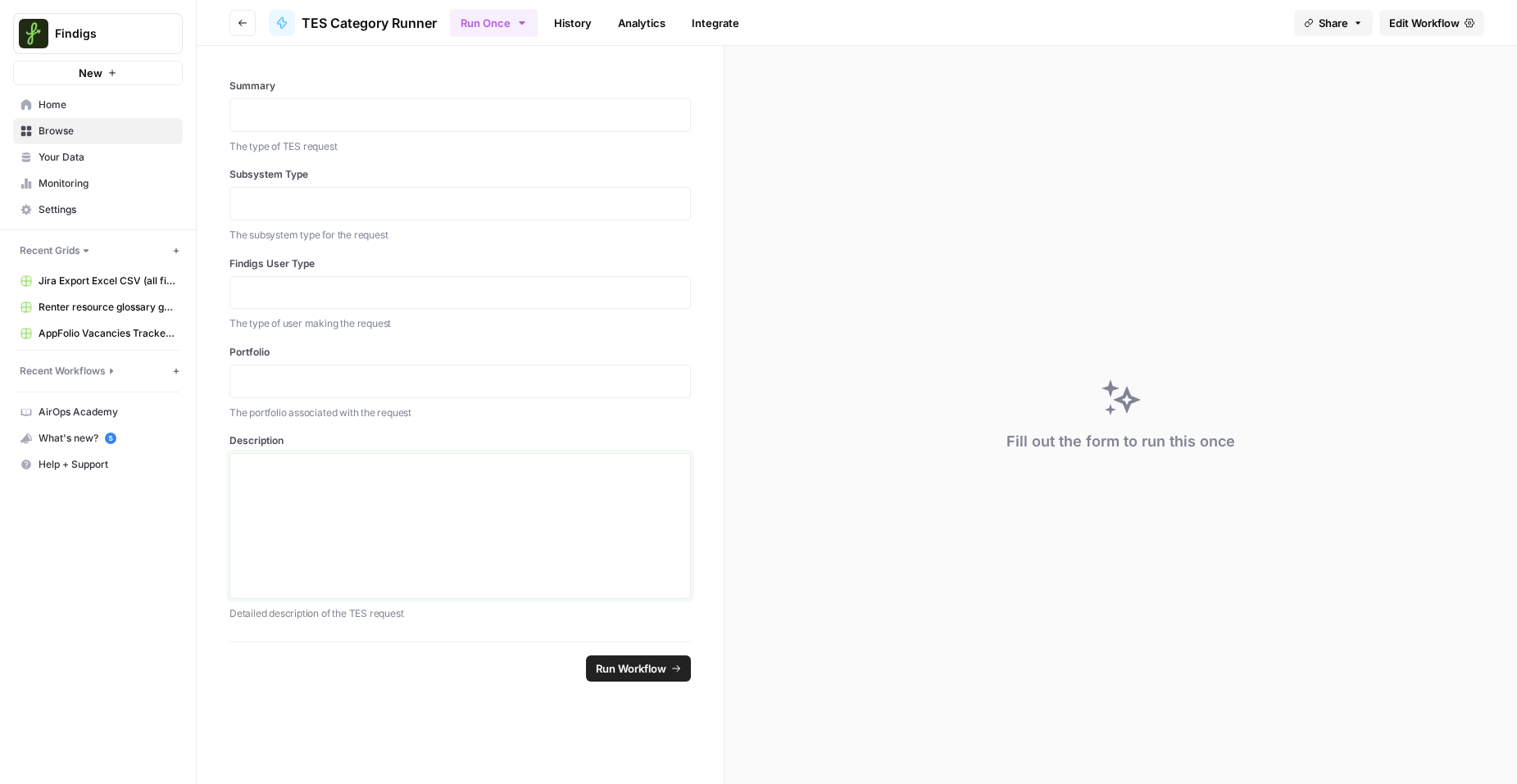 click at bounding box center (460, 526) 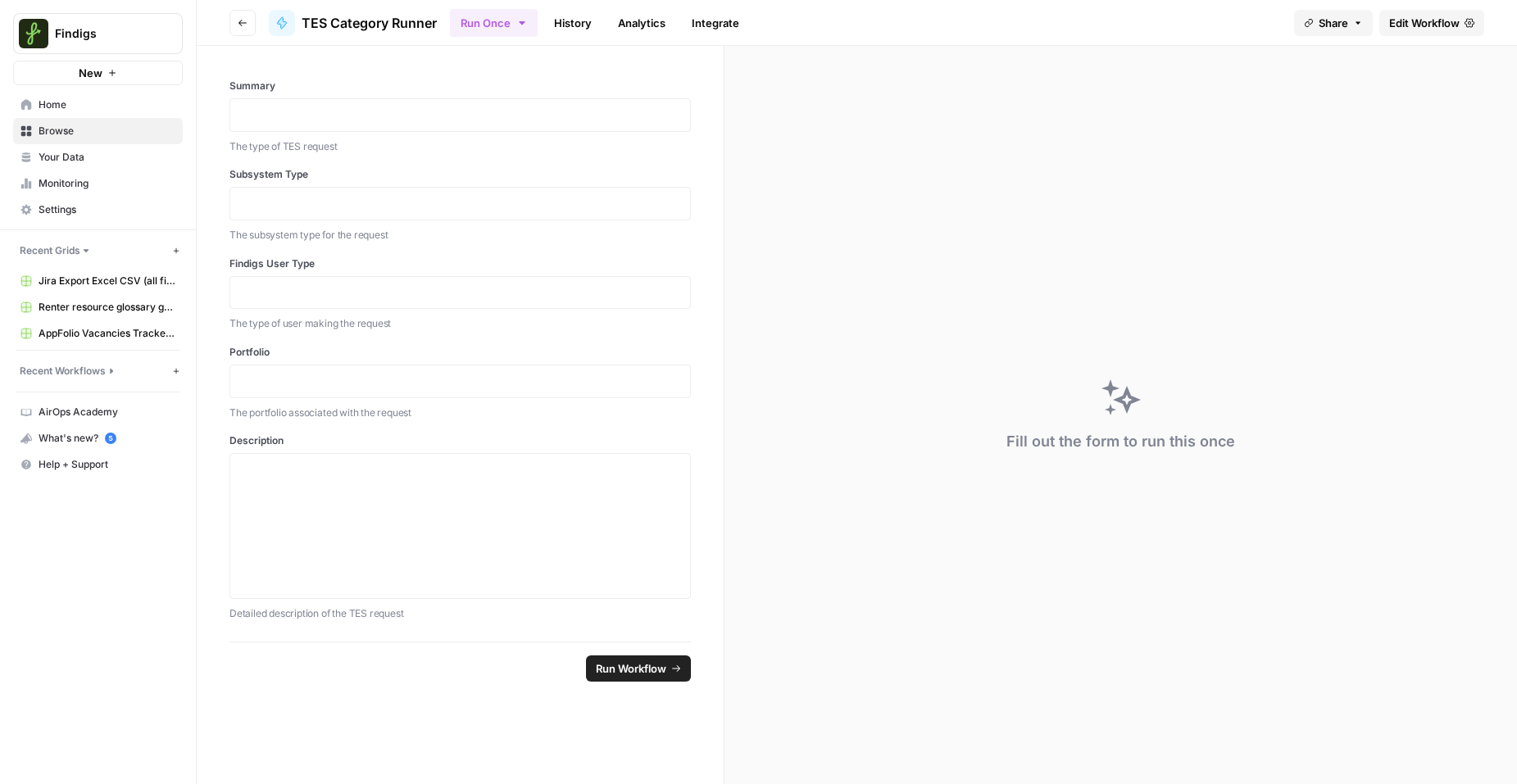 click on "Go back TES Category Runner  Run Once History Analytics Integrate Share Edit Workflow" at bounding box center [856, 23] 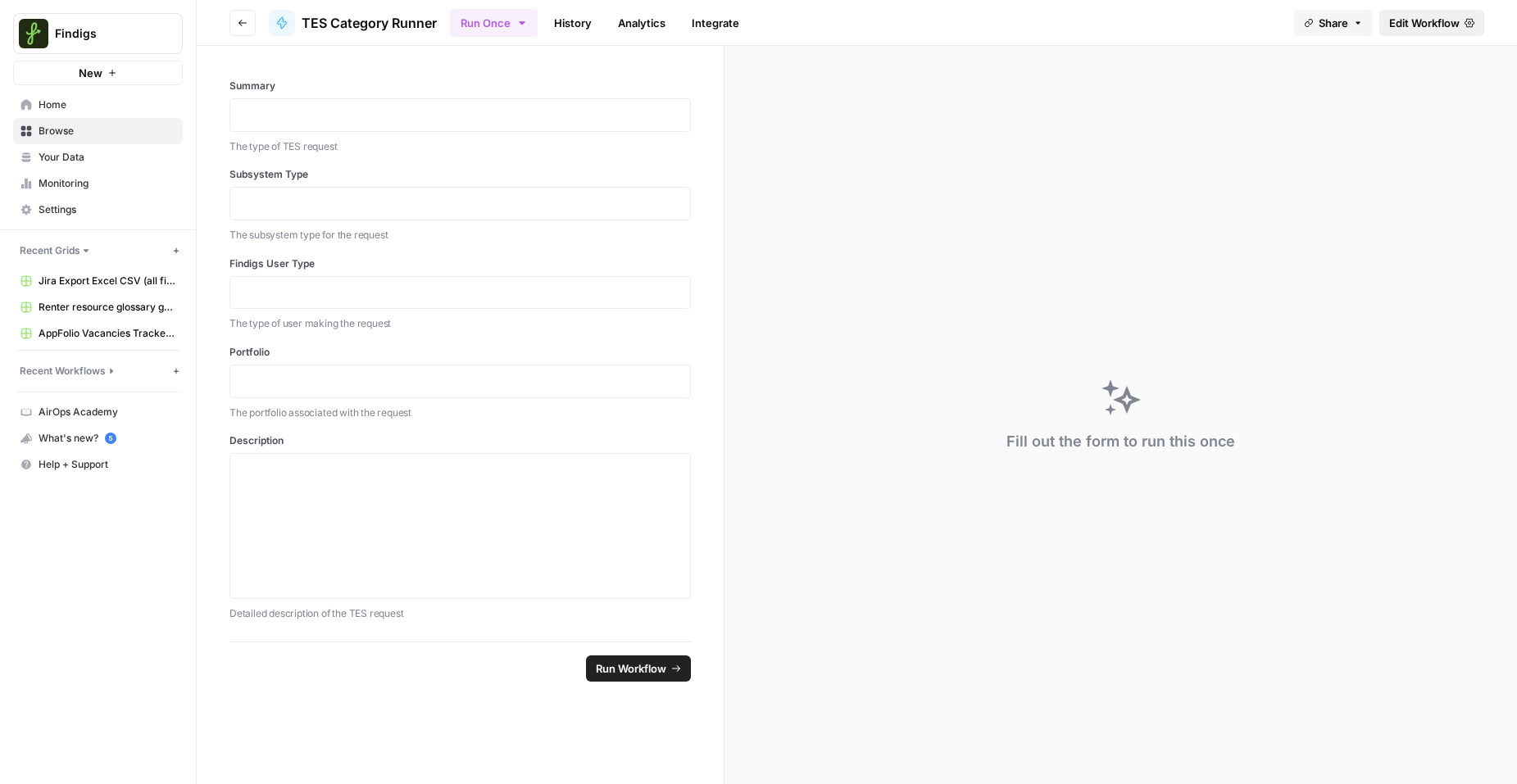 click on "Edit Workflow" at bounding box center [1432, 23] 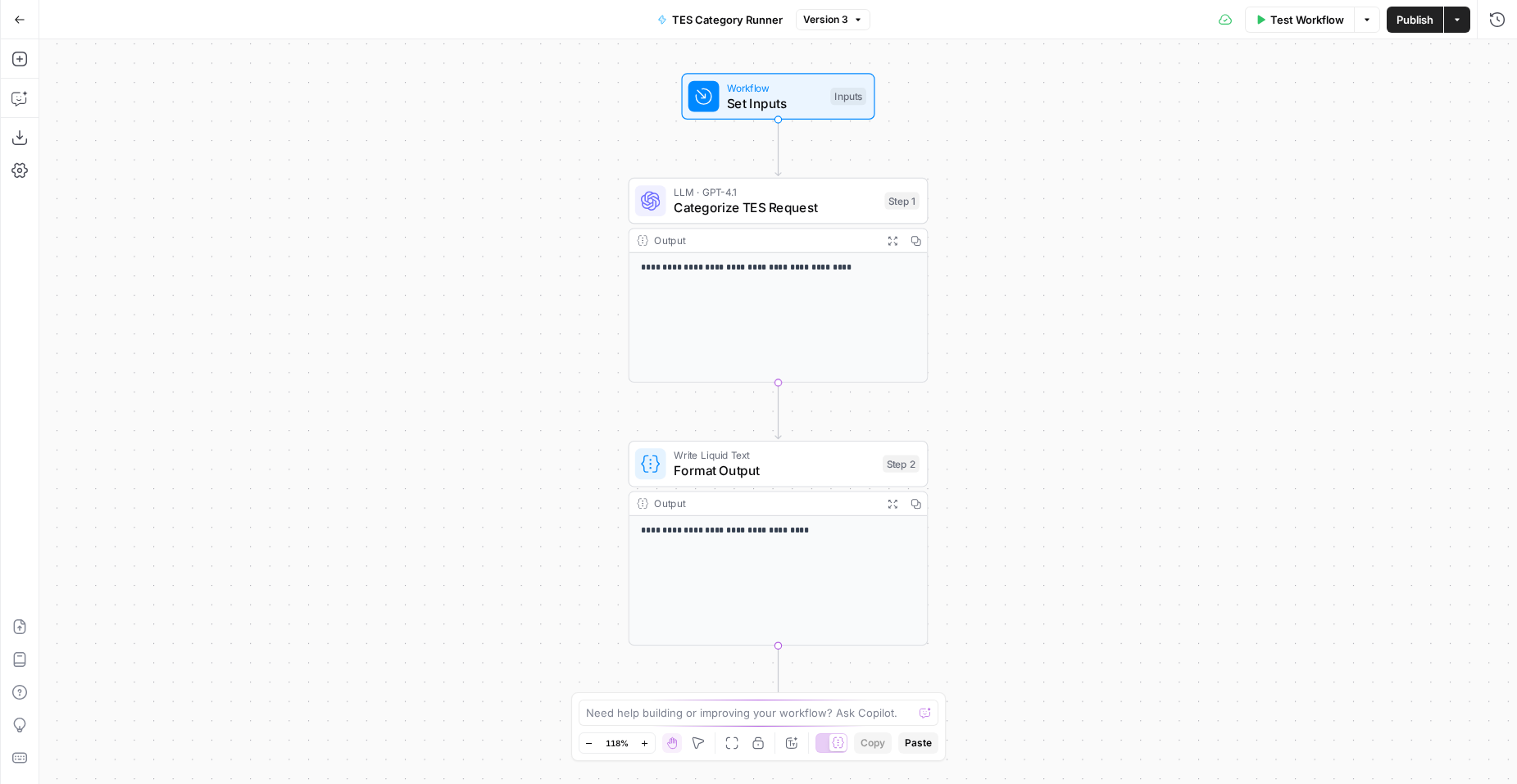 click on "Categorize TES Request" at bounding box center (775, 208) 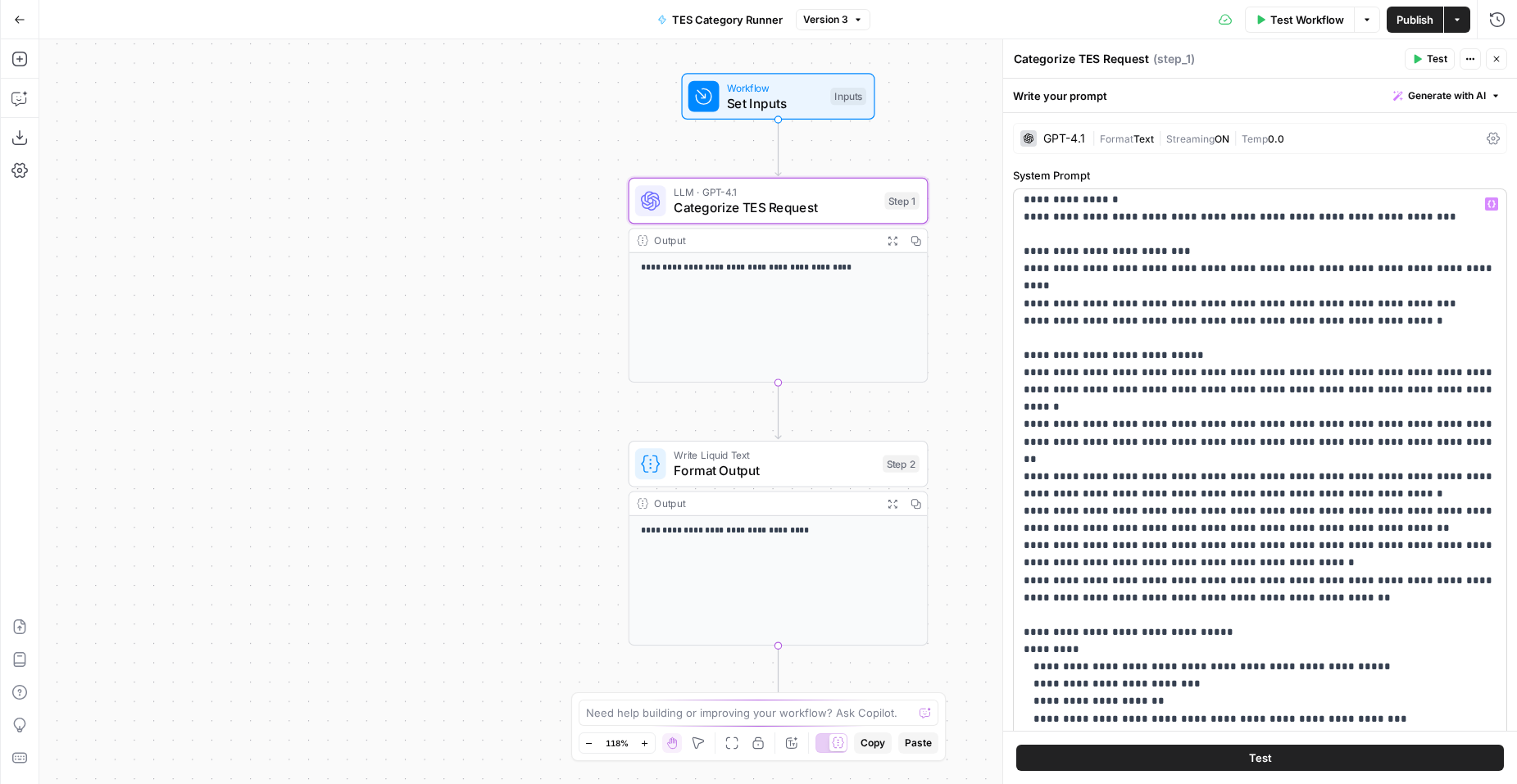 scroll, scrollTop: 1595, scrollLeft: 0, axis: vertical 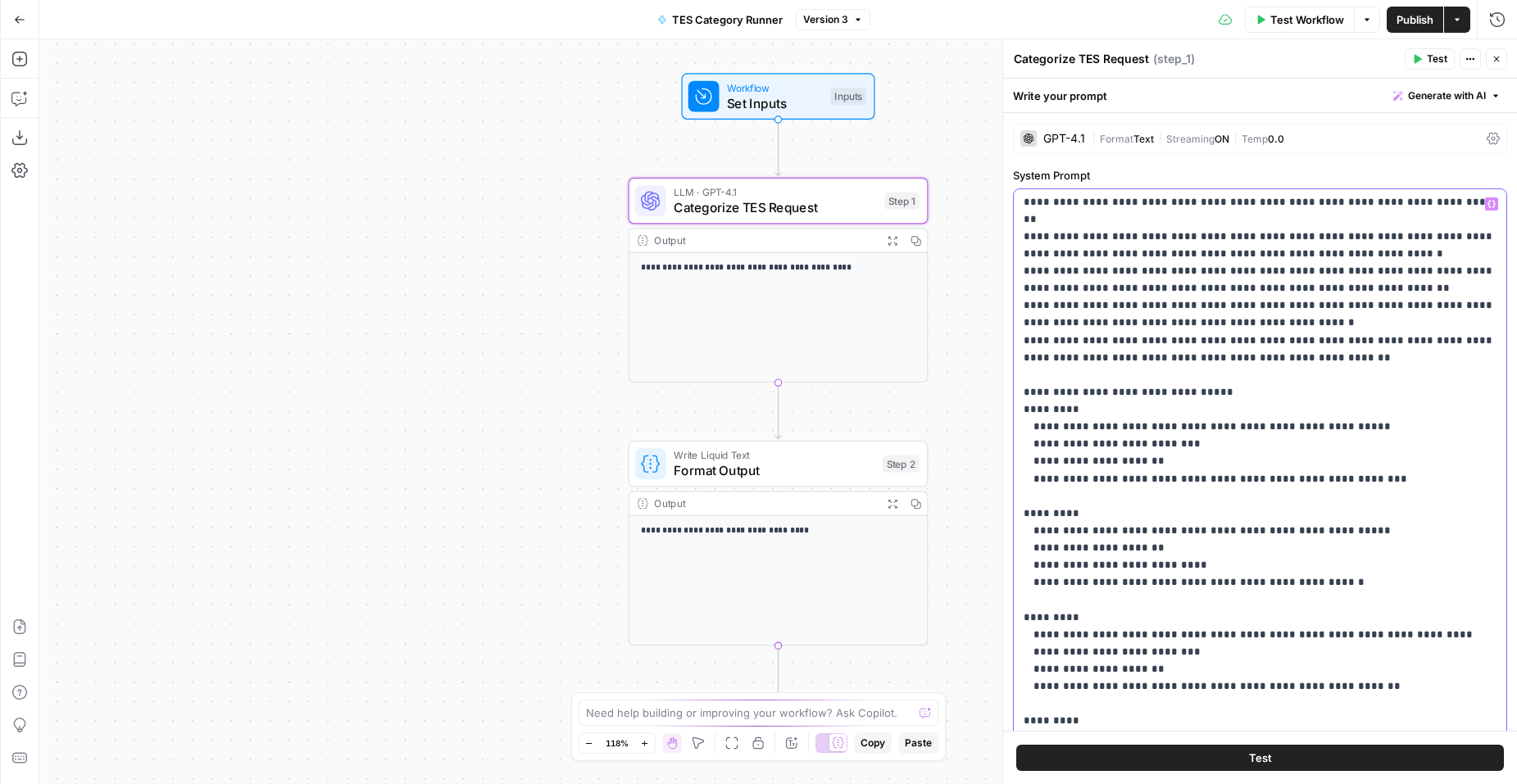 click on "**********" at bounding box center (1260, -274) 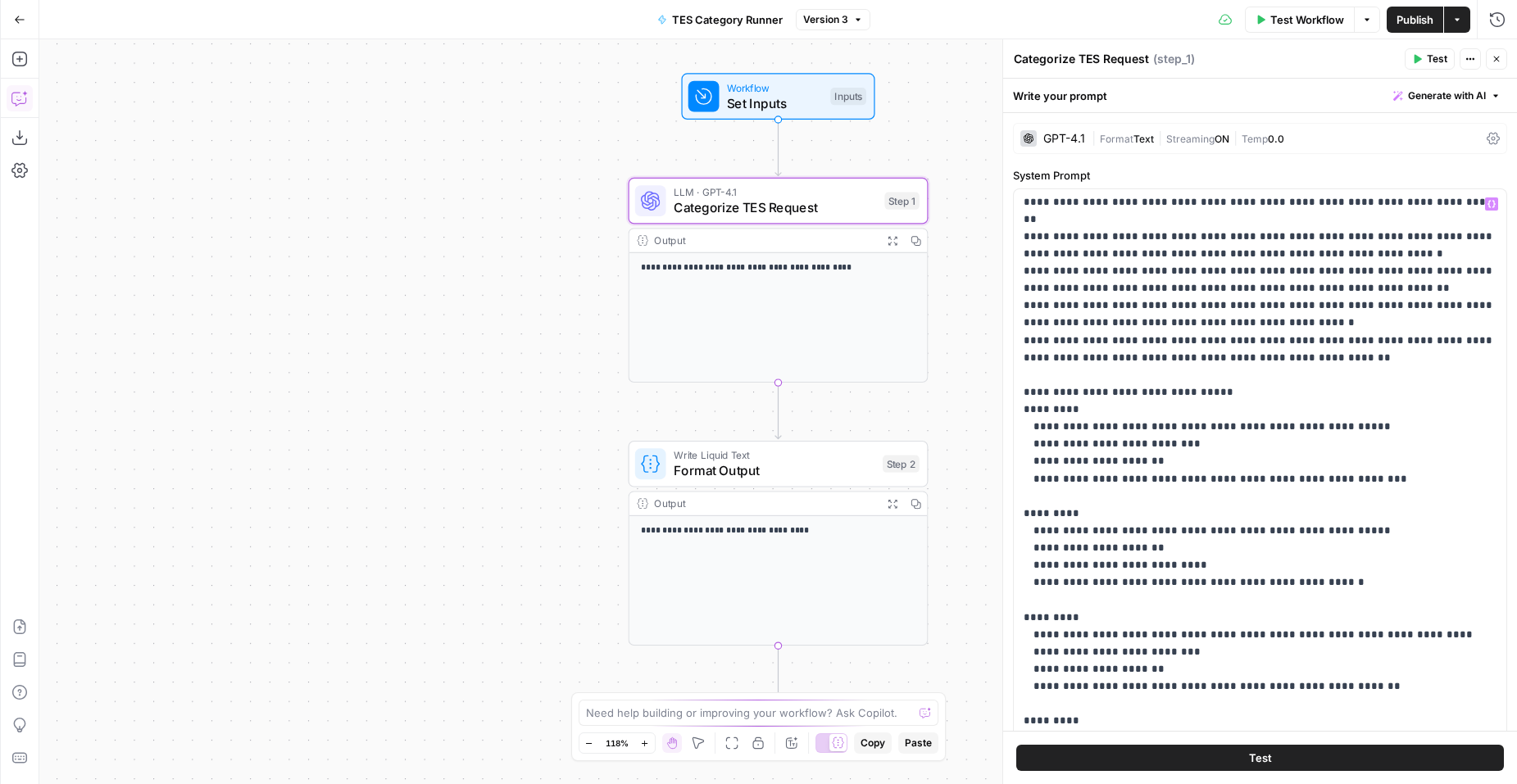 click 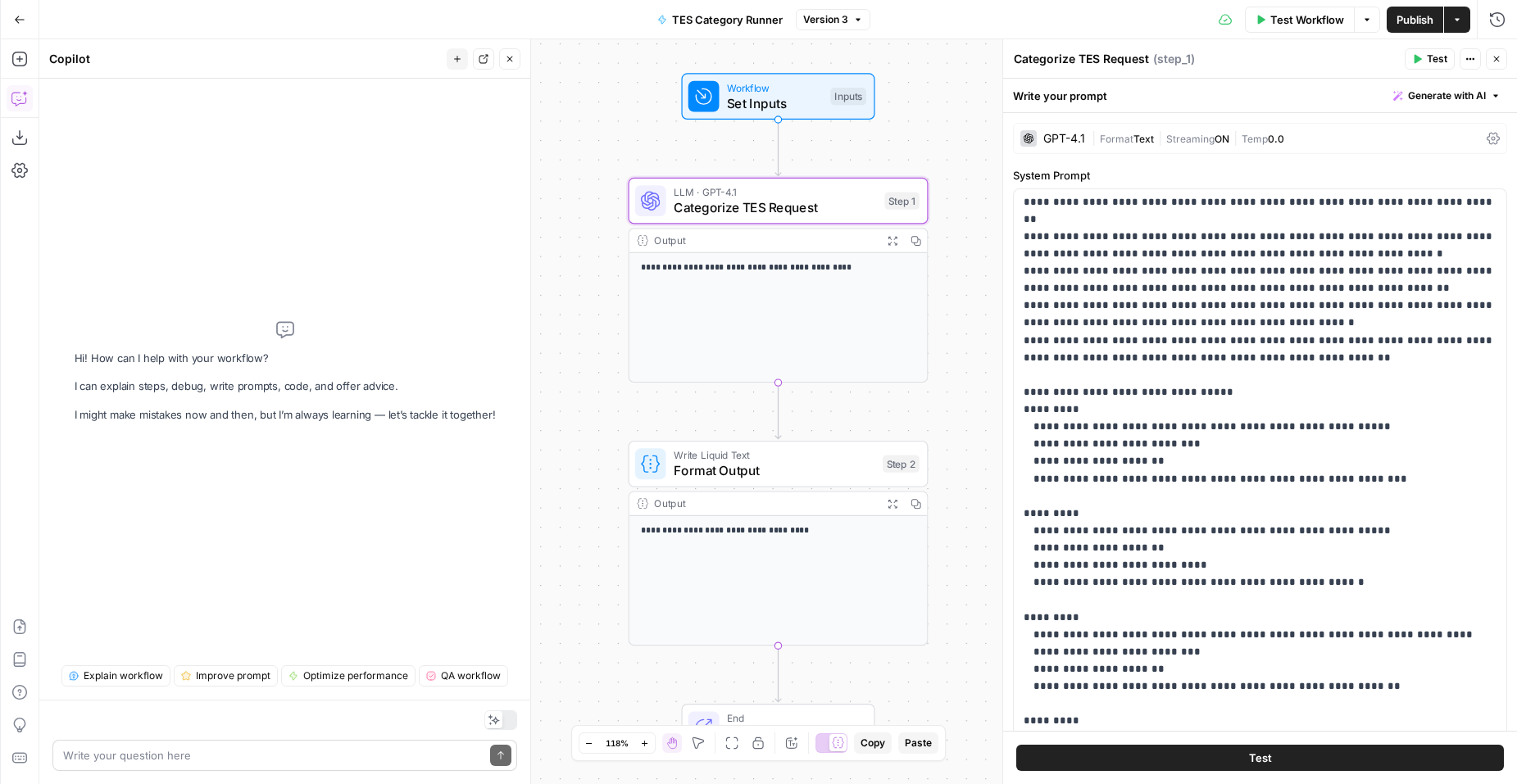 click on "Write your question here Send" at bounding box center (284, 755) 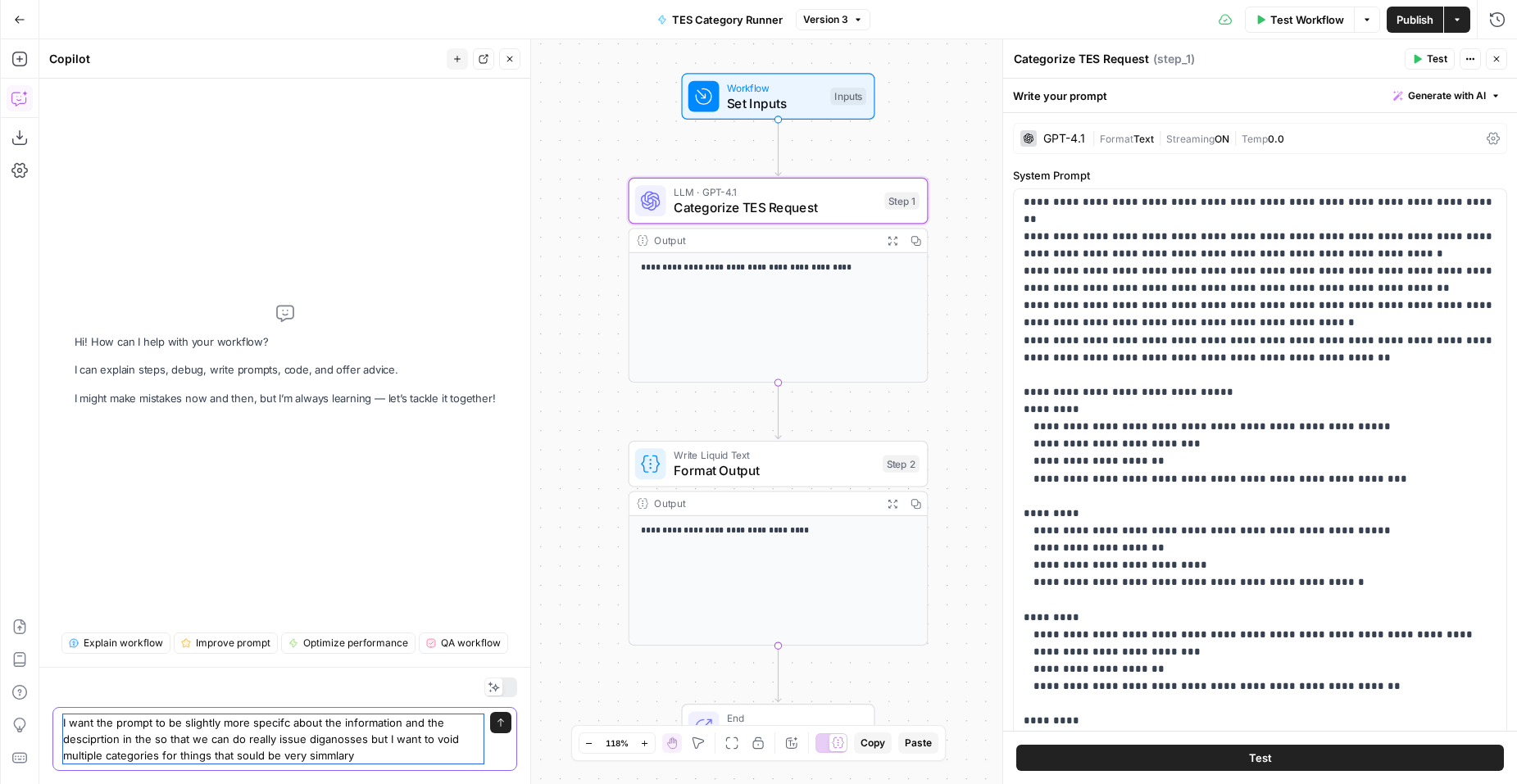 click on "I want the prompt to be slightly more specifc about the information and the desciprtion in the so that we can do really issue diganosses but I want to void multiple categories for things that sould be very simmlary" at bounding box center [273, 739] 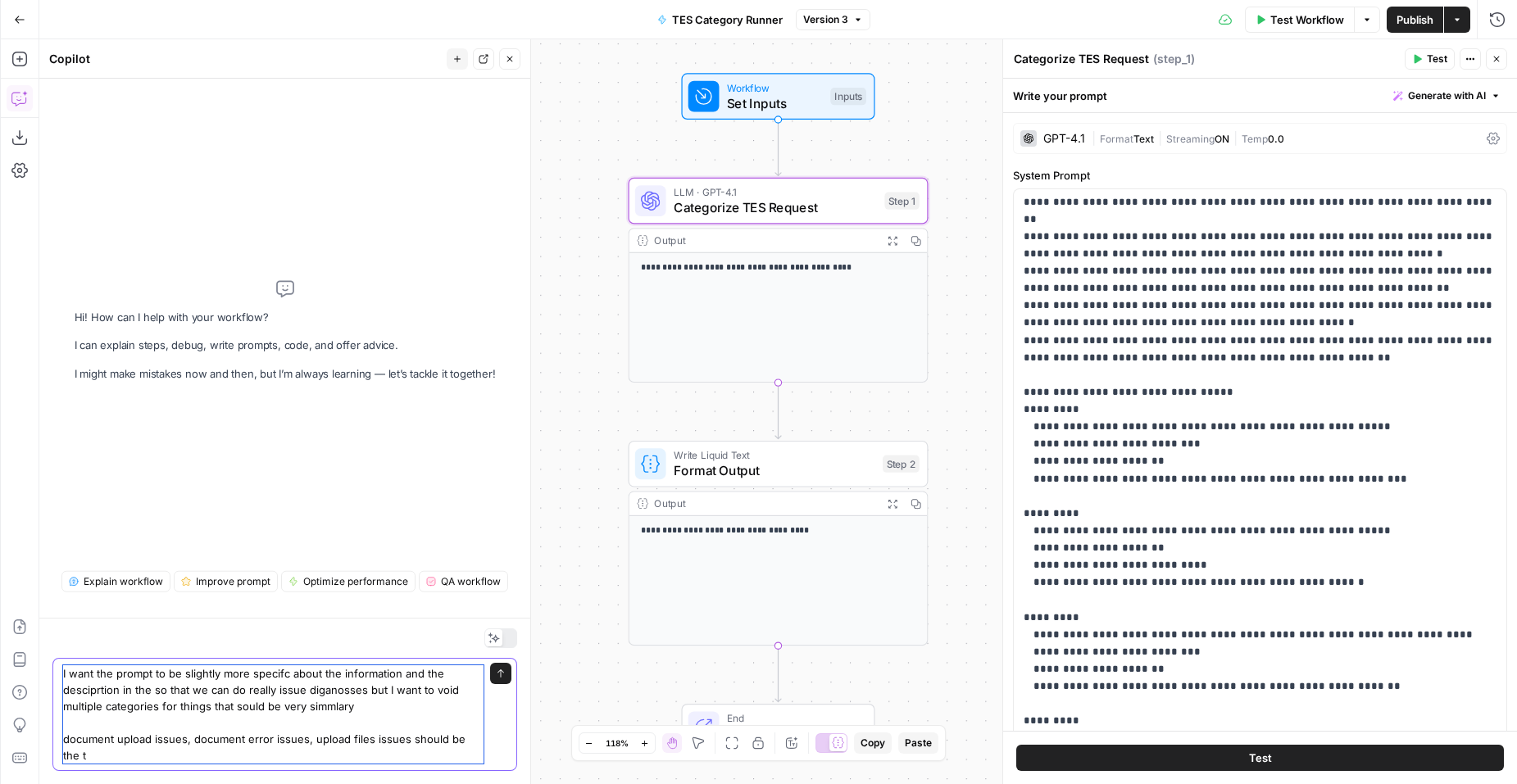 scroll, scrollTop: 0, scrollLeft: 0, axis: both 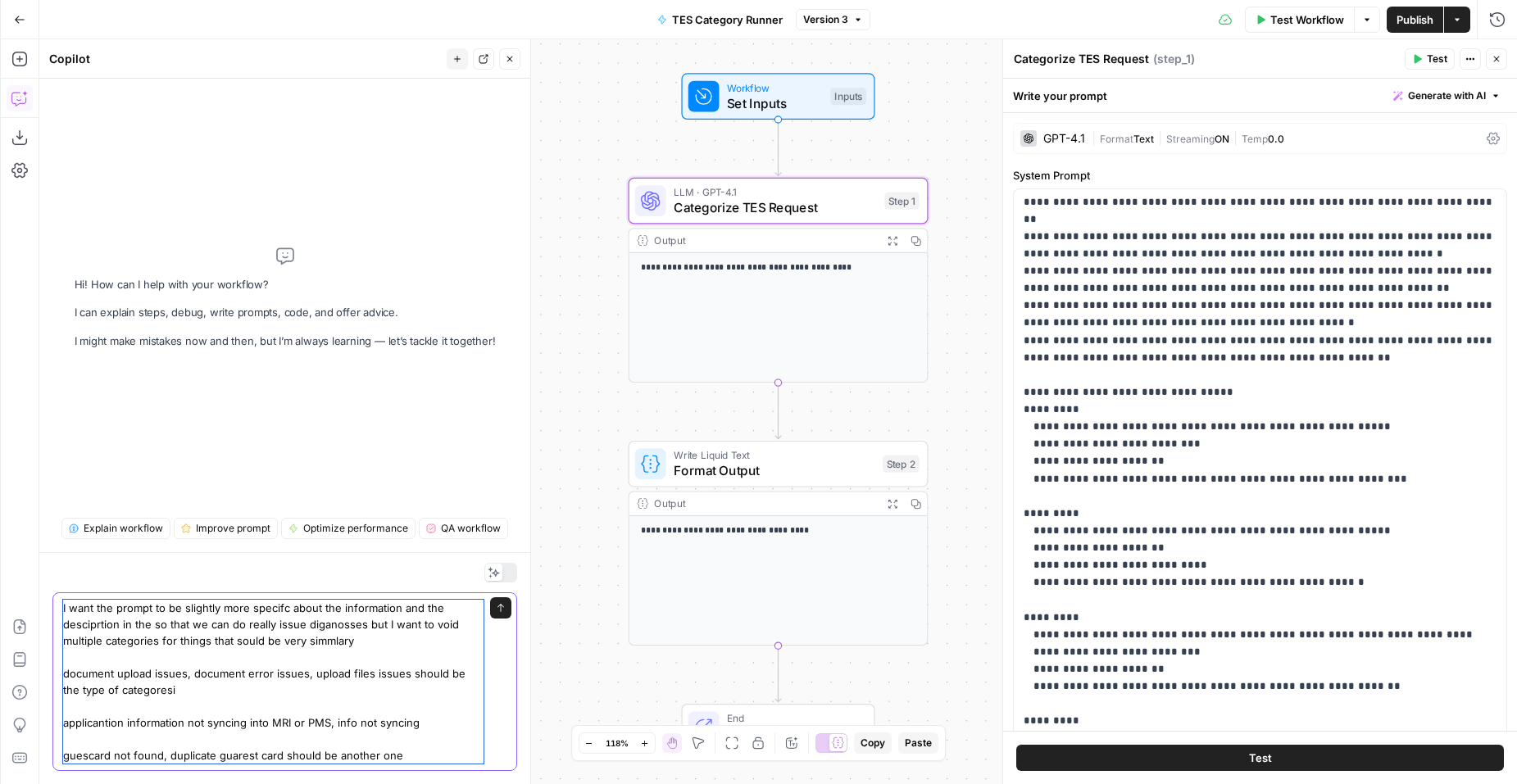 type on "I want the prompt to be slightly more specifc about the information and the desciprtion in the so that we can do really issue diganosses but I want to void multiple categories for things that sould be very simmlary
document upload issues, document error issues, upload files issues should be the type of categoresi
applicantion information not syncing into MRI or PMS, info not syncing
guescard not found, duplicate guarest card should be another one" 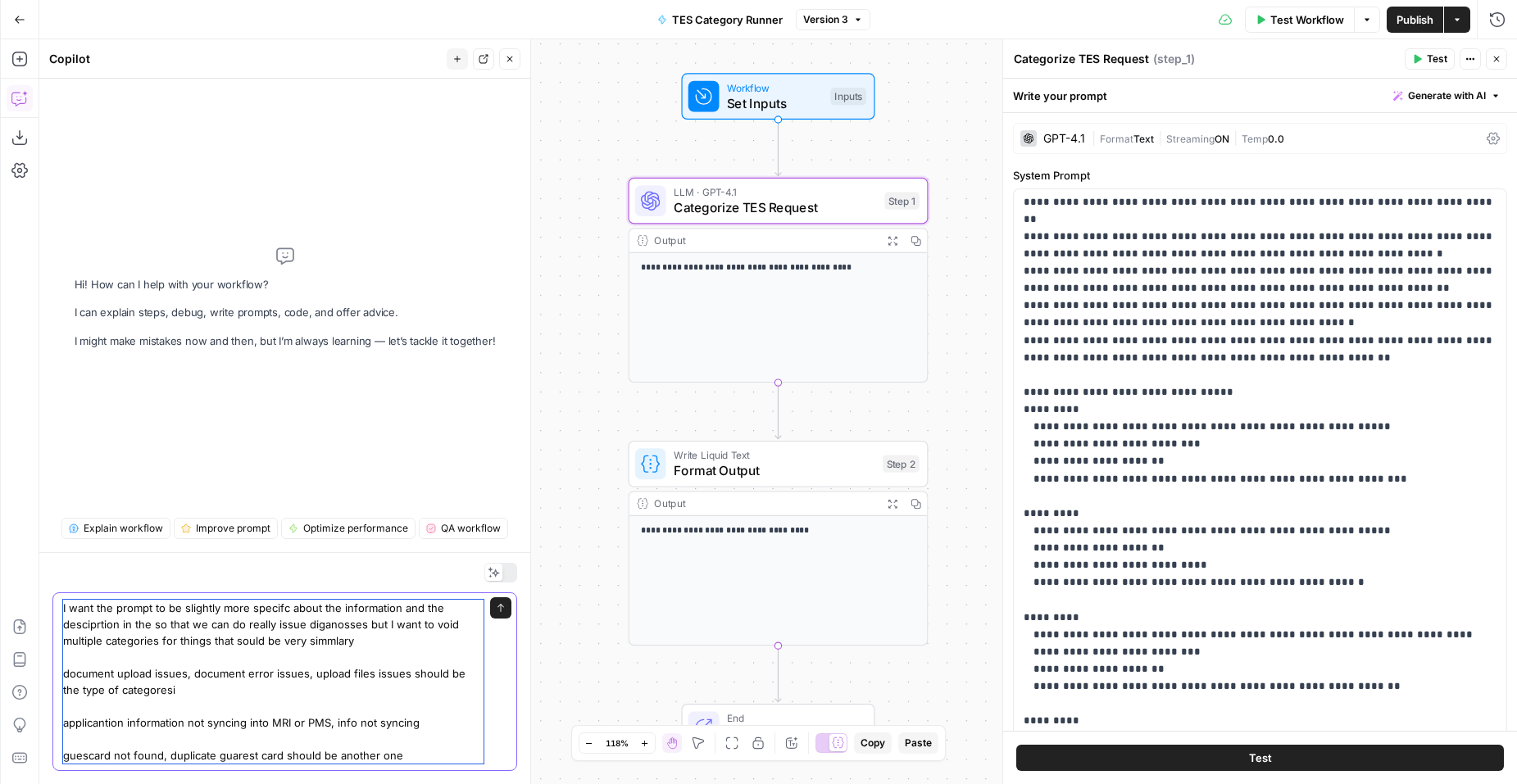 type 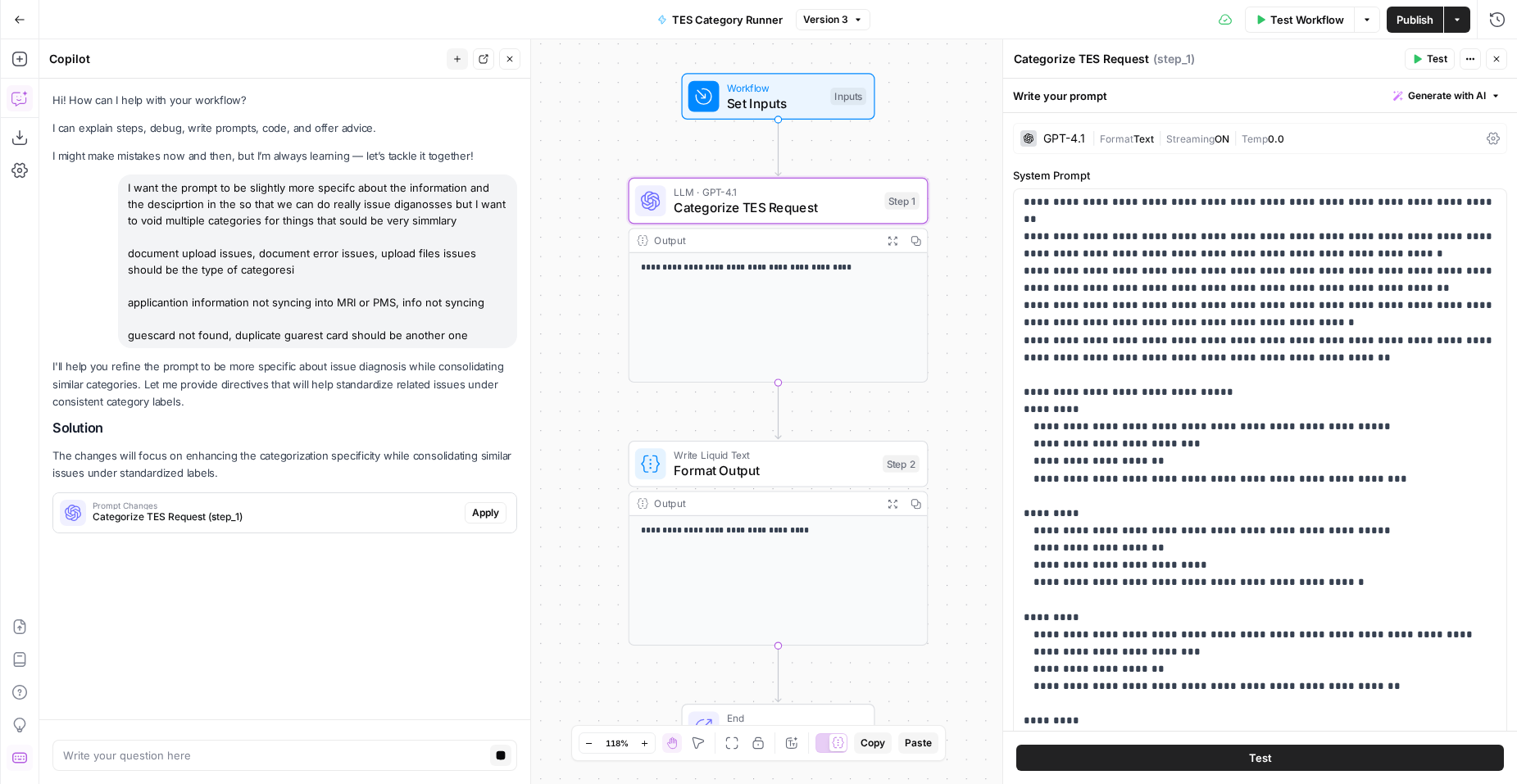 scroll, scrollTop: 0, scrollLeft: 0, axis: both 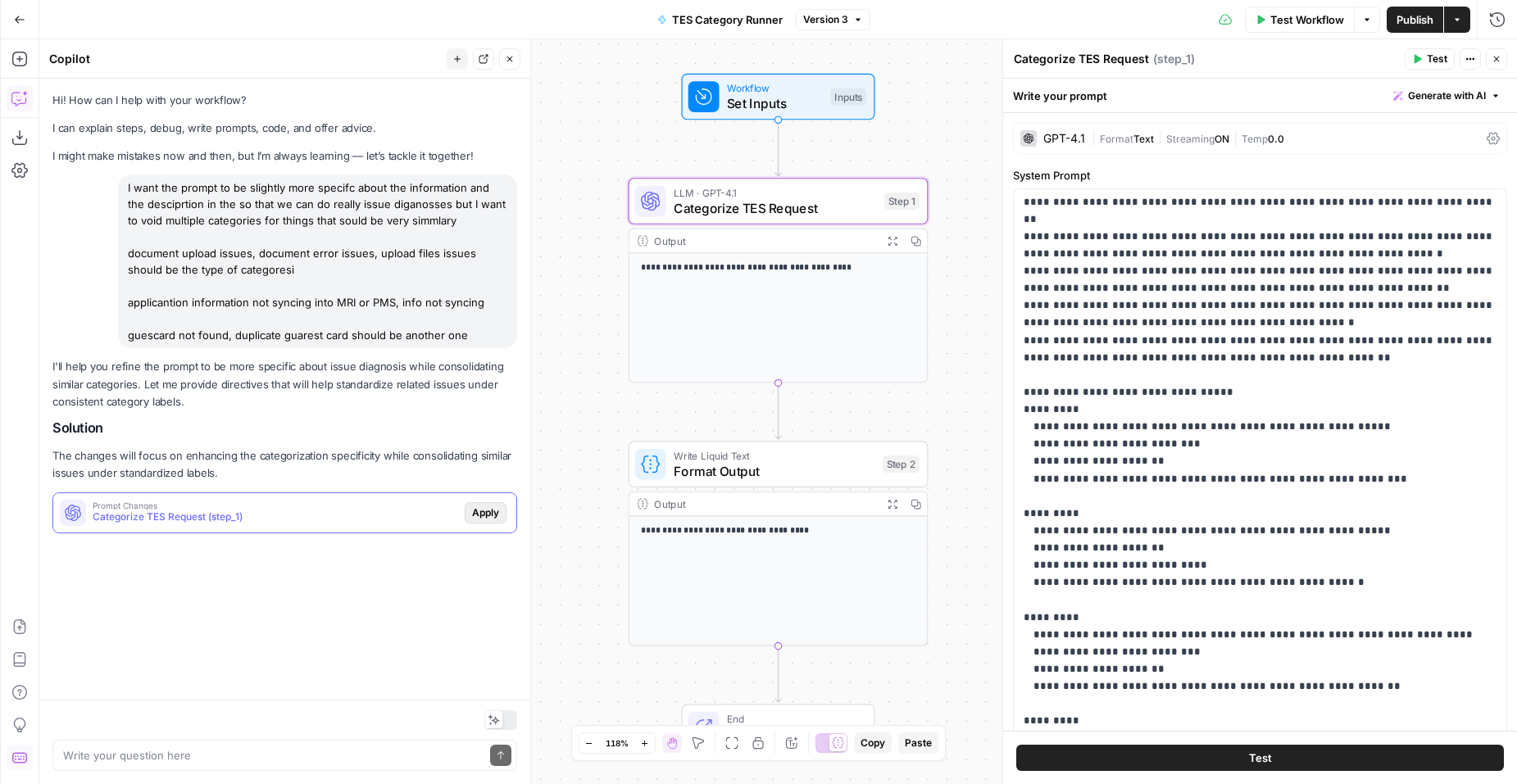 click on "Apply" at bounding box center (485, 513) 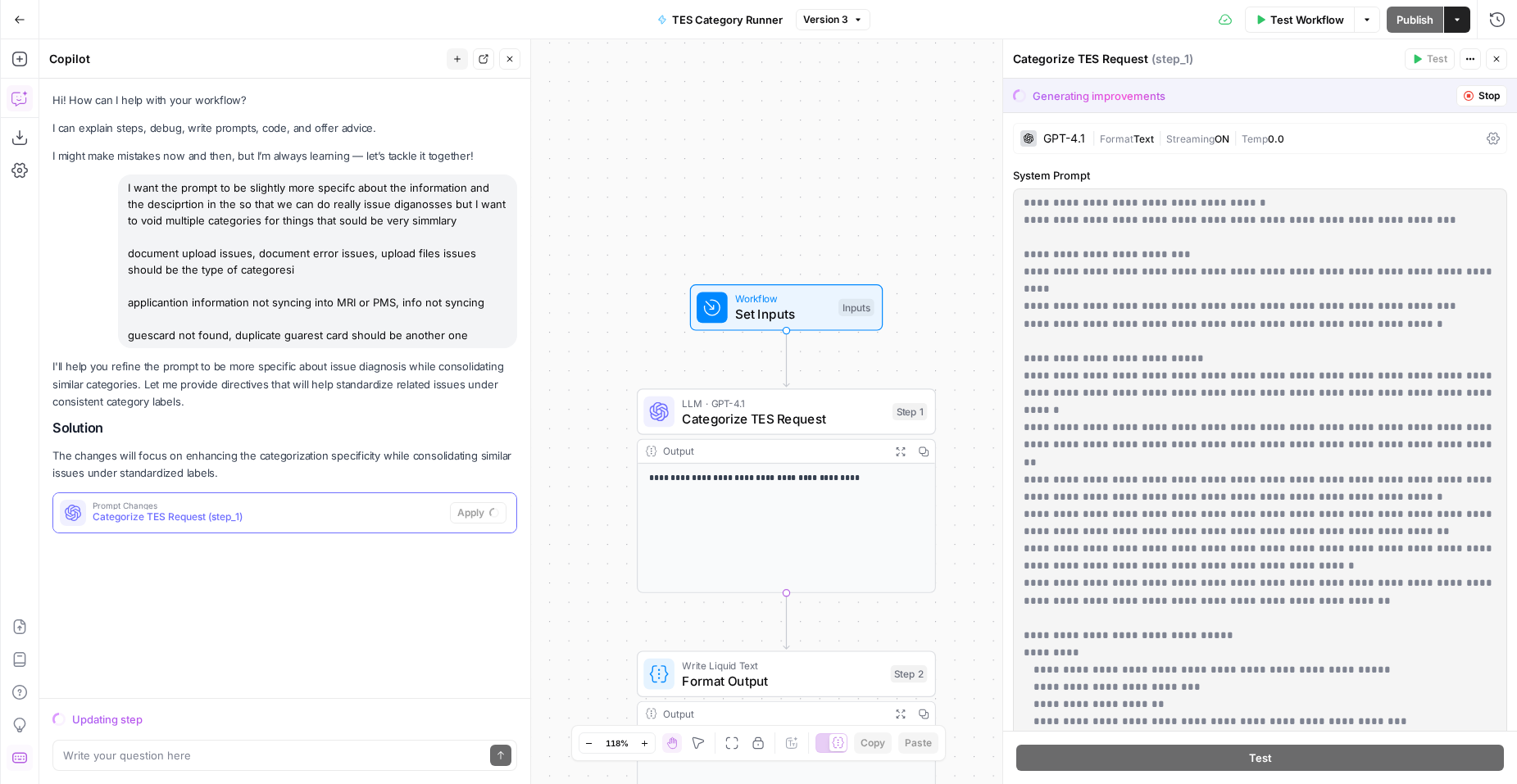 scroll, scrollTop: 1578, scrollLeft: 0, axis: vertical 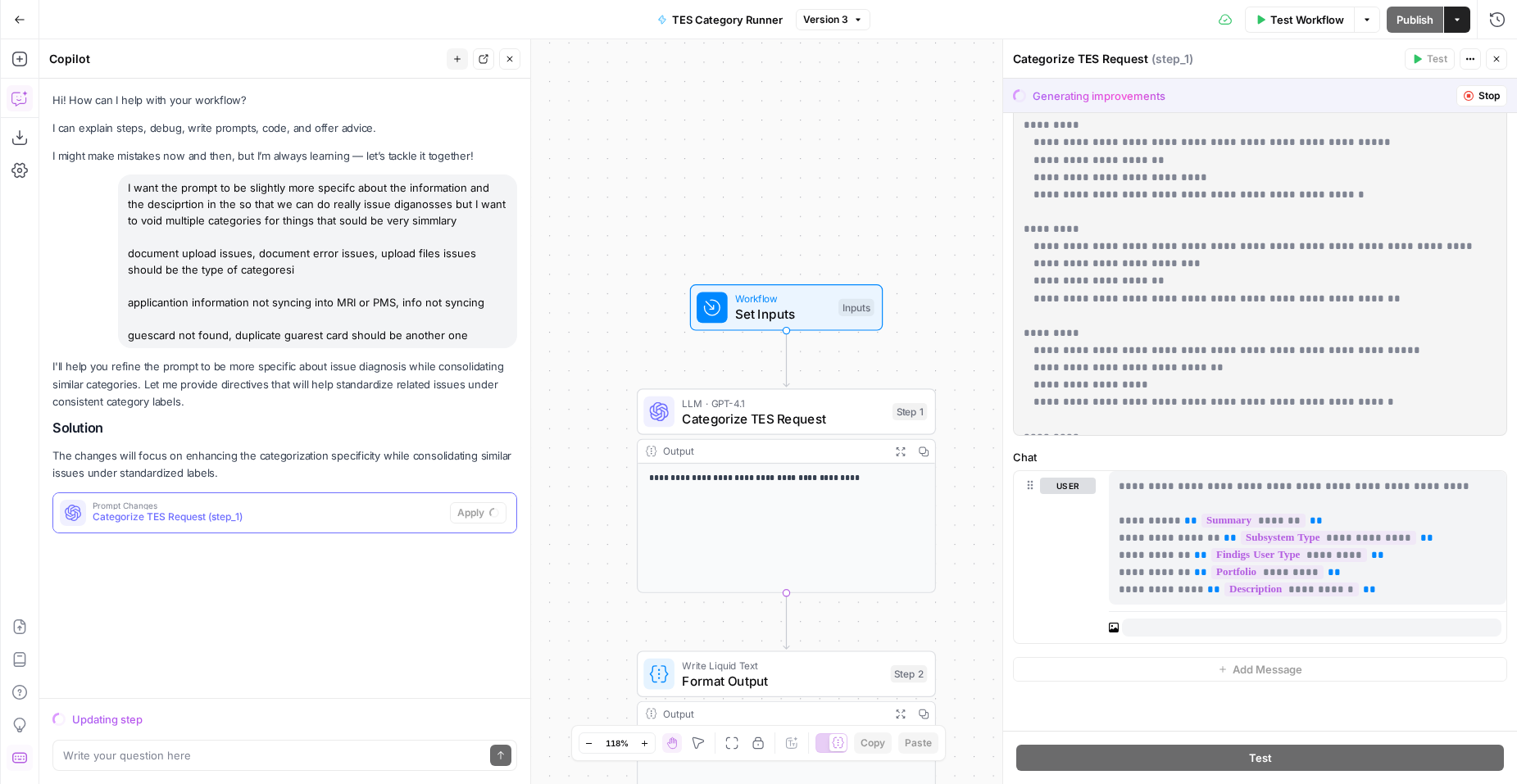 click on "**********" at bounding box center (778, 411) 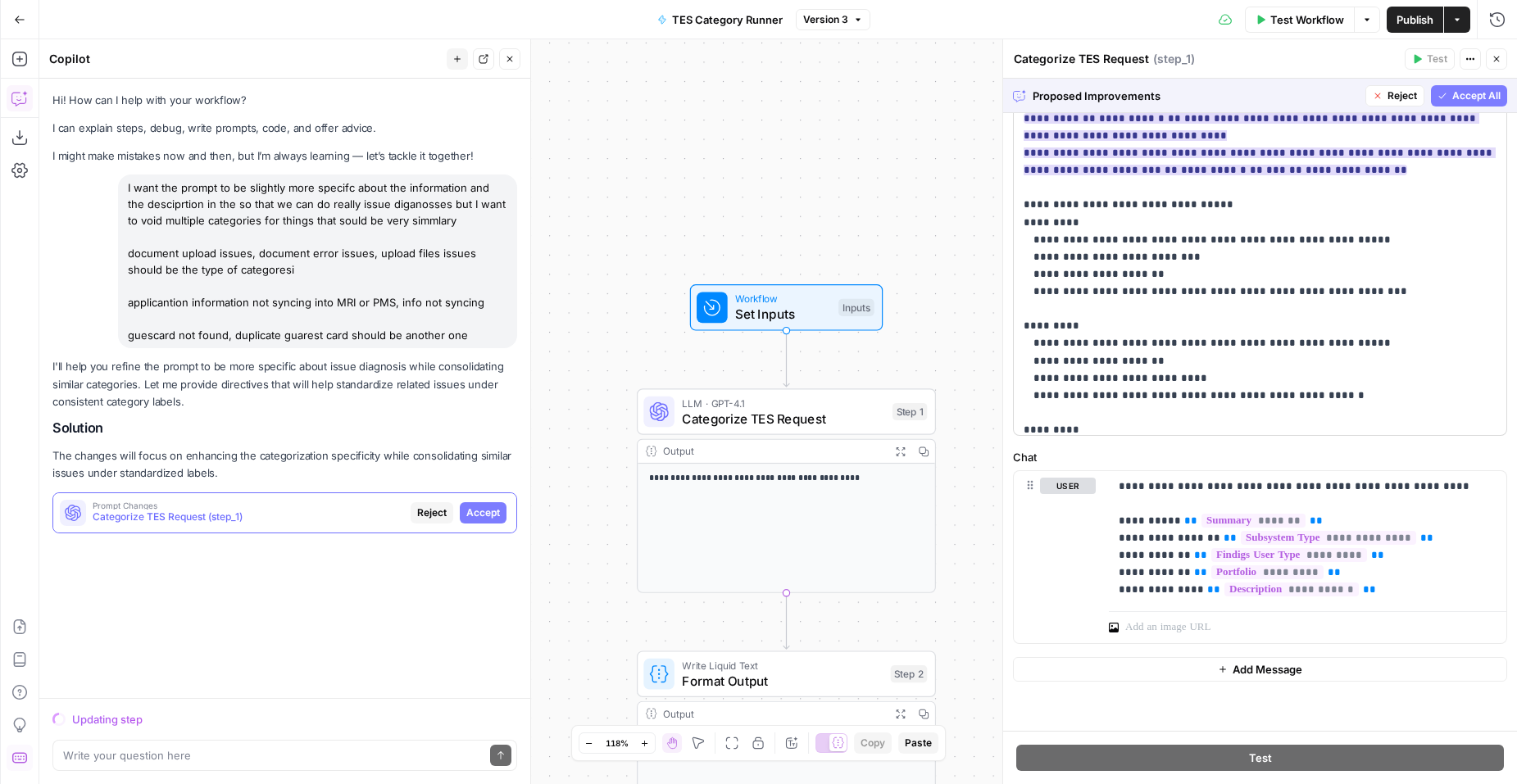 scroll, scrollTop: 1706, scrollLeft: 0, axis: vertical 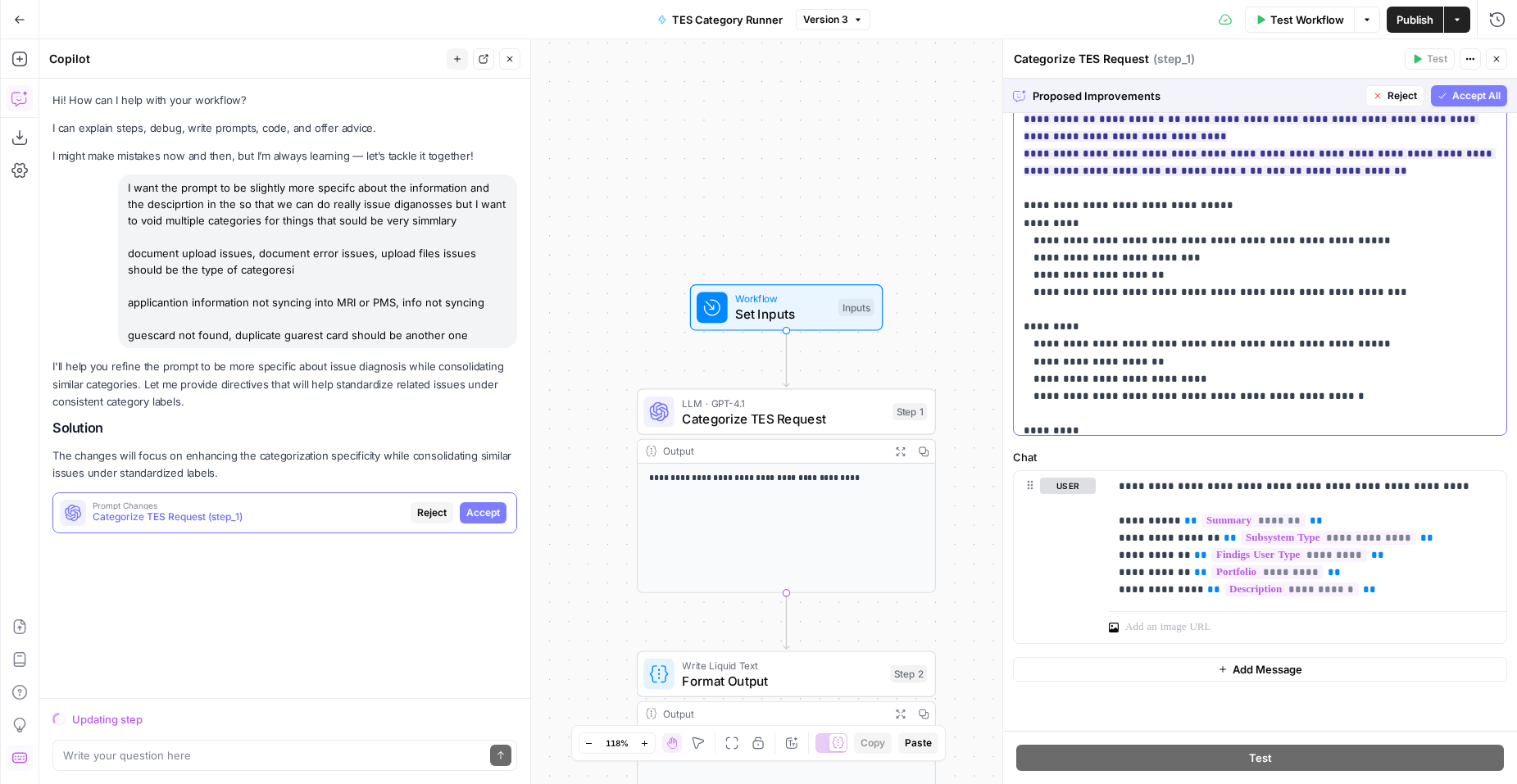 drag, startPoint x: 1191, startPoint y: 236, endPoint x: 1393, endPoint y: 235, distance: 202.00248 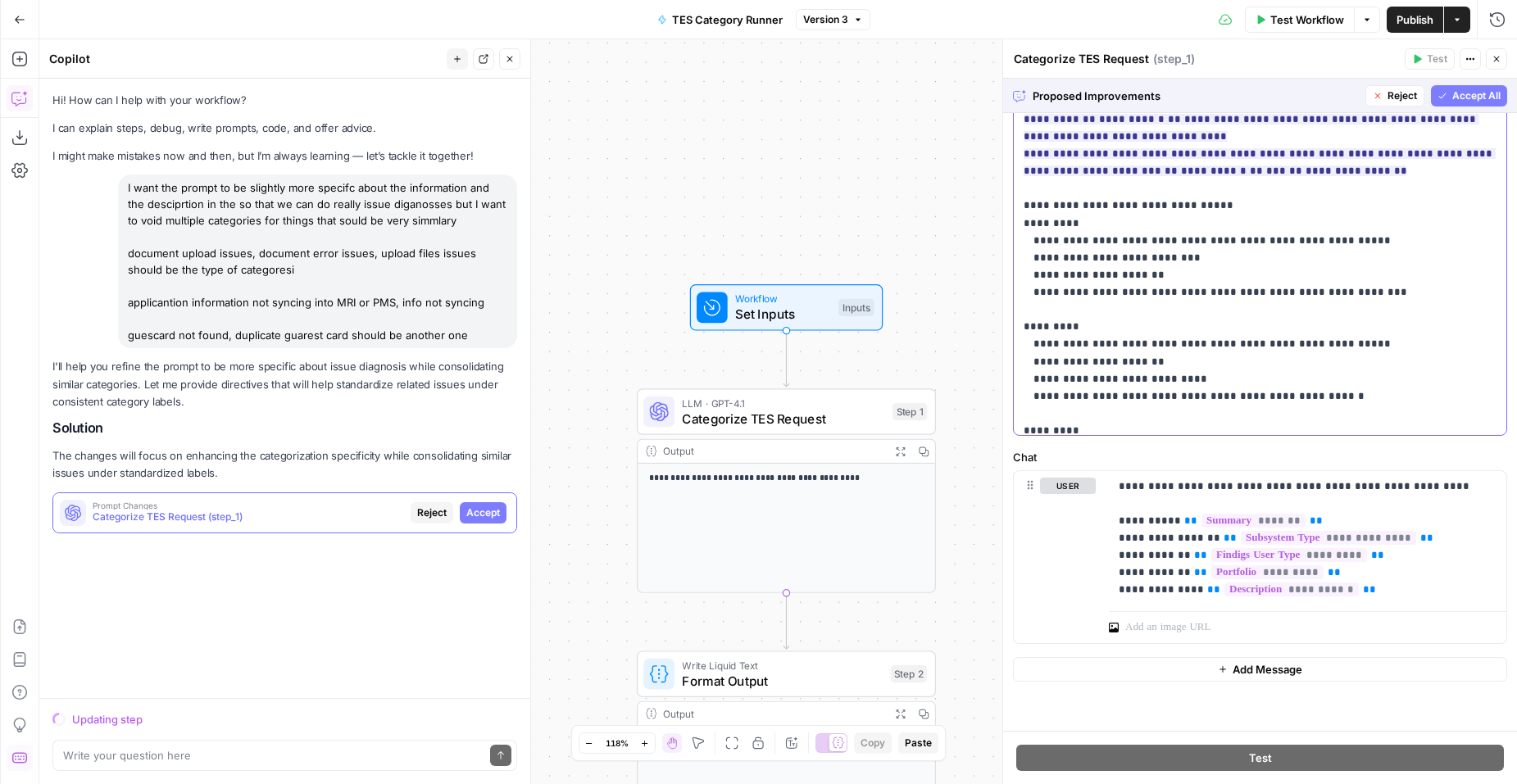 click on "**********" at bounding box center (1260, -651) 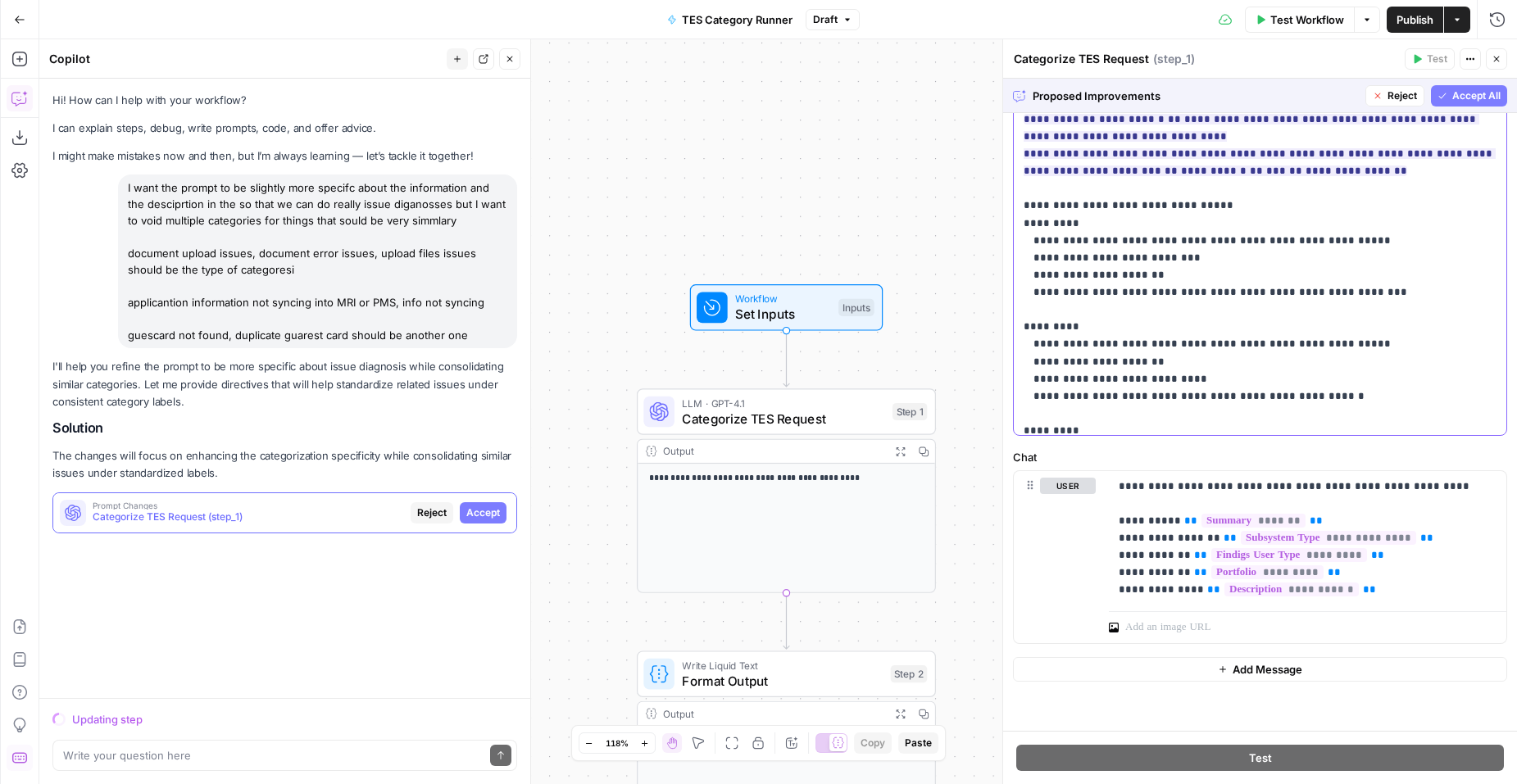 type 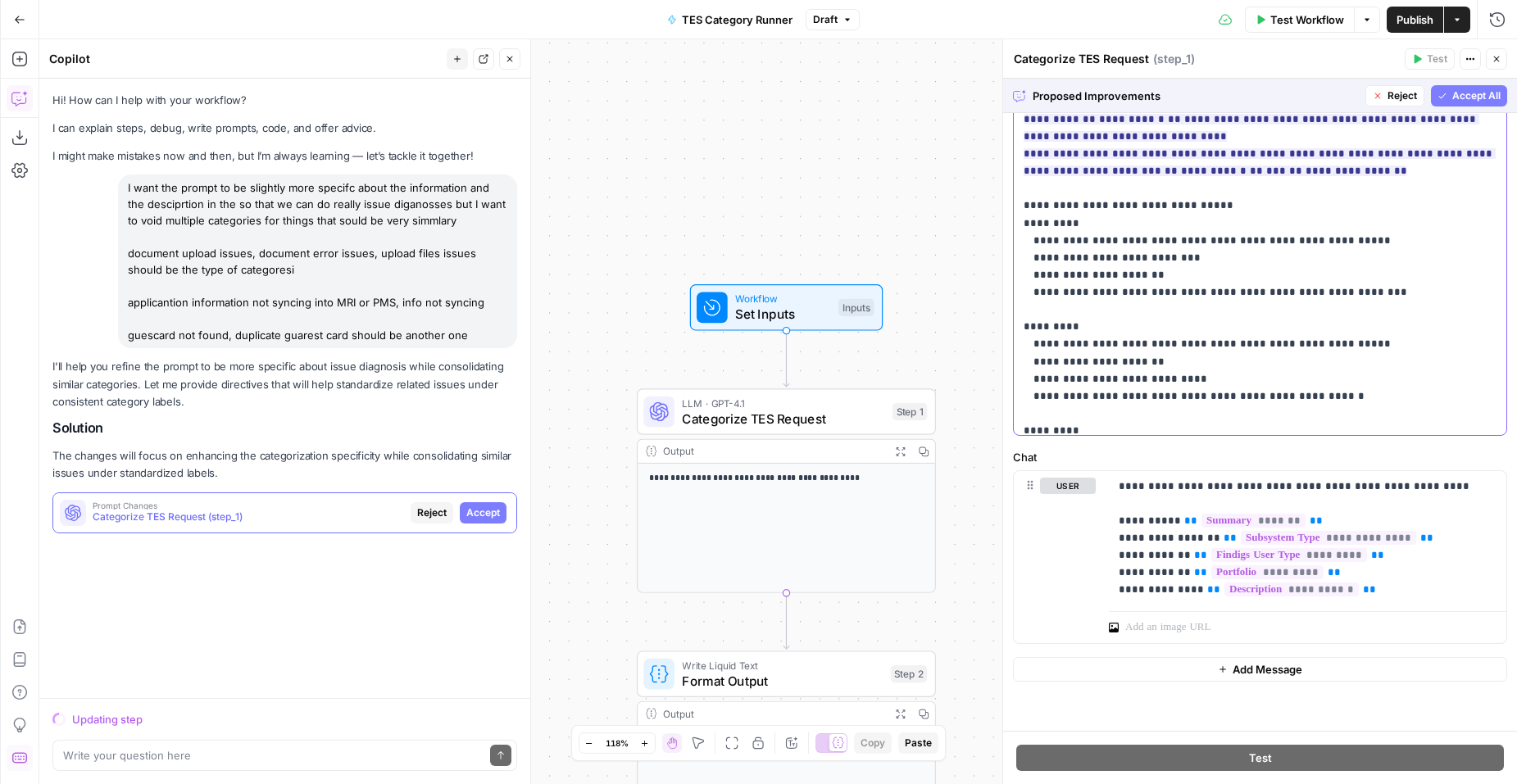 click on "**********" at bounding box center (1260, -651) 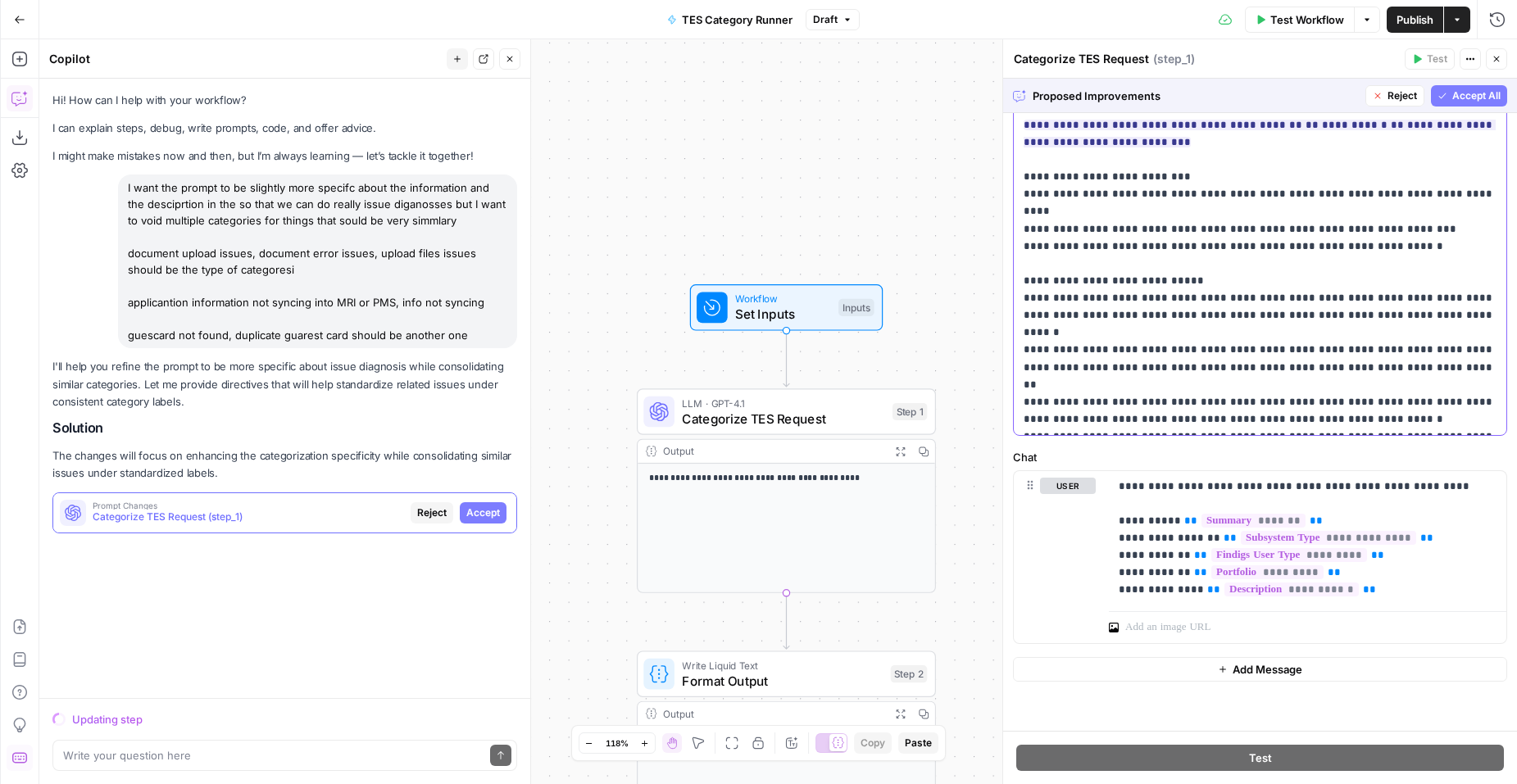 scroll, scrollTop: 1369, scrollLeft: 0, axis: vertical 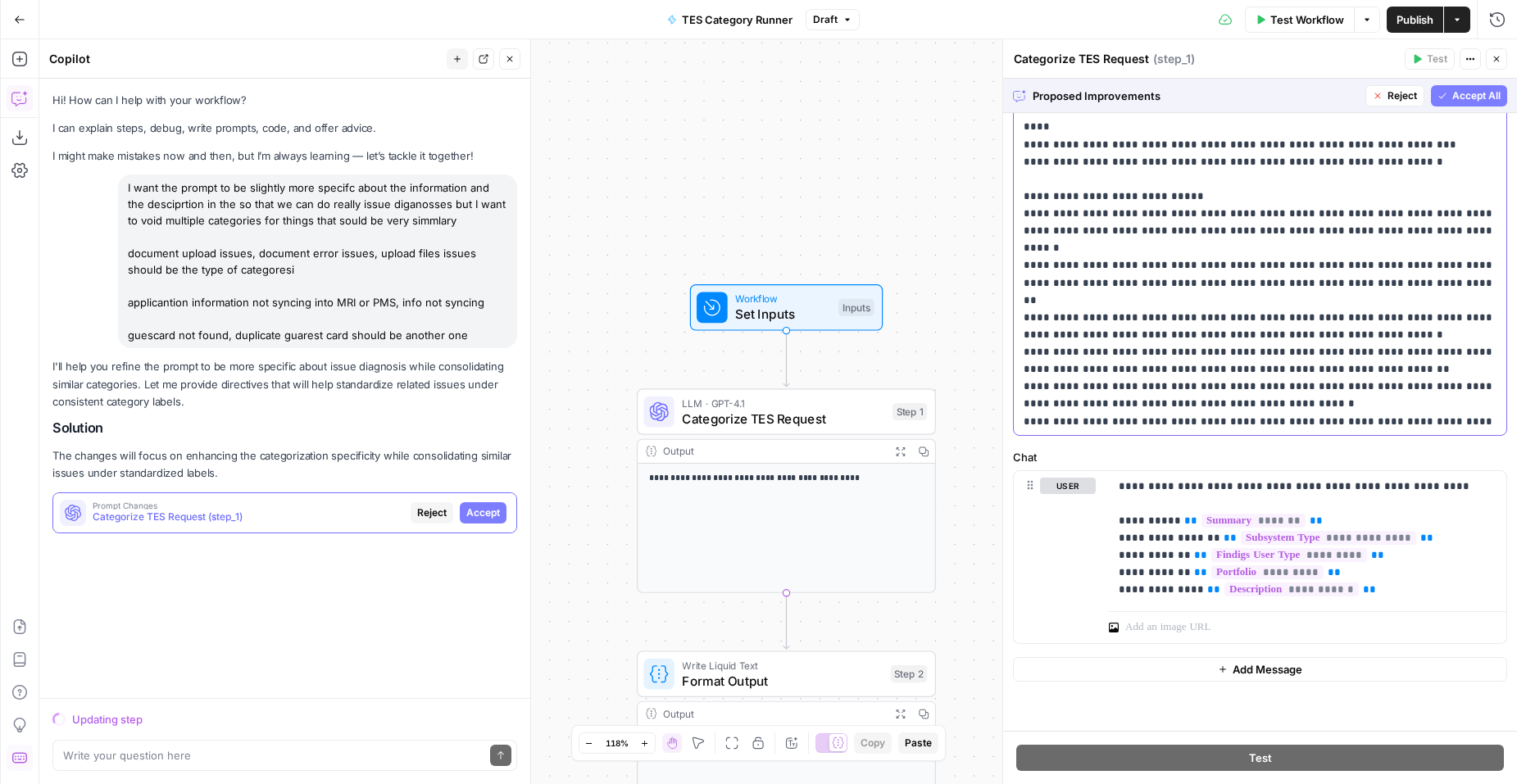drag, startPoint x: 1097, startPoint y: 263, endPoint x: 1352, endPoint y: 260, distance: 255.01765 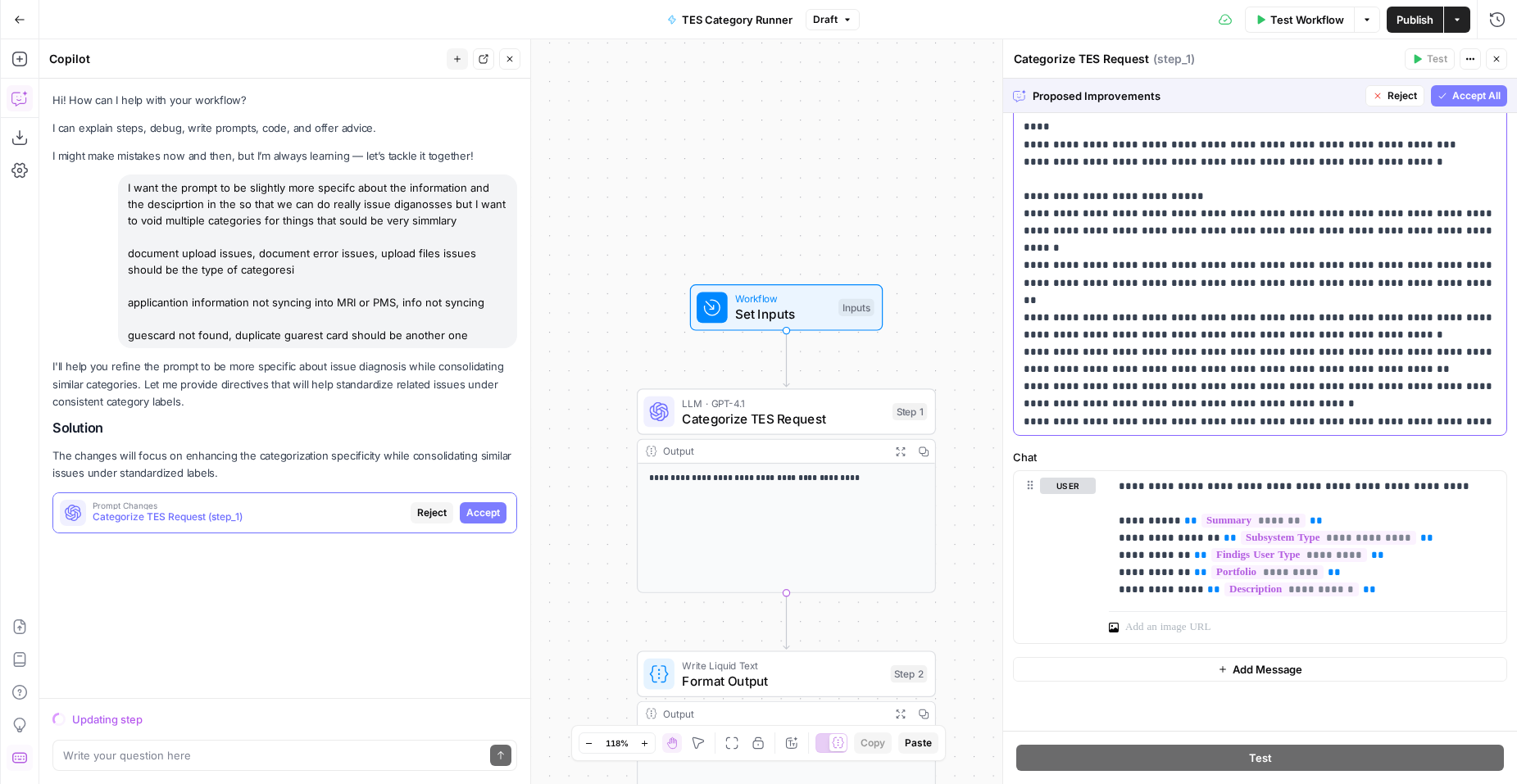 drag, startPoint x: 1078, startPoint y: 319, endPoint x: 1371, endPoint y: 318, distance: 293.00171 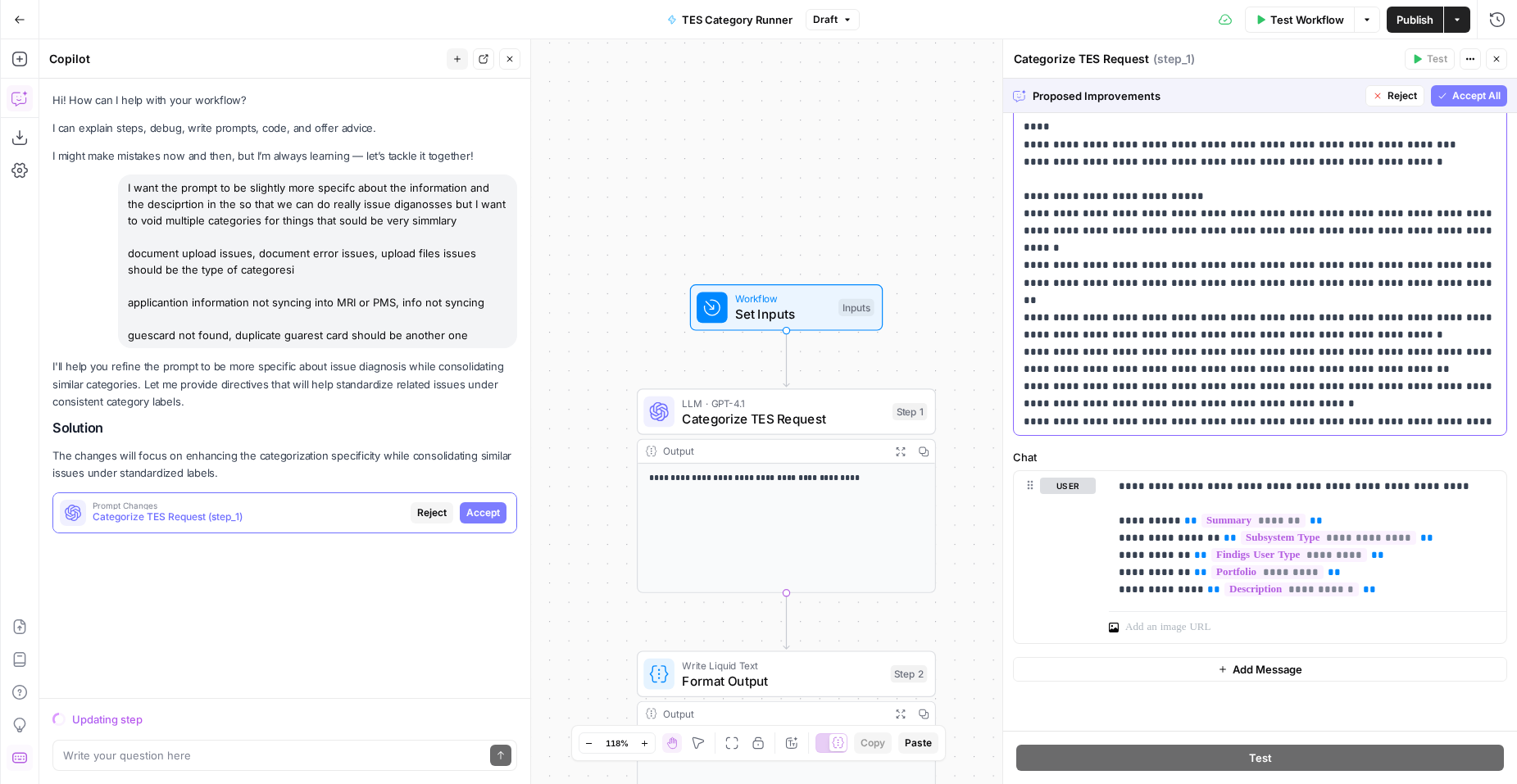 click on "**********" at bounding box center (1260, -315) 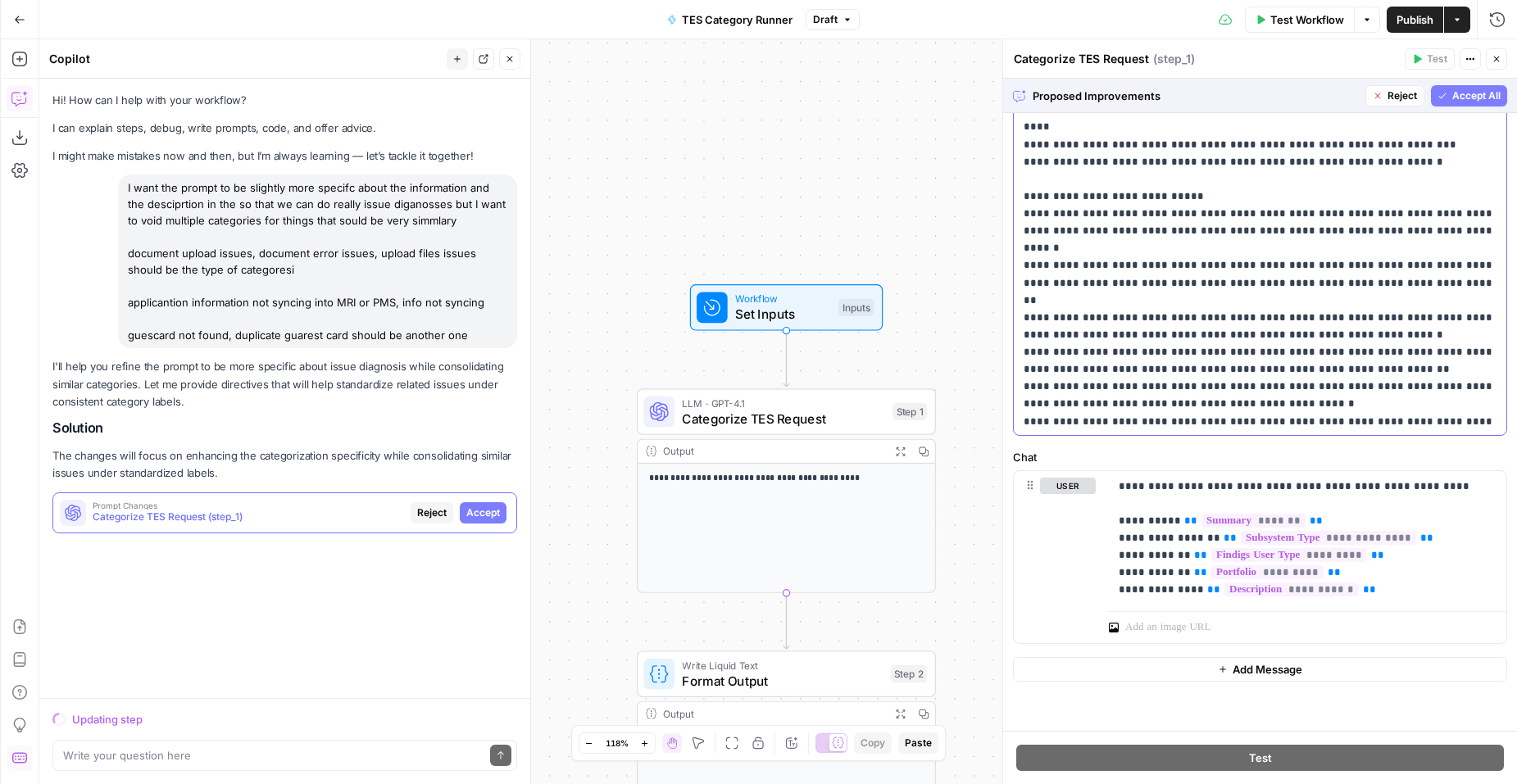 drag, startPoint x: 1098, startPoint y: 317, endPoint x: 1188, endPoint y: 313, distance: 90.08885 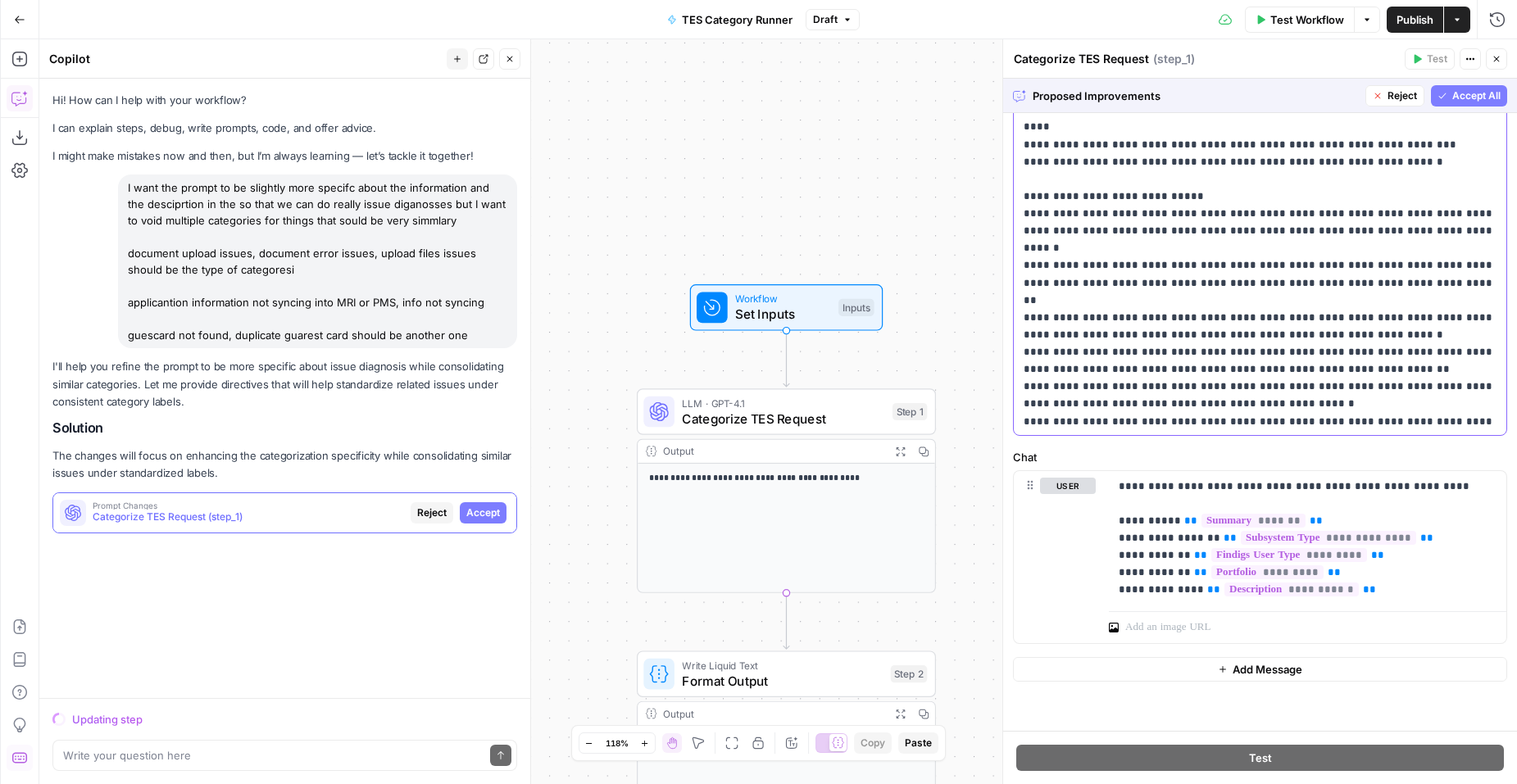 click on "**********" at bounding box center [1260, -315] 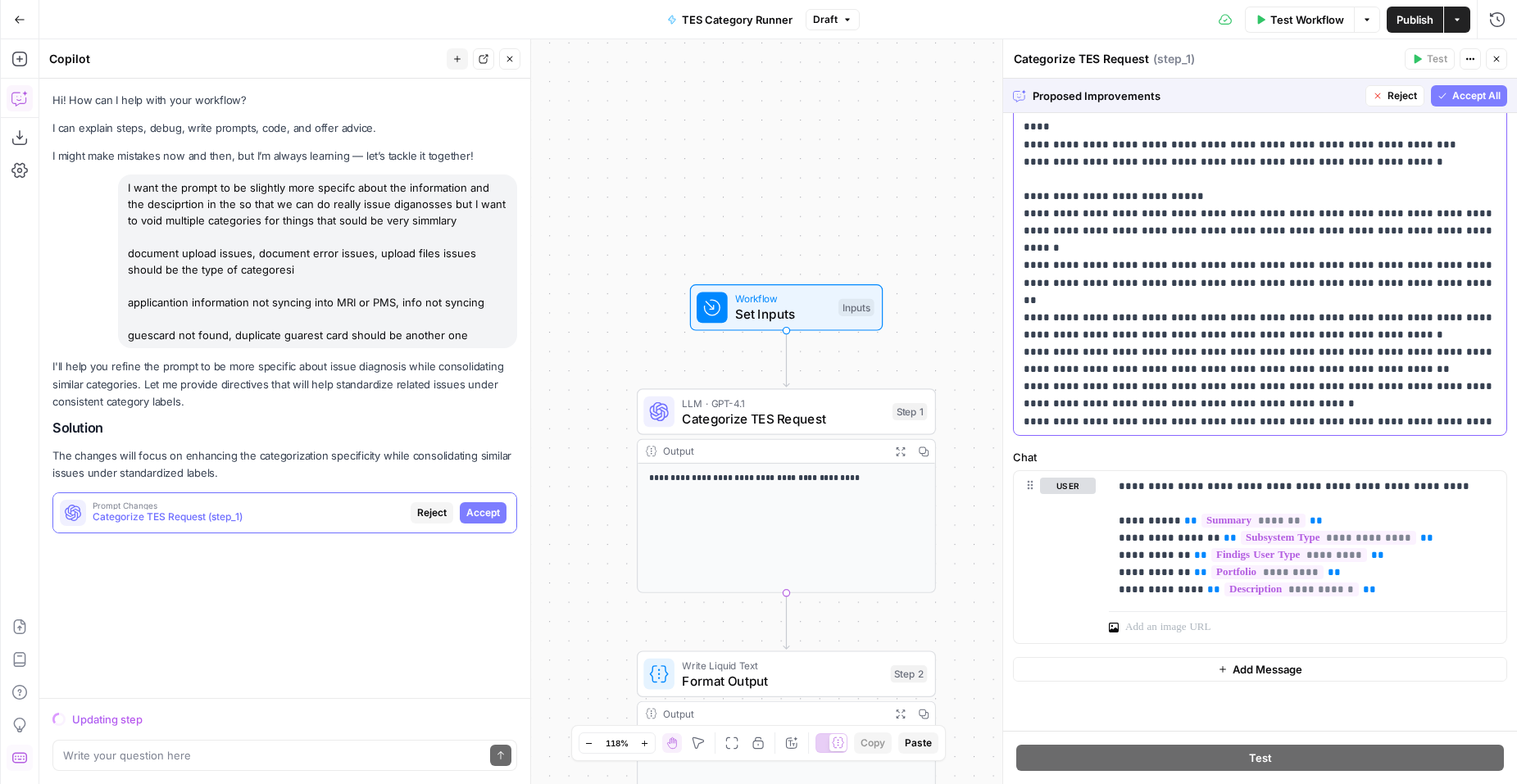 drag, startPoint x: 1334, startPoint y: 317, endPoint x: 1191, endPoint y: 318, distance: 143.0035 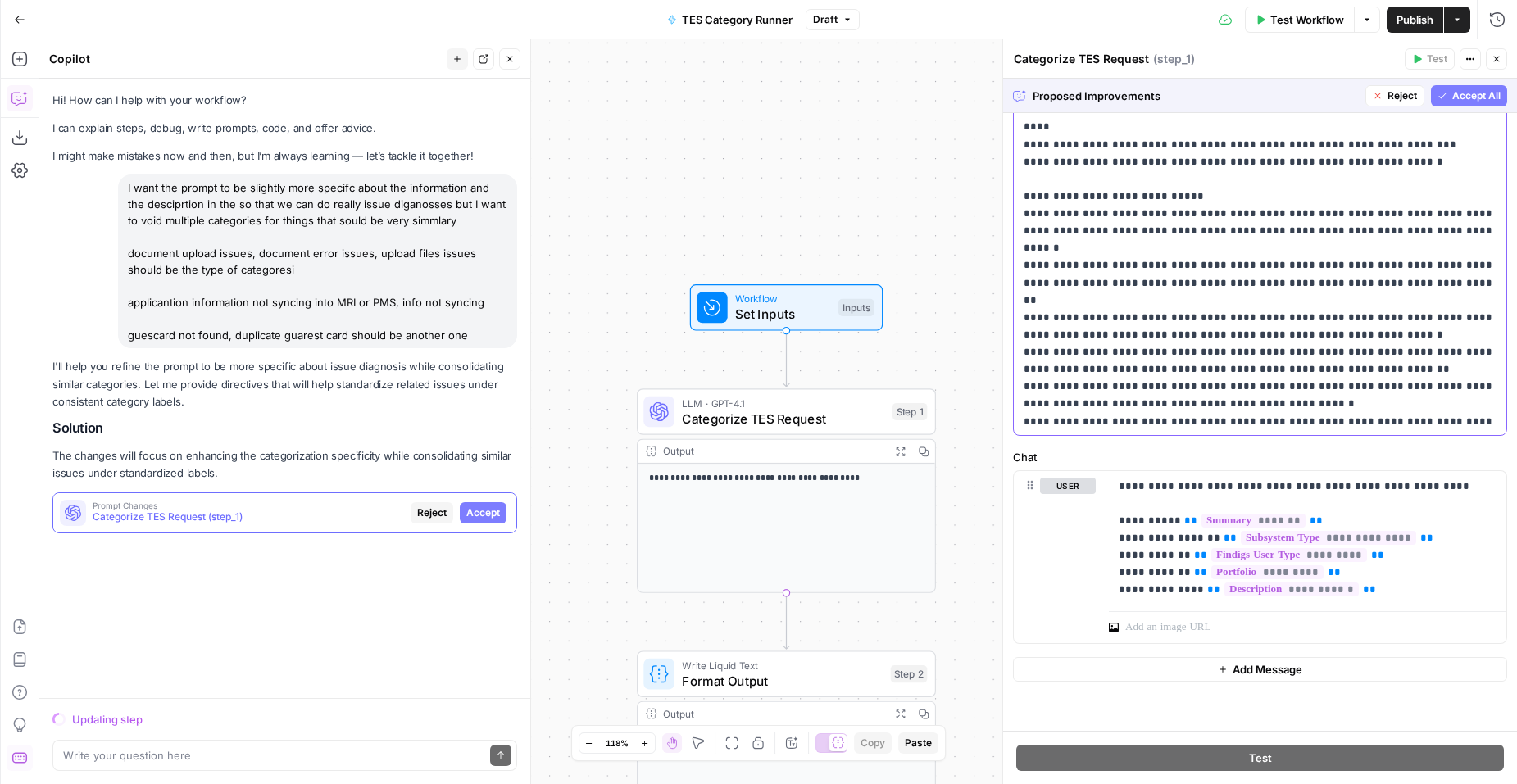 click on "**********" at bounding box center [1260, -315] 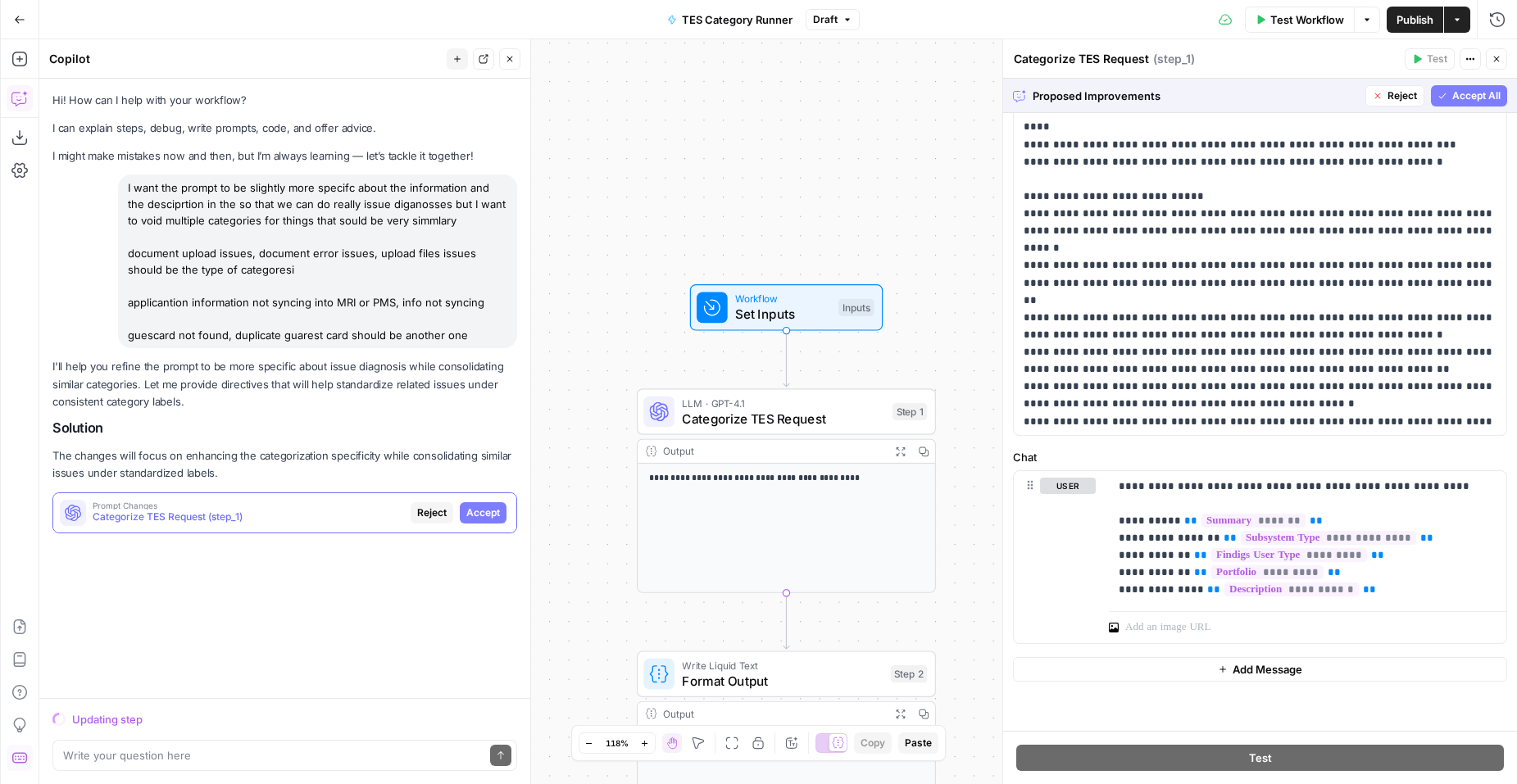 click on "Proposed Improvements Reject Accept All" at bounding box center [1260, 95] 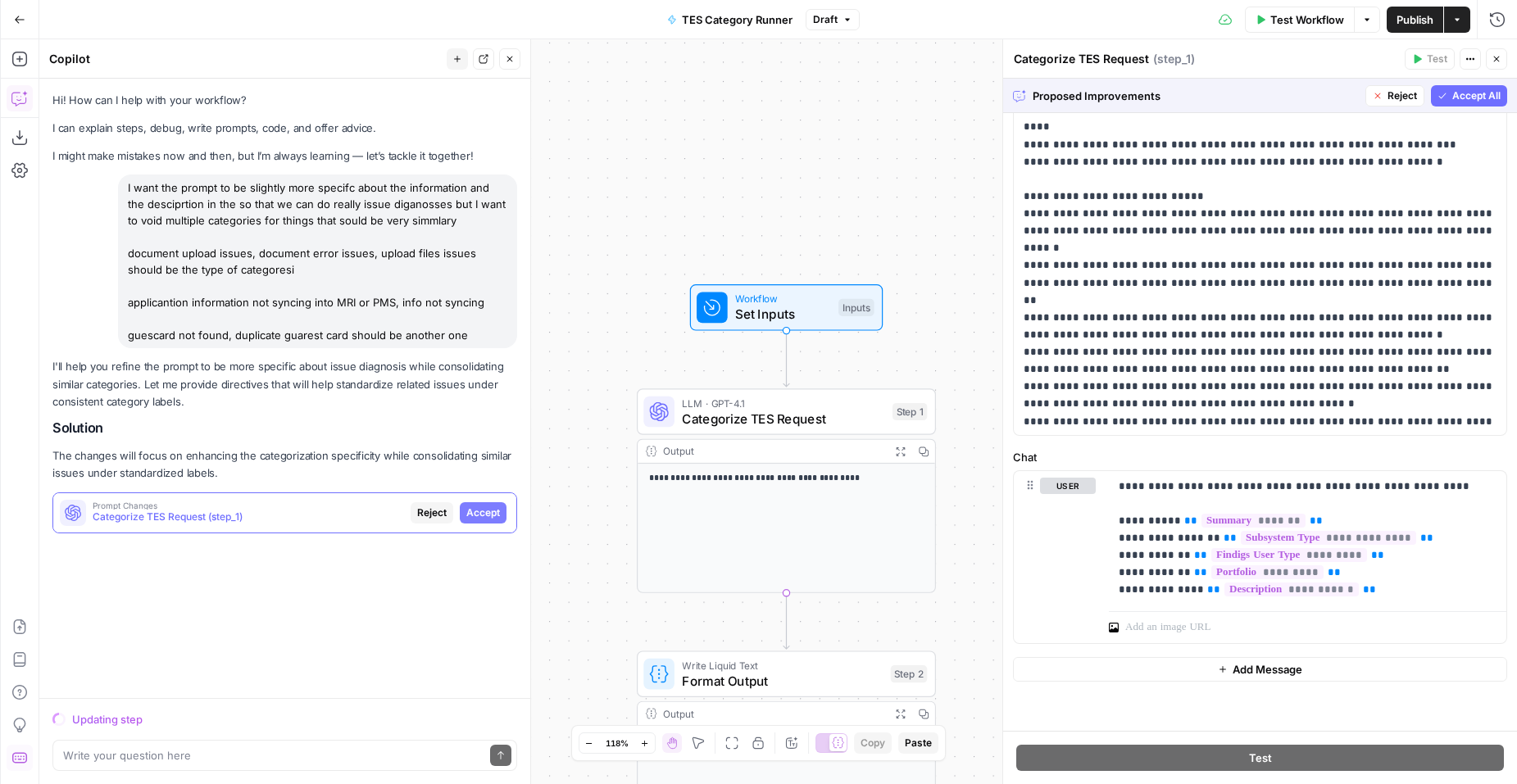 click on "Accept All" at bounding box center (1476, 96) 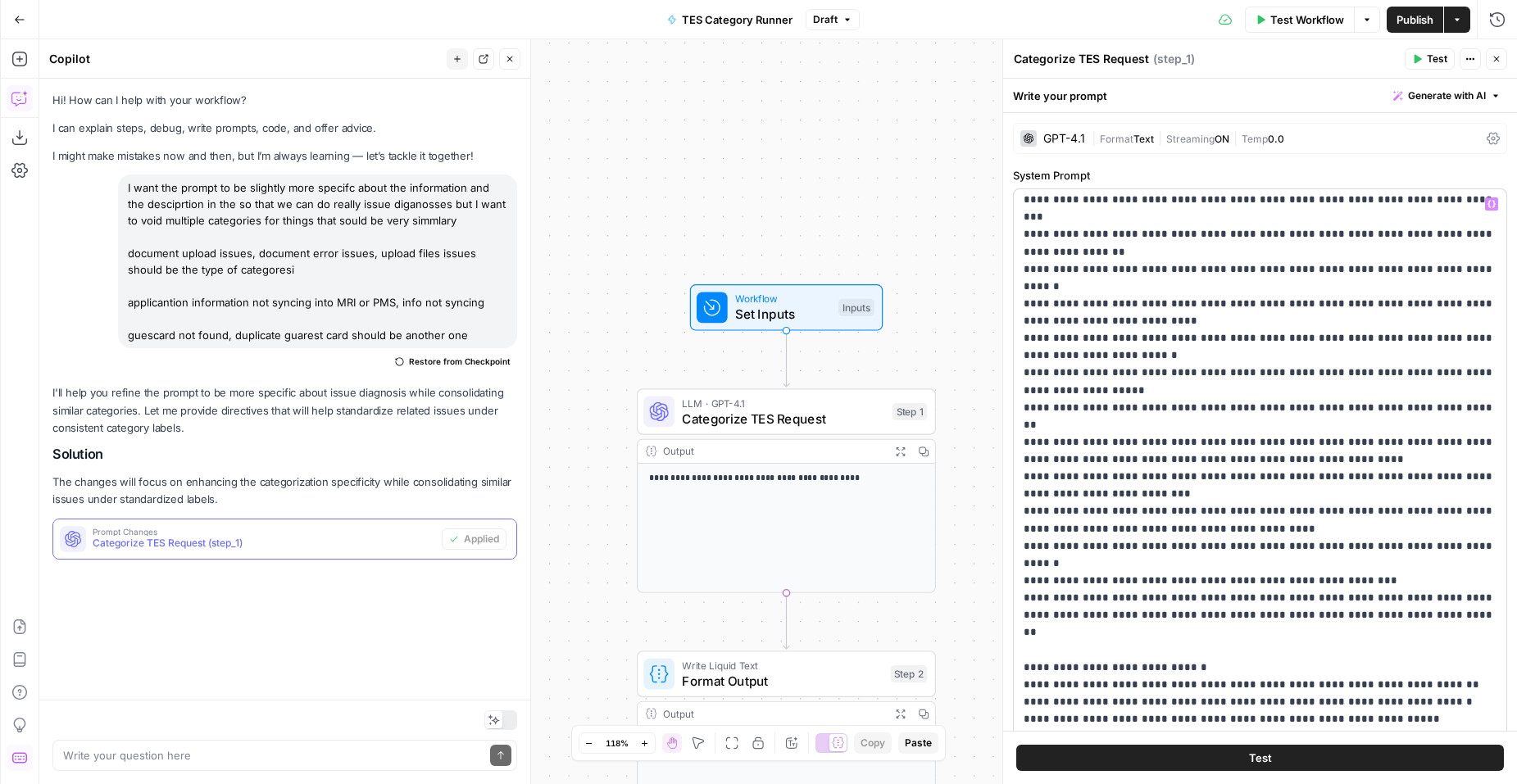 scroll, scrollTop: 765, scrollLeft: 0, axis: vertical 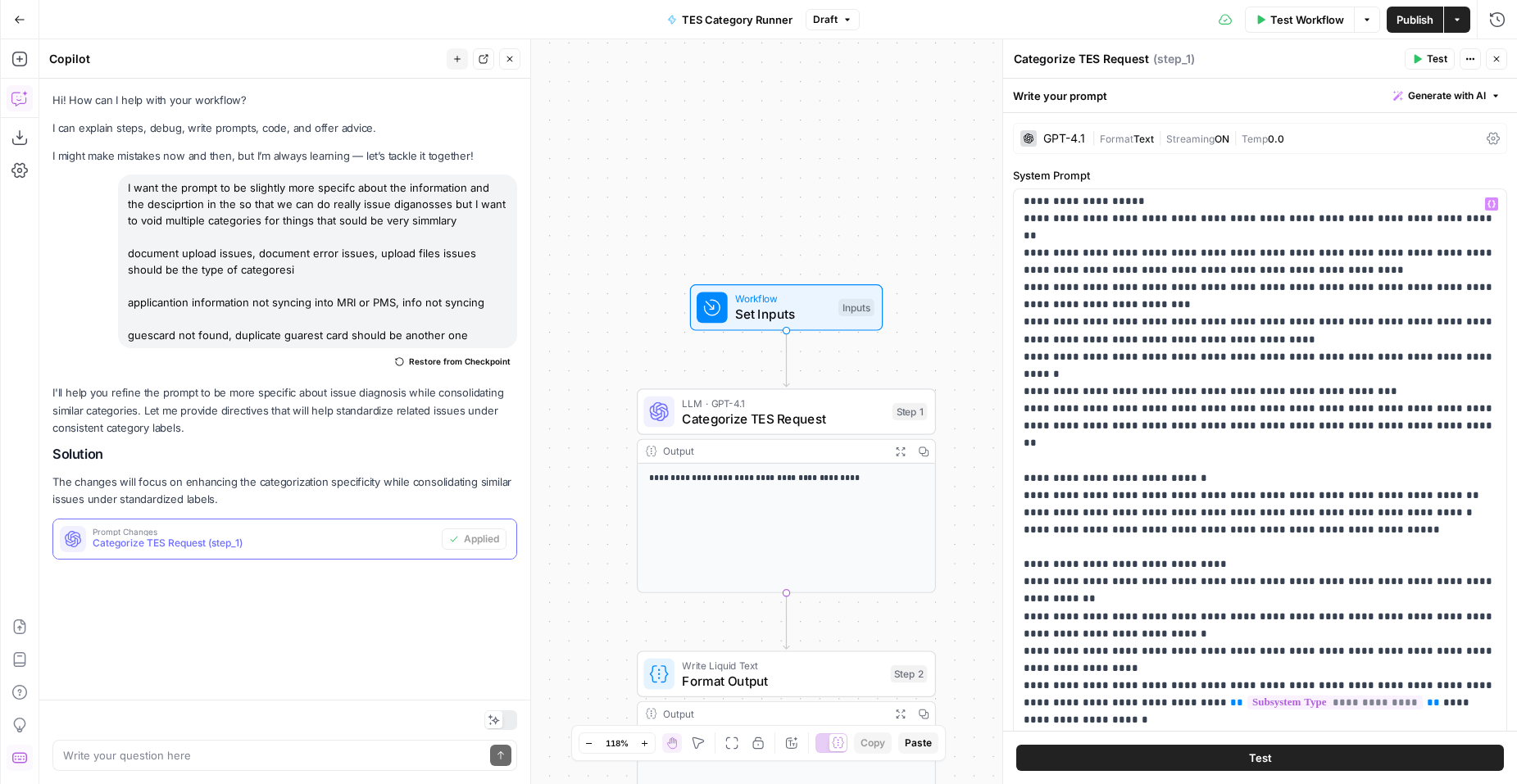 click on "Test" at bounding box center (1260, 757) 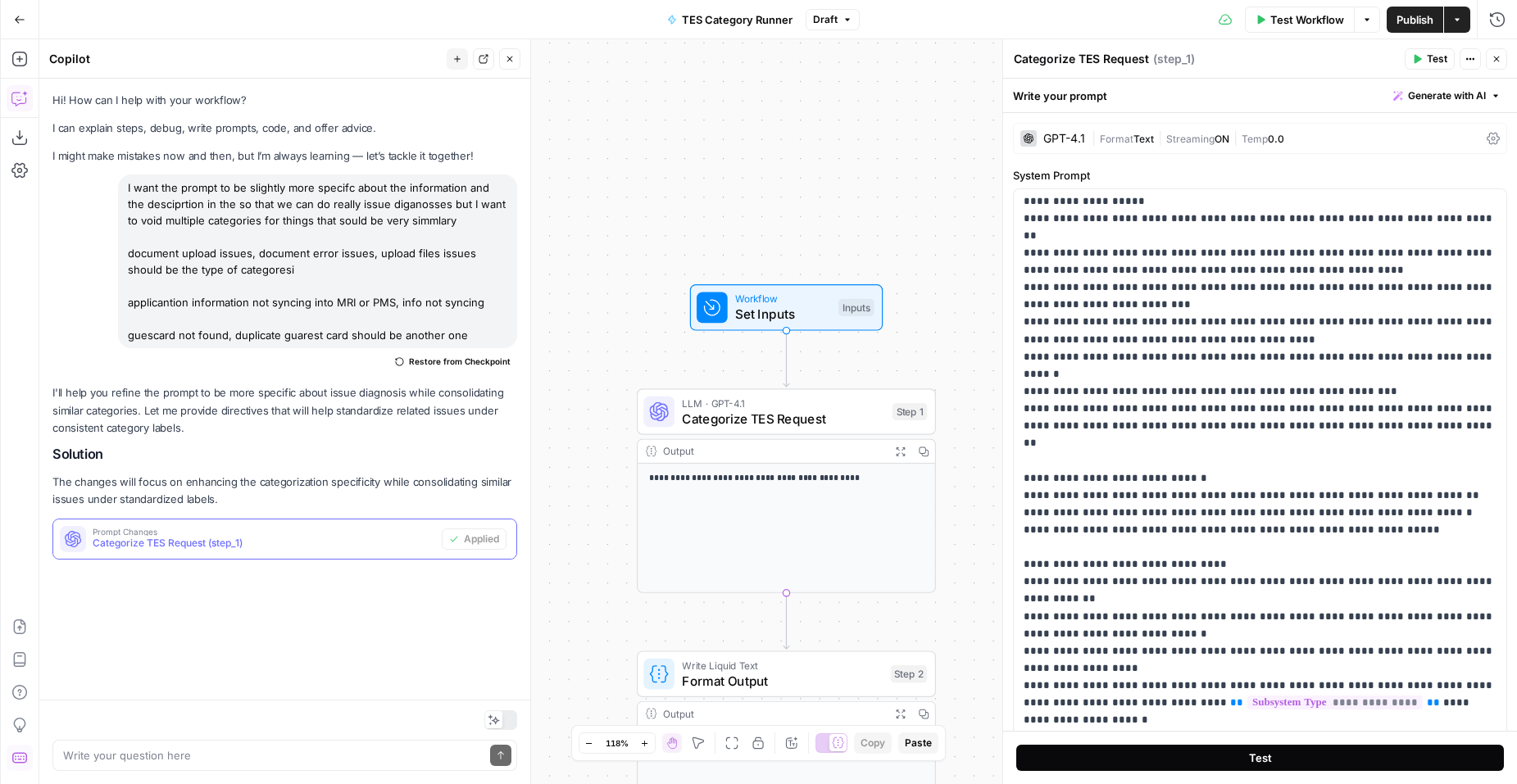 click on "Test" at bounding box center [1260, 758] 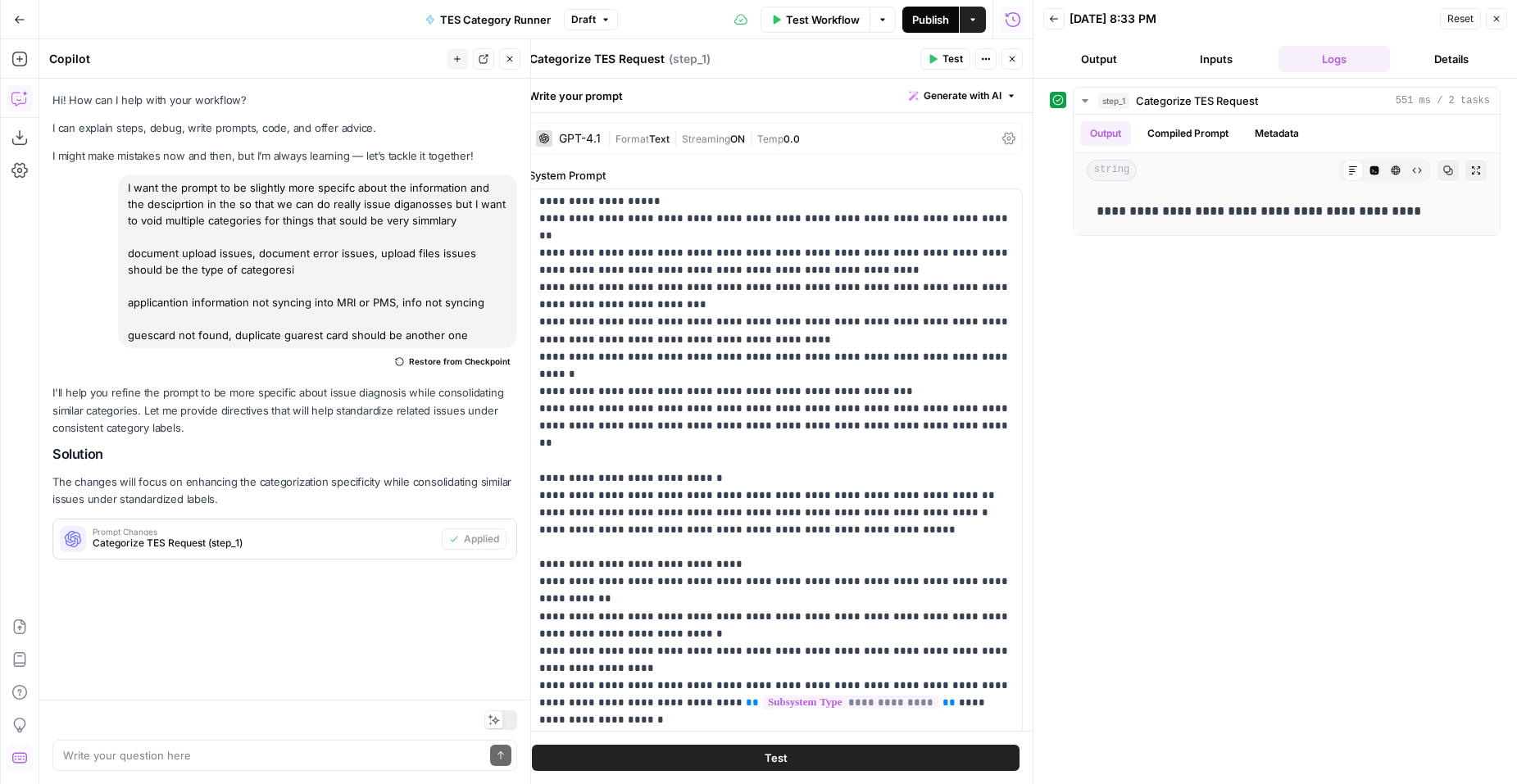 click on "Publish" at bounding box center (930, 20) 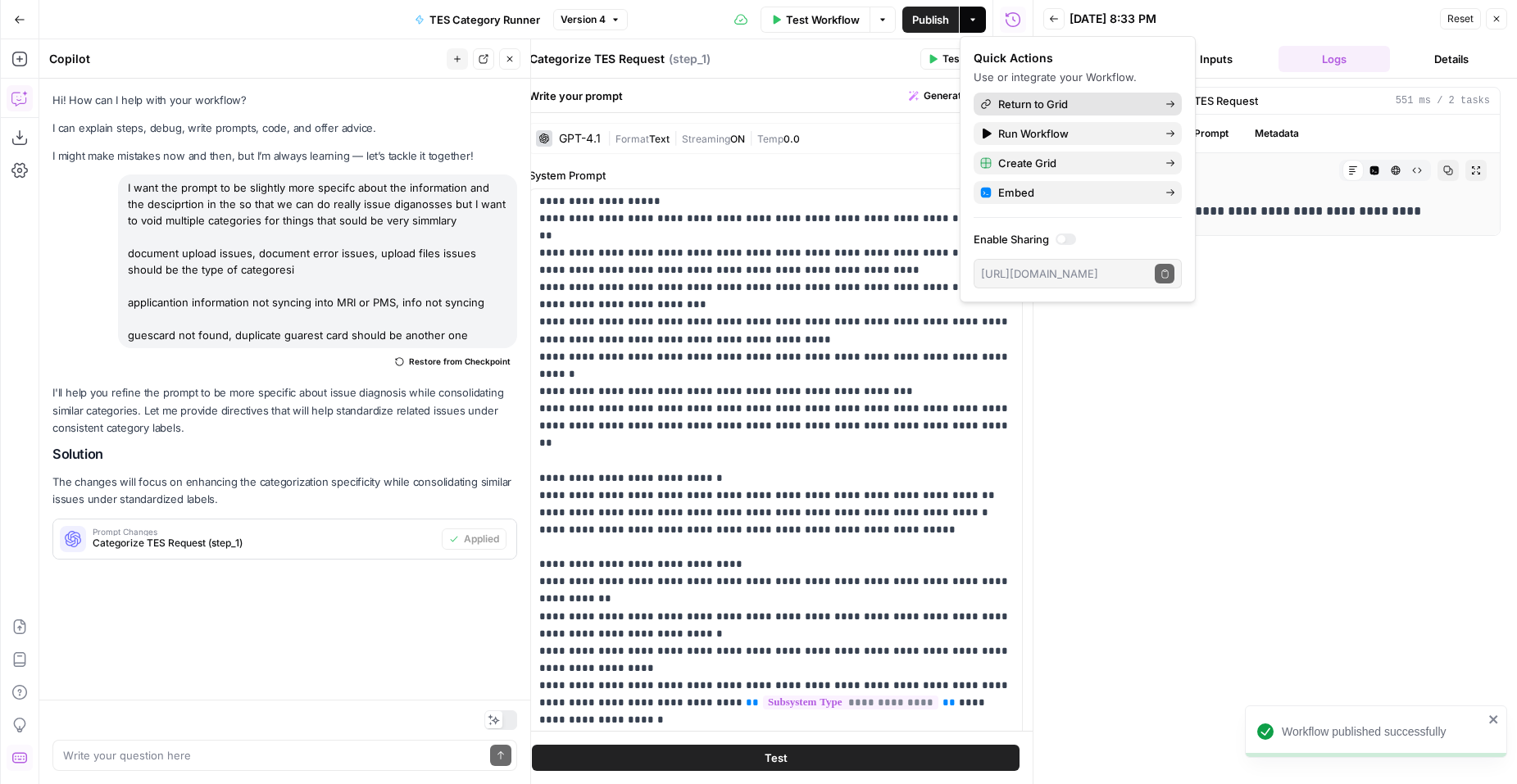 click on "Return to Grid" at bounding box center (1033, 104) 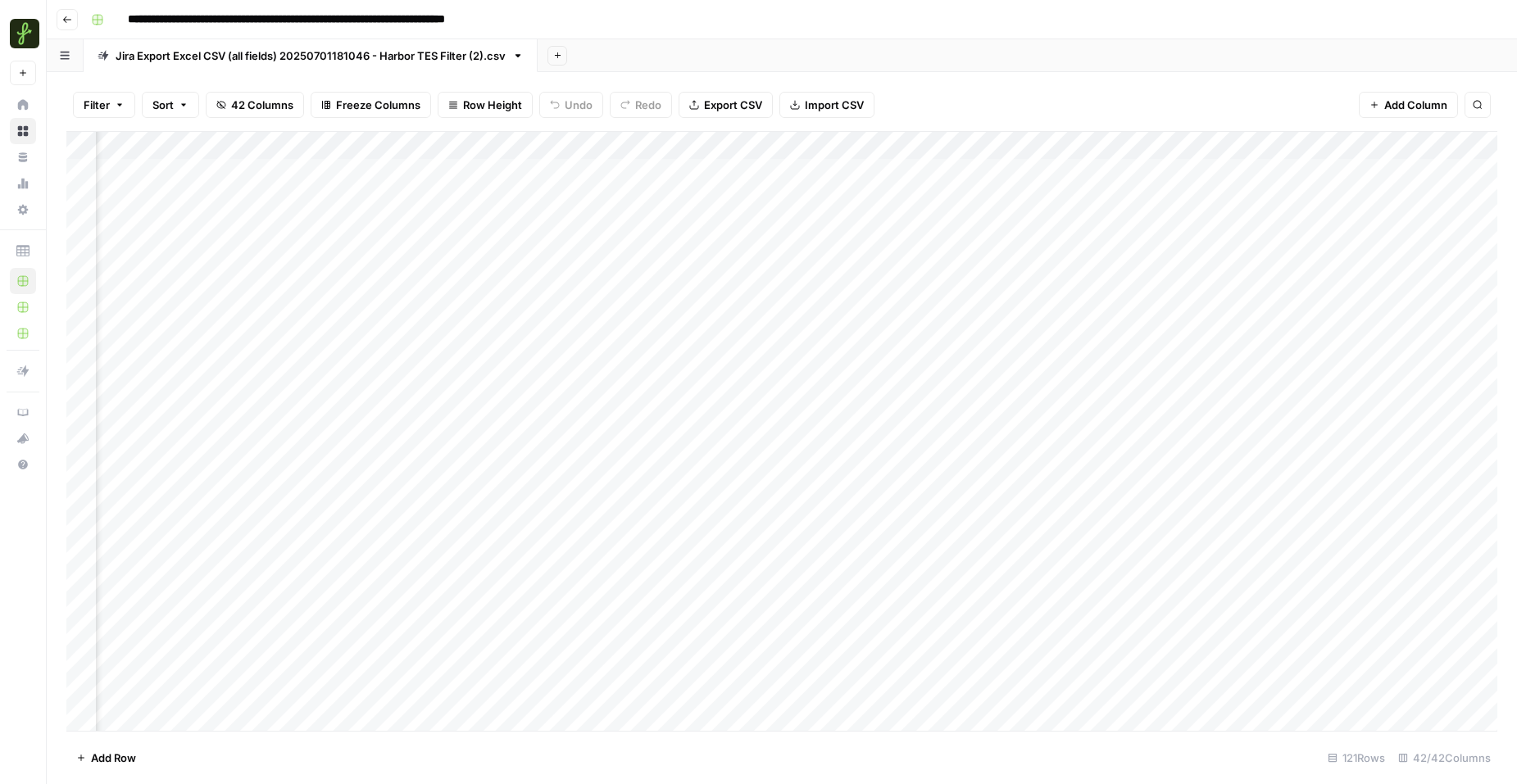scroll, scrollTop: 0, scrollLeft: 4859, axis: horizontal 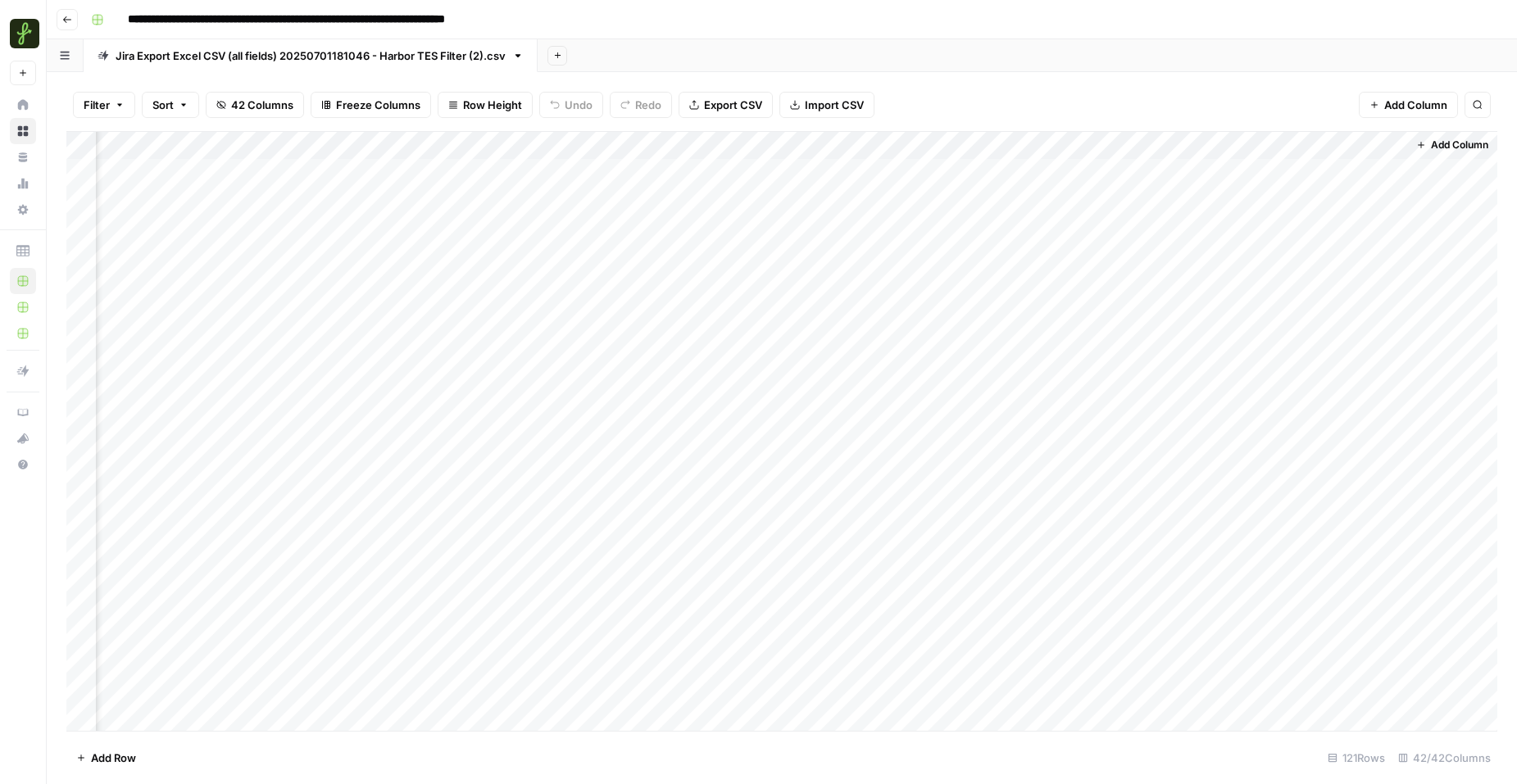 click on "Add Column" at bounding box center [782, 431] 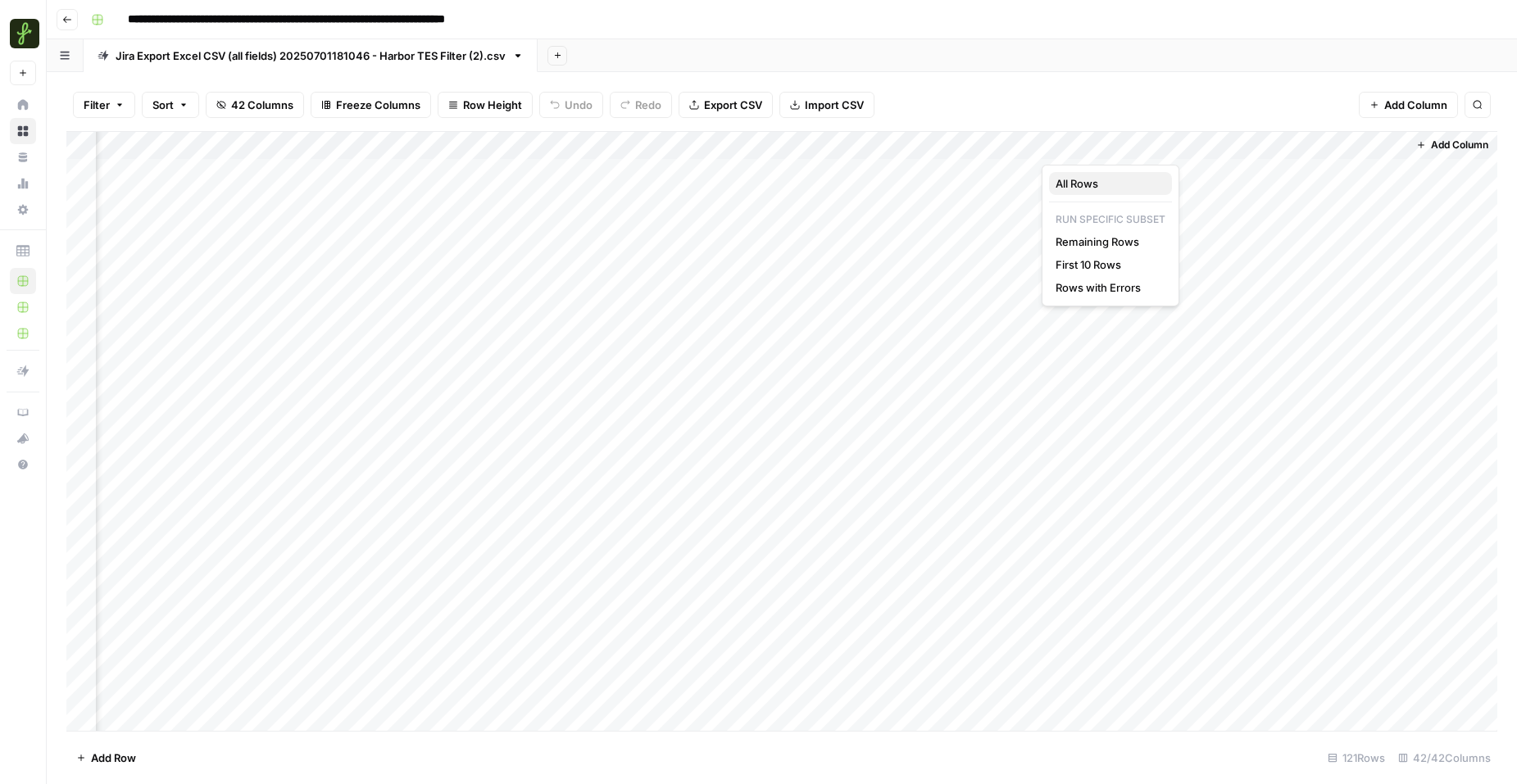 click on "All Rows" at bounding box center (1077, 184) 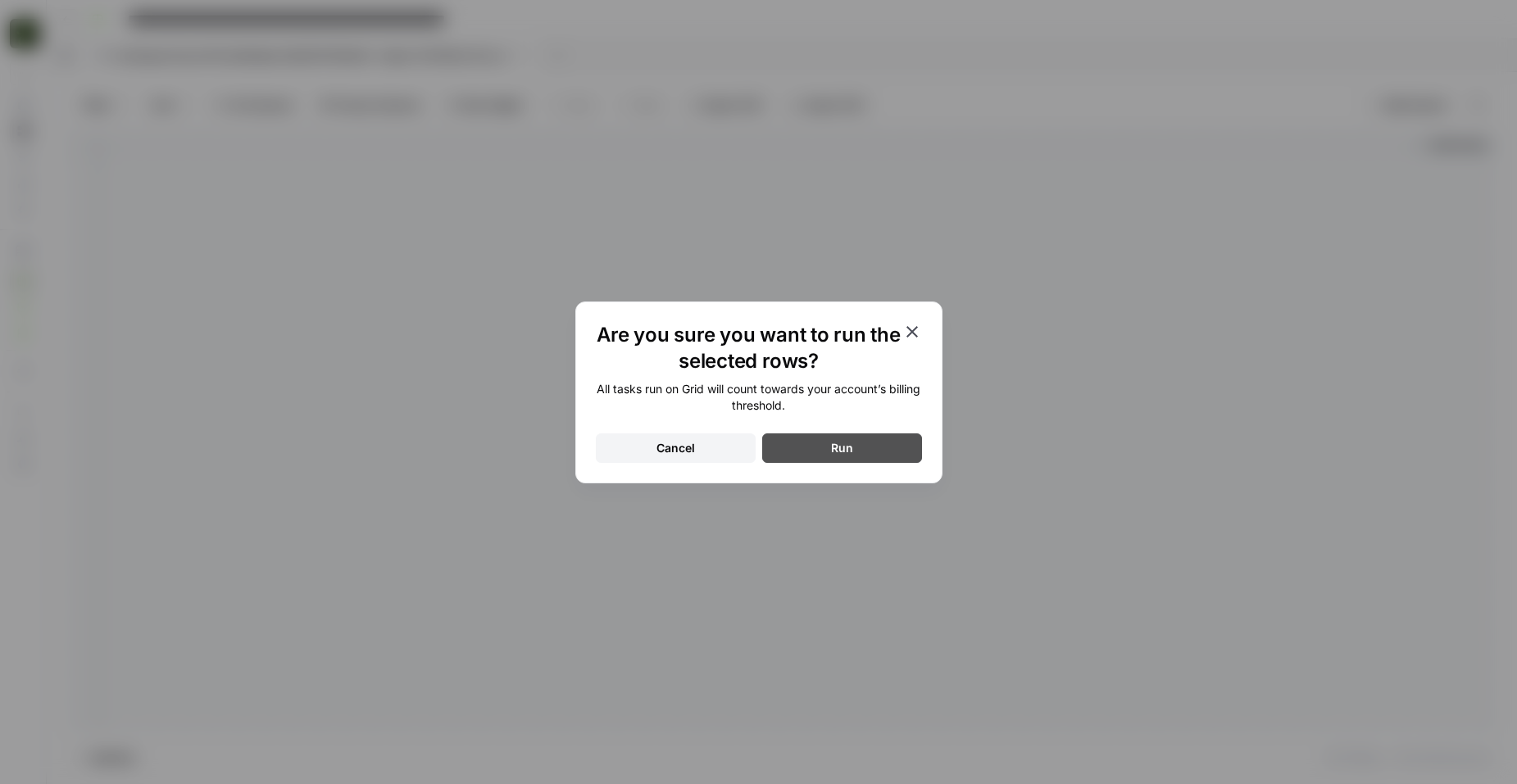 click on "Run" at bounding box center [842, 448] 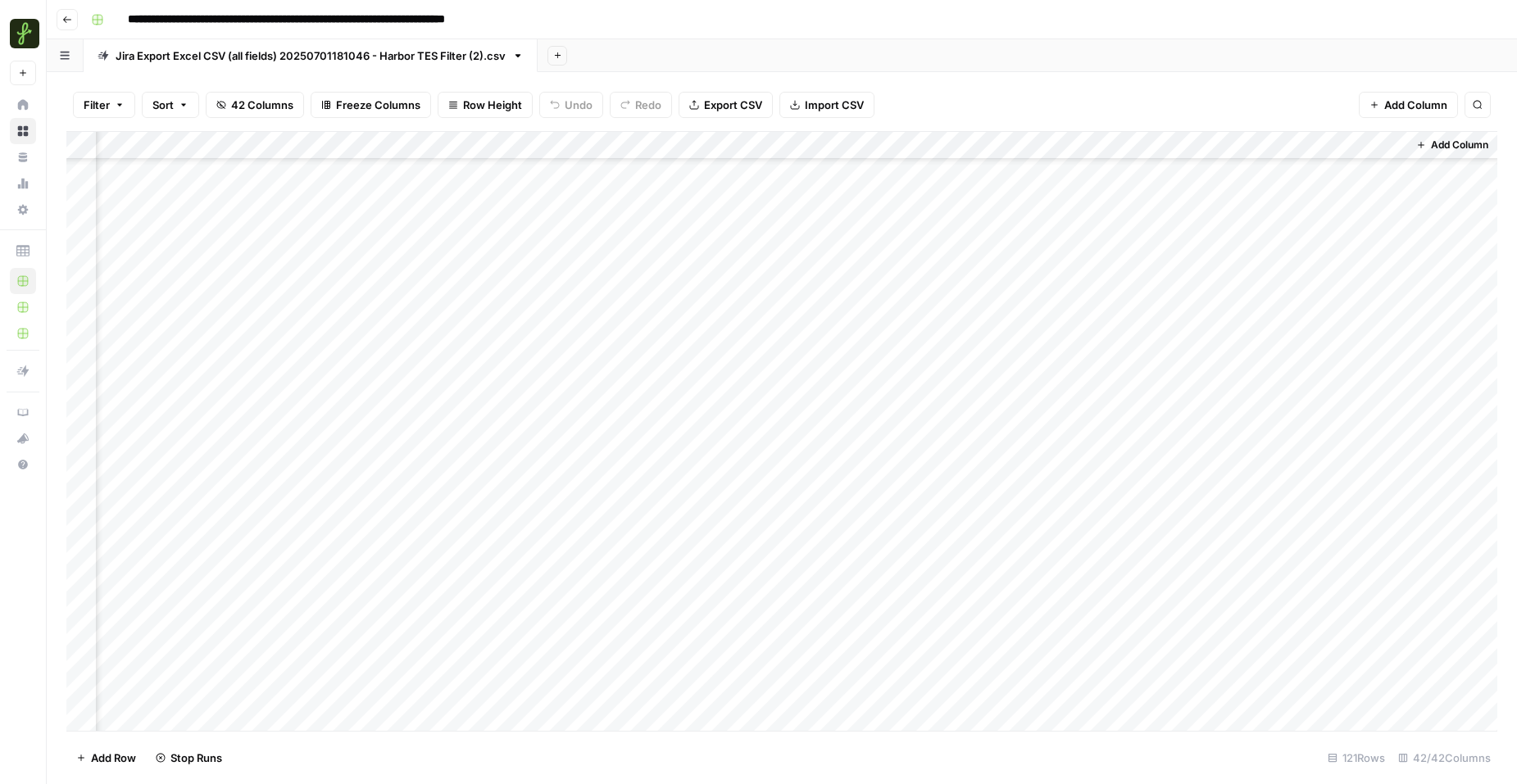 scroll, scrollTop: 1496, scrollLeft: 4859, axis: both 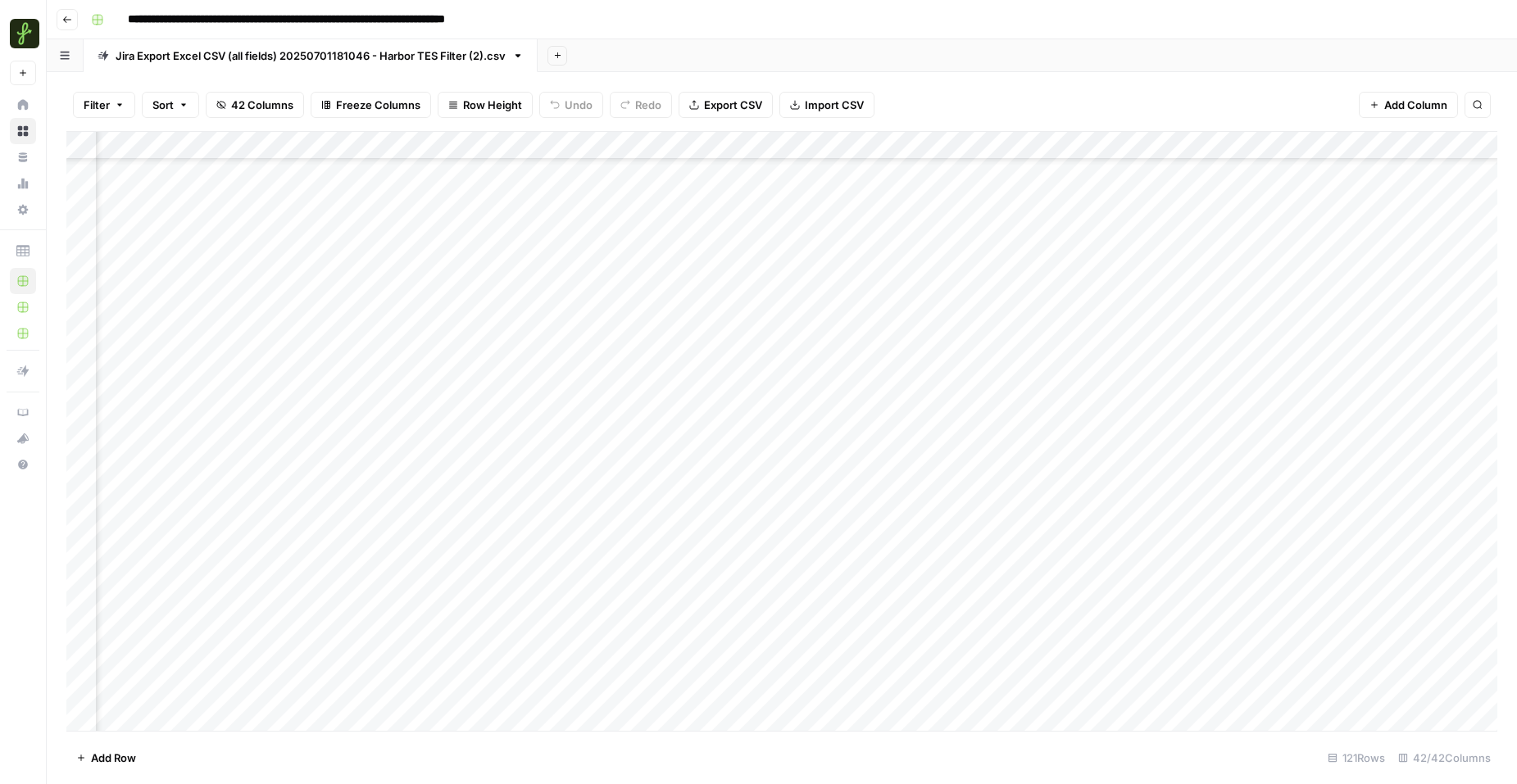 click on "Add Column" at bounding box center (782, 431) 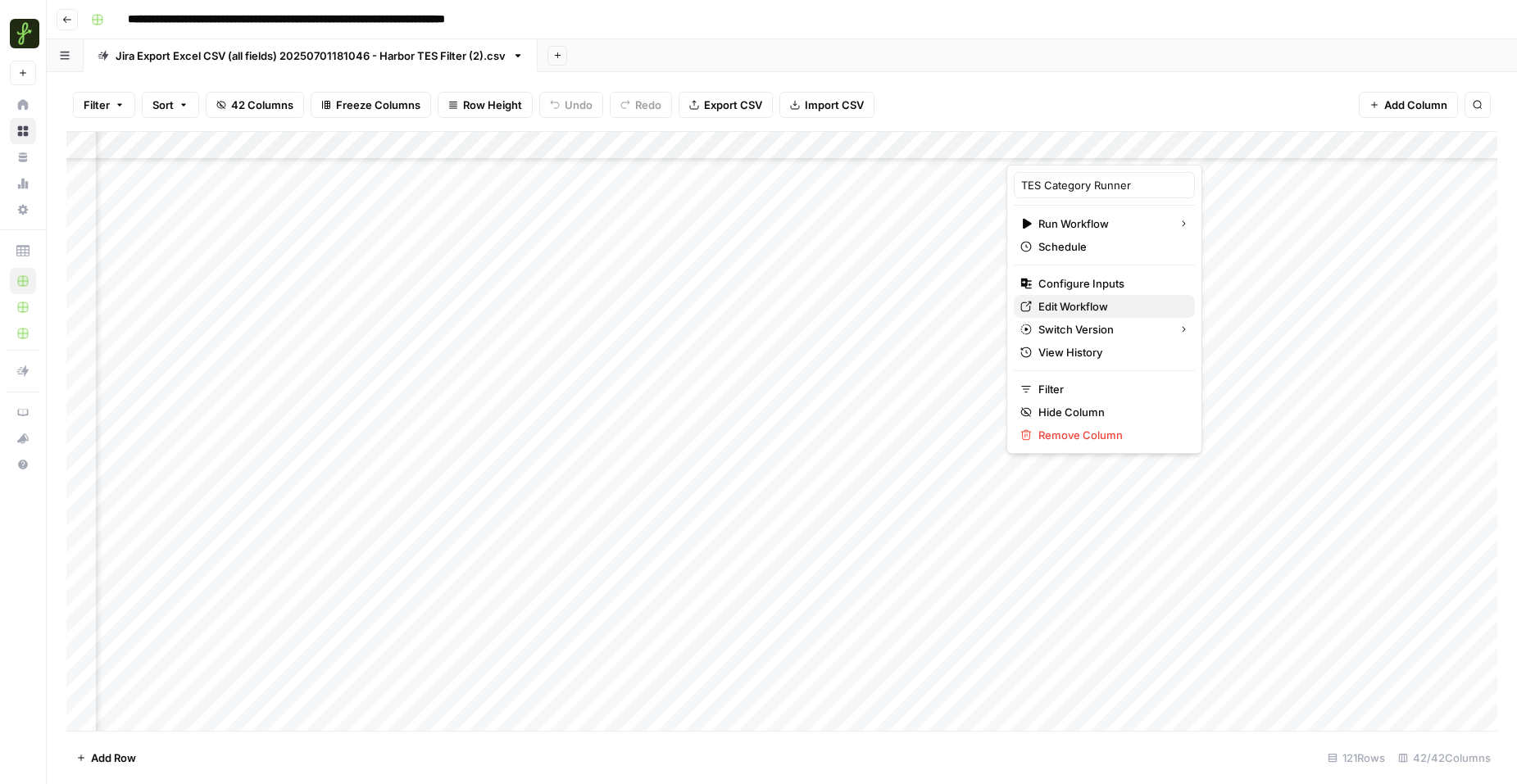 click on "Edit Workflow" at bounding box center (1073, 306) 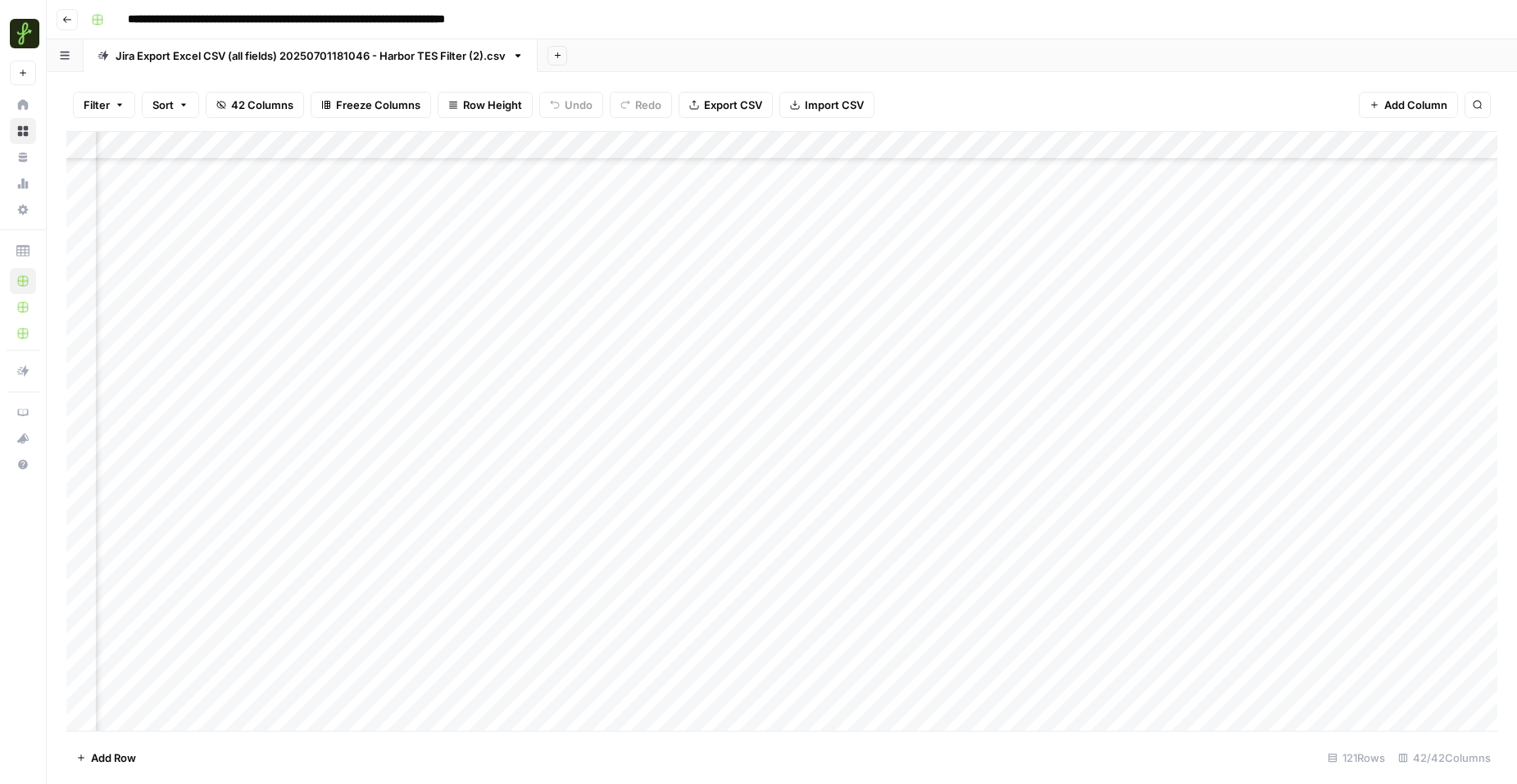 click on "Add Column" at bounding box center [782, 431] 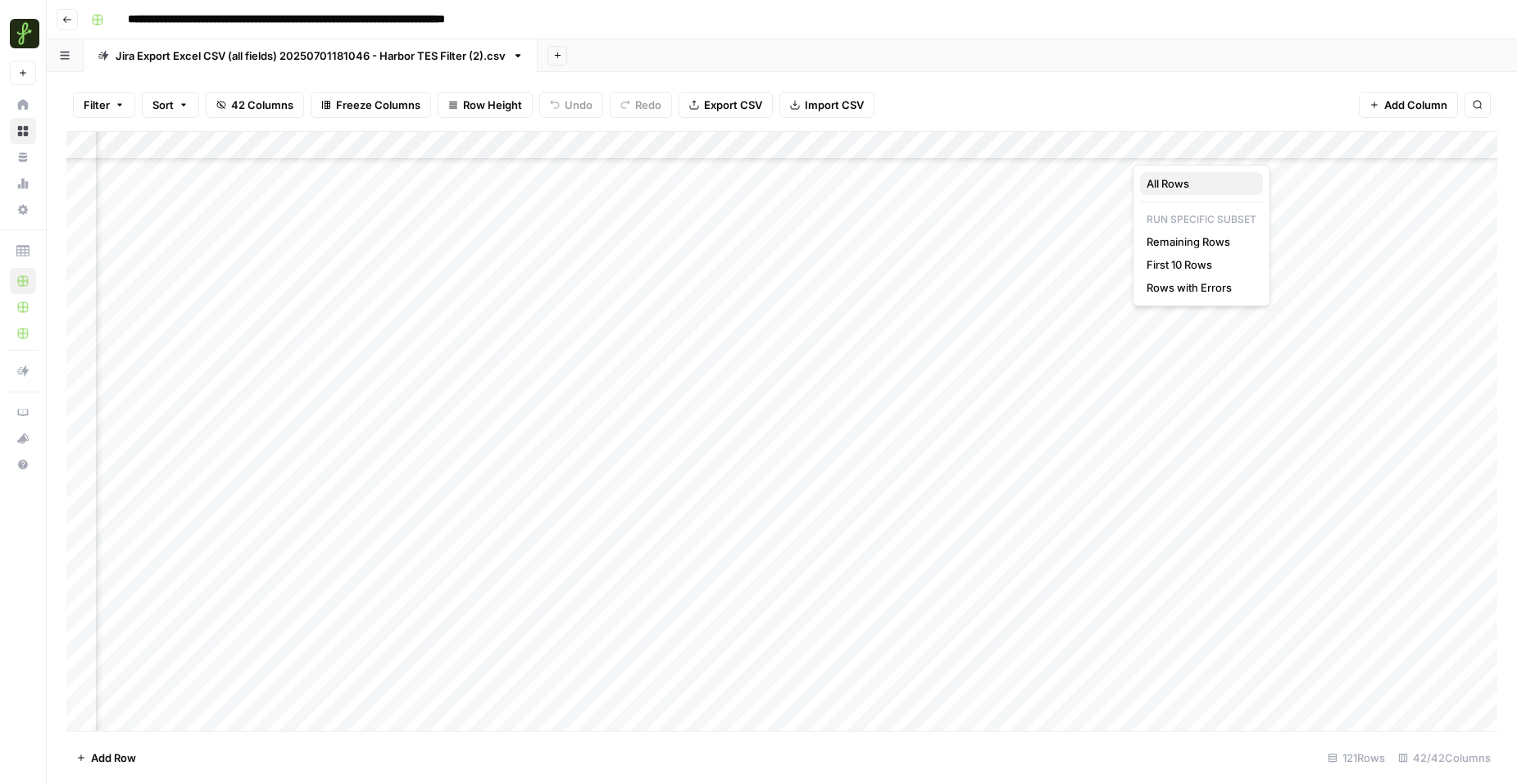 click on "All Rows" at bounding box center (1201, 184) 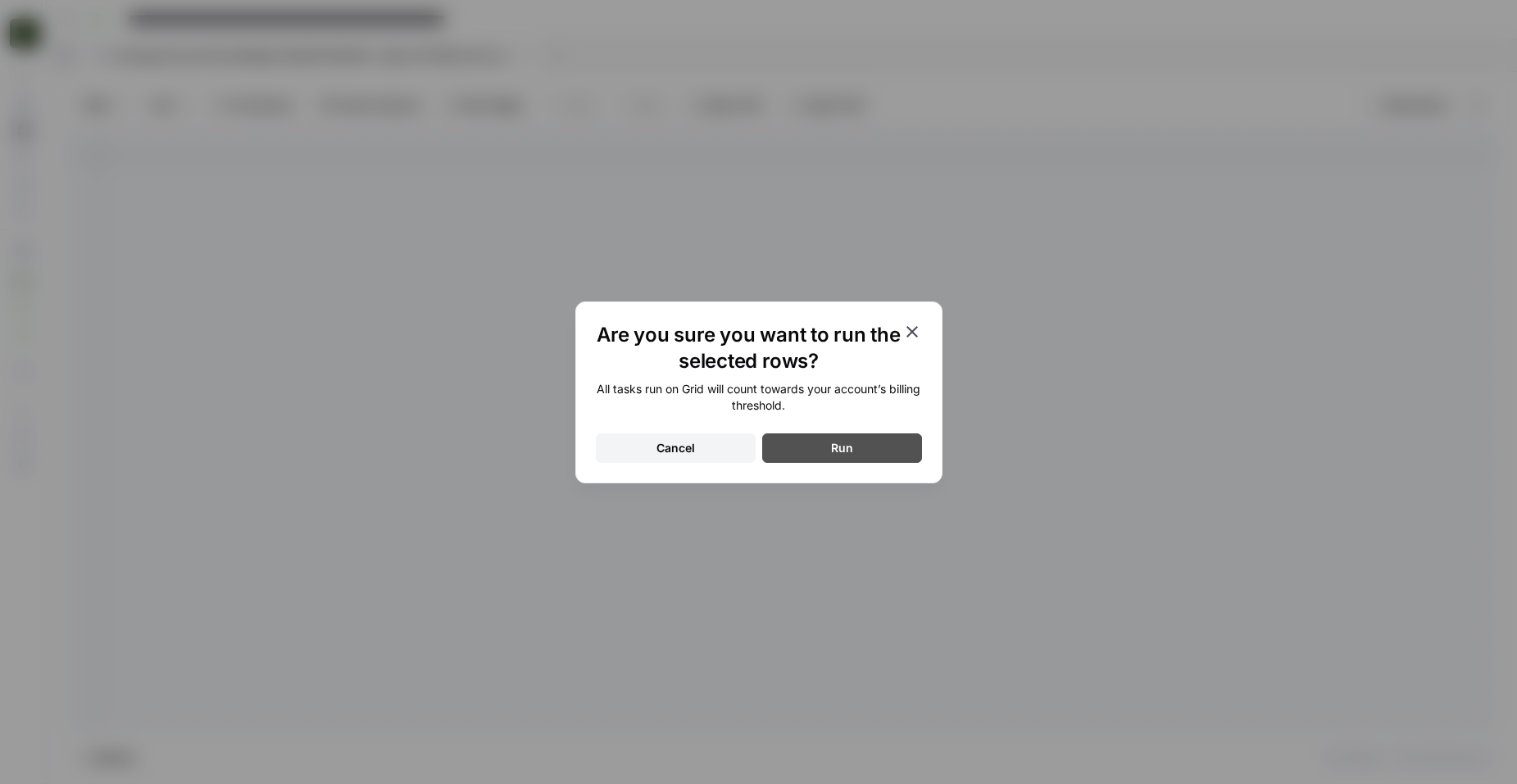 click on "Run" at bounding box center (842, 448) 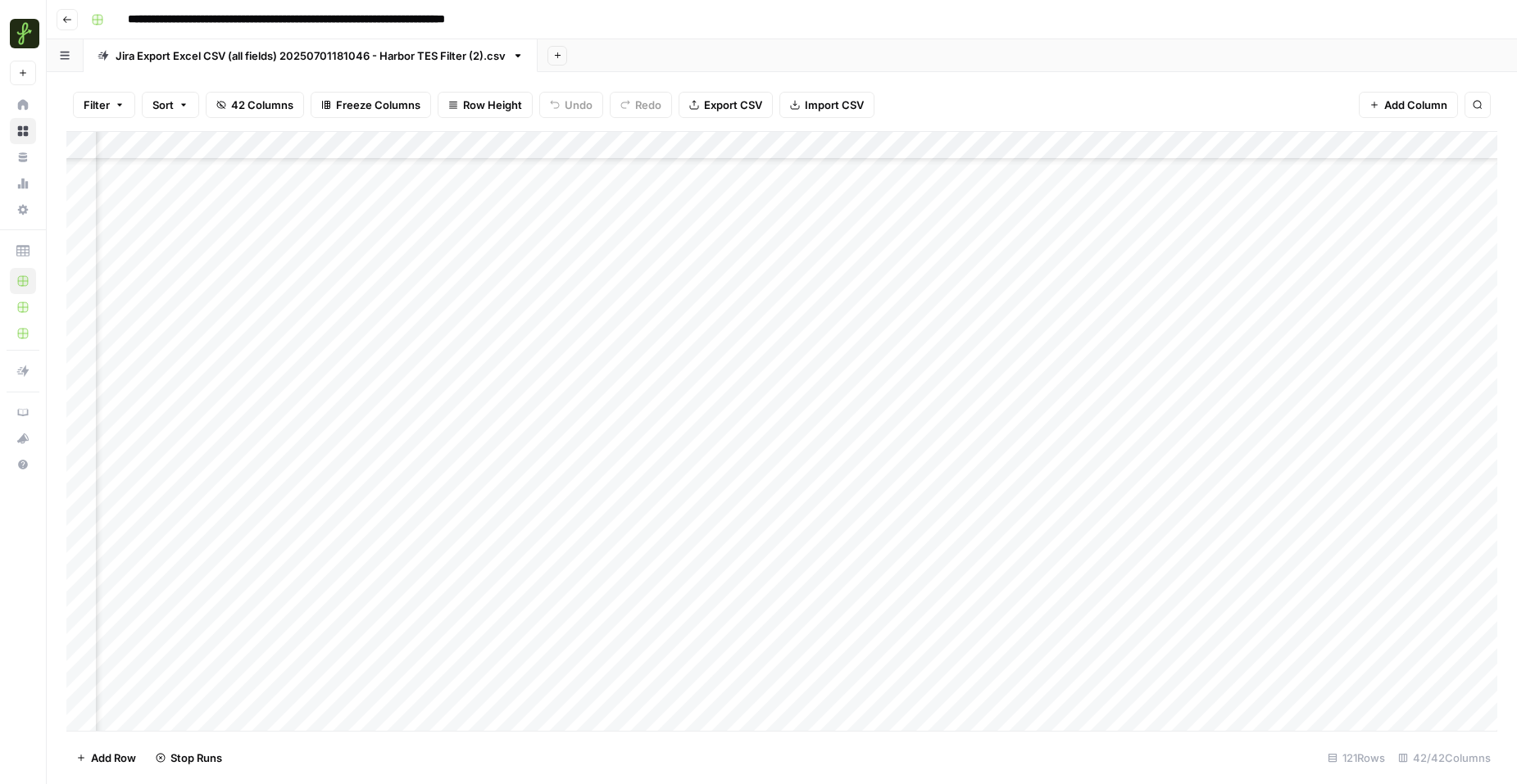 scroll, scrollTop: 1618, scrollLeft: 4768, axis: both 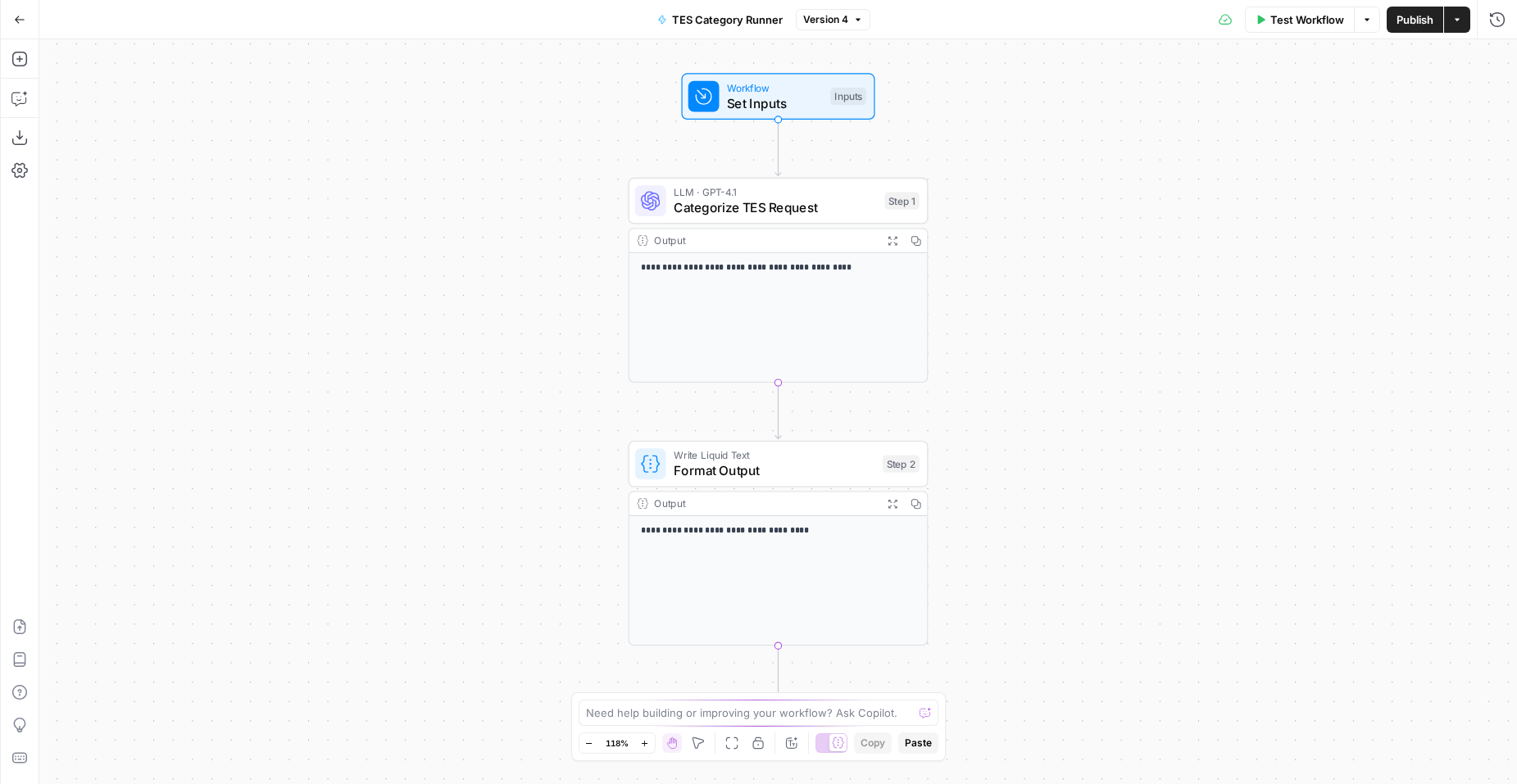 click on "**********" at bounding box center (779, 317) 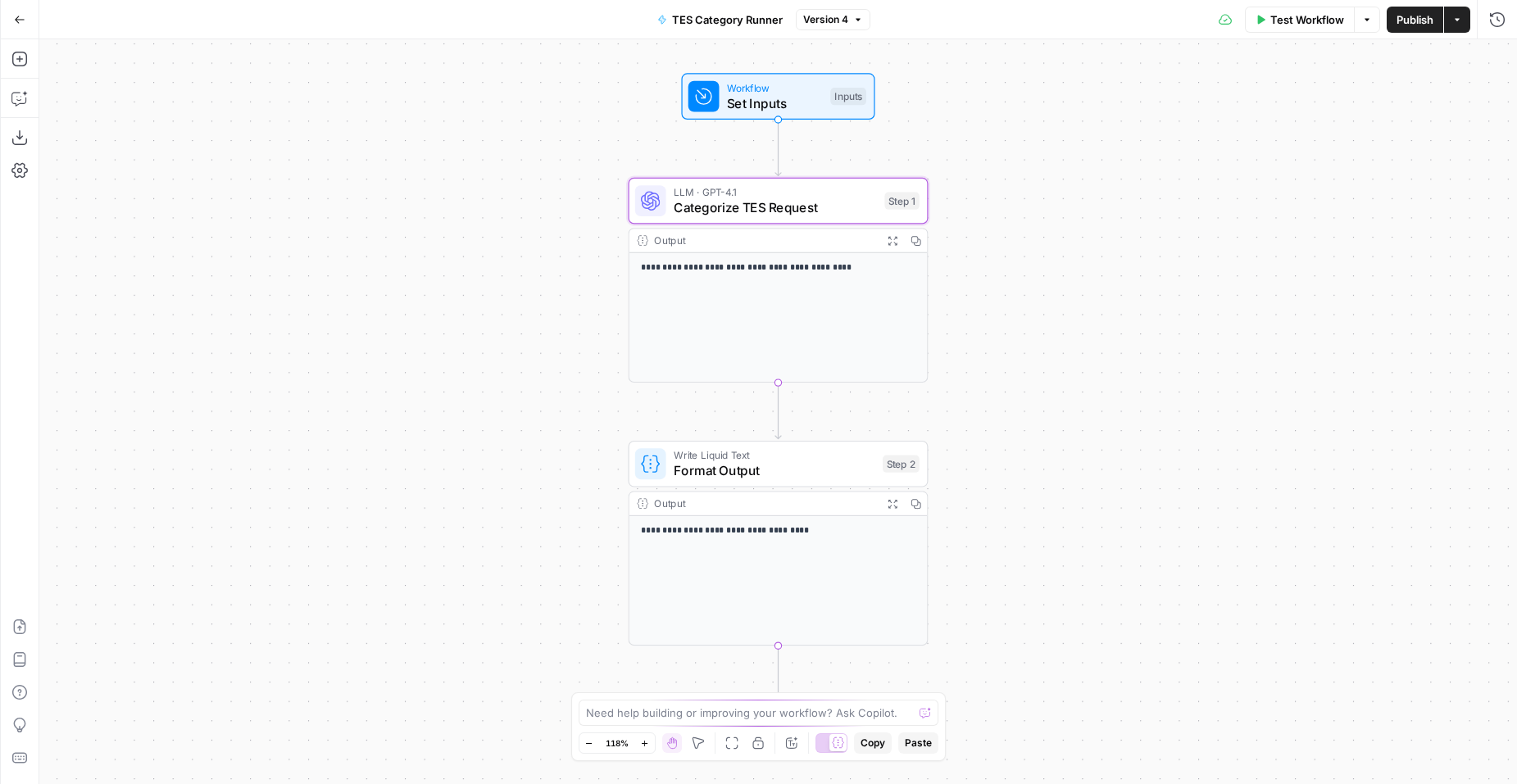 click on "**********" at bounding box center [778, 267] 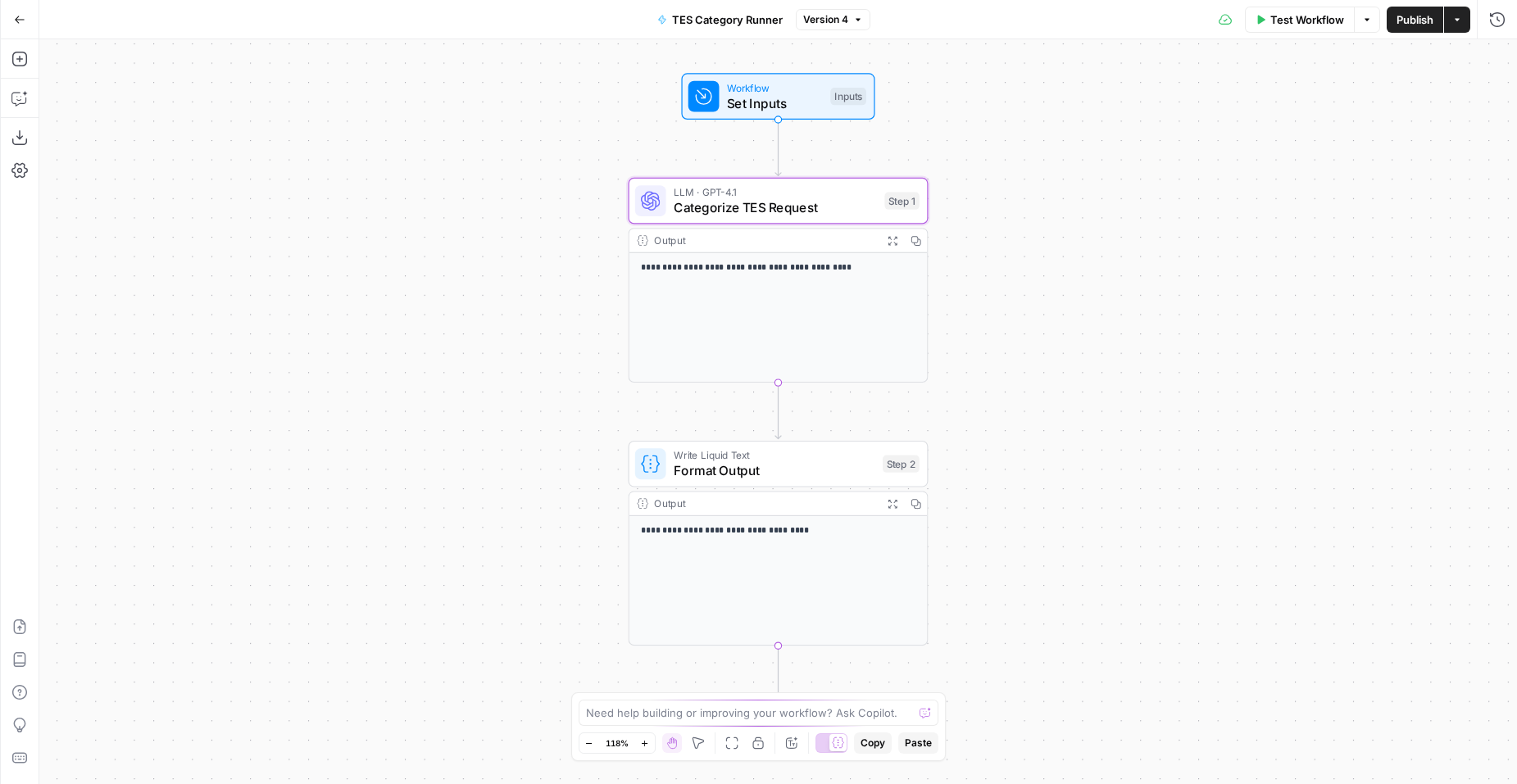 click on "**********" at bounding box center [778, 267] 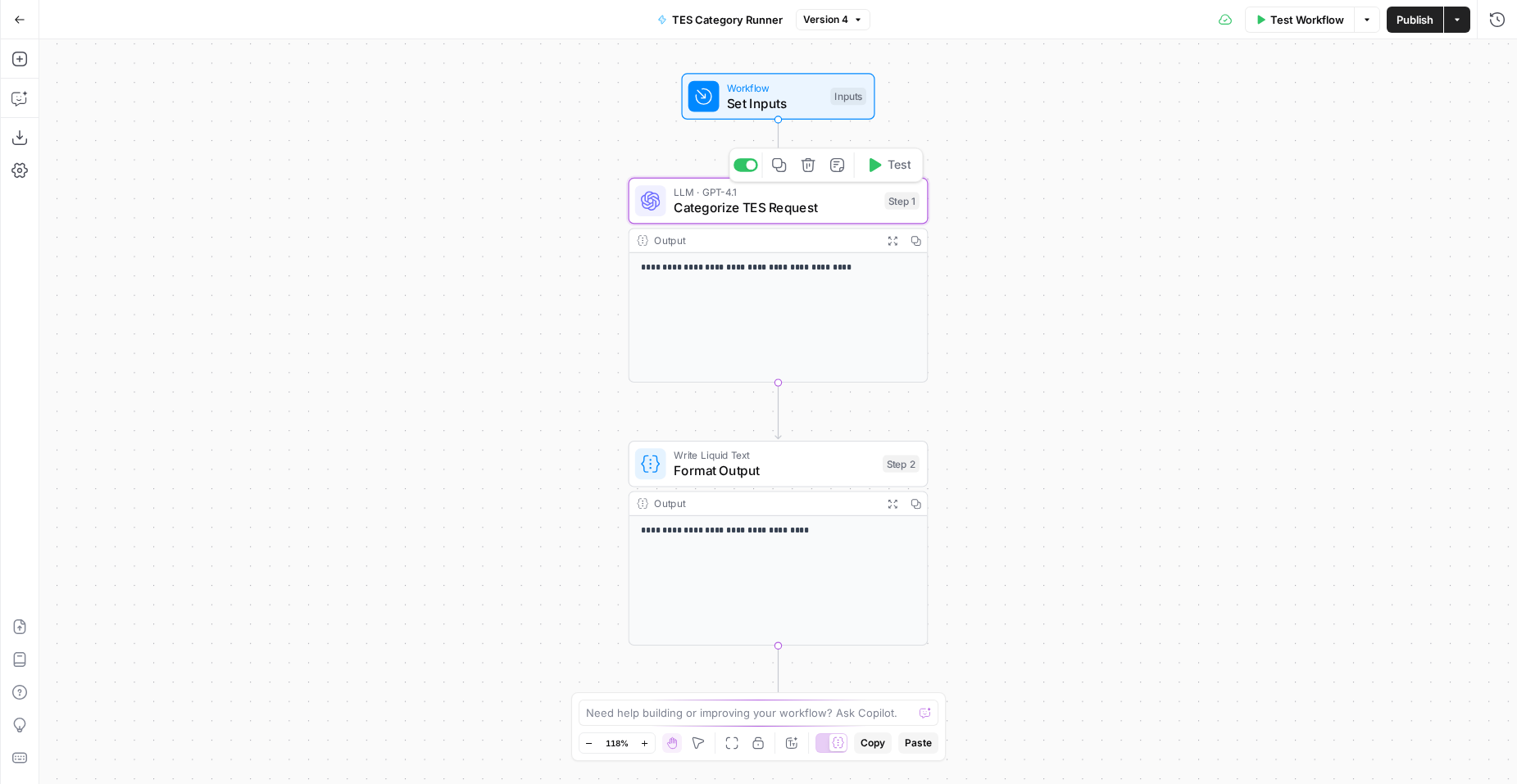 click on "Step 1" at bounding box center [902, 201] 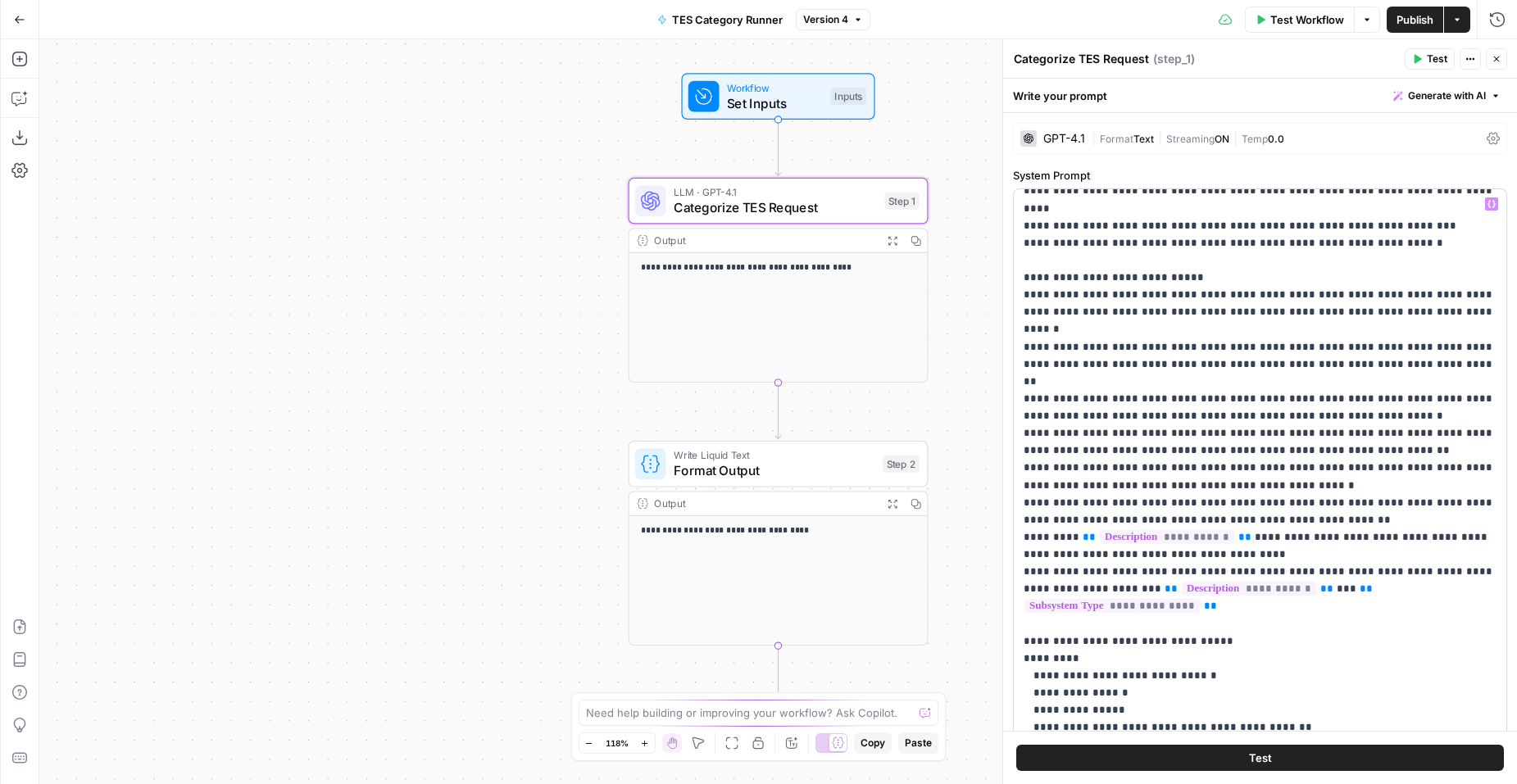 scroll, scrollTop: 1959, scrollLeft: 0, axis: vertical 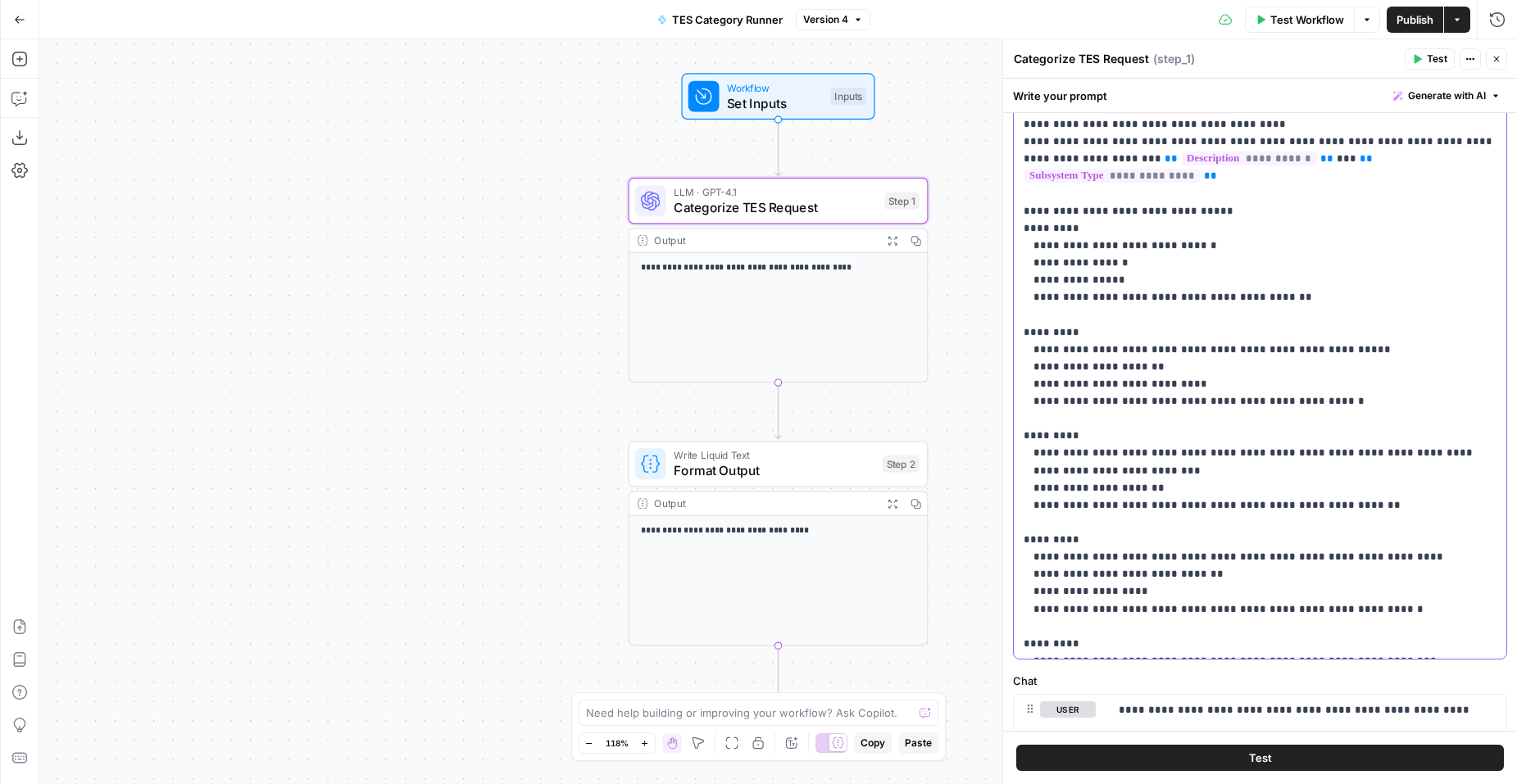 drag, startPoint x: 1260, startPoint y: 487, endPoint x: 1442, endPoint y: 488, distance: 182.00275 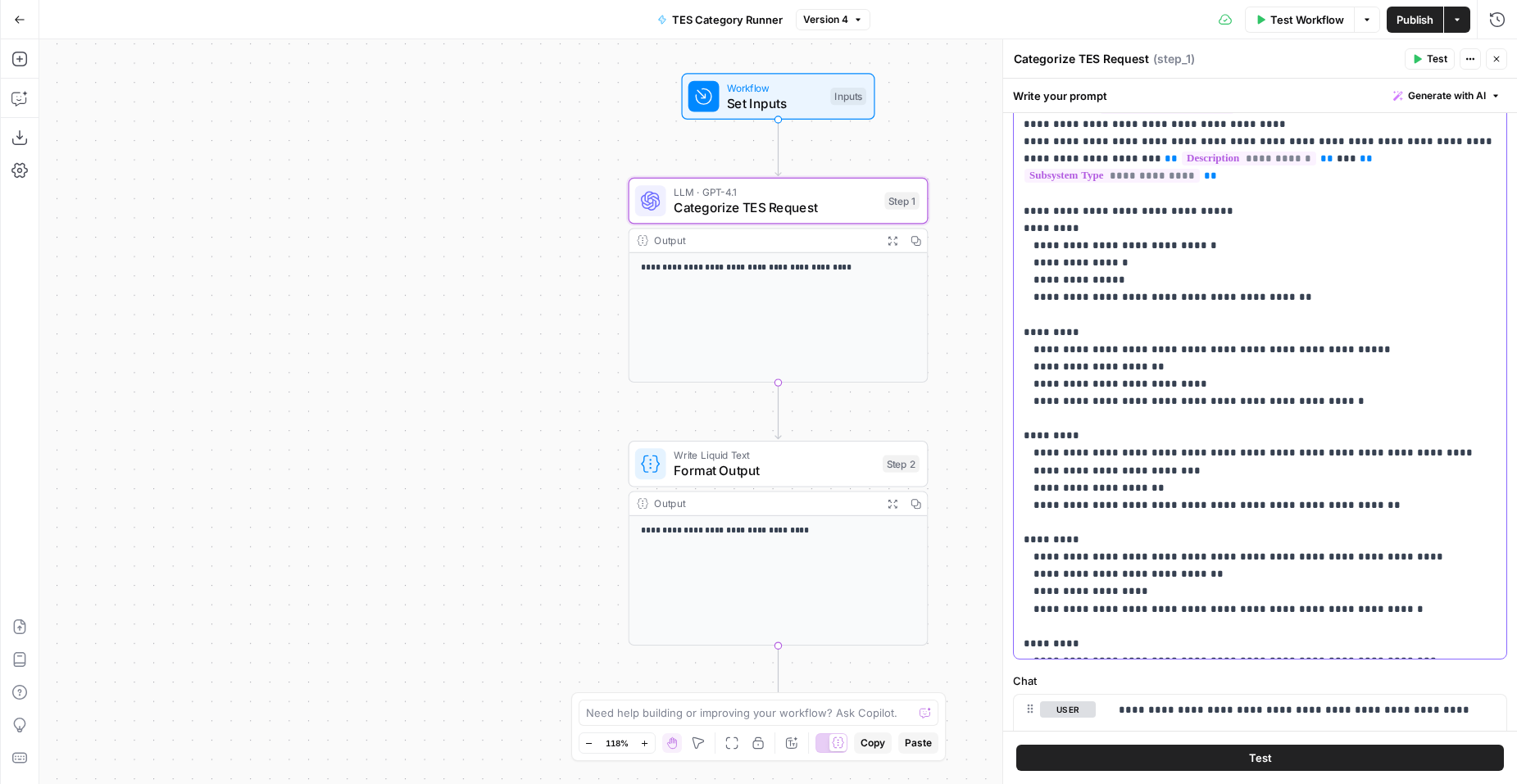 click on "**********" at bounding box center (1260, -655) 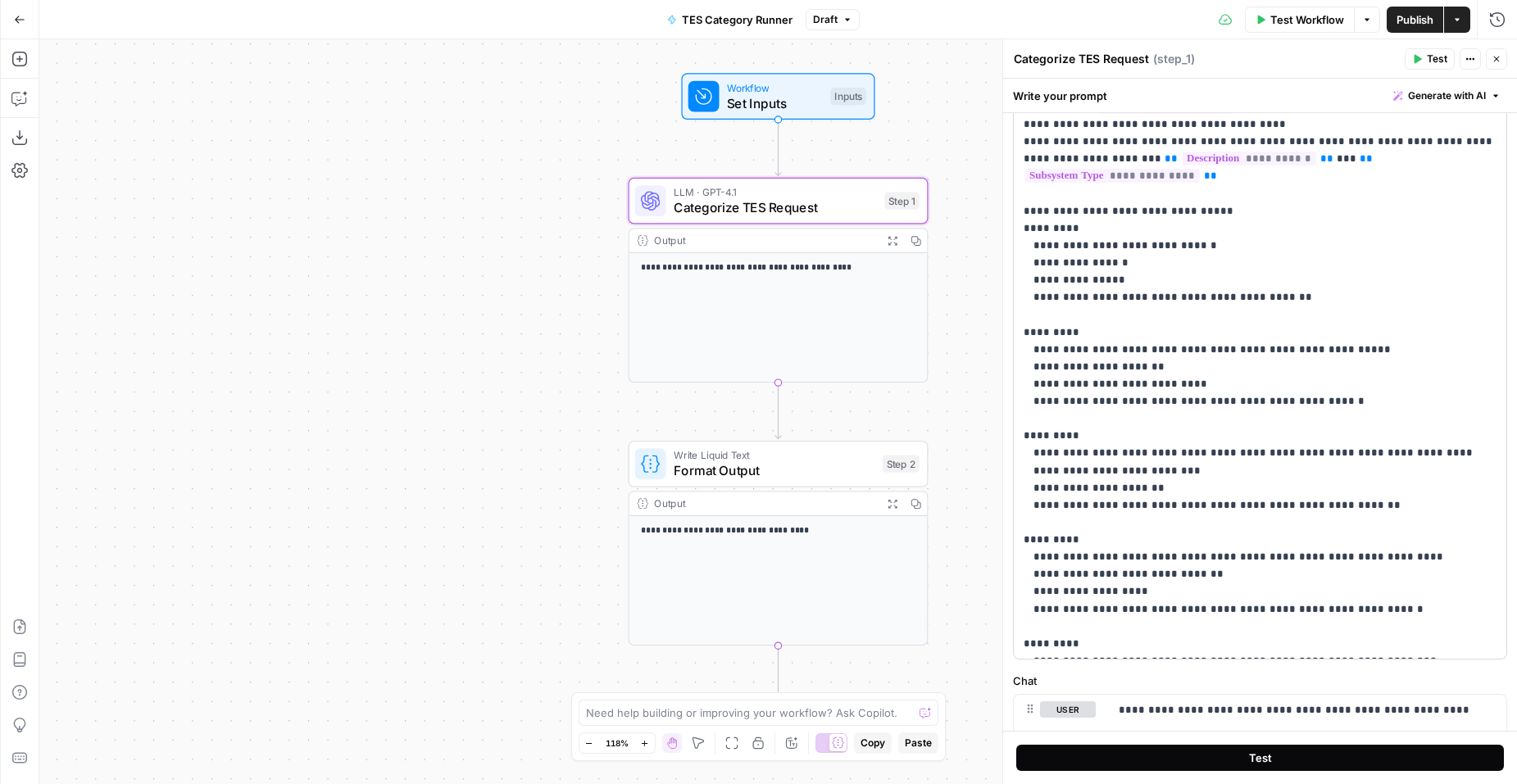 click on "Test" at bounding box center (1260, 758) 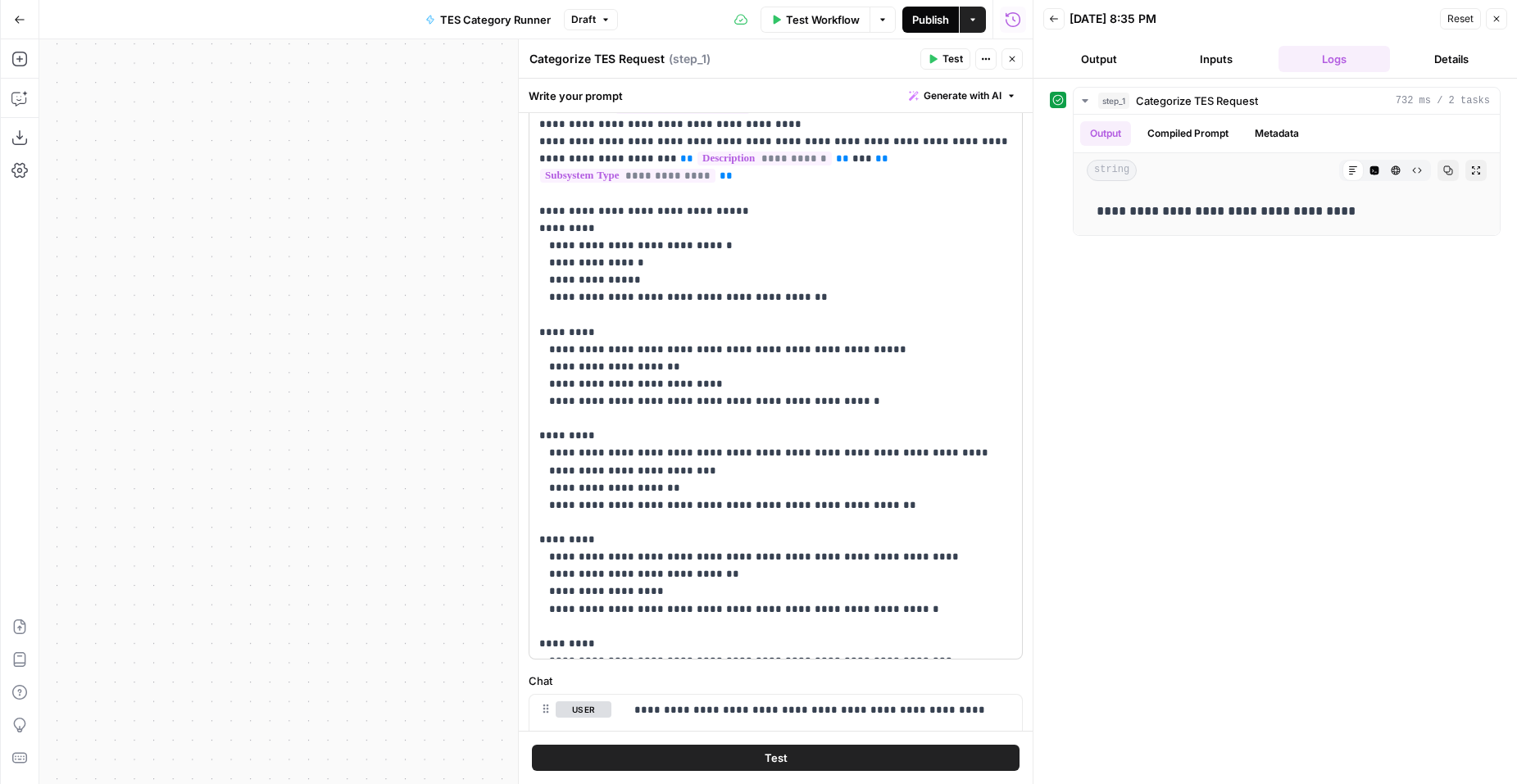 click on "Publish" at bounding box center [930, 20] 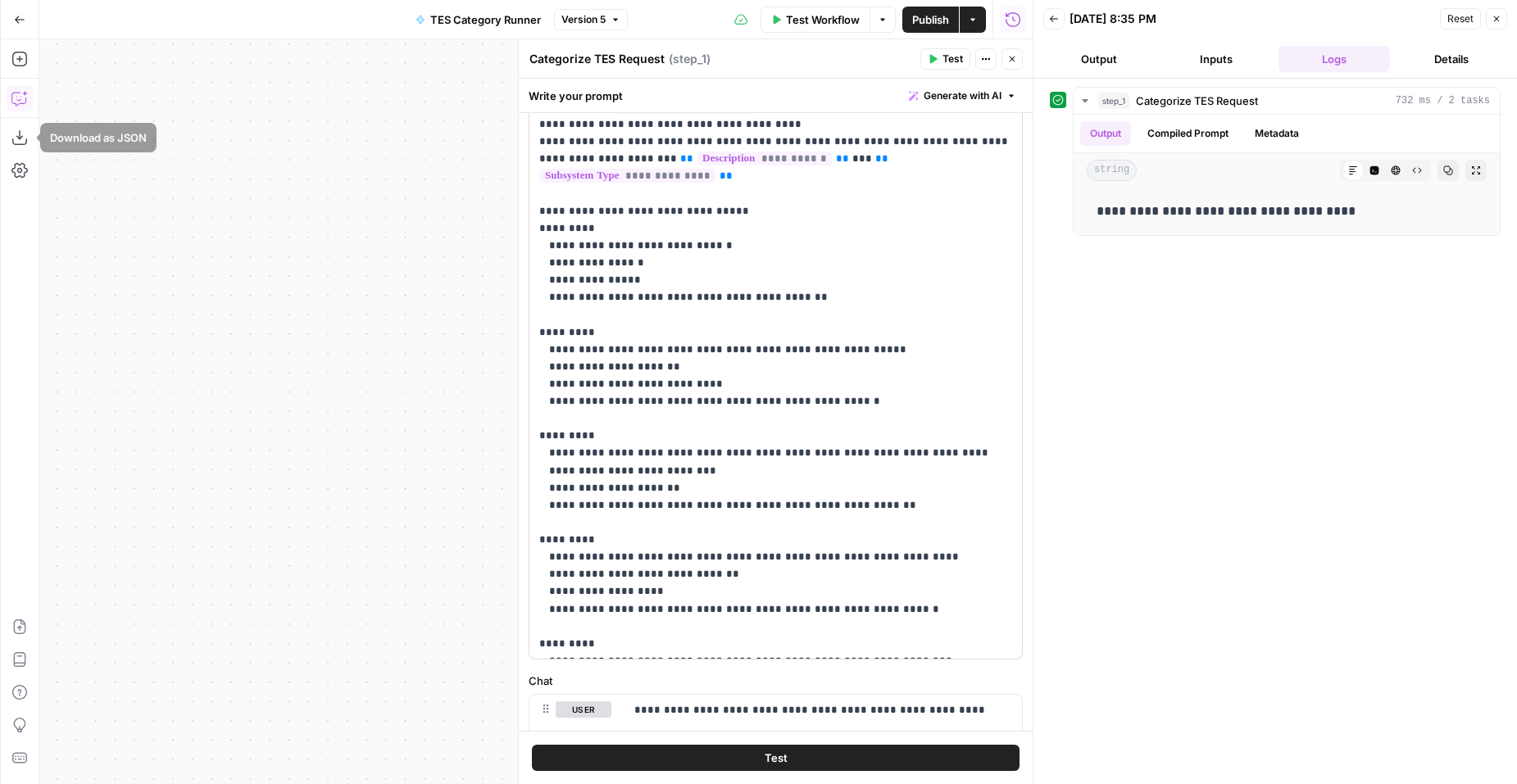 click 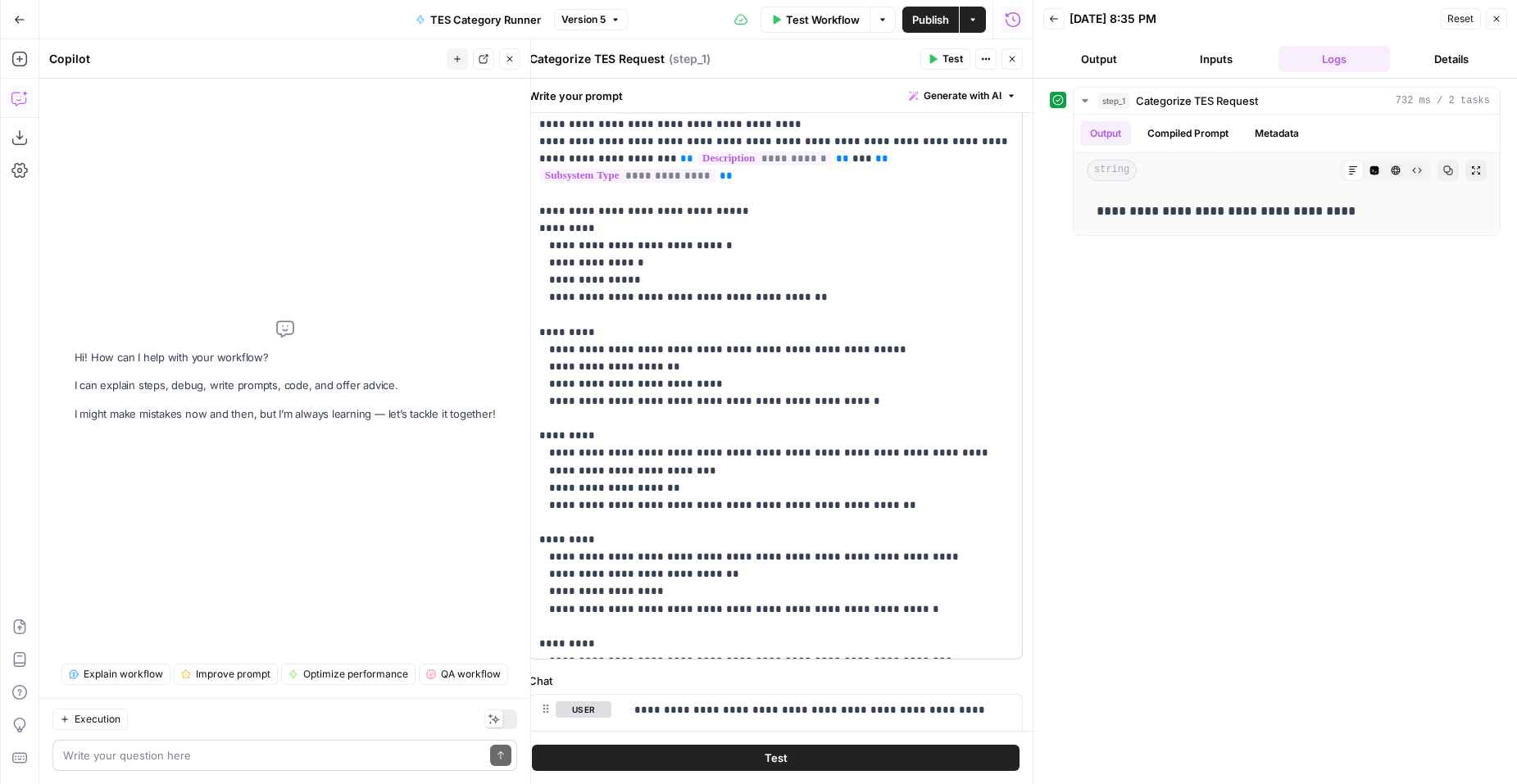 click at bounding box center [273, 755] 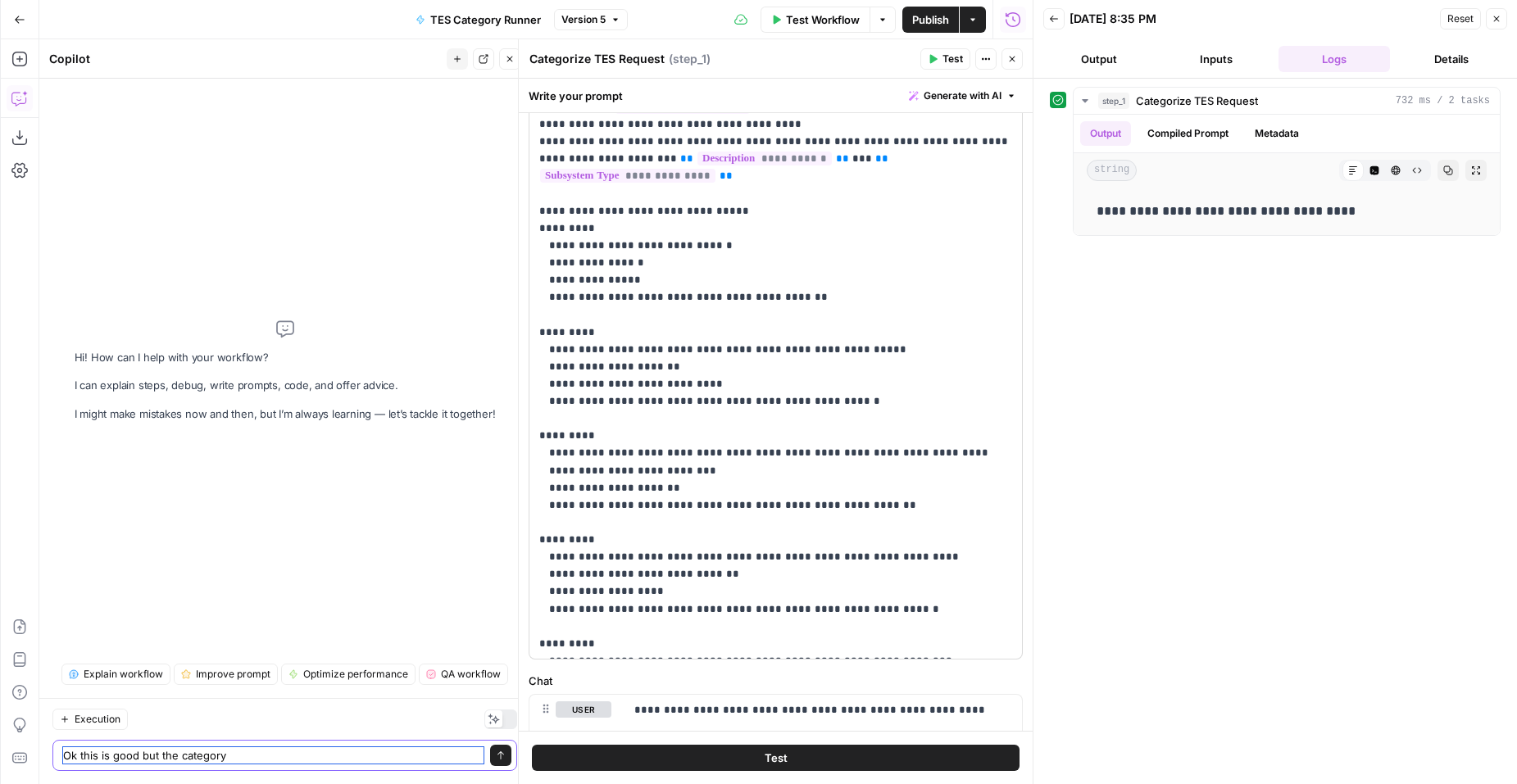 paste on "Status Sync Issue" 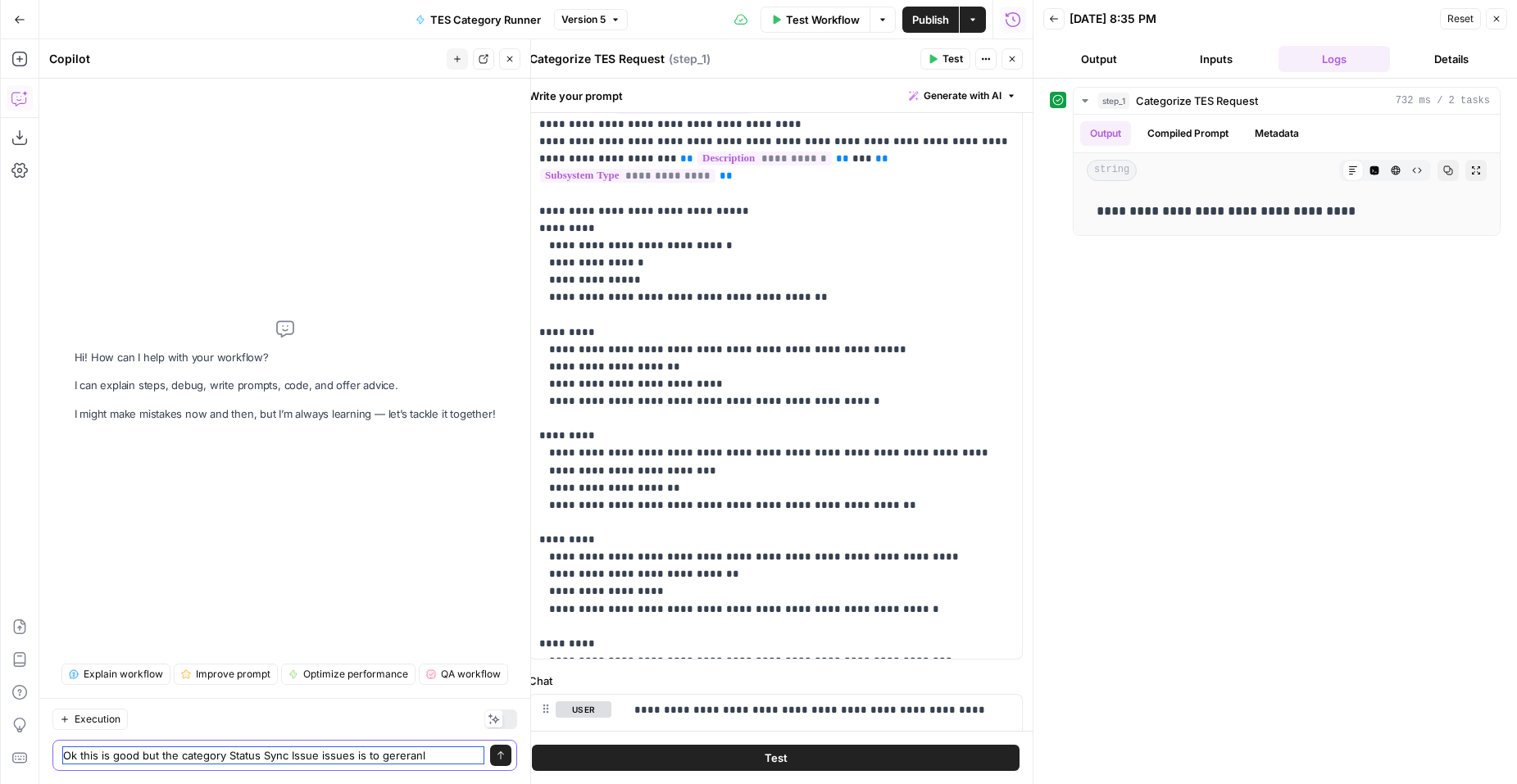 click on "Ok this is good but the category Status Sync Issue issues is to gereranl" at bounding box center [273, 755] 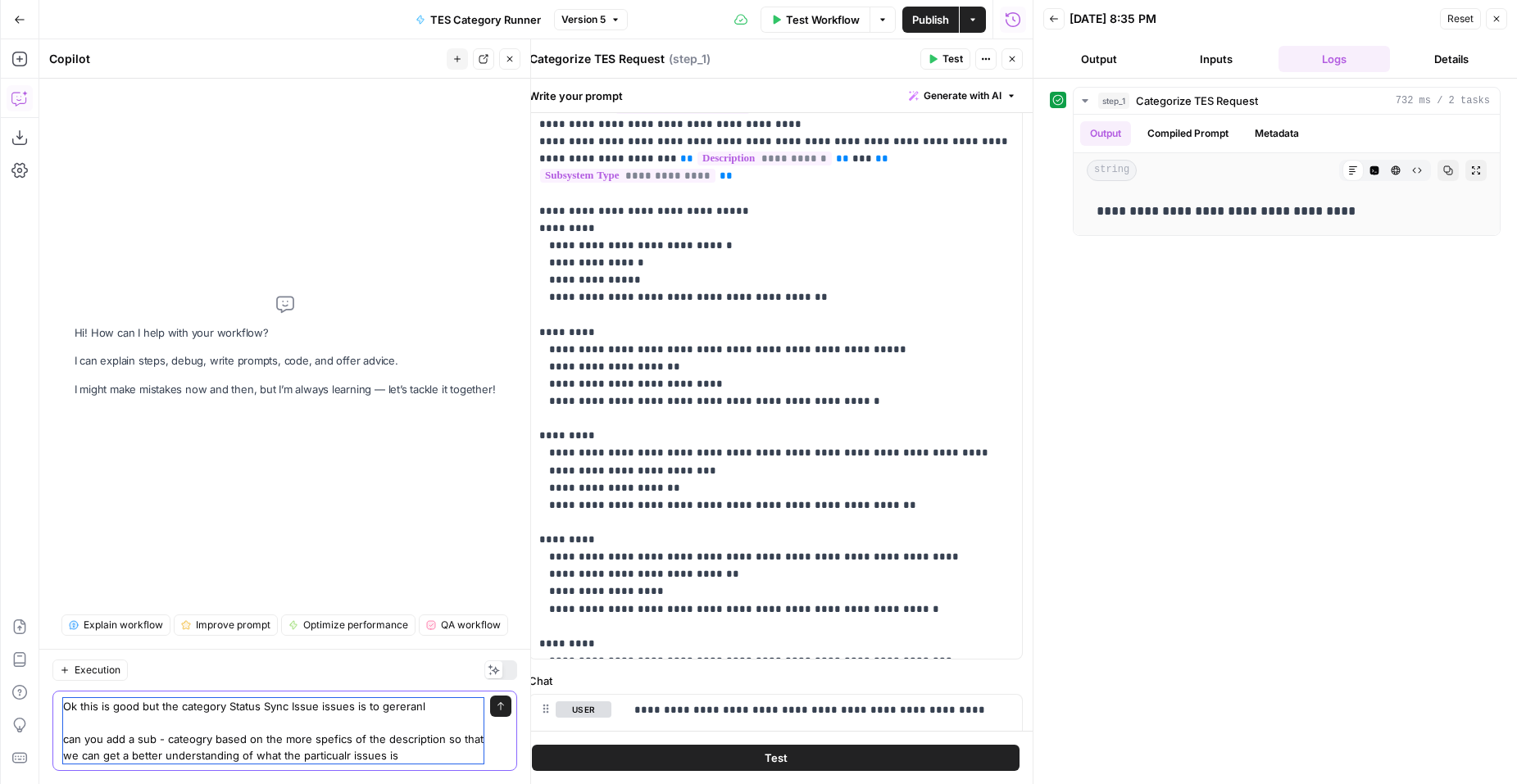 type on "Ok this is good but the category Status Sync Issue issues is to gereranl
can you add a sub - cateogry based on the more spefics of the description so that we can get a better understanding of what the particualr issues is" 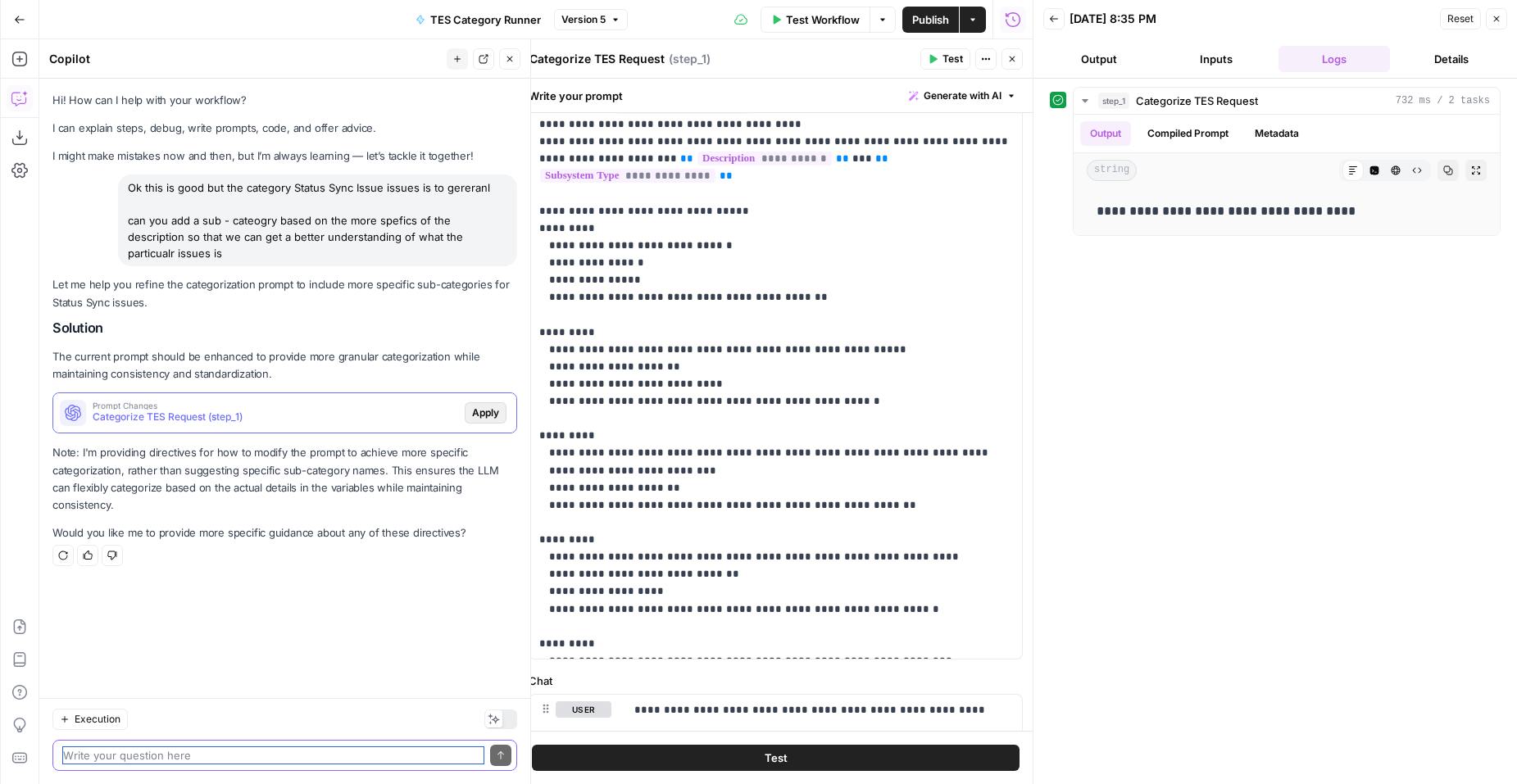 type 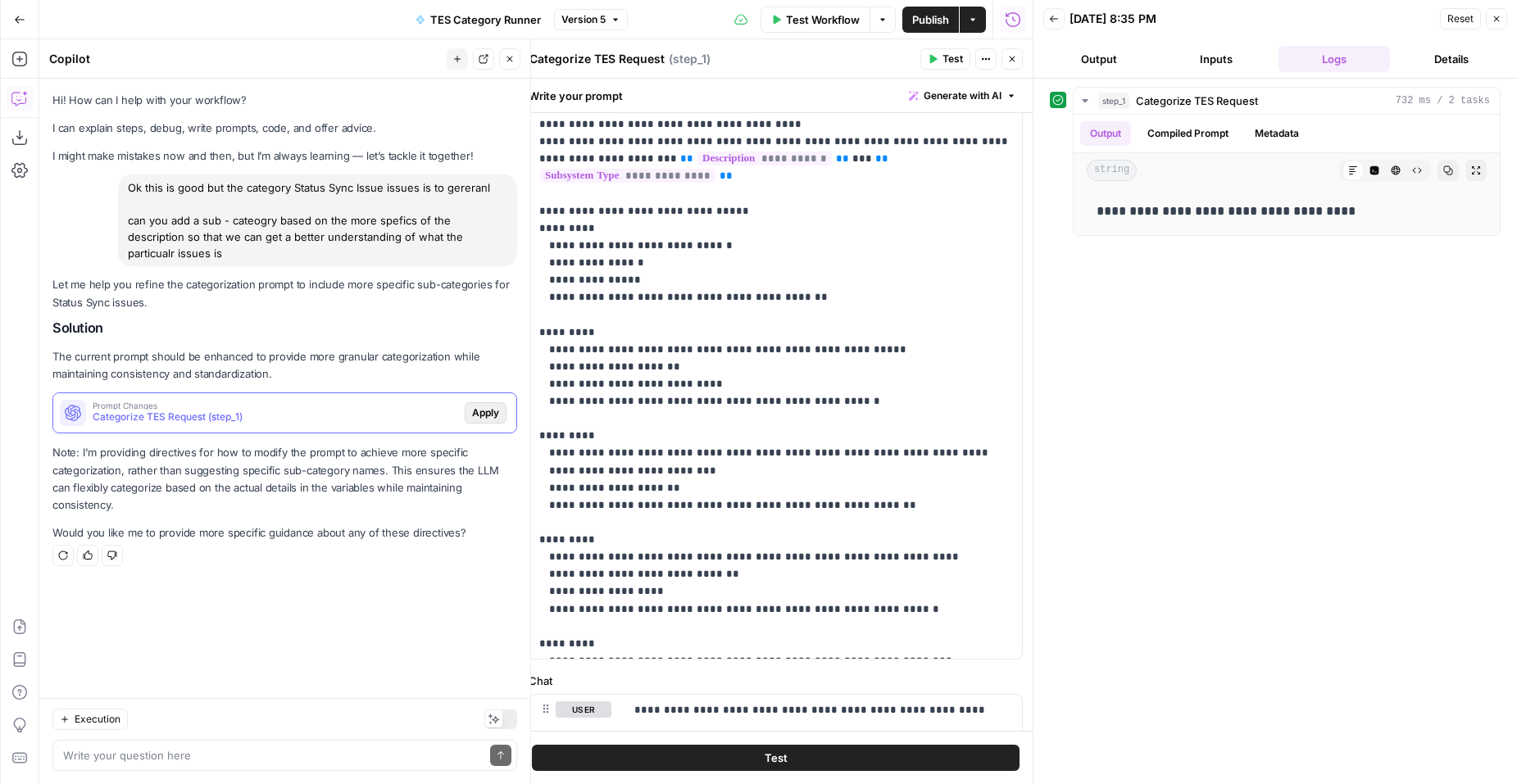 click on "Apply" at bounding box center [485, 413] 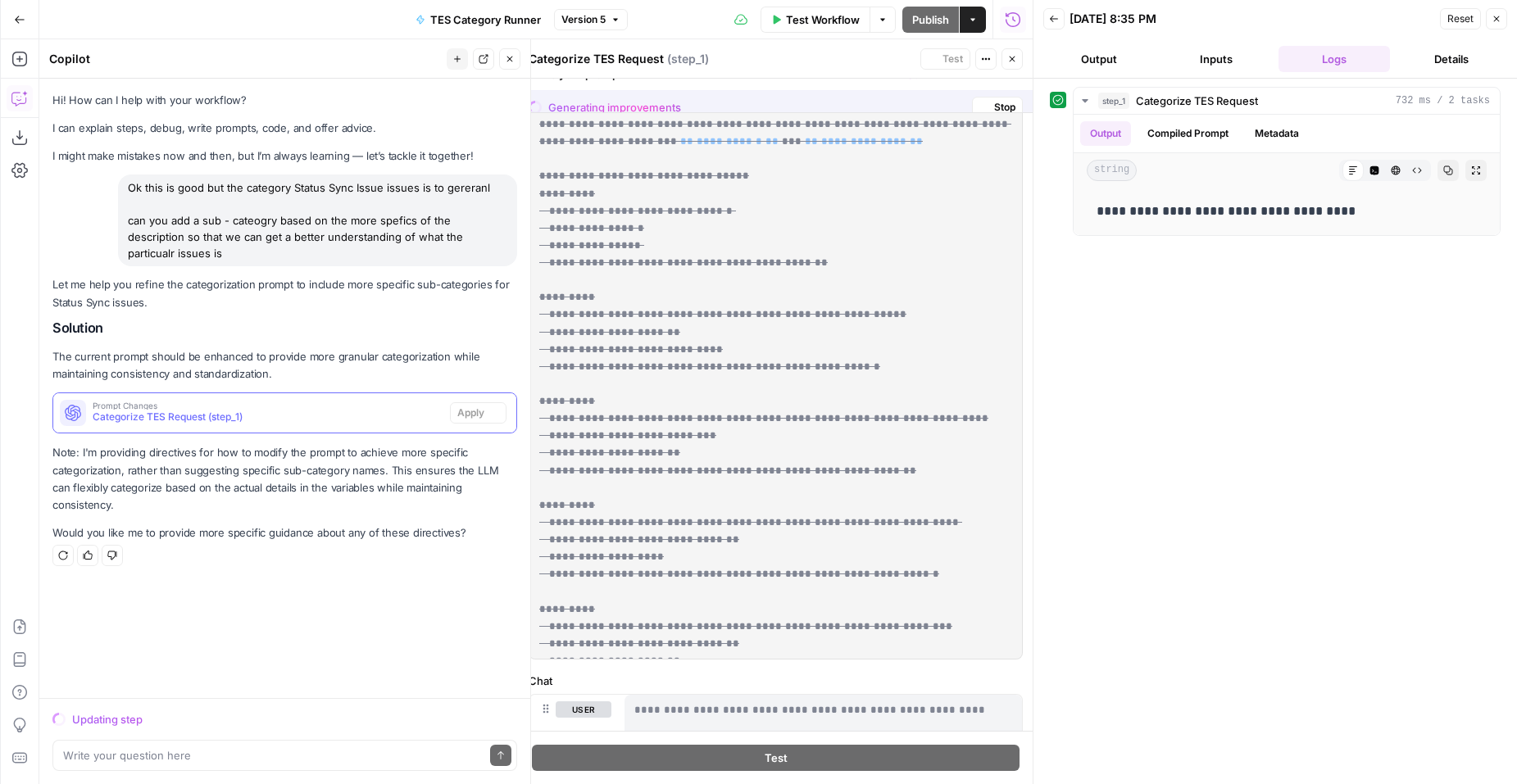 scroll, scrollTop: 0, scrollLeft: 0, axis: both 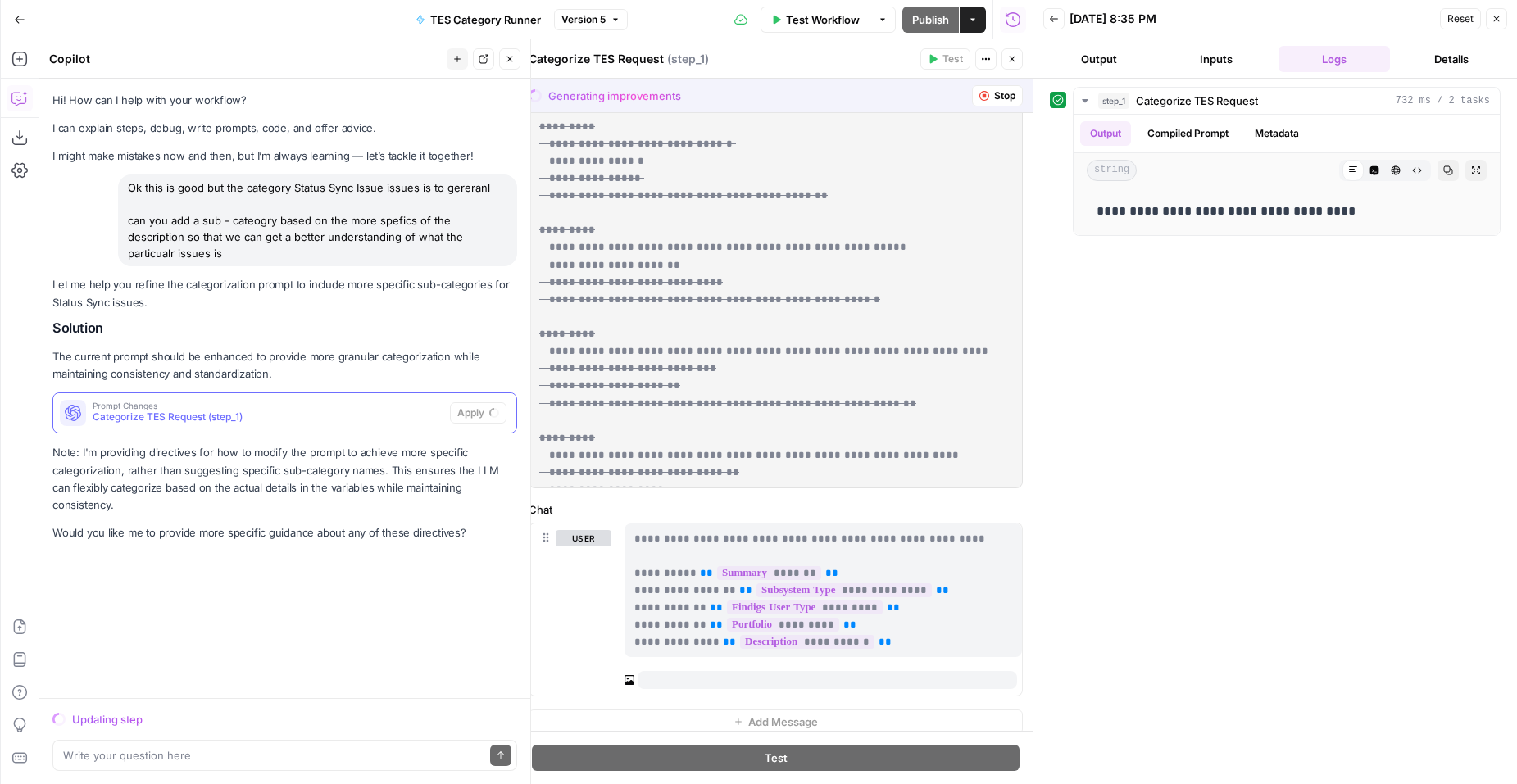 click on "**********" at bounding box center (1275, 431) 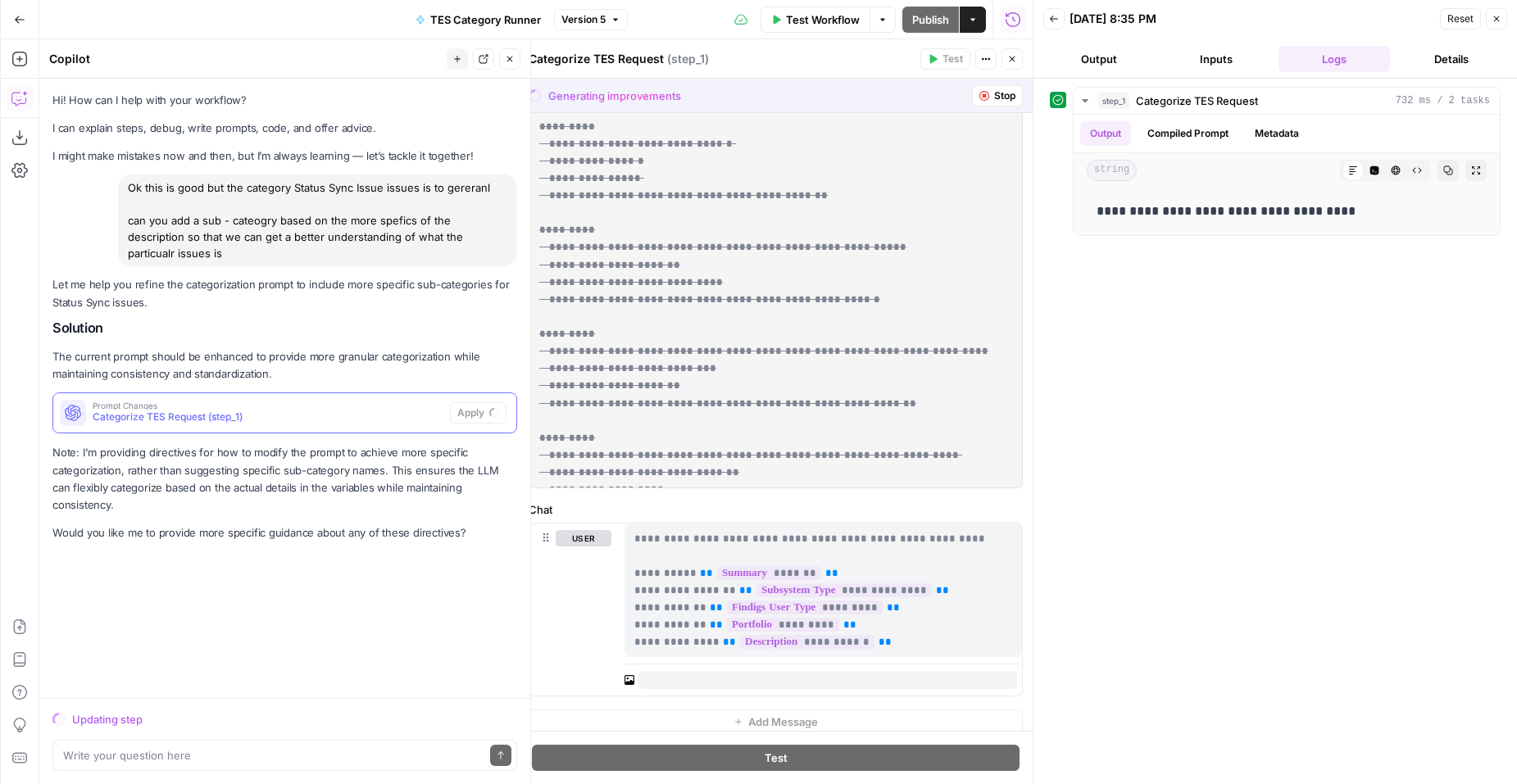 scroll, scrollTop: 422, scrollLeft: 0, axis: vertical 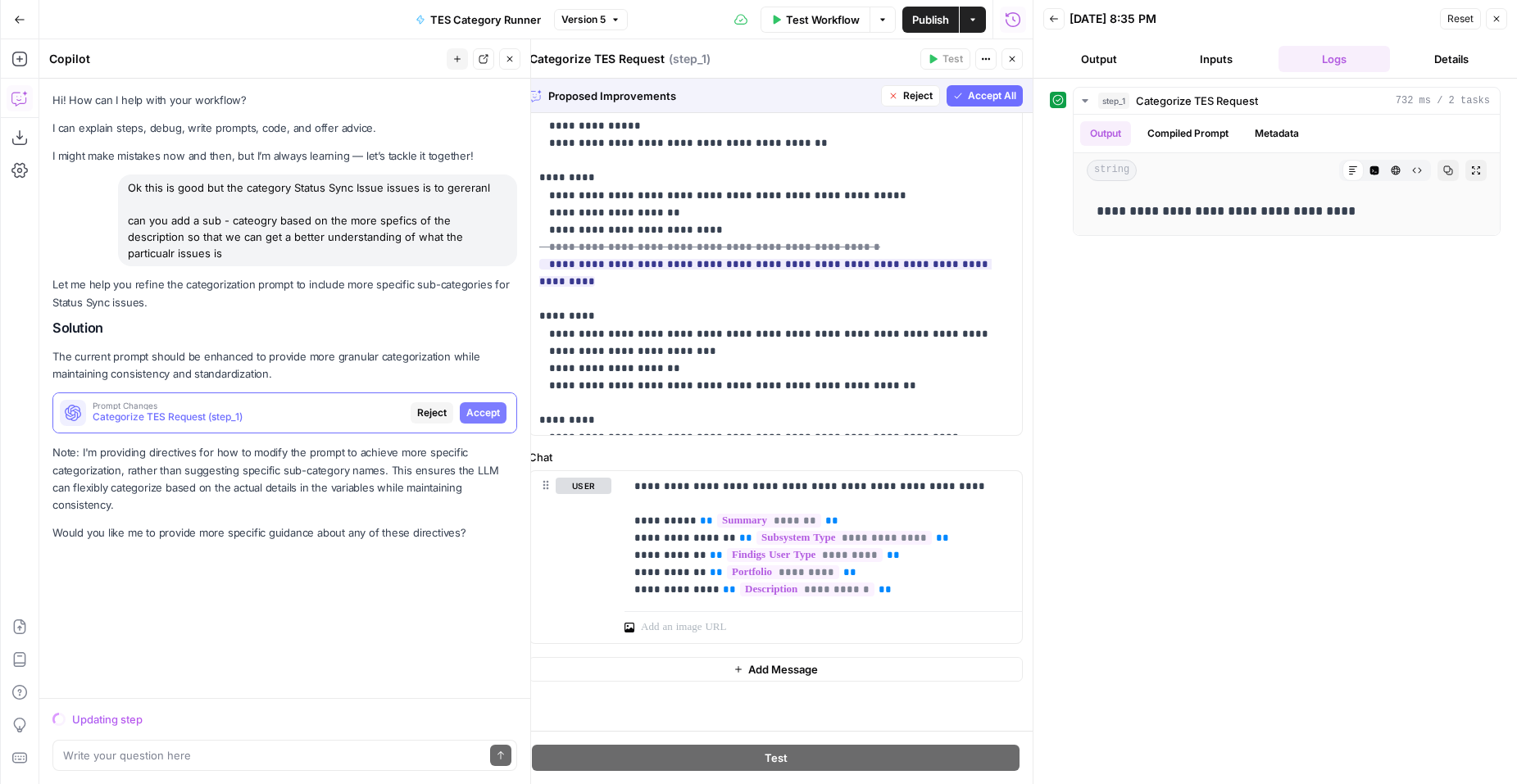 click on "Accept All" at bounding box center (992, 96) 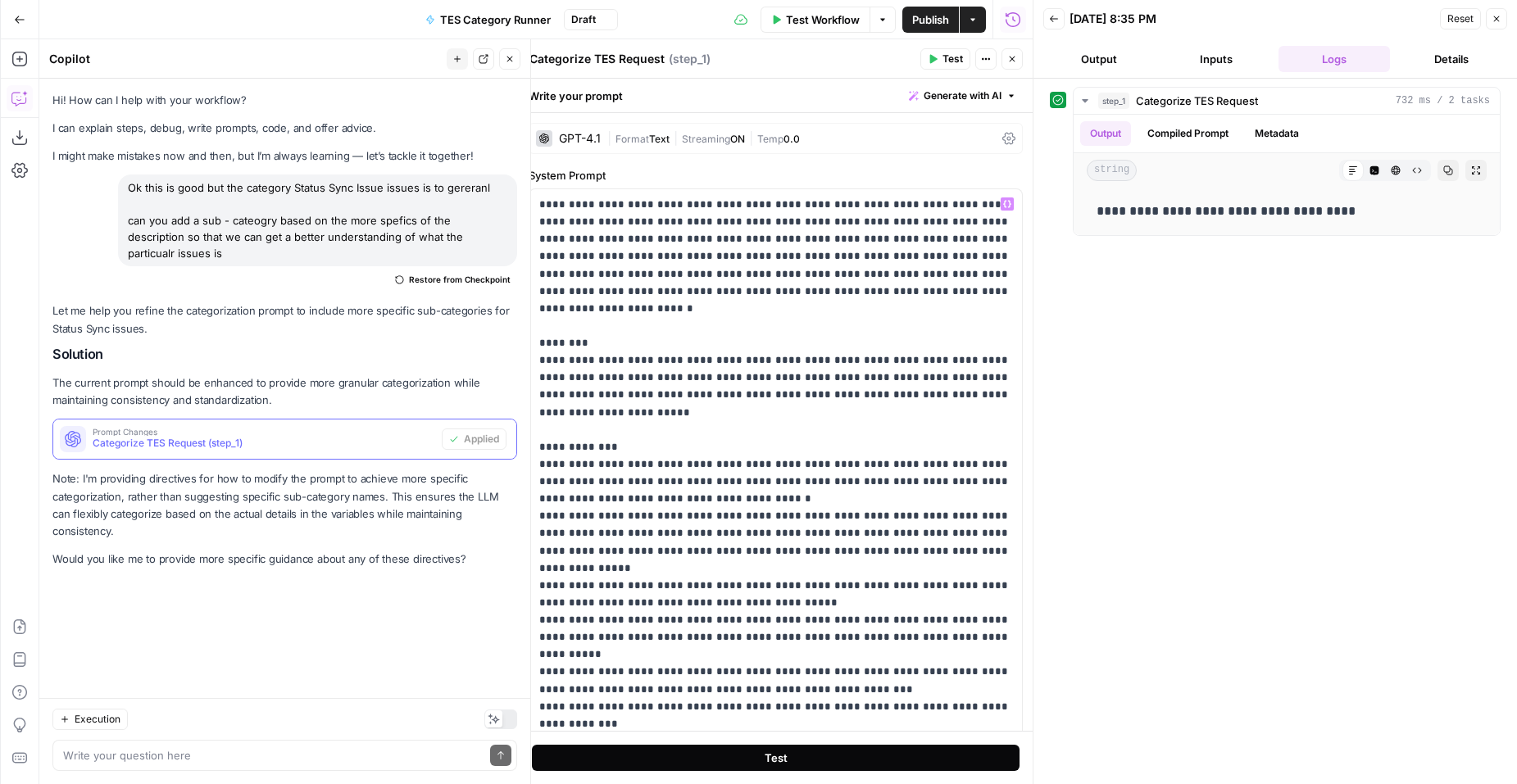 click on "Test" at bounding box center [776, 758] 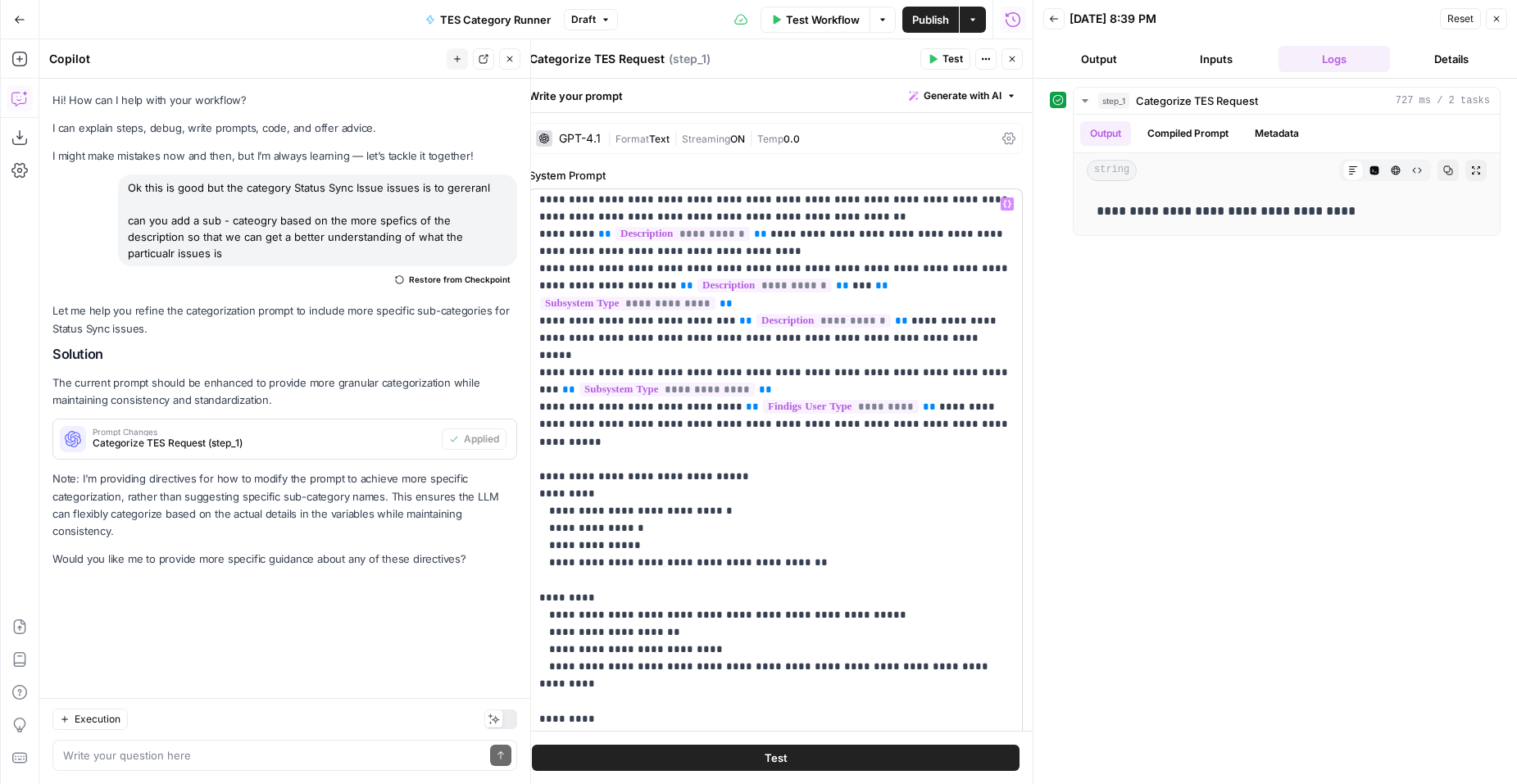 scroll, scrollTop: 2357, scrollLeft: 0, axis: vertical 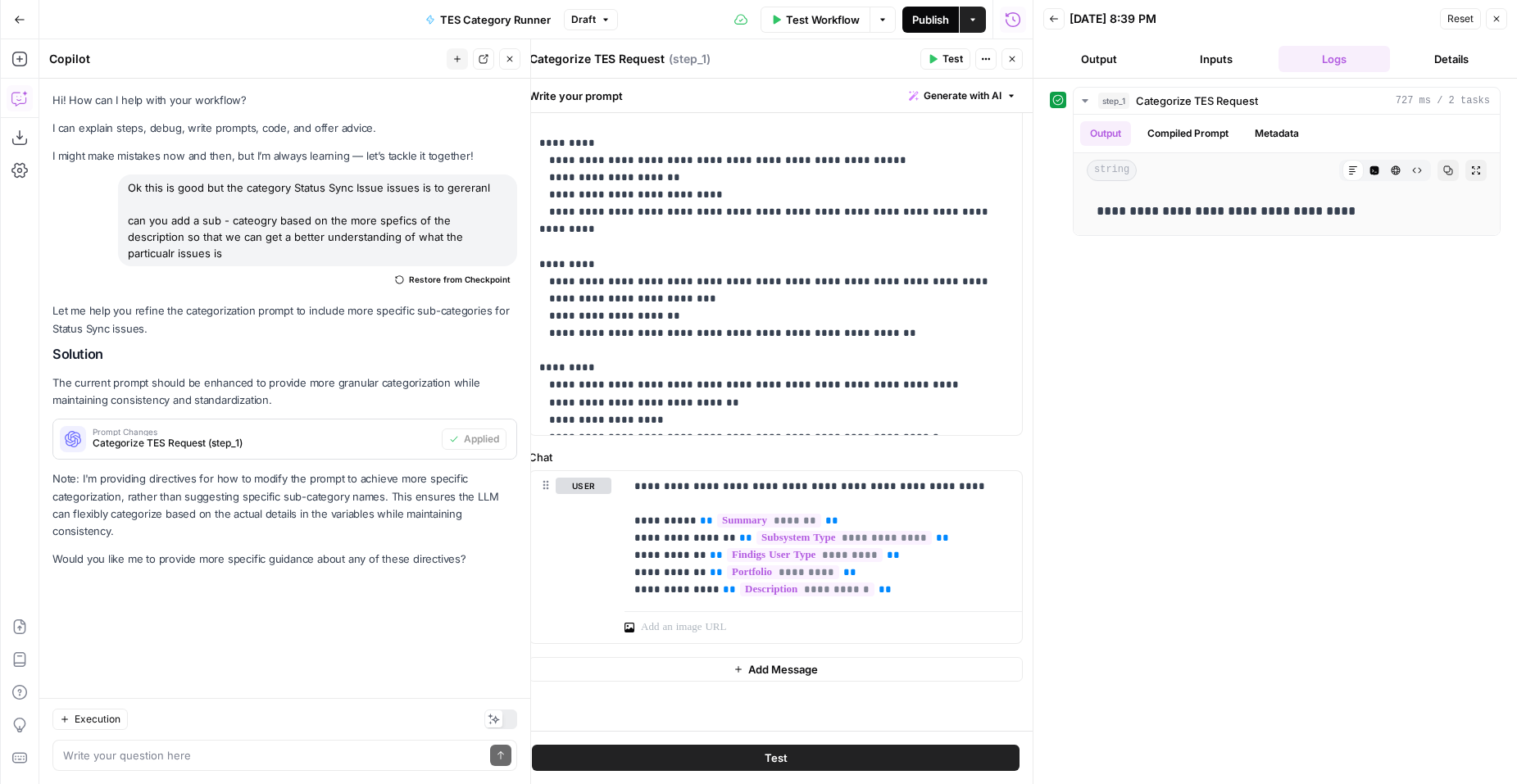 click on "Publish" at bounding box center [930, 20] 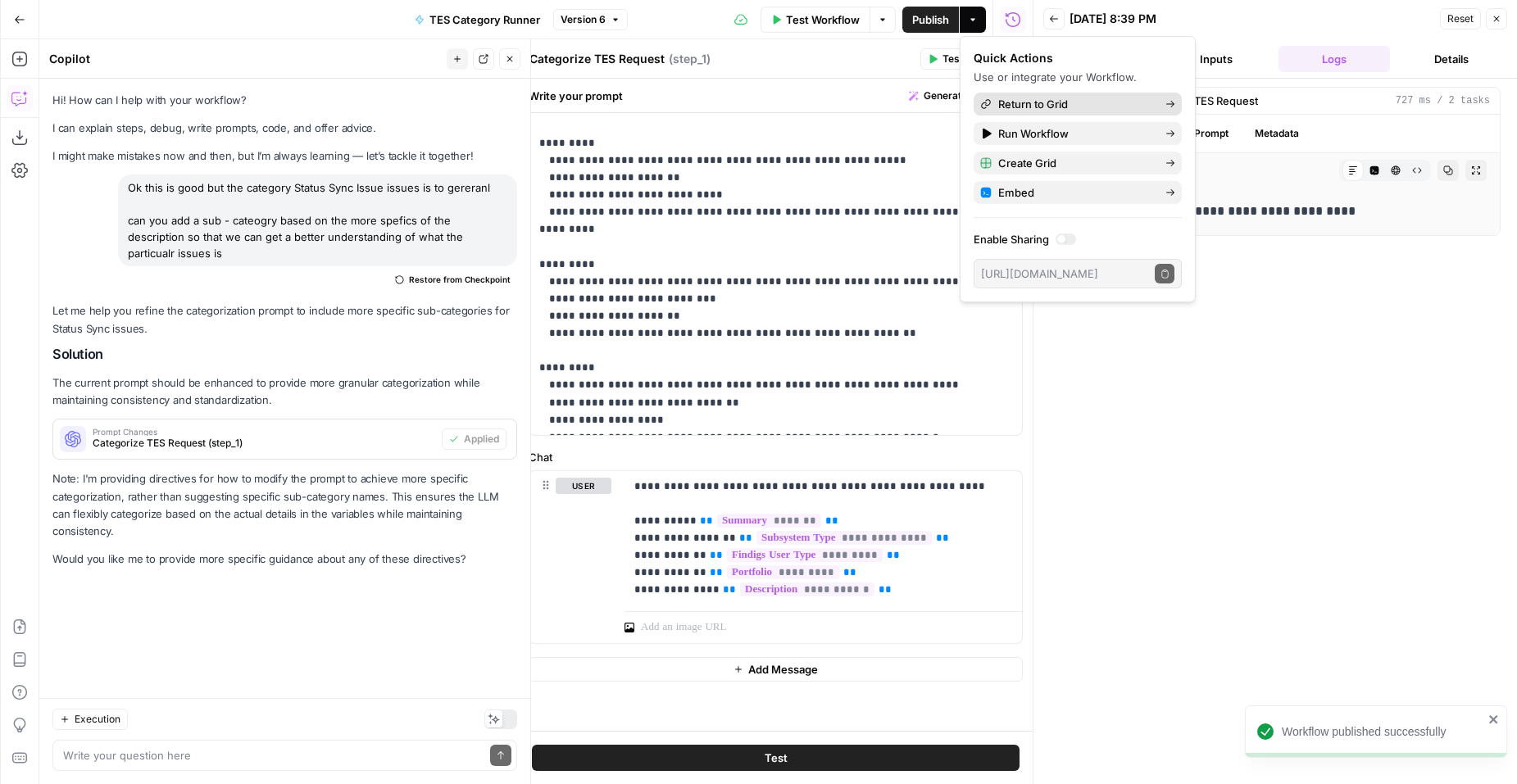 click on "Return to Grid" at bounding box center [1033, 104] 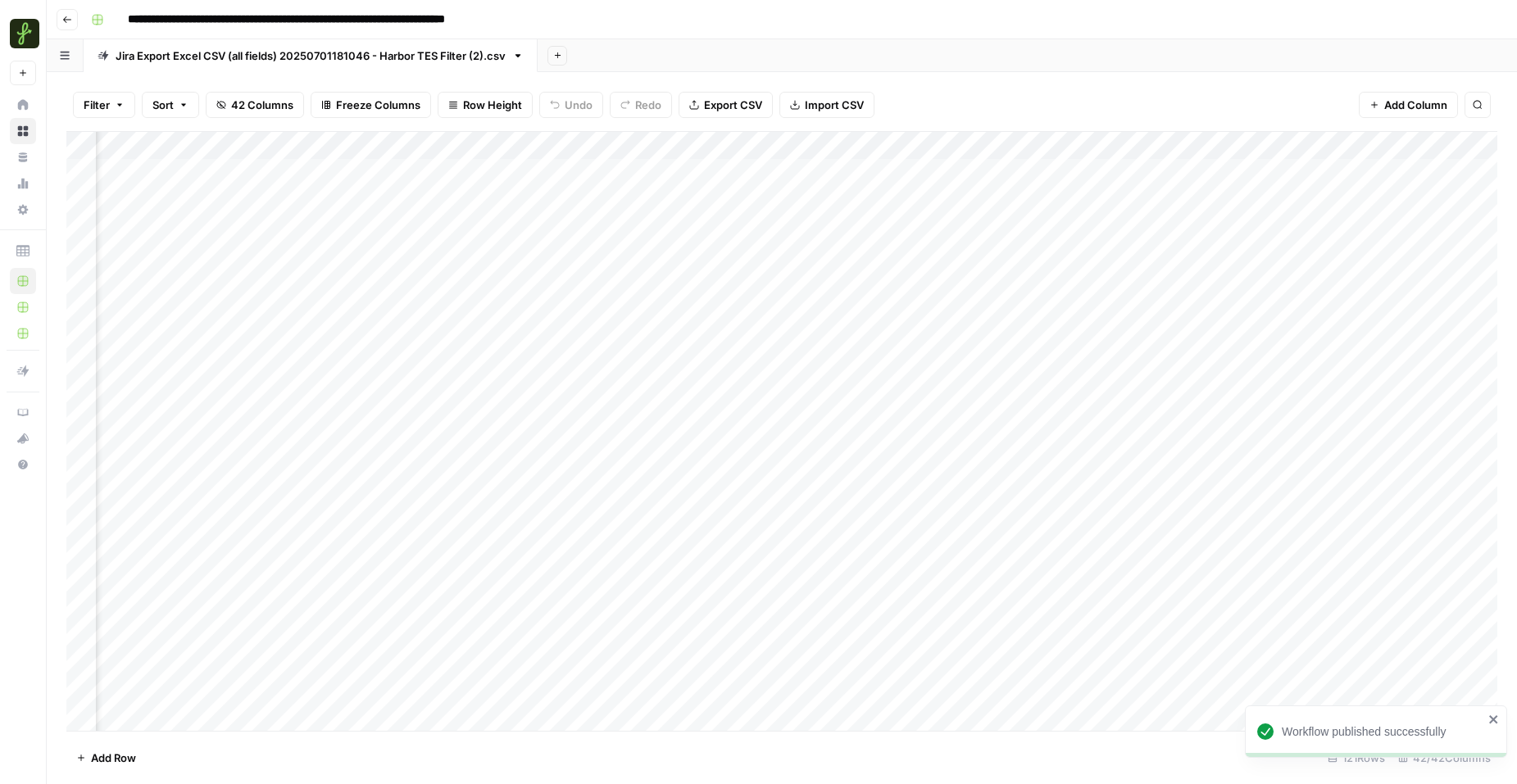 scroll, scrollTop: 0, scrollLeft: 4859, axis: horizontal 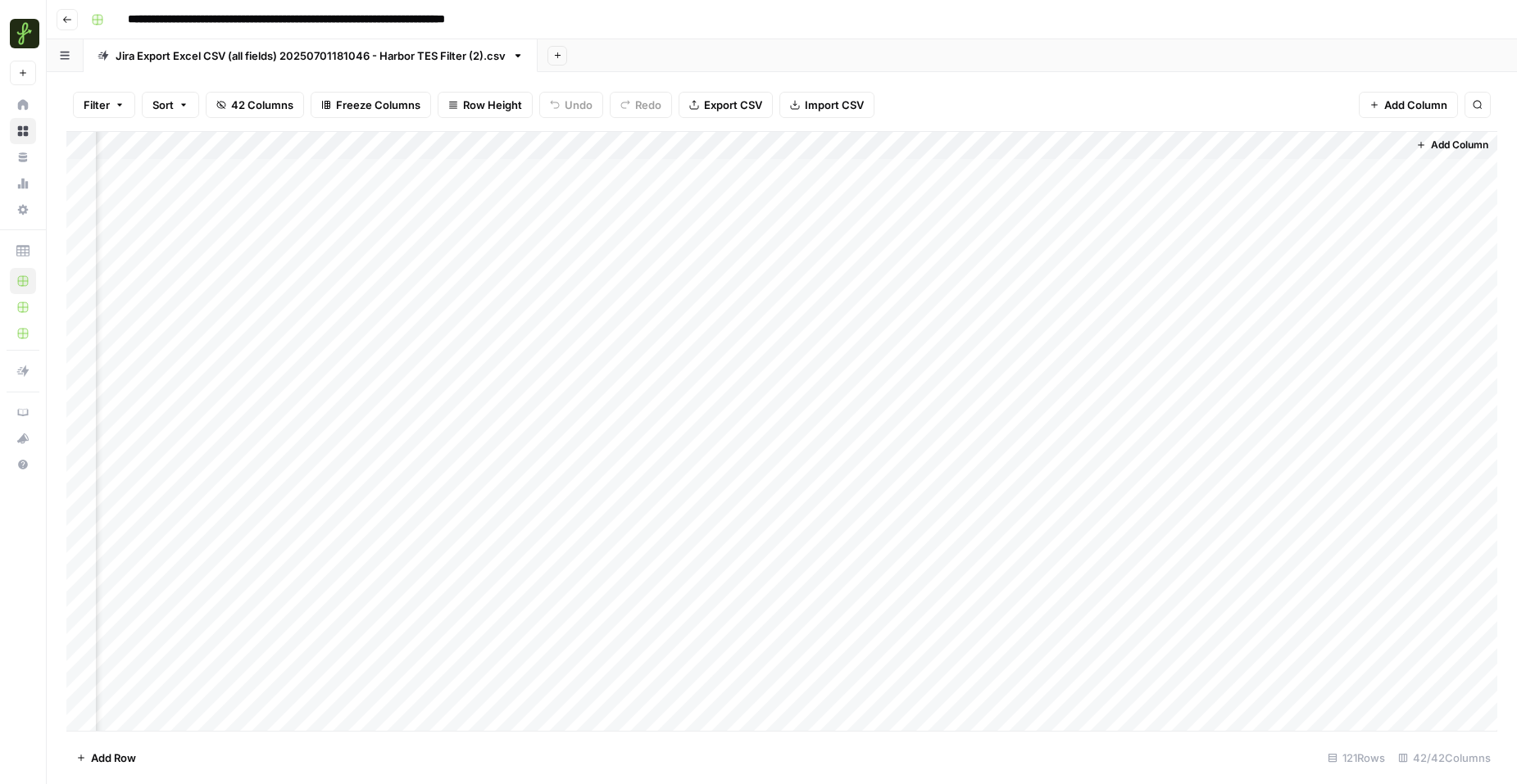 click on "Add Column" at bounding box center [782, 431] 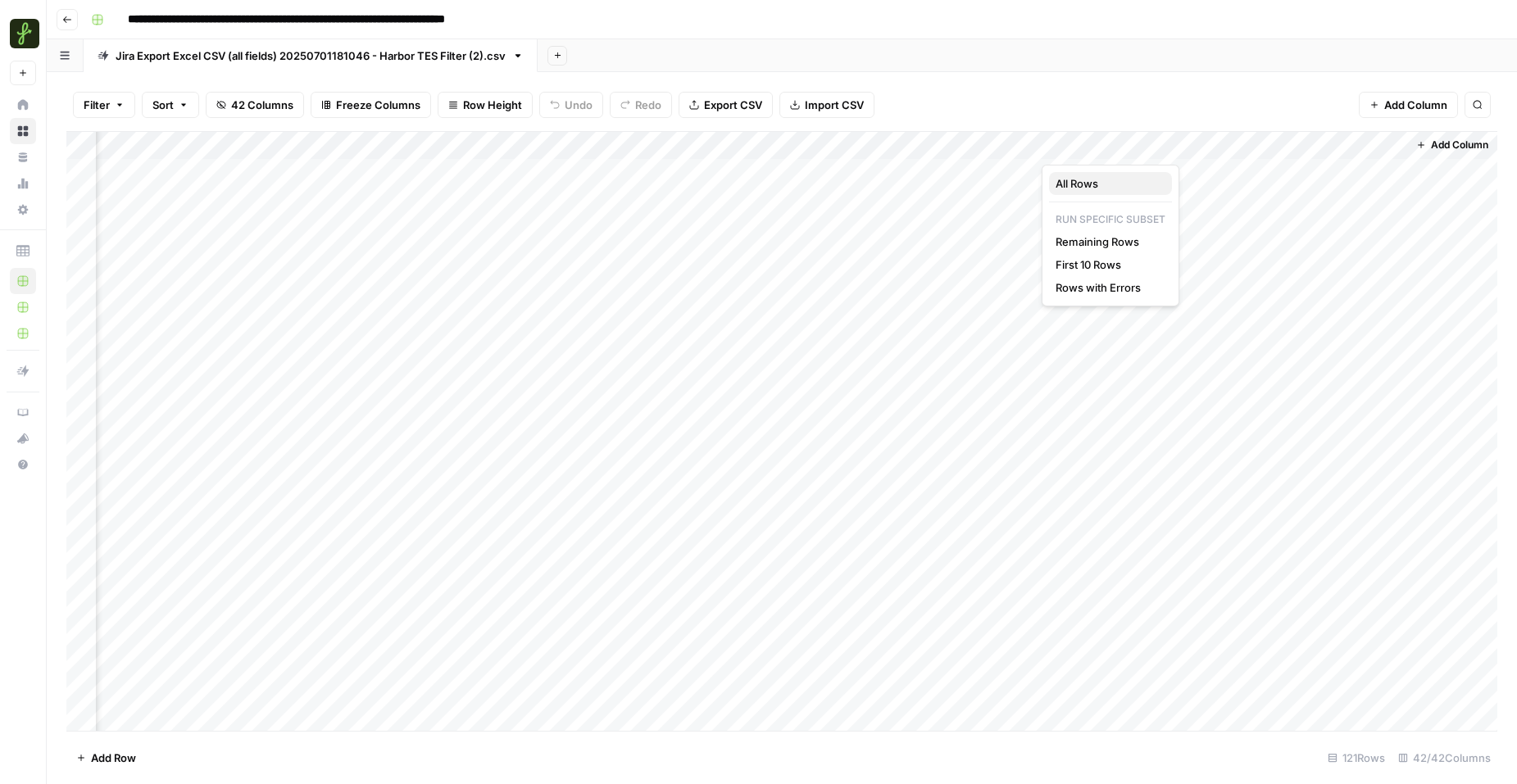 click on "All Rows" at bounding box center (1110, 184) 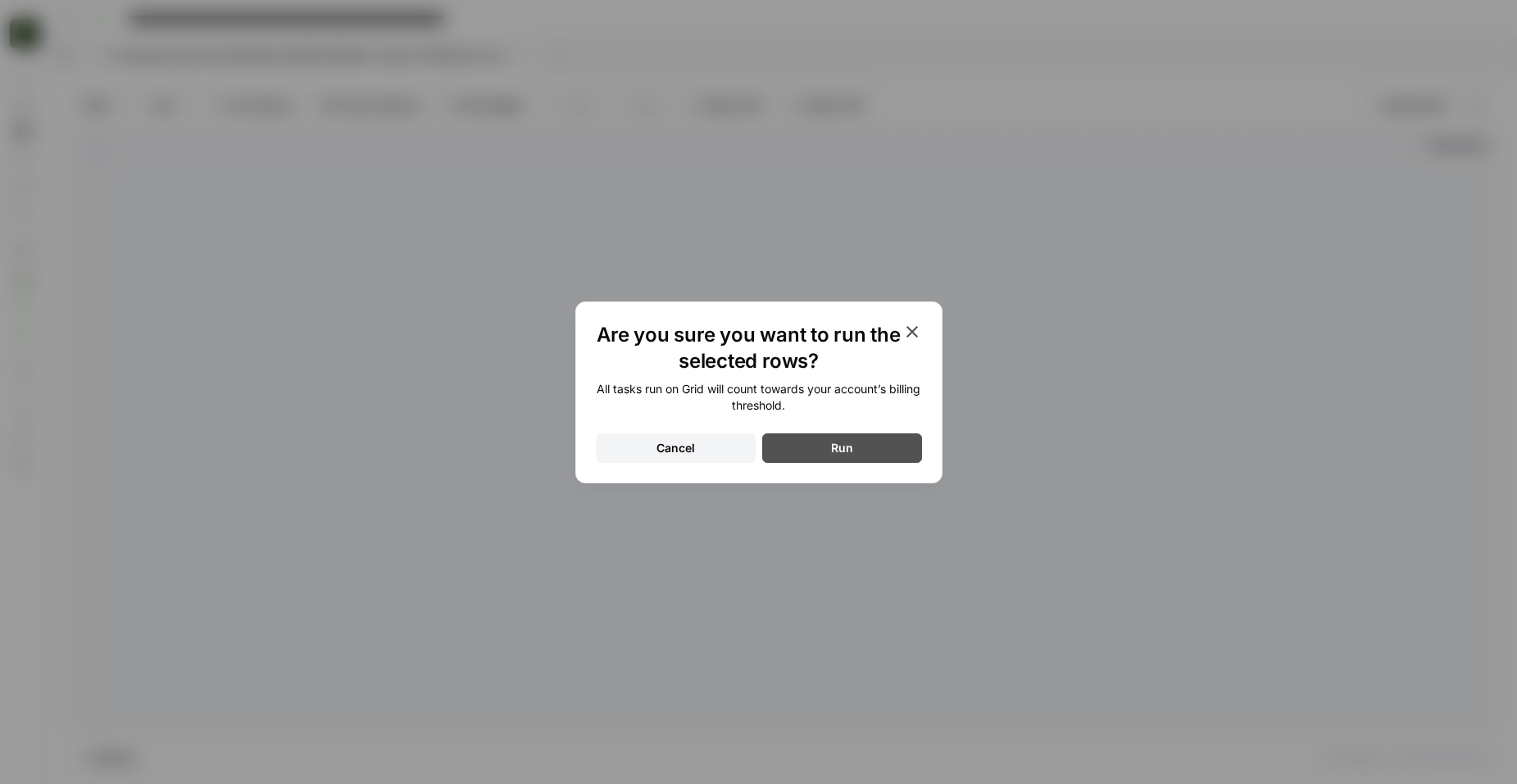 click on "Run" at bounding box center (842, 448) 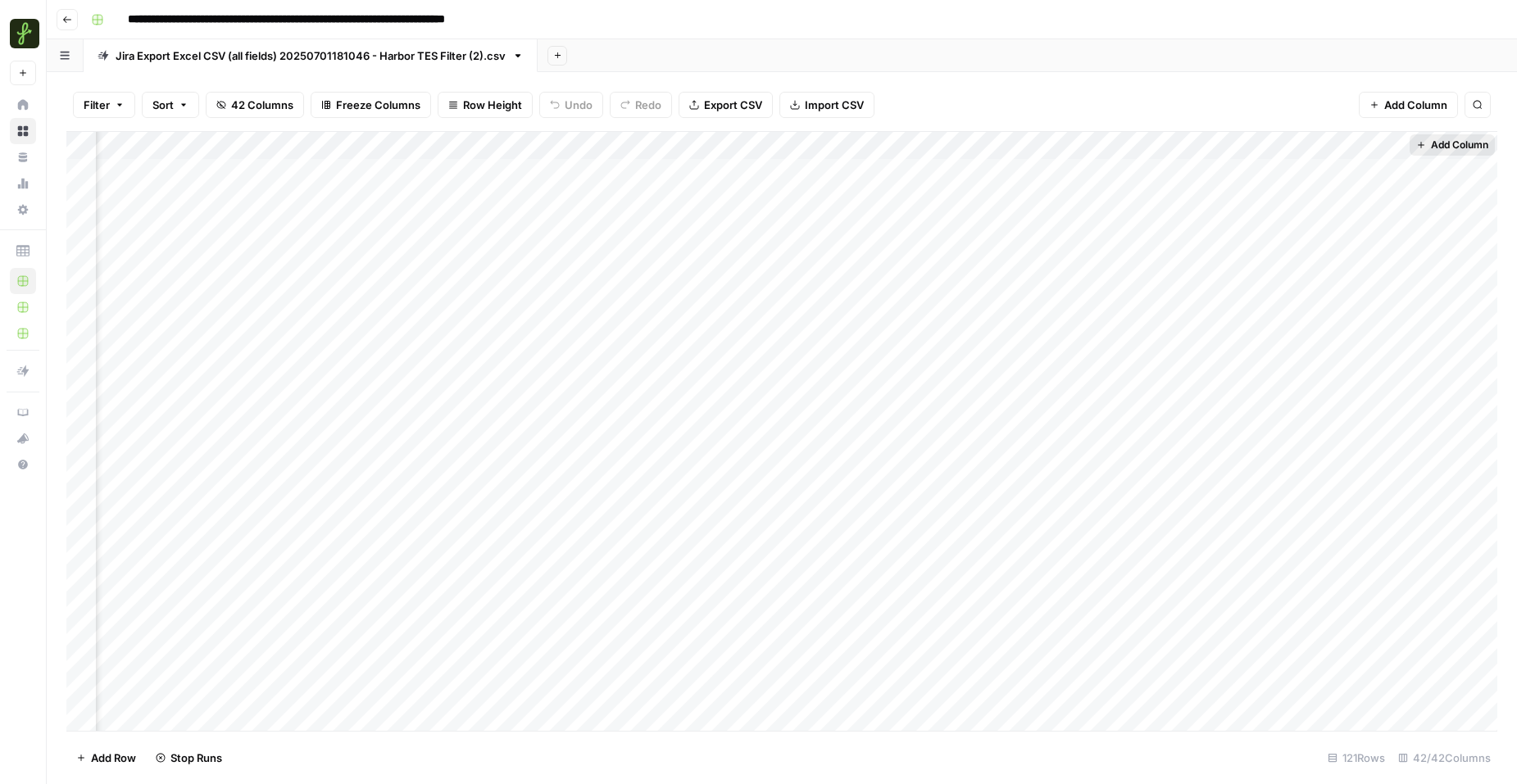drag, startPoint x: 1405, startPoint y: 144, endPoint x: 1490, endPoint y: 142, distance: 85.02353 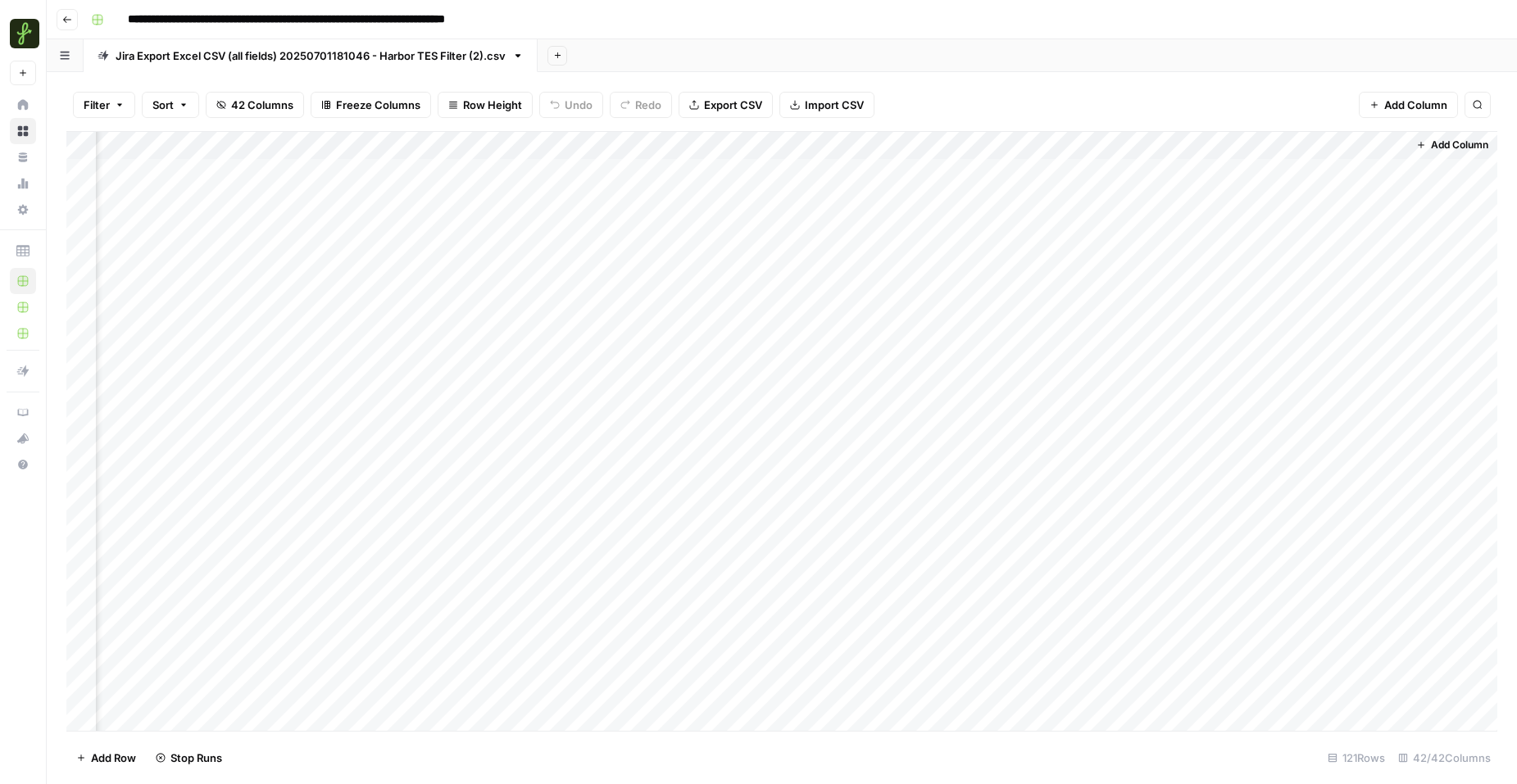 click on "Add Column" at bounding box center [782, 431] 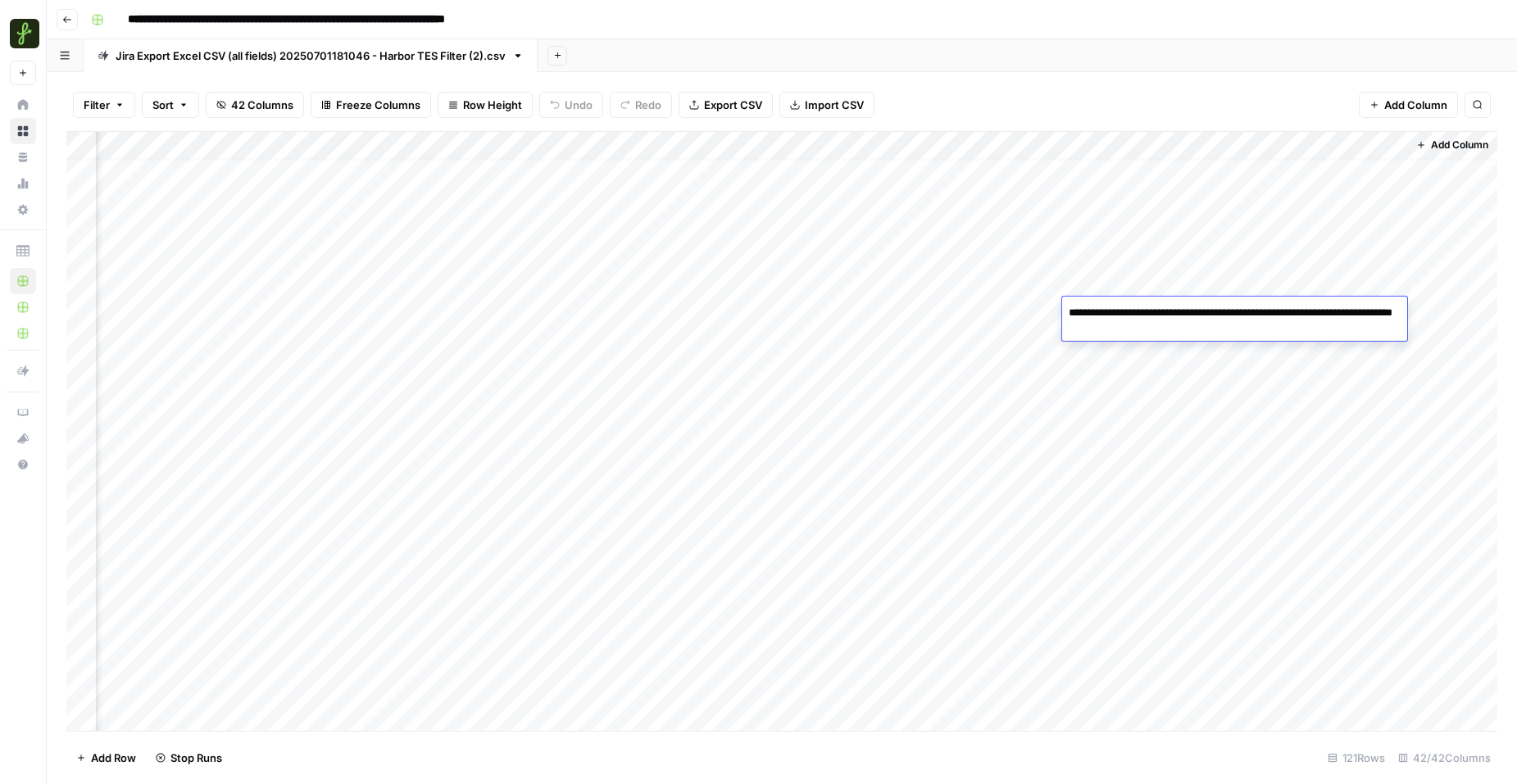 scroll, scrollTop: 370, scrollLeft: 4859, axis: both 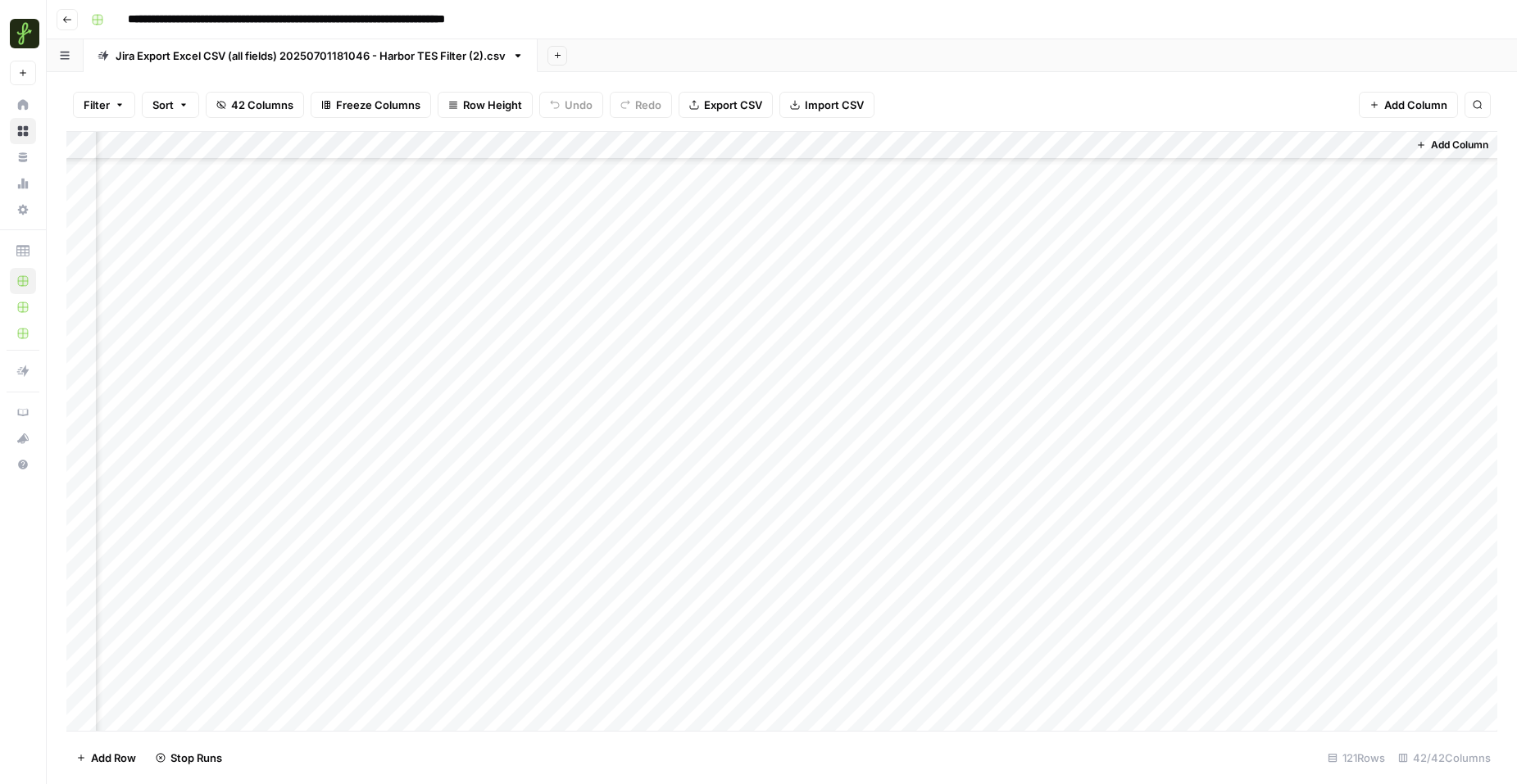 click on "Add Column" at bounding box center [782, 431] 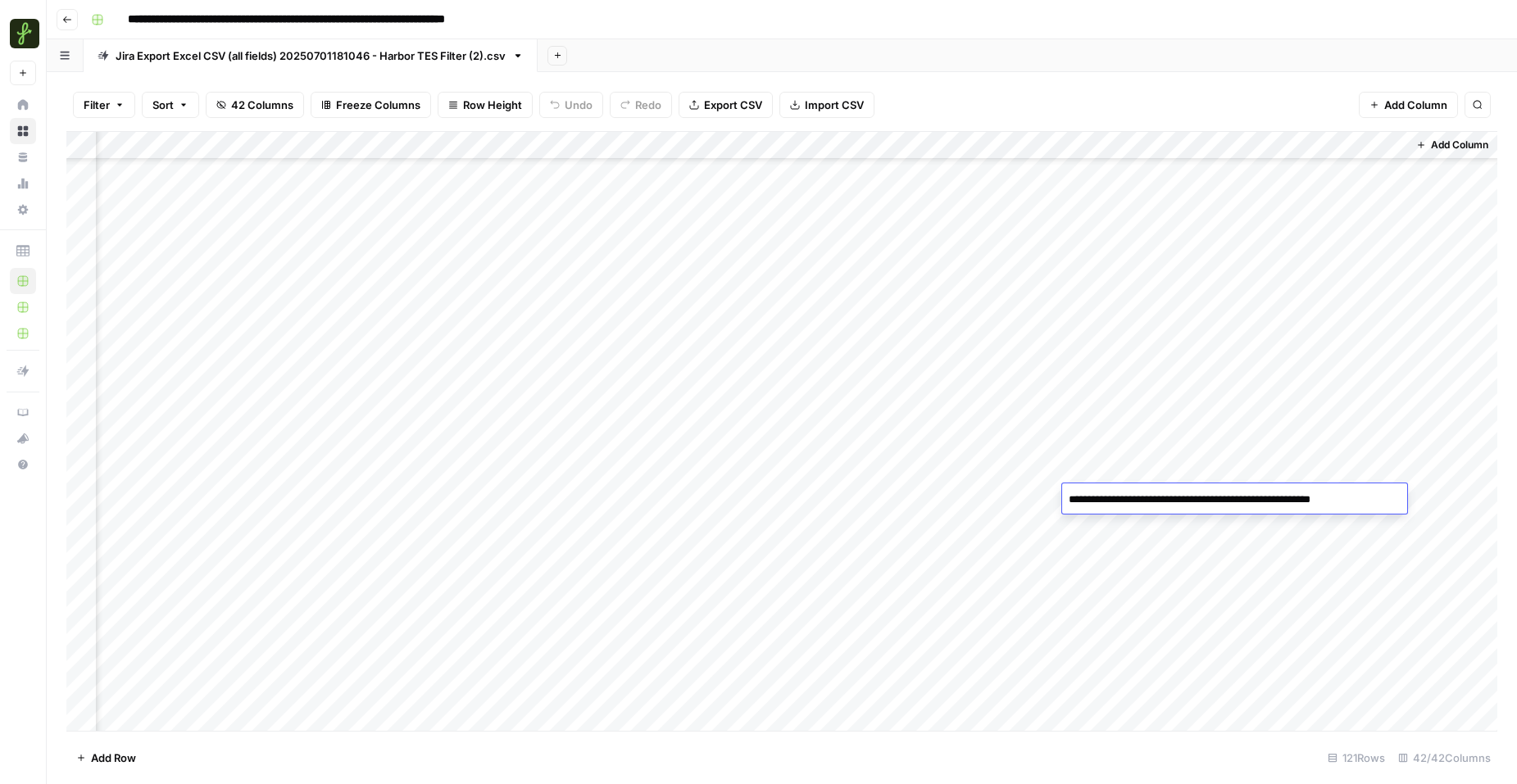 click on "Add Column" at bounding box center (782, 431) 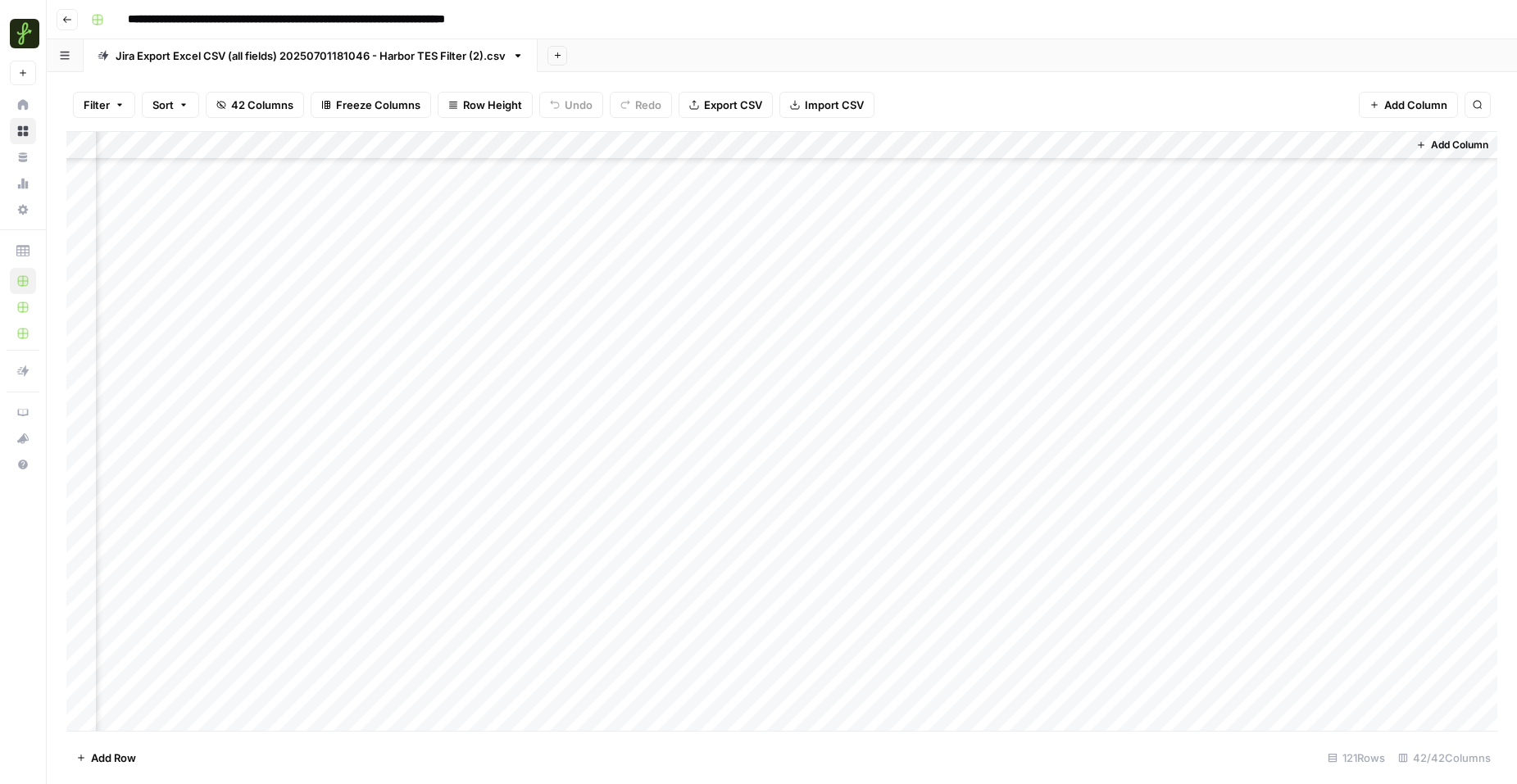 scroll, scrollTop: 874, scrollLeft: 4859, axis: both 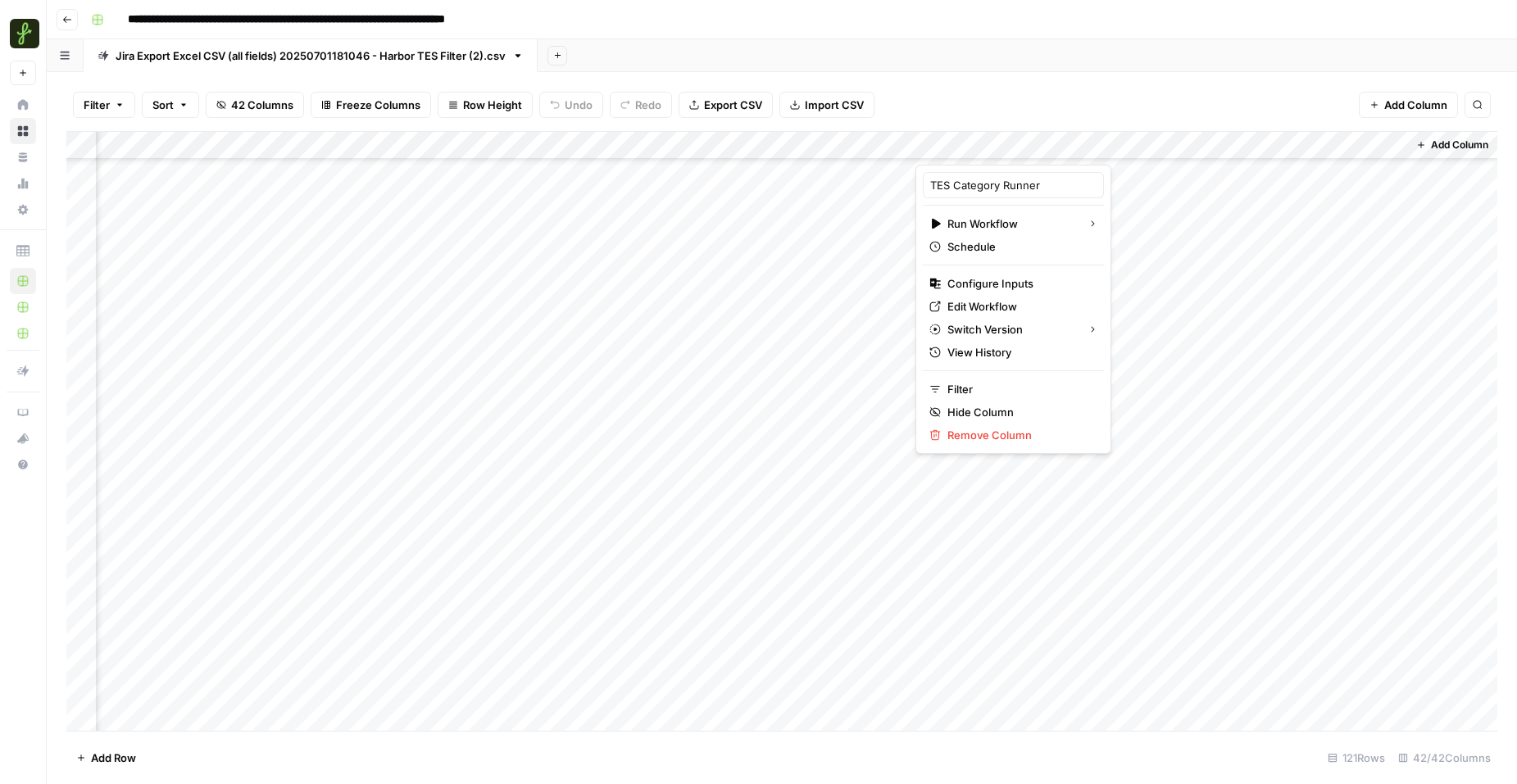 click at bounding box center (989, 148) 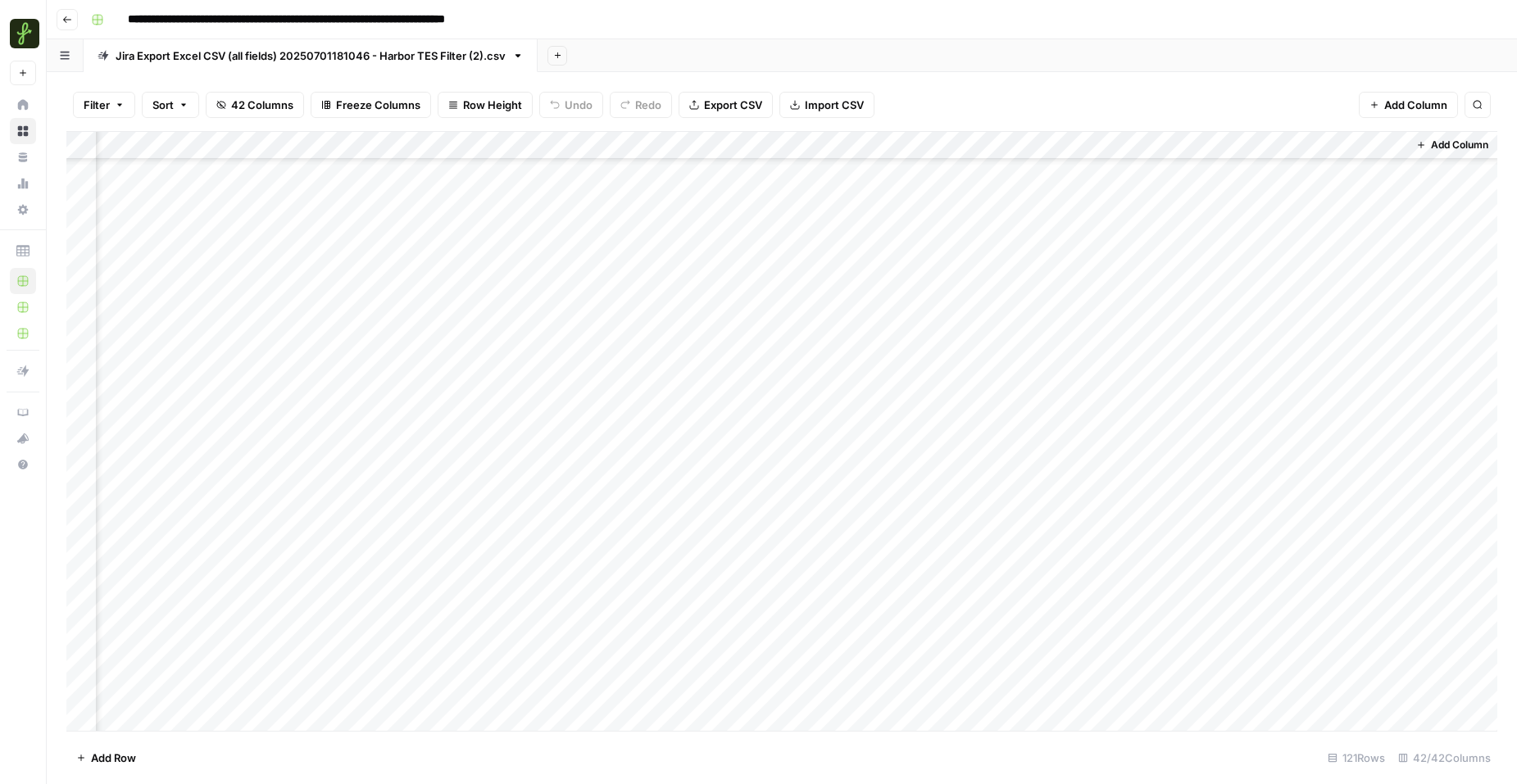 scroll, scrollTop: 1967, scrollLeft: 4859, axis: both 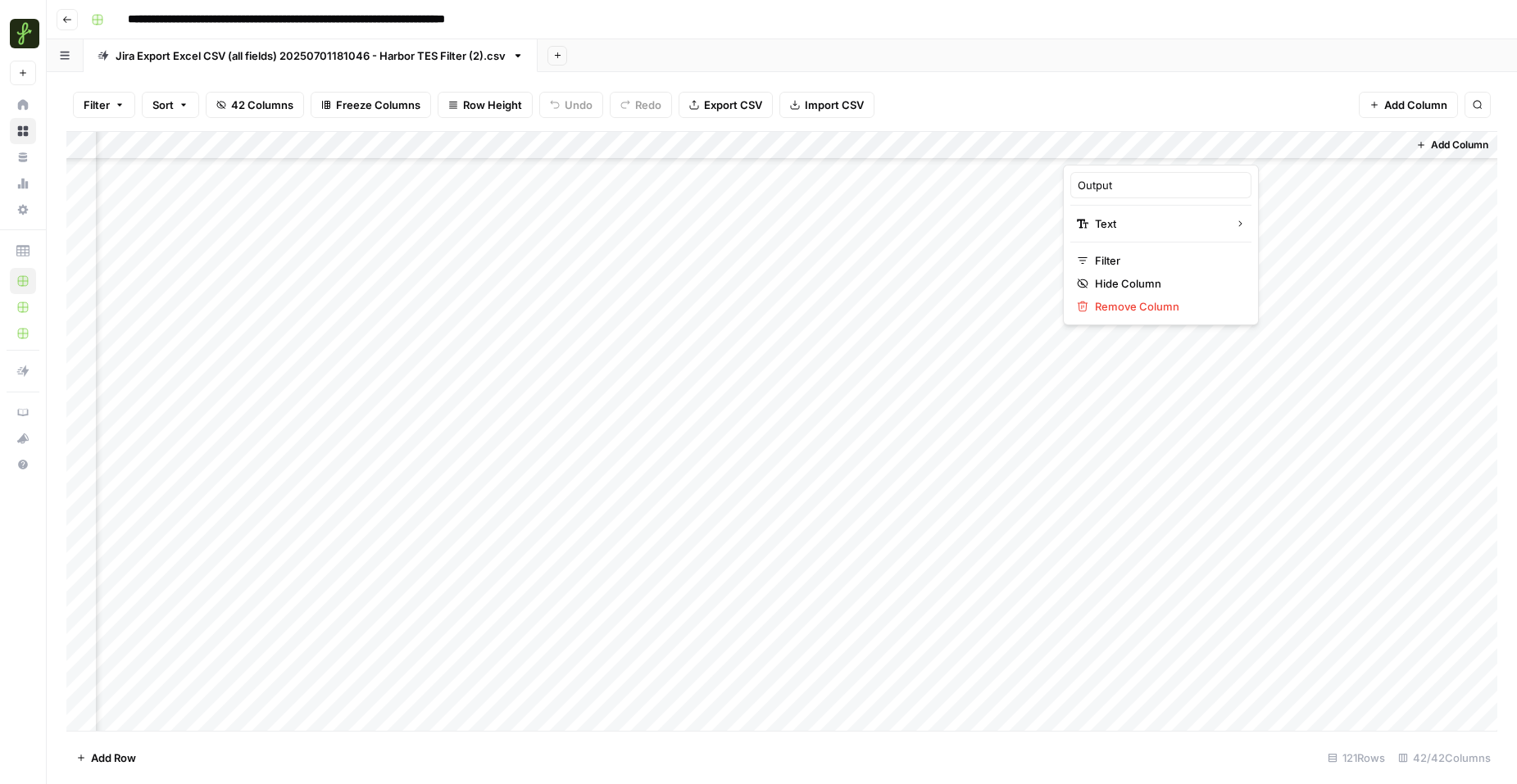 drag, startPoint x: 1295, startPoint y: 147, endPoint x: 1097, endPoint y: 162, distance: 198.56737 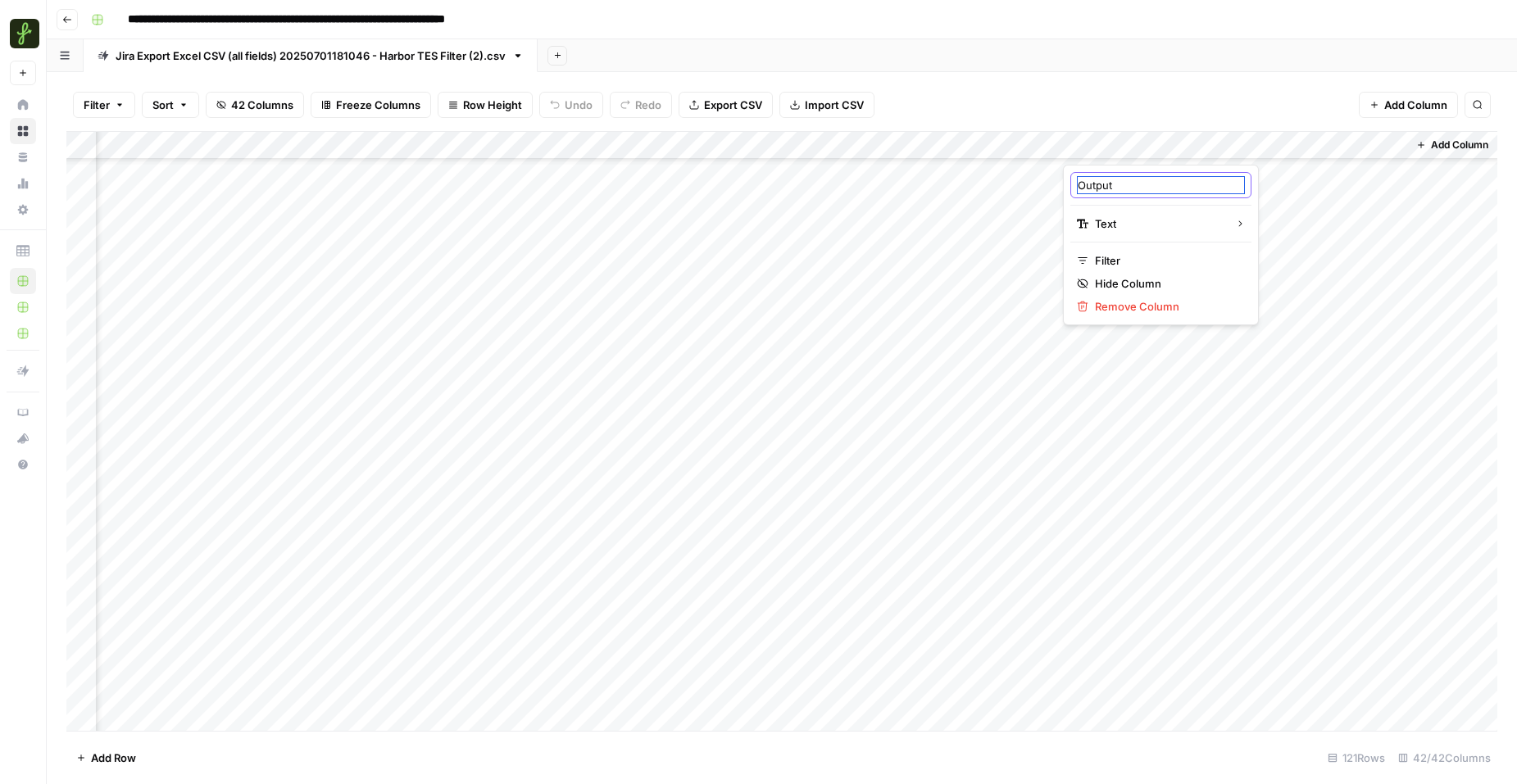 click on "Output" at bounding box center (1160, 185) 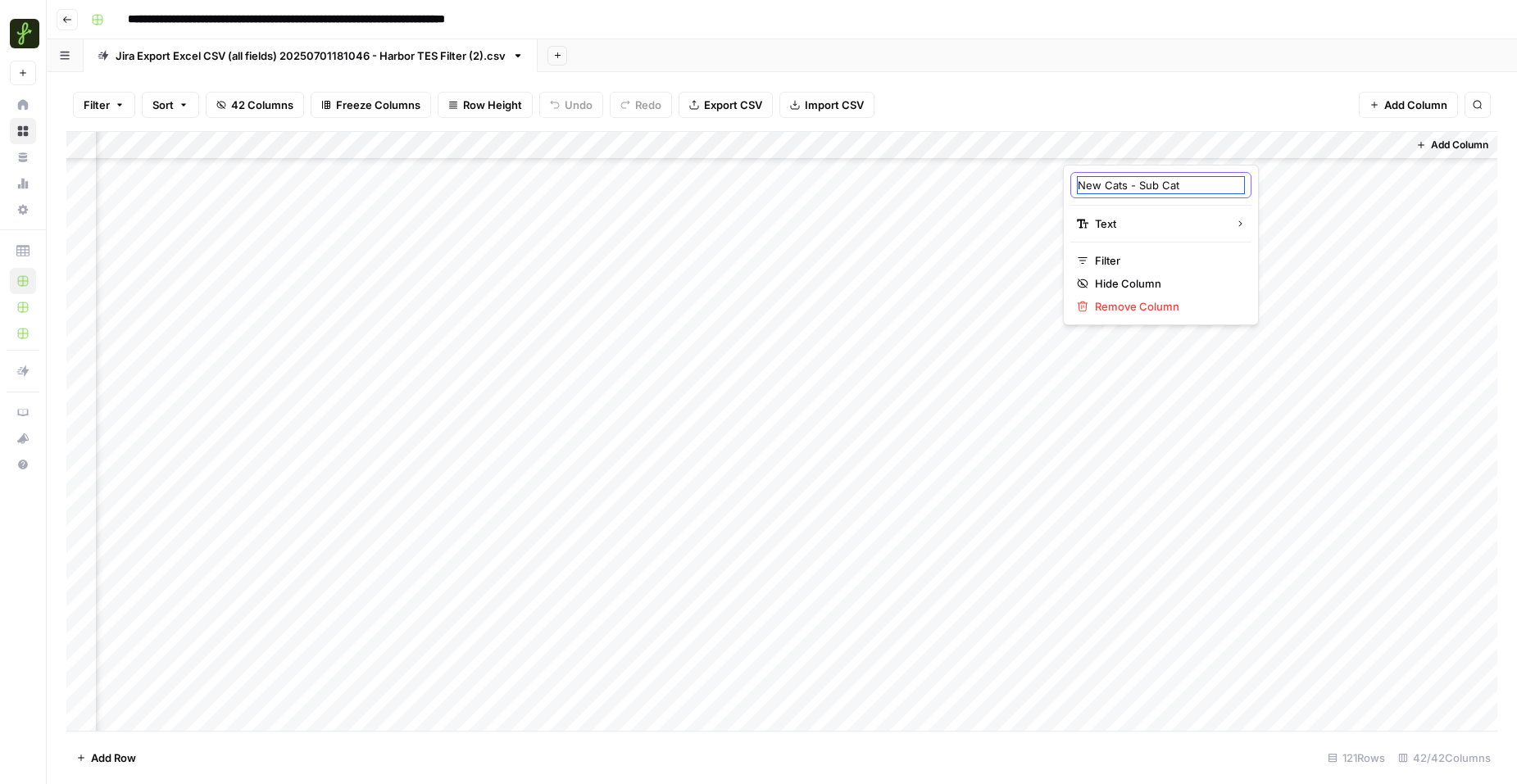 type on "New Cats - Sub Cats" 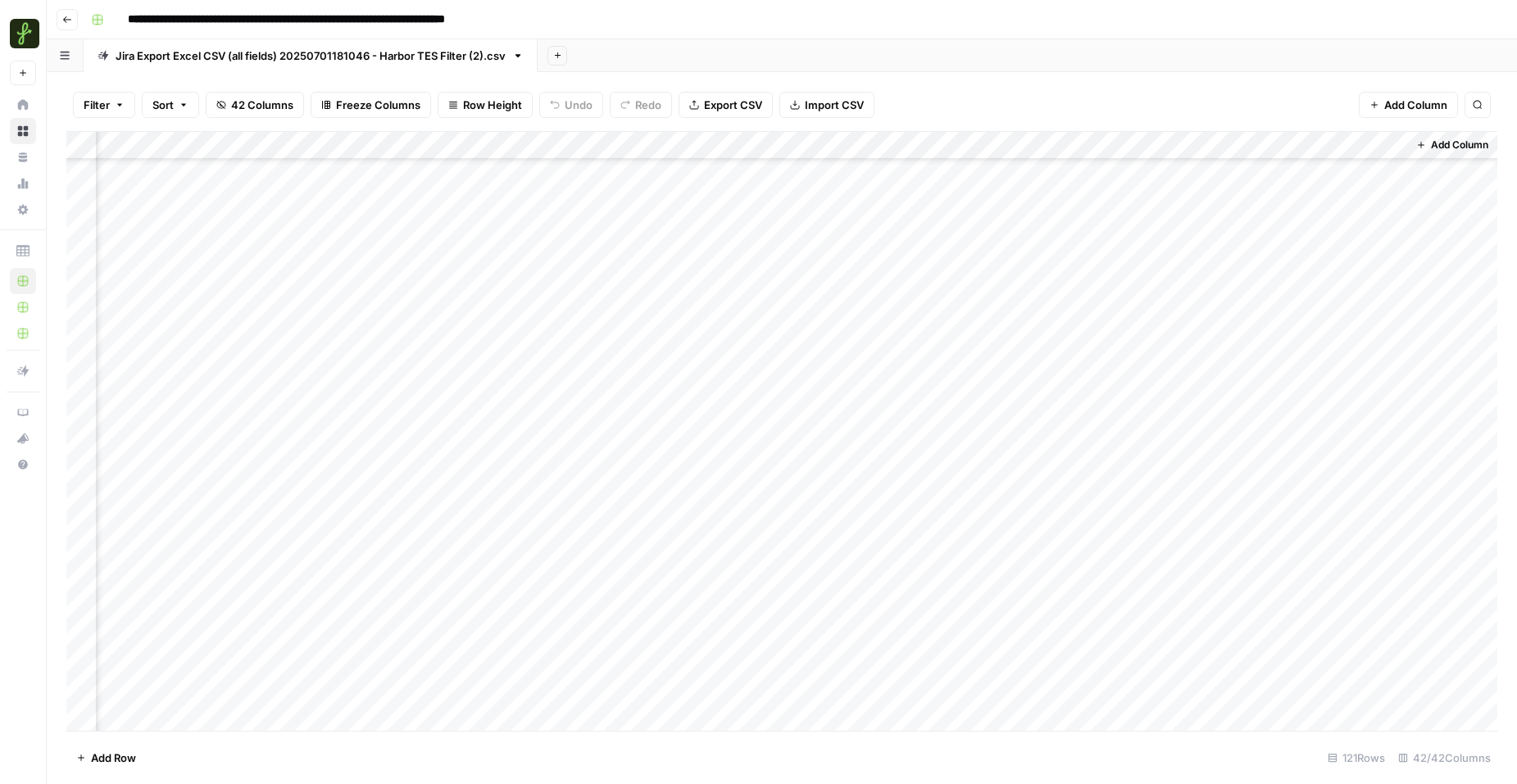 click on "Filter Sort 42 Columns Freeze Columns Row Height Undo Redo Export CSV Import CSV Add Column Search" at bounding box center [782, 105] 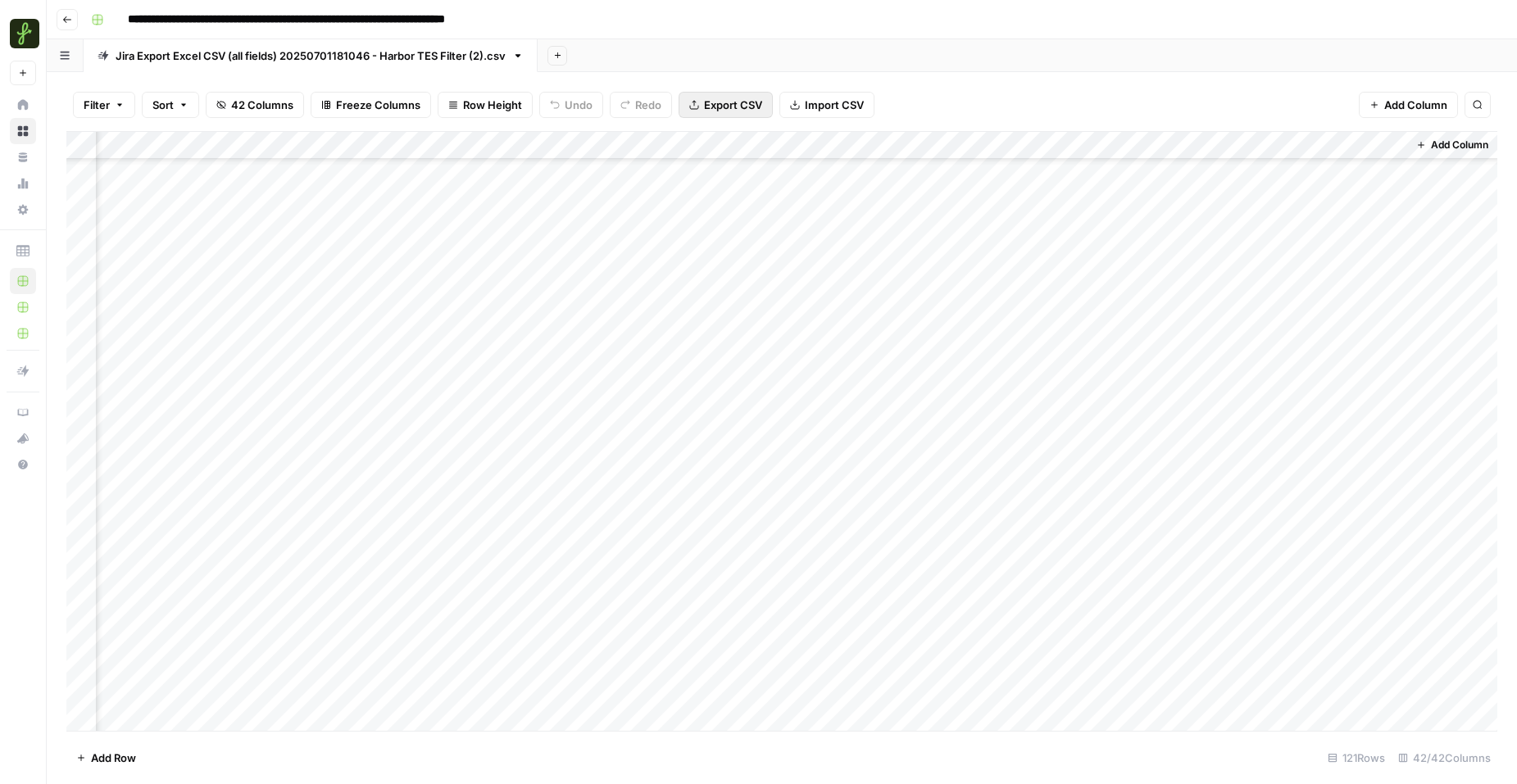 click on "Export CSV" at bounding box center [733, 105] 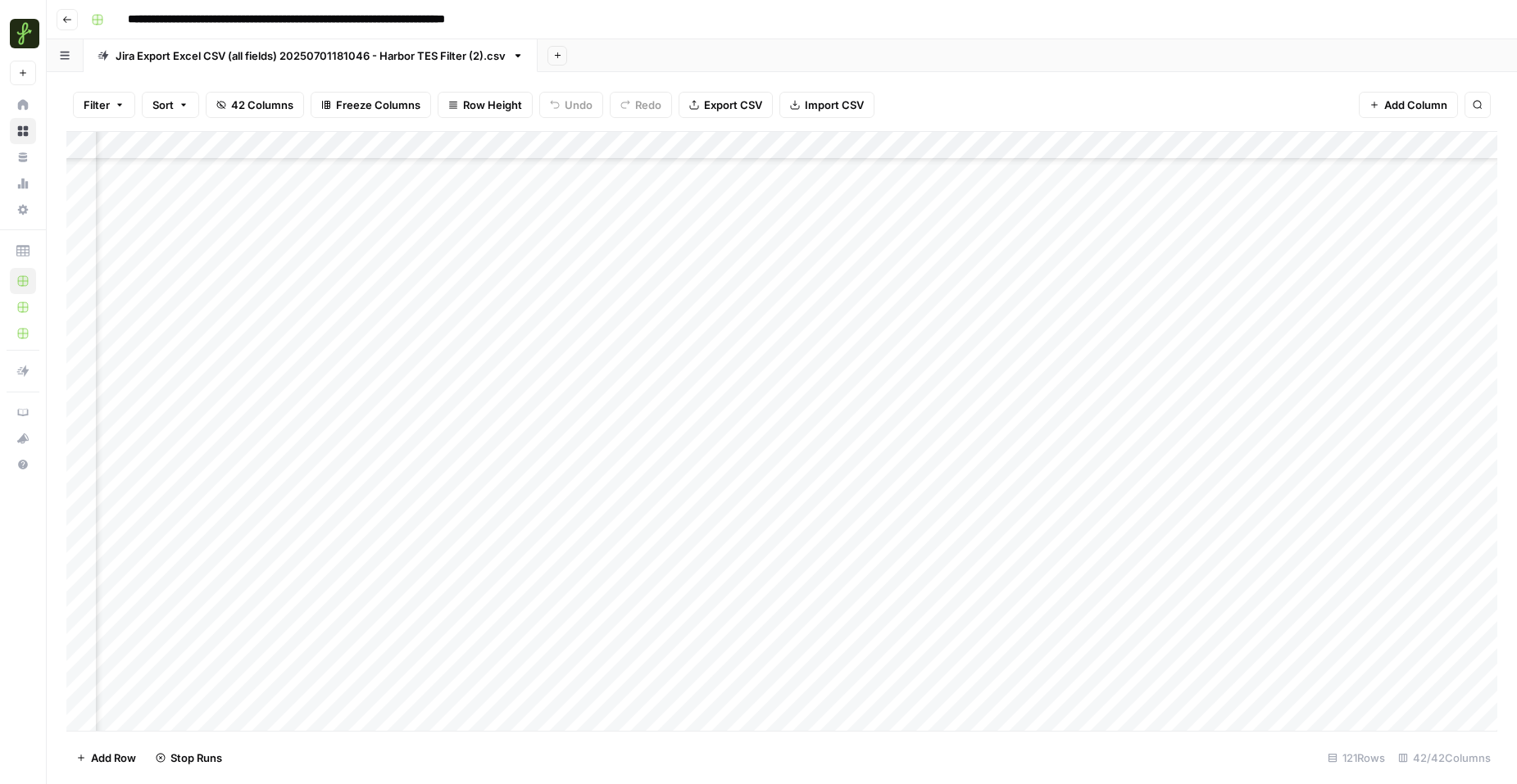 scroll, scrollTop: 0, scrollLeft: 0, axis: both 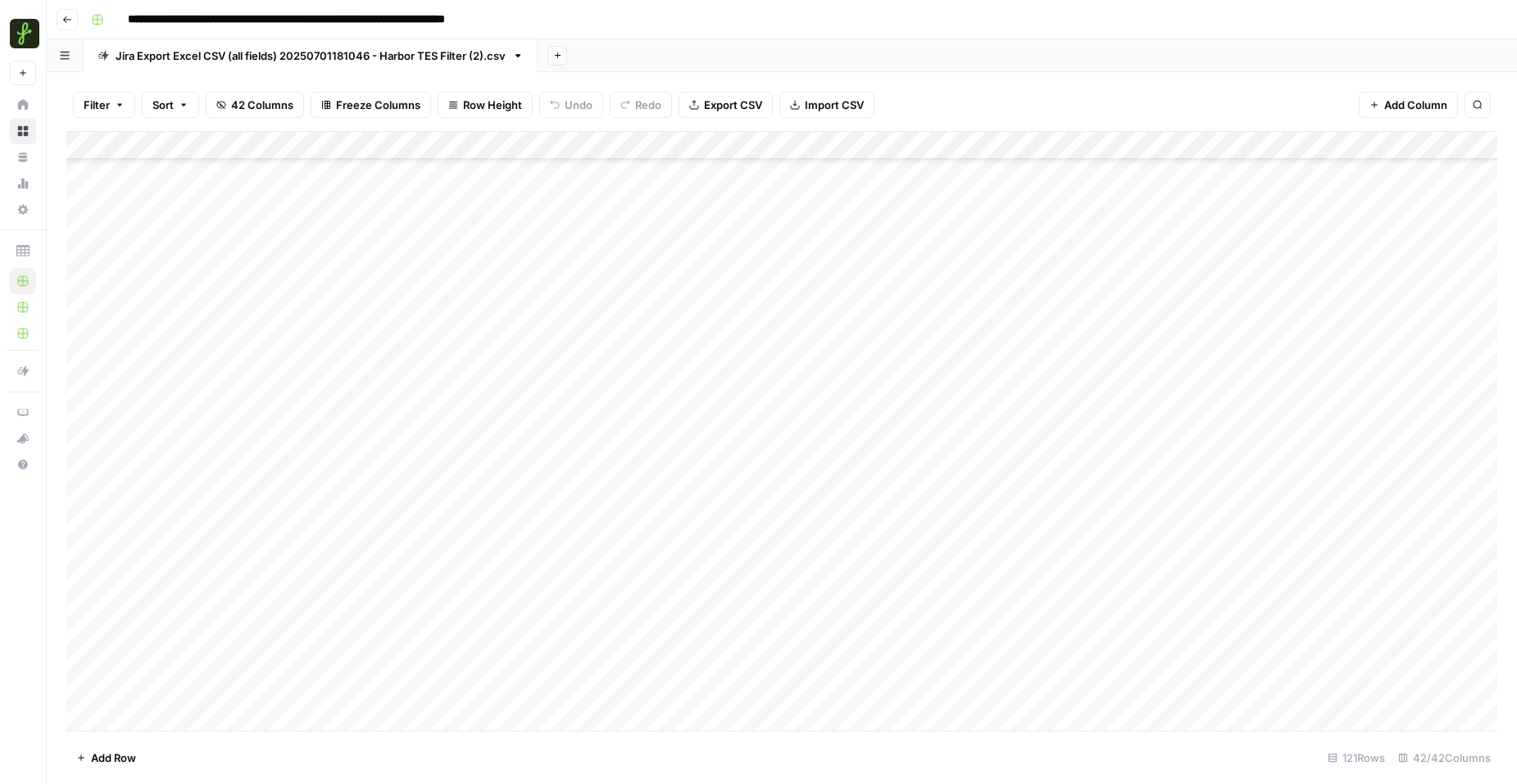 click on "Add Column" at bounding box center [782, 431] 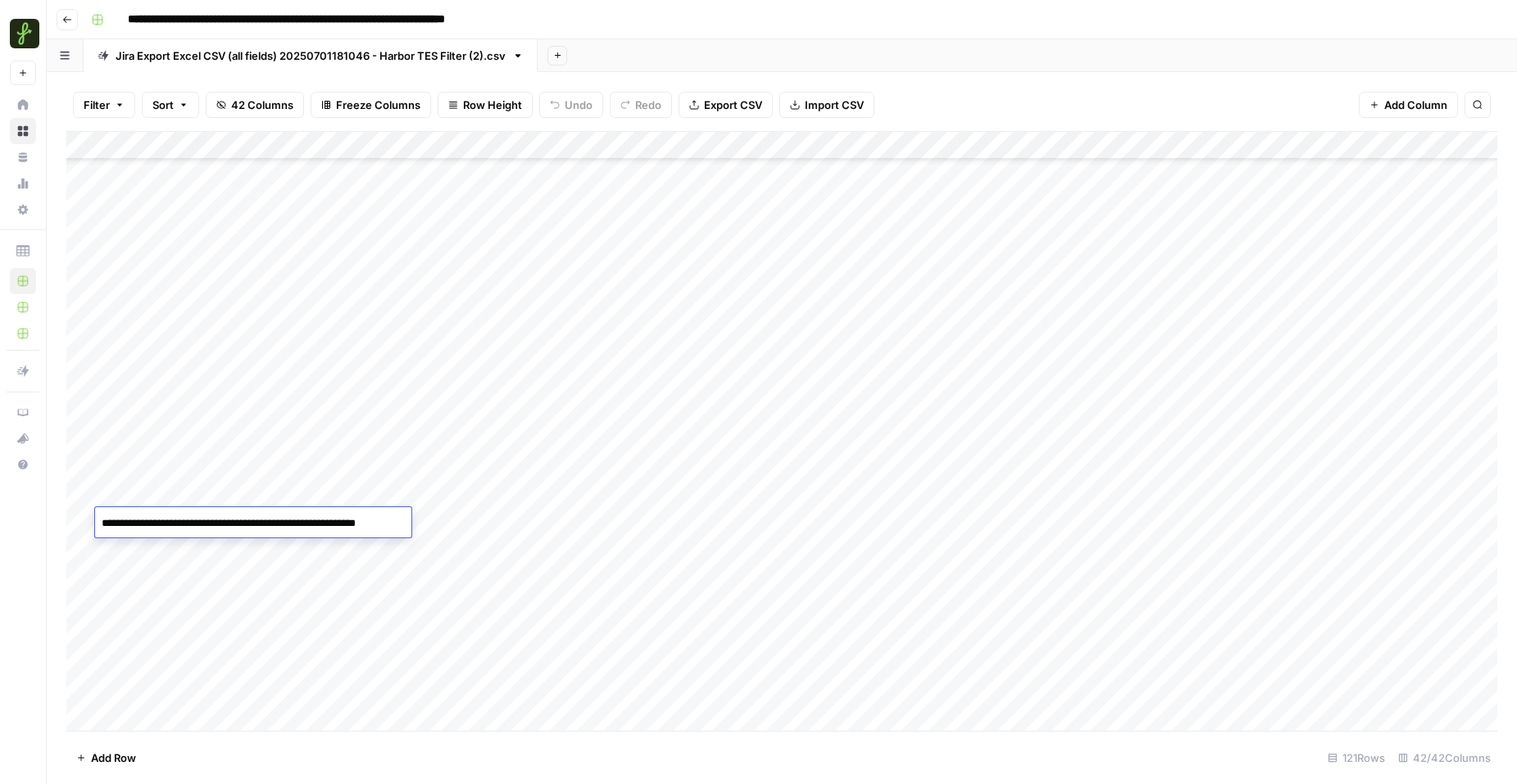 click on "**********" at bounding box center (250, 523) 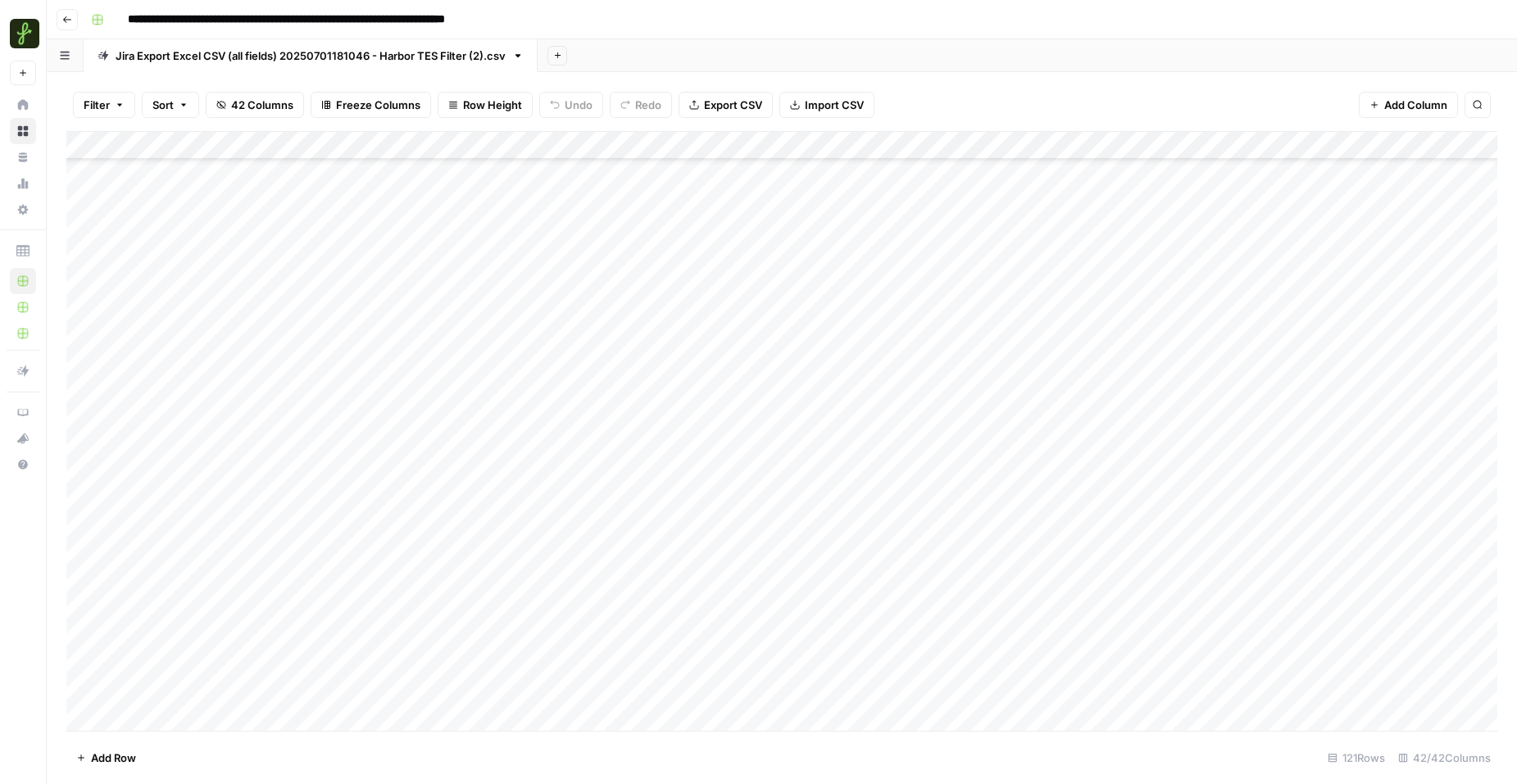 scroll, scrollTop: 2826, scrollLeft: 0, axis: vertical 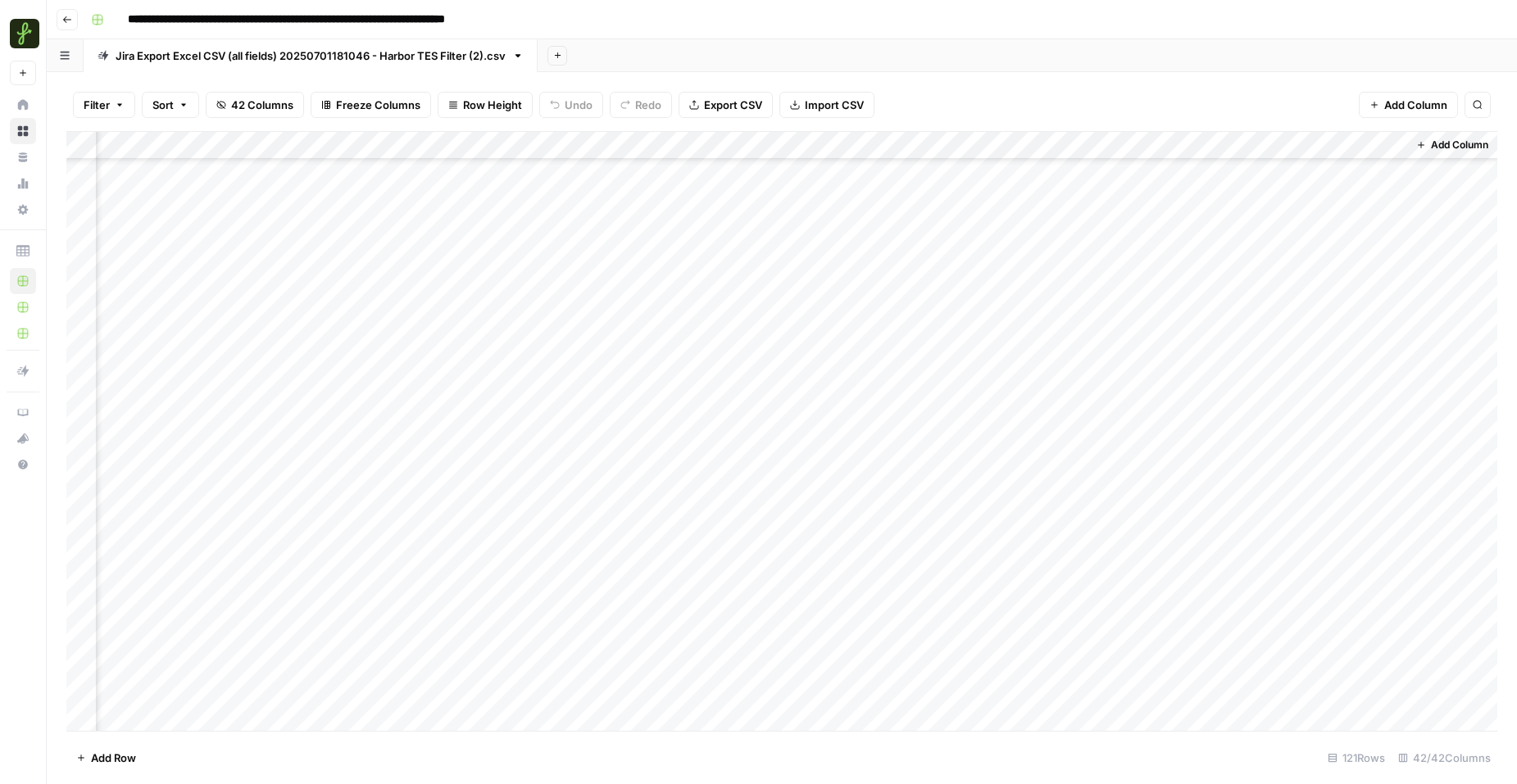 click on "Add Column" at bounding box center (782, 431) 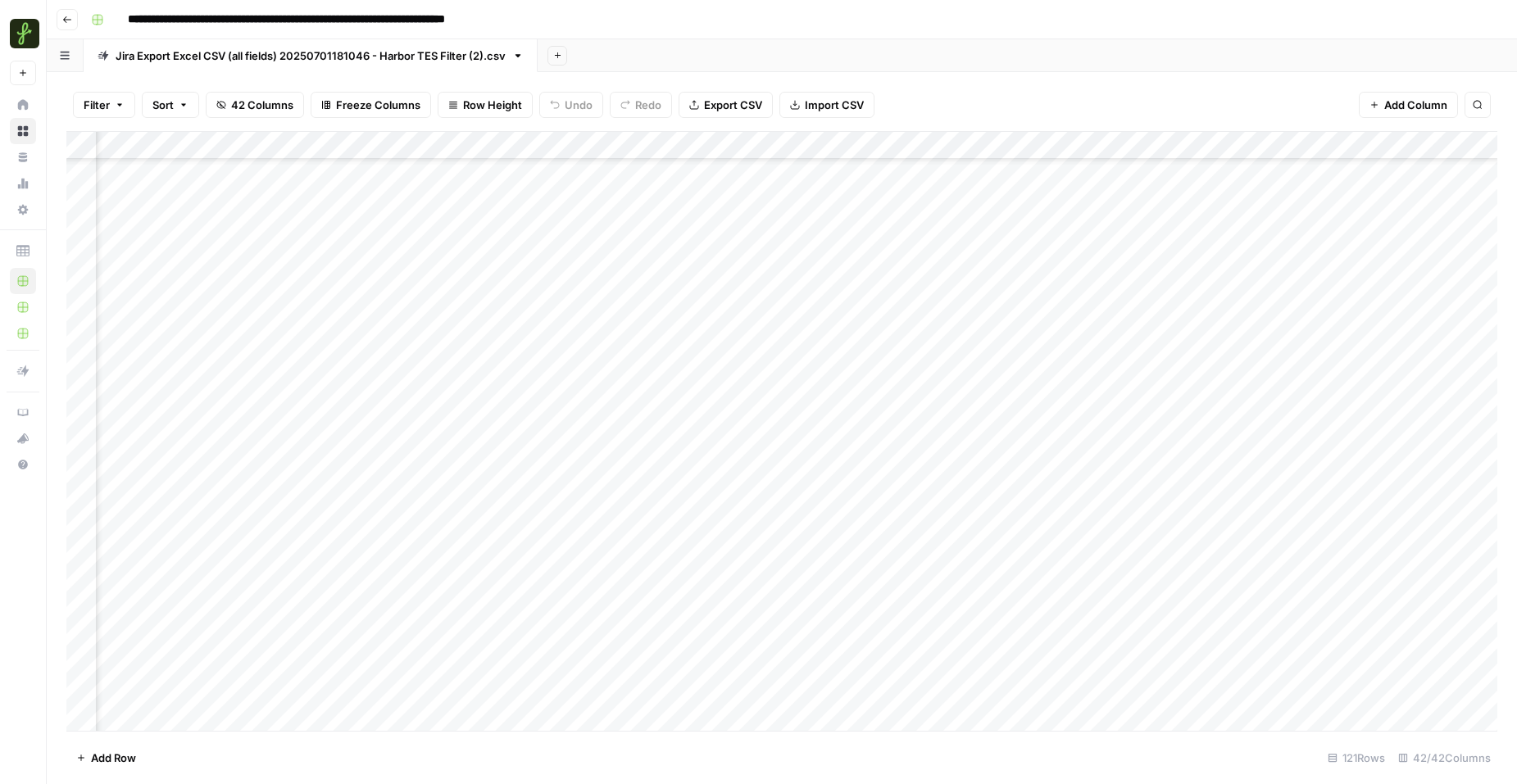 scroll, scrollTop: 2826, scrollLeft: 3983, axis: both 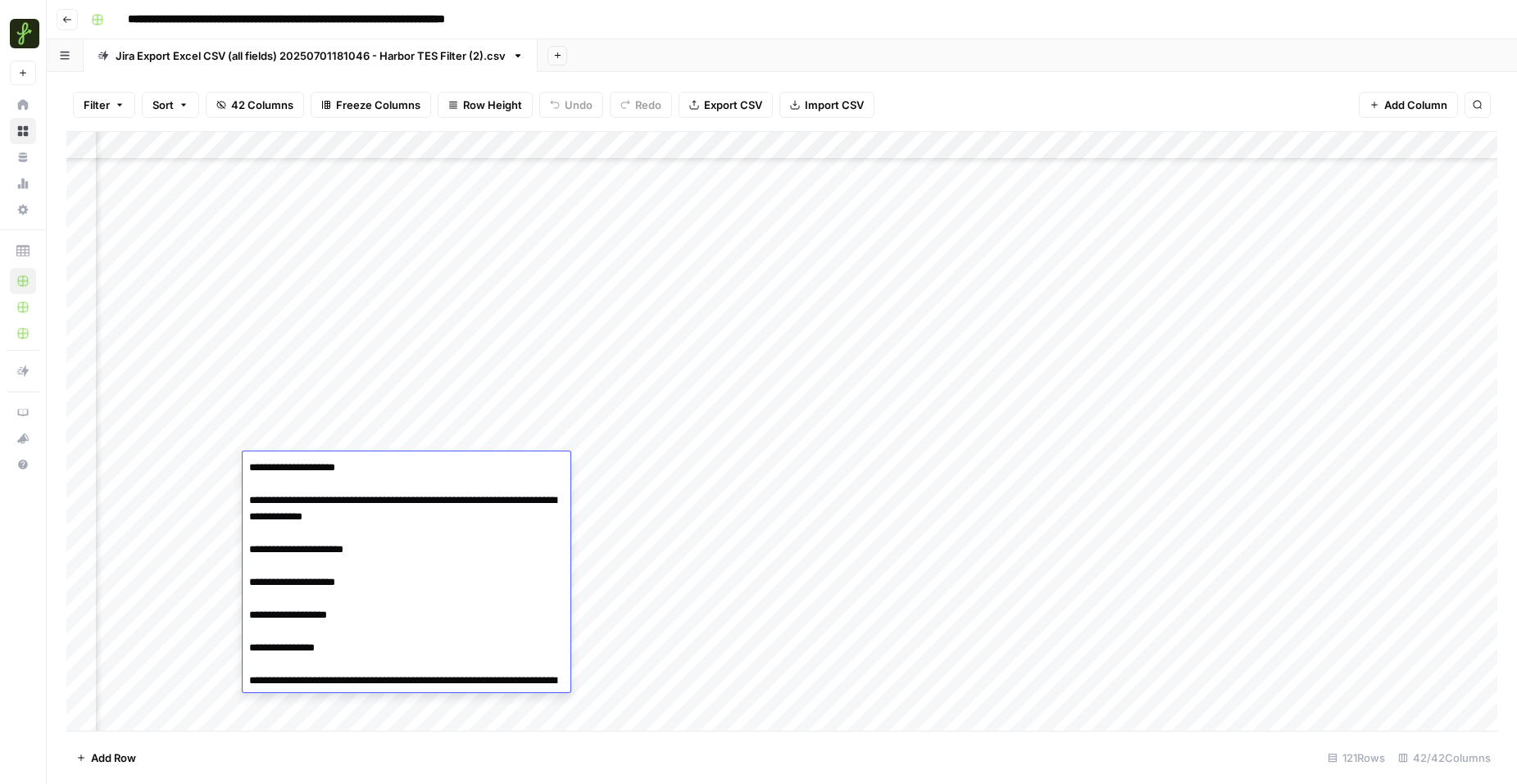 click on "**********" at bounding box center [407, 591] 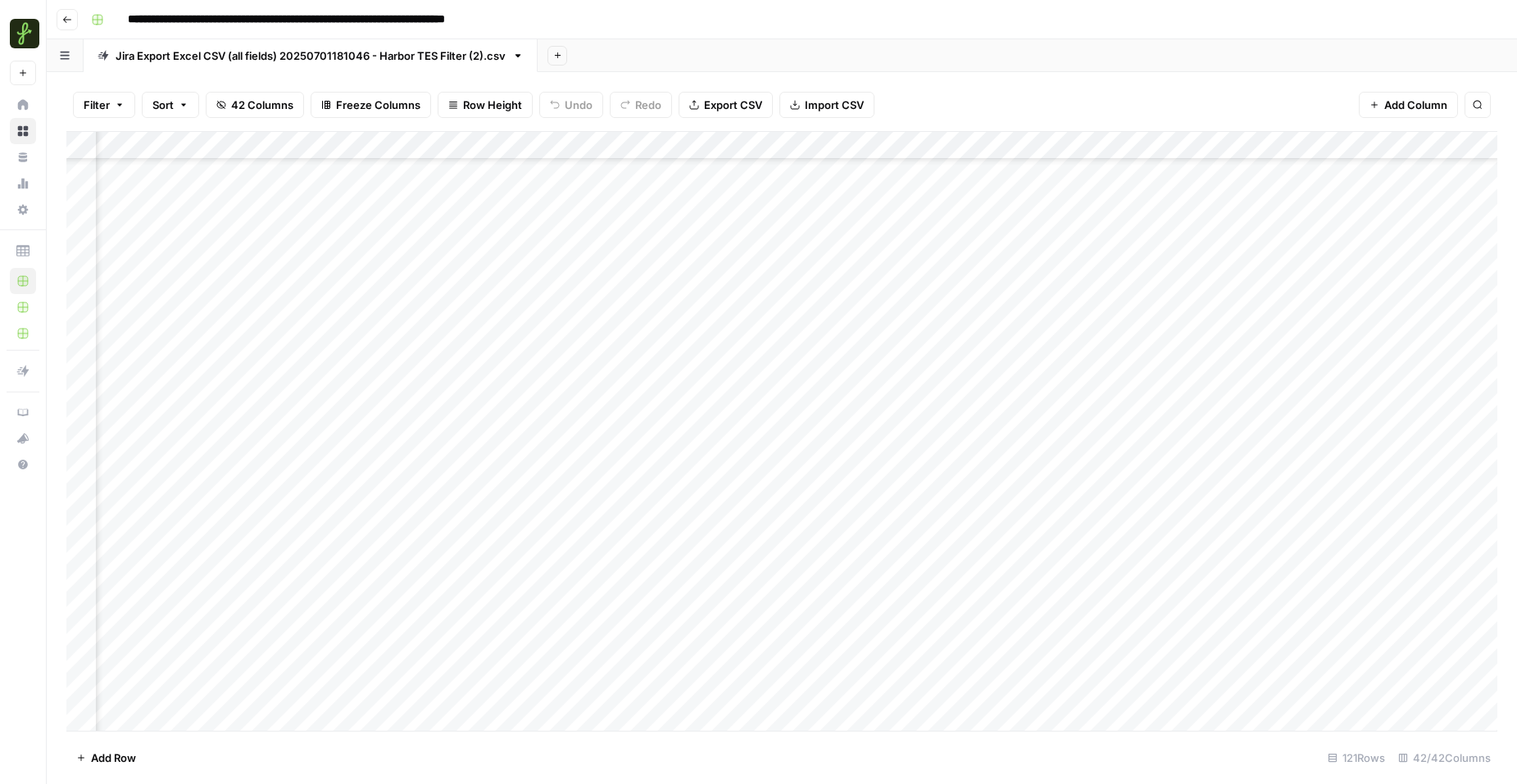 click on "Add Column" at bounding box center [782, 431] 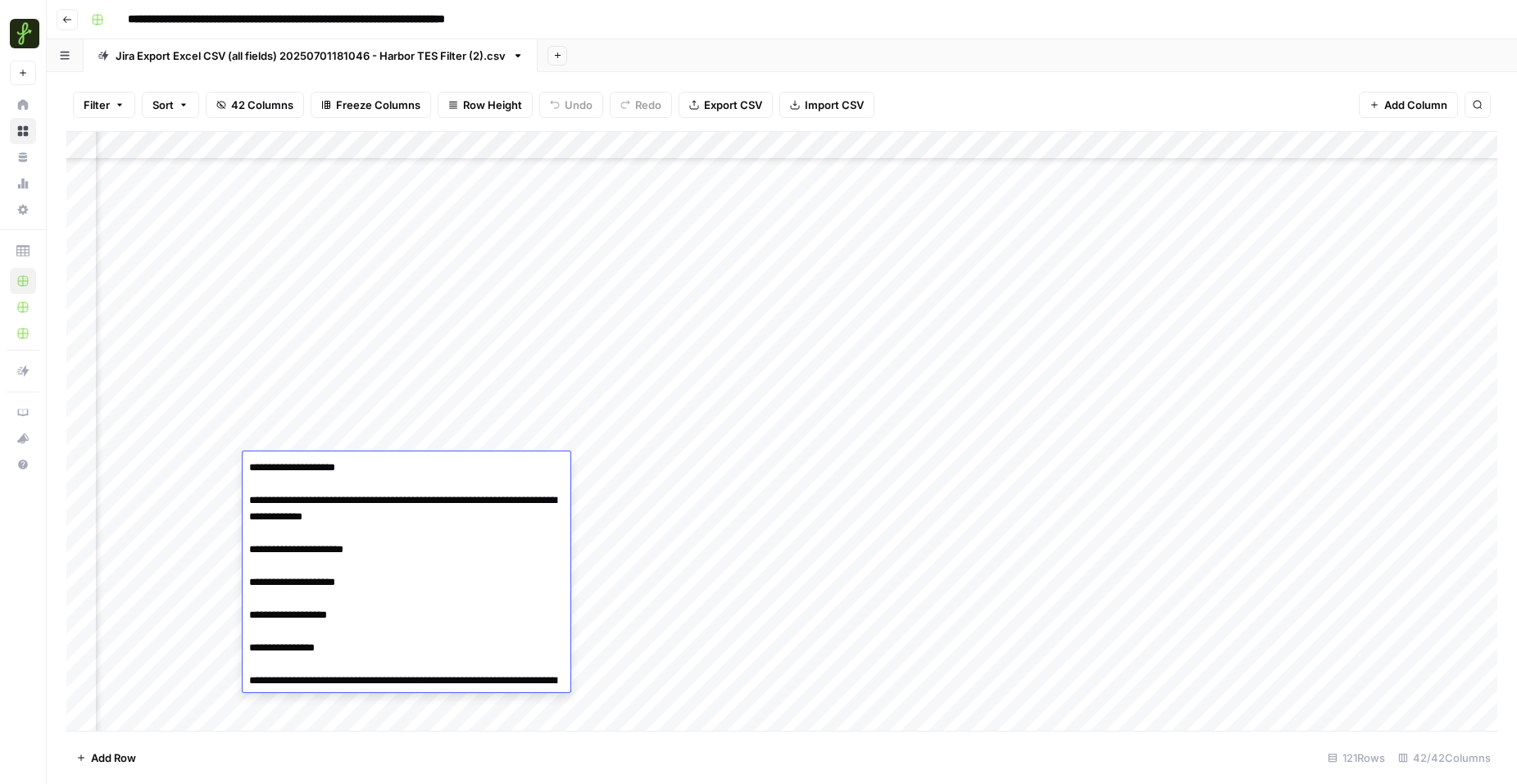 click on "Add Column" at bounding box center (782, 431) 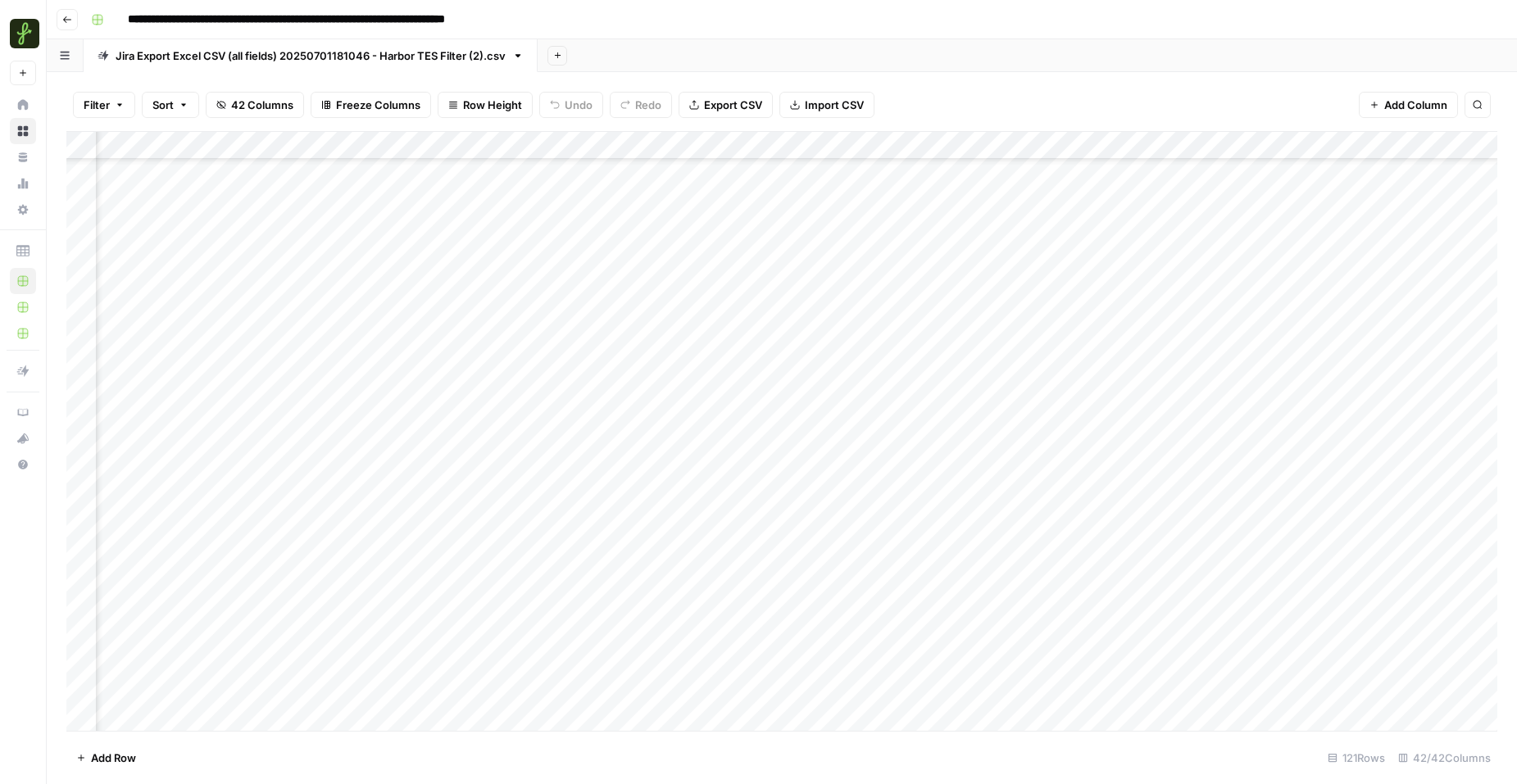click on "Add Column" at bounding box center [782, 431] 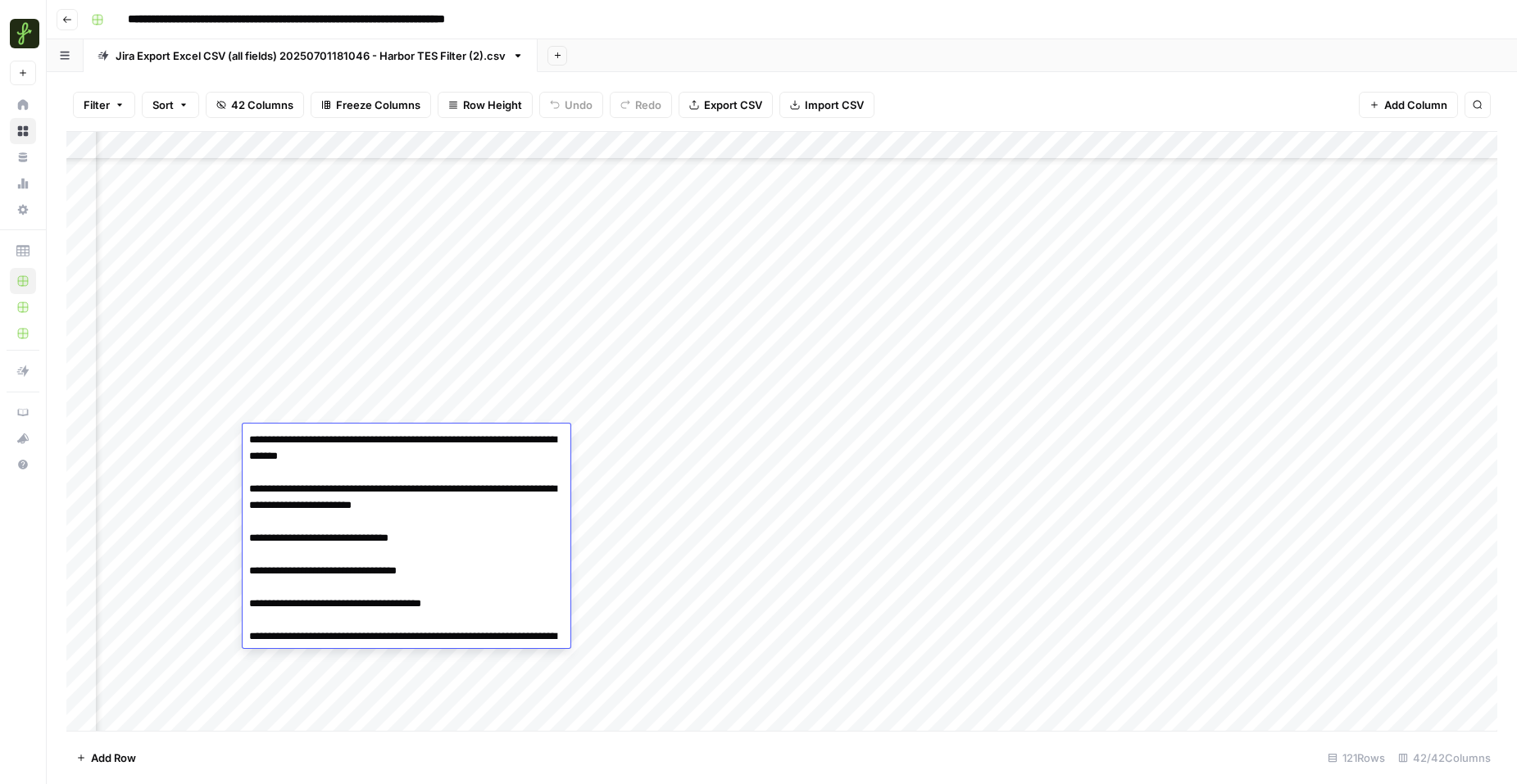 click on "**********" at bounding box center (407, 571) 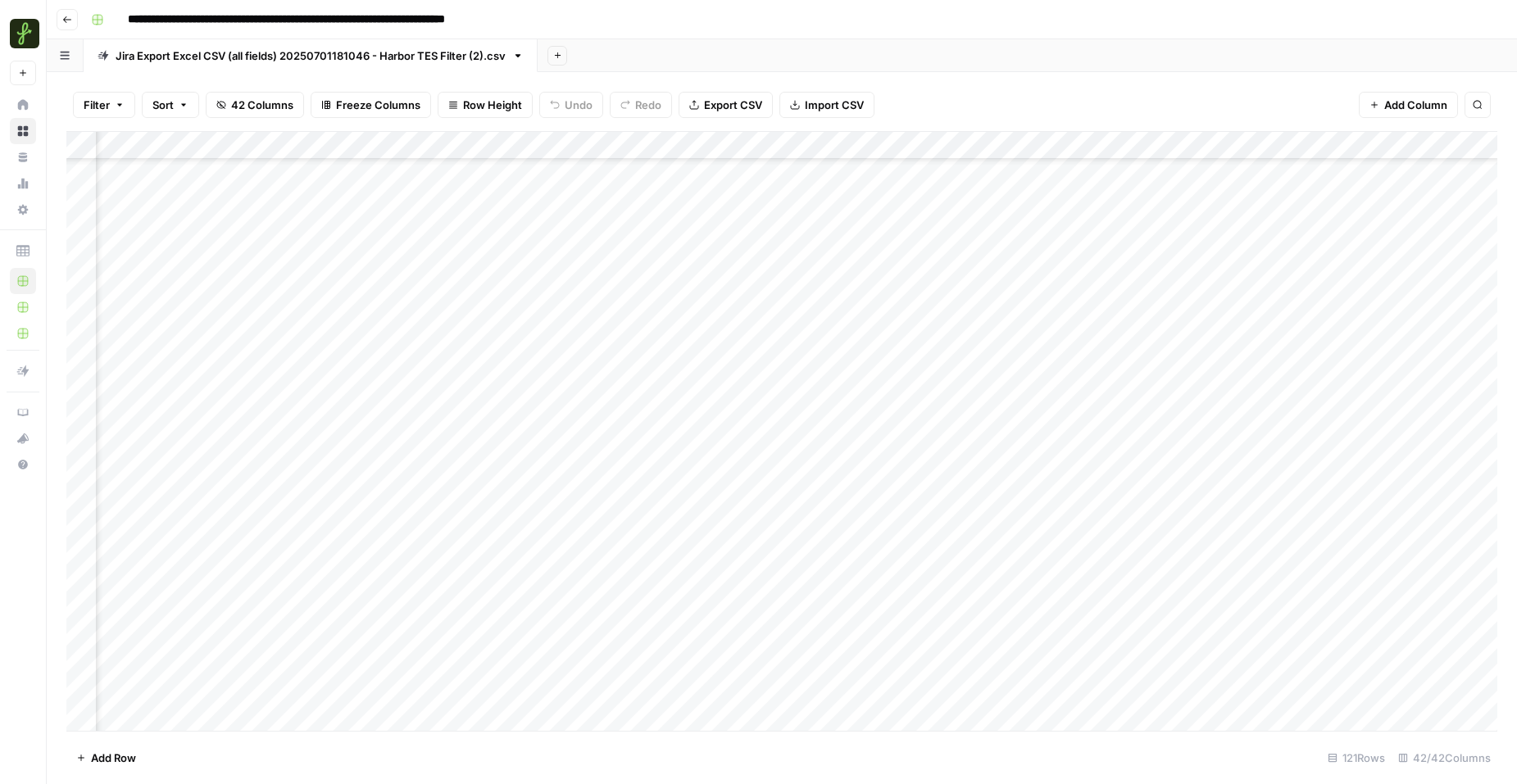 click on "Add Column" at bounding box center (782, 431) 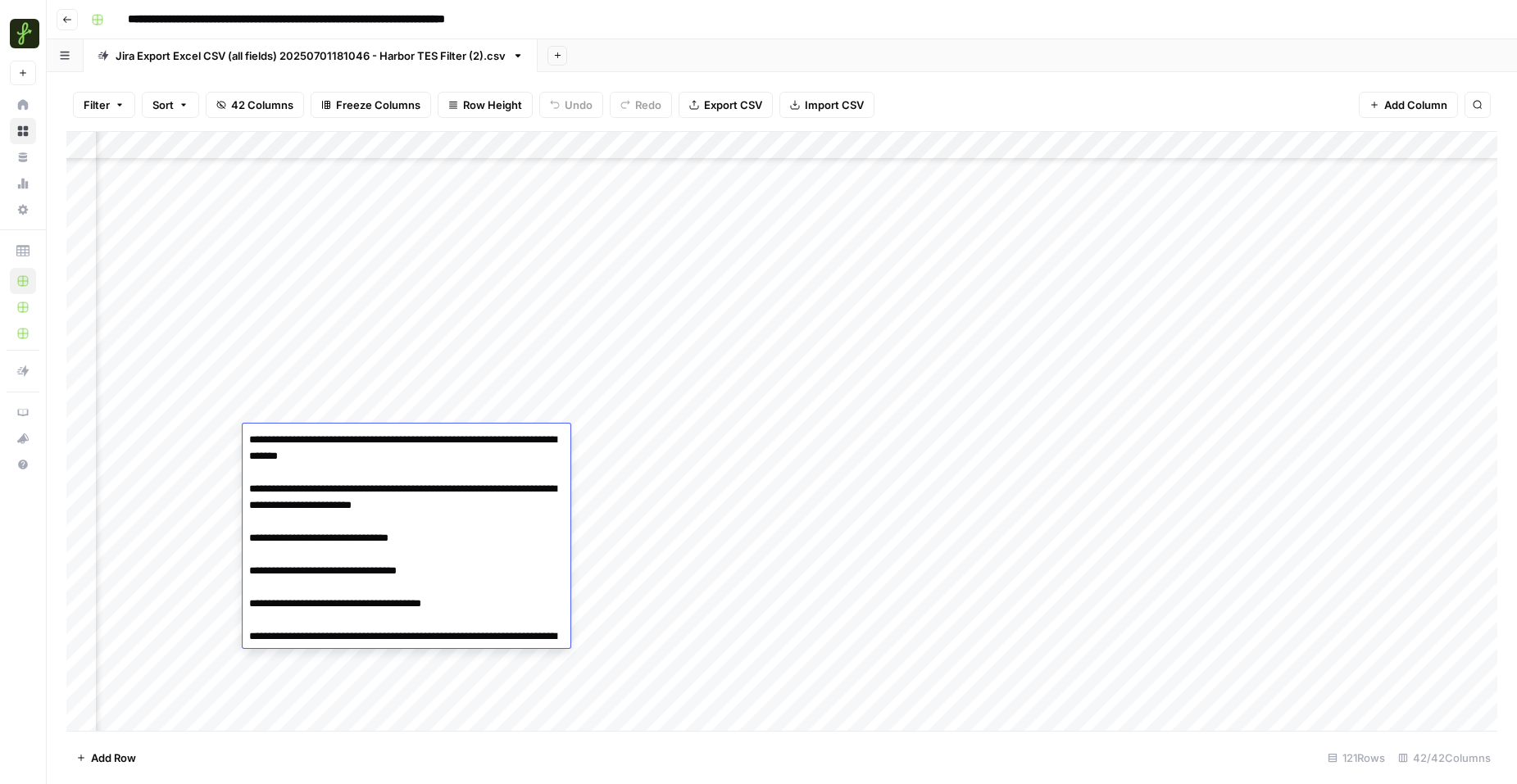 click on "**********" at bounding box center (407, 571) 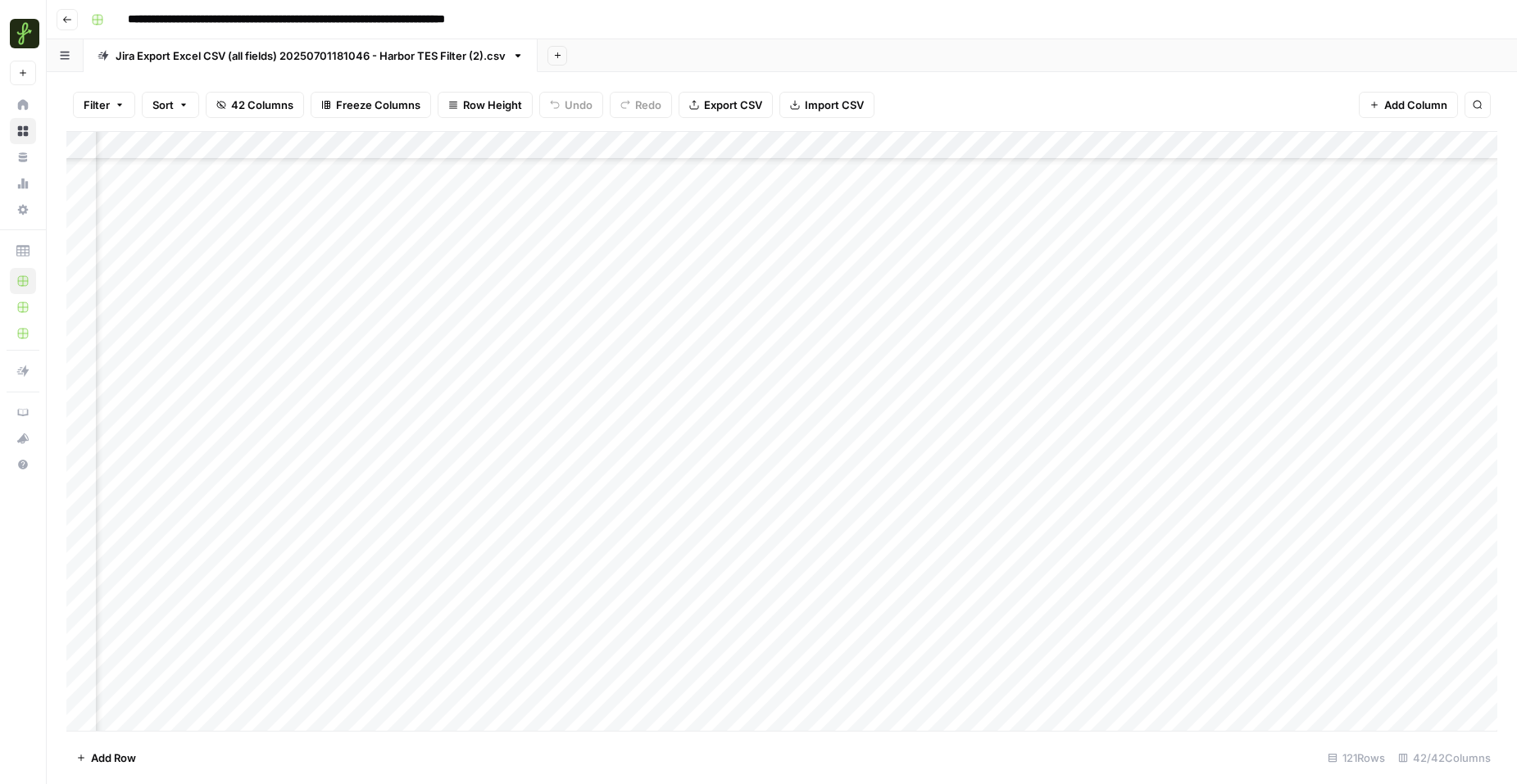click on "Add Column" at bounding box center (782, 431) 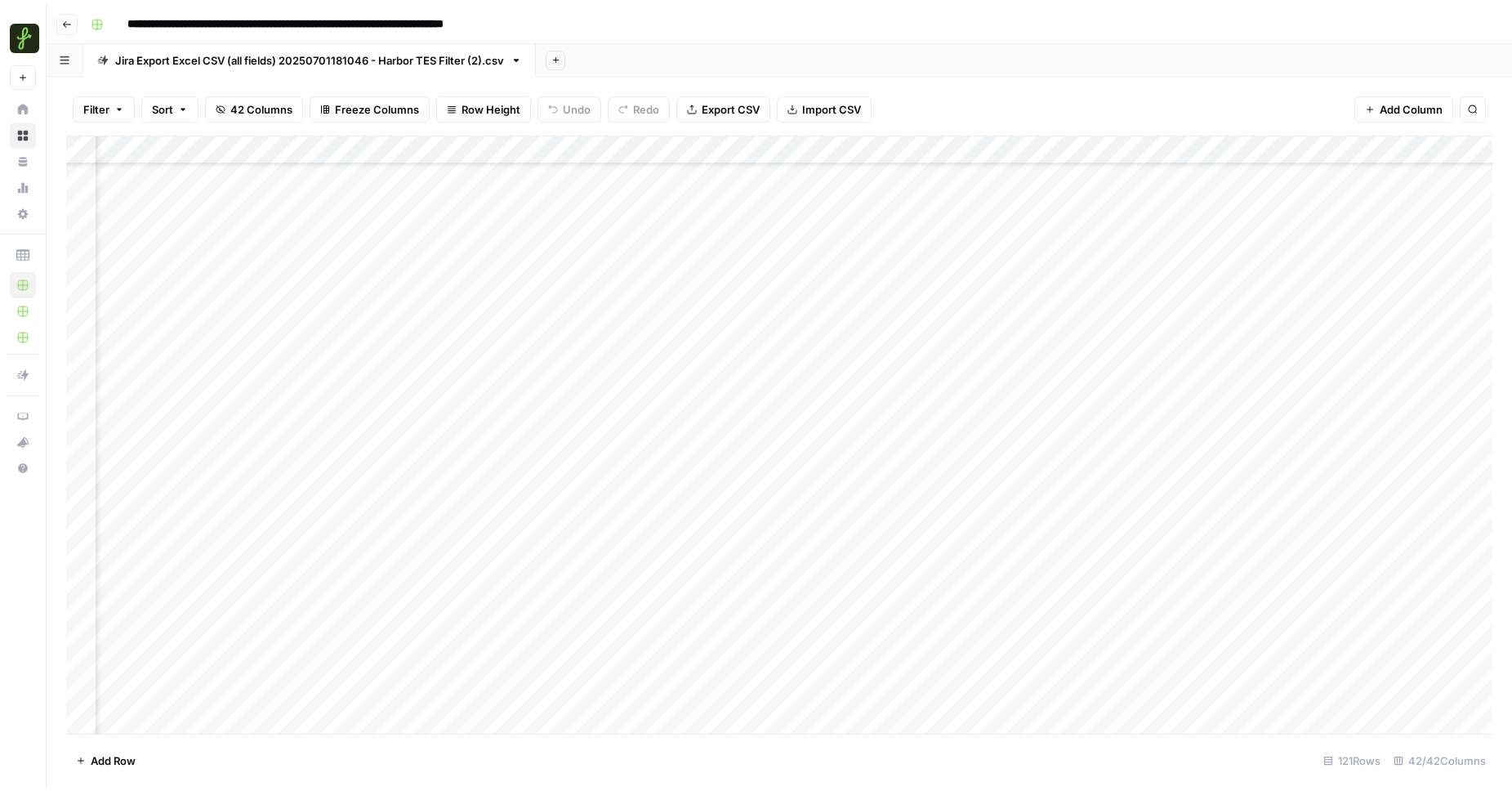 scroll, scrollTop: 2818, scrollLeft: 4752, axis: both 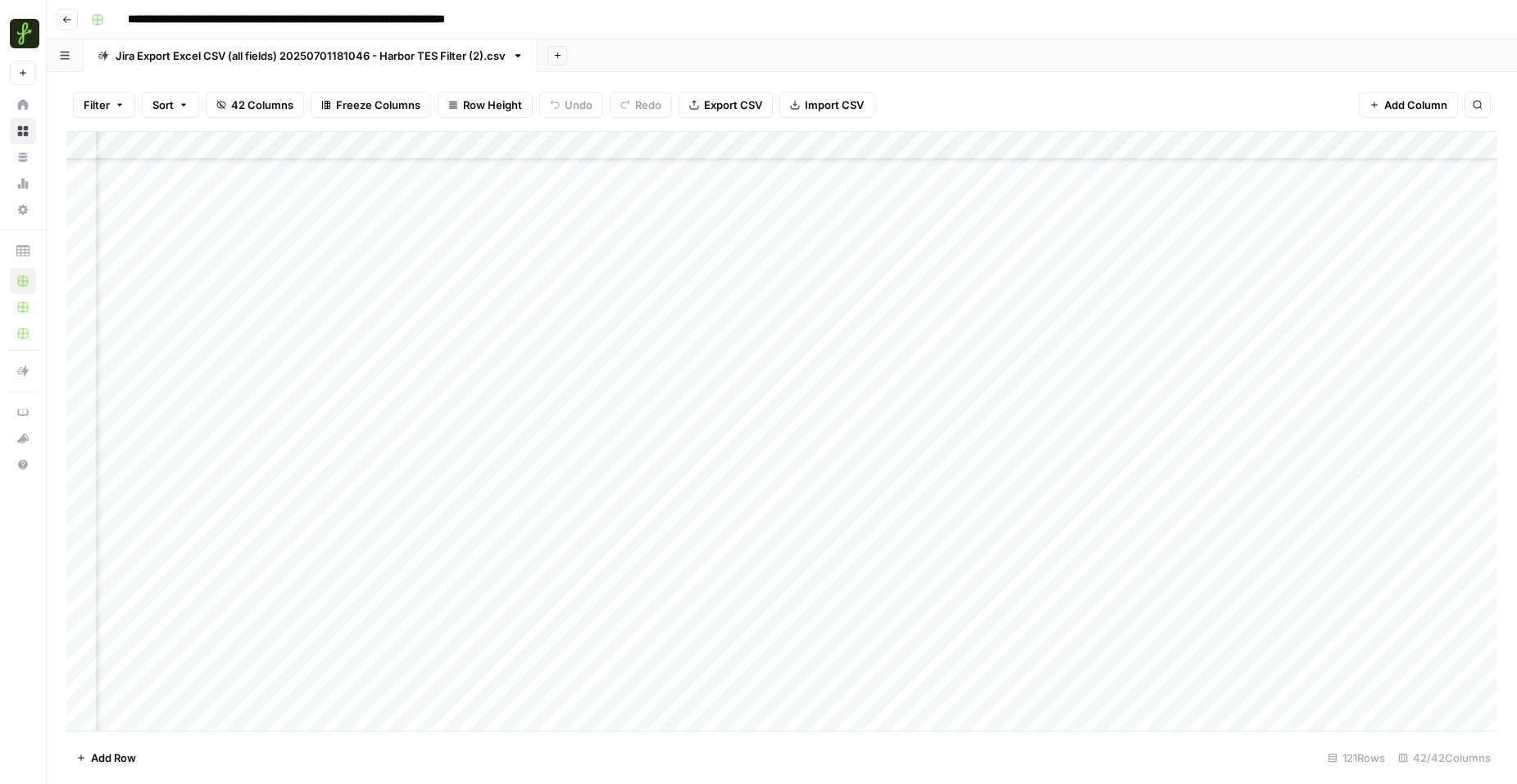 click on "Add Column" at bounding box center [782, 431] 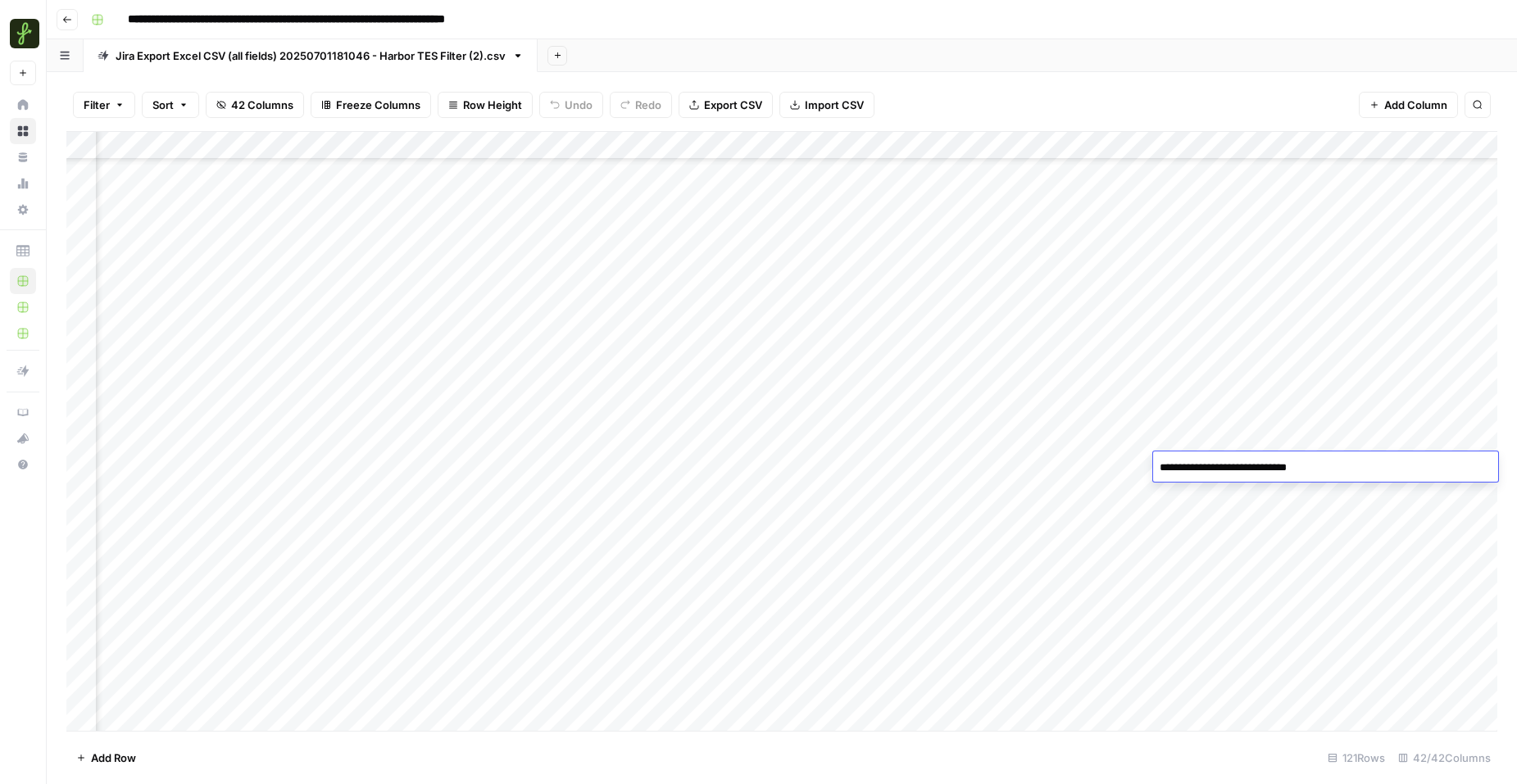 click on "**********" at bounding box center [1325, 468] 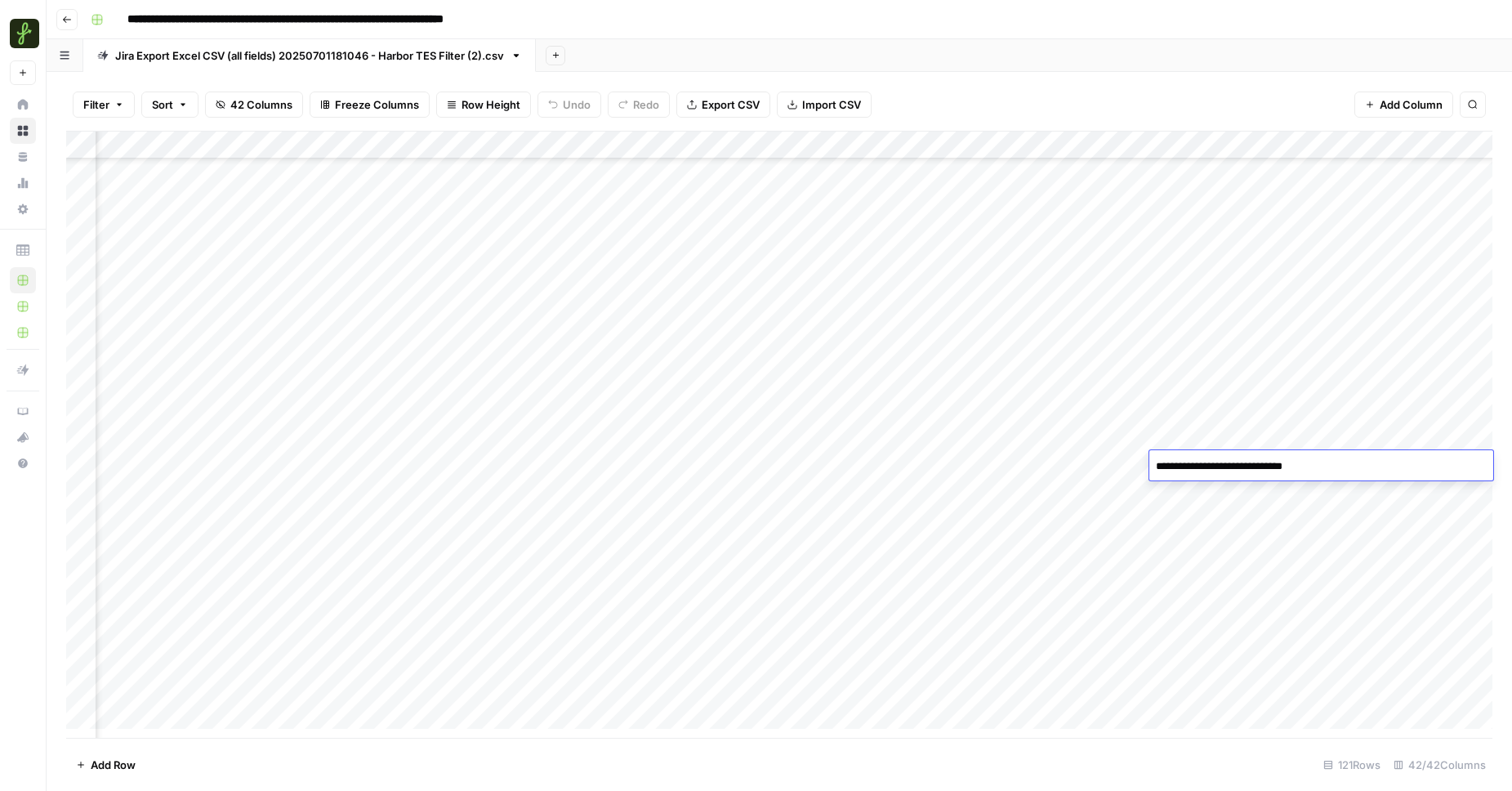 scroll, scrollTop: 2809, scrollLeft: 4752, axis: both 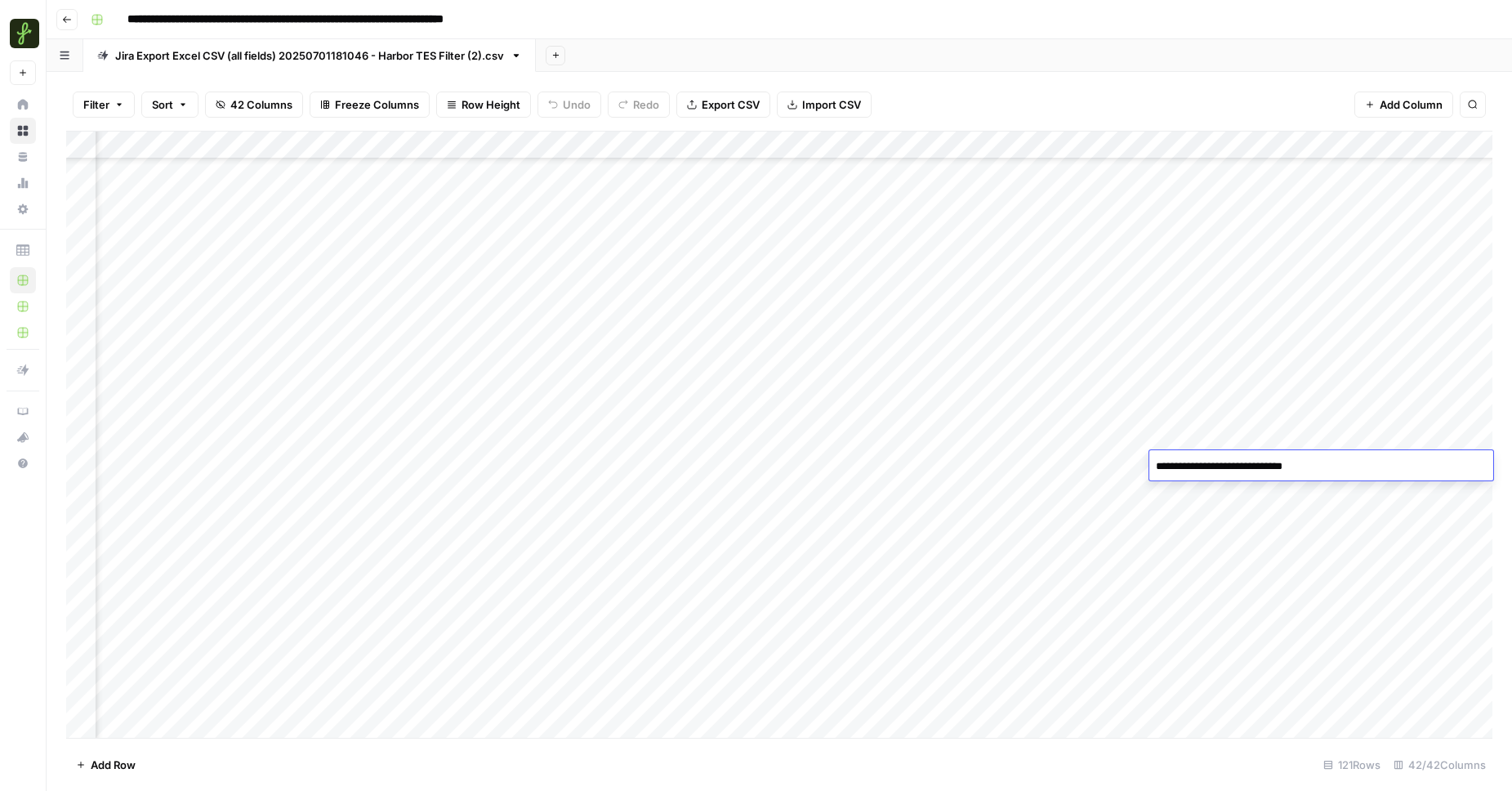 click on "Filter Sort 42 Columns Freeze Columns Row Height Undo Redo Export CSV Import CSV Add Column Search" at bounding box center (779, 105) 